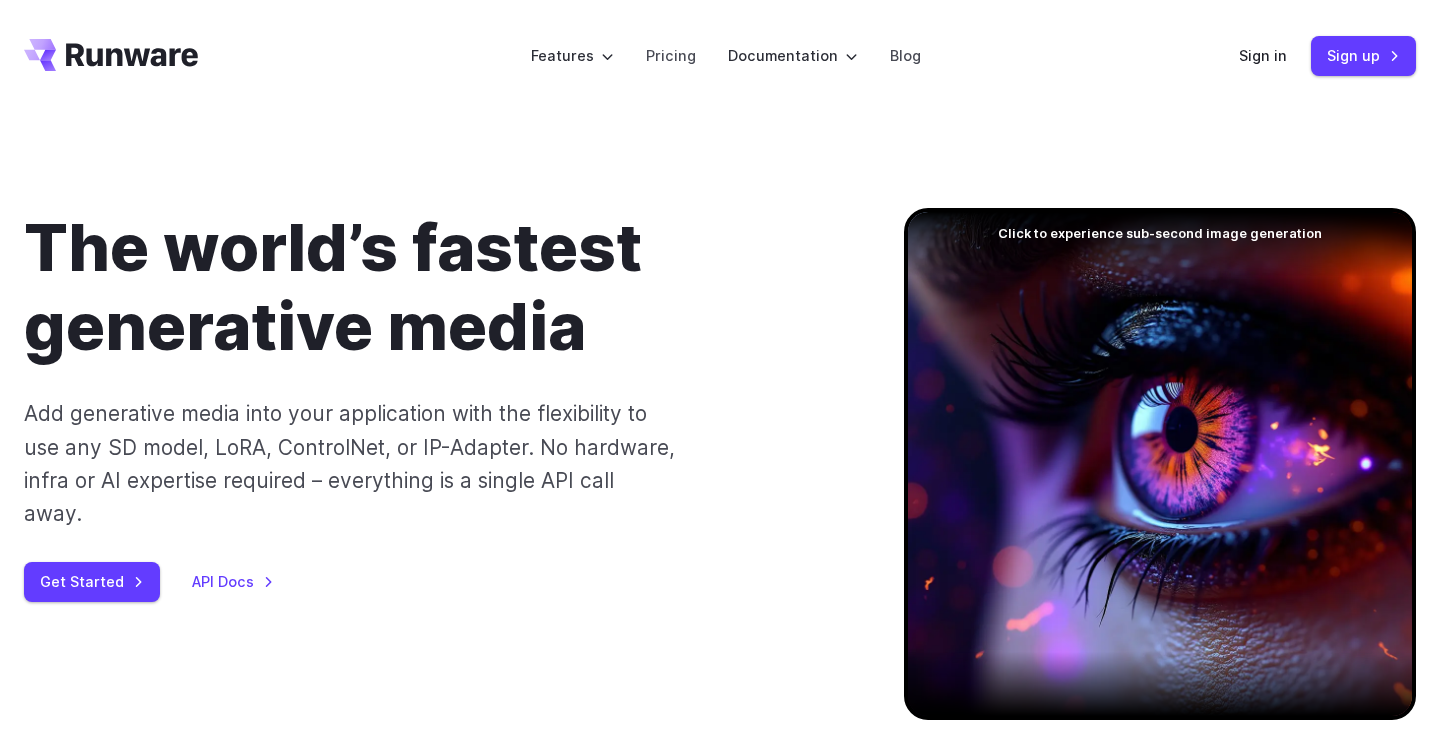 scroll, scrollTop: 0, scrollLeft: 0, axis: both 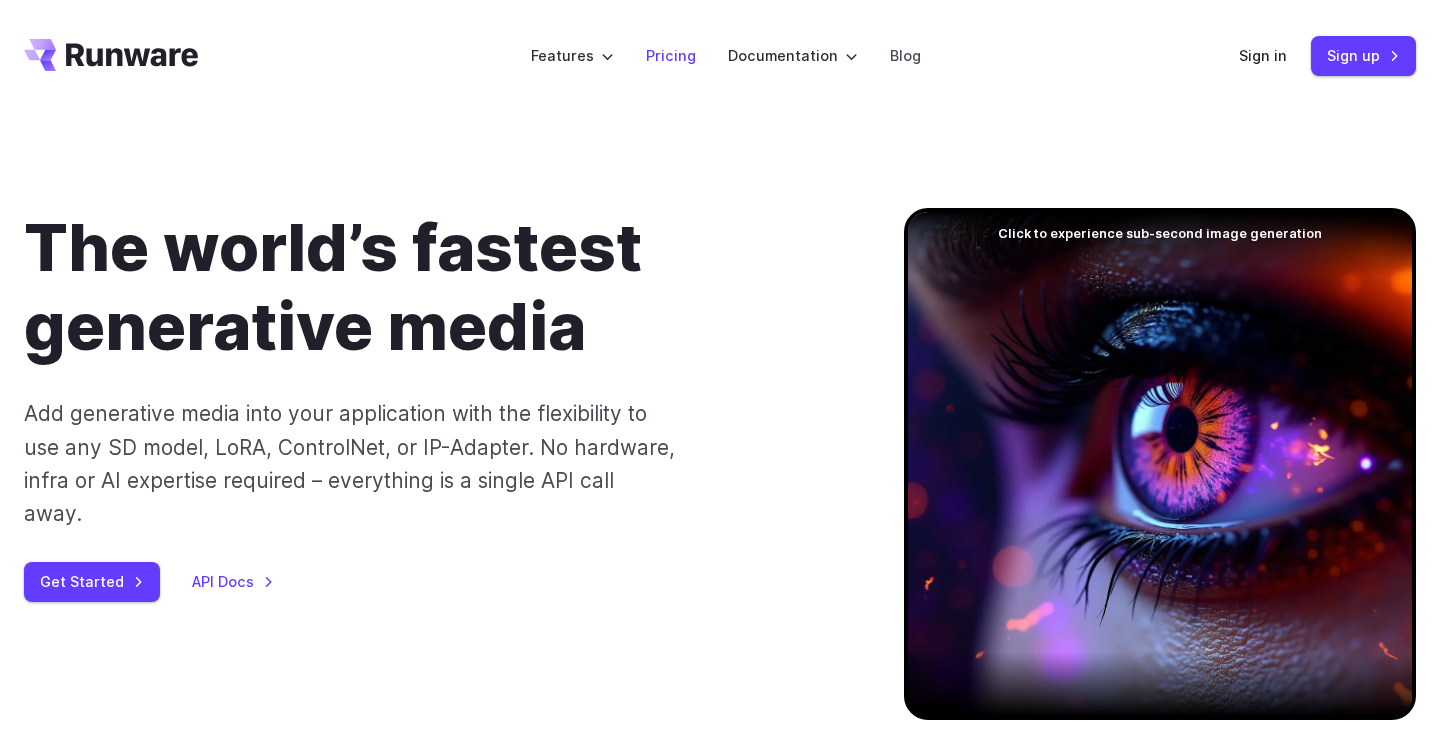 click on "Pricing" at bounding box center [671, 55] 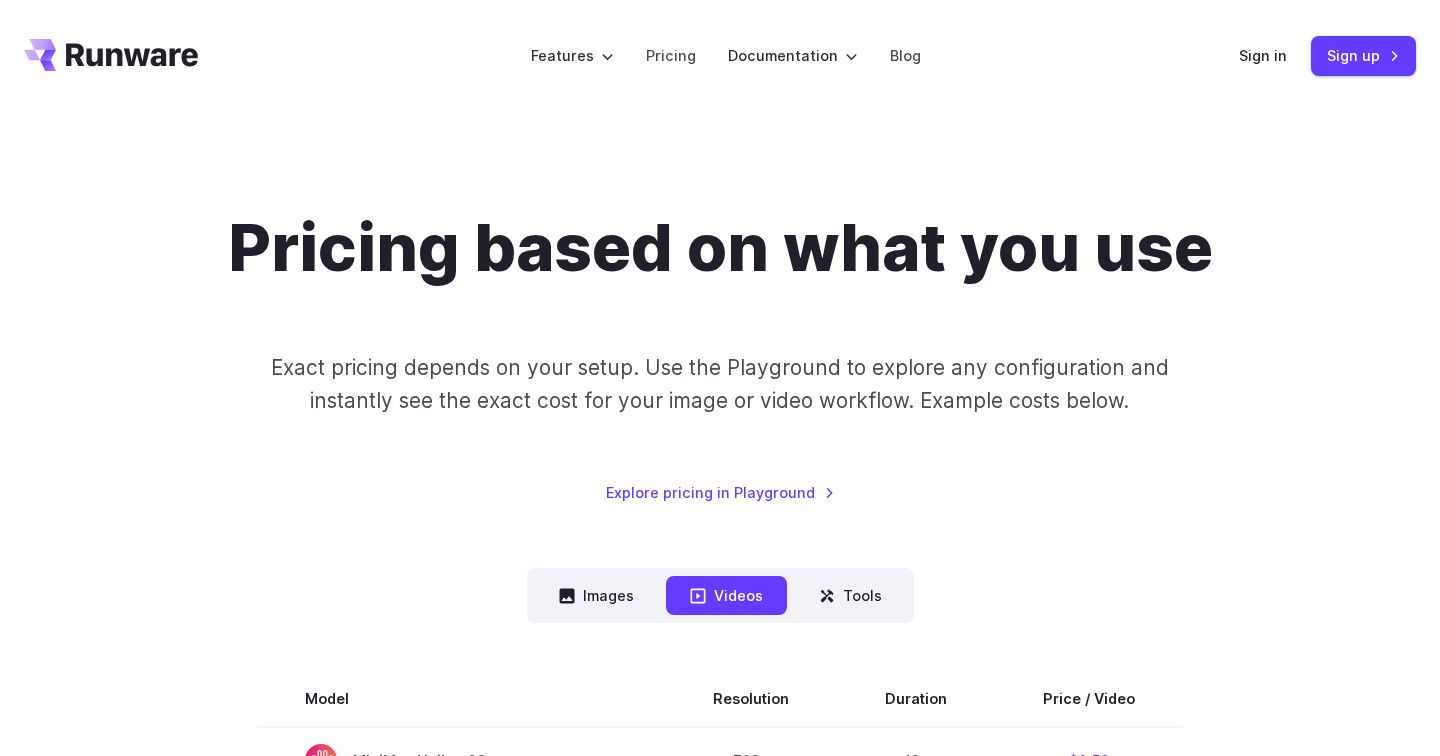 scroll, scrollTop: 0, scrollLeft: 0, axis: both 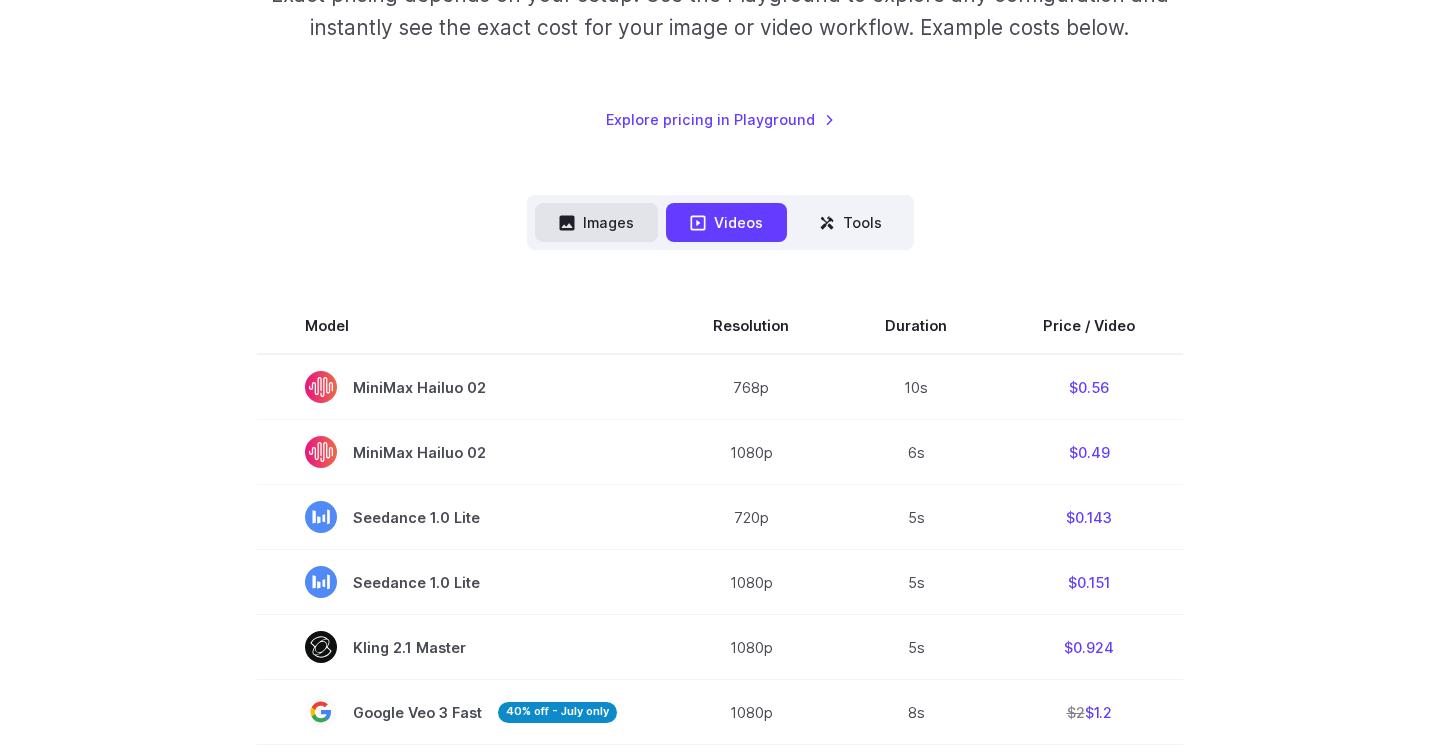 click on "Images" at bounding box center (596, 222) 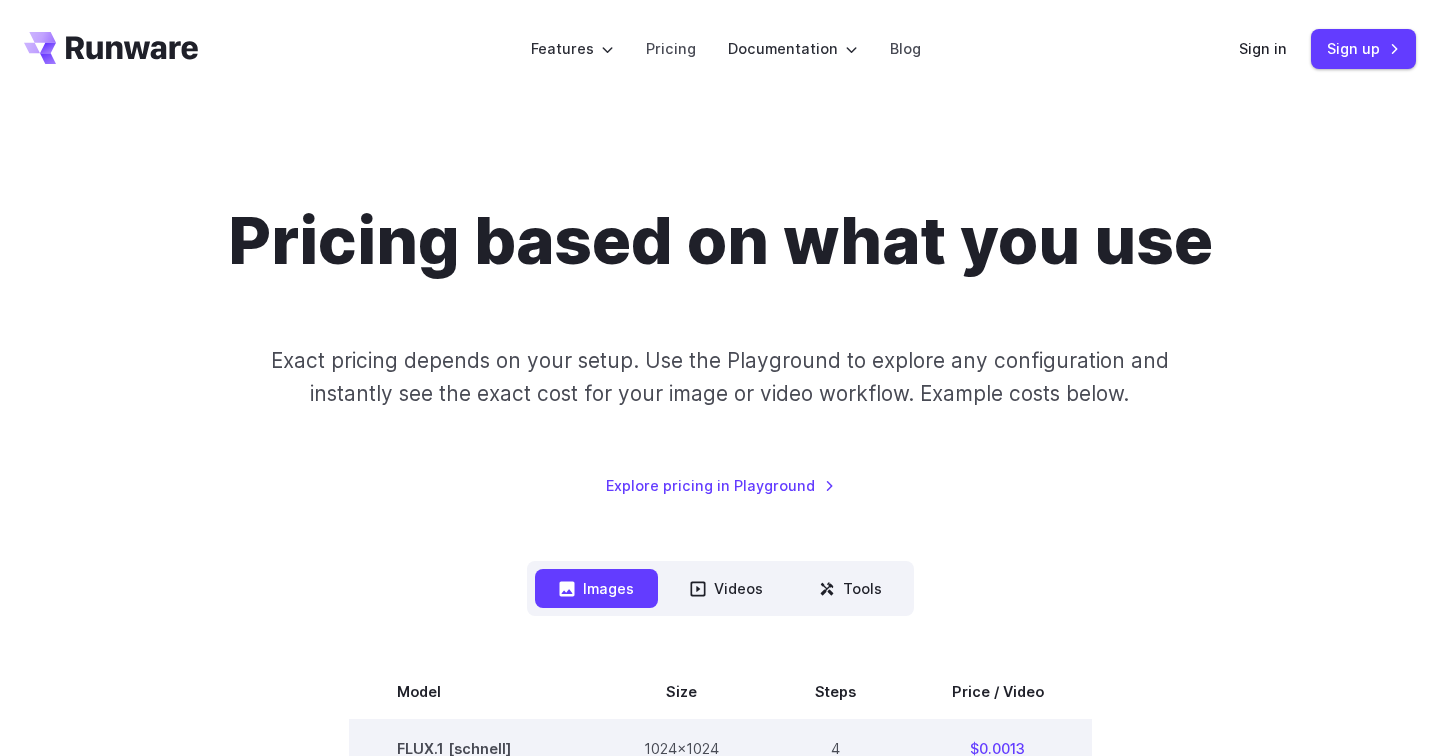scroll, scrollTop: 0, scrollLeft: 0, axis: both 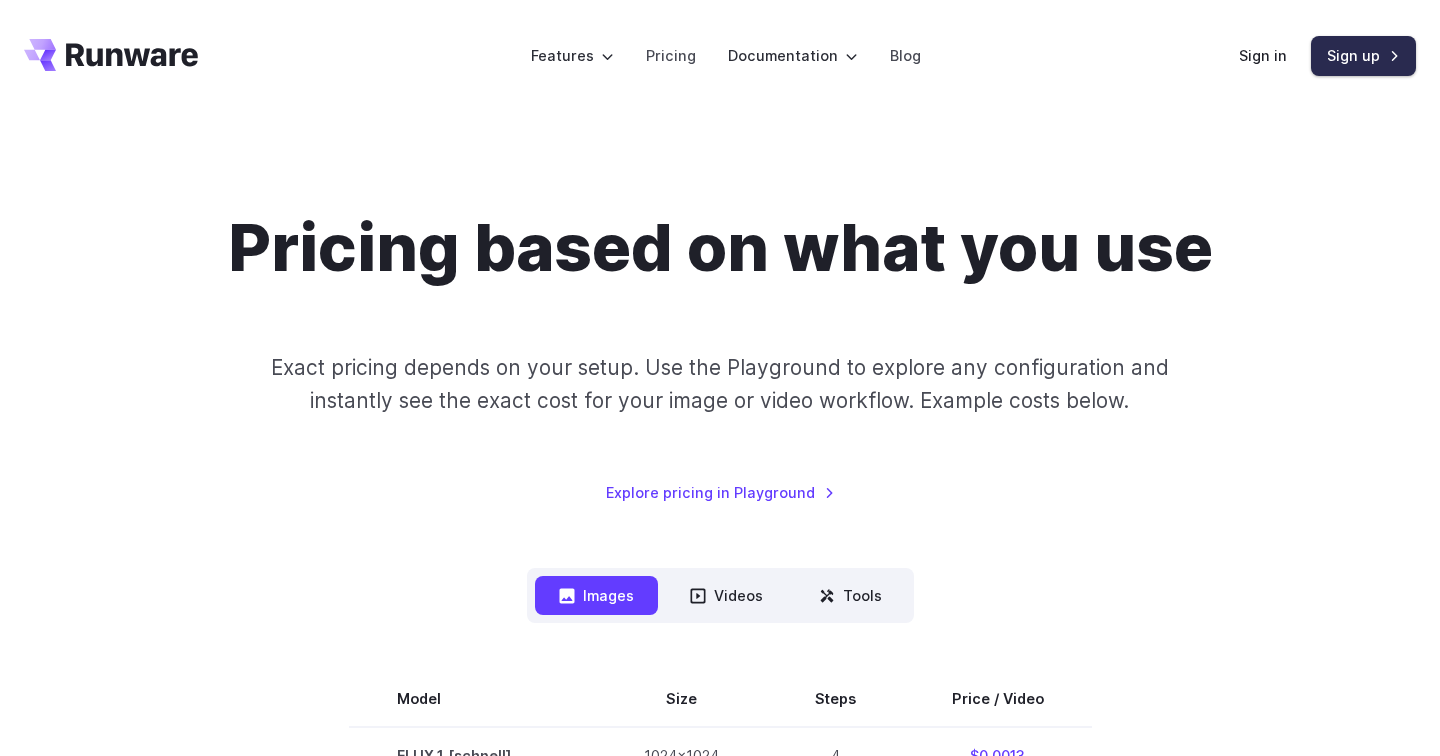 click on "Sign up" at bounding box center [1363, 55] 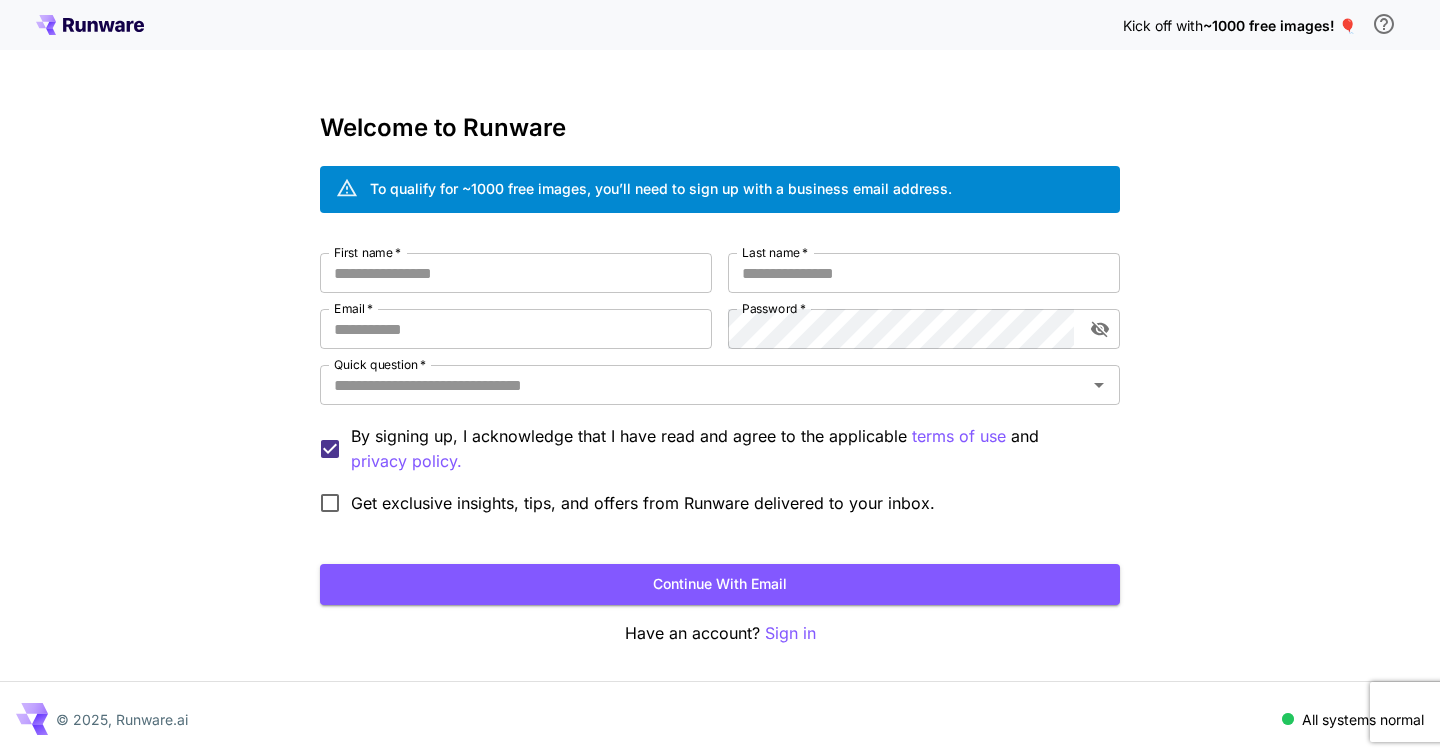 scroll, scrollTop: 0, scrollLeft: 0, axis: both 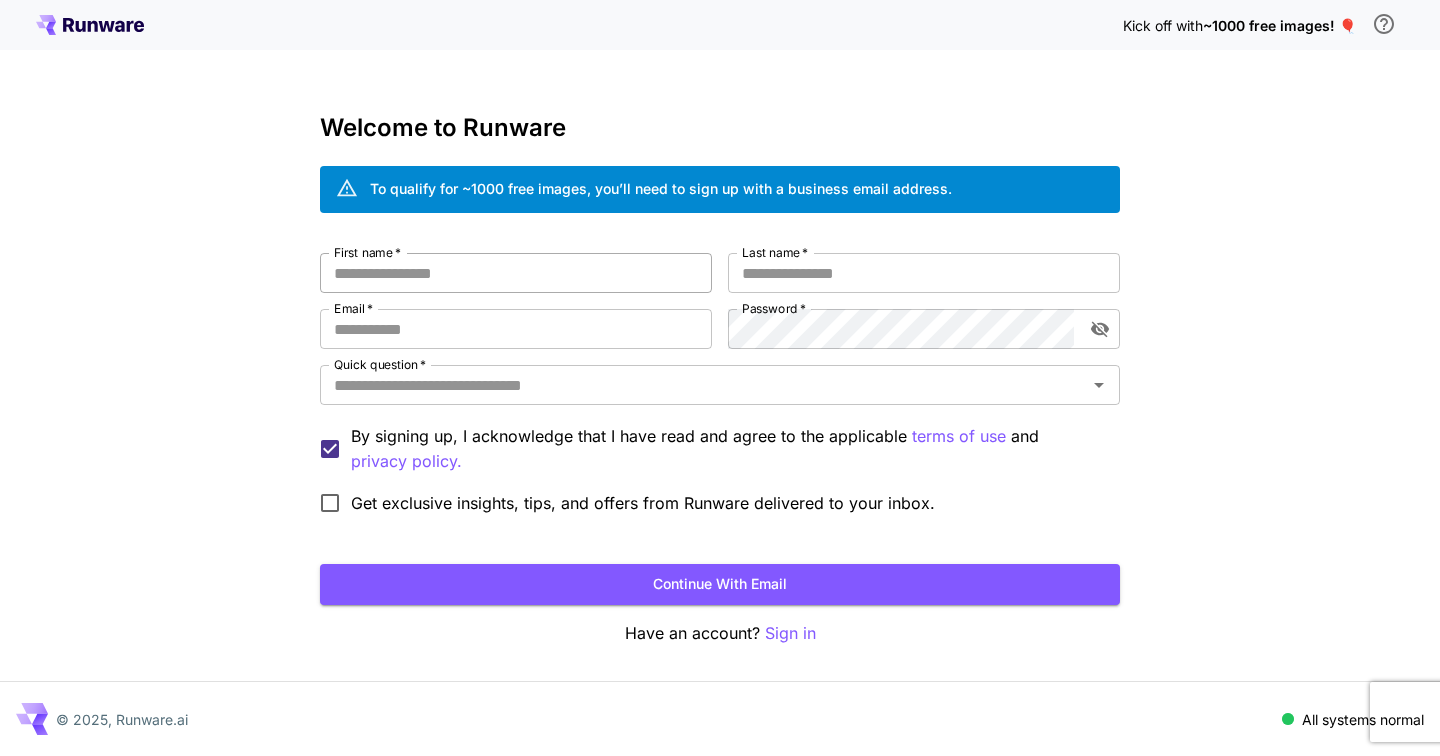 click on "First name   *" at bounding box center [516, 273] 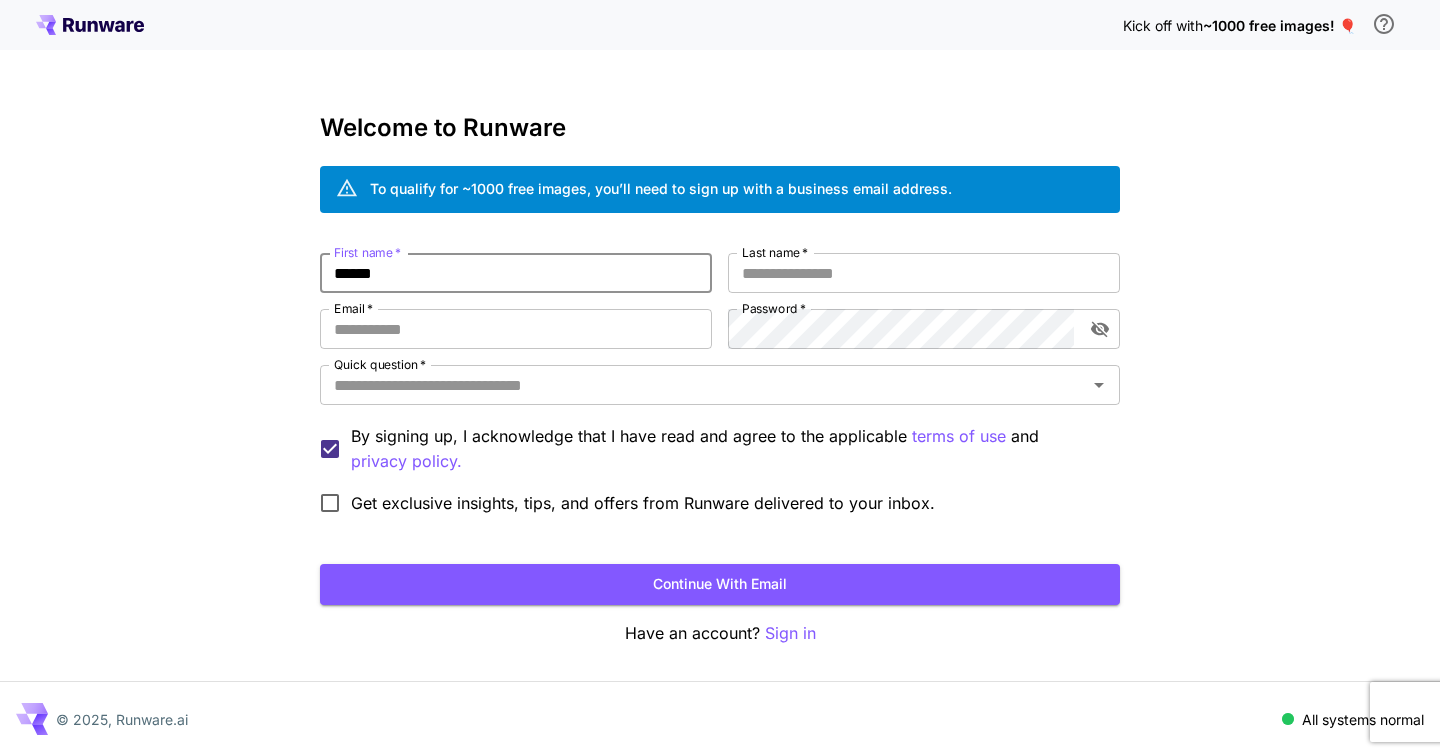 type on "******" 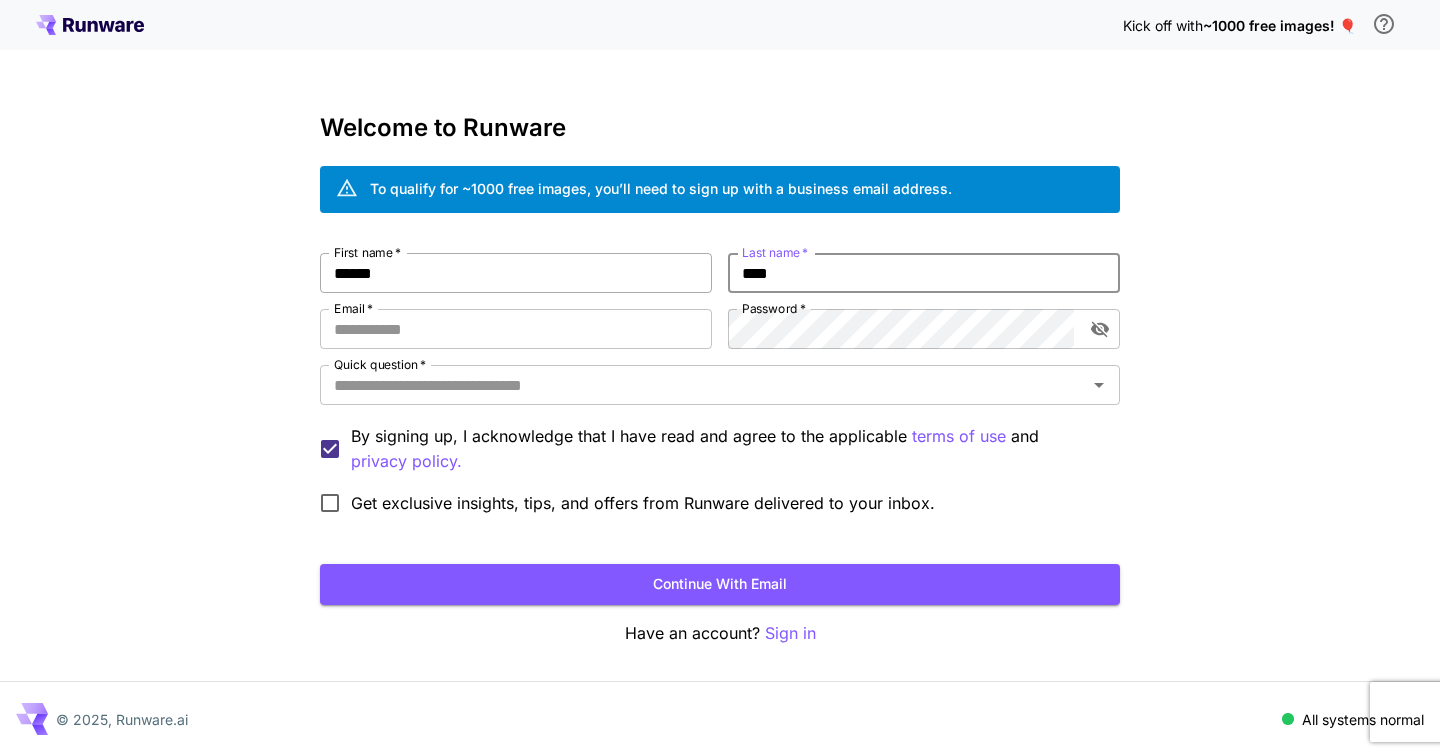 type on "****" 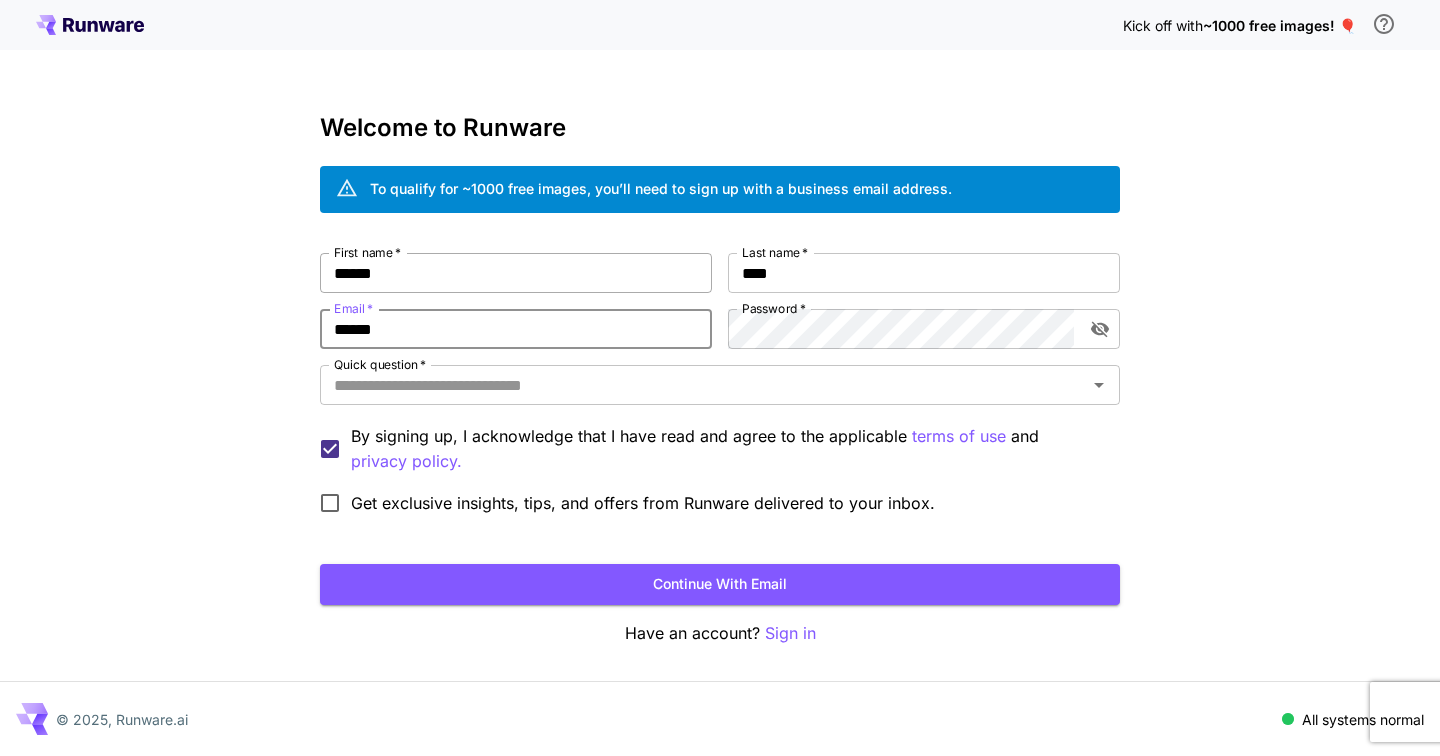 type on "**********" 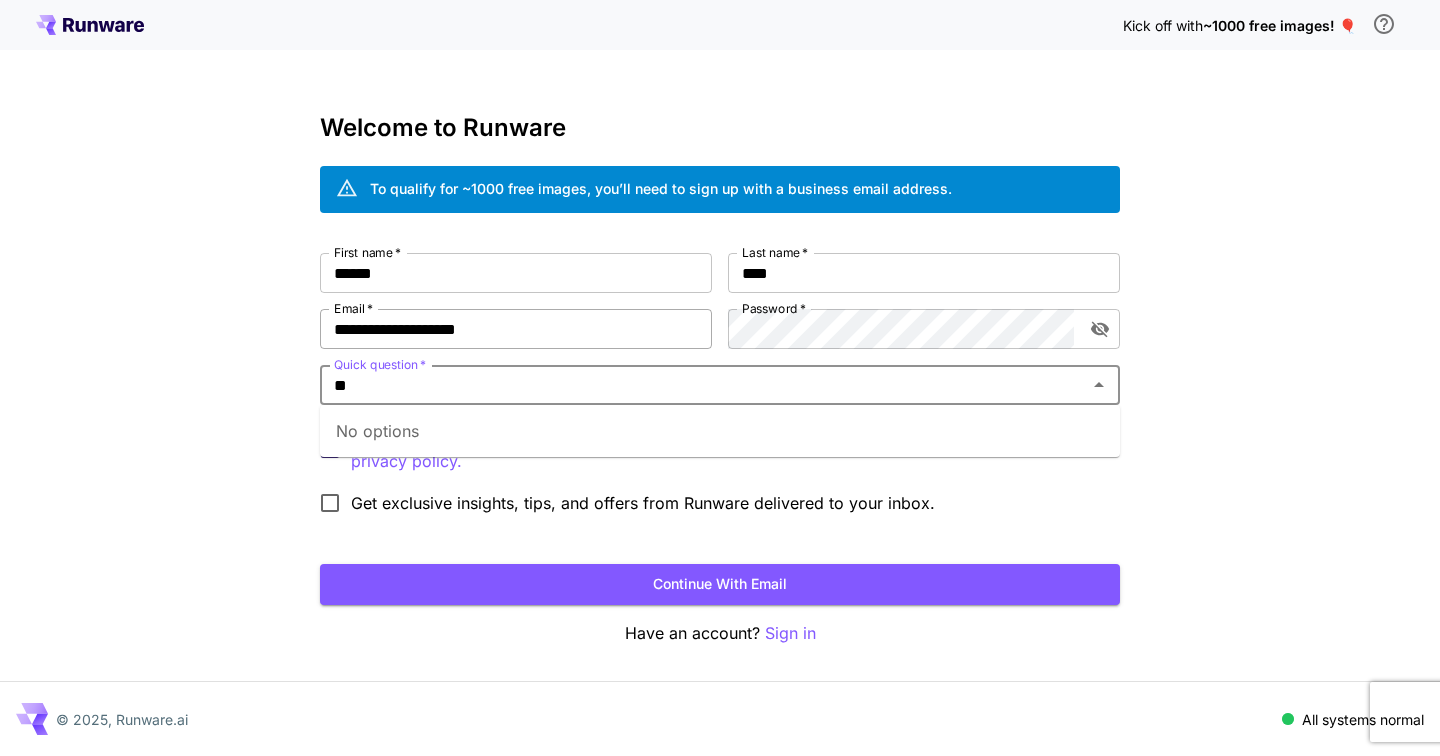 type on "*" 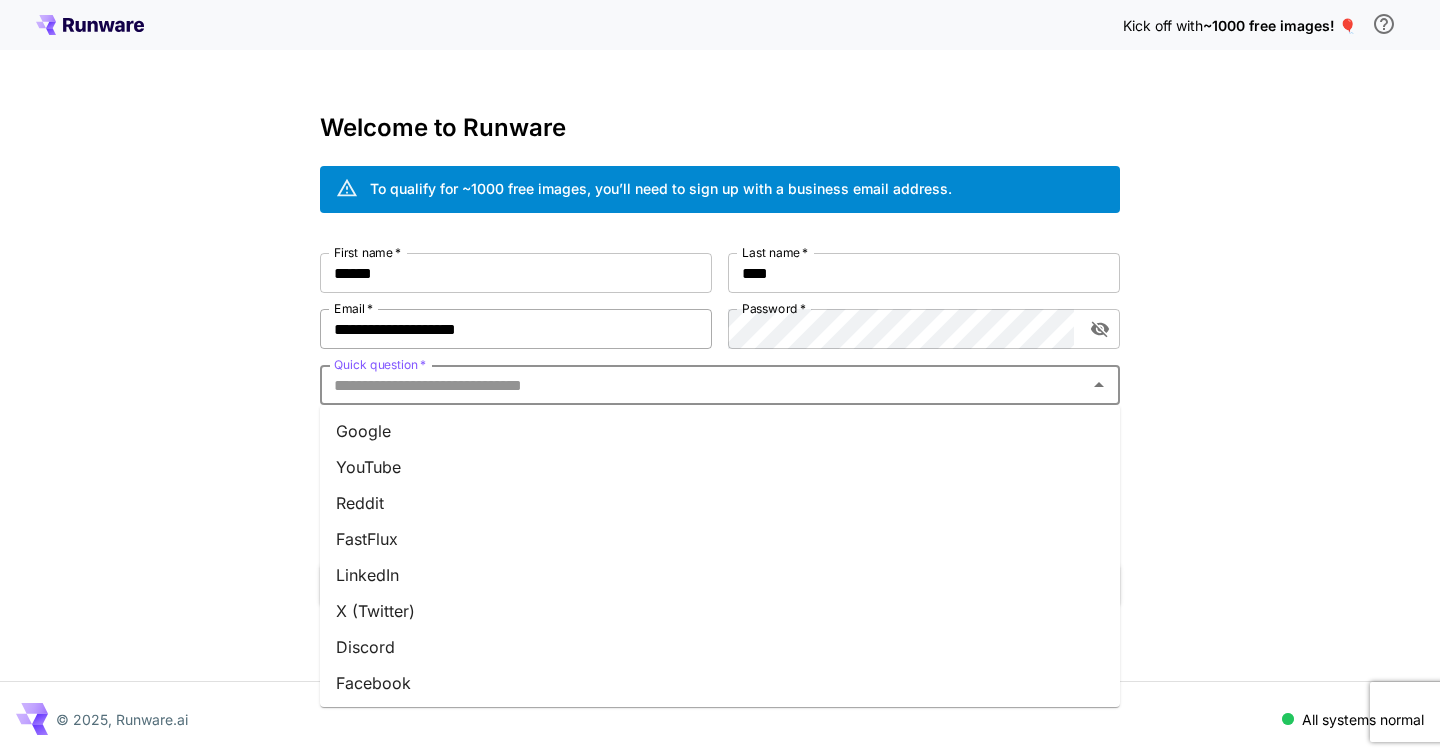type on "*" 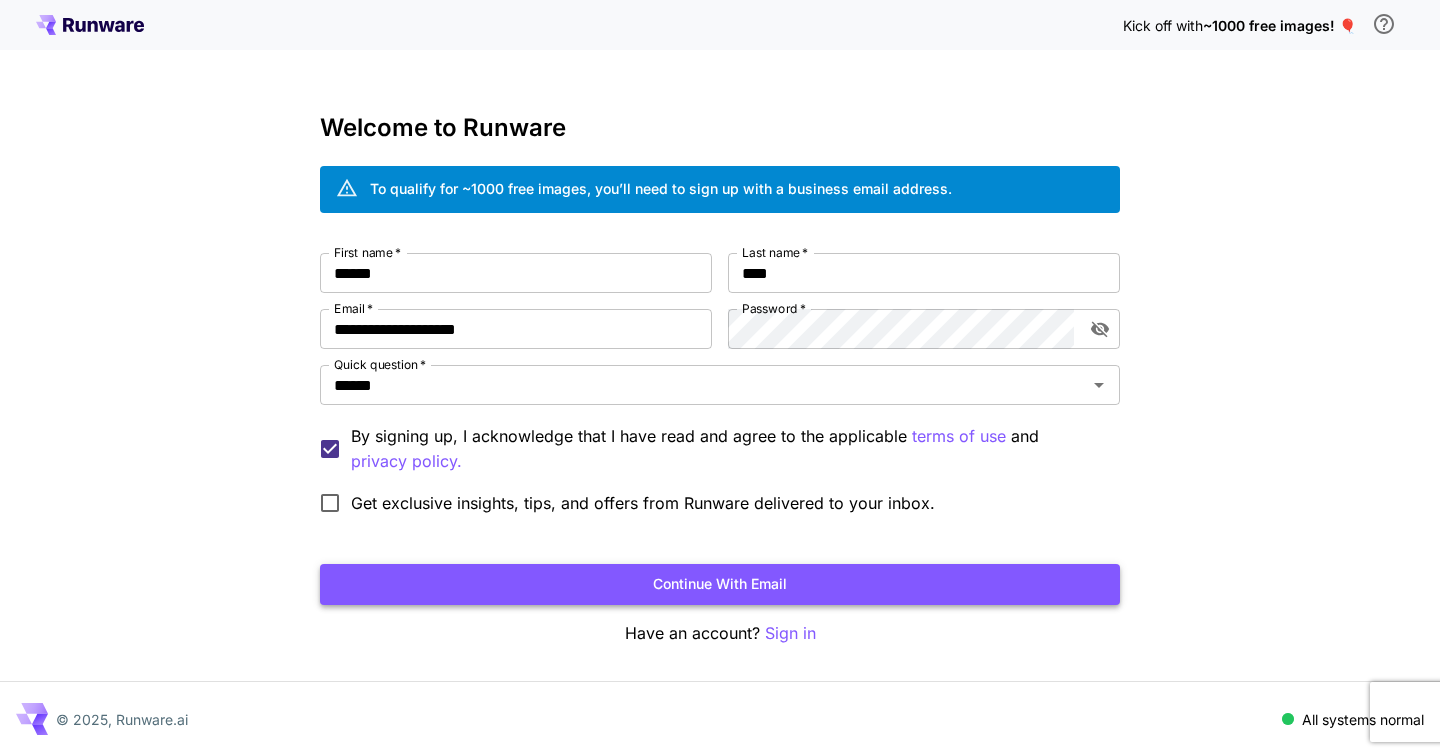 click on "Continue with email" at bounding box center [720, 584] 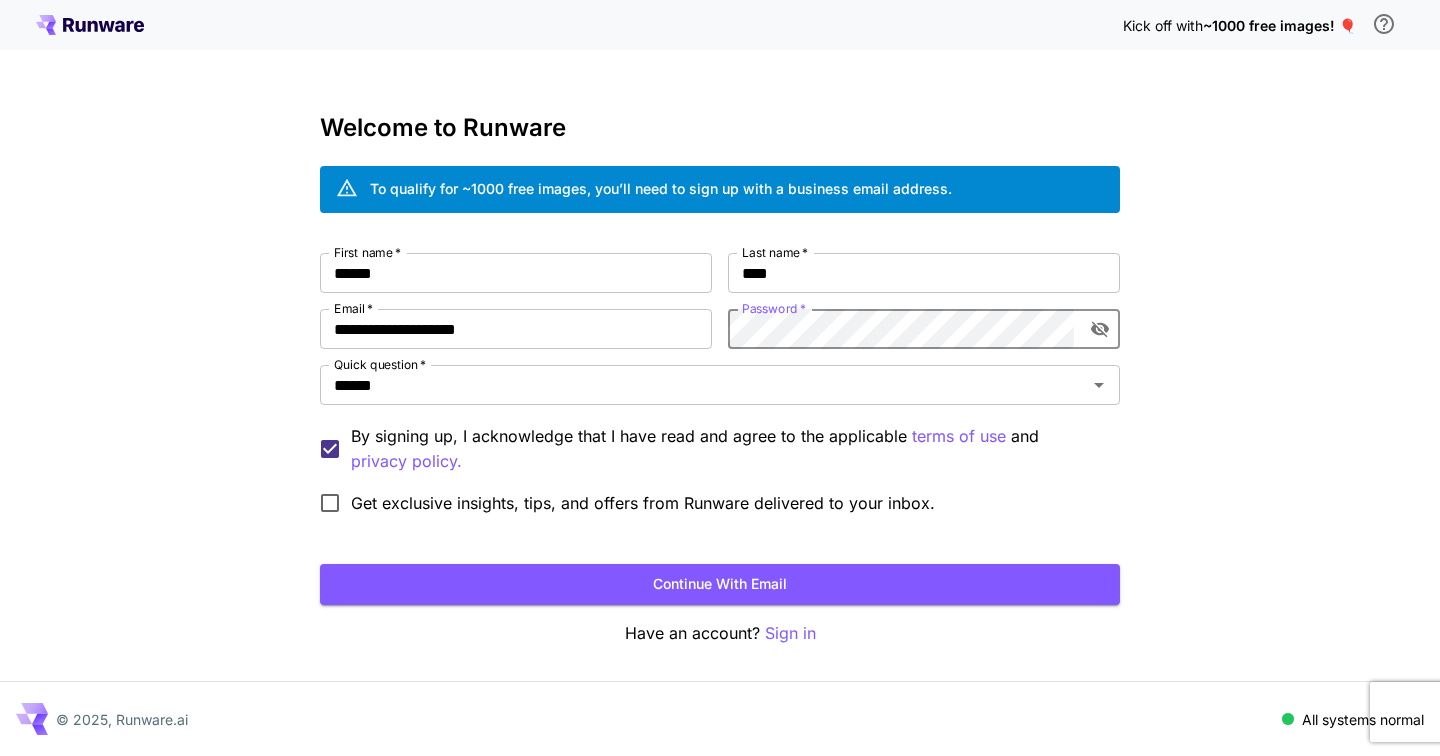 click on "Continue with email" at bounding box center [720, 584] 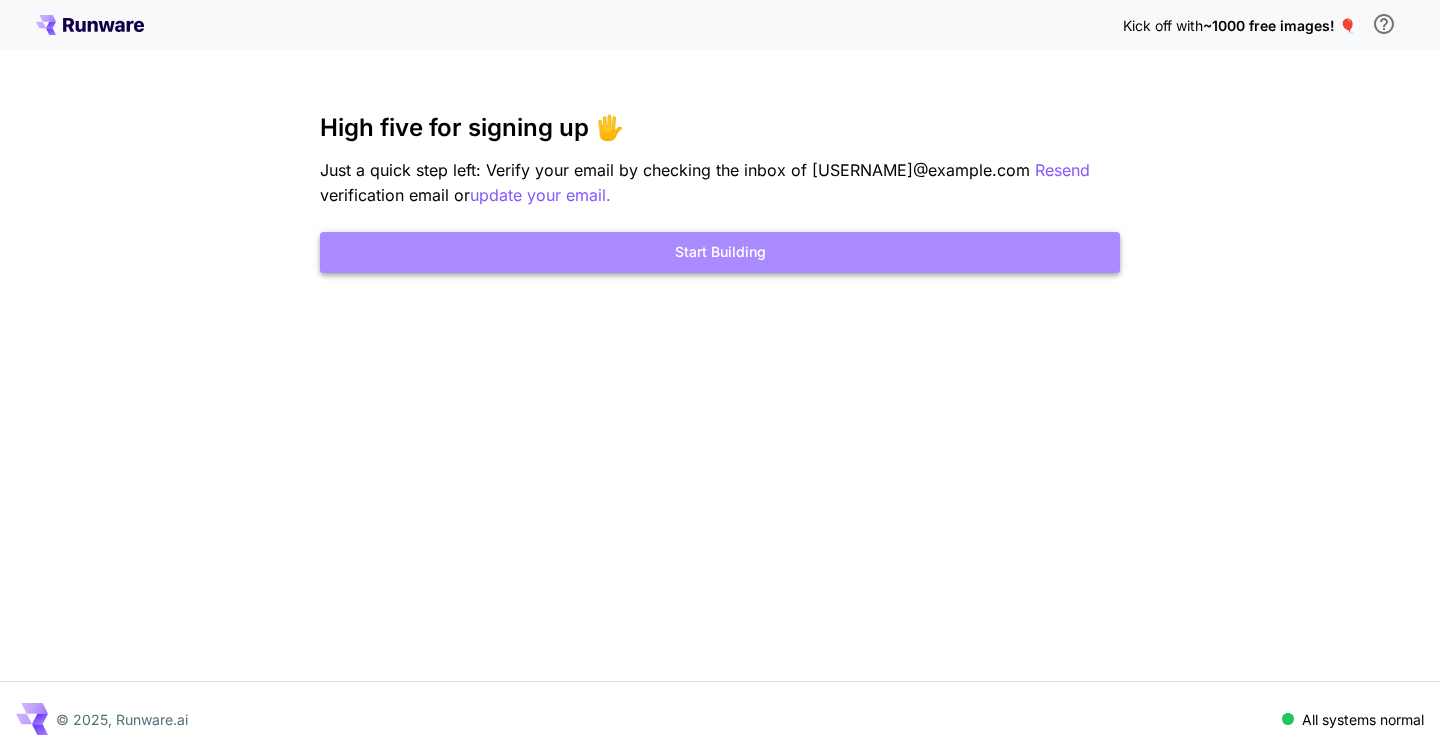 click on "Start Building" at bounding box center (720, 252) 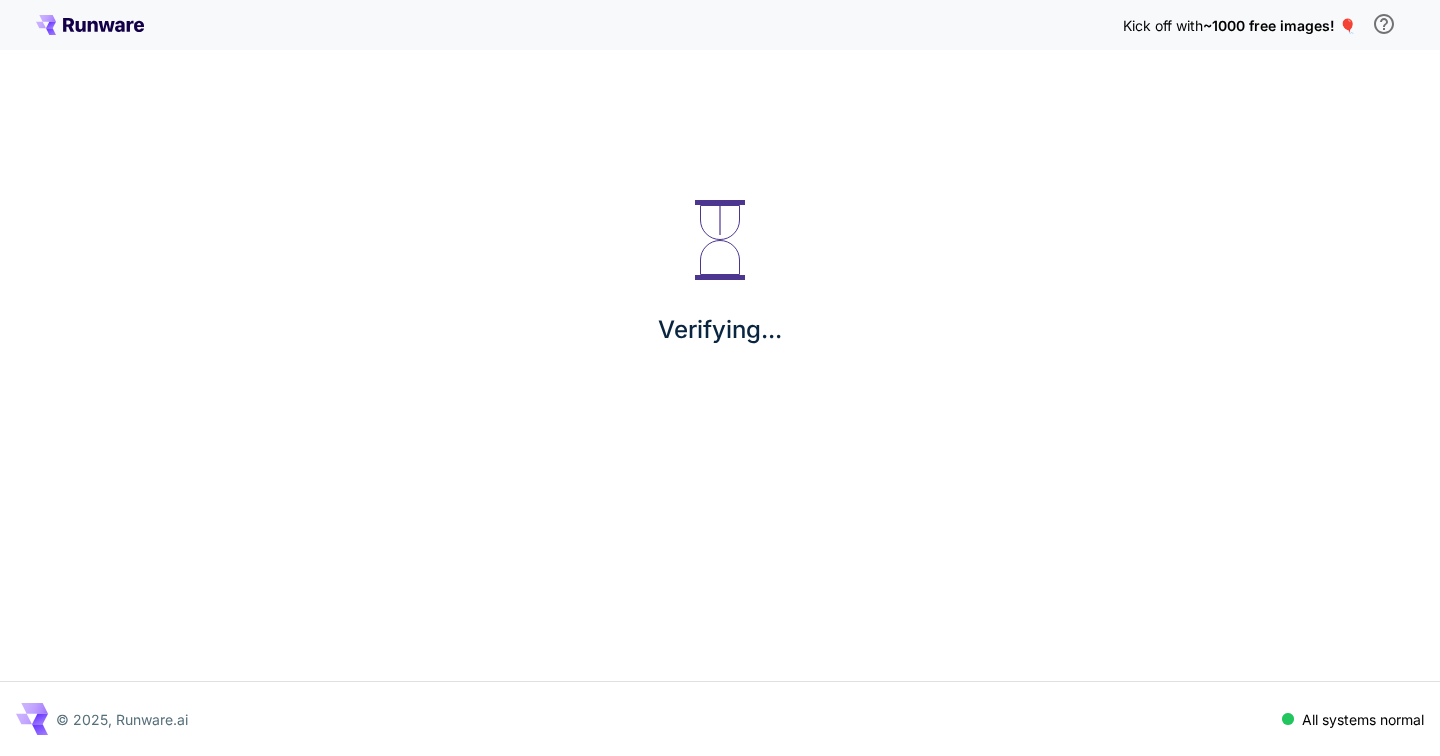 scroll, scrollTop: 0, scrollLeft: 0, axis: both 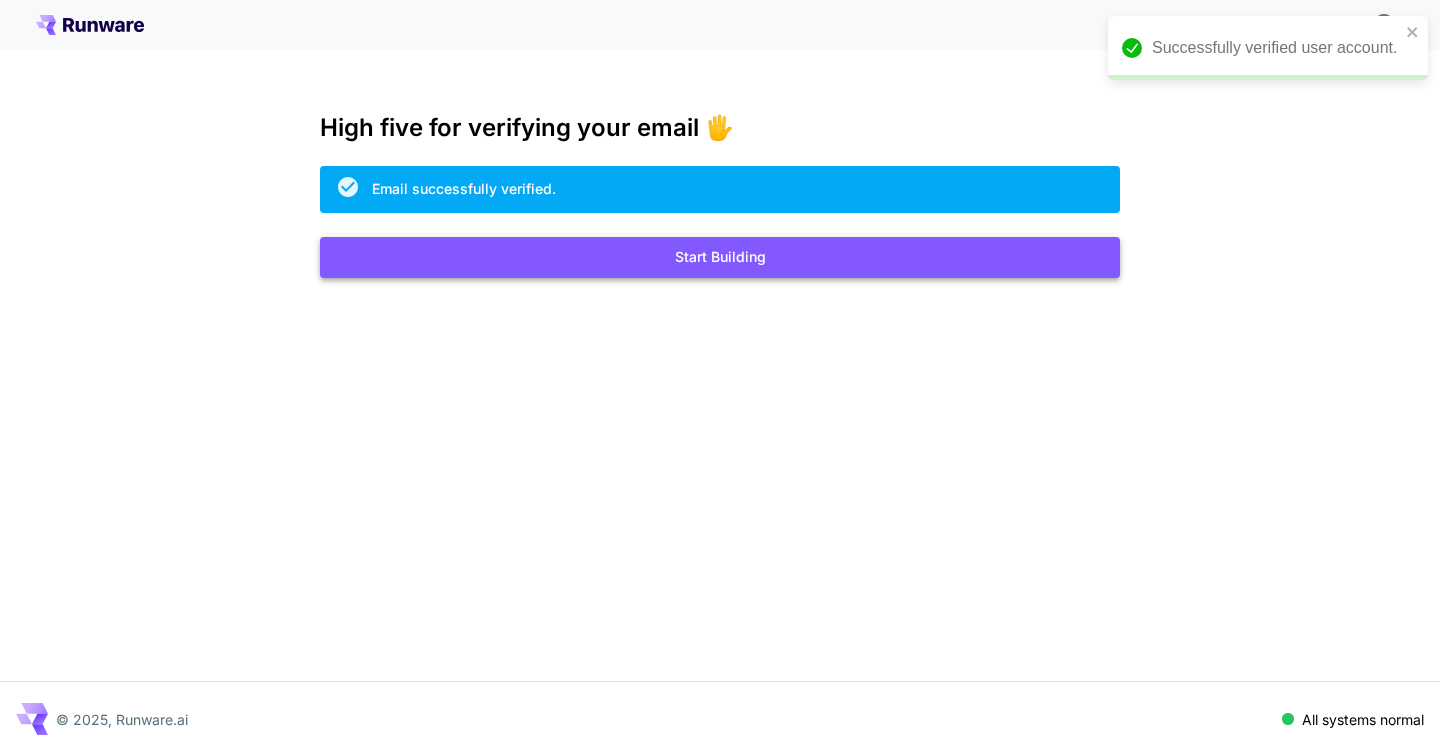 click on "Start Building" at bounding box center (720, 257) 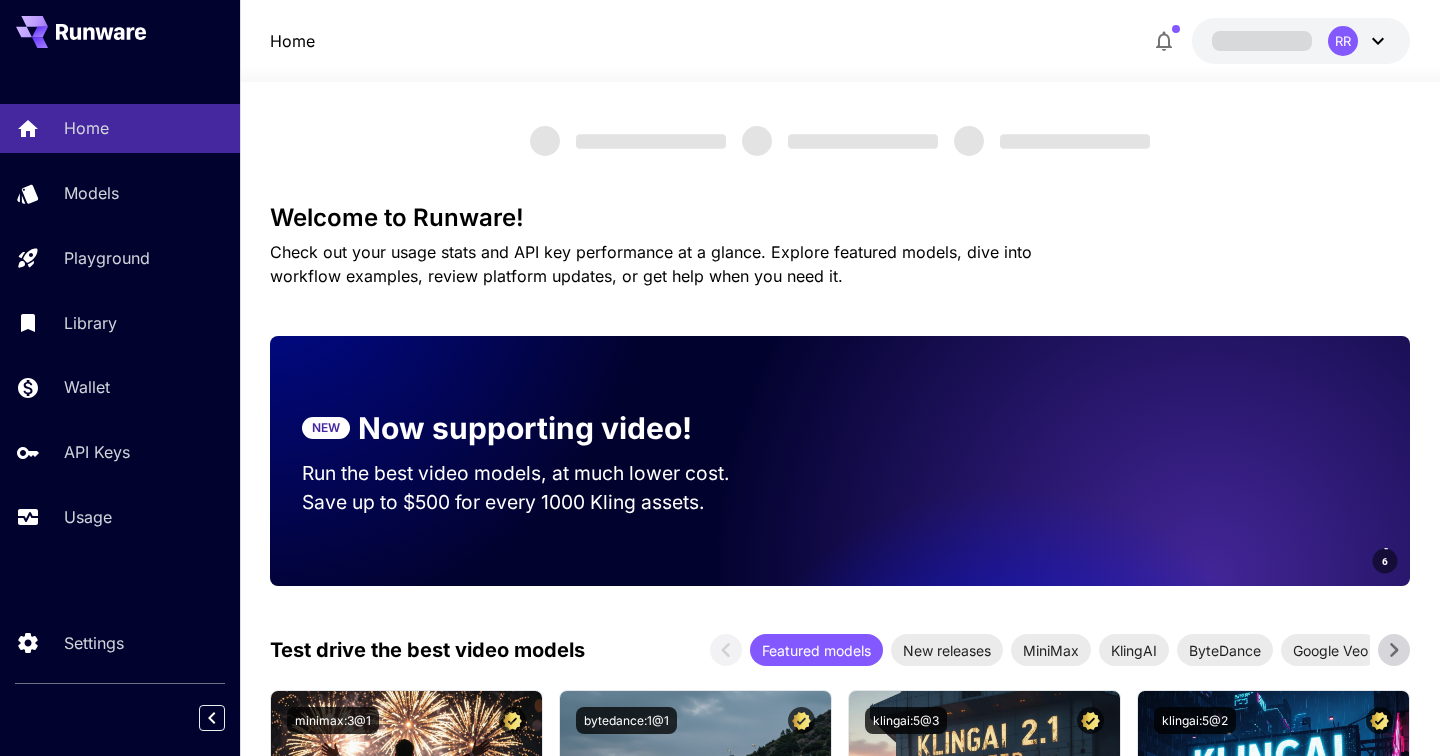 scroll, scrollTop: 0, scrollLeft: 0, axis: both 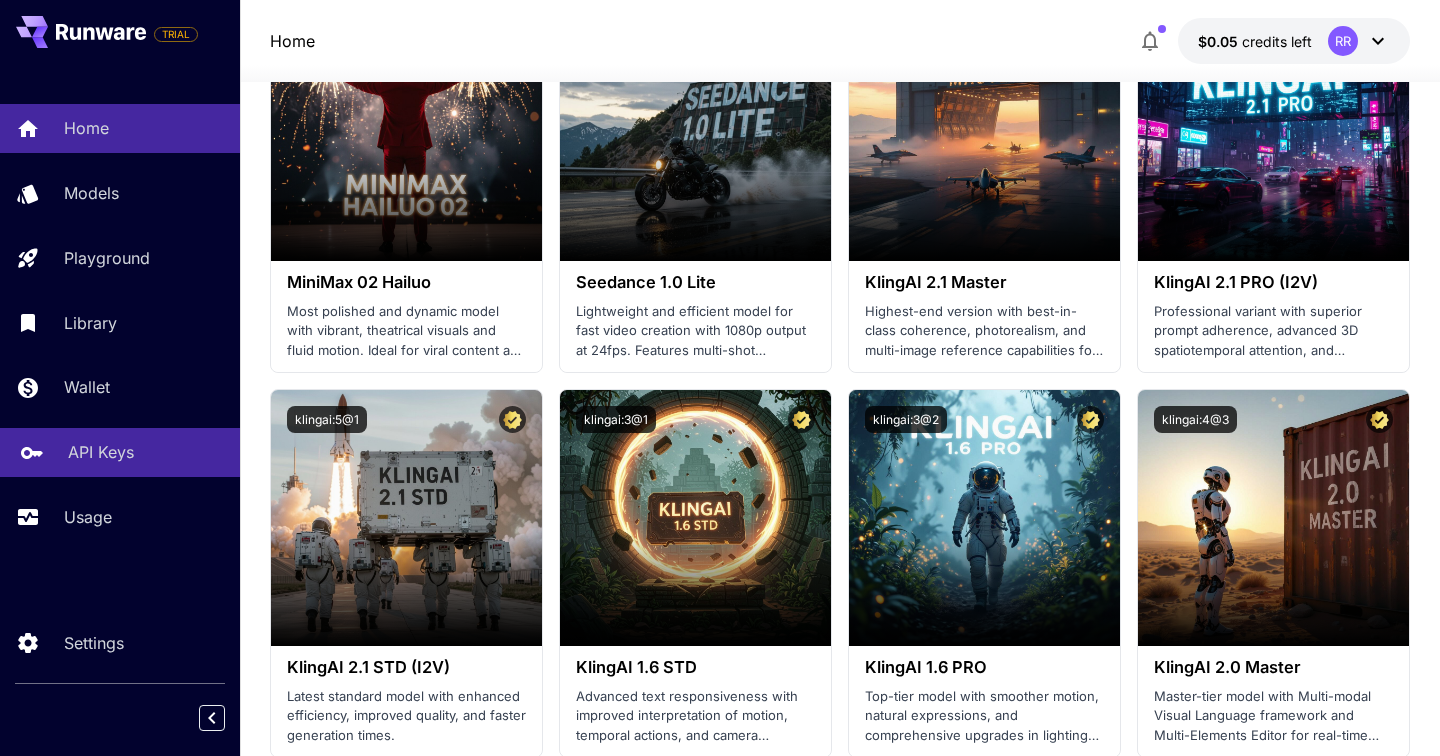 click on "API Keys" at bounding box center [146, 452] 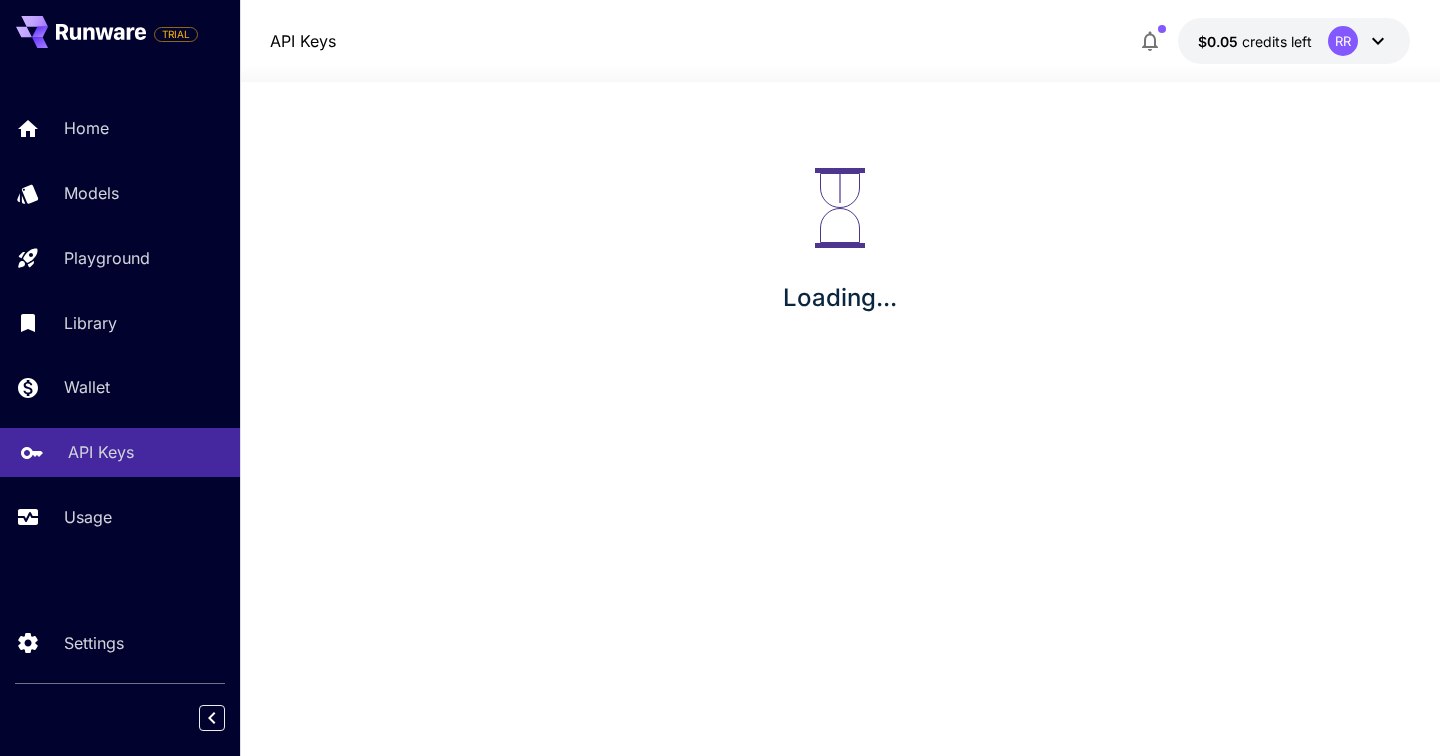 scroll, scrollTop: 0, scrollLeft: 0, axis: both 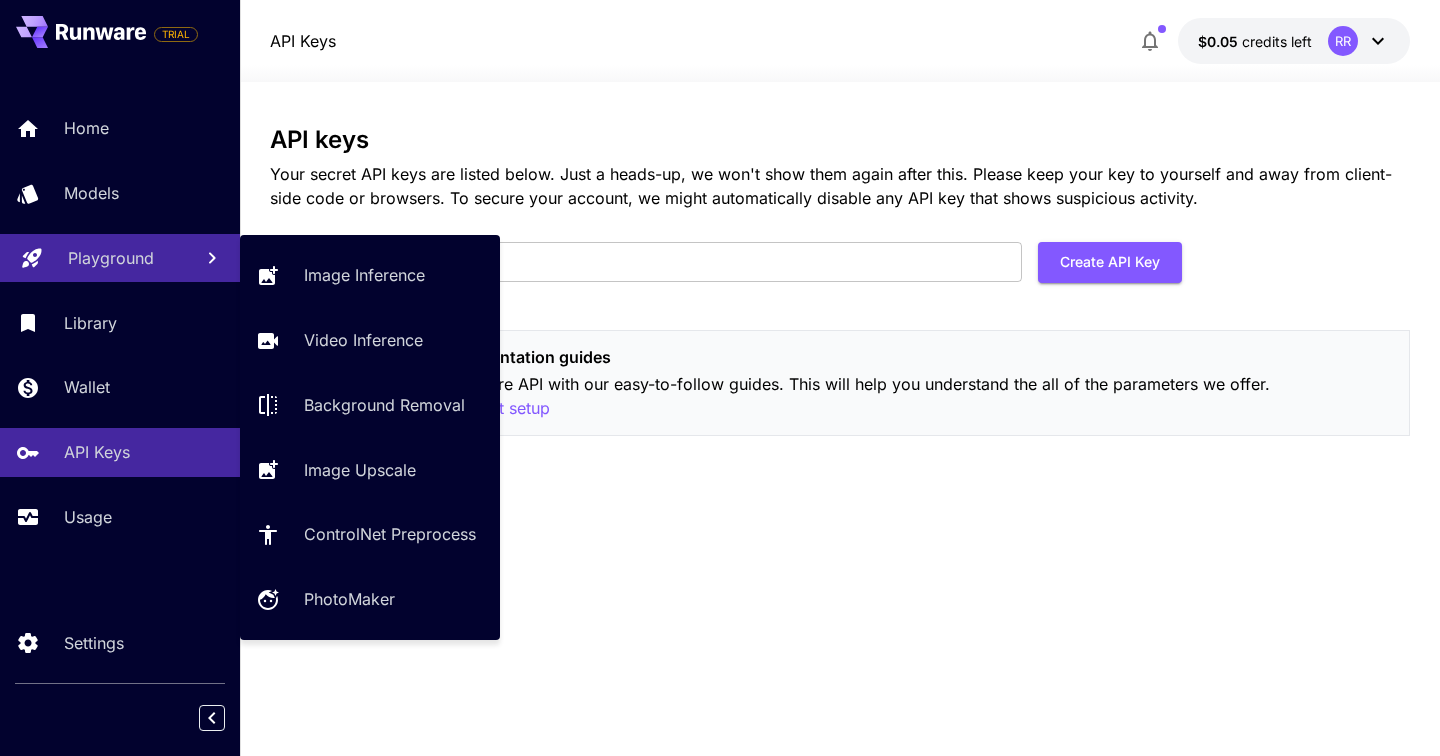 click on "Playground" at bounding box center [120, 258] 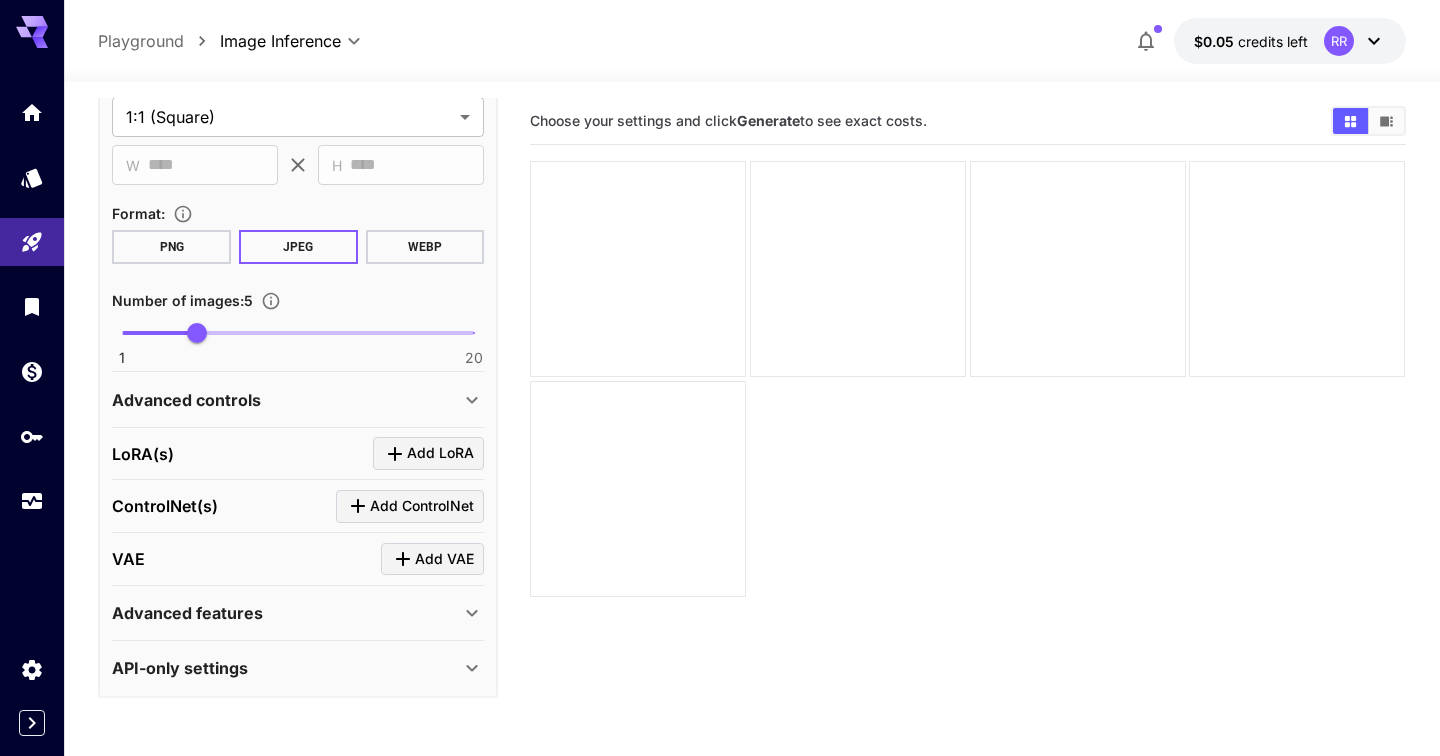 scroll, scrollTop: 470, scrollLeft: 0, axis: vertical 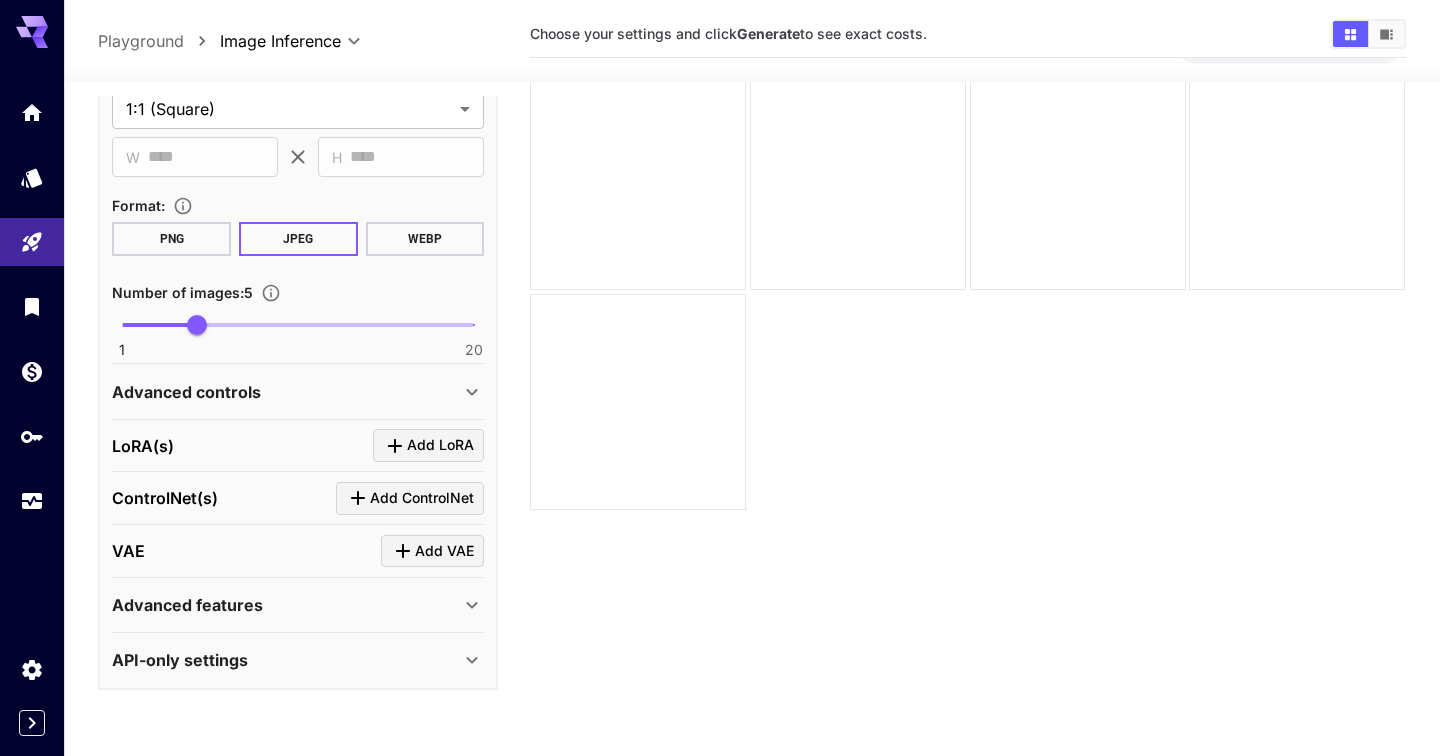 click on "Advanced features" at bounding box center [286, 605] 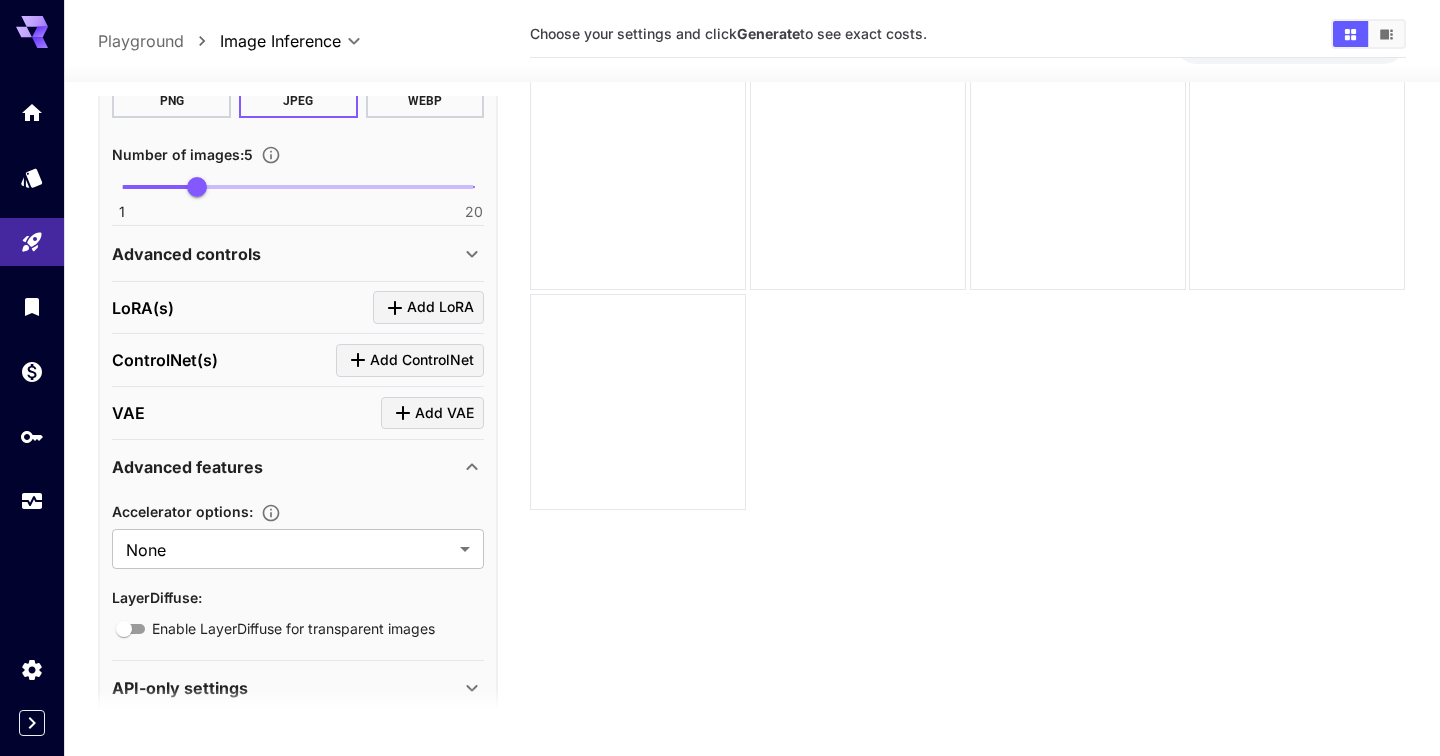 scroll, scrollTop: 636, scrollLeft: 0, axis: vertical 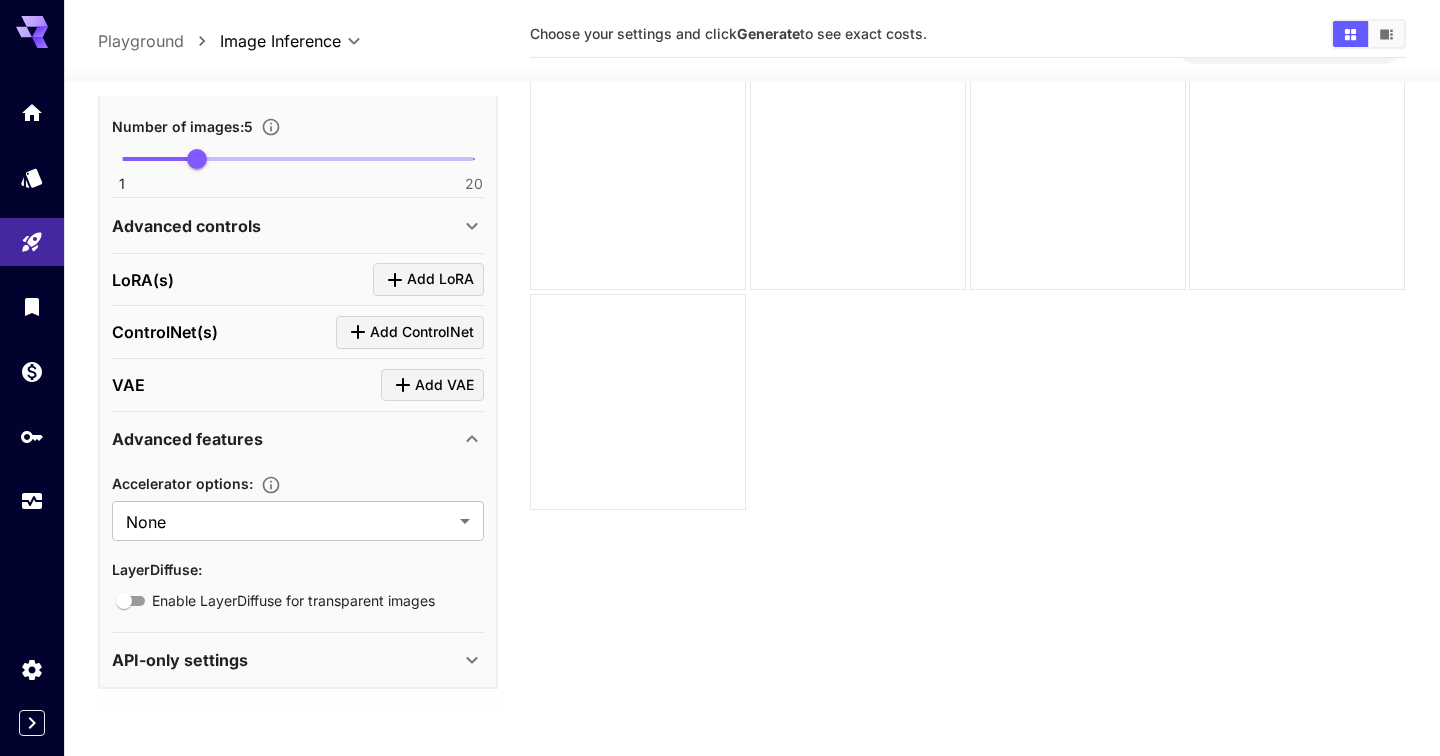 click on "API-only settings" at bounding box center [286, 660] 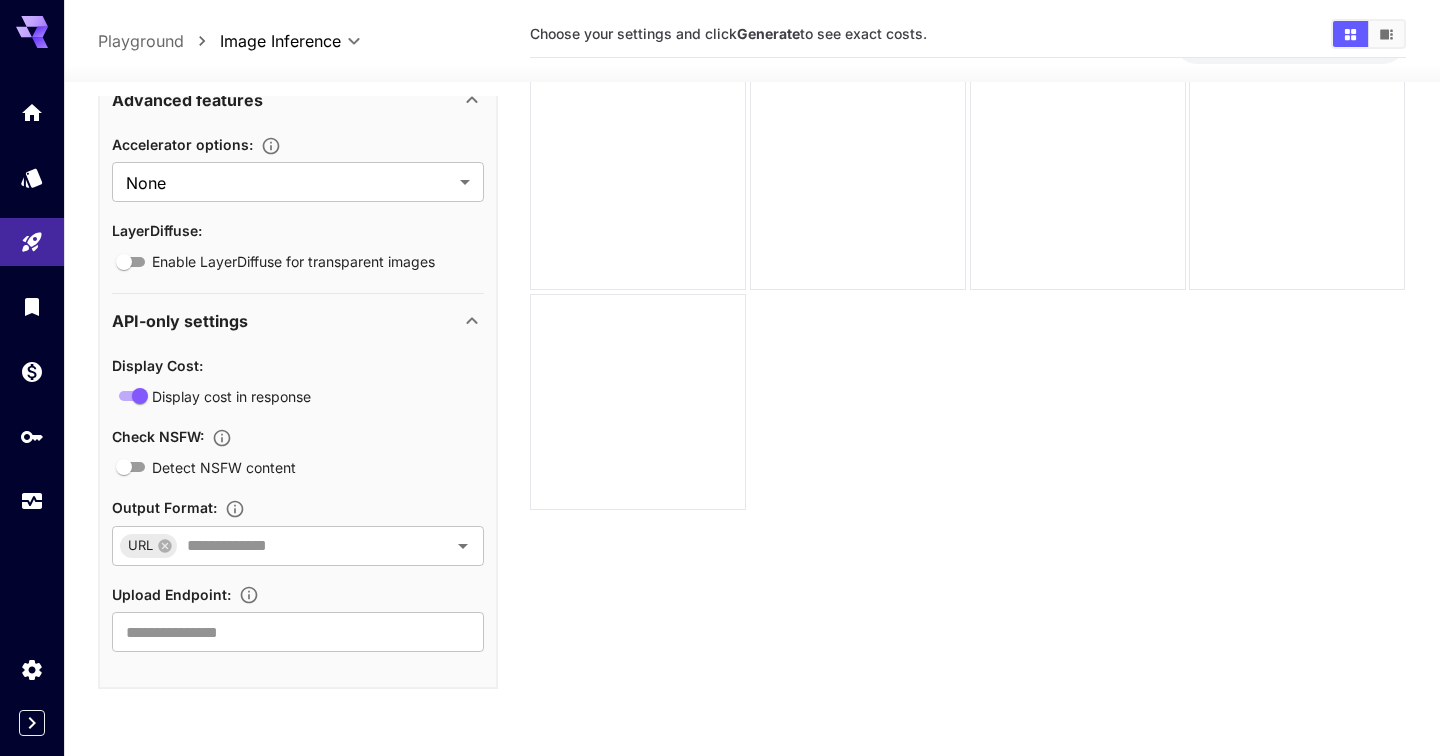 scroll, scrollTop: 0, scrollLeft: 0, axis: both 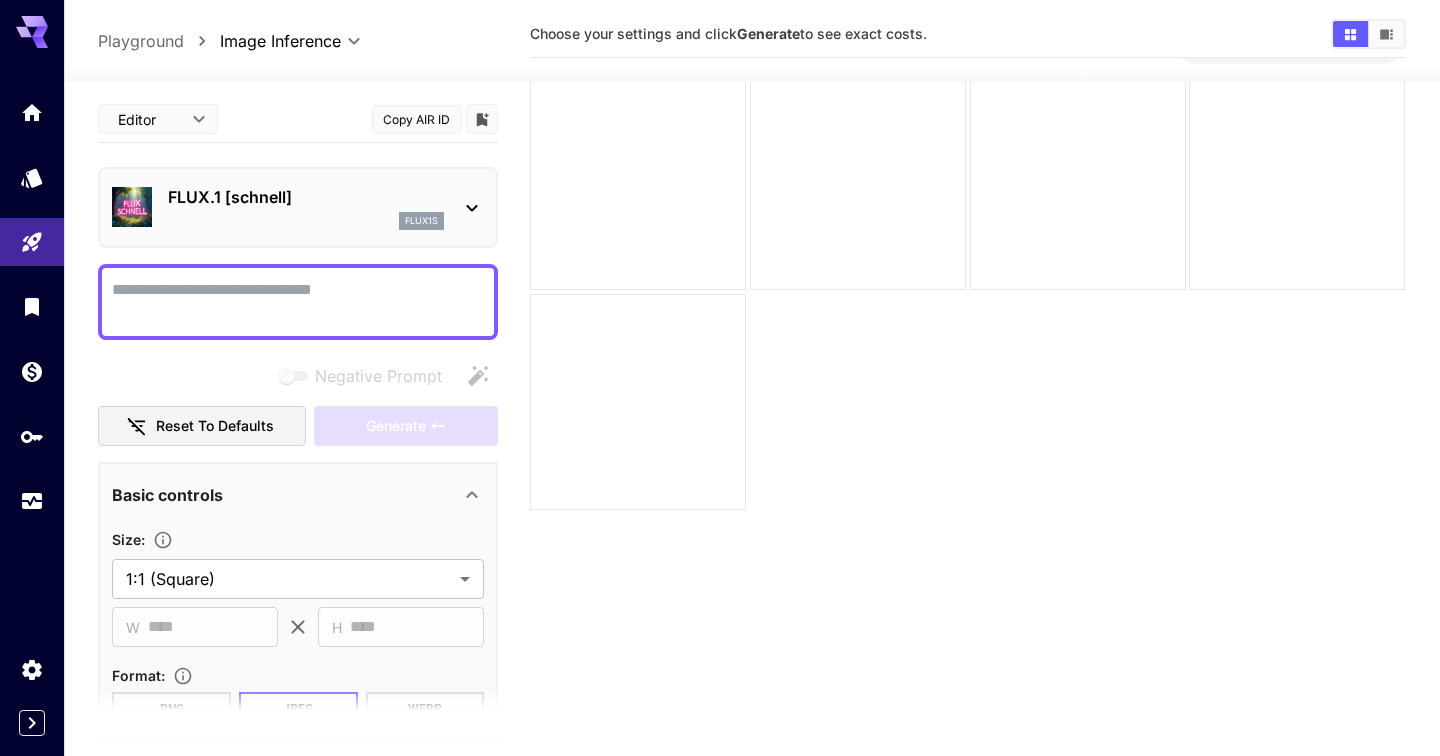 click on "Negative Prompt" at bounding box center [298, 302] 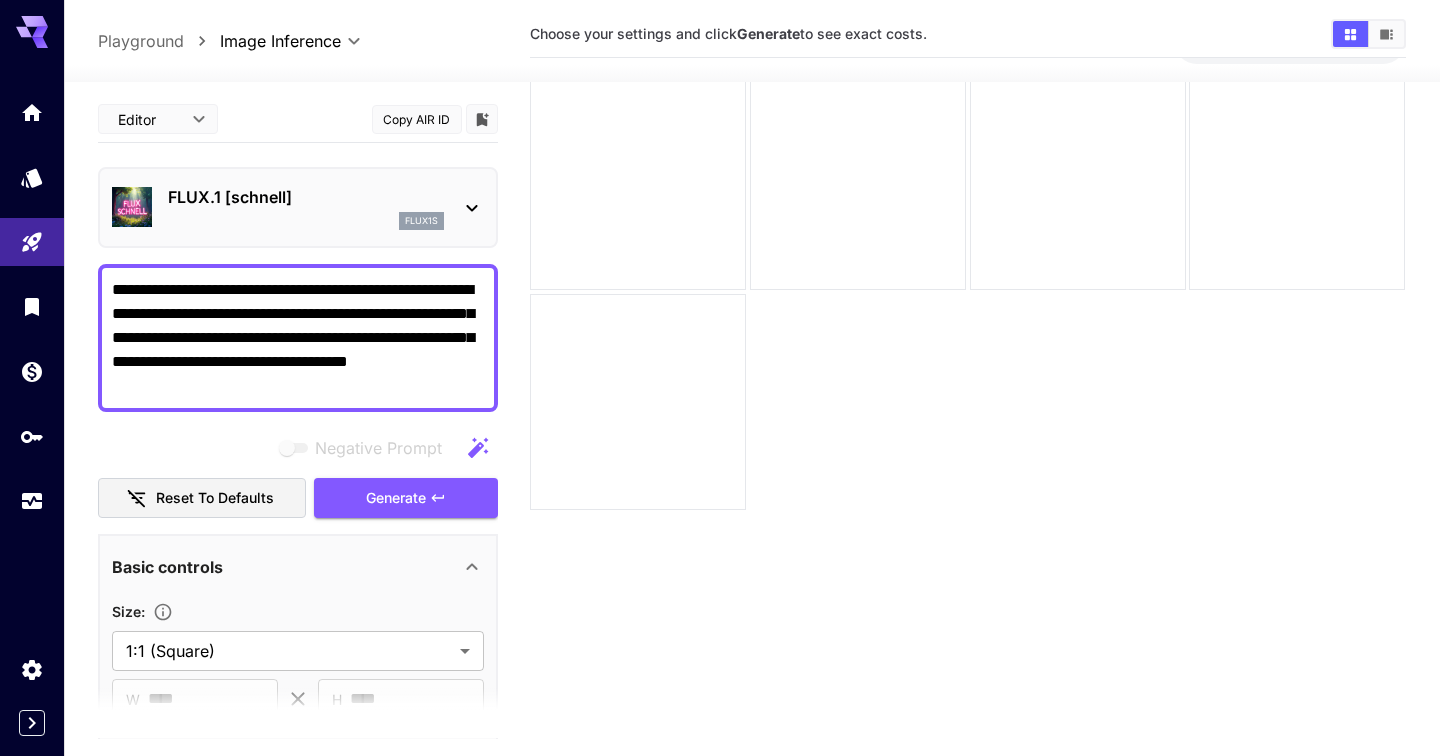 click on "**********" at bounding box center [298, 338] 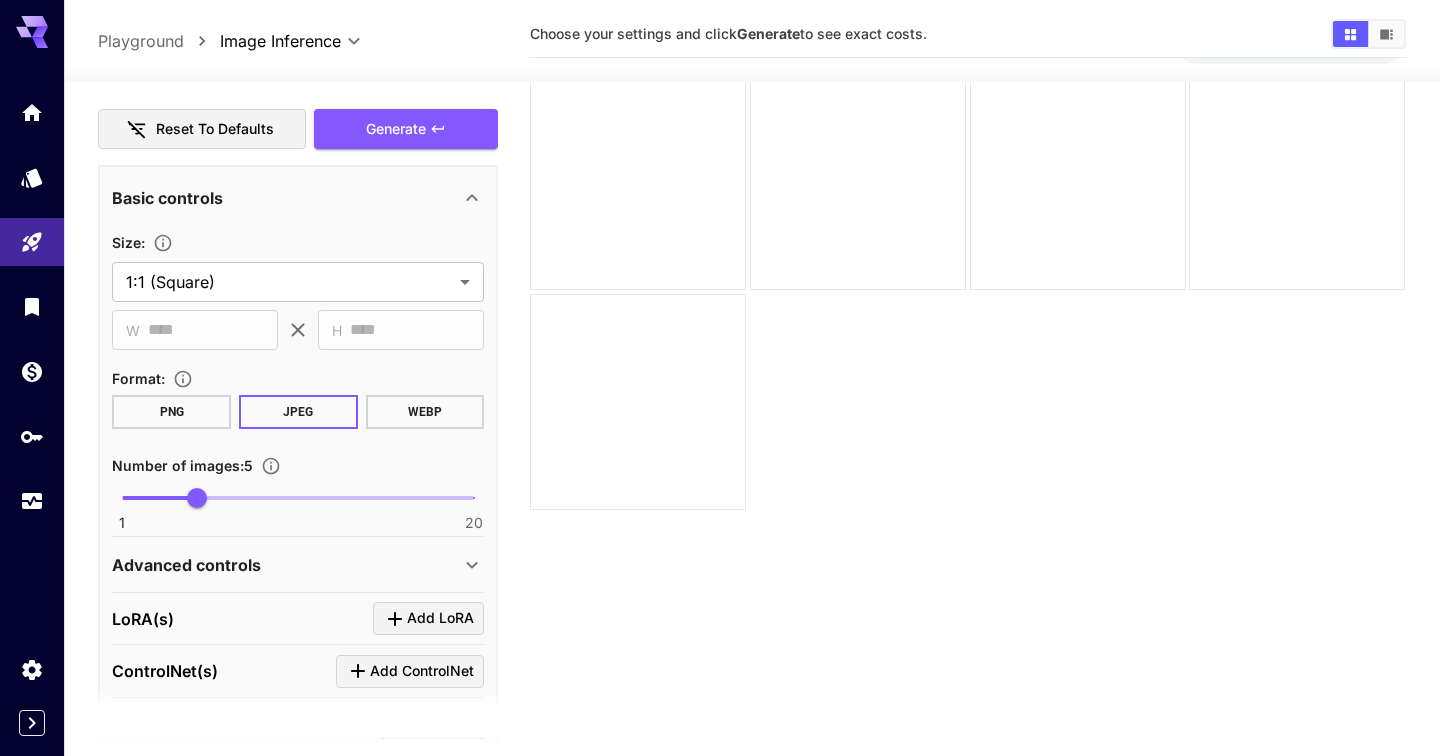 scroll, scrollTop: 175, scrollLeft: 0, axis: vertical 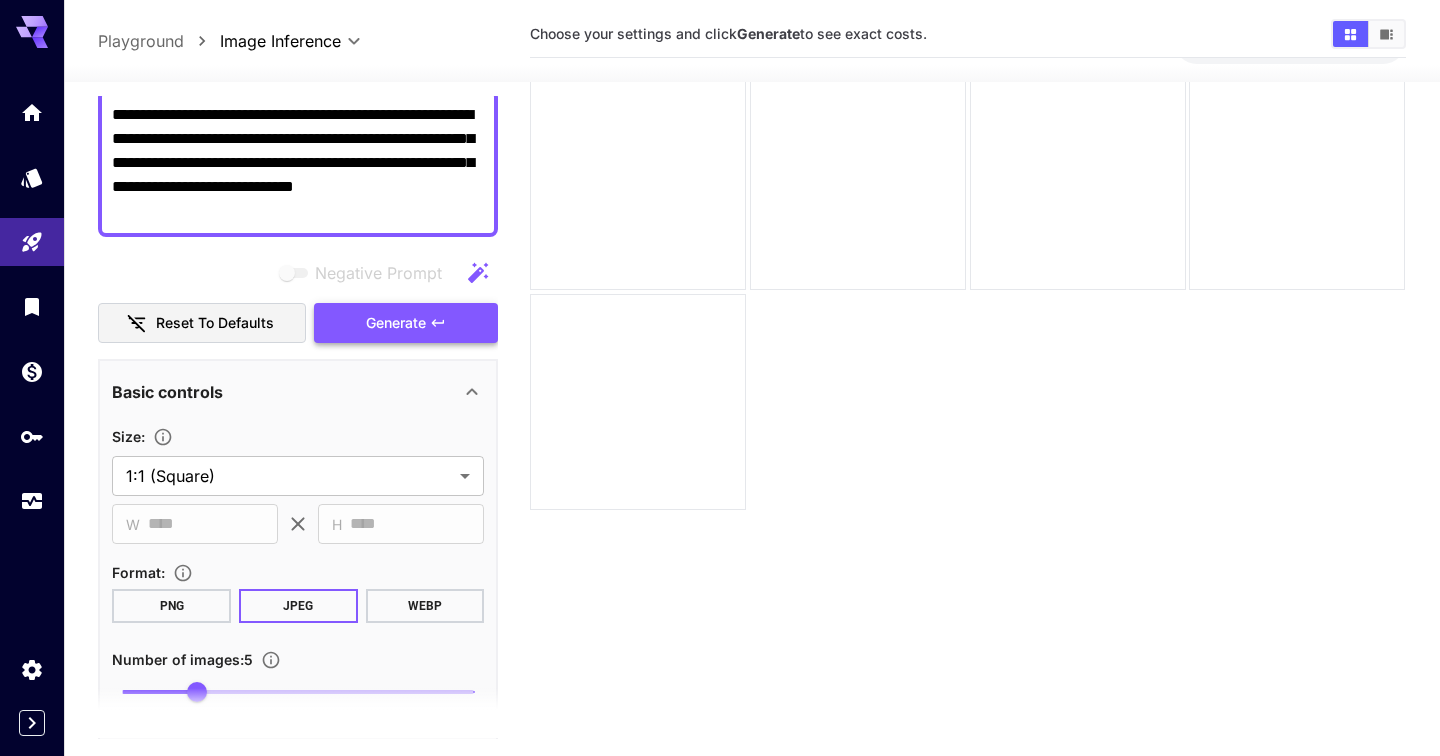 type on "**********" 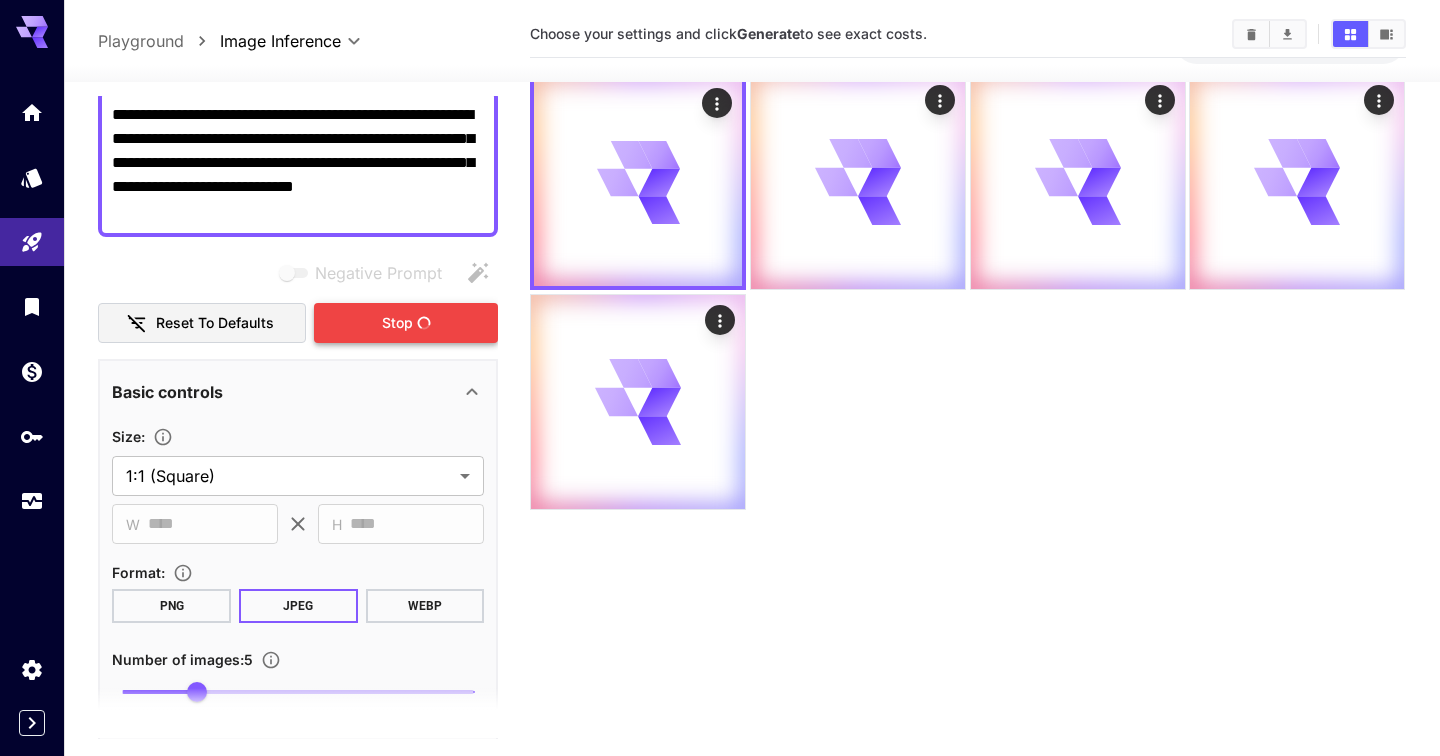scroll, scrollTop: 0, scrollLeft: 0, axis: both 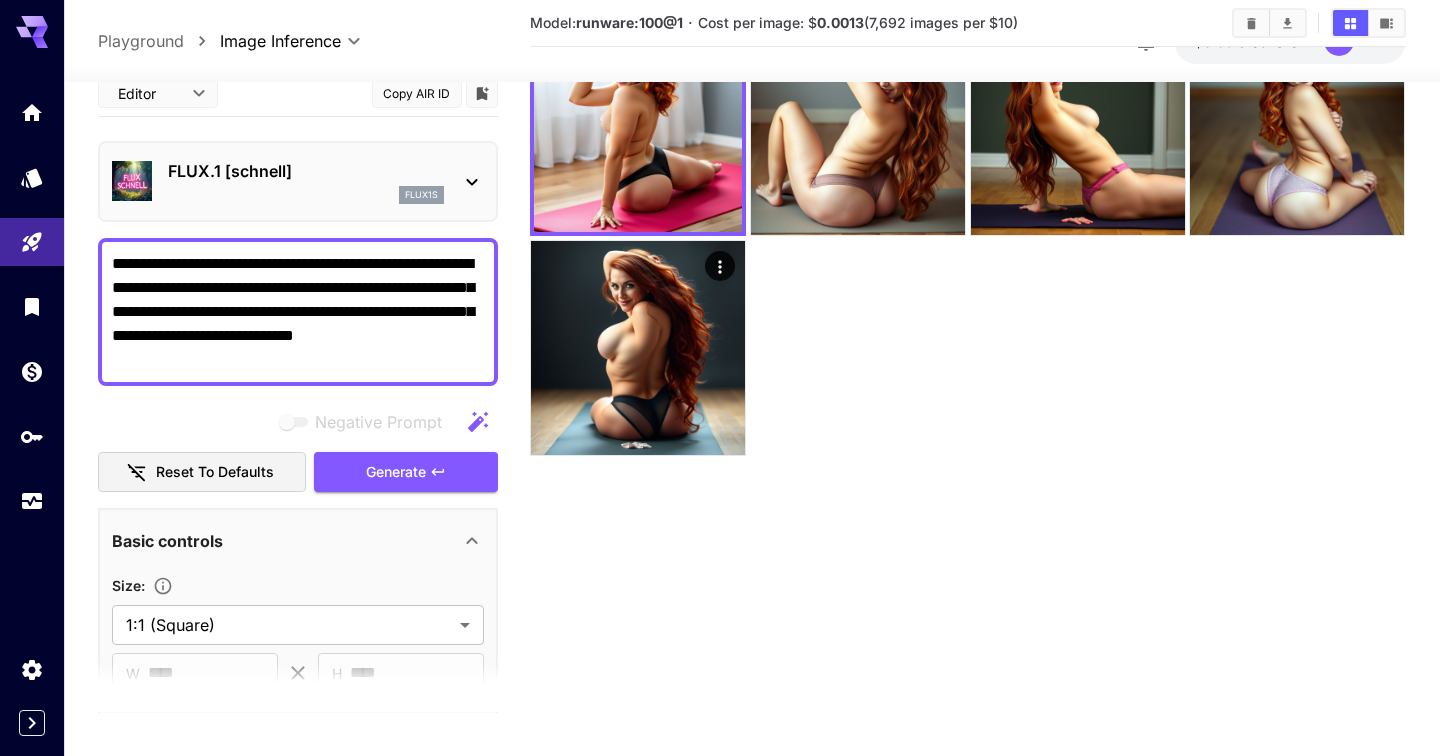 click on "flux1s" at bounding box center [306, 196] 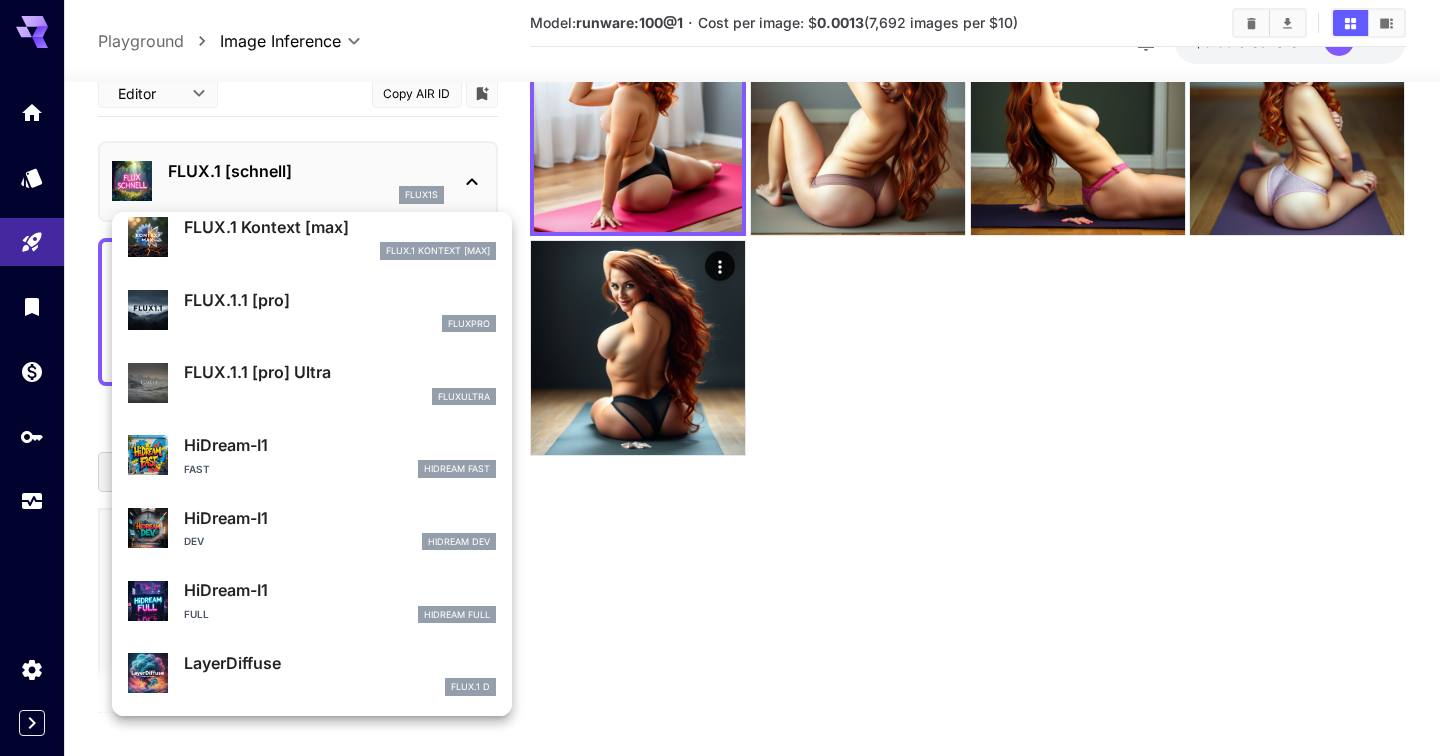 scroll, scrollTop: 377, scrollLeft: 0, axis: vertical 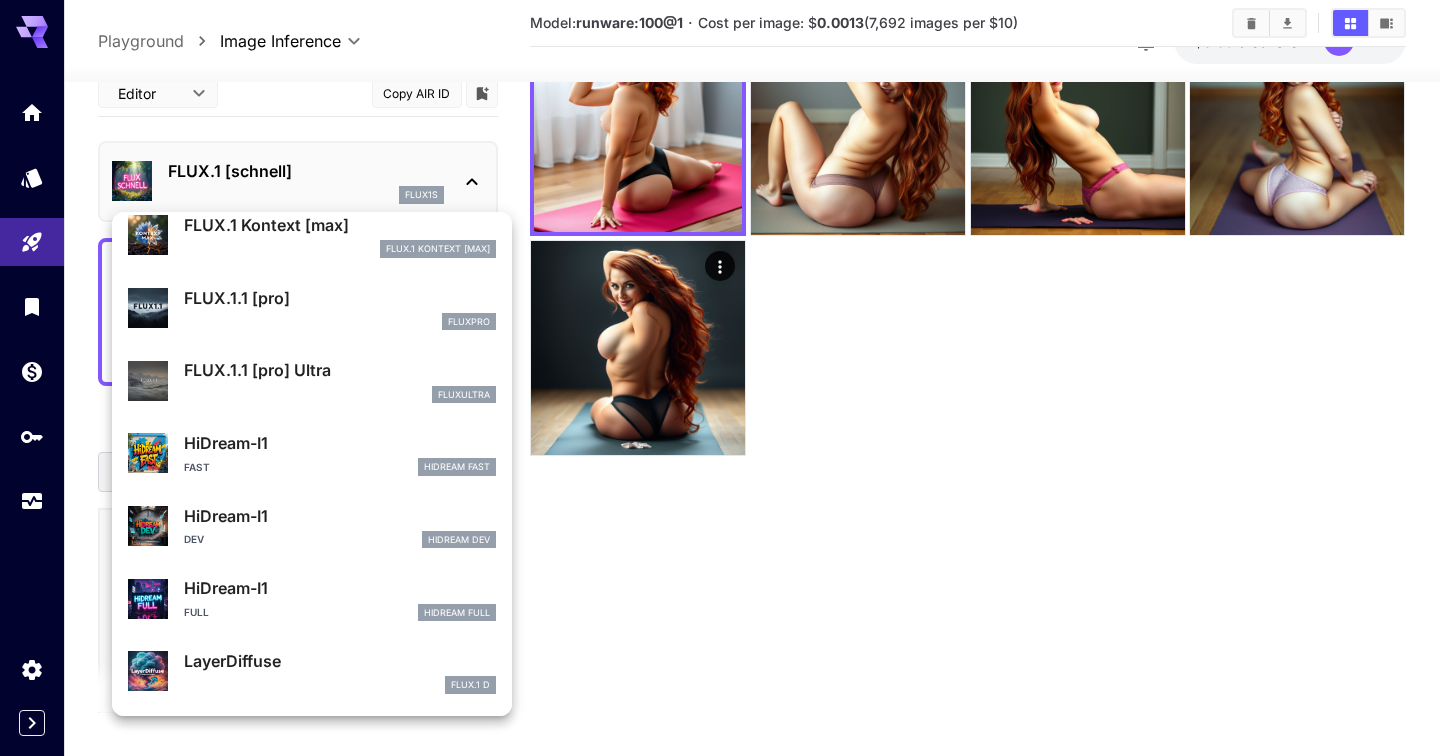 click on "HiDream-I1" at bounding box center (340, 443) 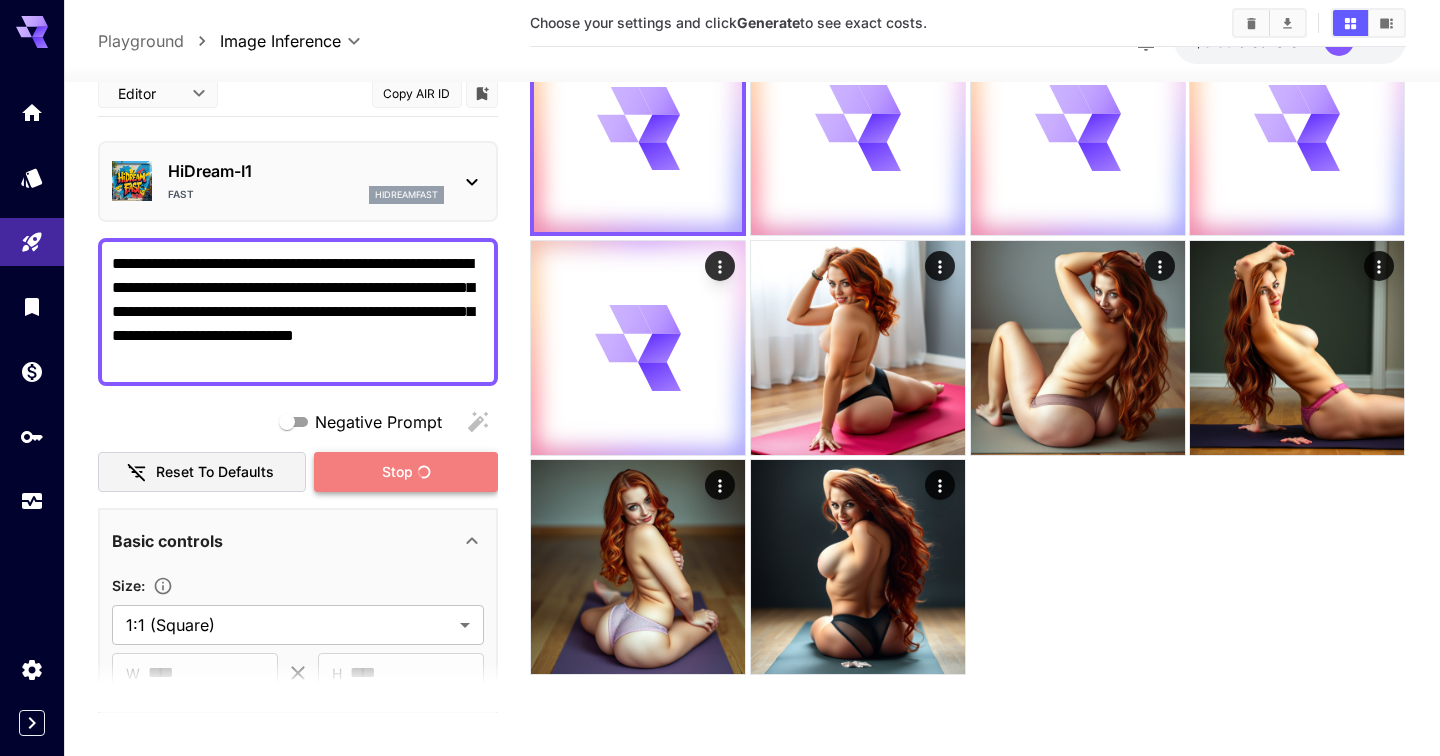 click on "Stop" at bounding box center (406, 472) 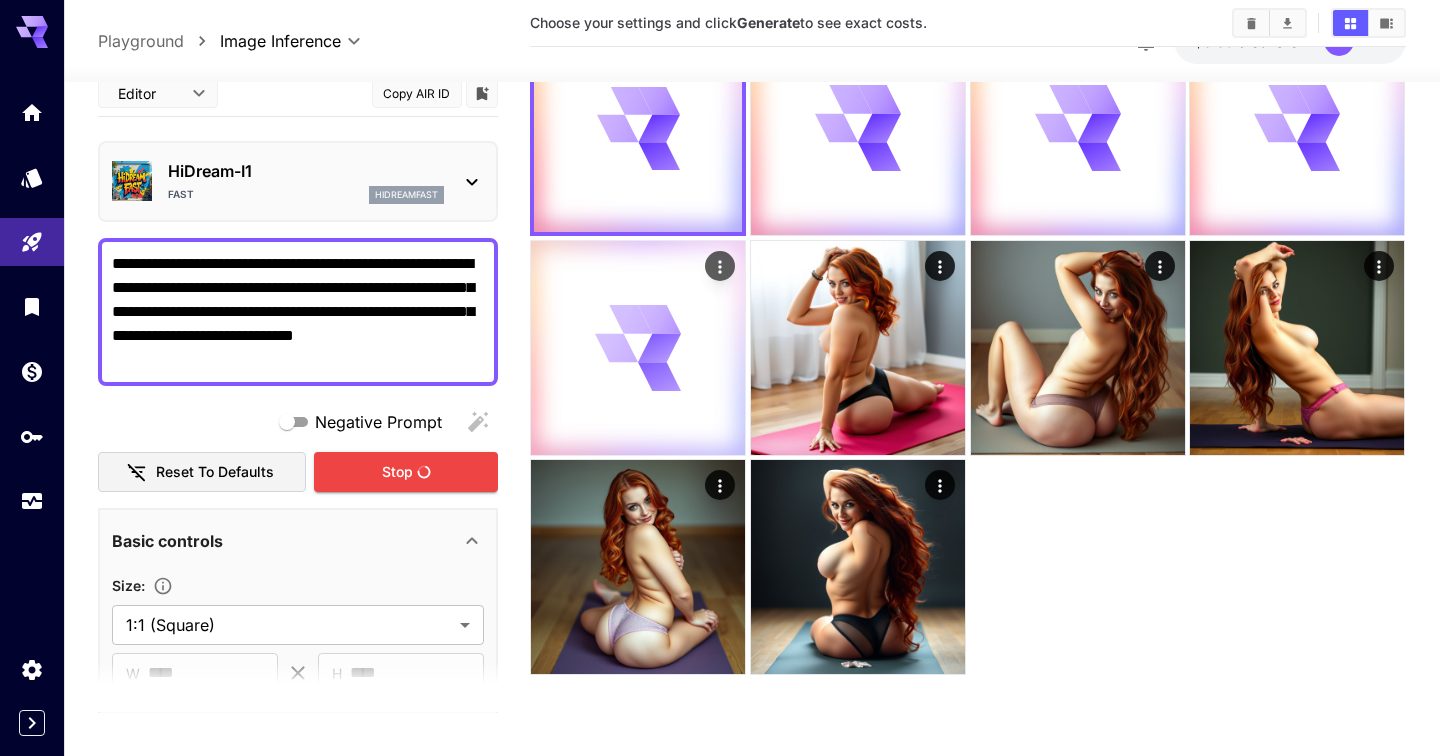scroll, scrollTop: 0, scrollLeft: 0, axis: both 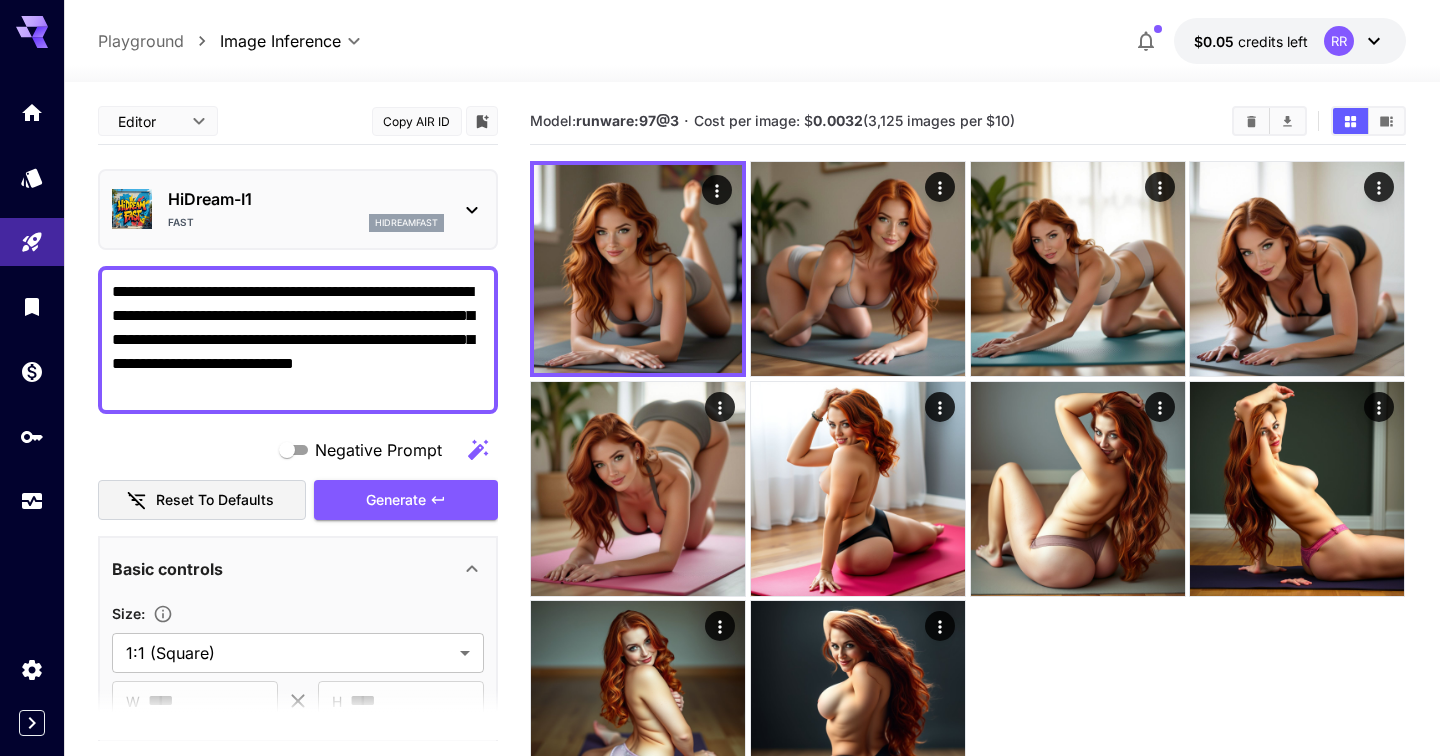 click on "HiDream-I1 Fast hidreamfast" at bounding box center [298, 209] 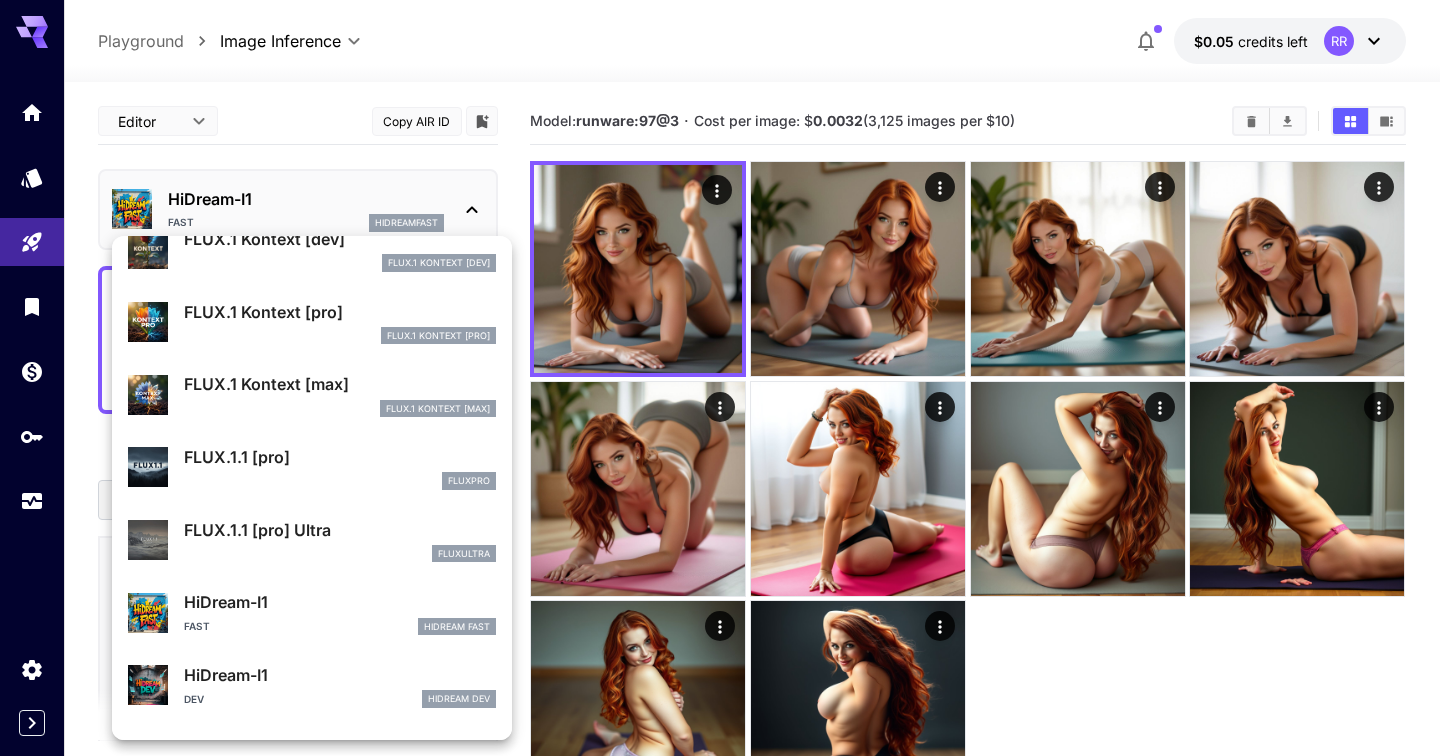 scroll, scrollTop: 311, scrollLeft: 0, axis: vertical 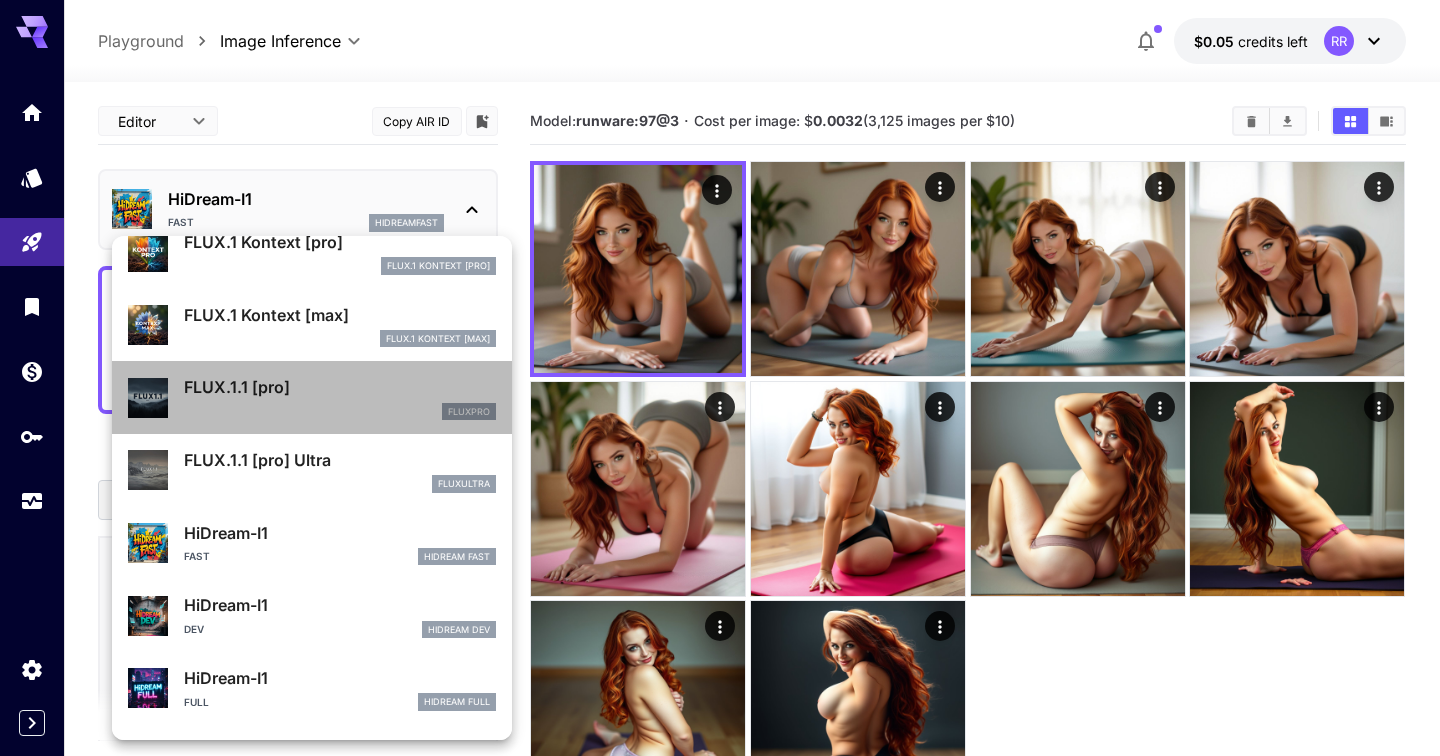 click on "fluxpro" at bounding box center [340, 412] 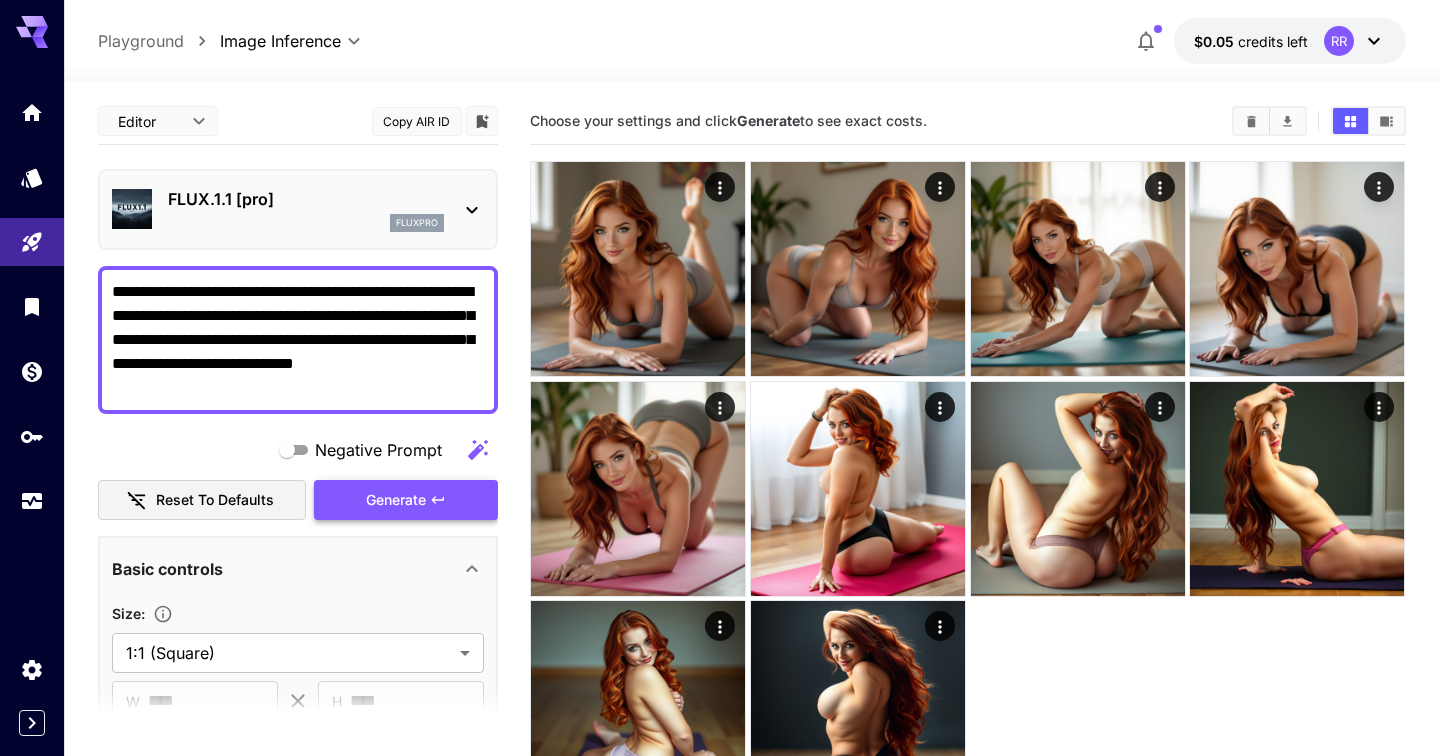 click on "Generate" at bounding box center (396, 500) 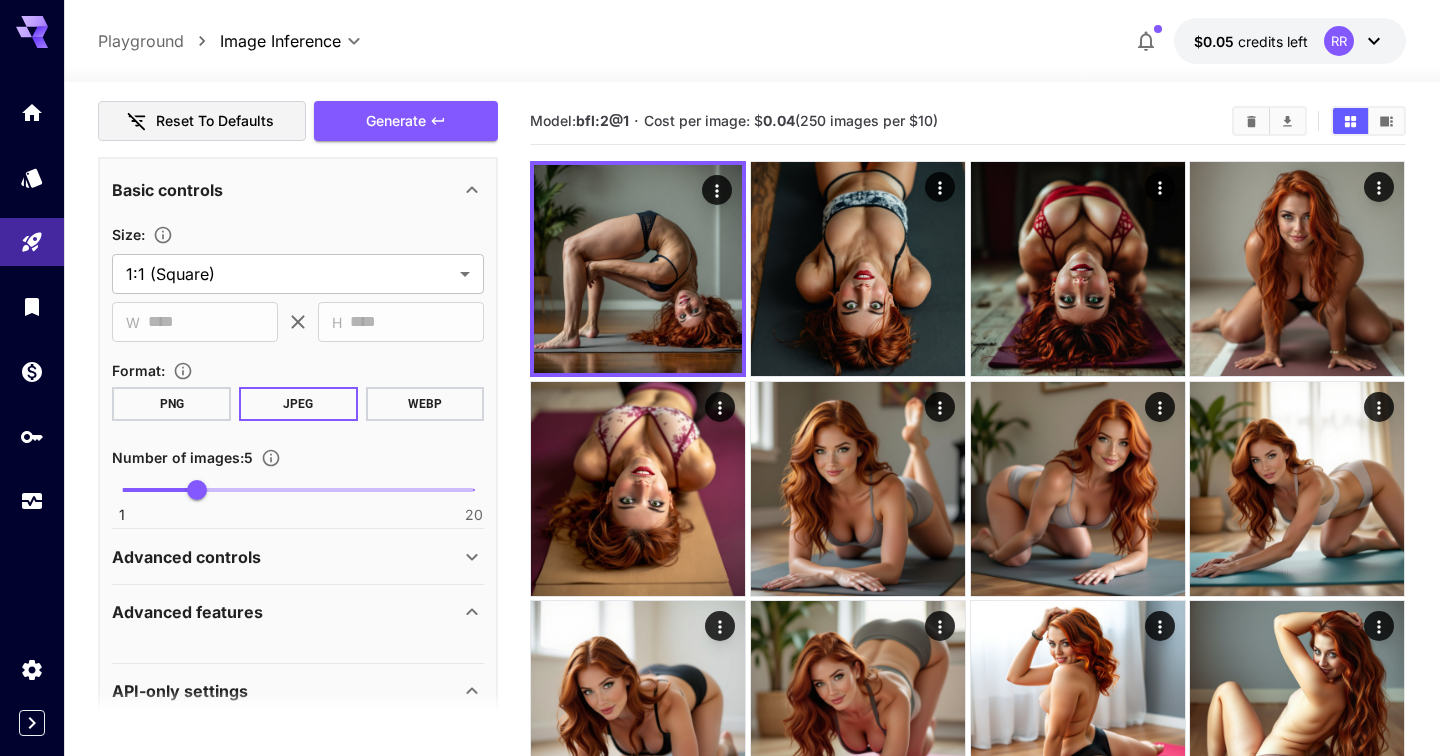 scroll, scrollTop: 0, scrollLeft: 0, axis: both 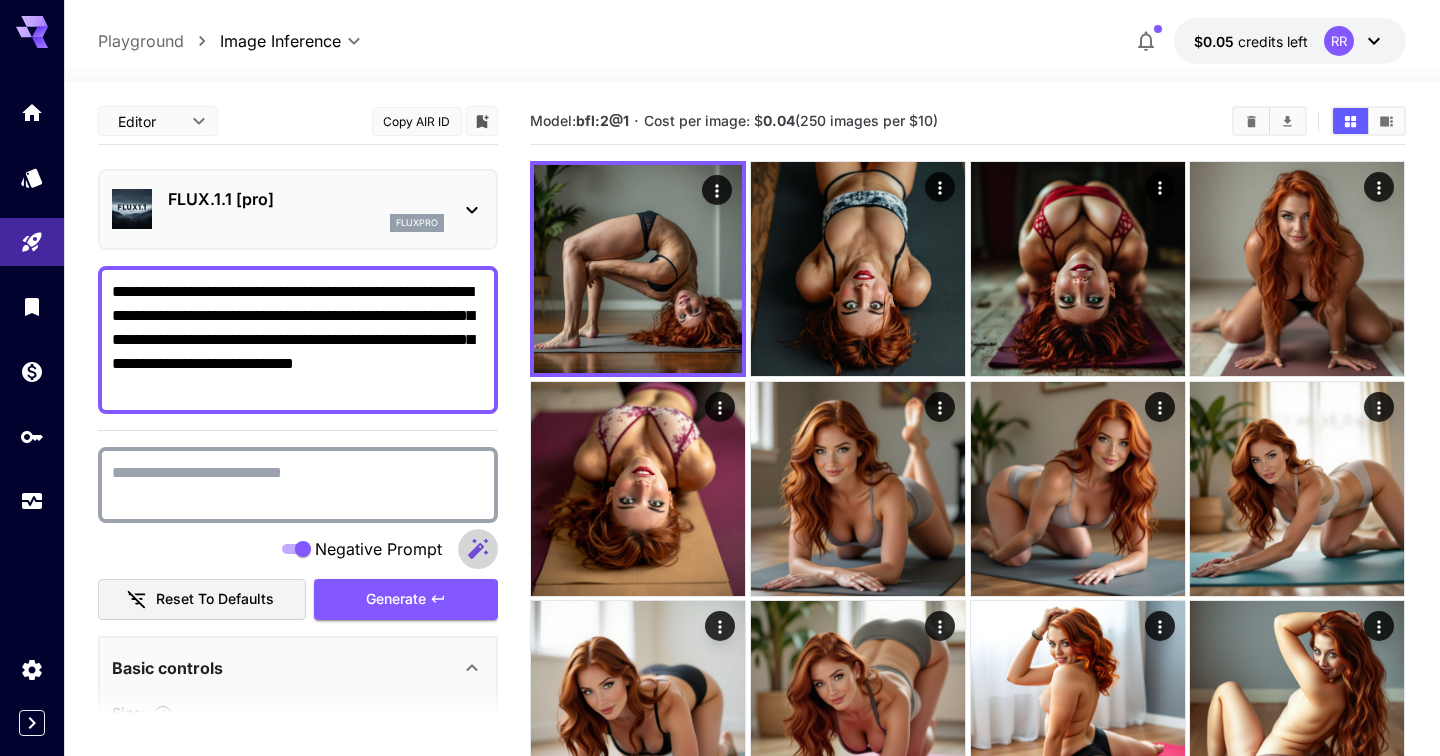 click 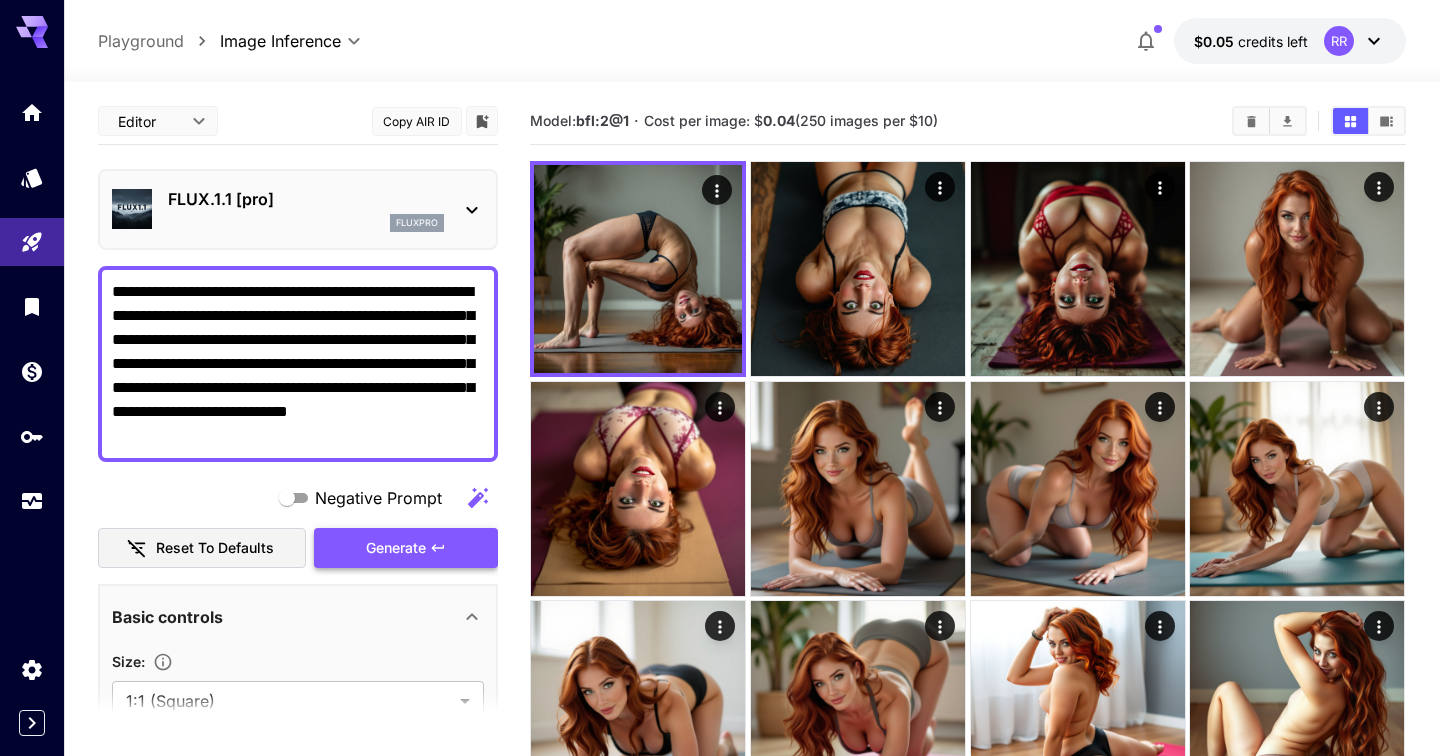 click on "Generate" at bounding box center [396, 548] 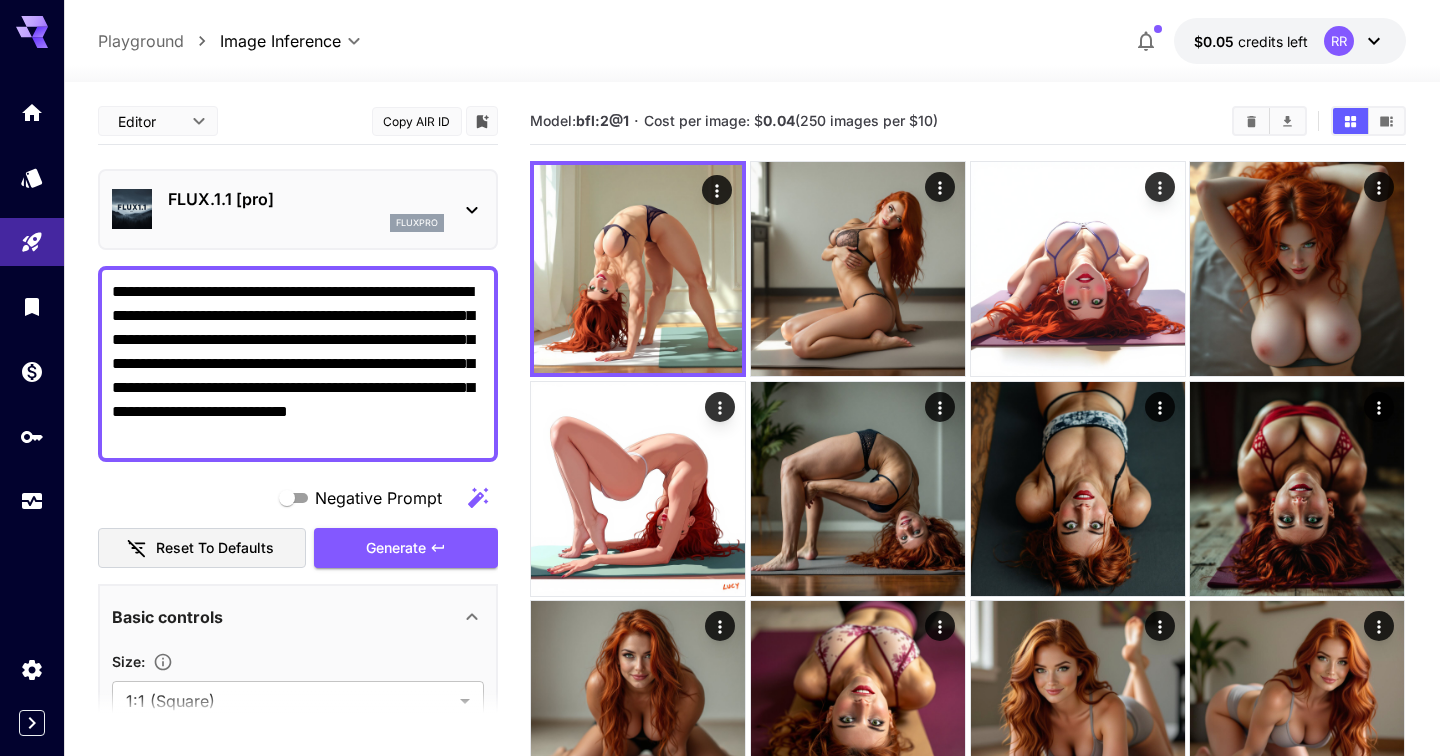 click on "**********" at bounding box center [298, 364] 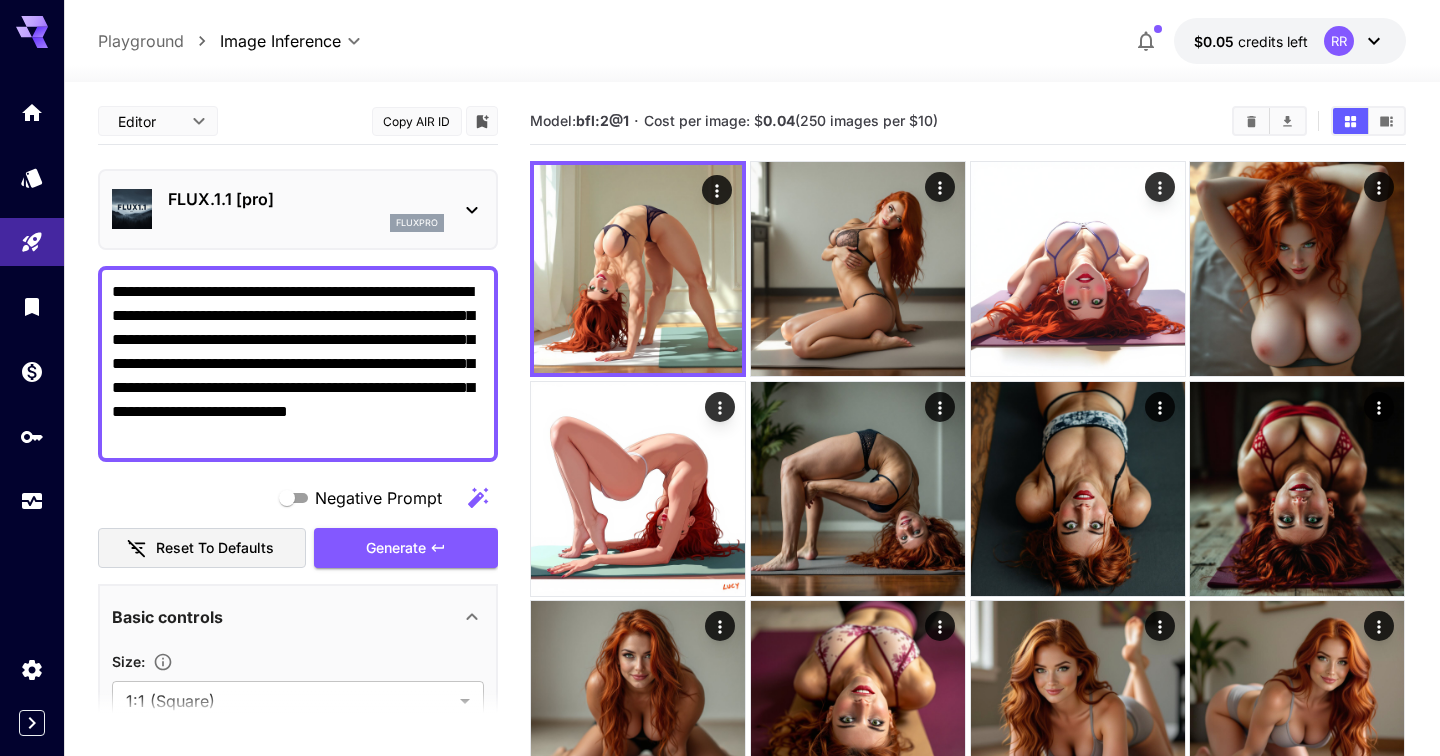 drag, startPoint x: 204, startPoint y: 315, endPoint x: 213, endPoint y: 321, distance: 10.816654 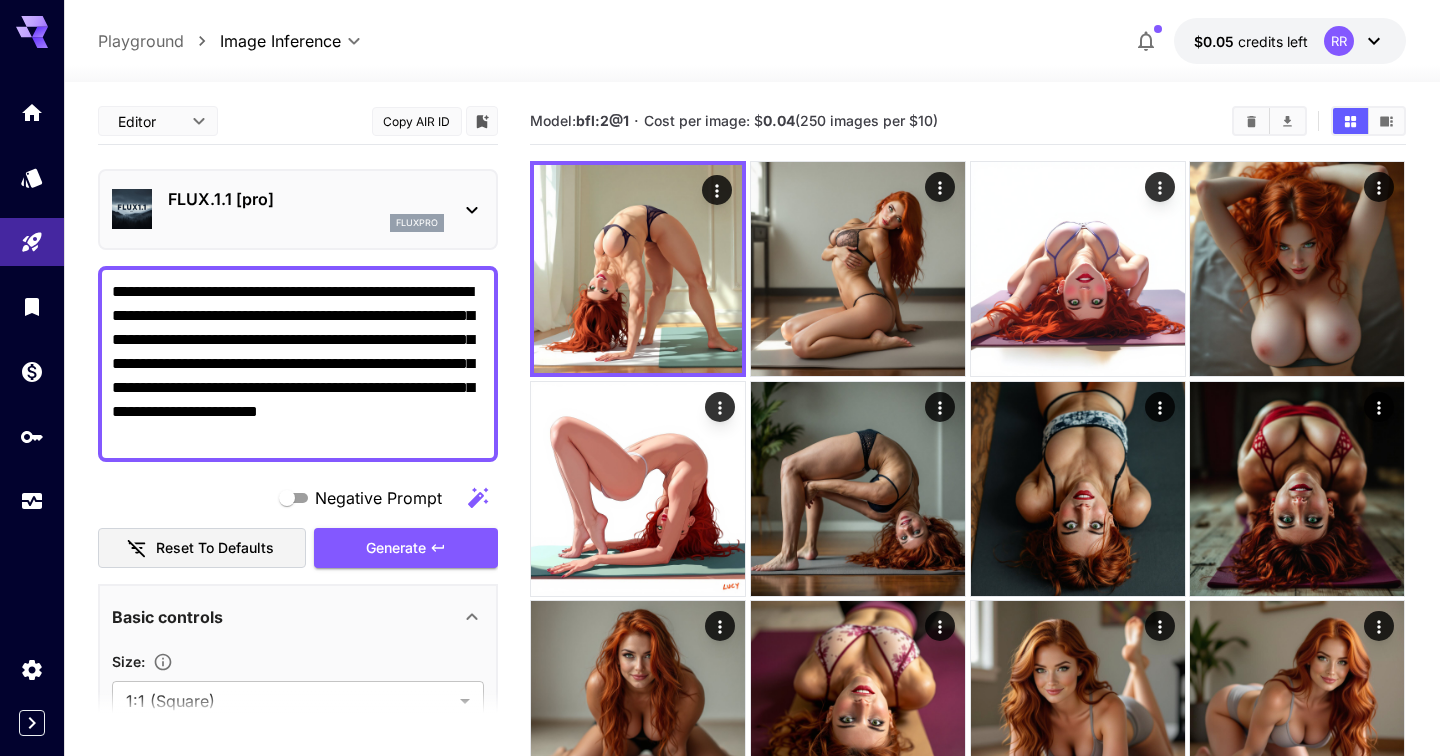 scroll, scrollTop: 37, scrollLeft: 0, axis: vertical 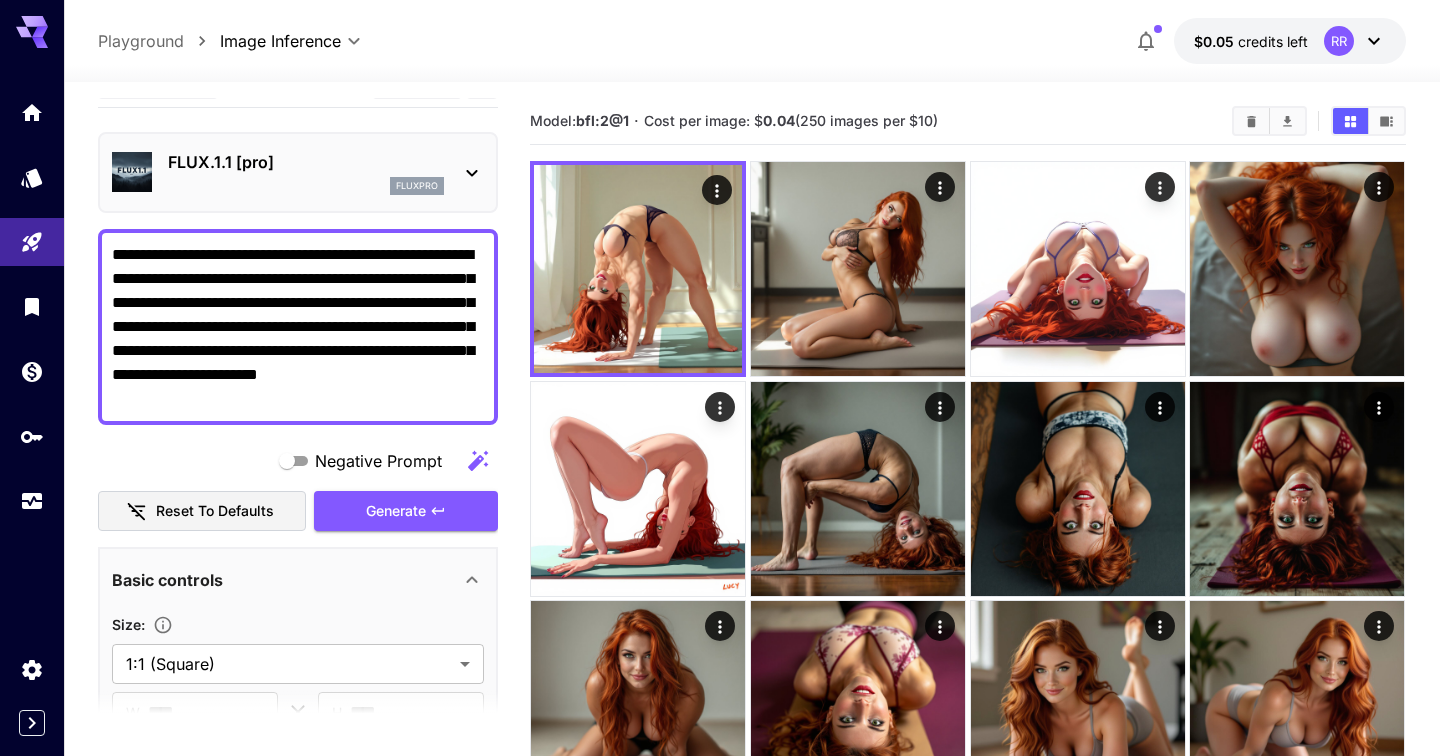click on "**********" at bounding box center (298, 327) 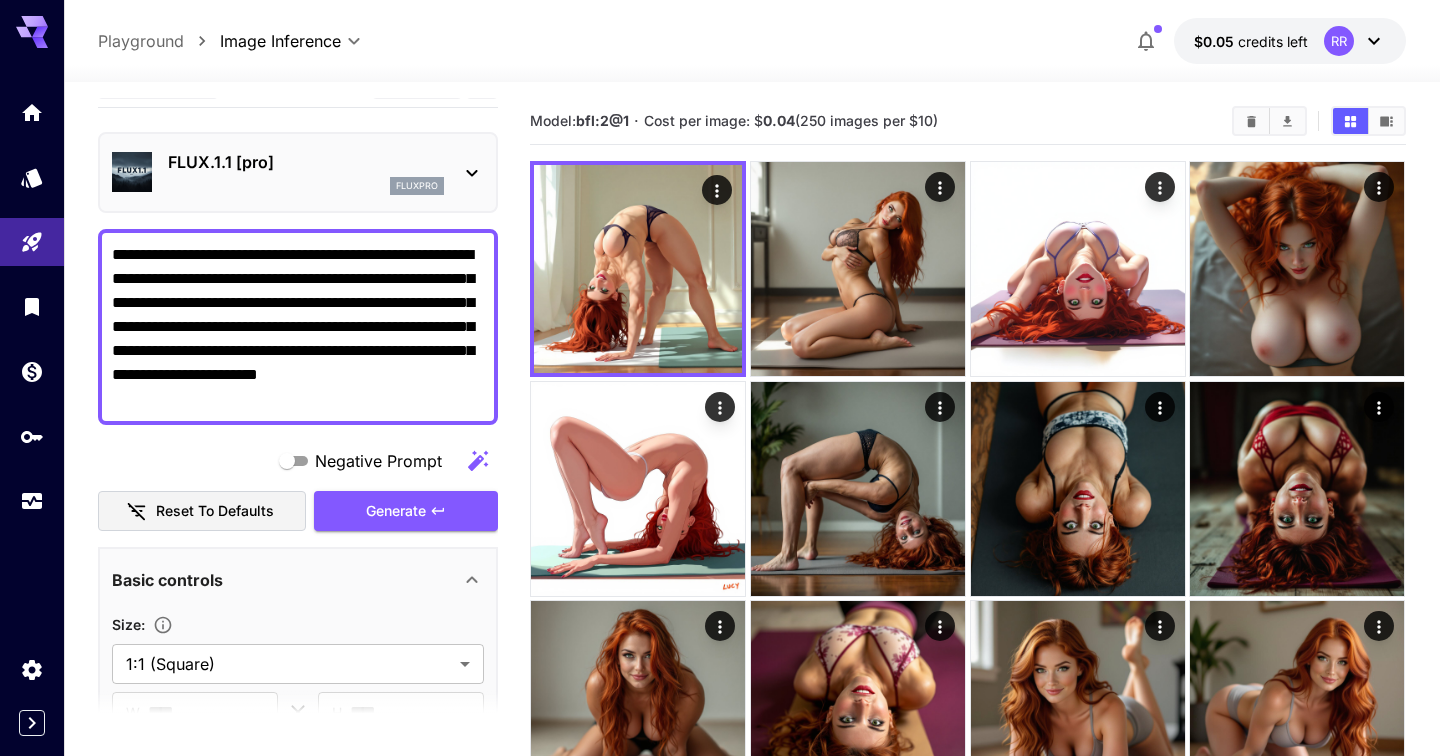 click on "**********" at bounding box center (298, 327) 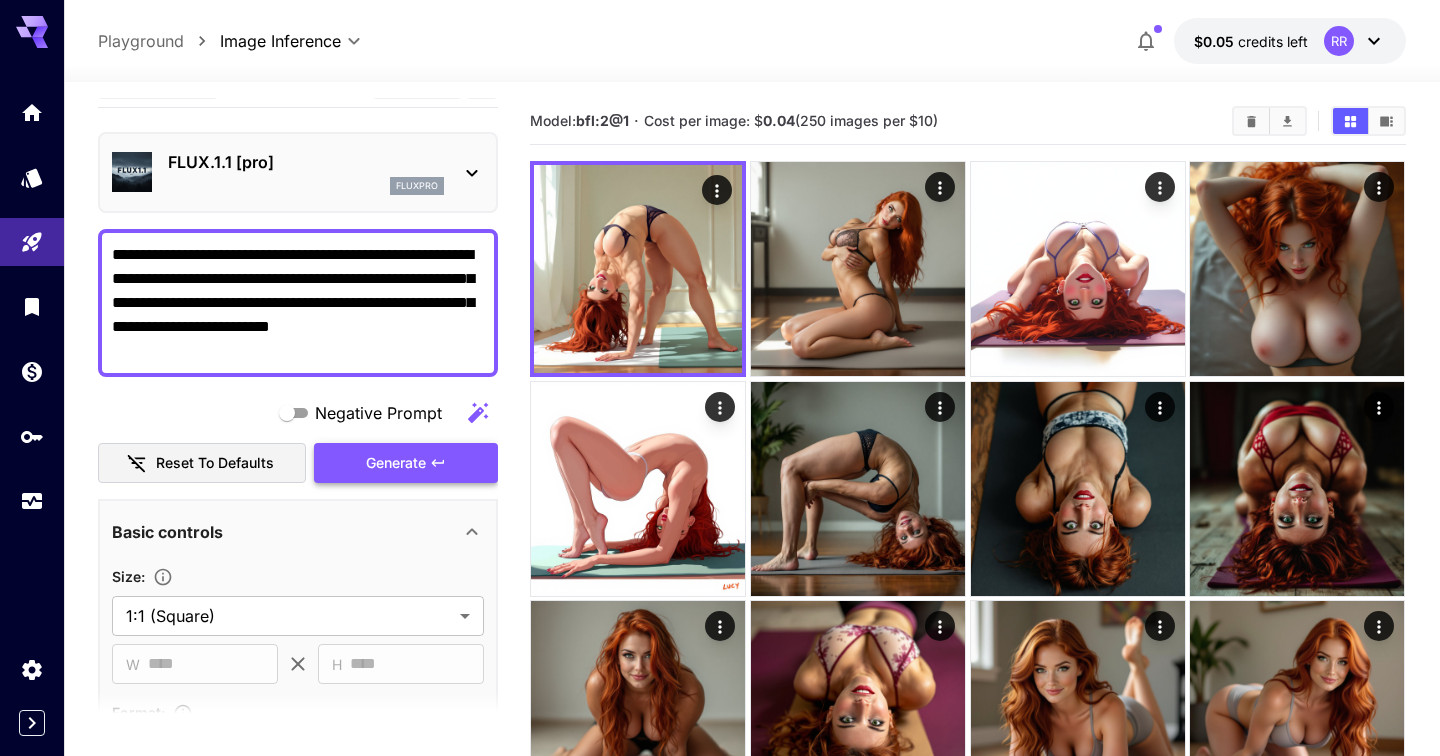 type on "**********" 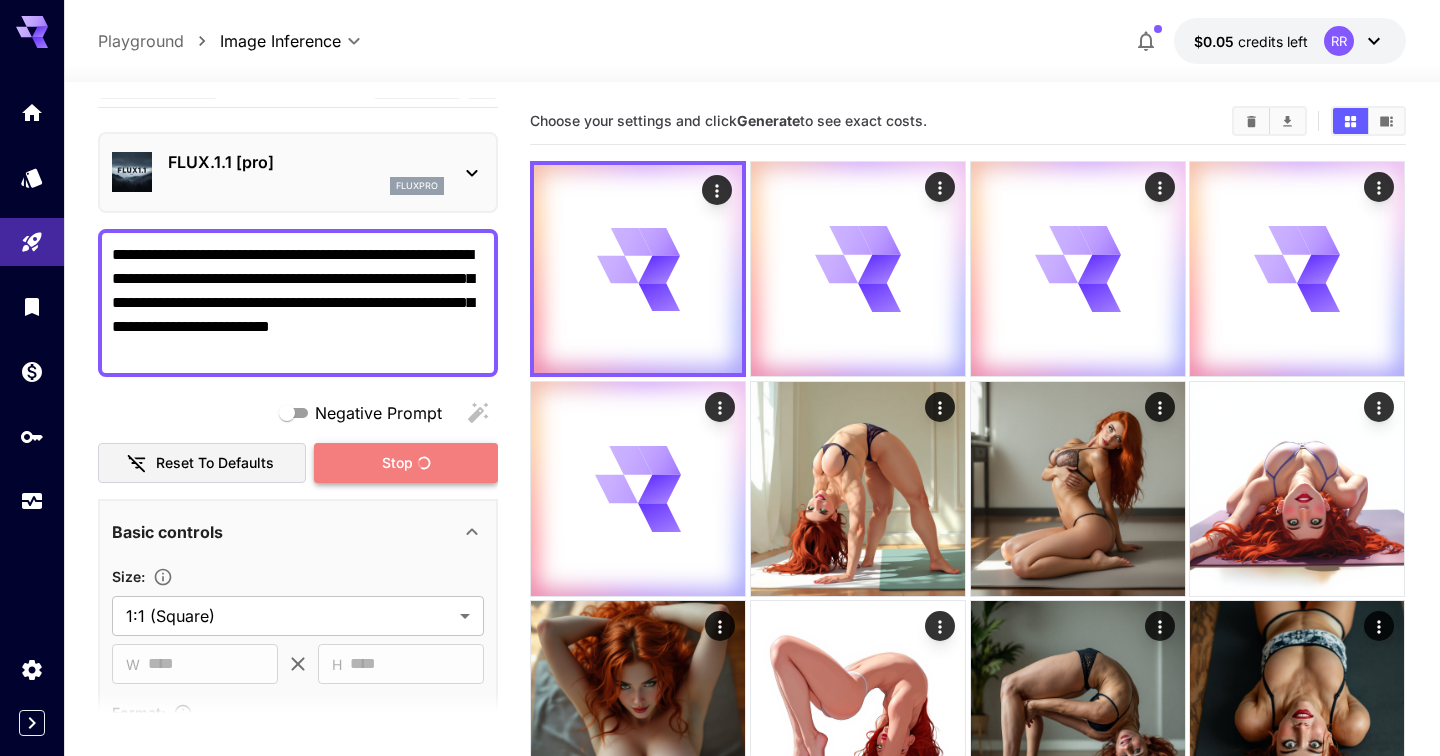click on "Stop" at bounding box center [406, 463] 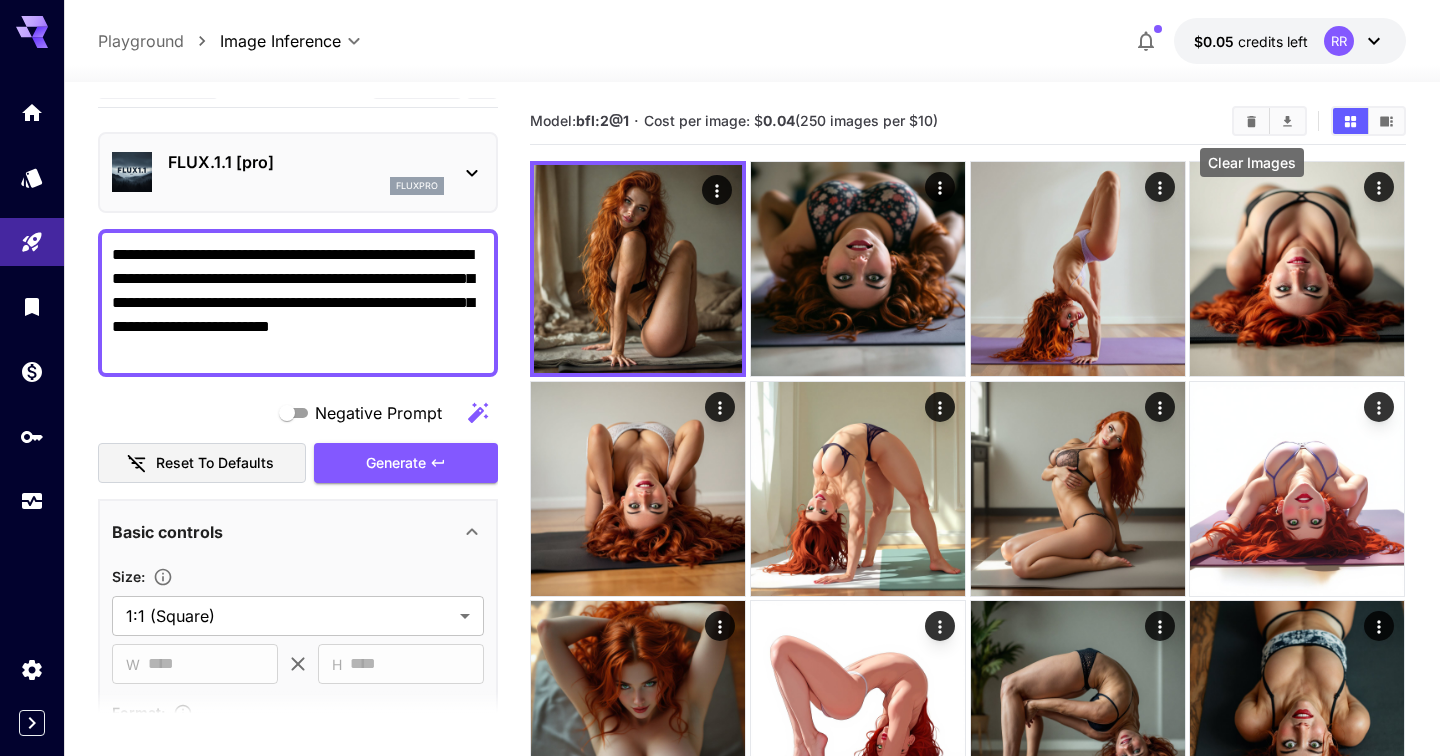 click 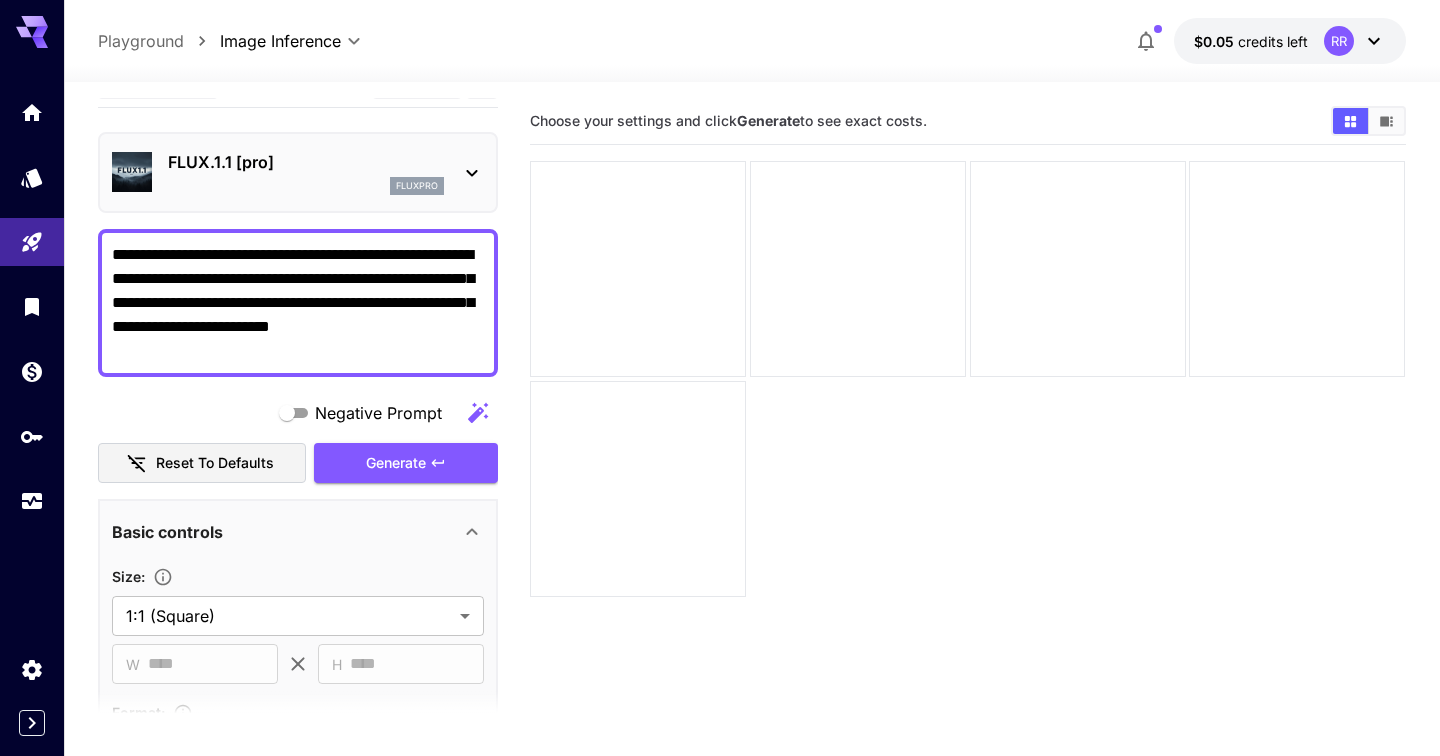 click on "**********" at bounding box center [298, 731] 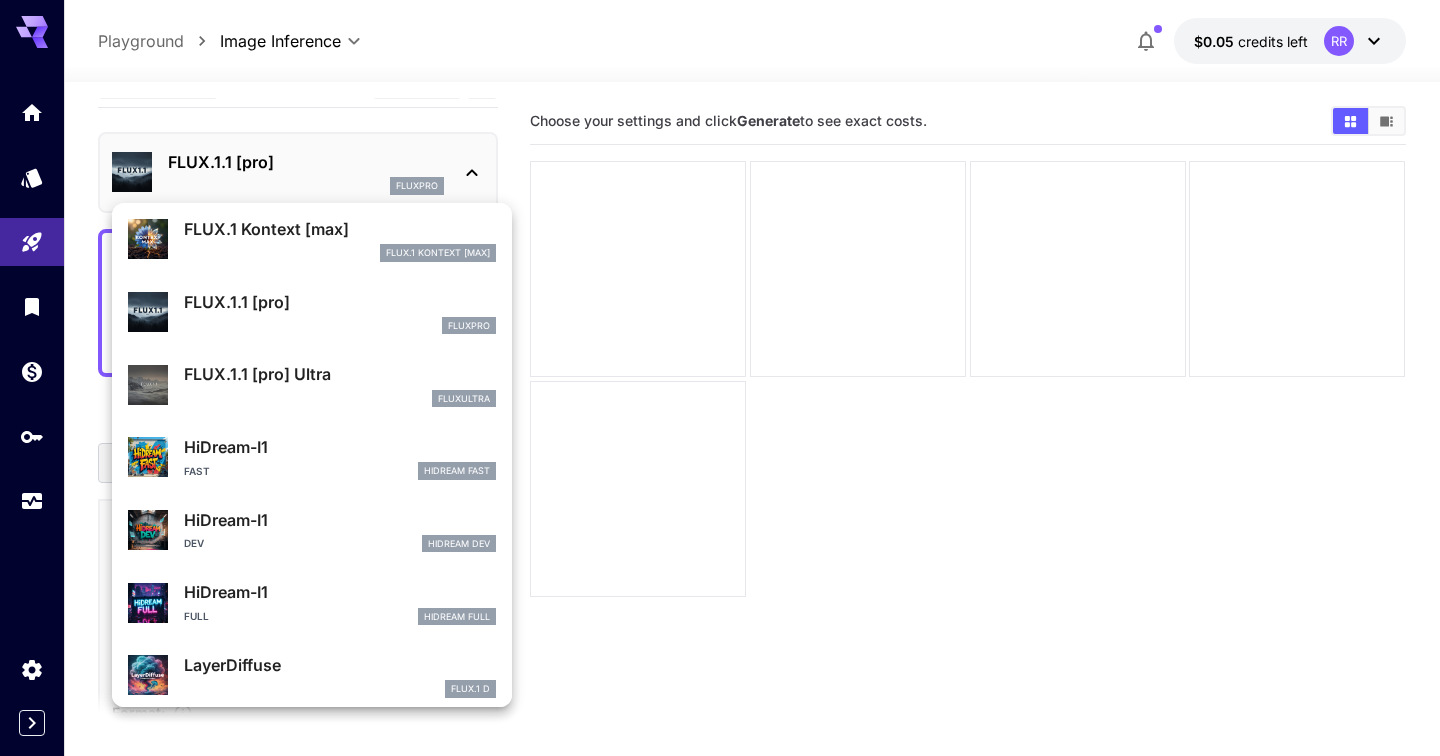 scroll, scrollTop: 377, scrollLeft: 0, axis: vertical 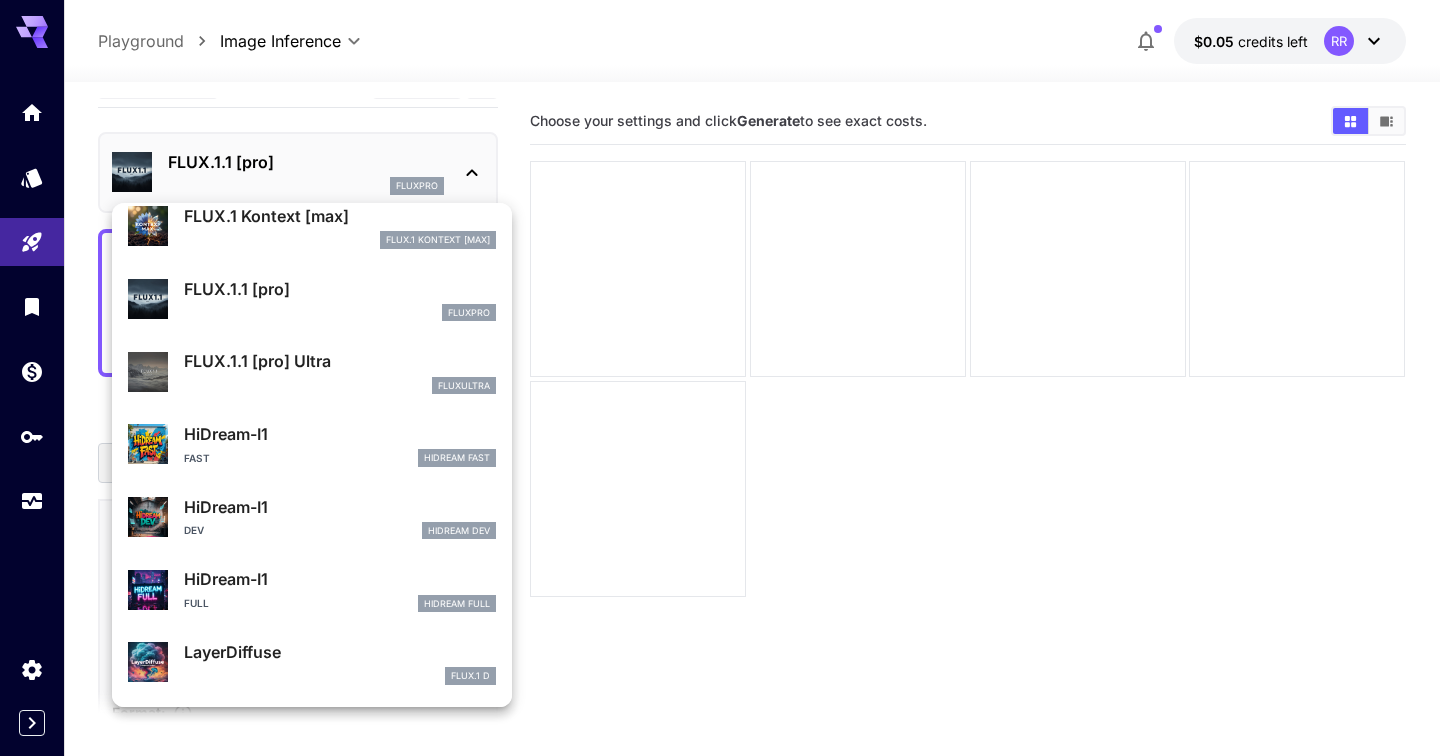 click on "HiDream-I1" at bounding box center [340, 579] 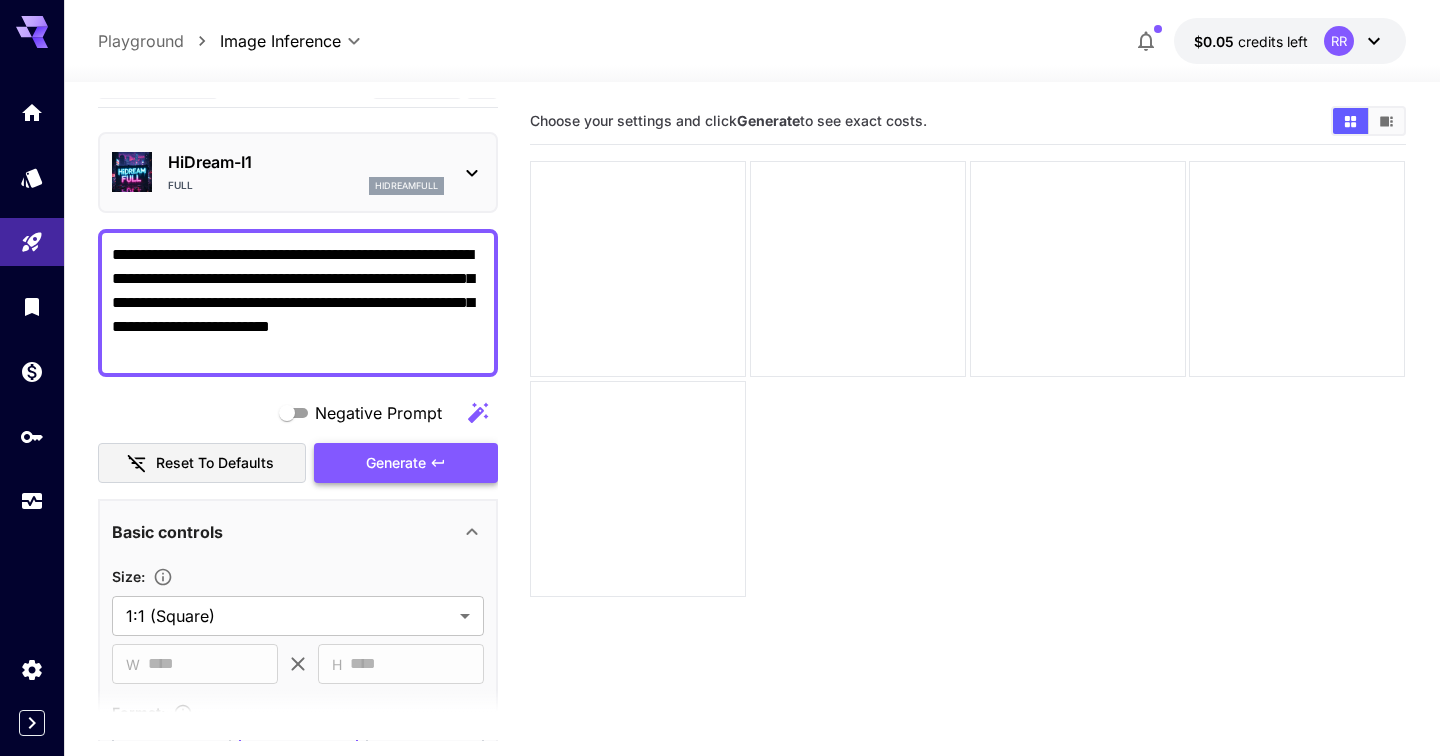 click on "Generate" at bounding box center [396, 463] 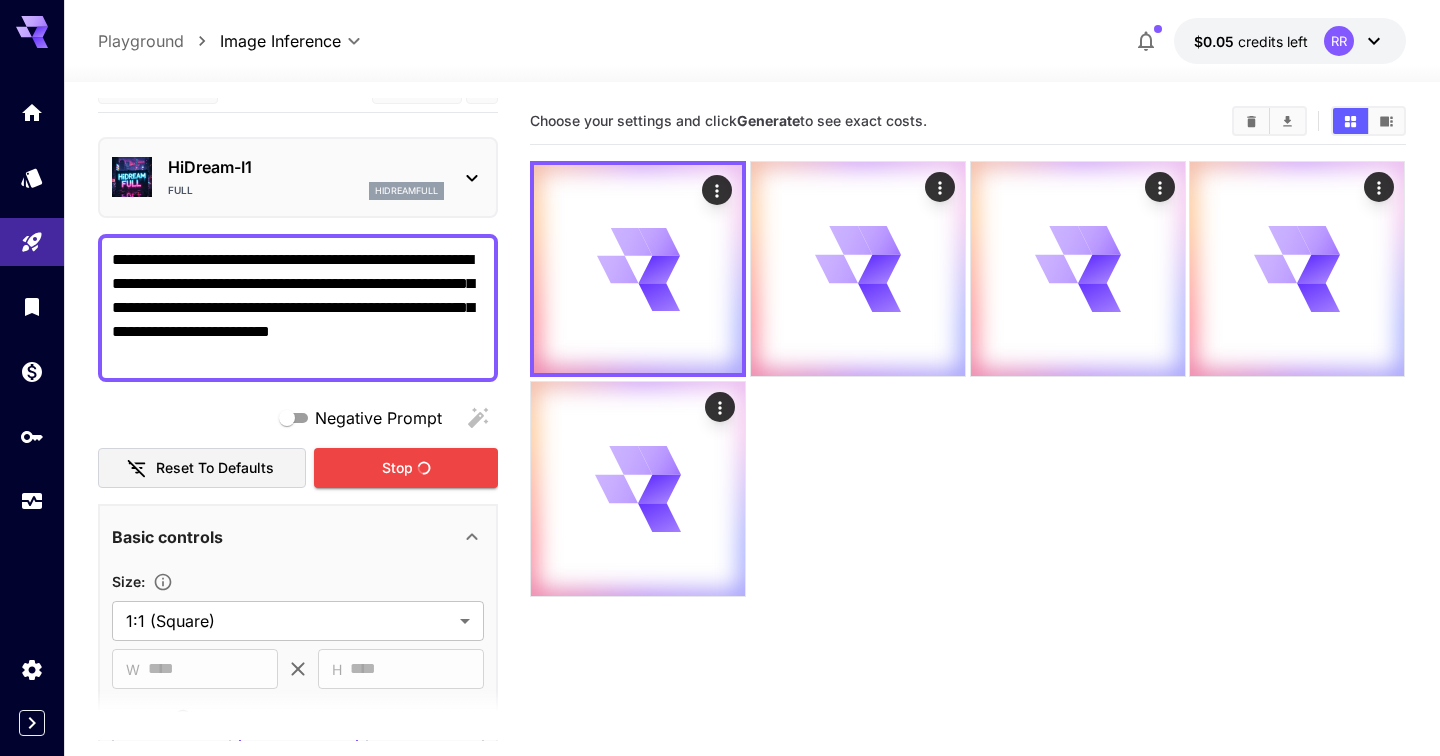 scroll, scrollTop: 0, scrollLeft: 0, axis: both 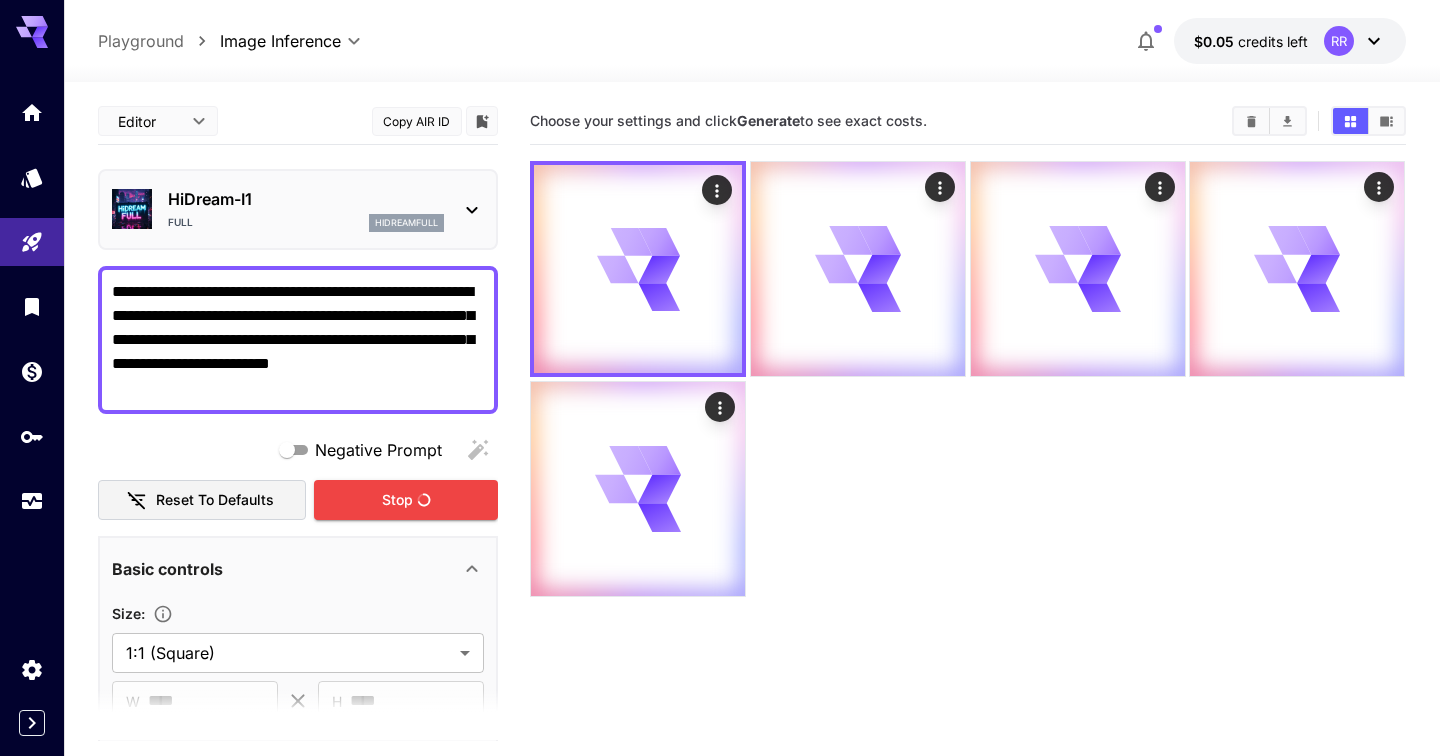 click on "$0.05" at bounding box center (1216, 41) 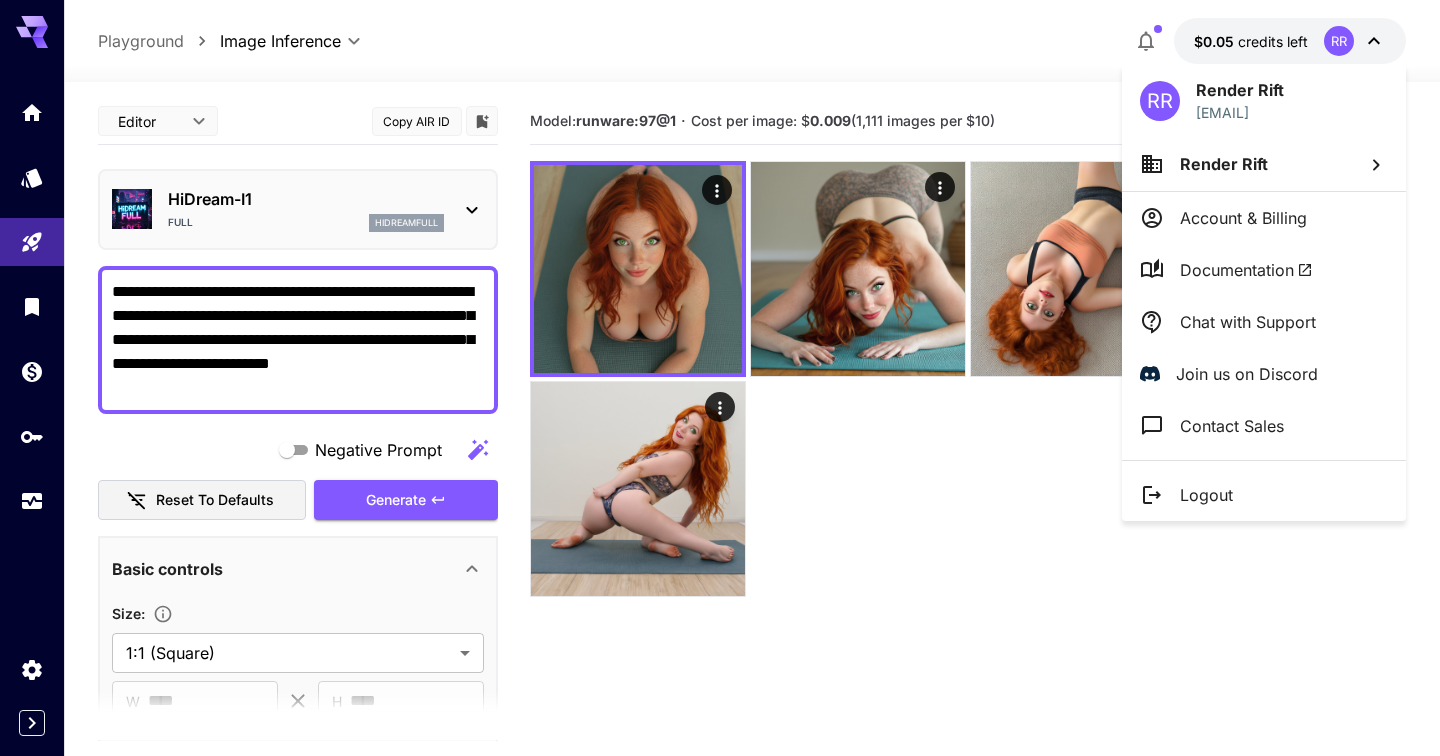 click at bounding box center [720, 378] 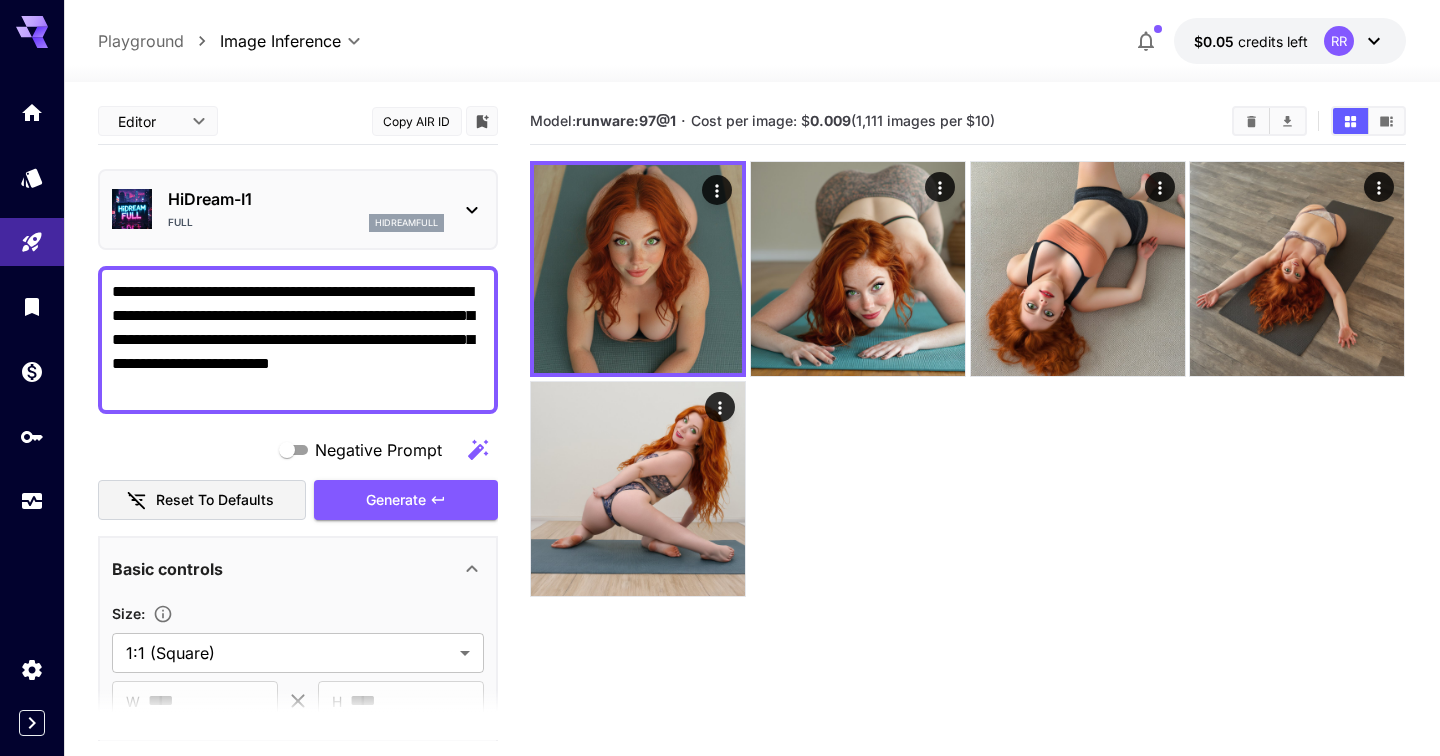 click on "hidreamfull" at bounding box center [406, 223] 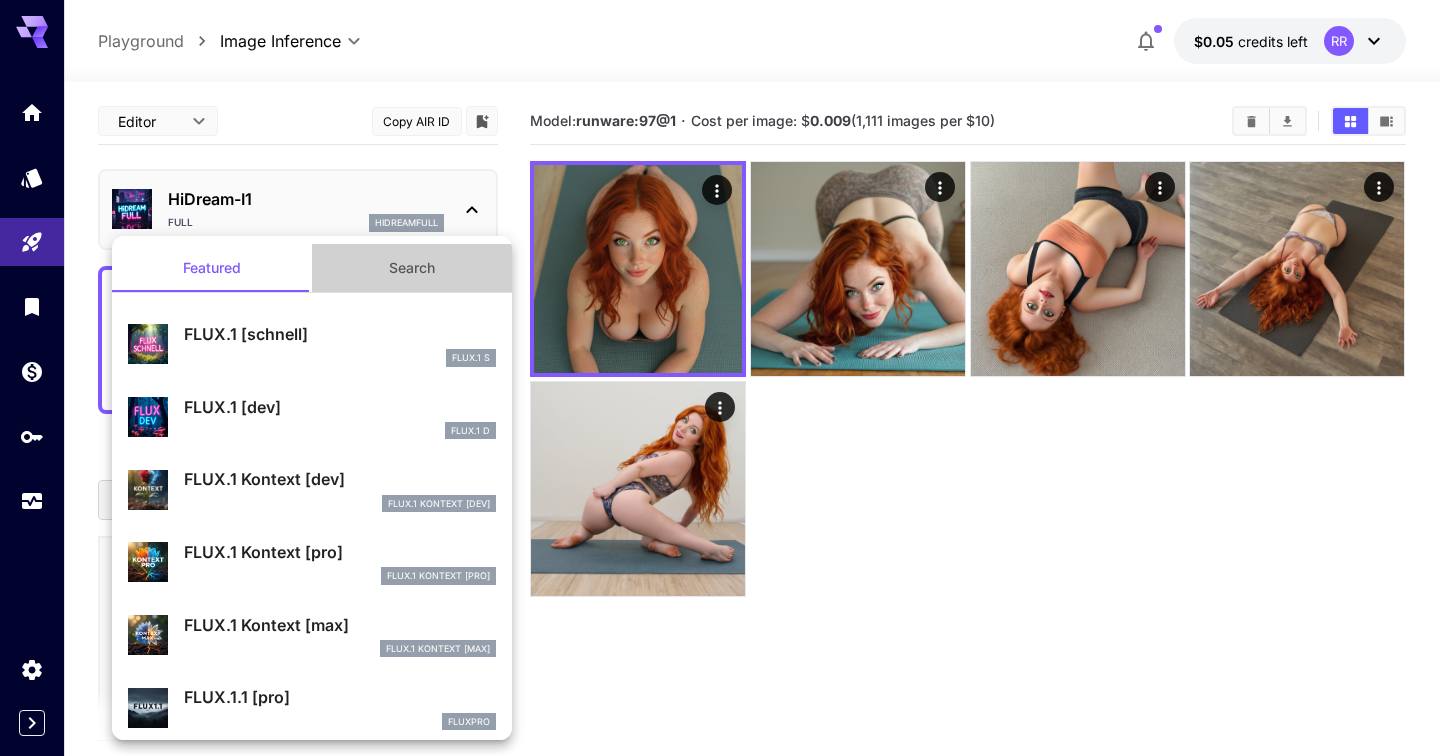 click on "Search" at bounding box center [412, 268] 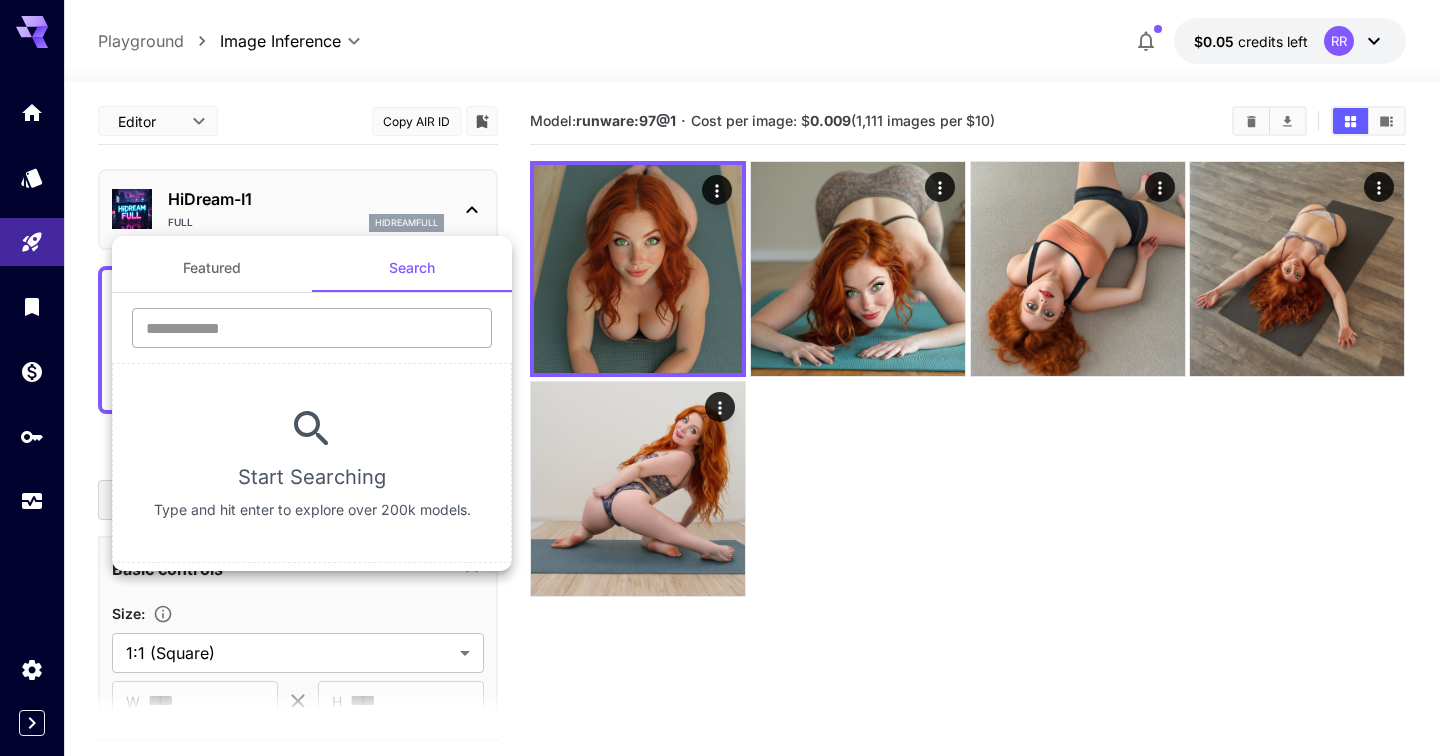 click at bounding box center (312, 328) 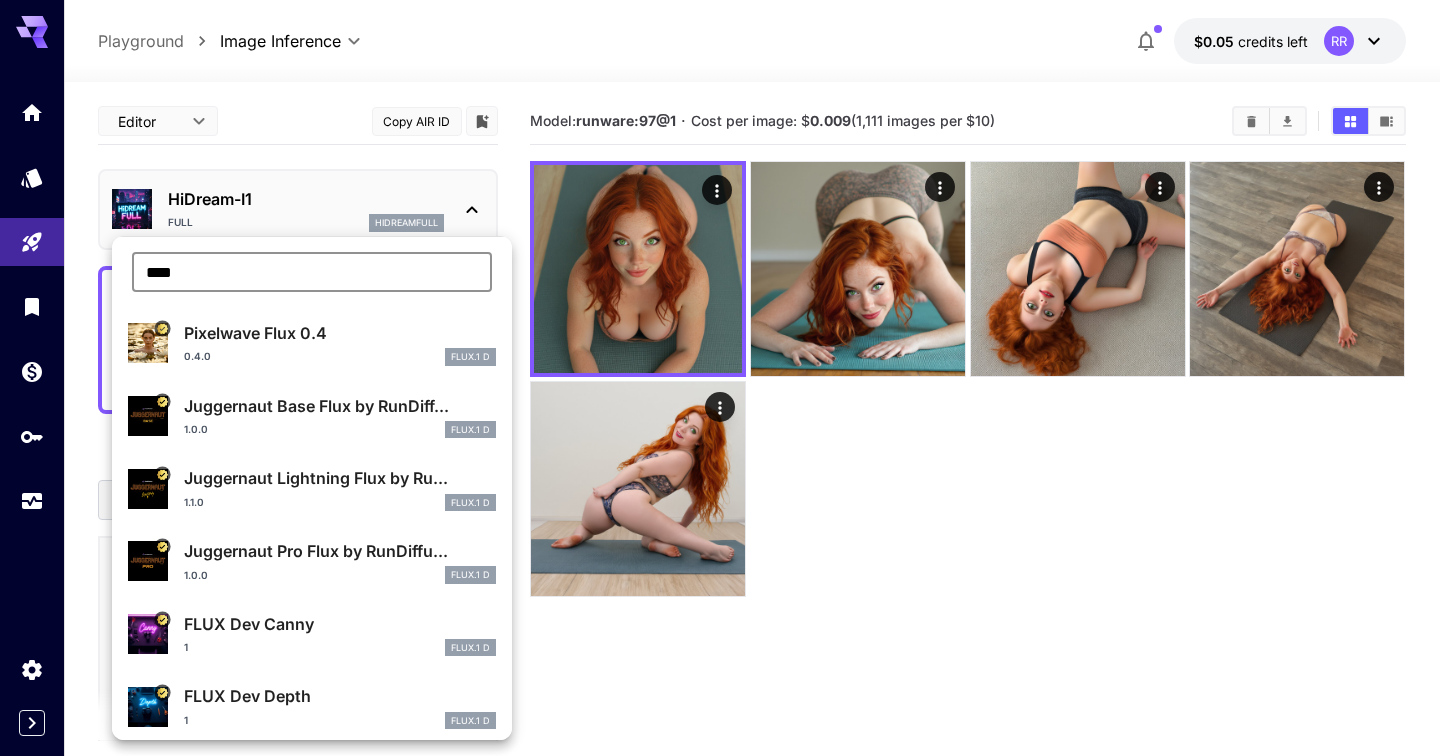 scroll, scrollTop: 54, scrollLeft: 0, axis: vertical 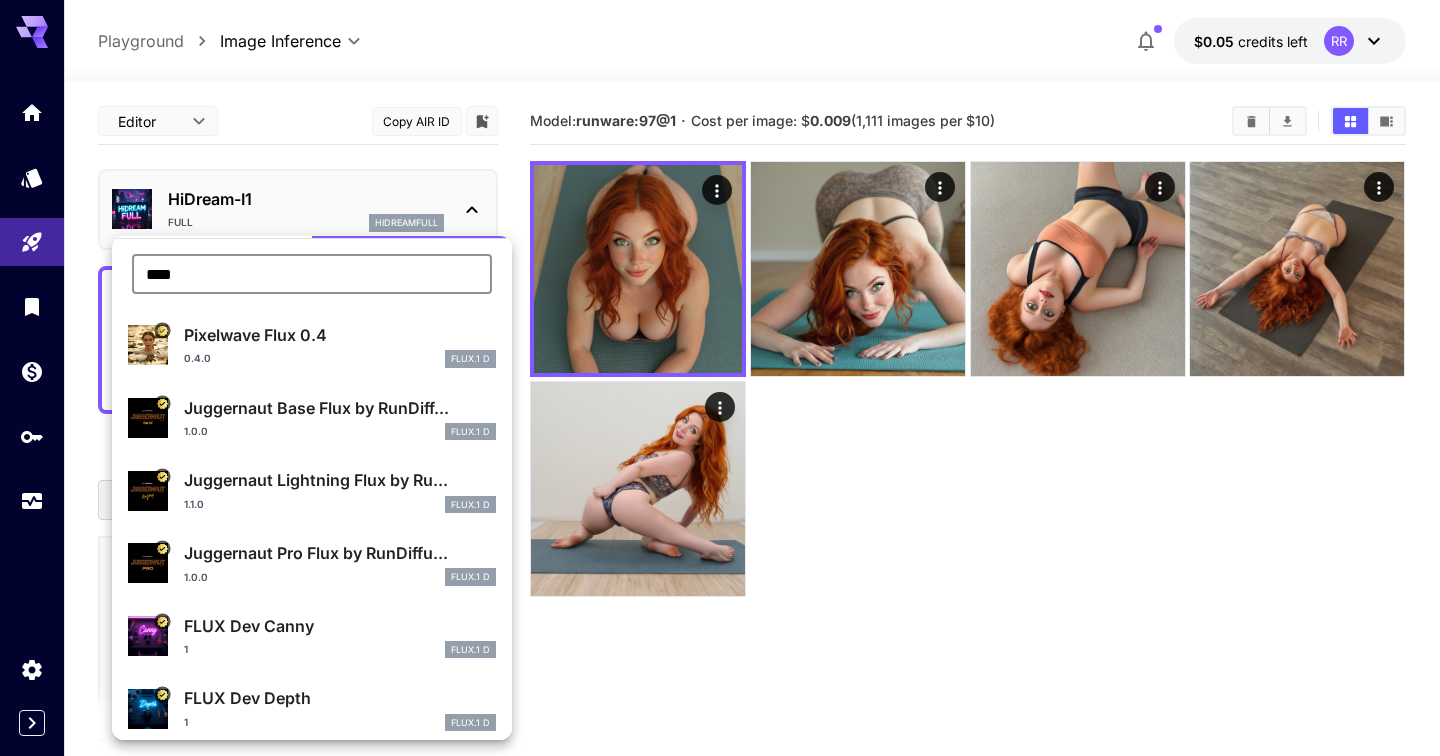 type on "****" 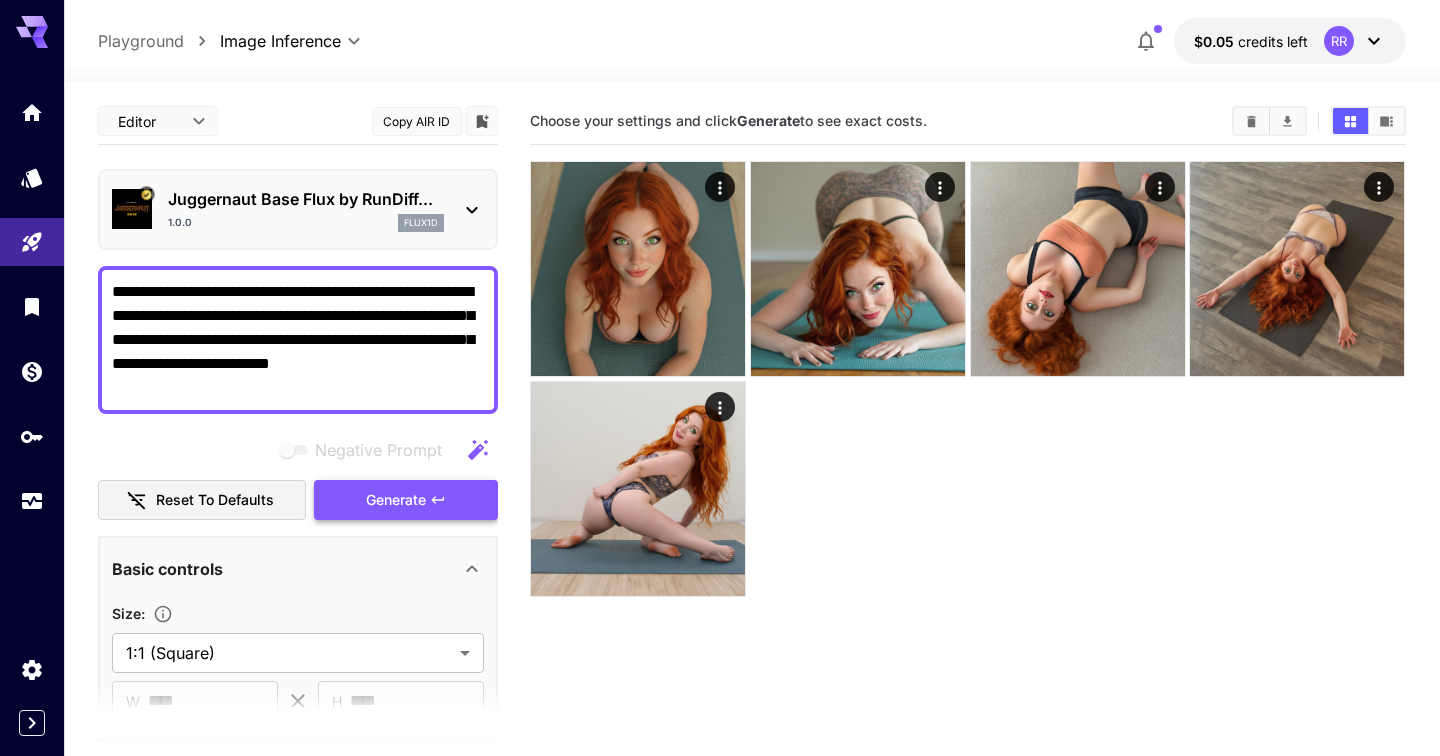 click on "Generate" at bounding box center (406, 500) 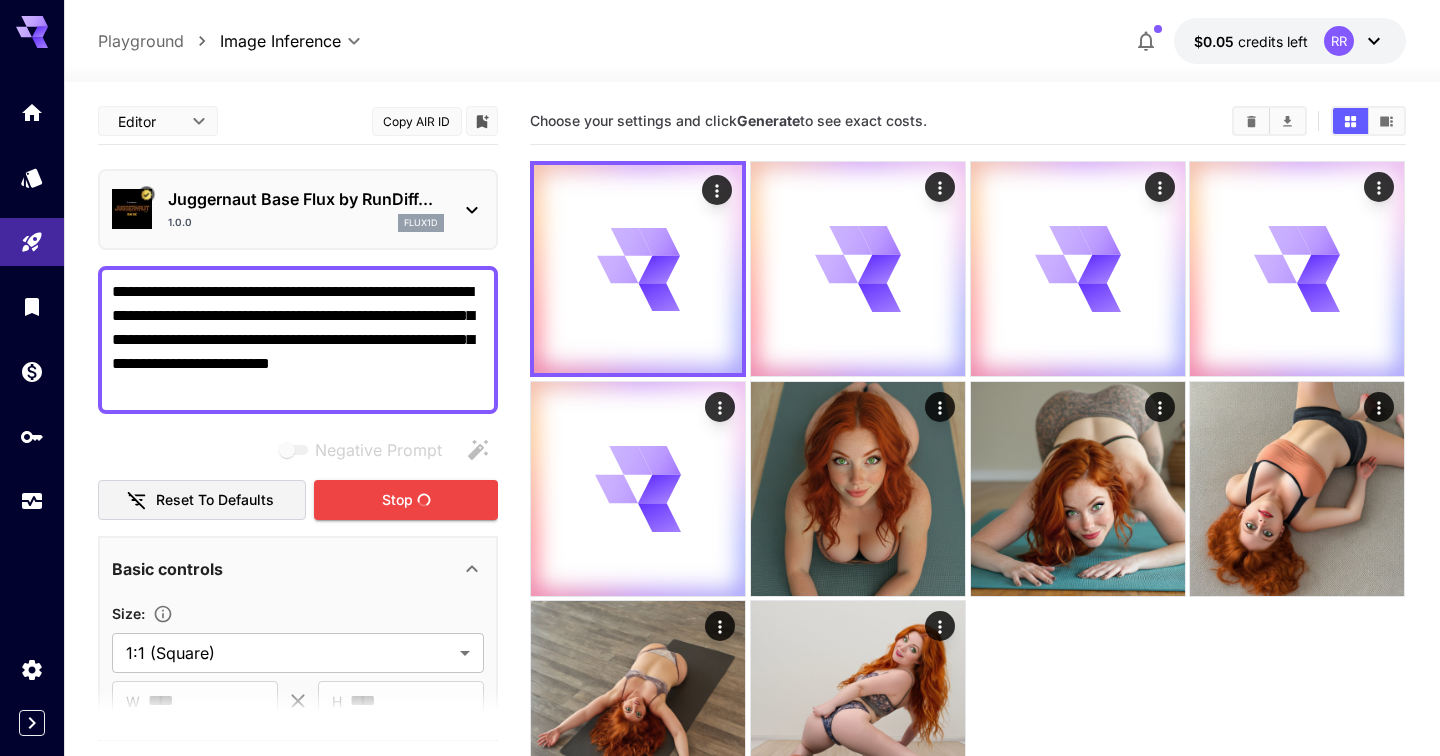 click on "$0.05    credits left  RR" at bounding box center [1290, 41] 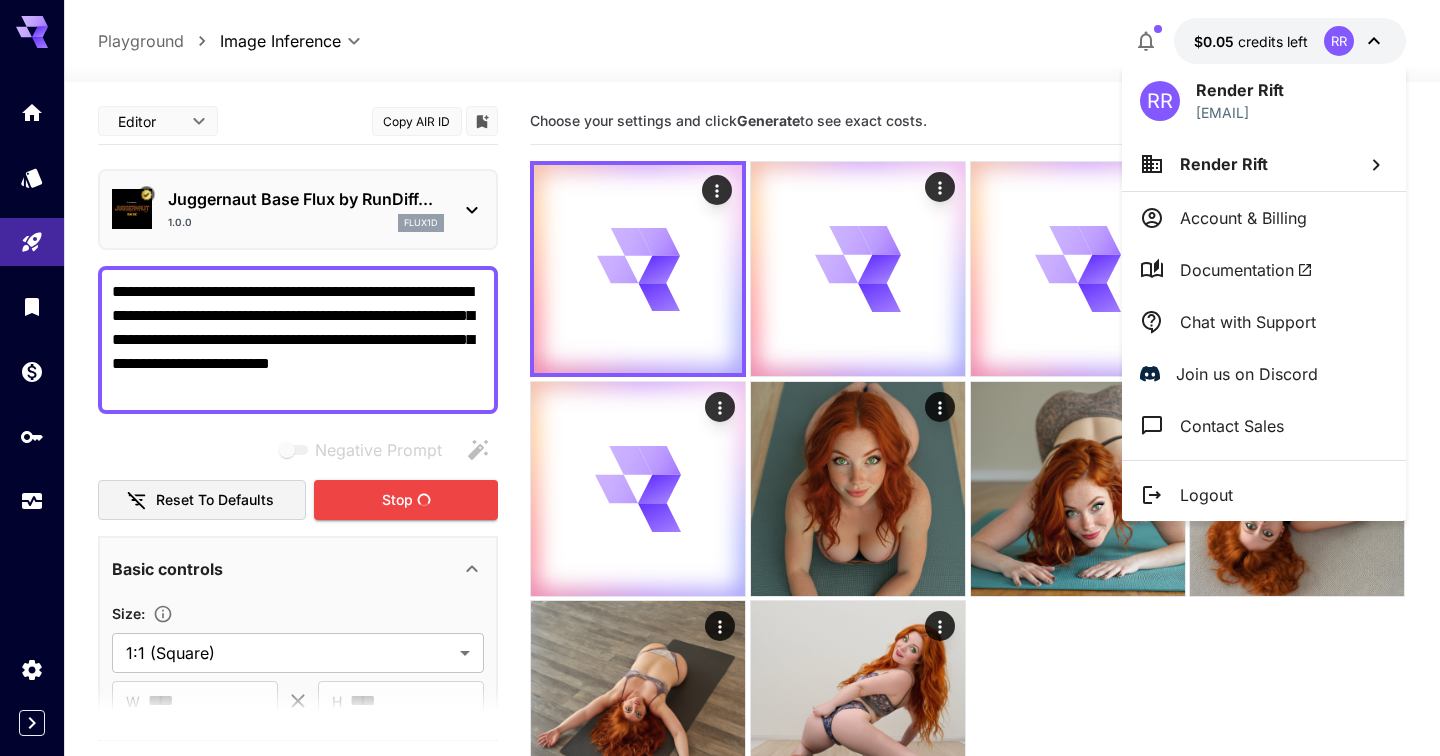 click on "Account & Billing" at bounding box center [1243, 218] 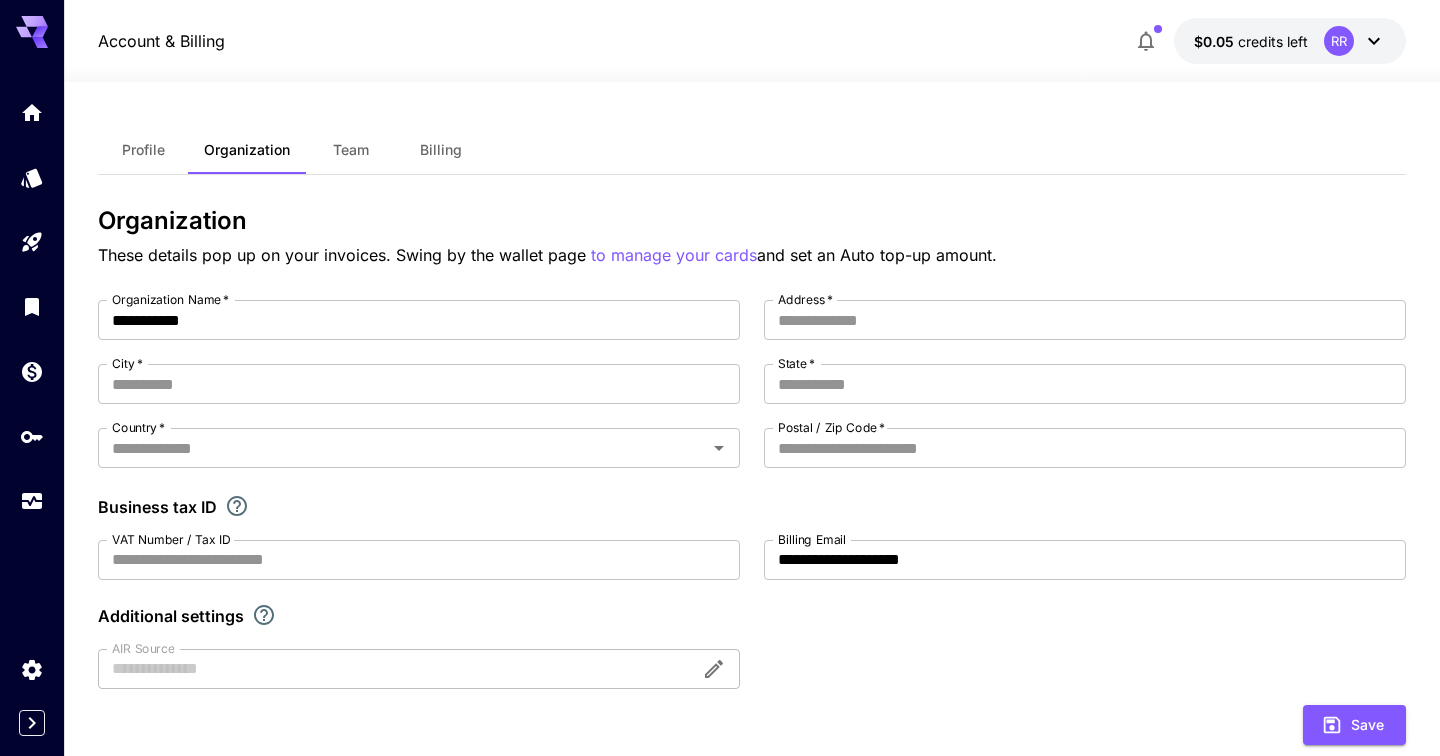 type 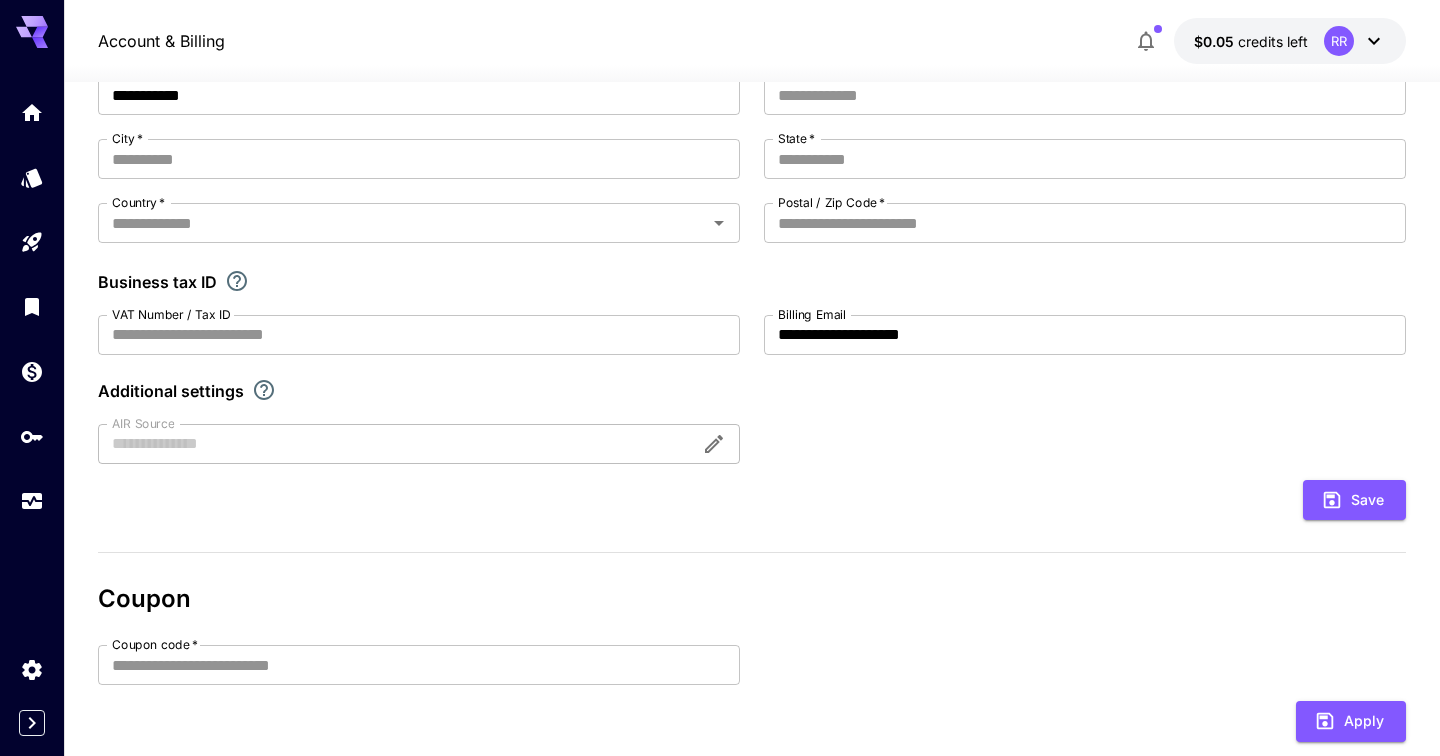 scroll, scrollTop: 0, scrollLeft: 0, axis: both 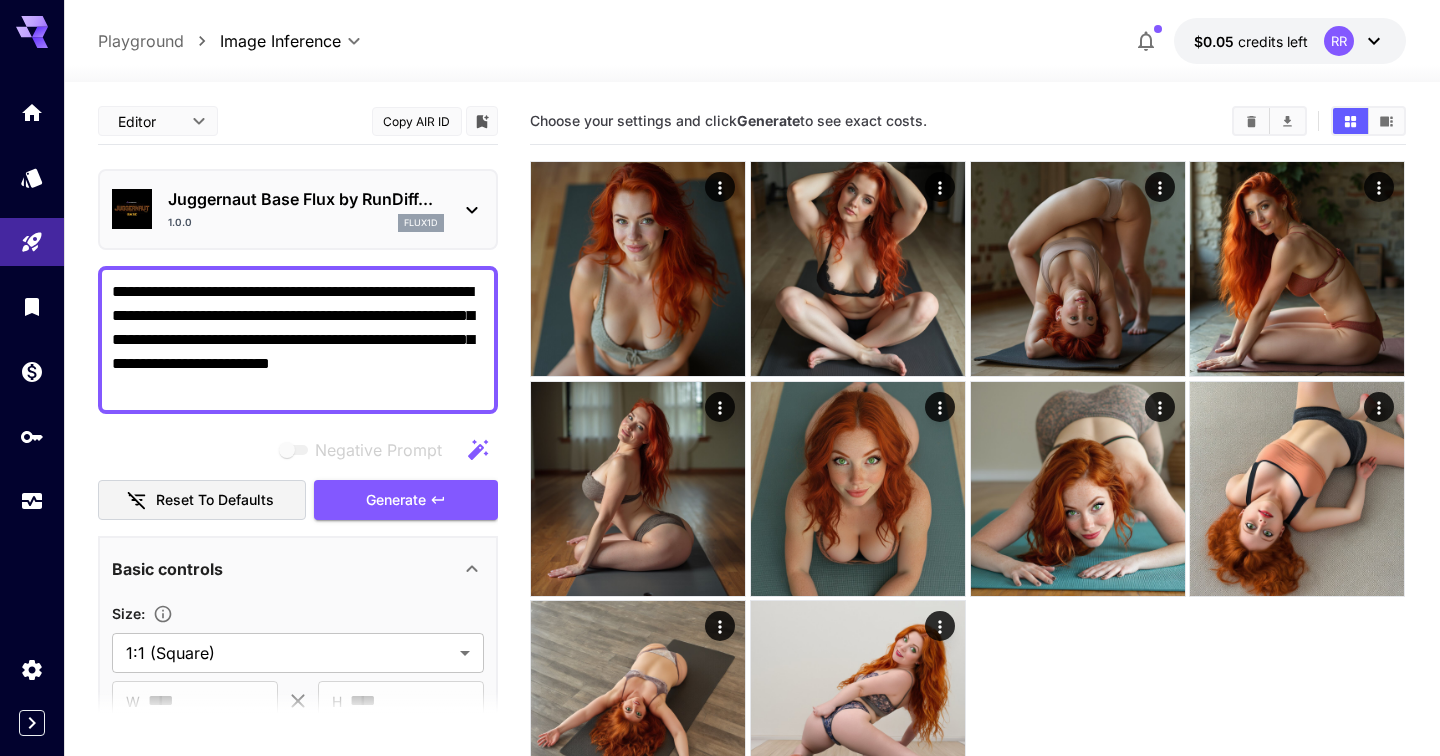 click on "**********" at bounding box center (298, 340) 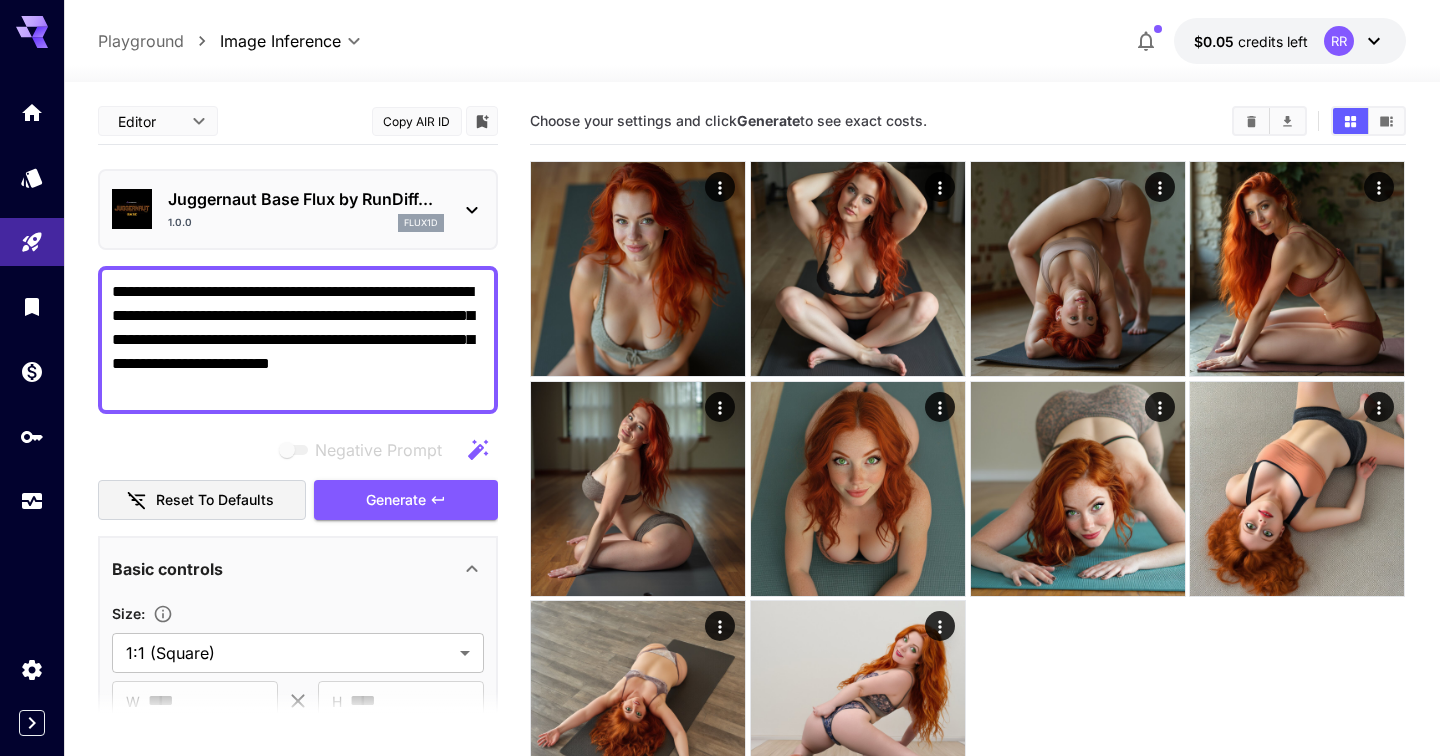 paste 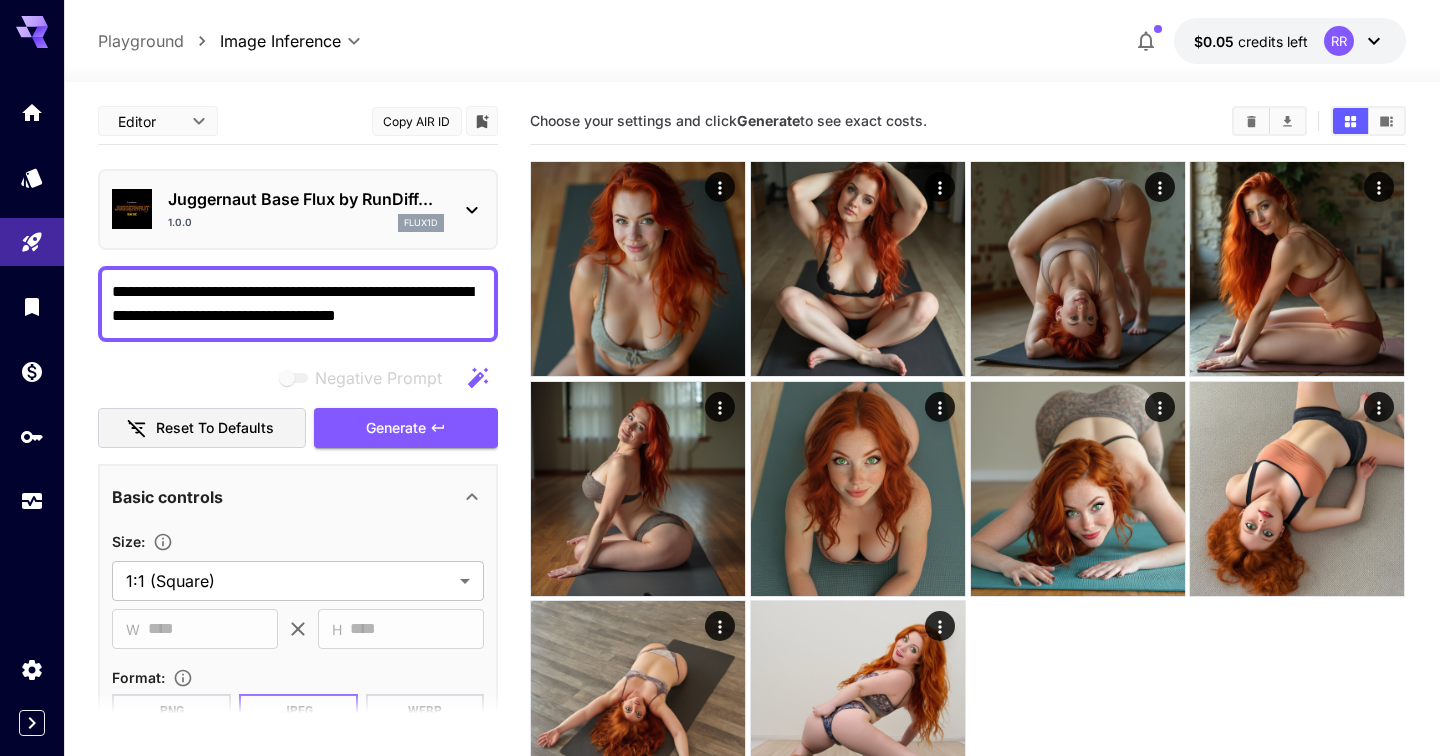 type on "**********" 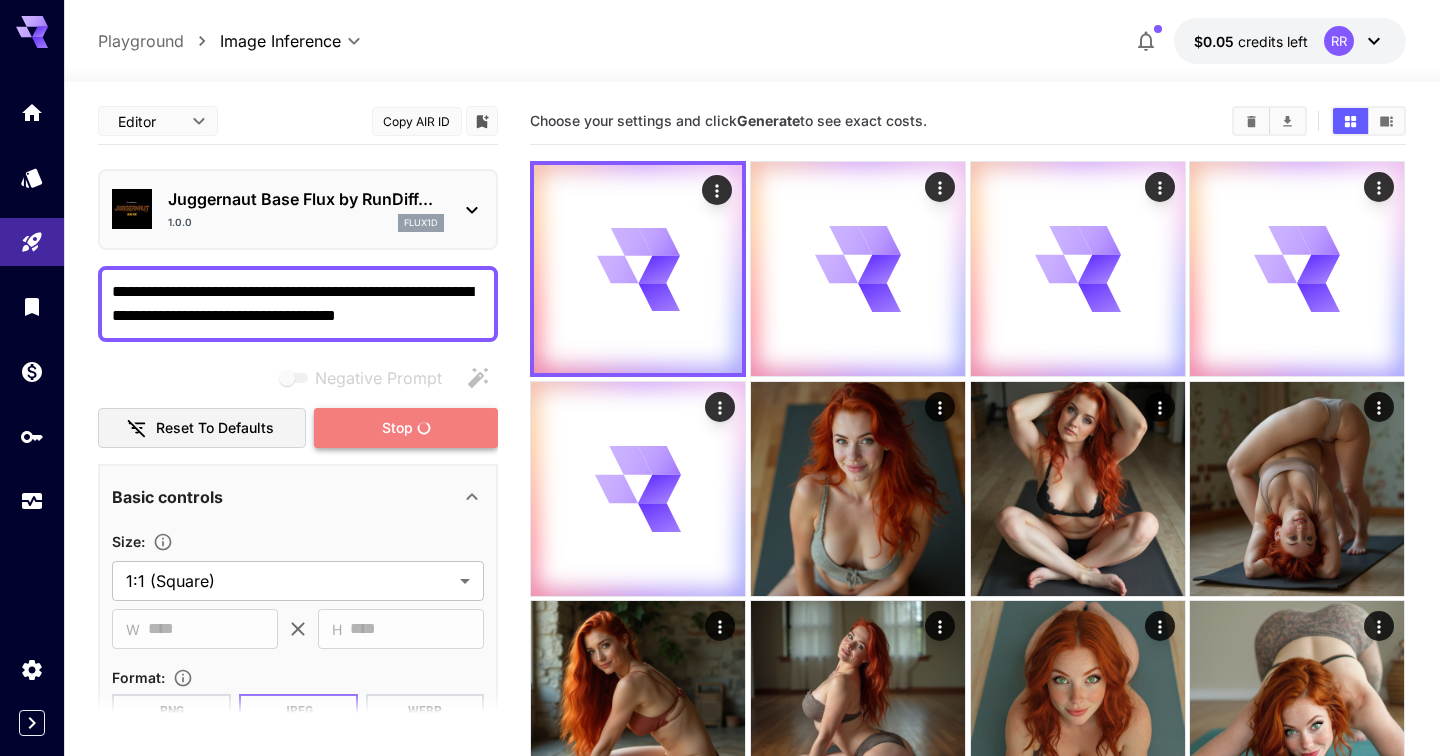 click on "Stop" at bounding box center [406, 428] 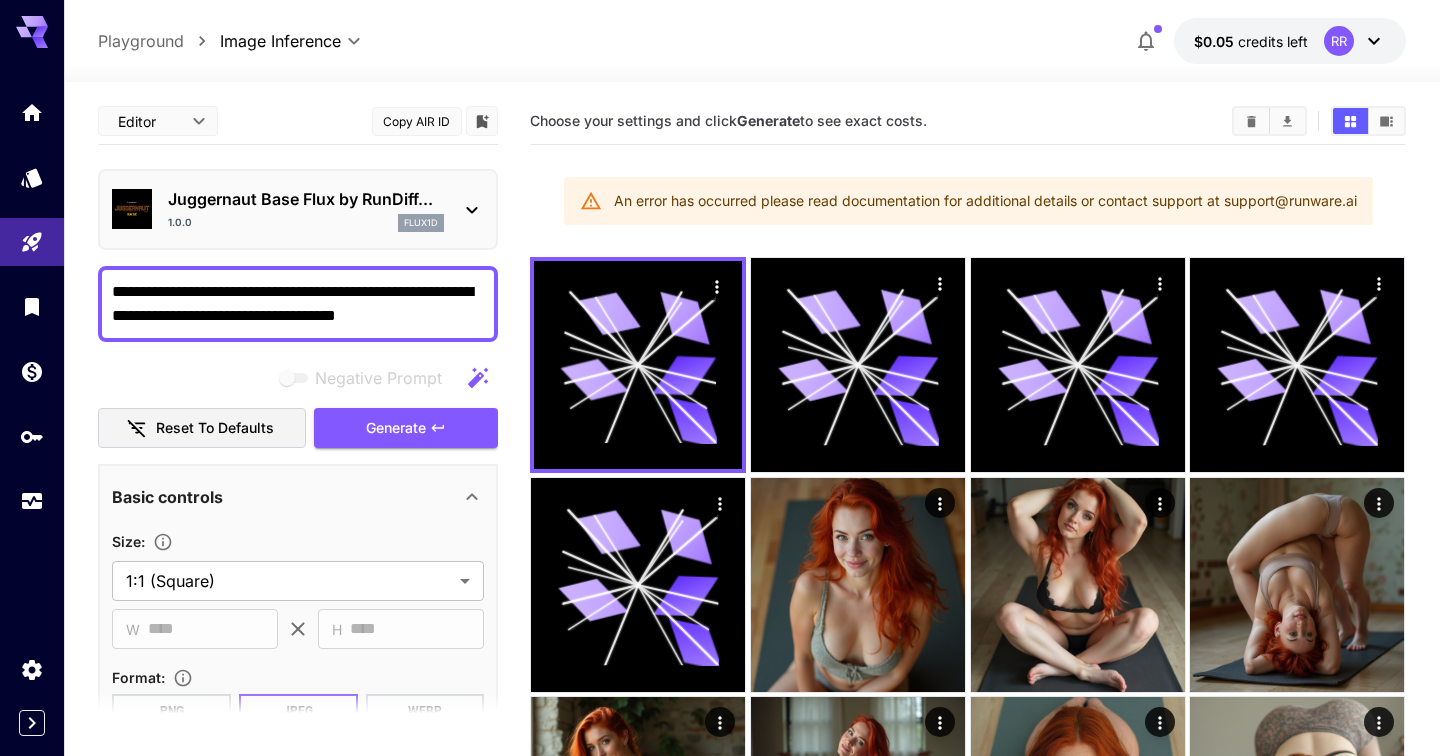 click on "An error has occurred please read documentation for additional details or contact support at support@runware.ai" at bounding box center [985, 201] 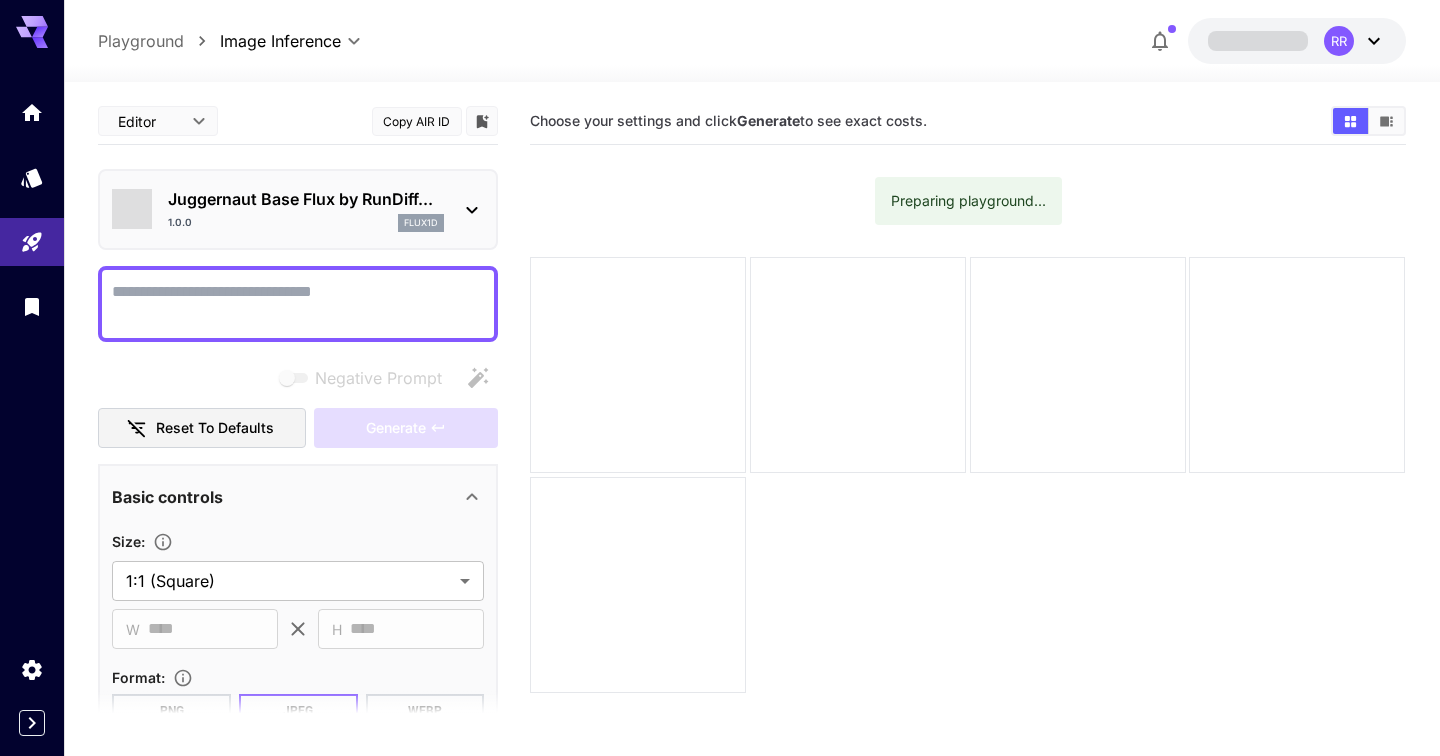 scroll, scrollTop: 0, scrollLeft: 0, axis: both 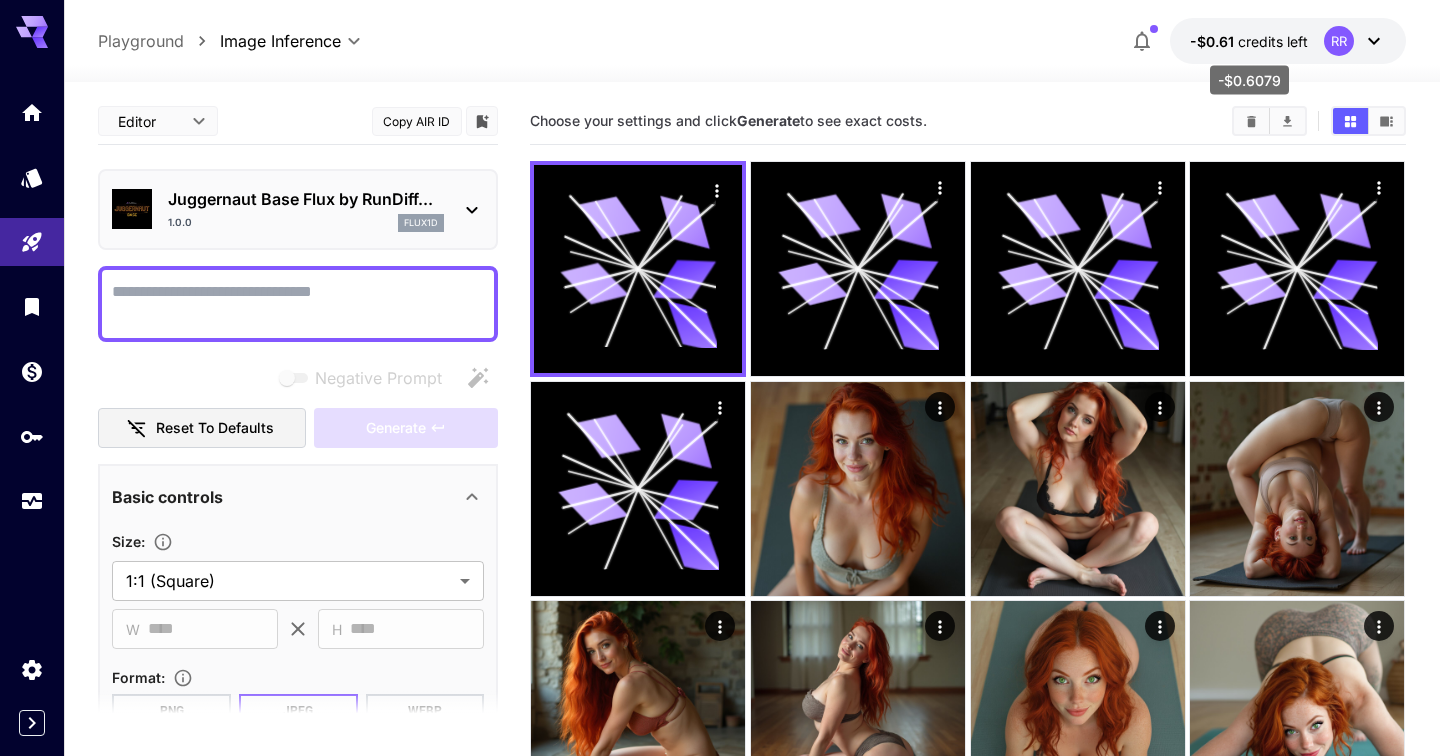 click on "credits left" at bounding box center [1273, 41] 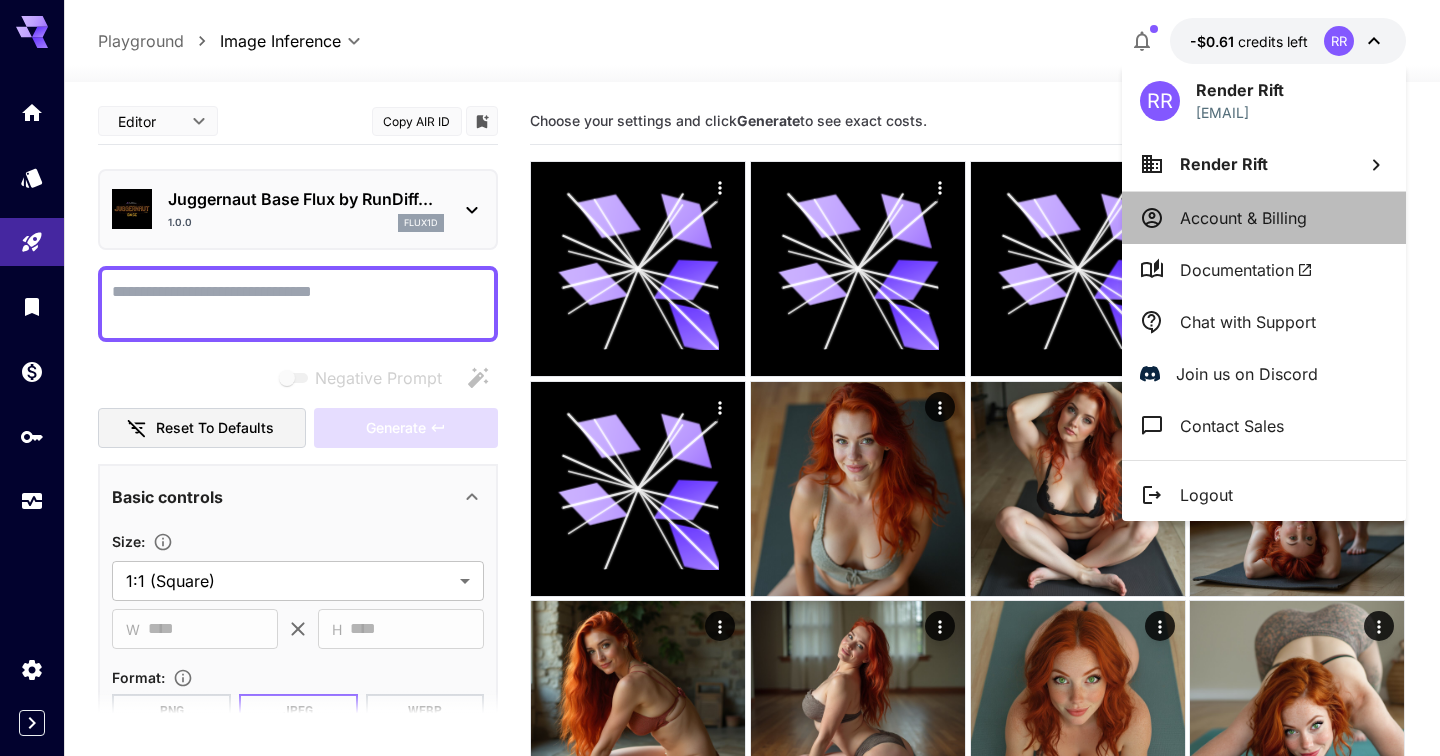 click on "Account & Billing" at bounding box center [1243, 218] 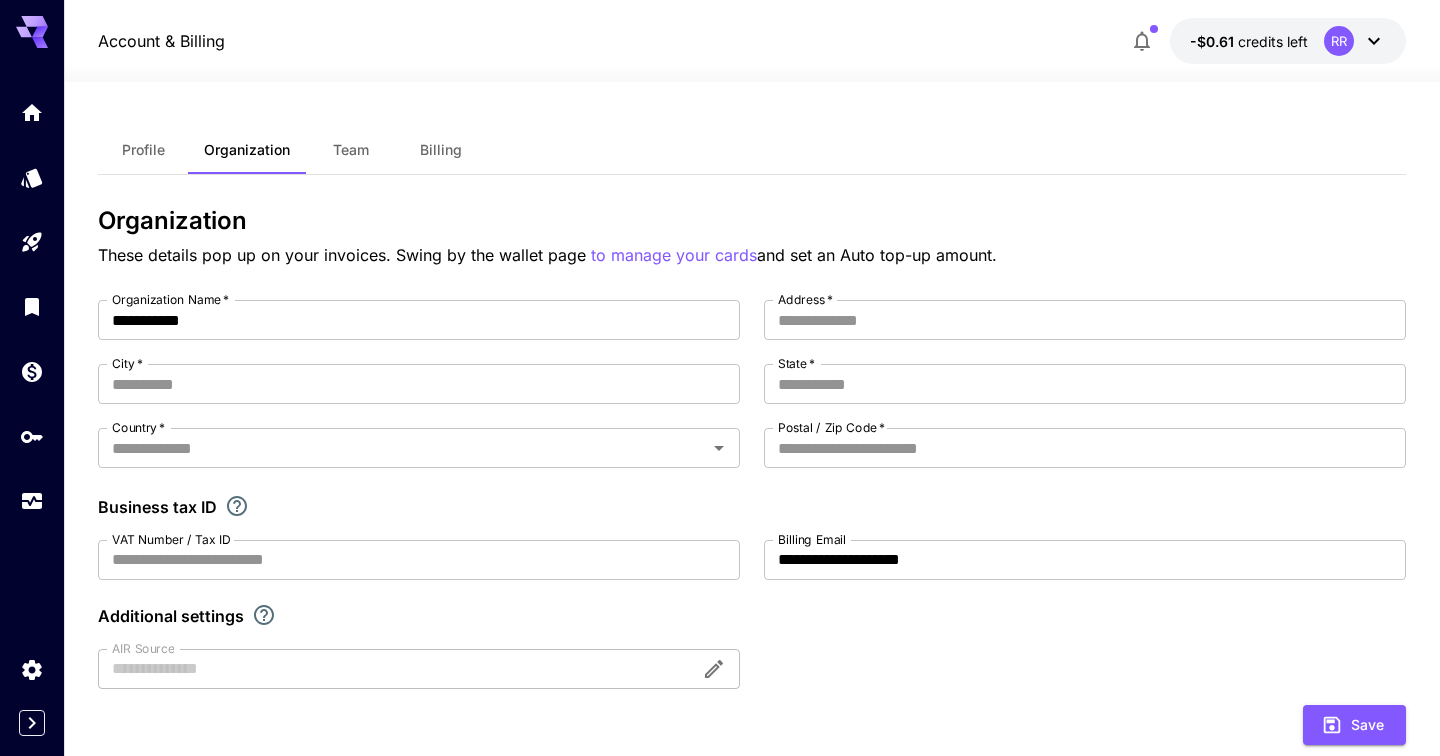 type 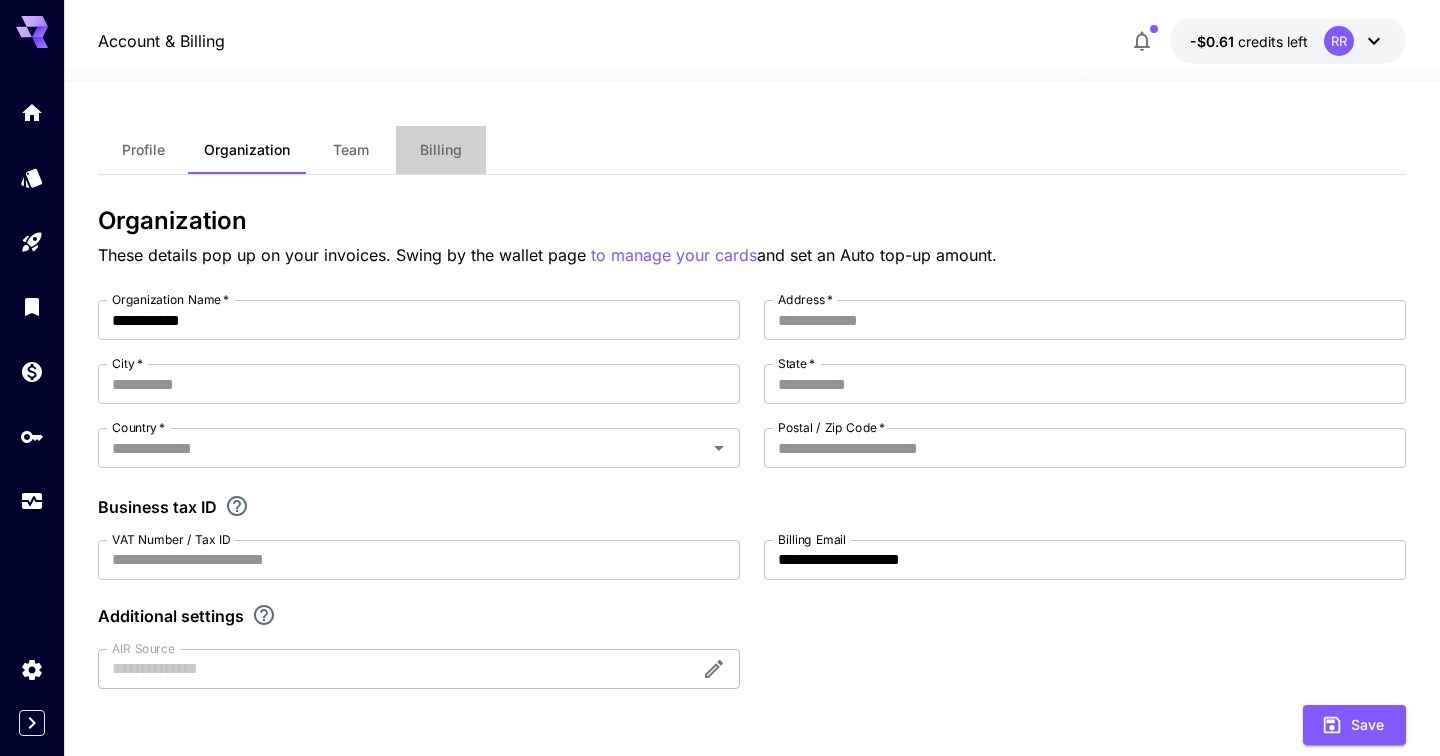 click on "Billing" at bounding box center (441, 150) 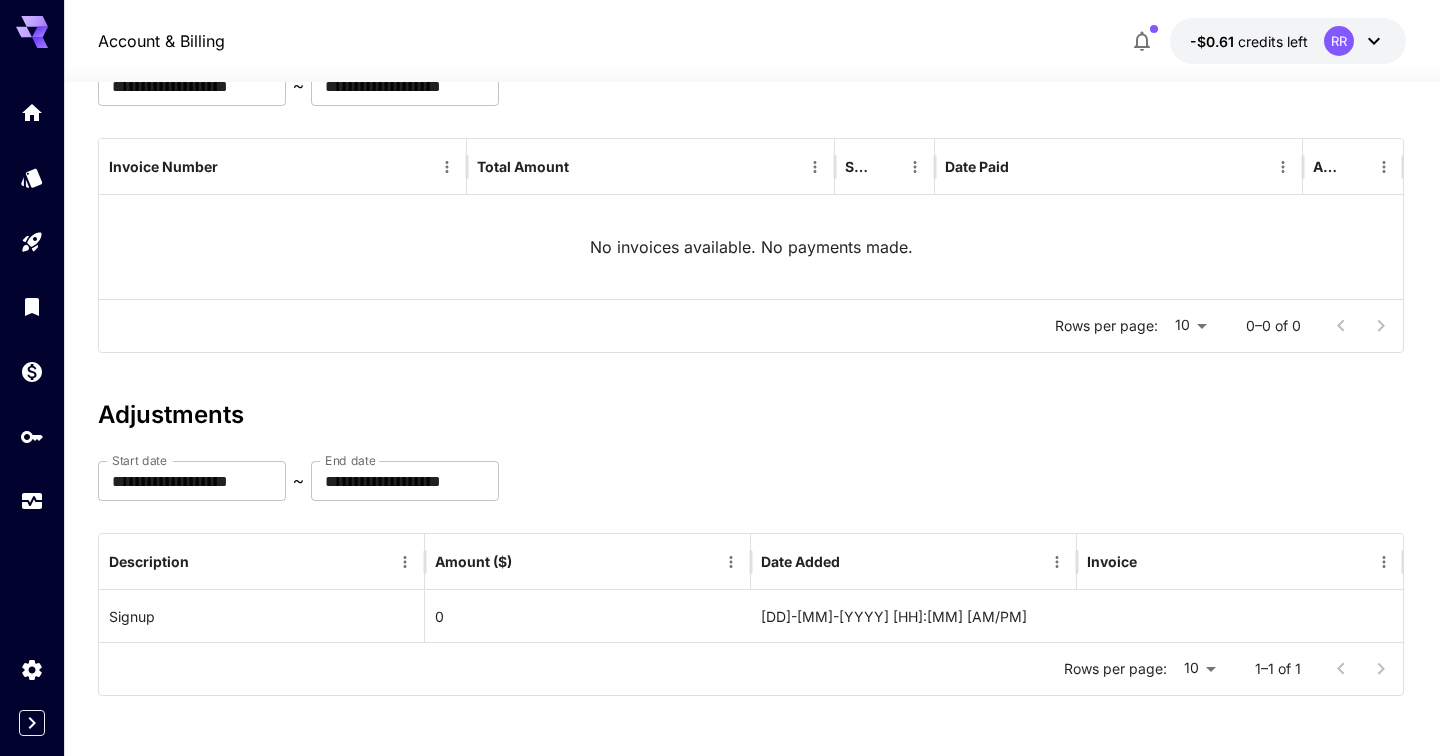 scroll, scrollTop: 0, scrollLeft: 0, axis: both 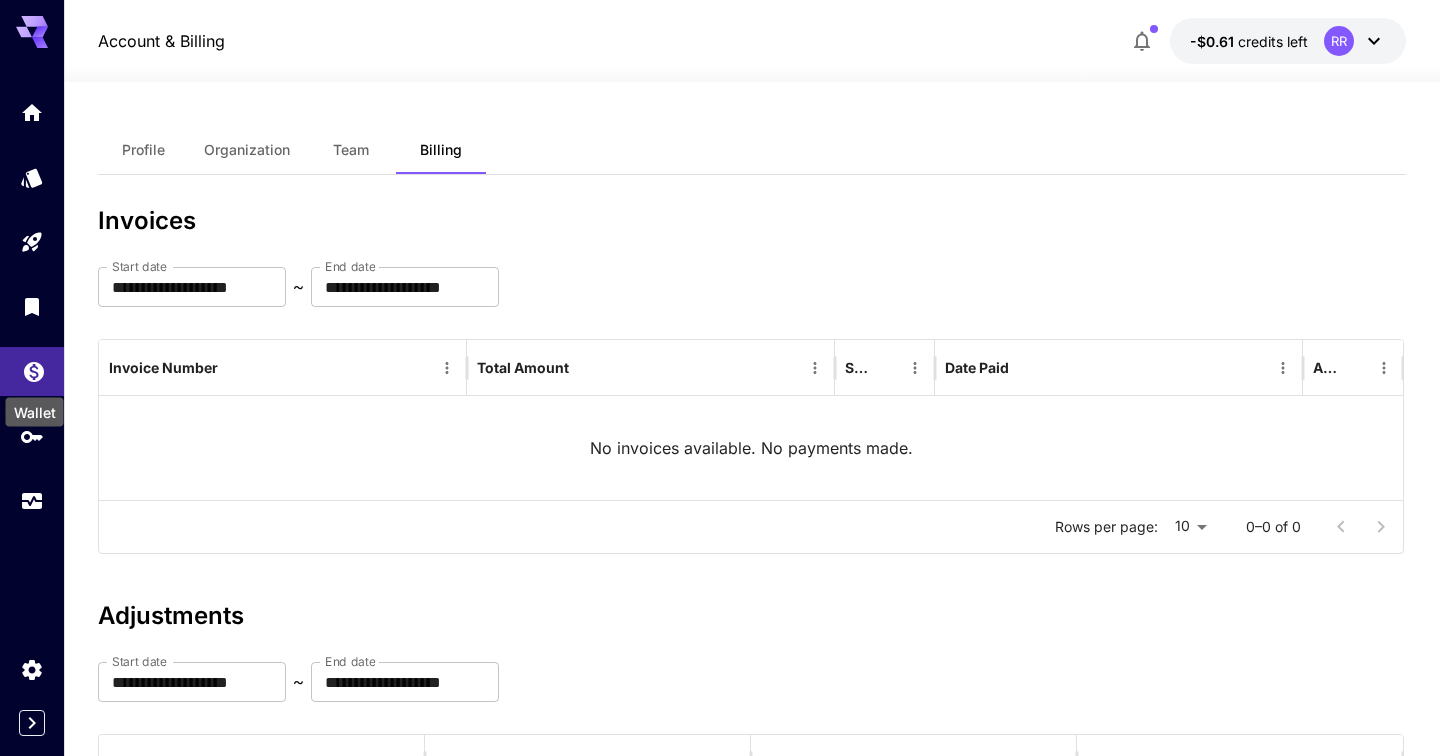click on "Wallet" at bounding box center (35, 406) 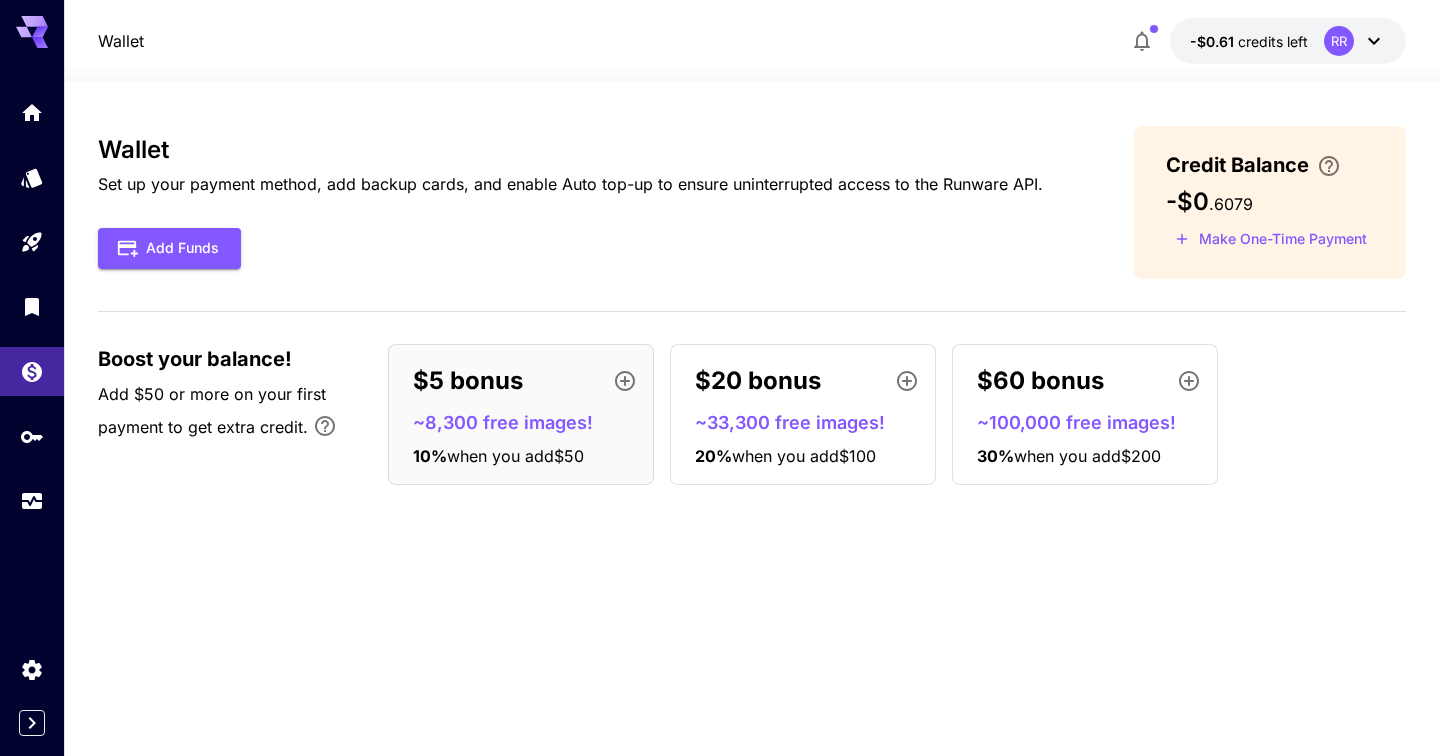 click on "~8,300 free images!" at bounding box center (529, 422) 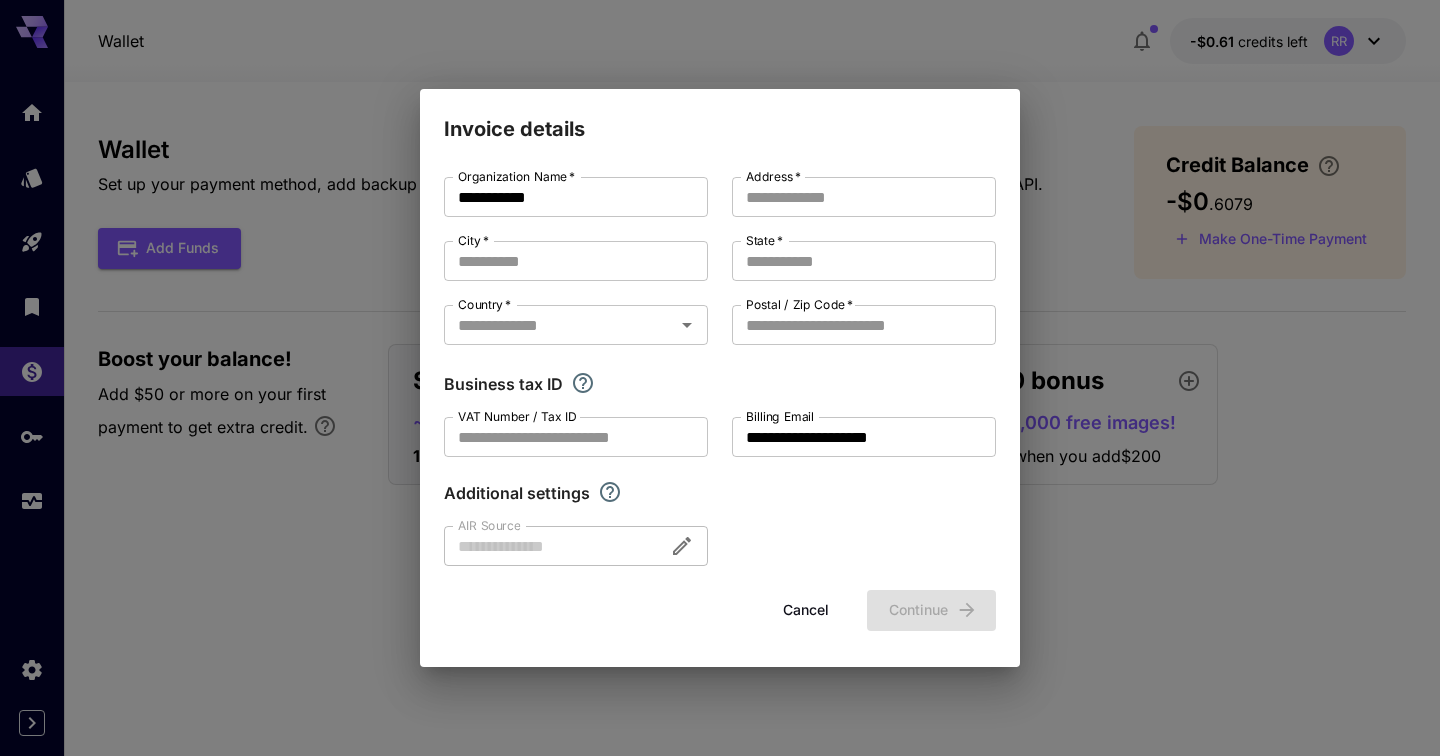 click on "**********" at bounding box center (720, 378) 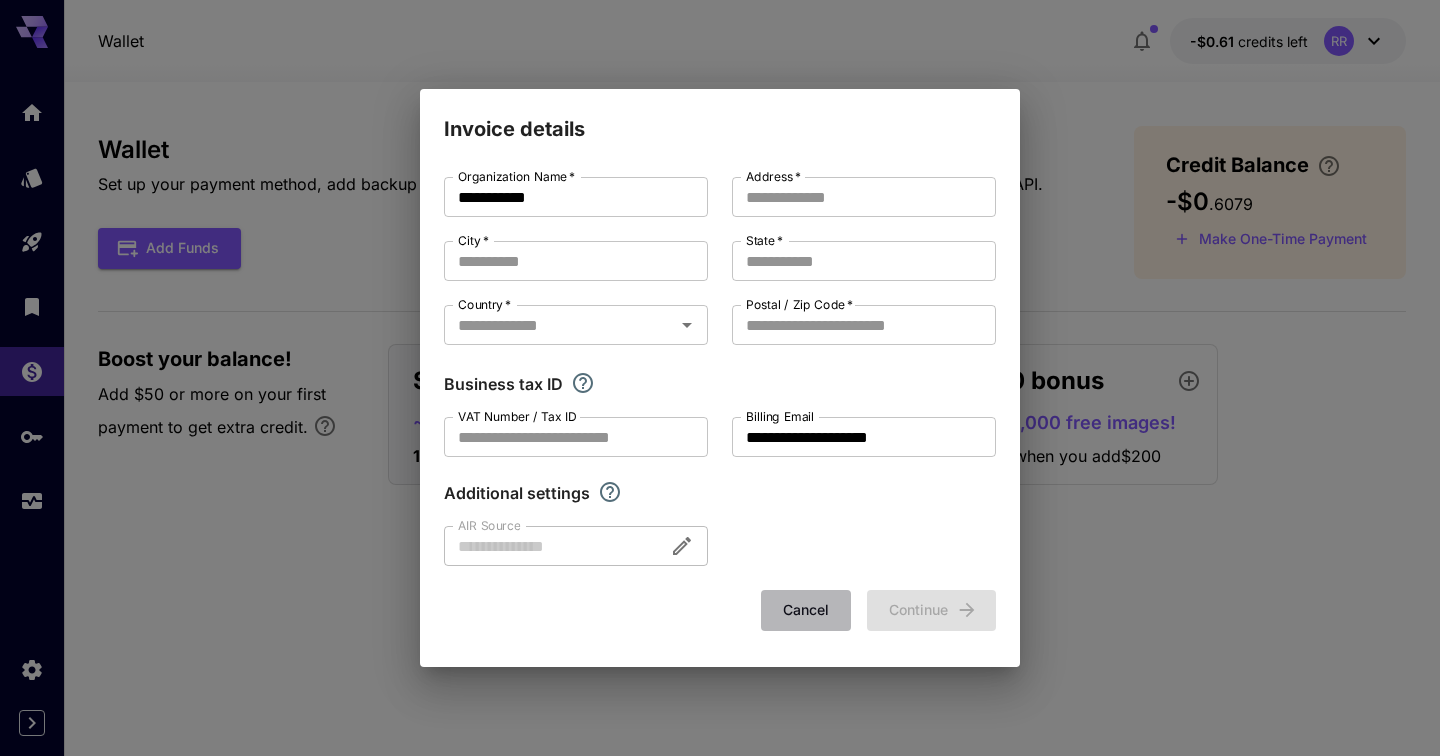 click on "Cancel" at bounding box center (806, 610) 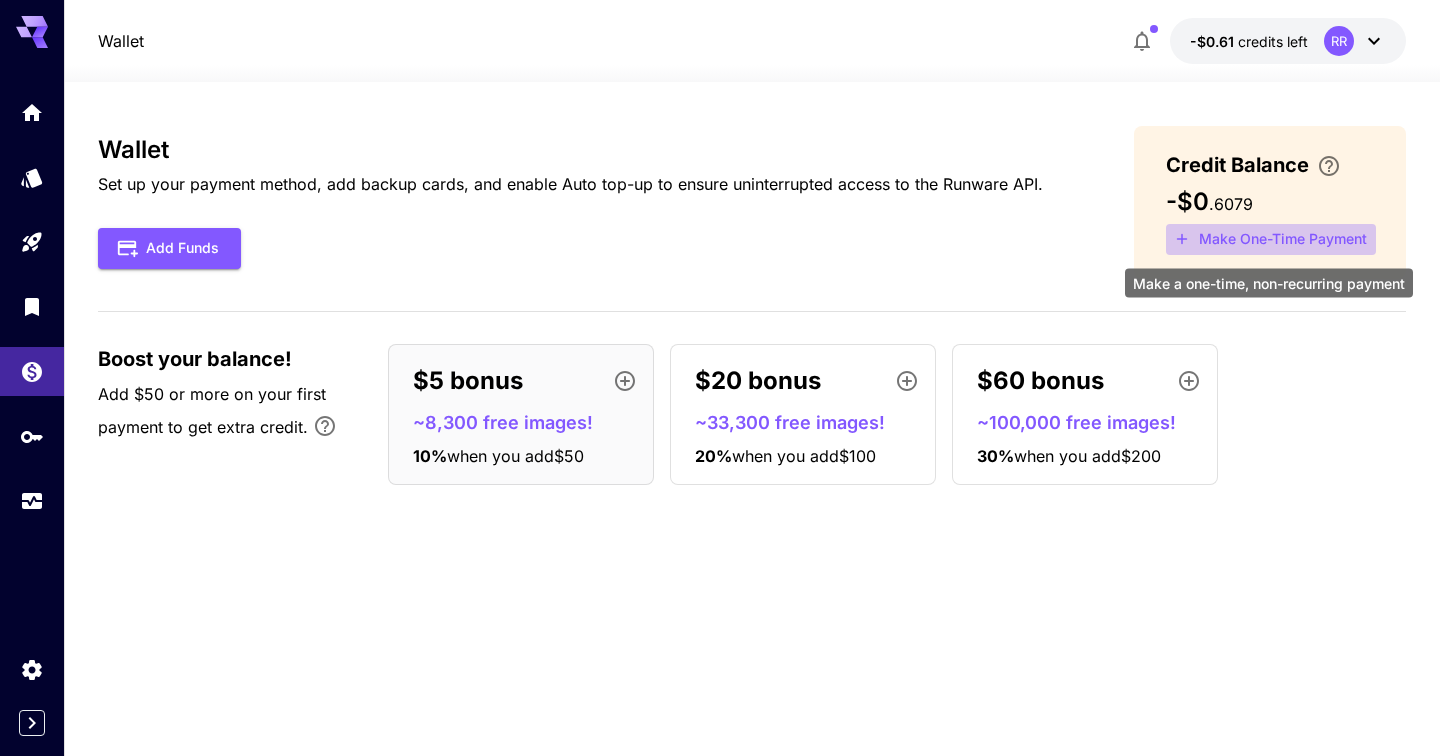 click on "Make One-Time Payment" at bounding box center (1271, 239) 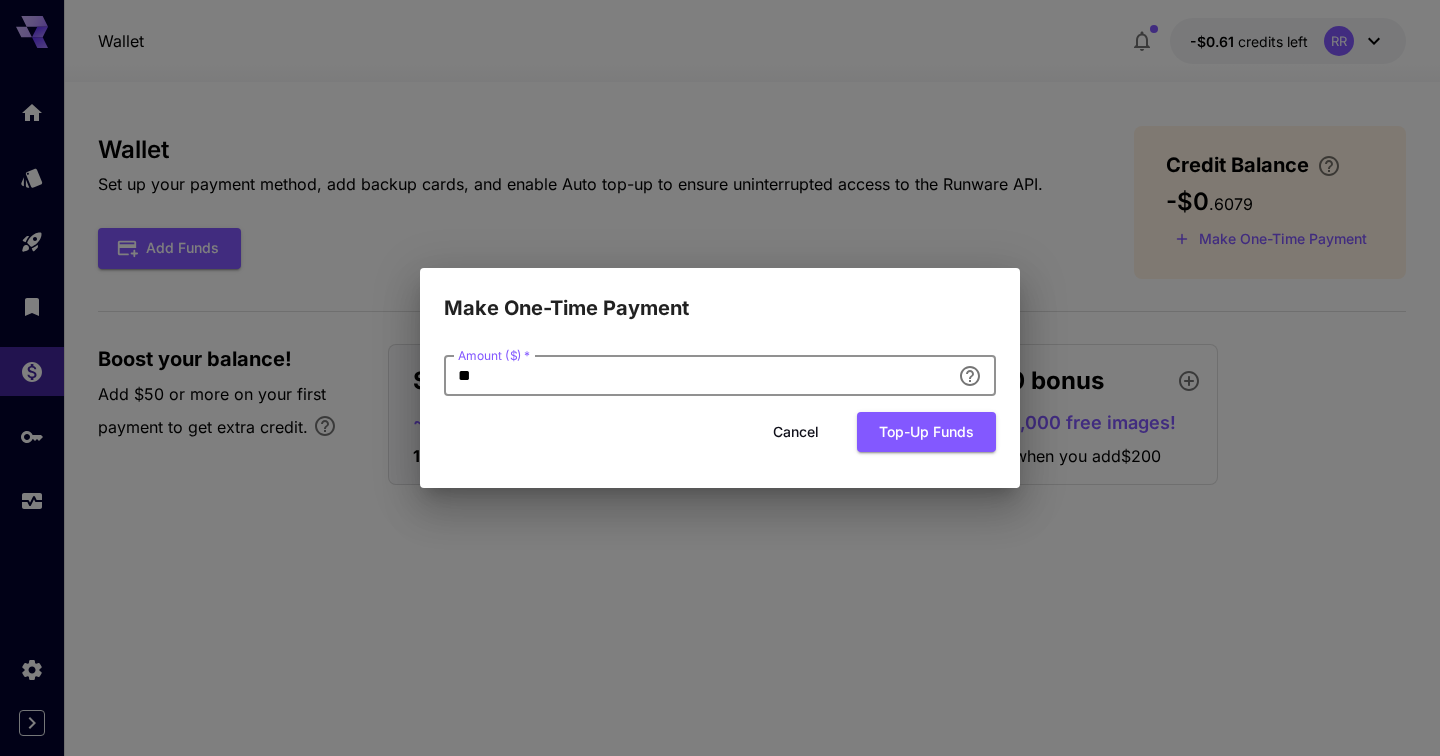 click on "**" at bounding box center (697, 376) 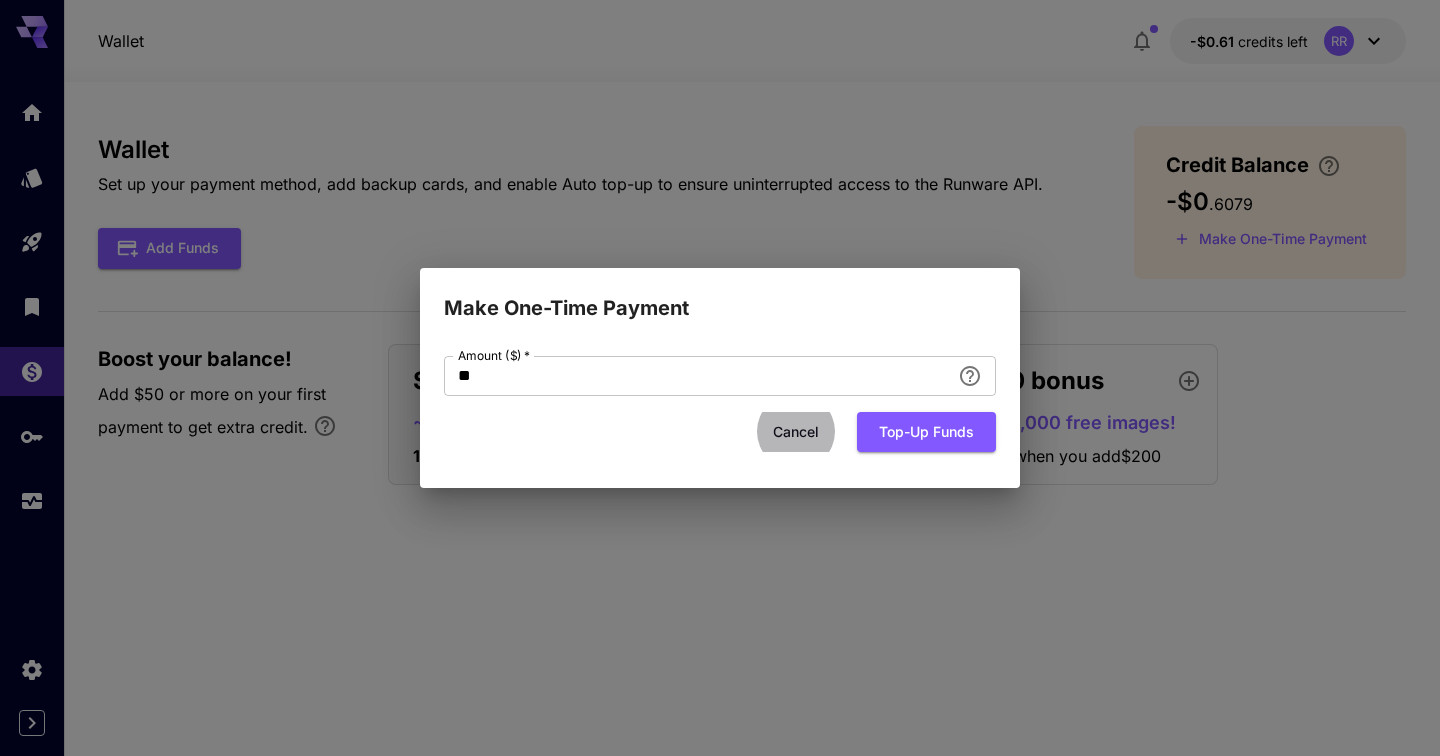 type 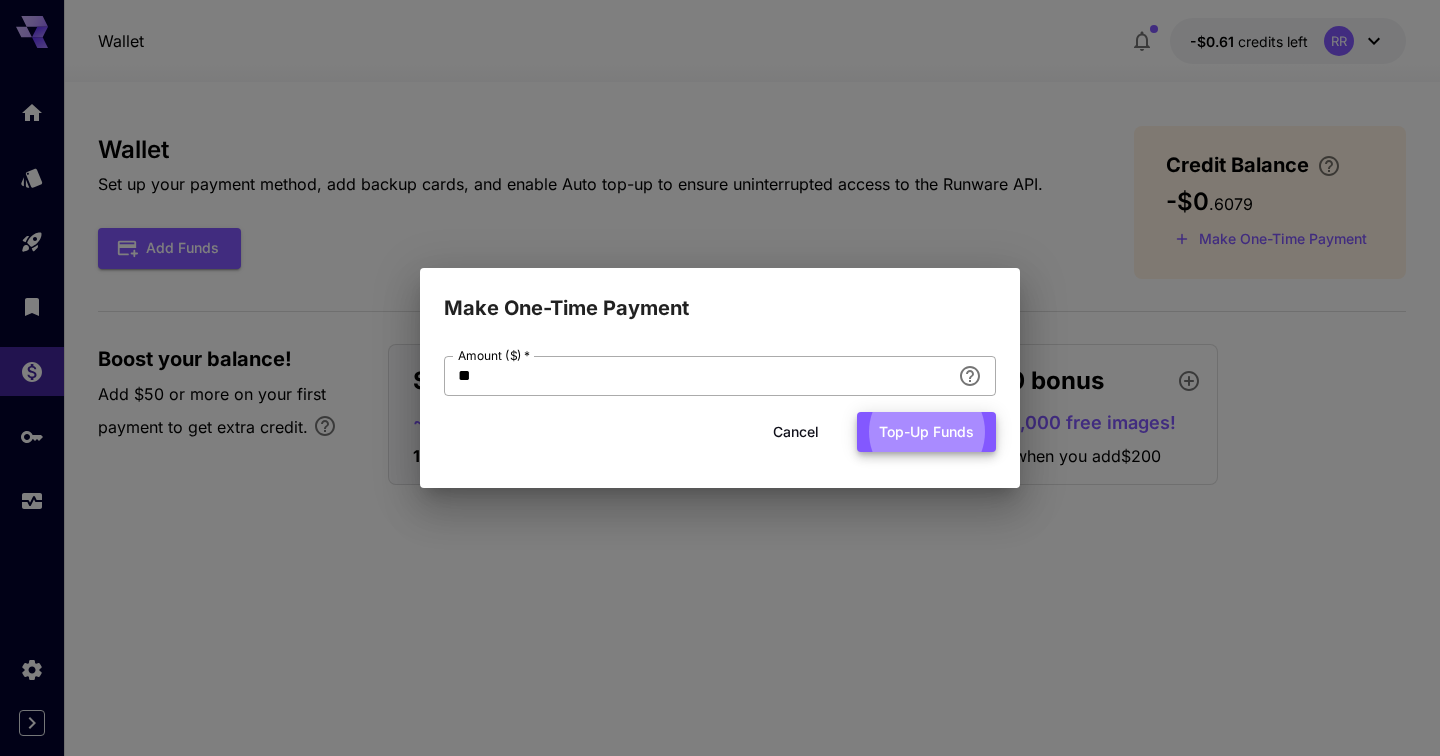 click on "Top-up funds" at bounding box center (926, 432) 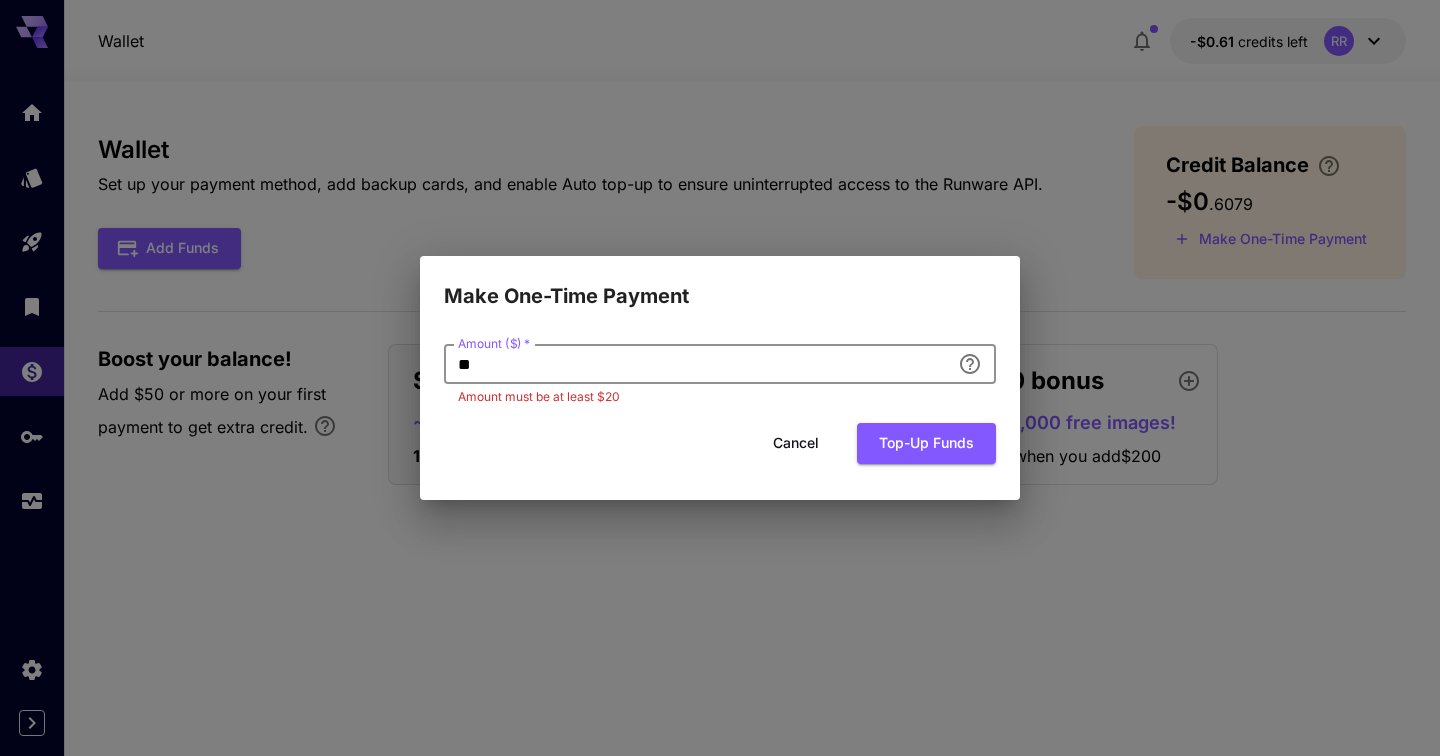 click on "**" at bounding box center [697, 364] 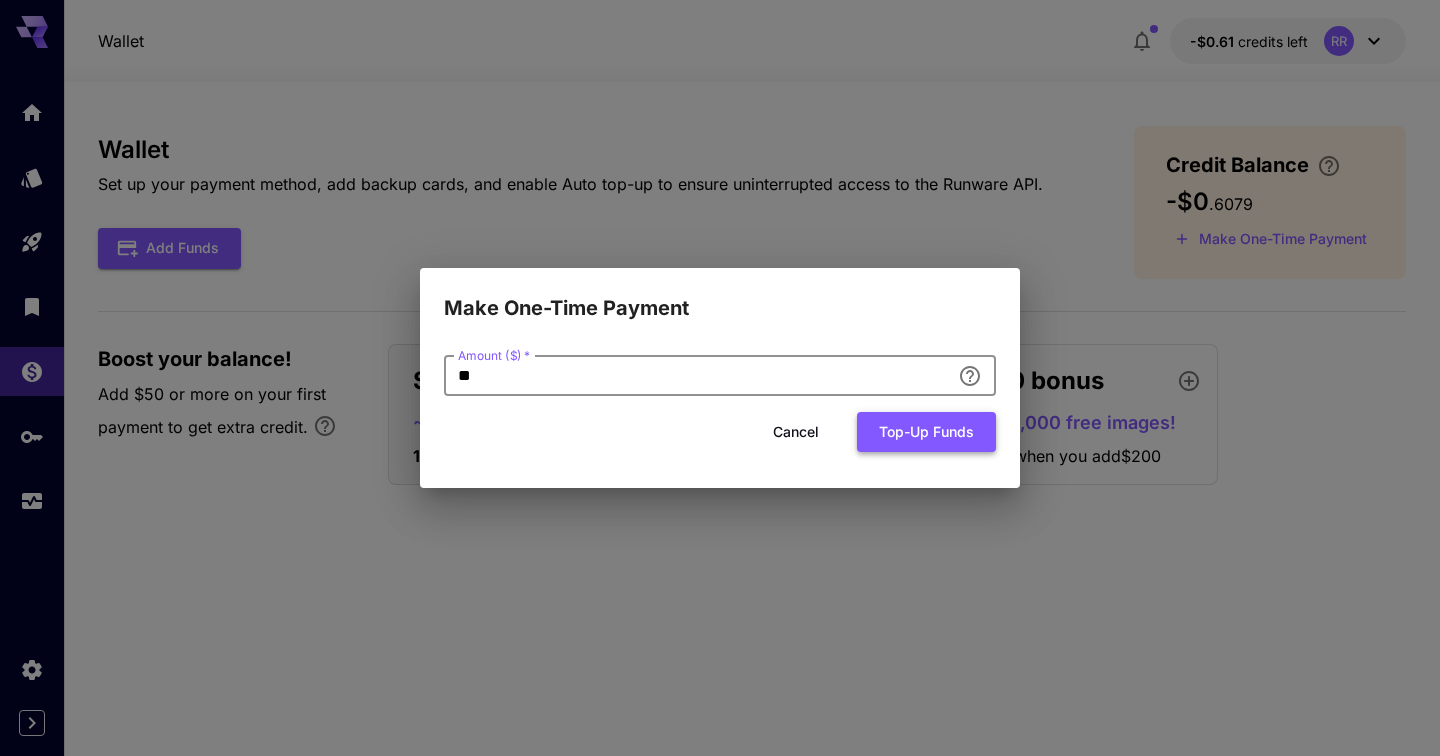 type on "**" 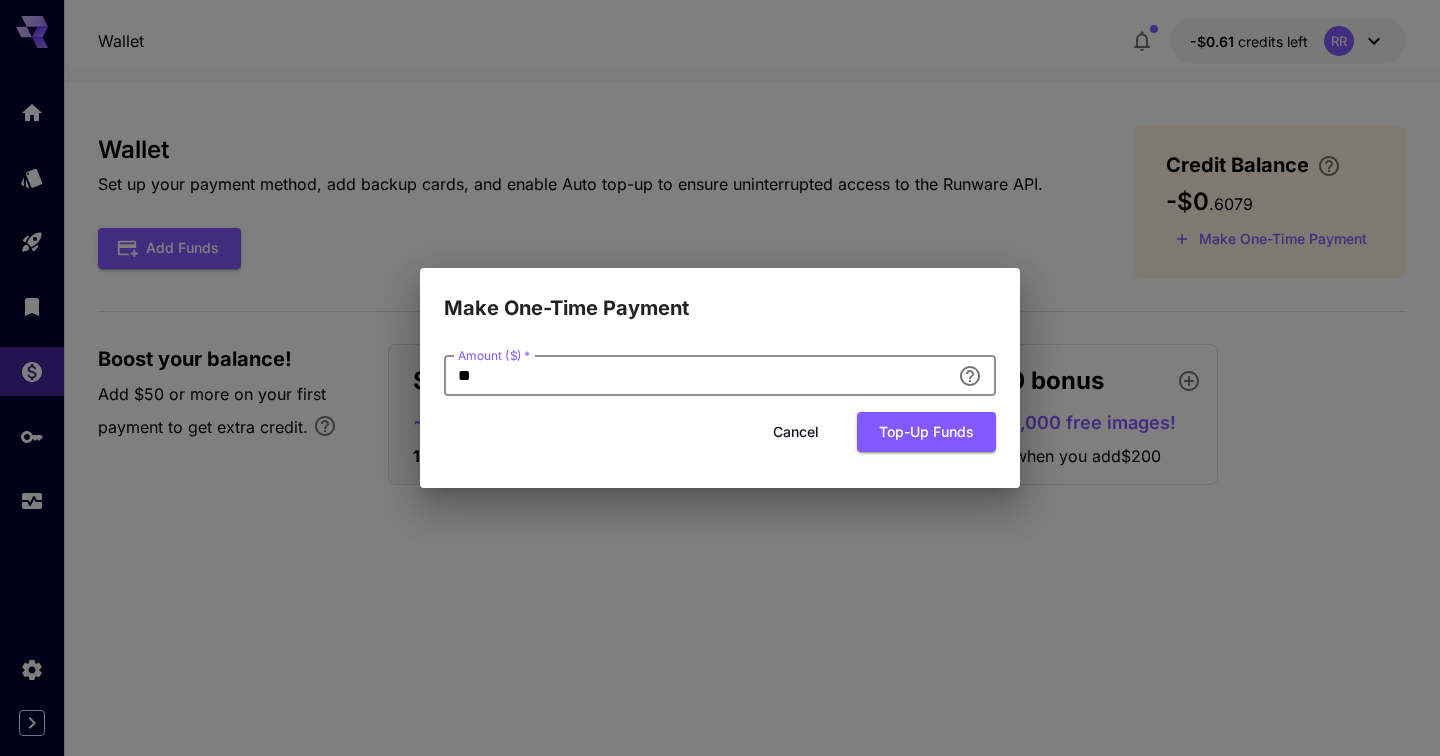 click on "Top-up funds" at bounding box center [926, 432] 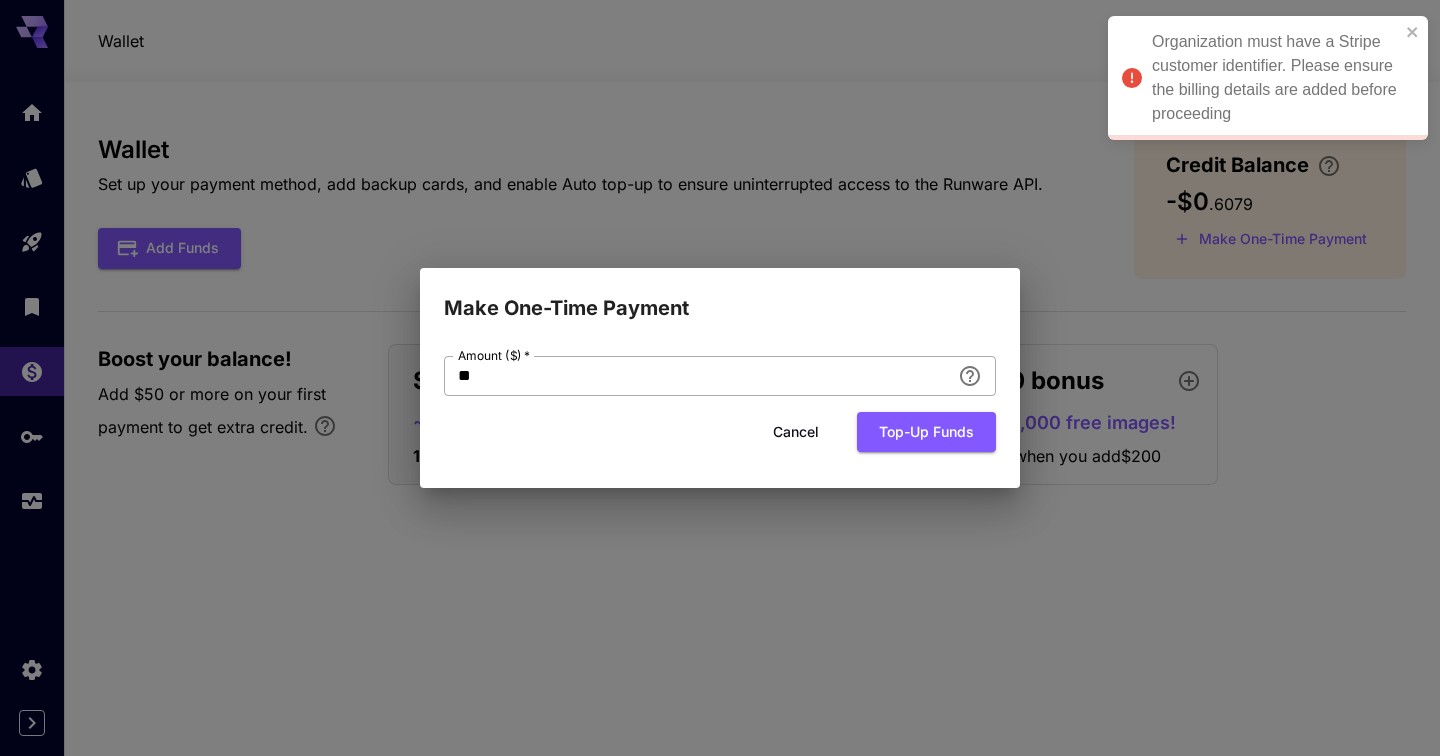 click on "** Amount ($)   *" at bounding box center [720, 376] 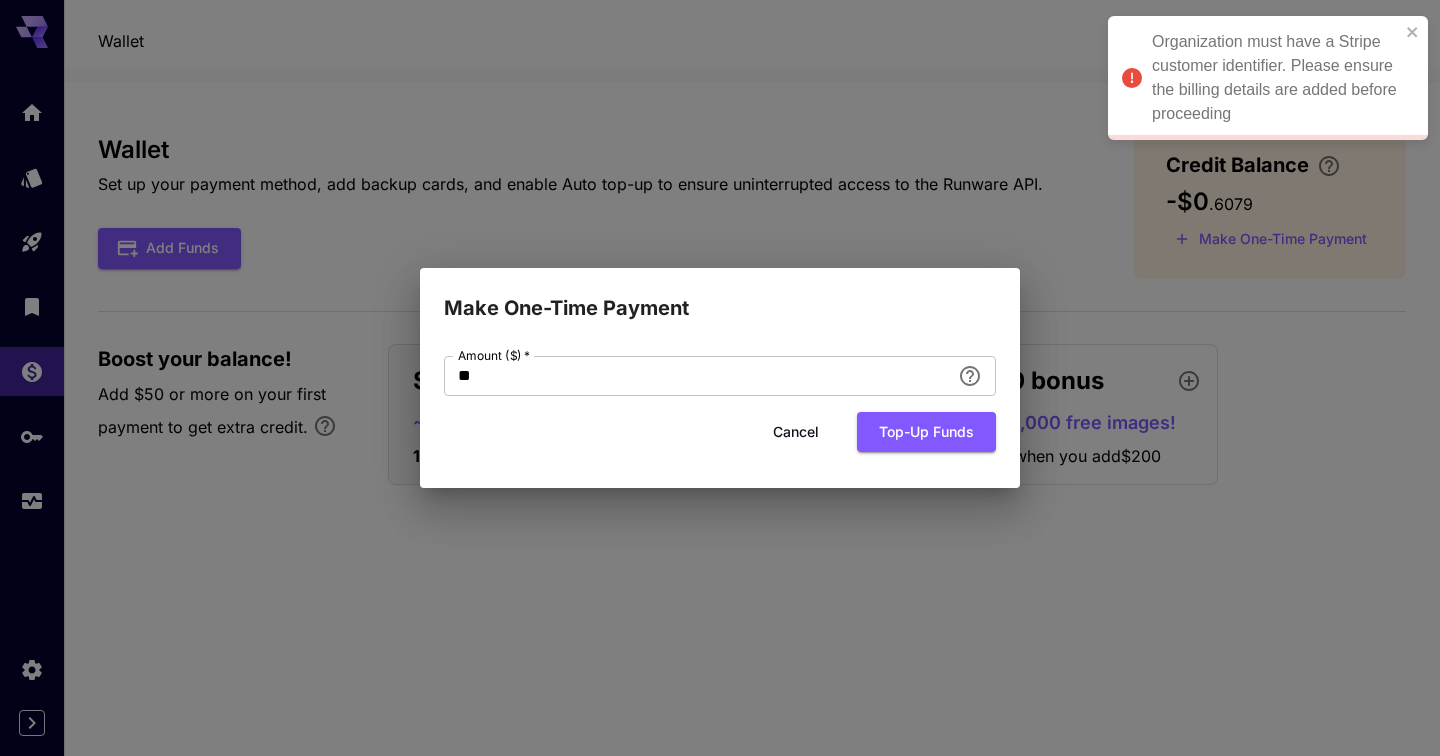 click on "Amount ($)   * ** Amount ($)   * Cancel Top-up funds" at bounding box center [720, 406] 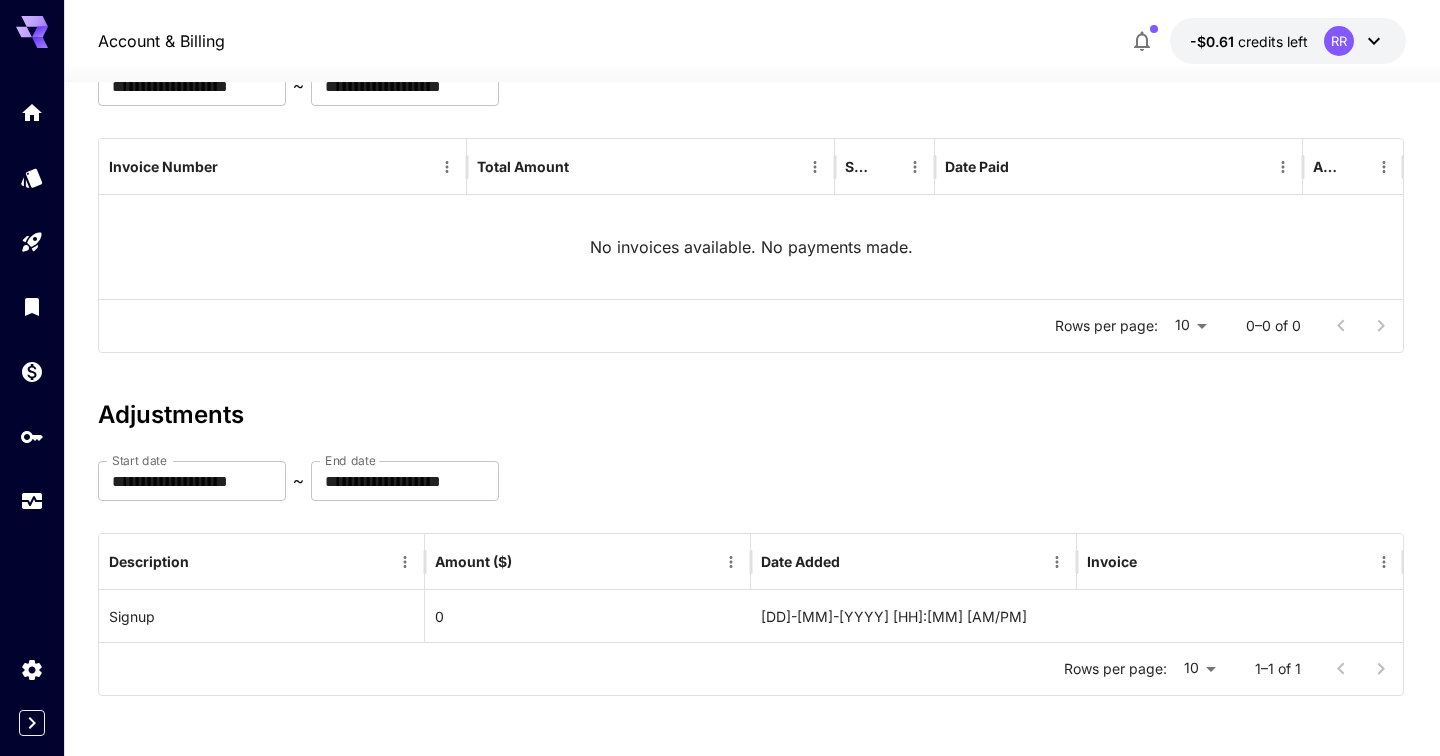 scroll, scrollTop: 0, scrollLeft: 0, axis: both 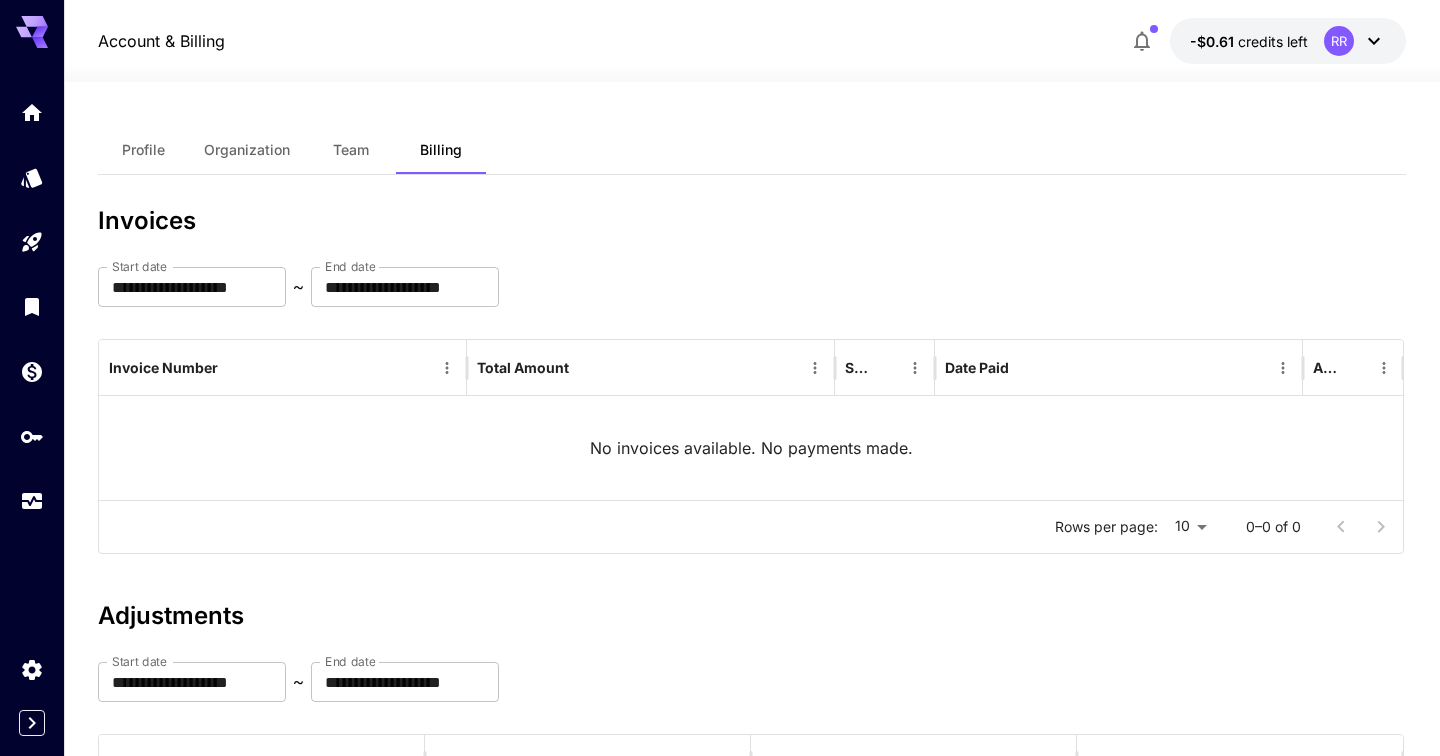 click on "**********" at bounding box center [751, 519] 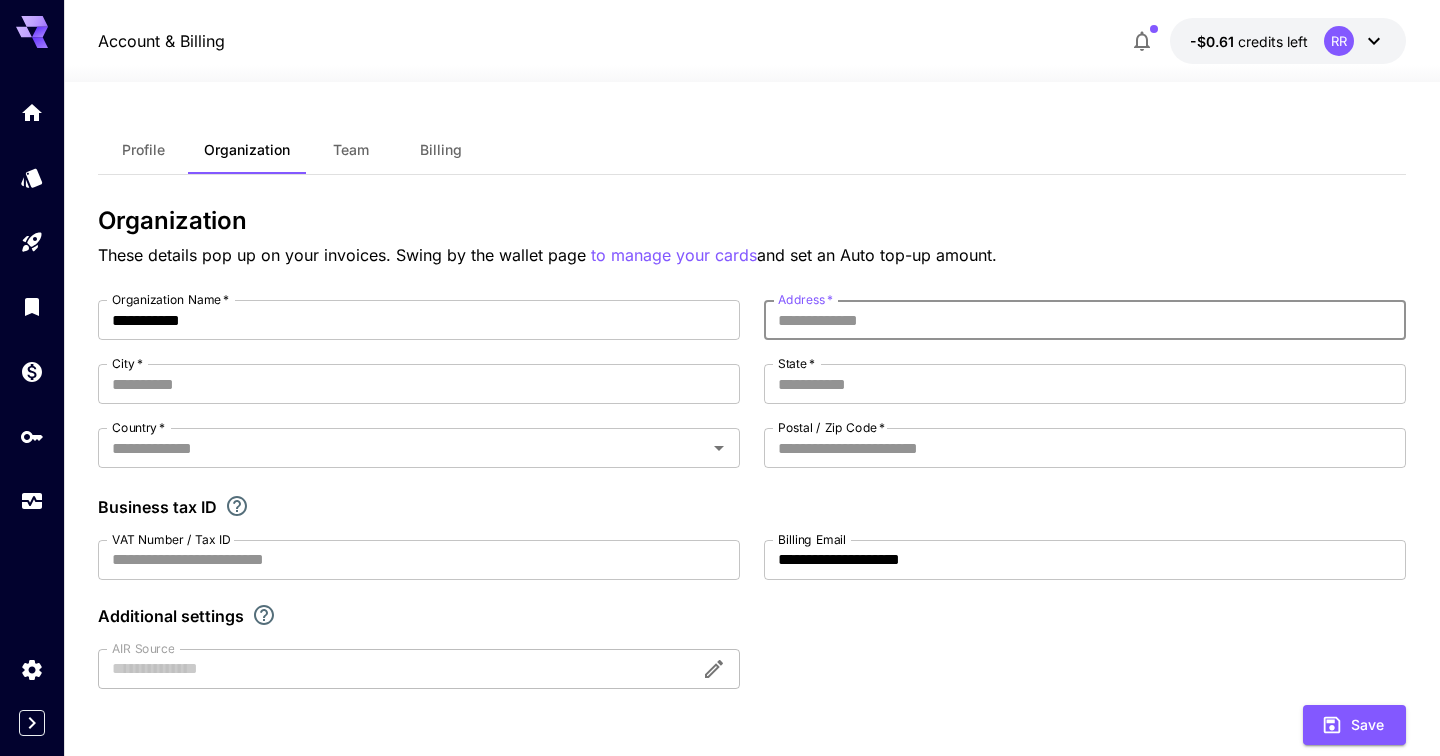 click on "Address   *" at bounding box center (1085, 320) 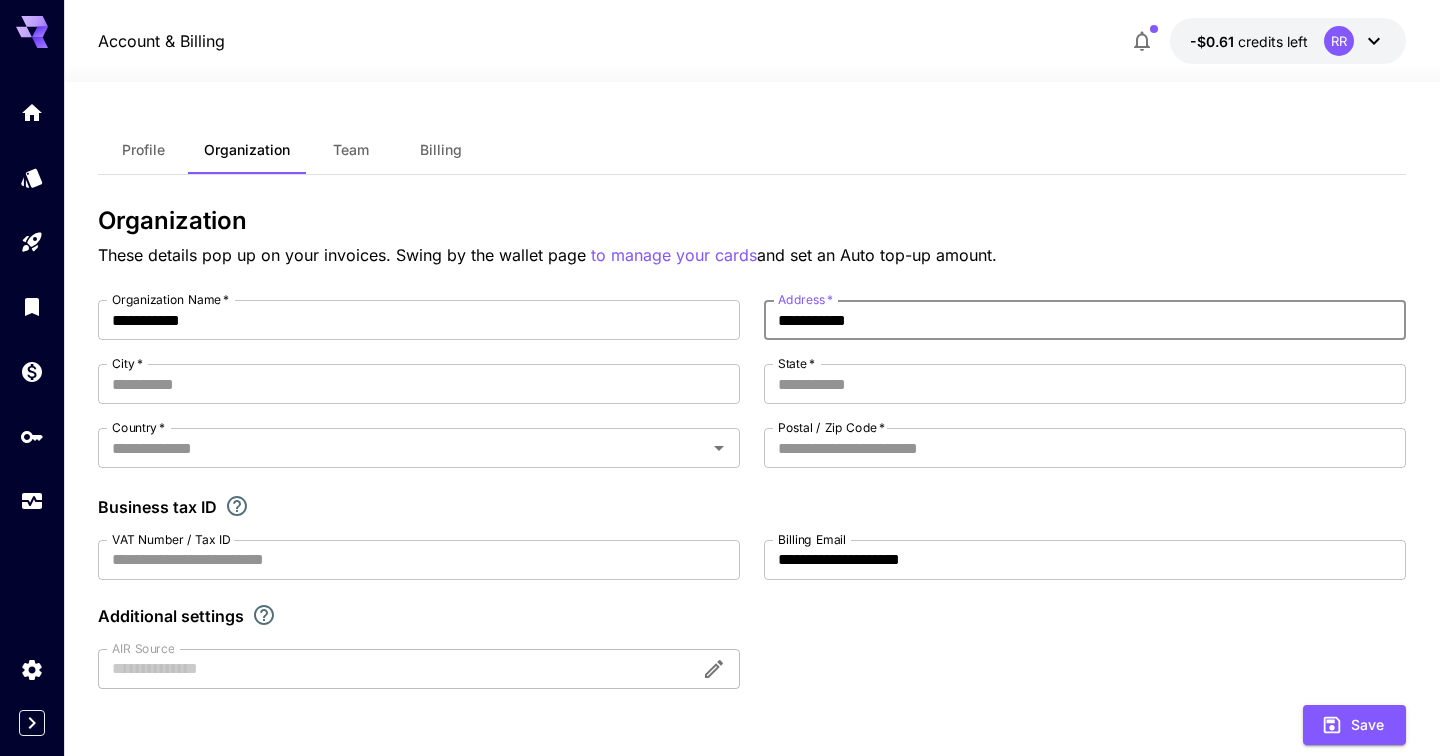 type on "**********" 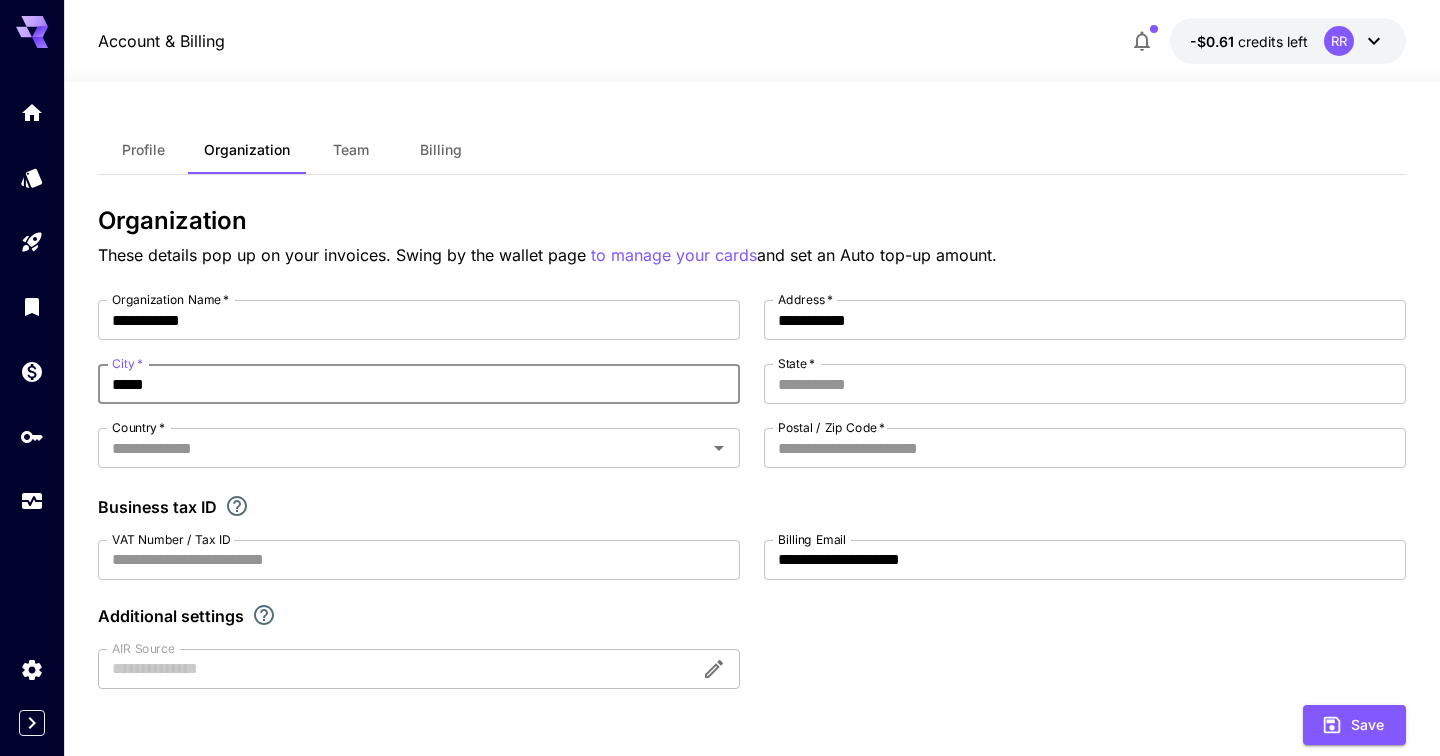 type on "*****" 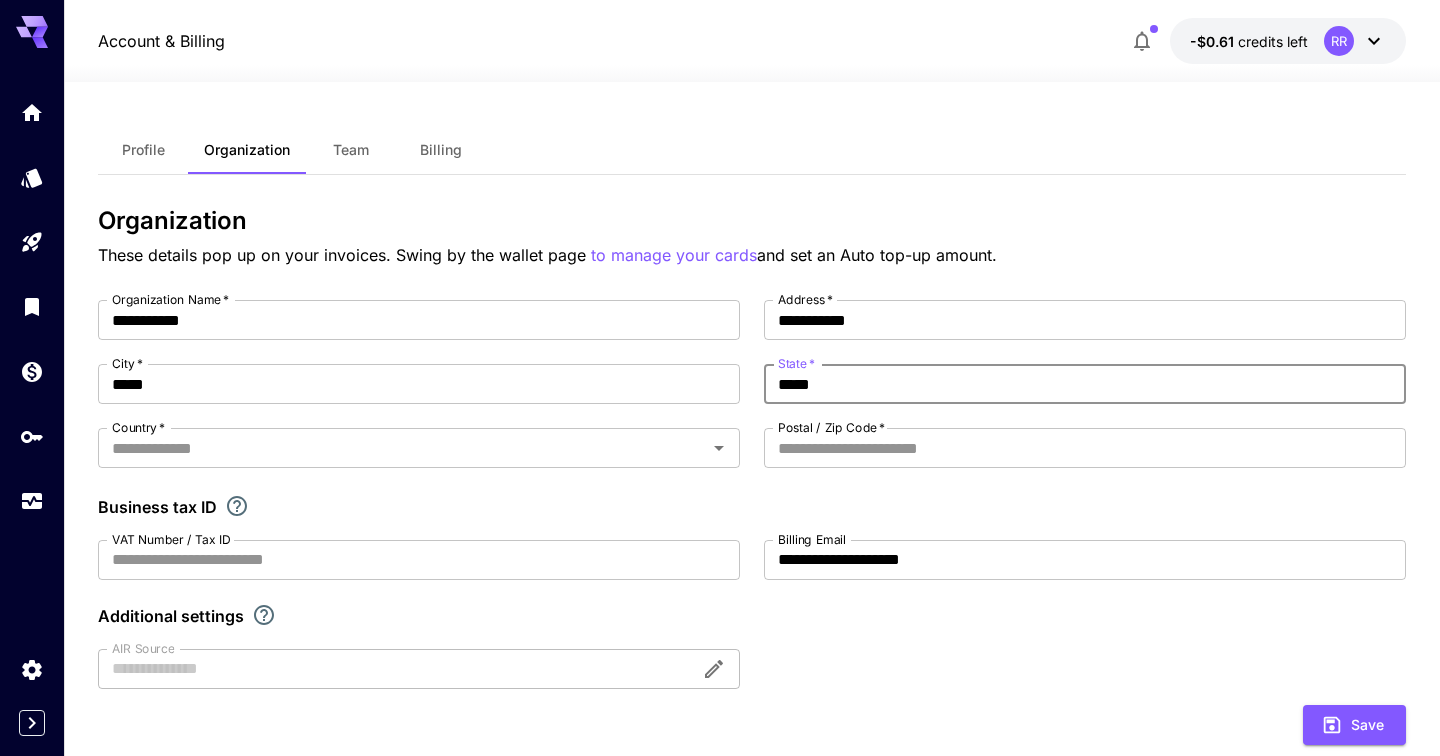 type on "*****" 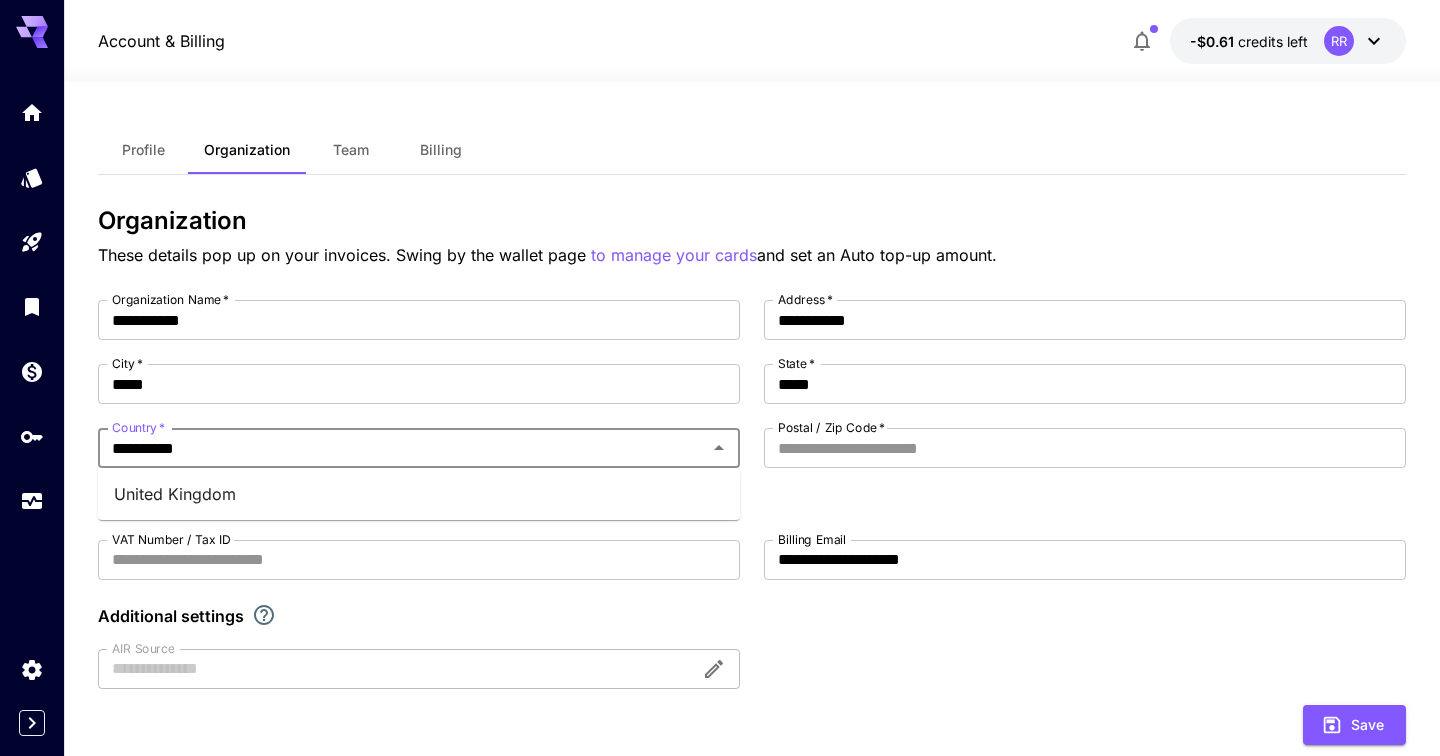 type on "**********" 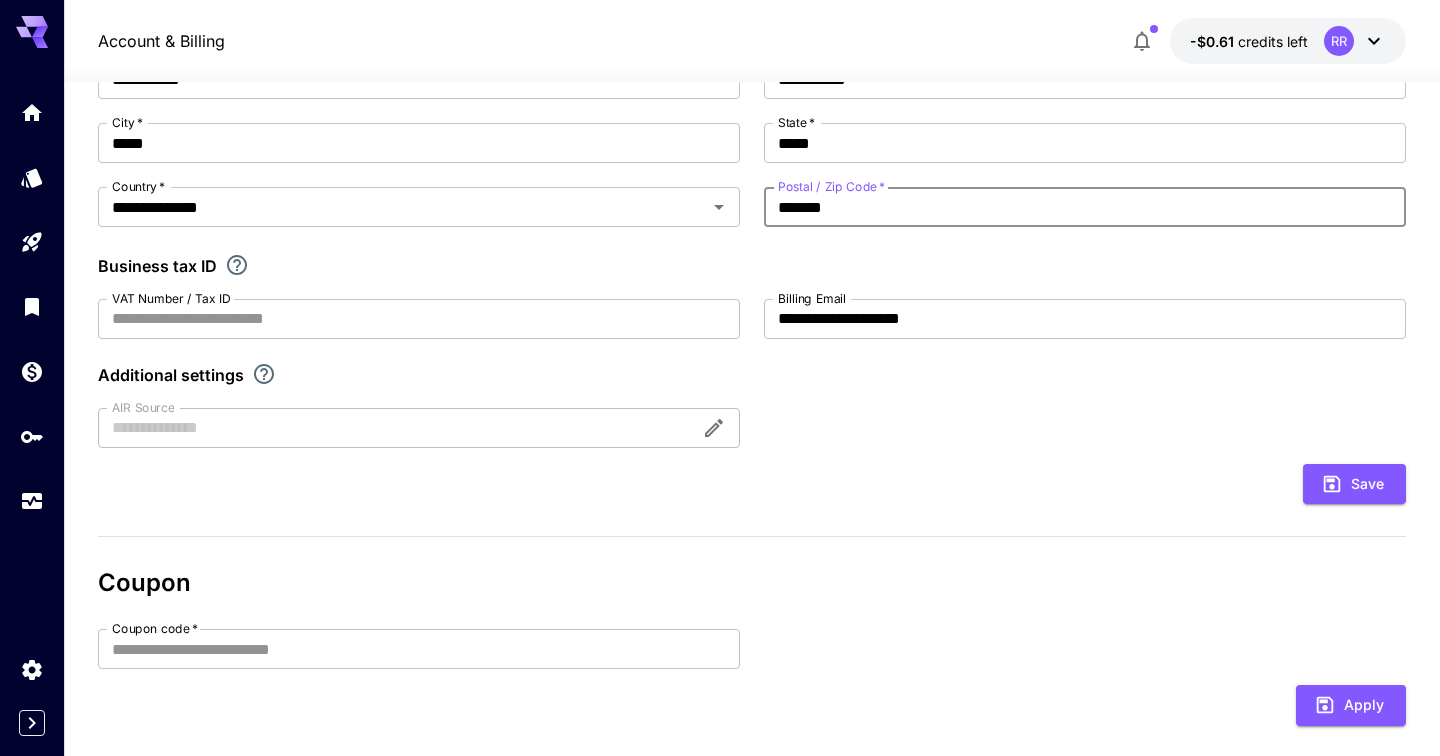 scroll, scrollTop: 279, scrollLeft: 0, axis: vertical 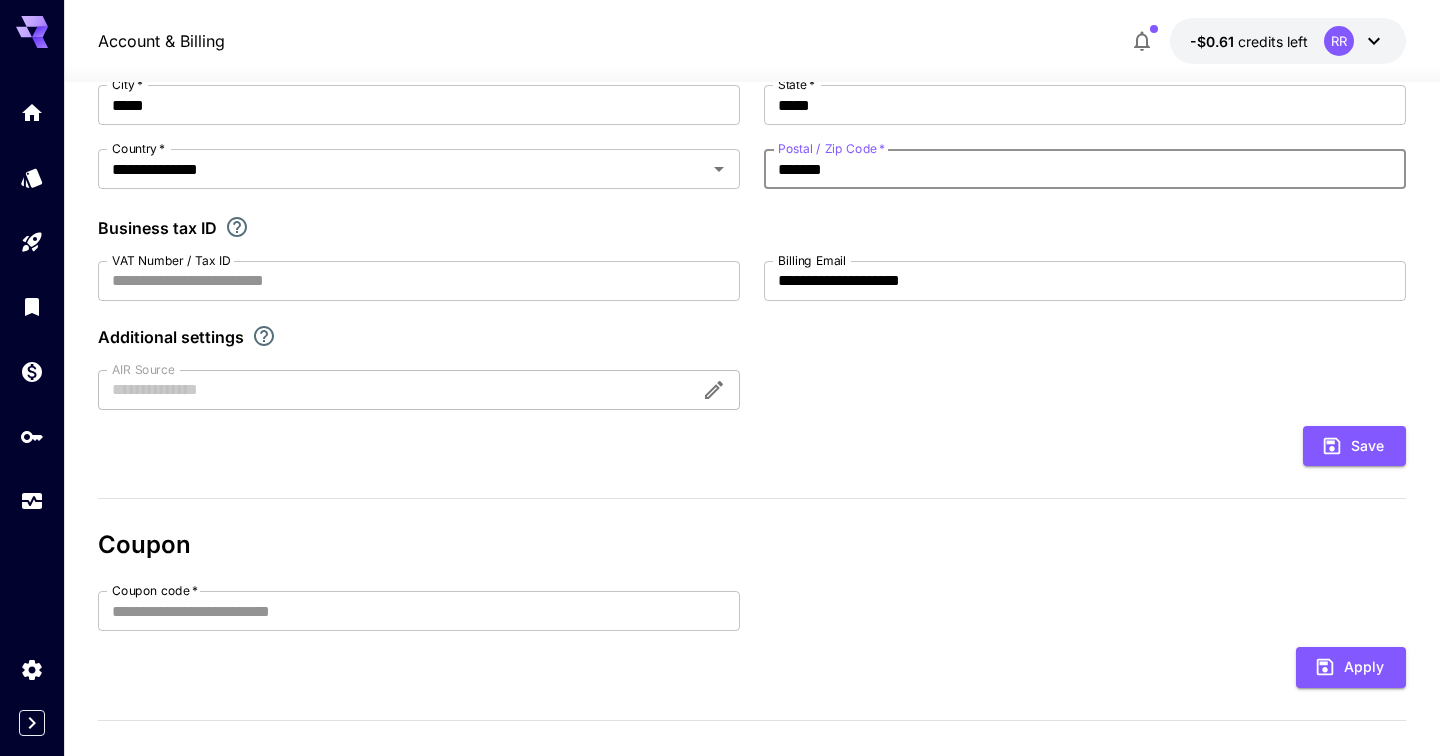 type on "*******" 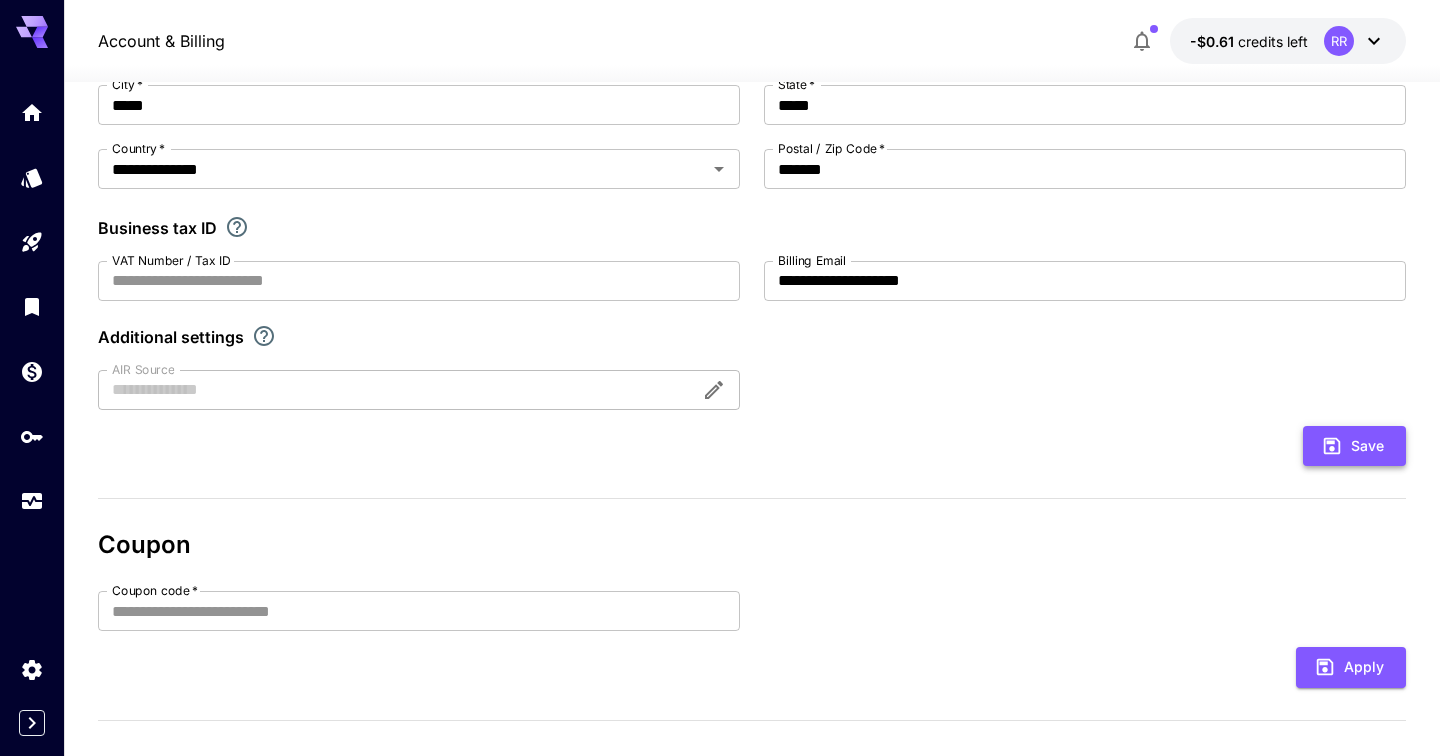 click on "Save" at bounding box center (1354, 446) 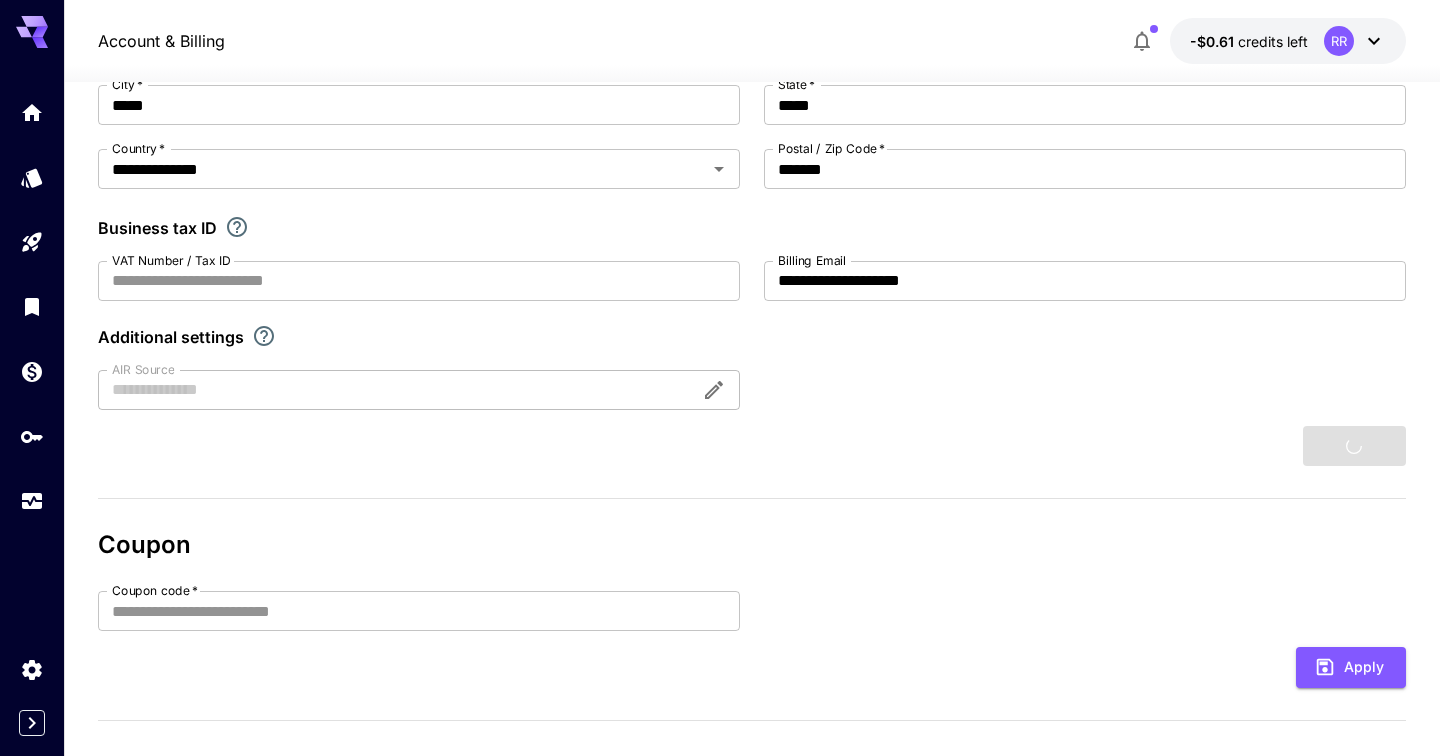 type 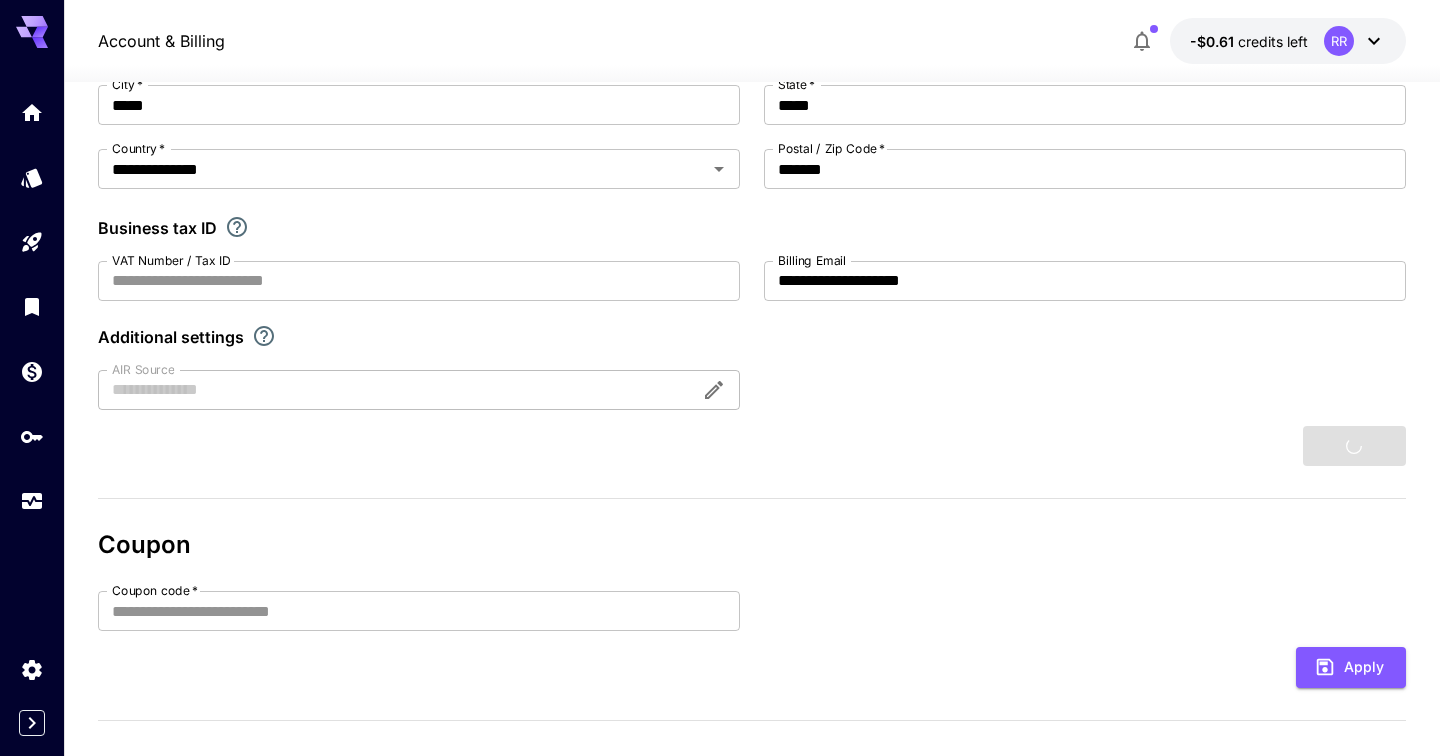 type 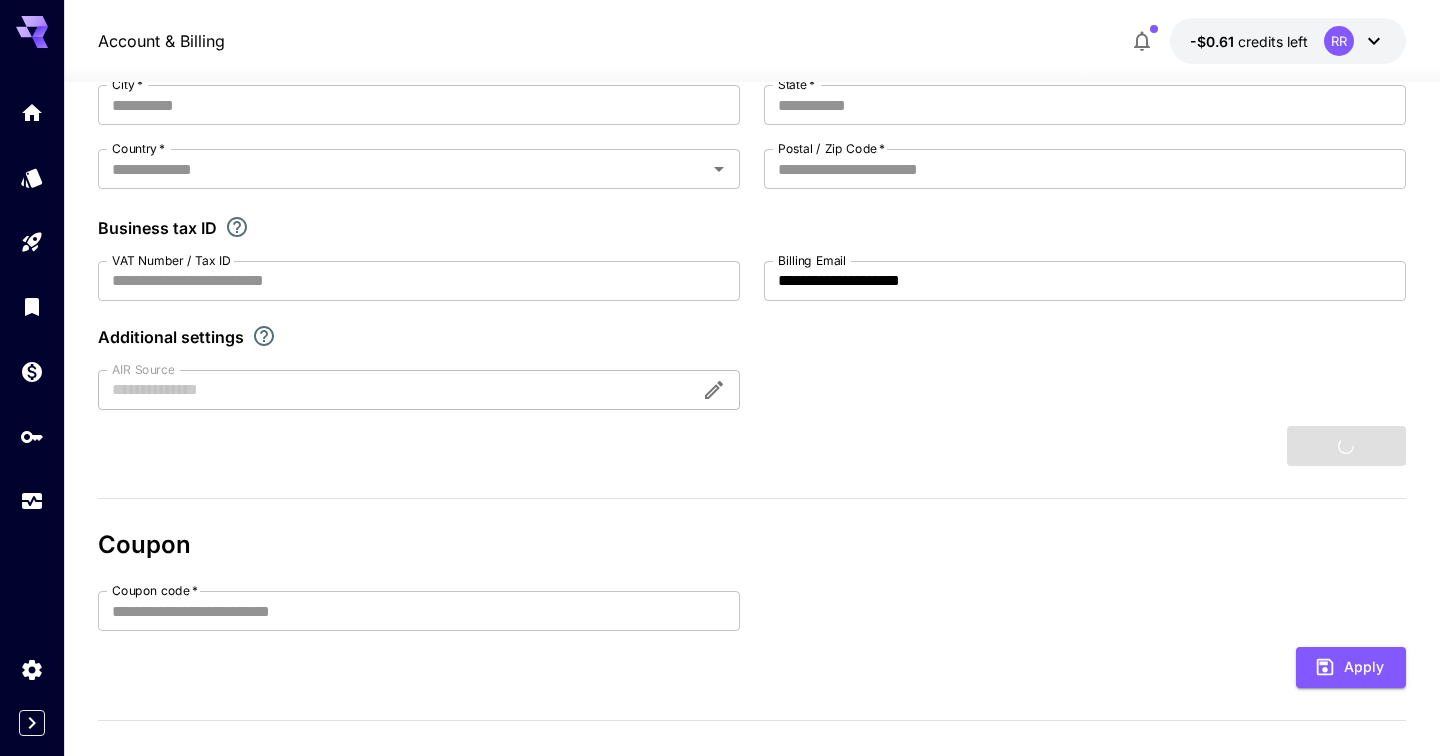 type on "**********" 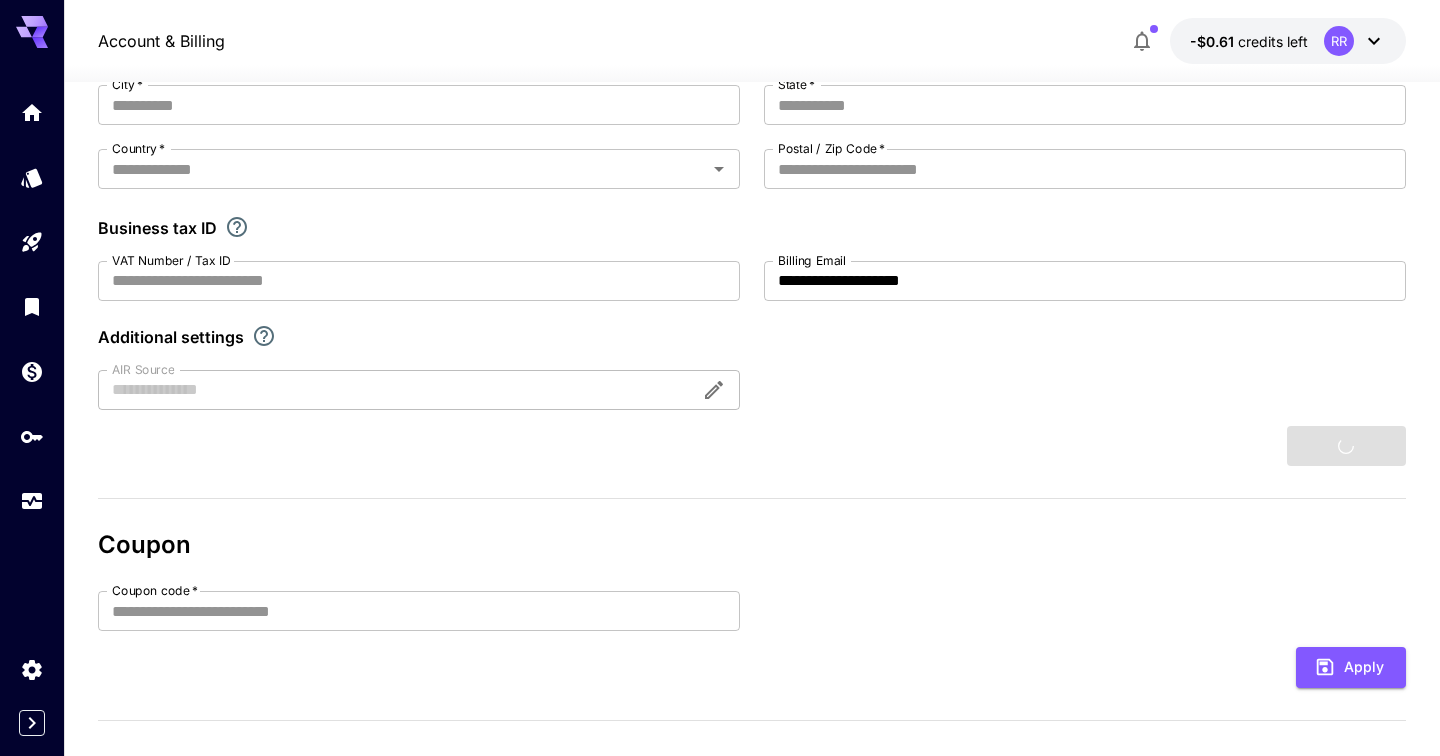 type on "*****" 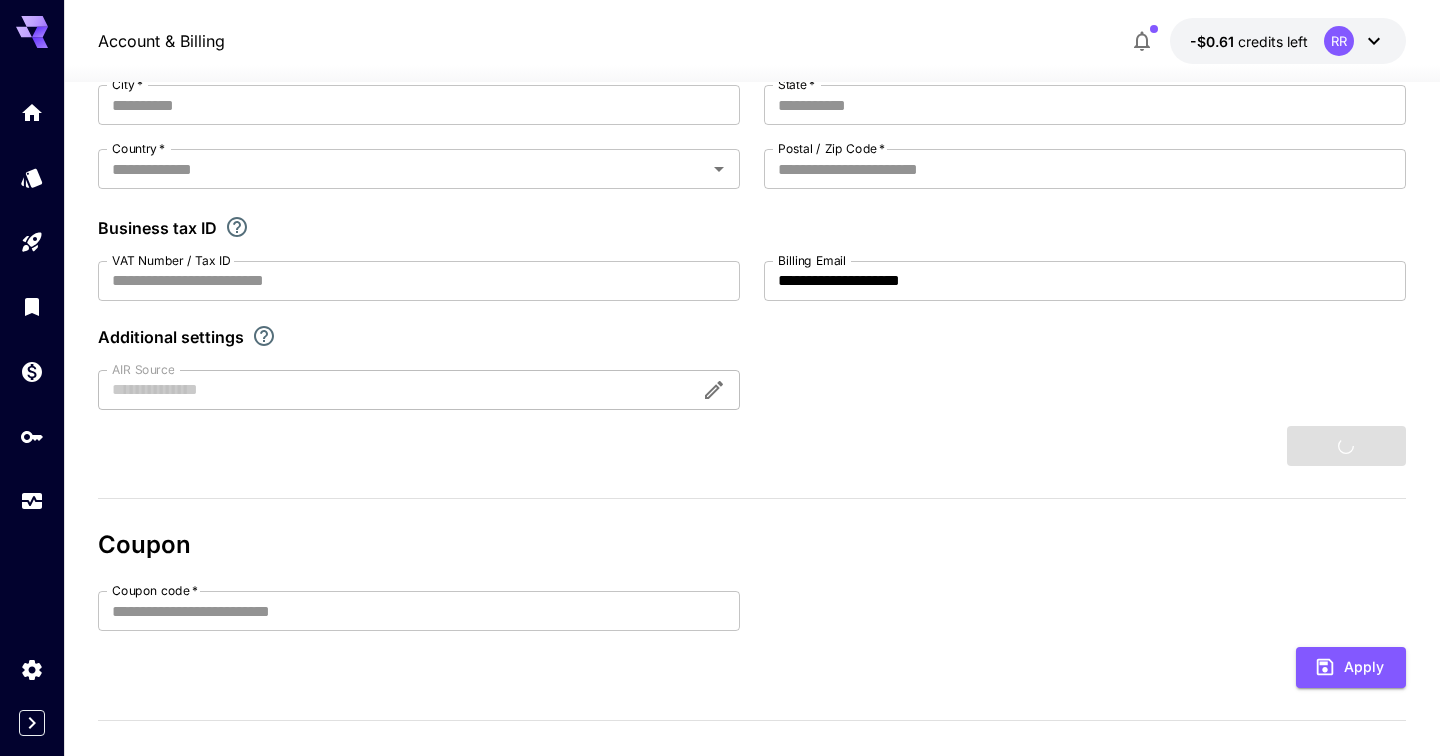 type on "*****" 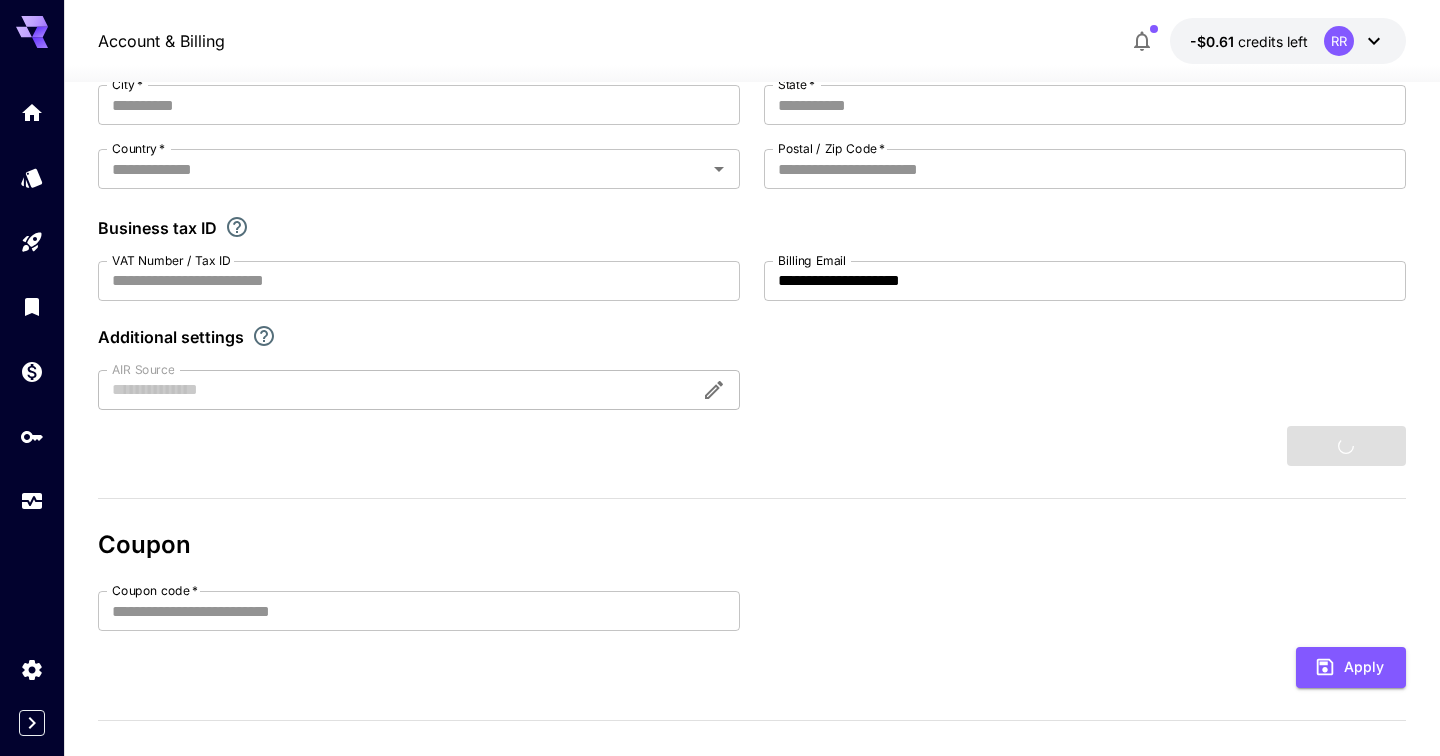 type on "*******" 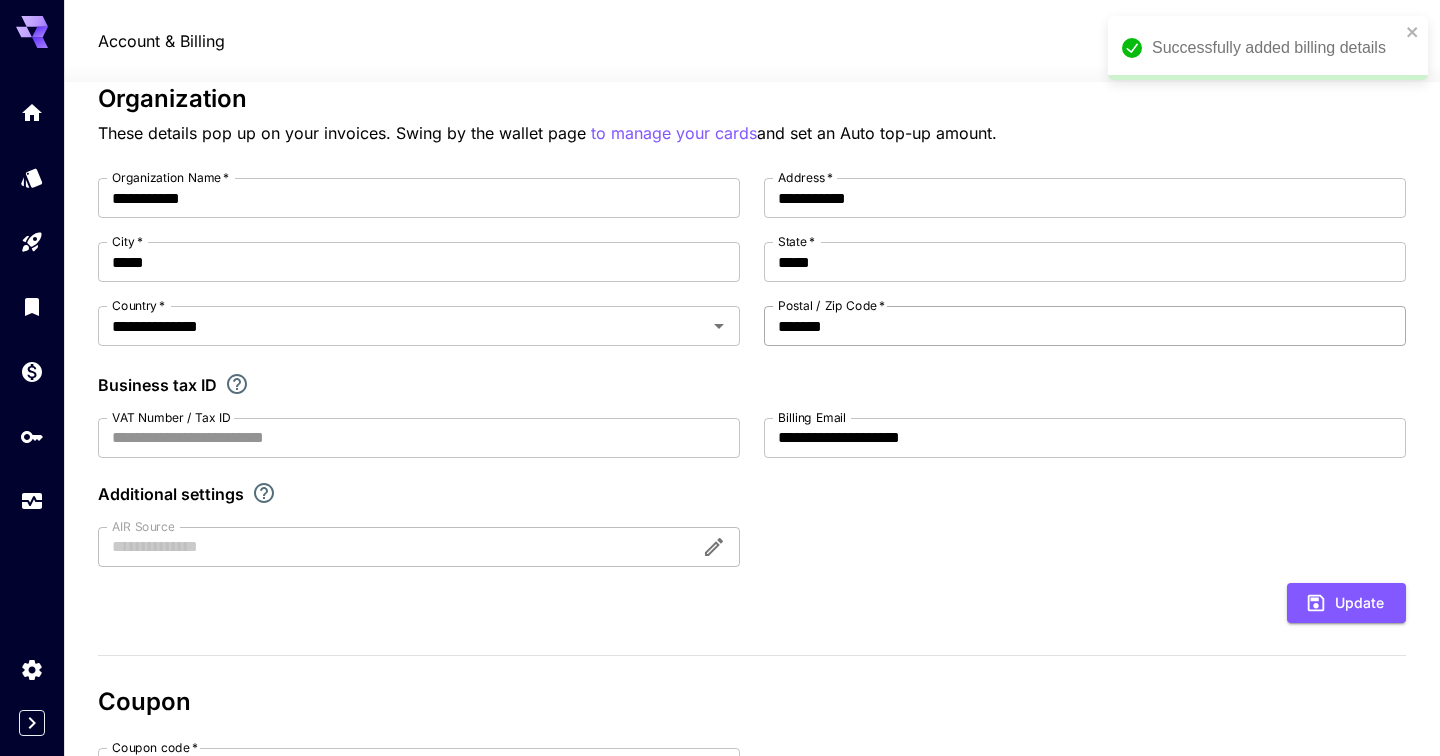 scroll, scrollTop: 0, scrollLeft: 0, axis: both 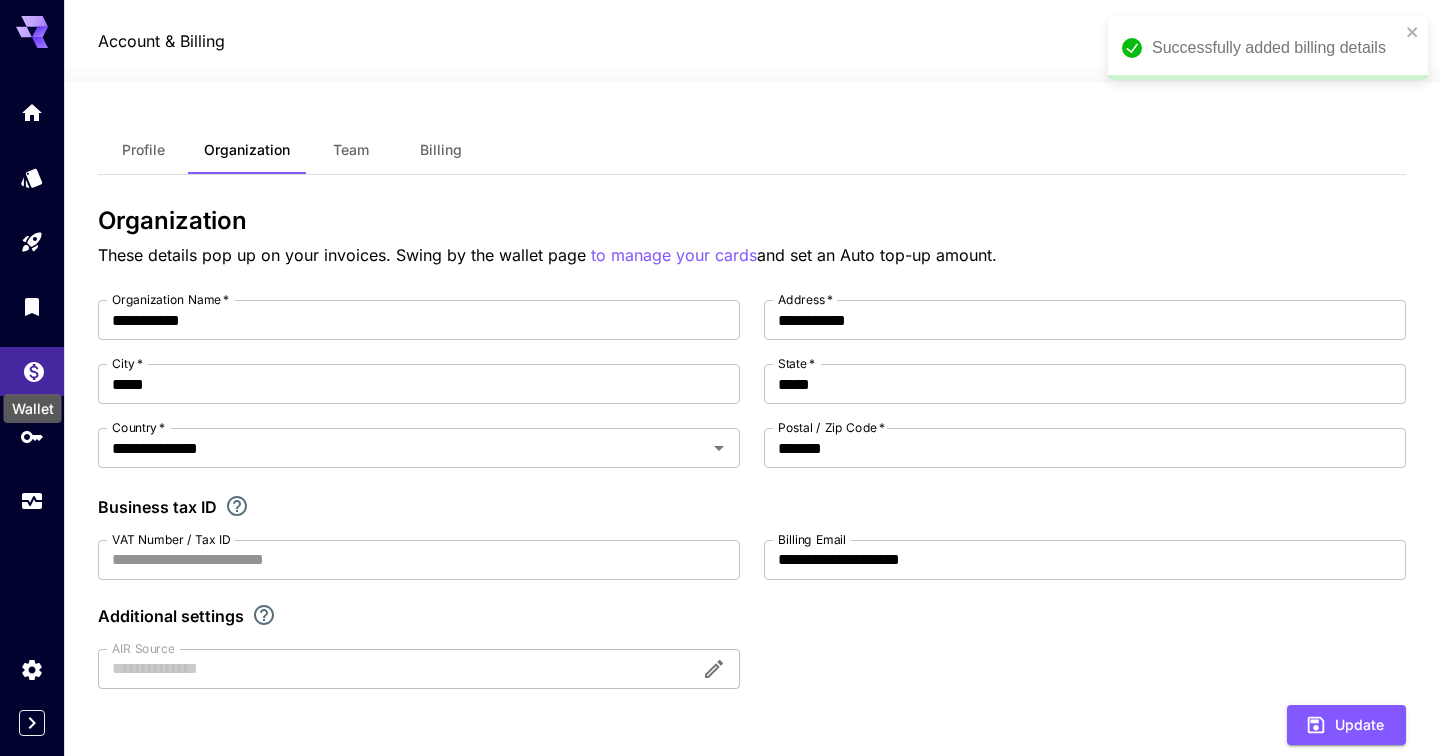 click 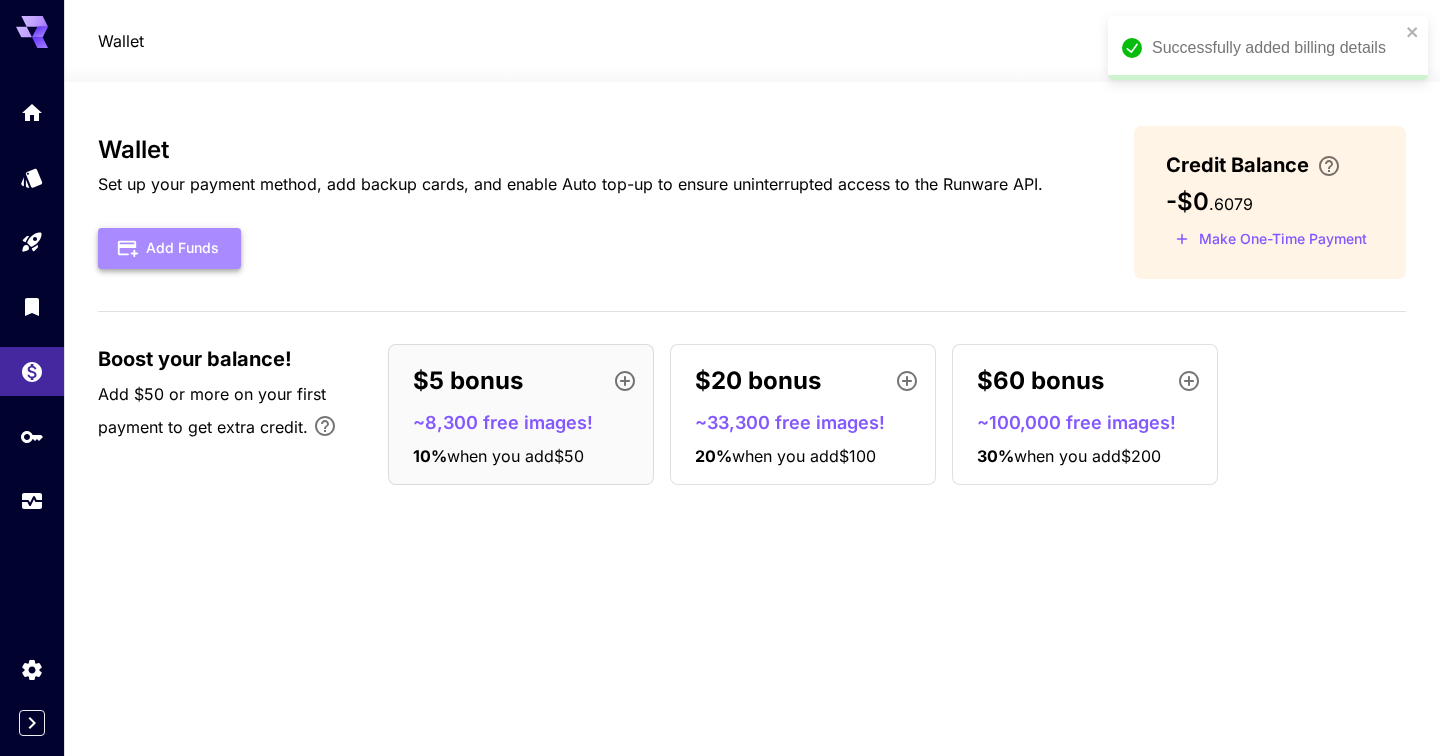 click on "Add Funds" at bounding box center (169, 248) 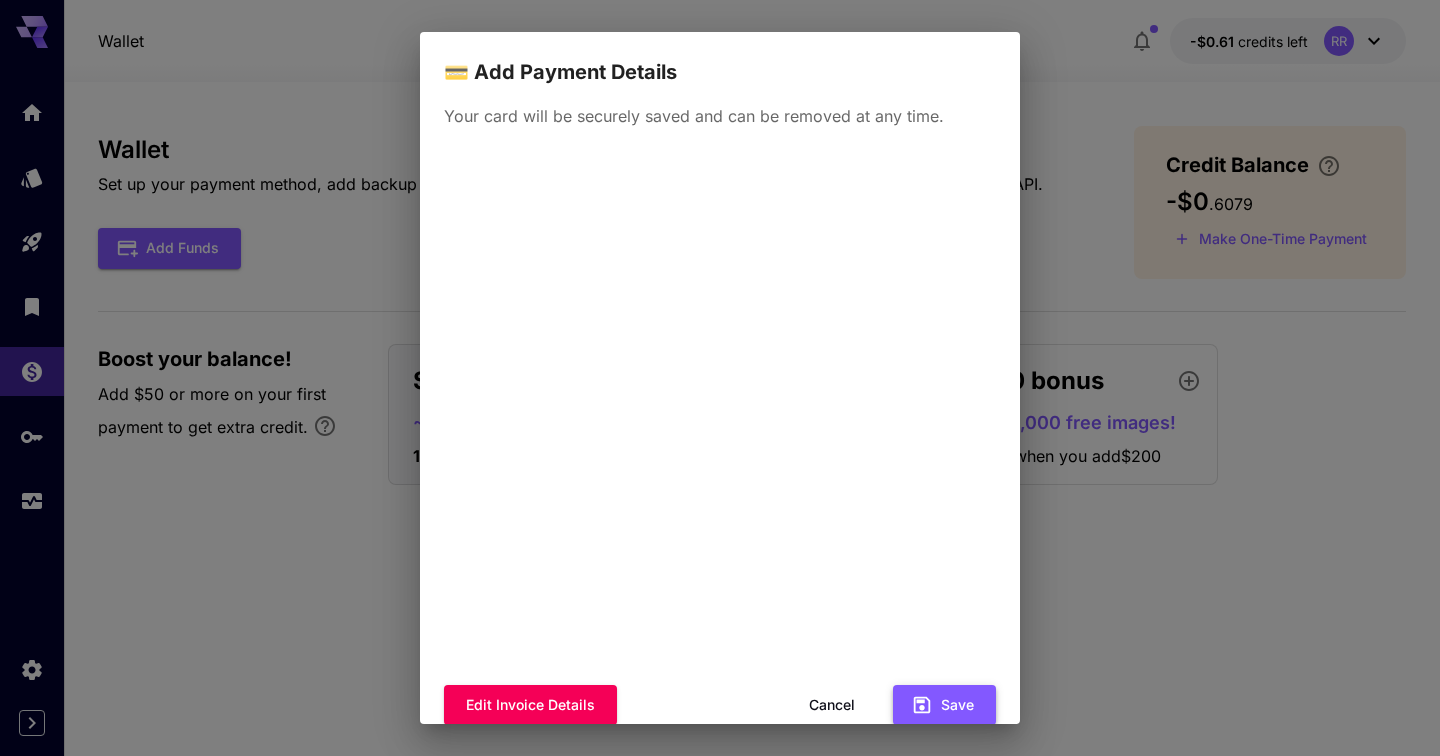 scroll, scrollTop: 37, scrollLeft: 0, axis: vertical 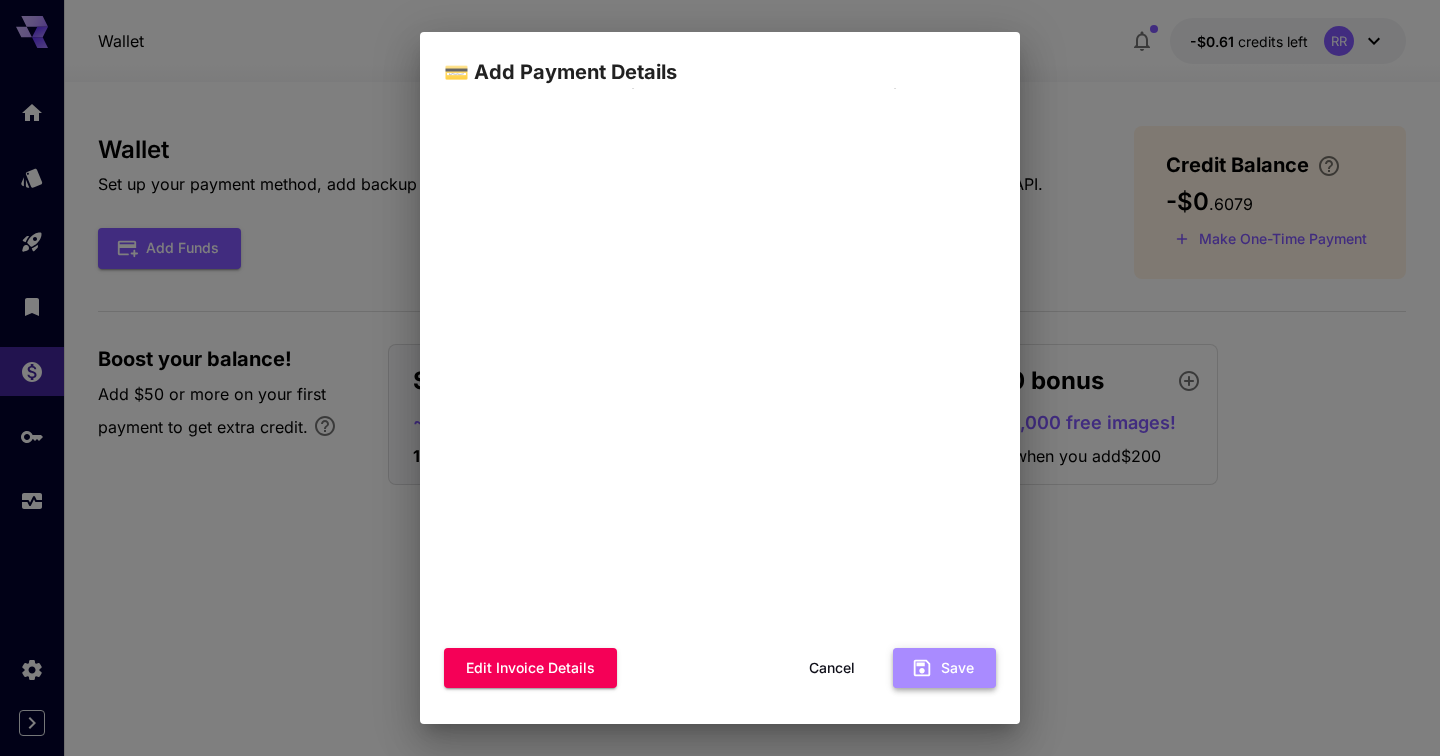click 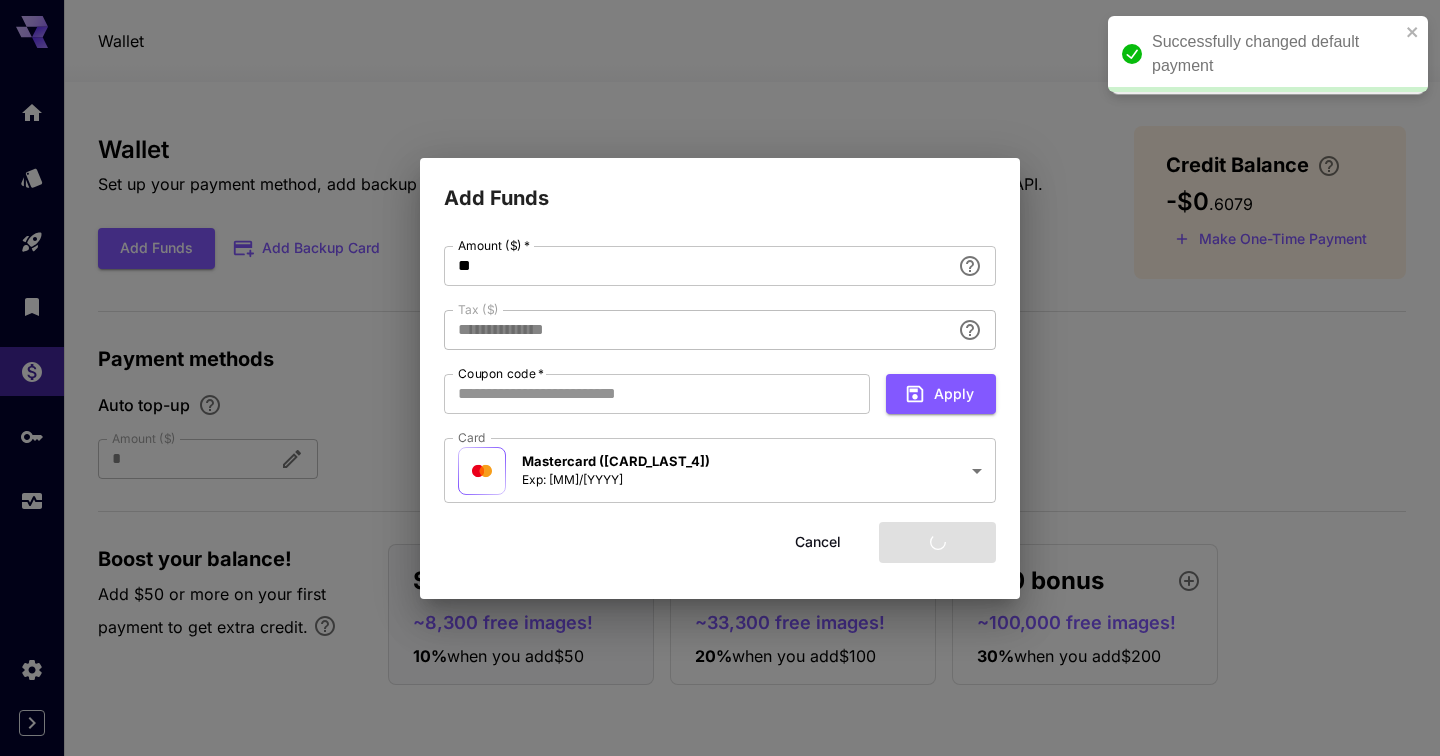 type on "****" 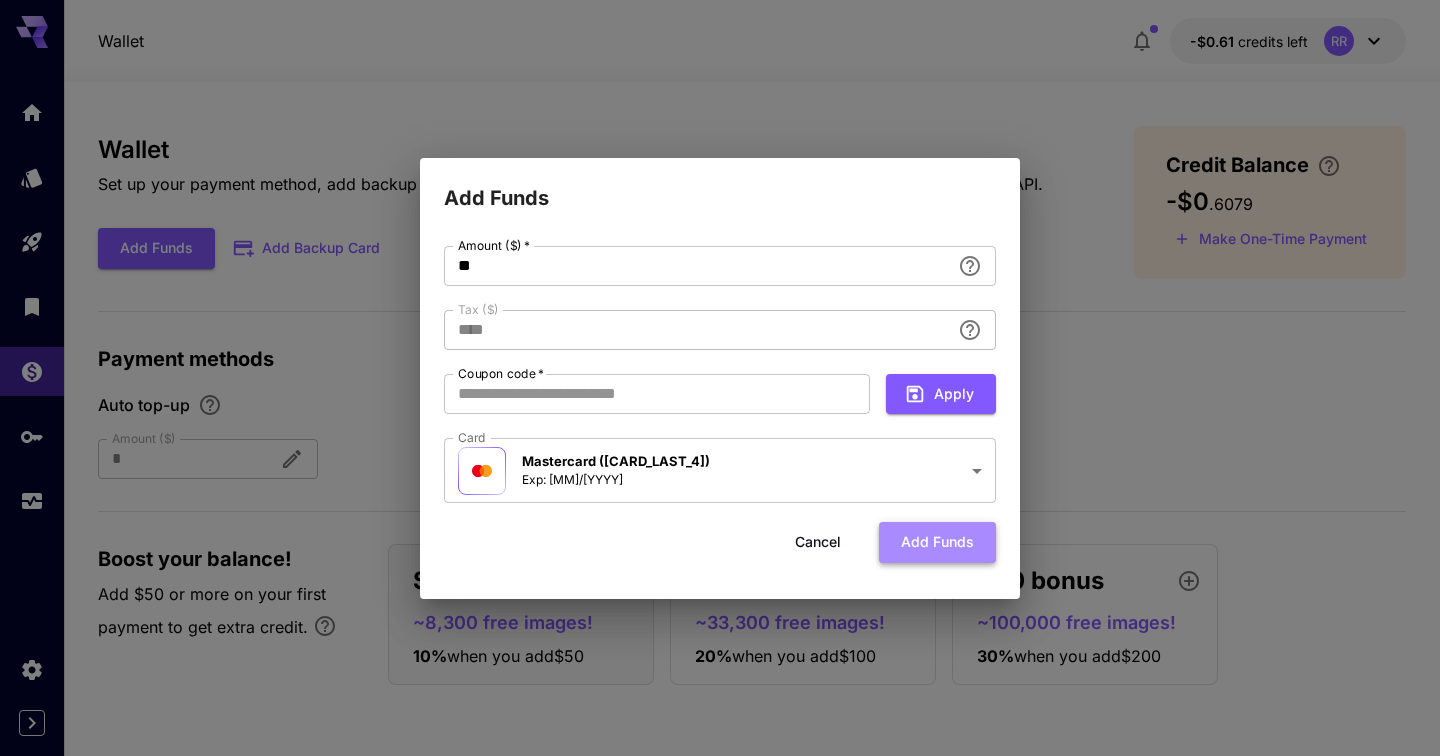 click on "Add funds" at bounding box center (937, 542) 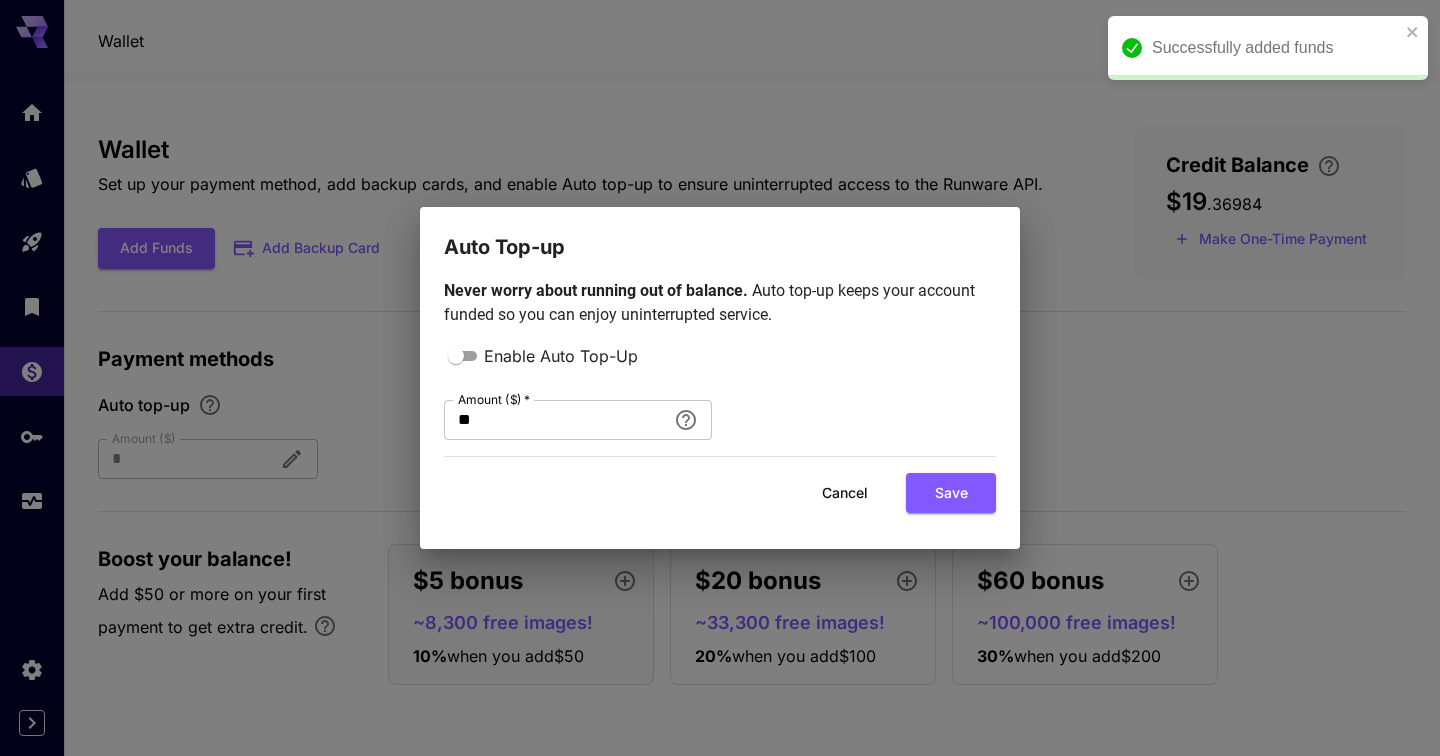 click on "Cancel" at bounding box center (845, 493) 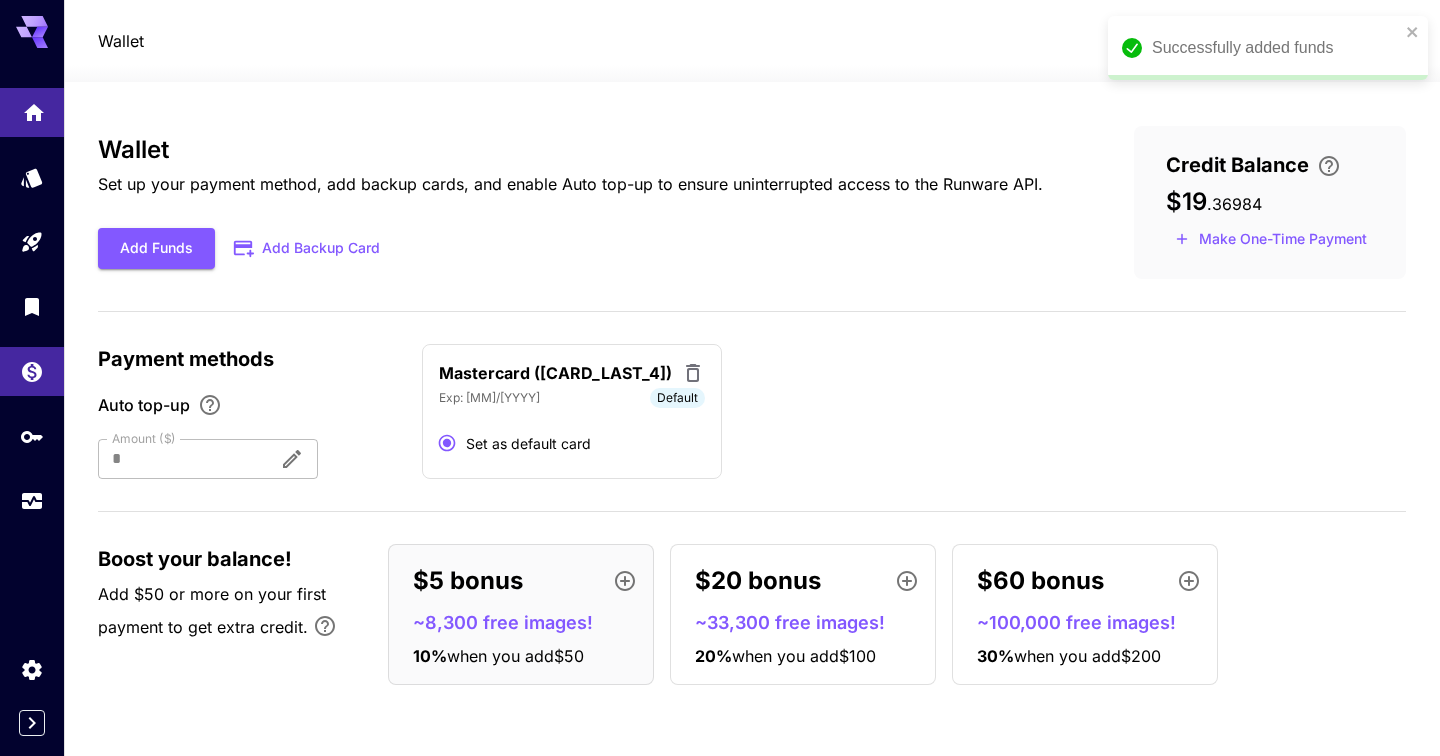 click at bounding box center (32, 112) 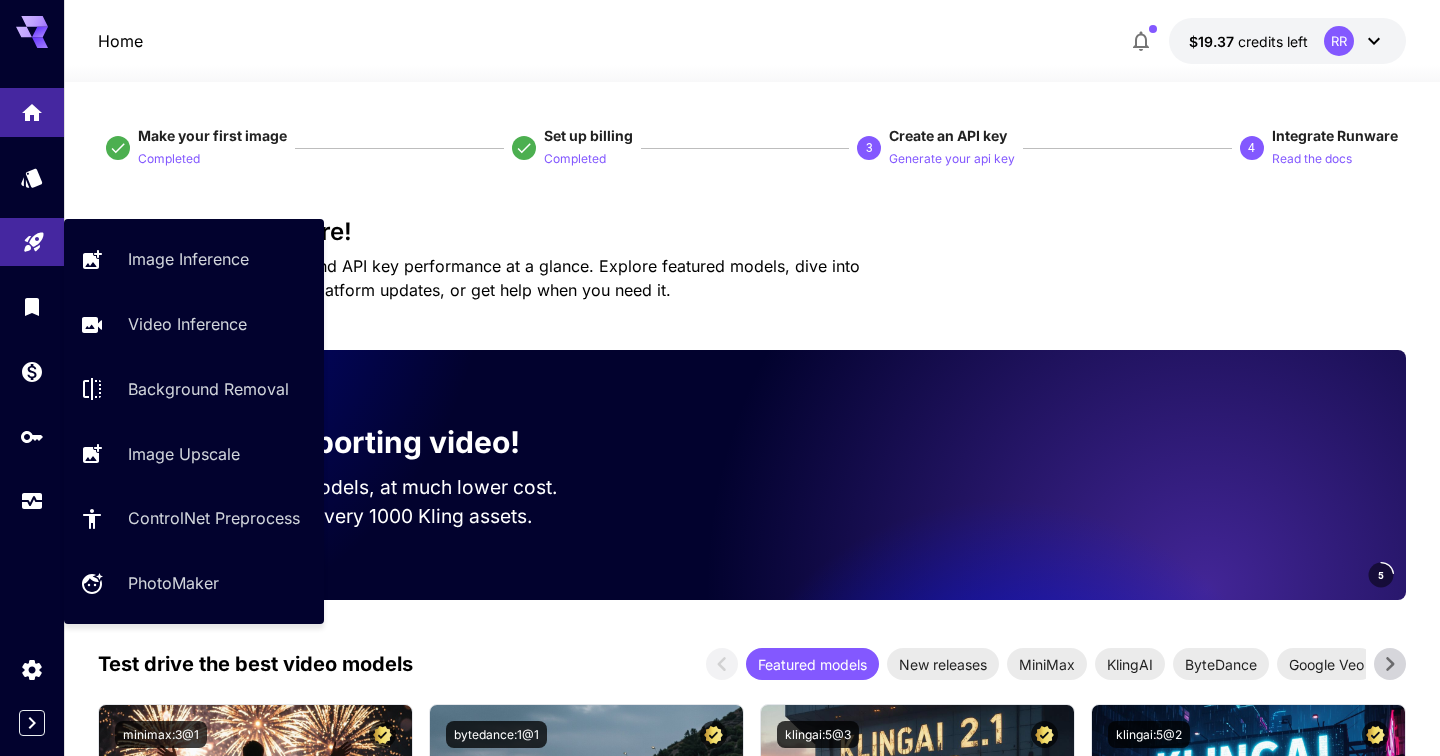 click at bounding box center [32, 242] 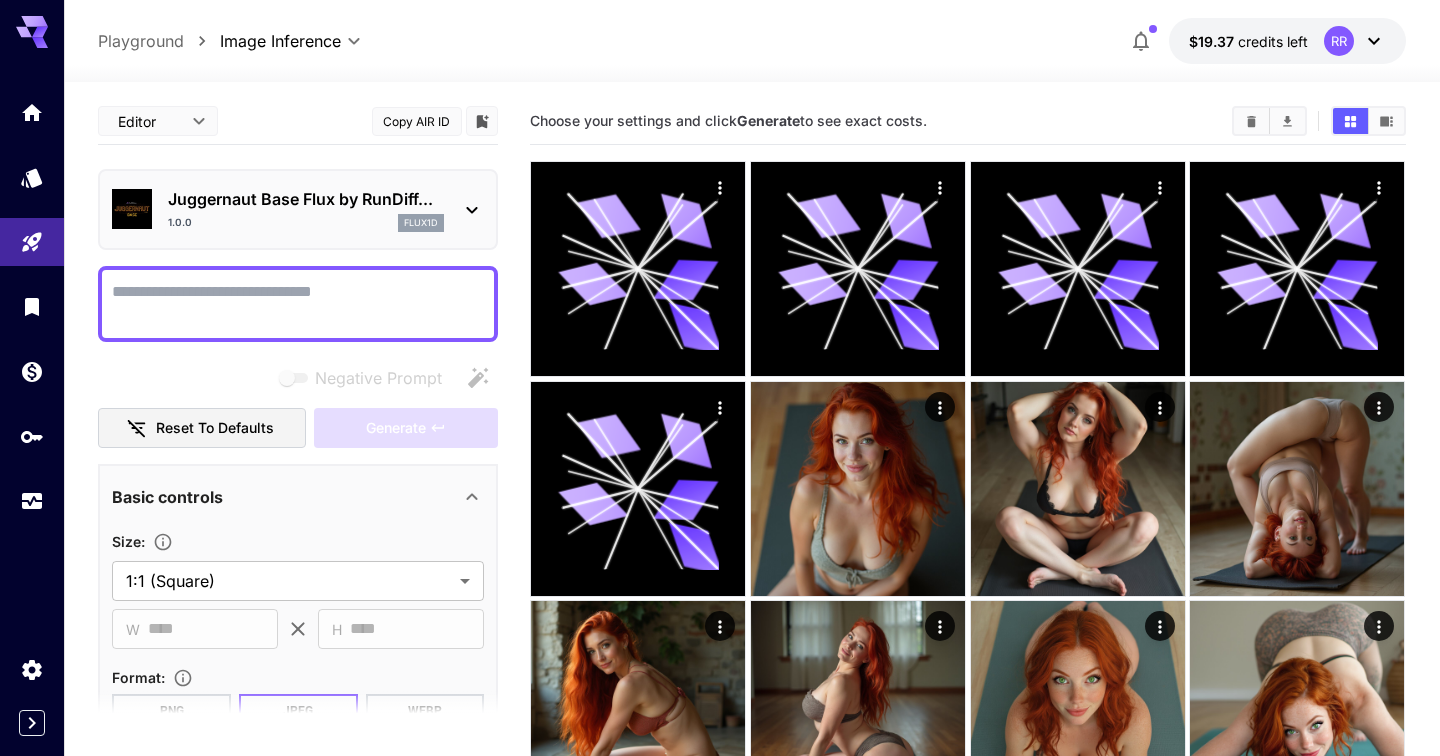 click on "Negative Prompt" at bounding box center [298, 304] 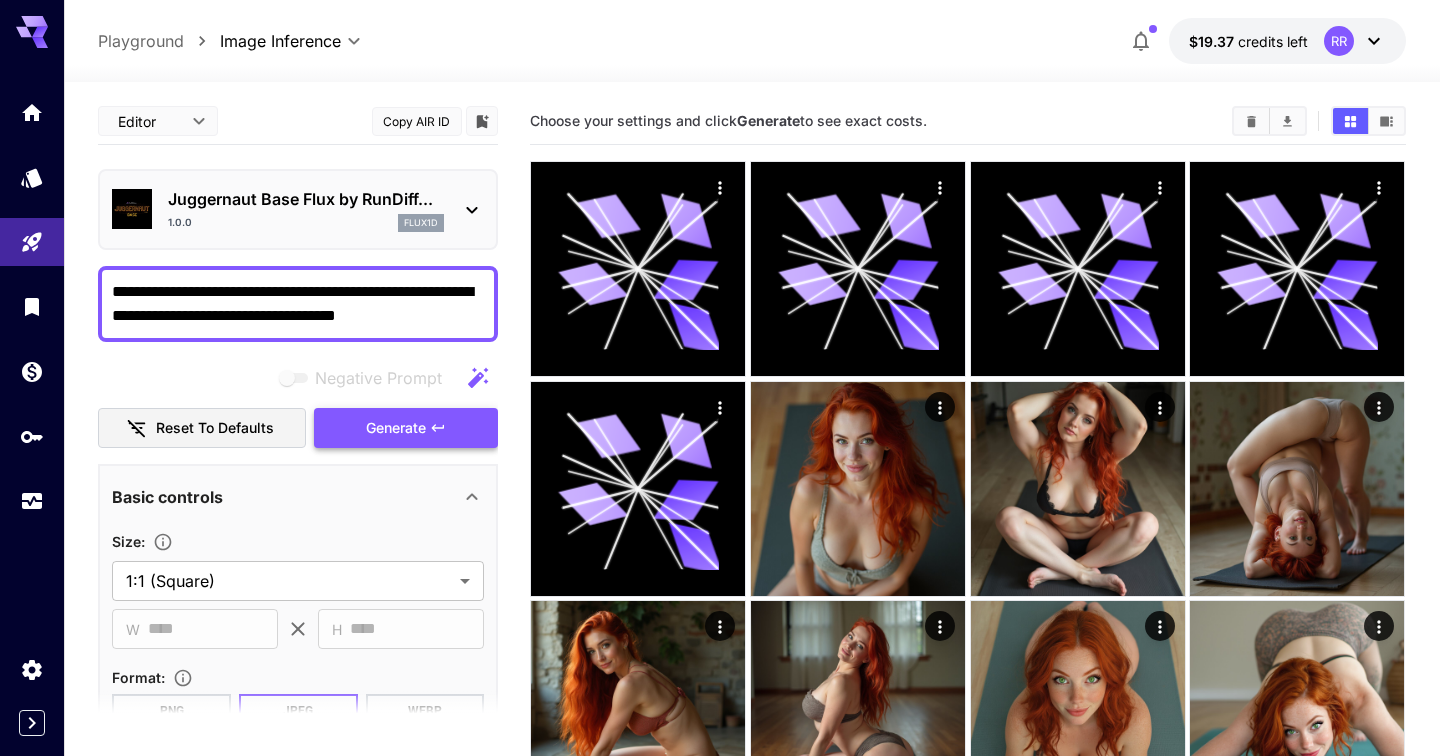 type on "**********" 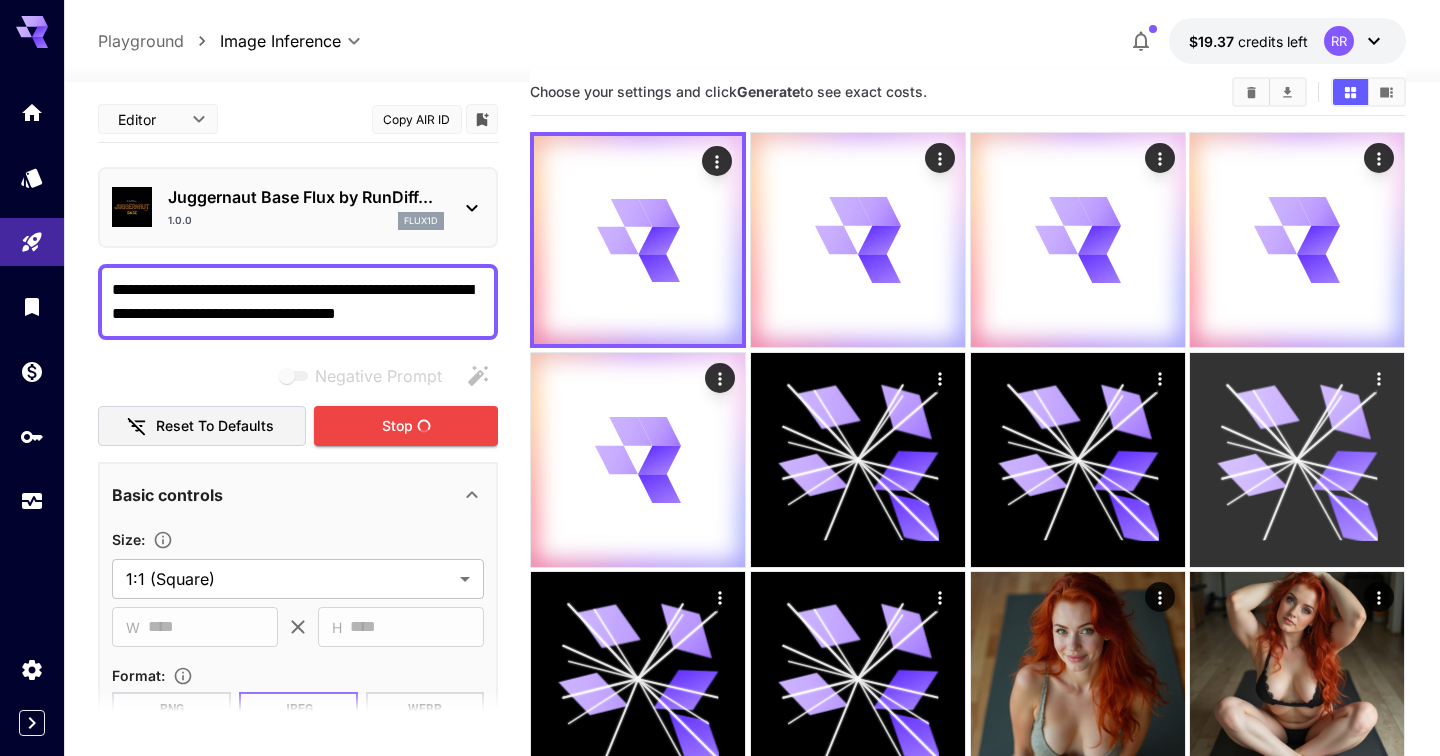 scroll, scrollTop: 0, scrollLeft: 0, axis: both 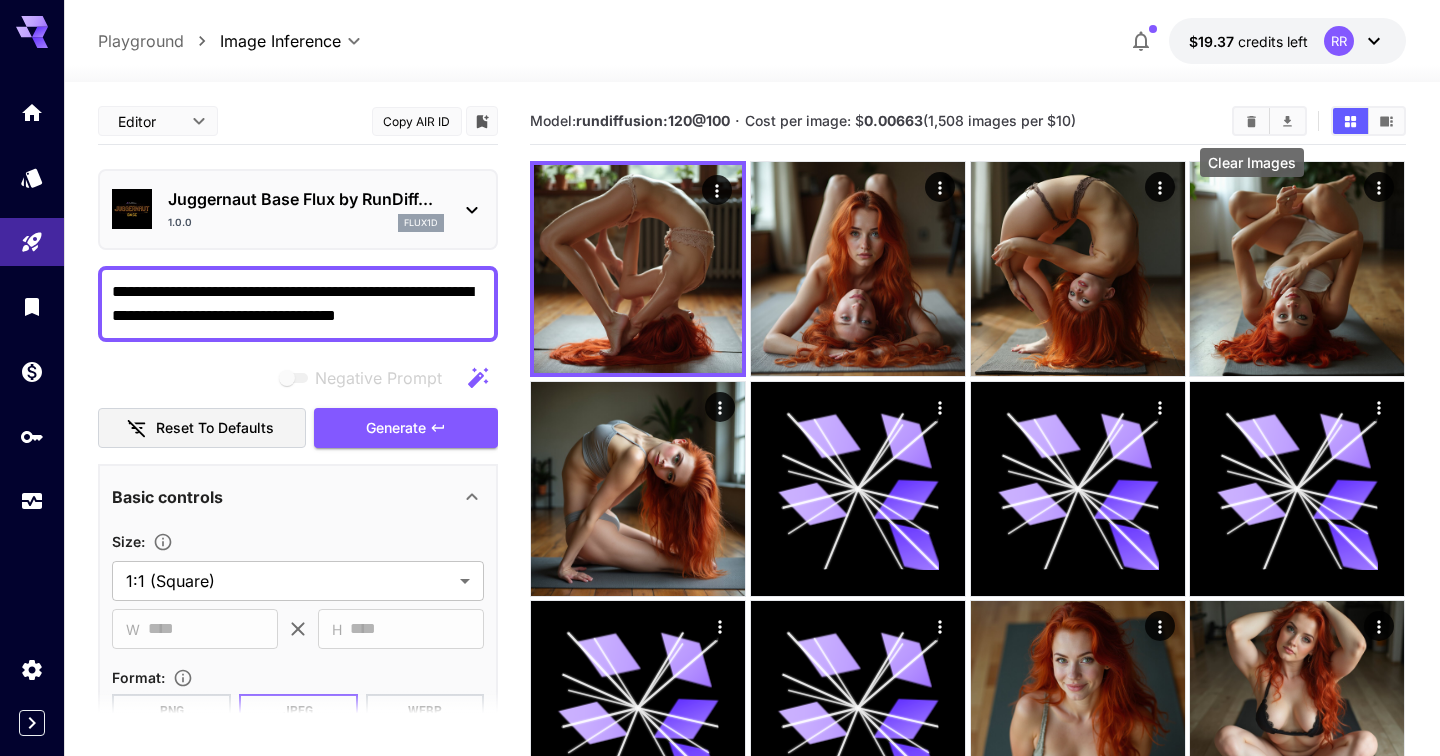 click at bounding box center [1251, 121] 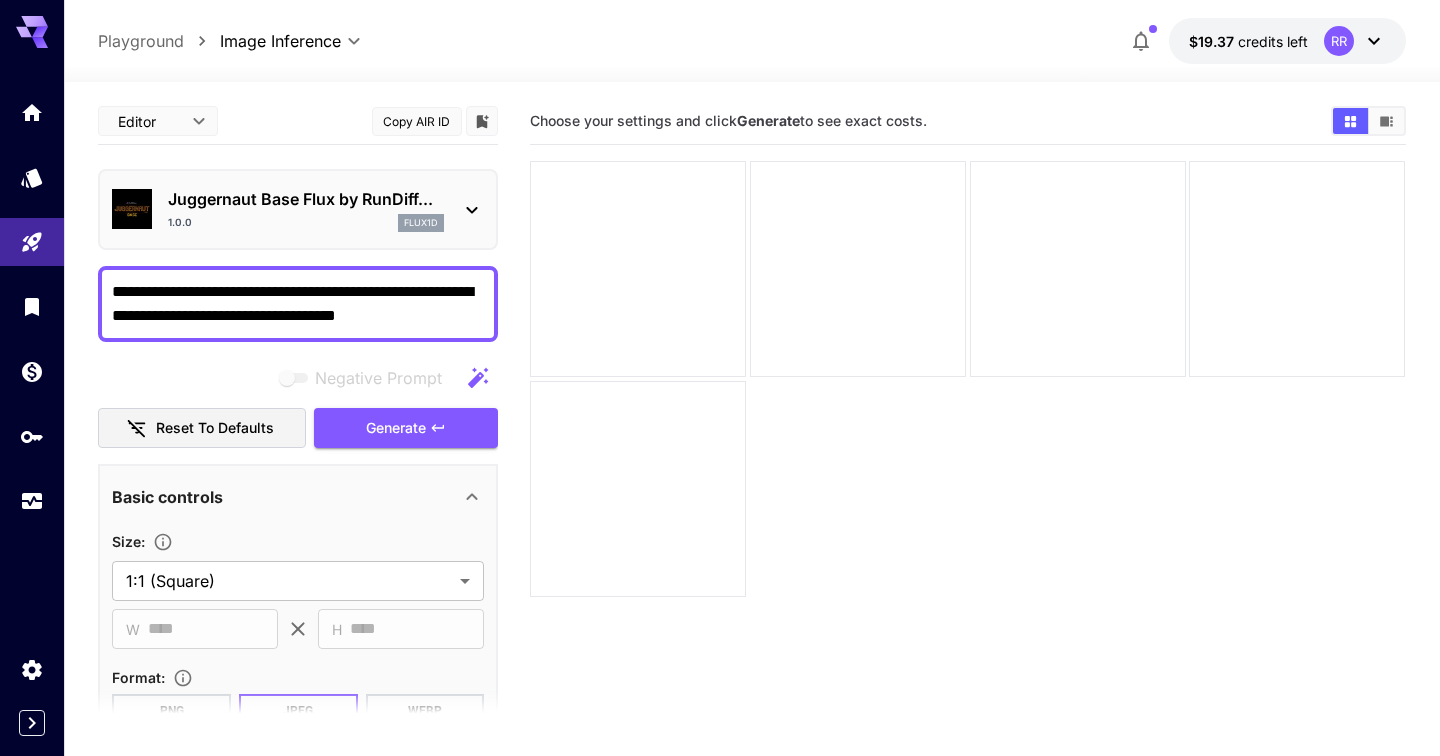 click on "Juggernaut Base Flux by RunDiff... 1.0.0 flux1d" at bounding box center [298, 209] 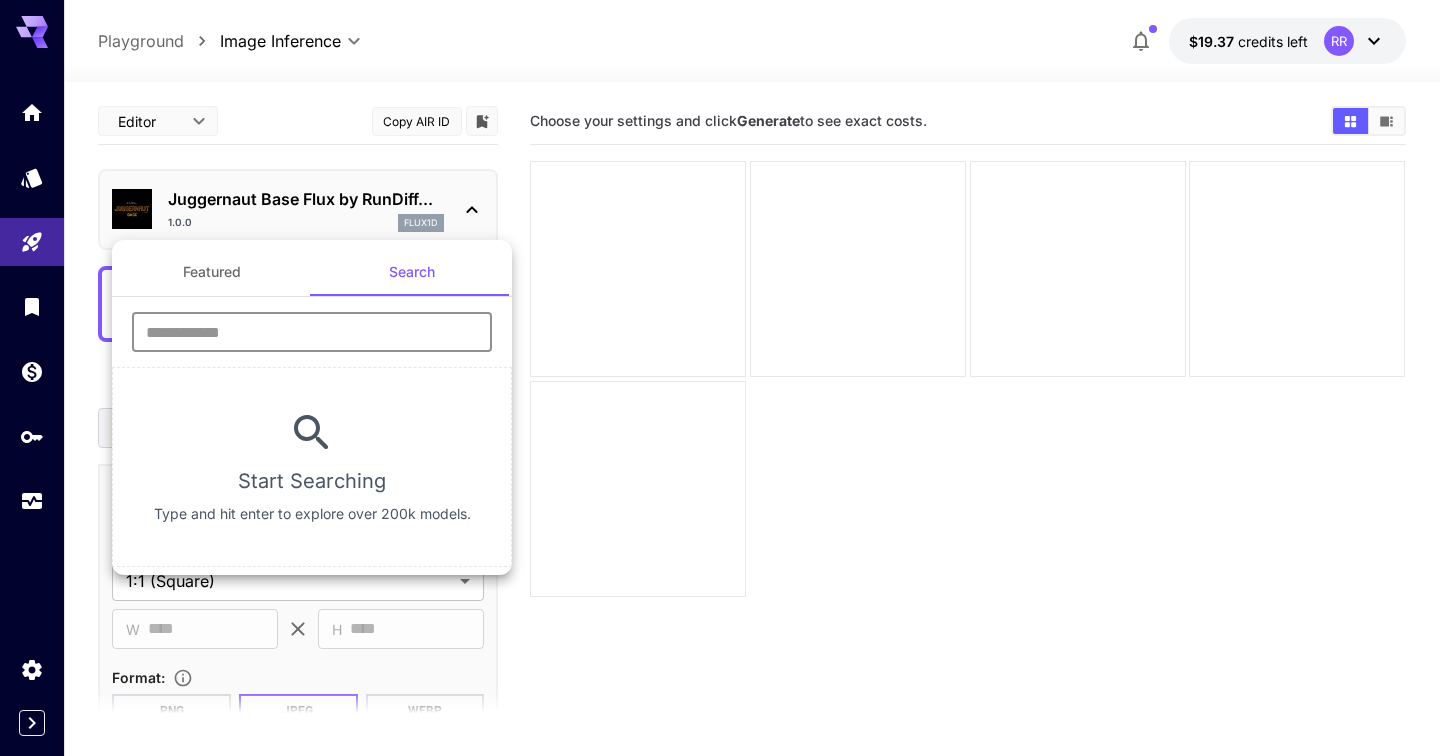 click at bounding box center [312, 332] 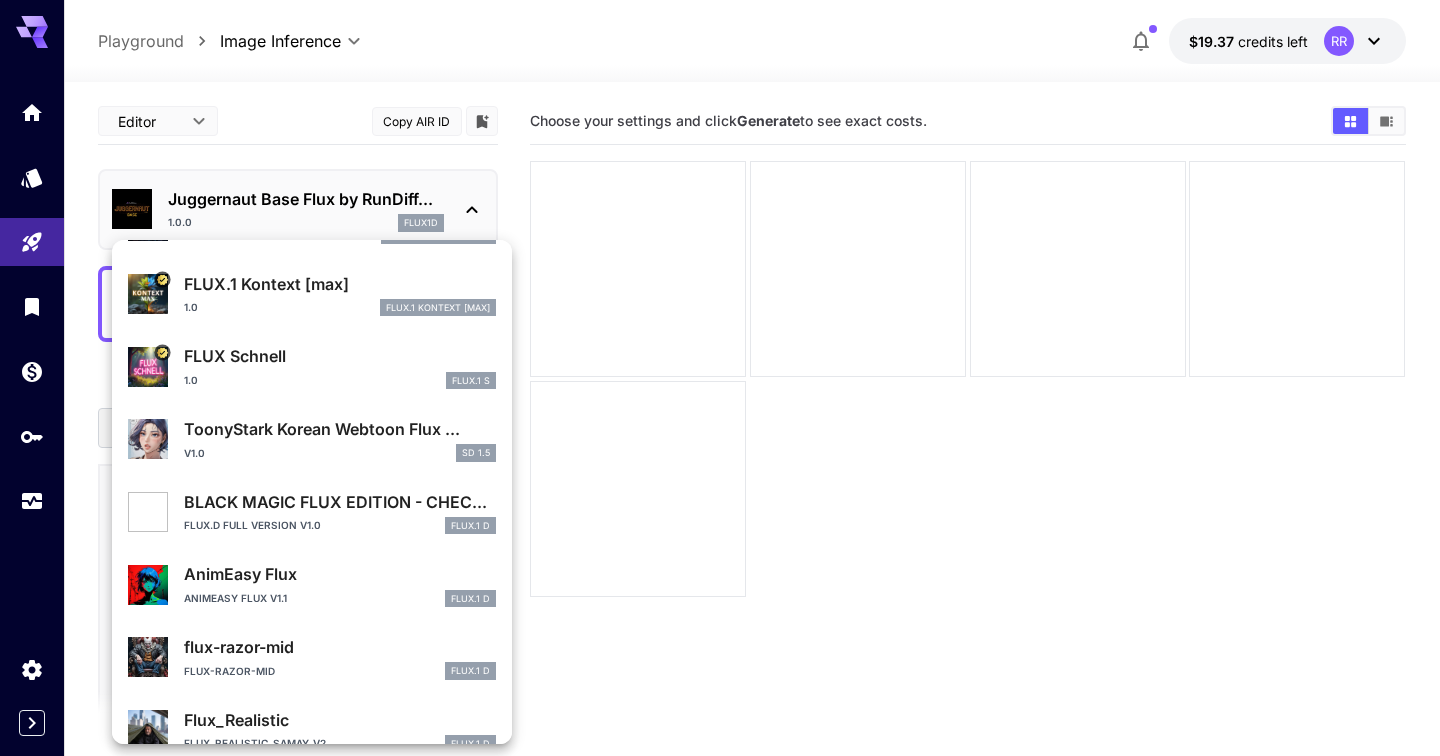 scroll, scrollTop: 781, scrollLeft: 0, axis: vertical 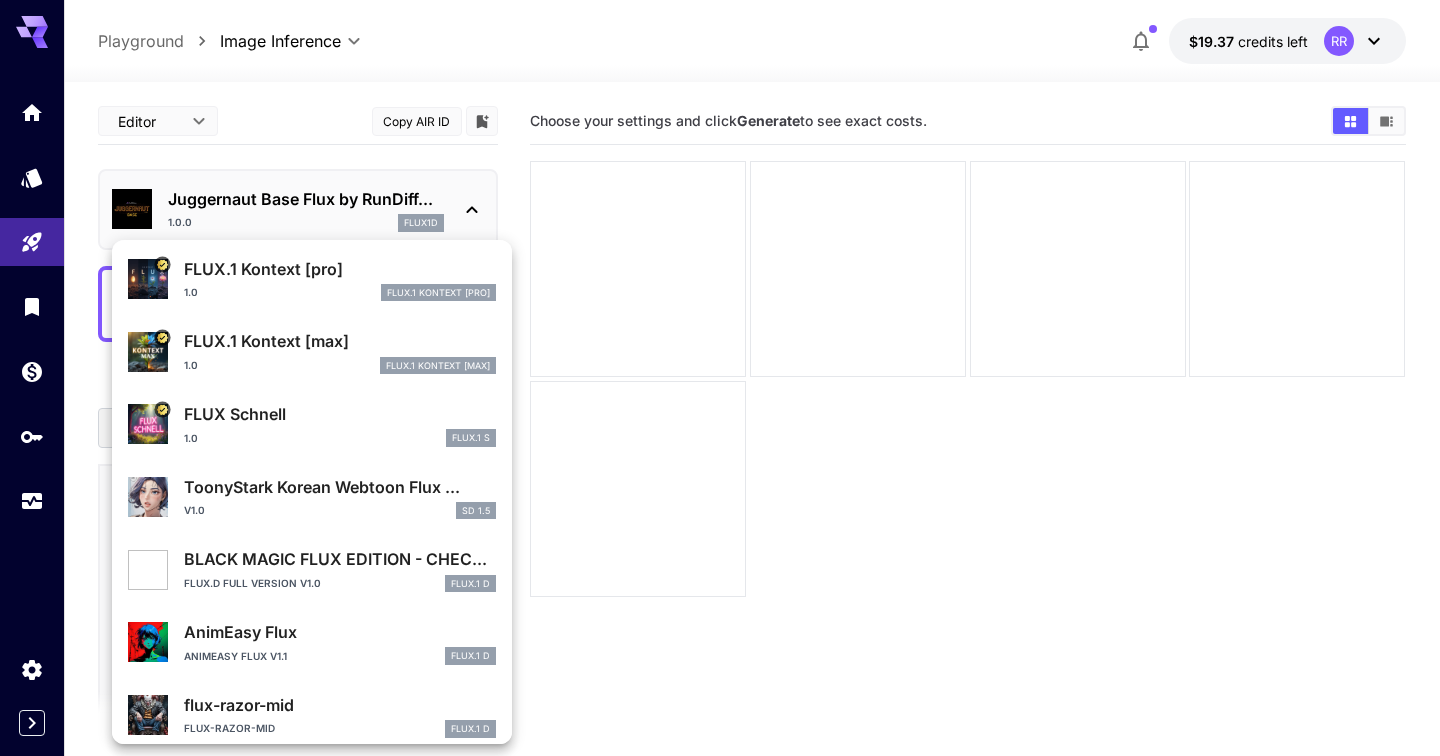 type on "****" 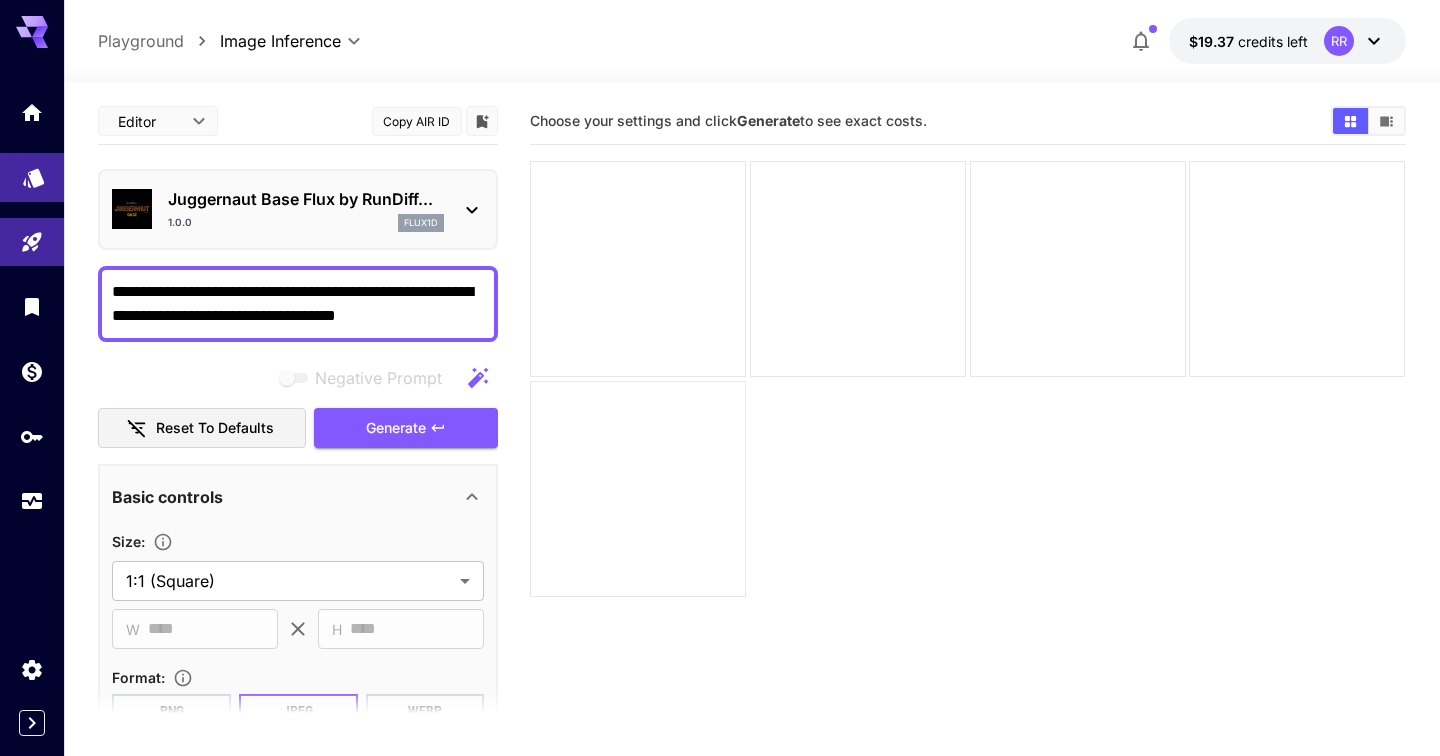 click 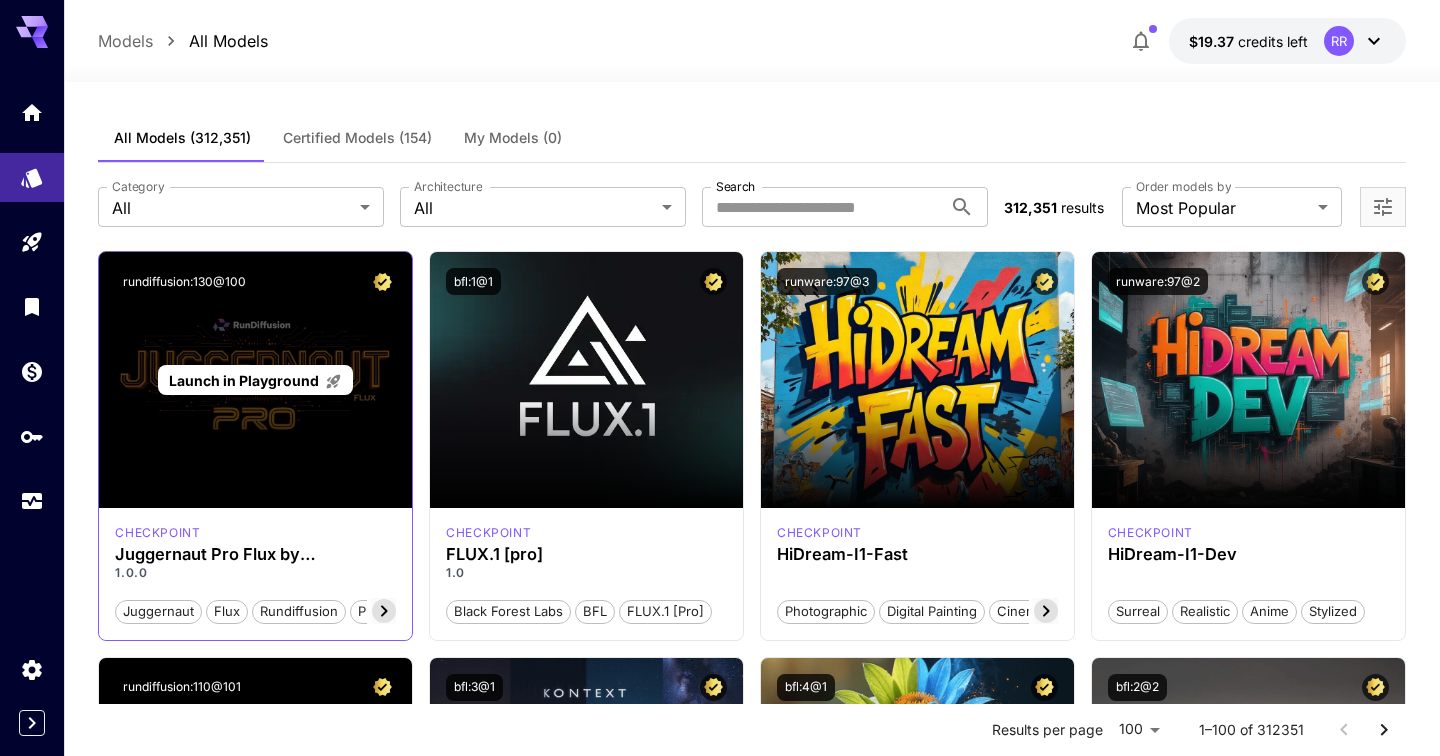 click on "Launch in Playground" at bounding box center (255, 380) 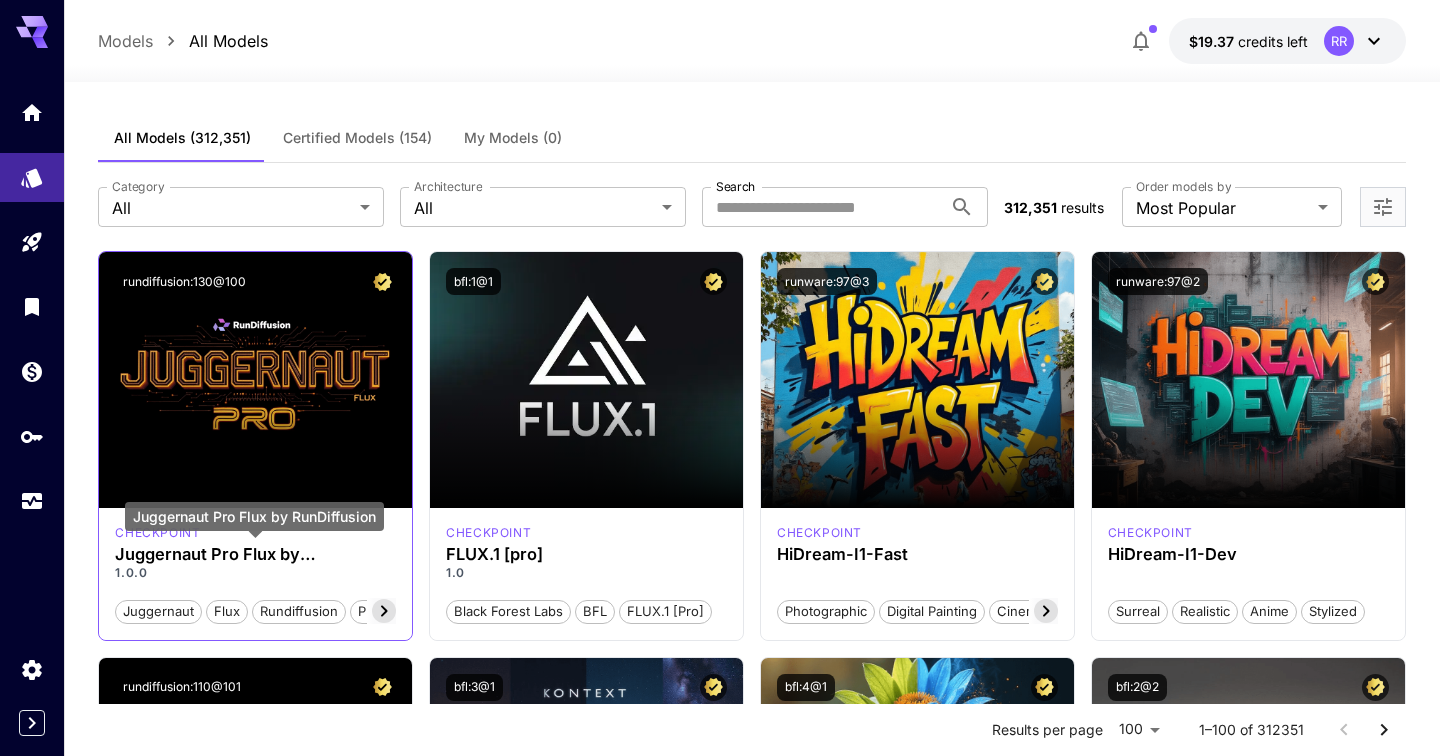 click on "Juggernaut Pro Flux by RunDiffusion" at bounding box center [255, 554] 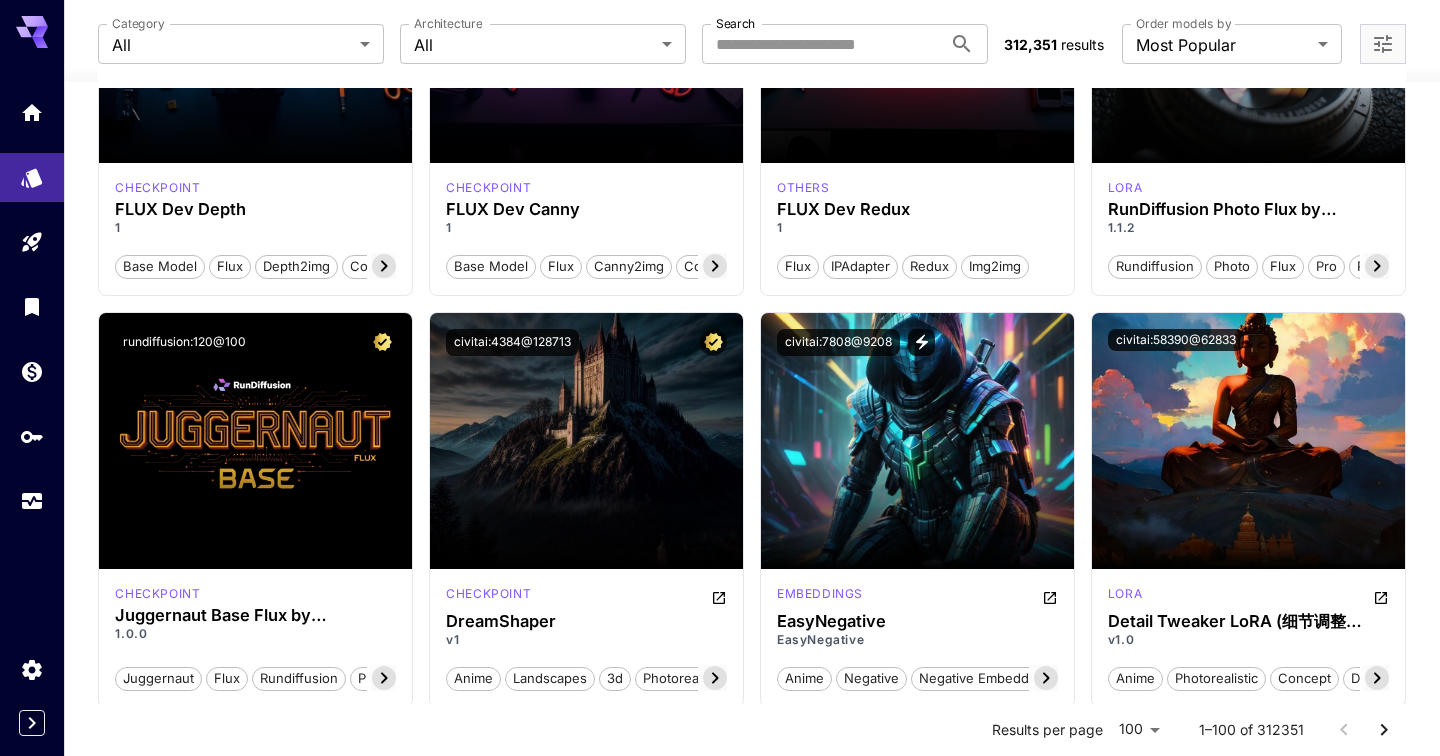 scroll, scrollTop: 1970, scrollLeft: 0, axis: vertical 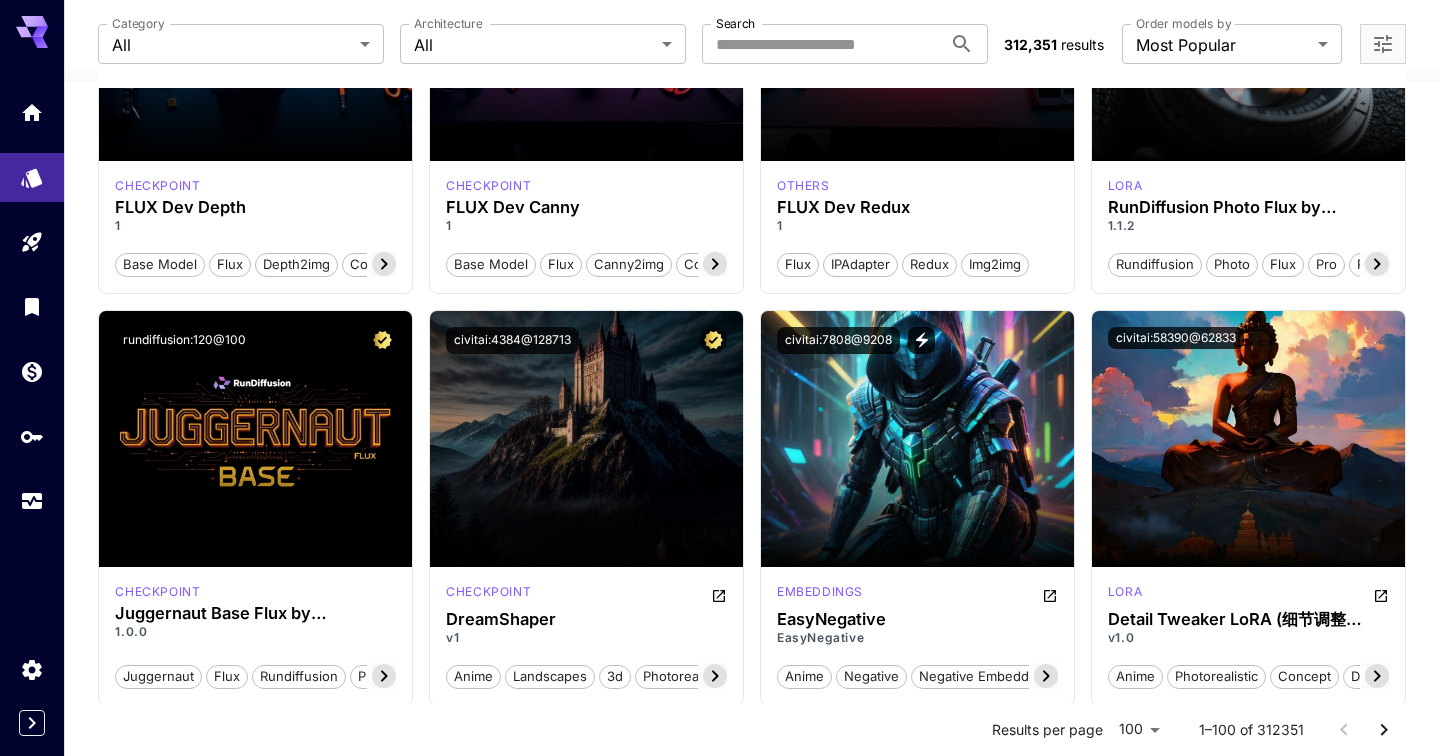 click on "Launch in Playground" at bounding box center [255, 439] 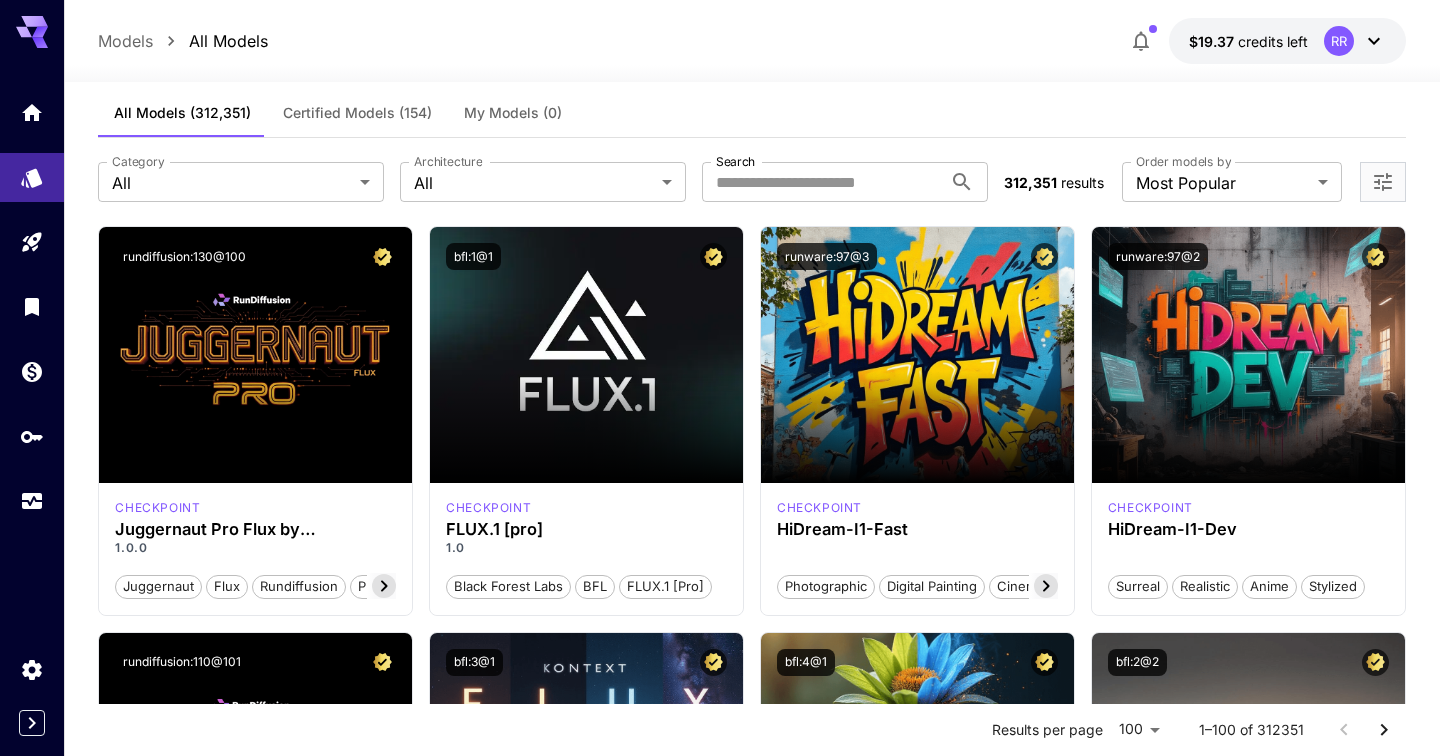 scroll, scrollTop: 43, scrollLeft: 0, axis: vertical 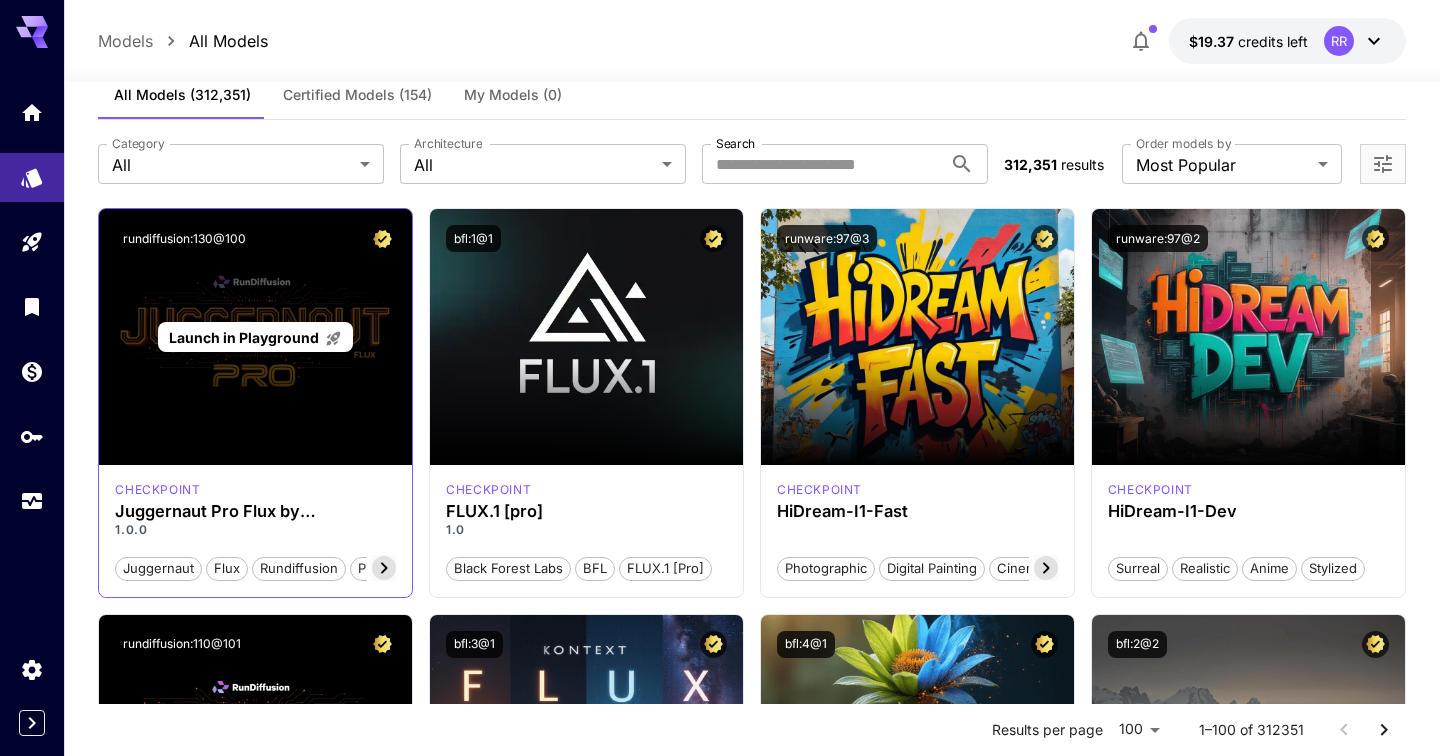 click on "Launch in Playground" at bounding box center (255, 337) 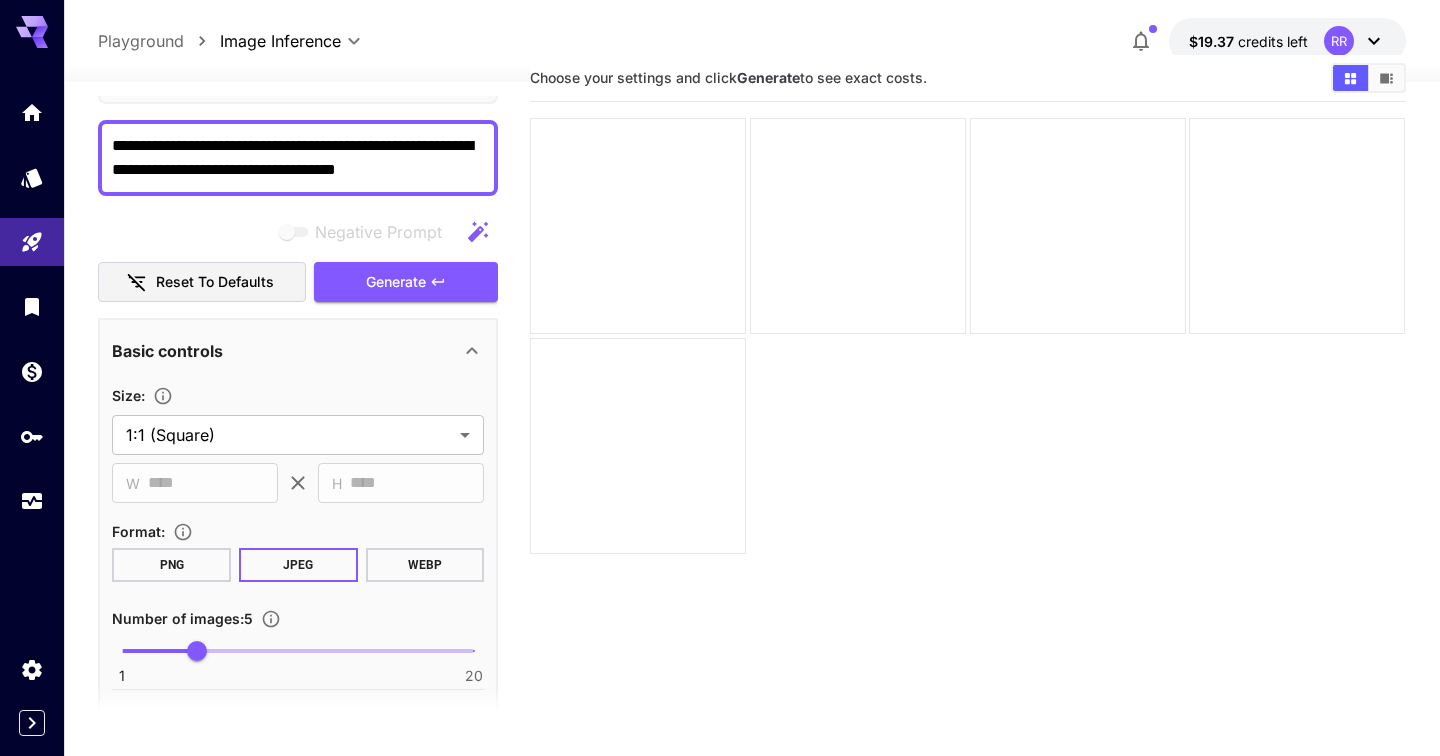 scroll, scrollTop: 181, scrollLeft: 0, axis: vertical 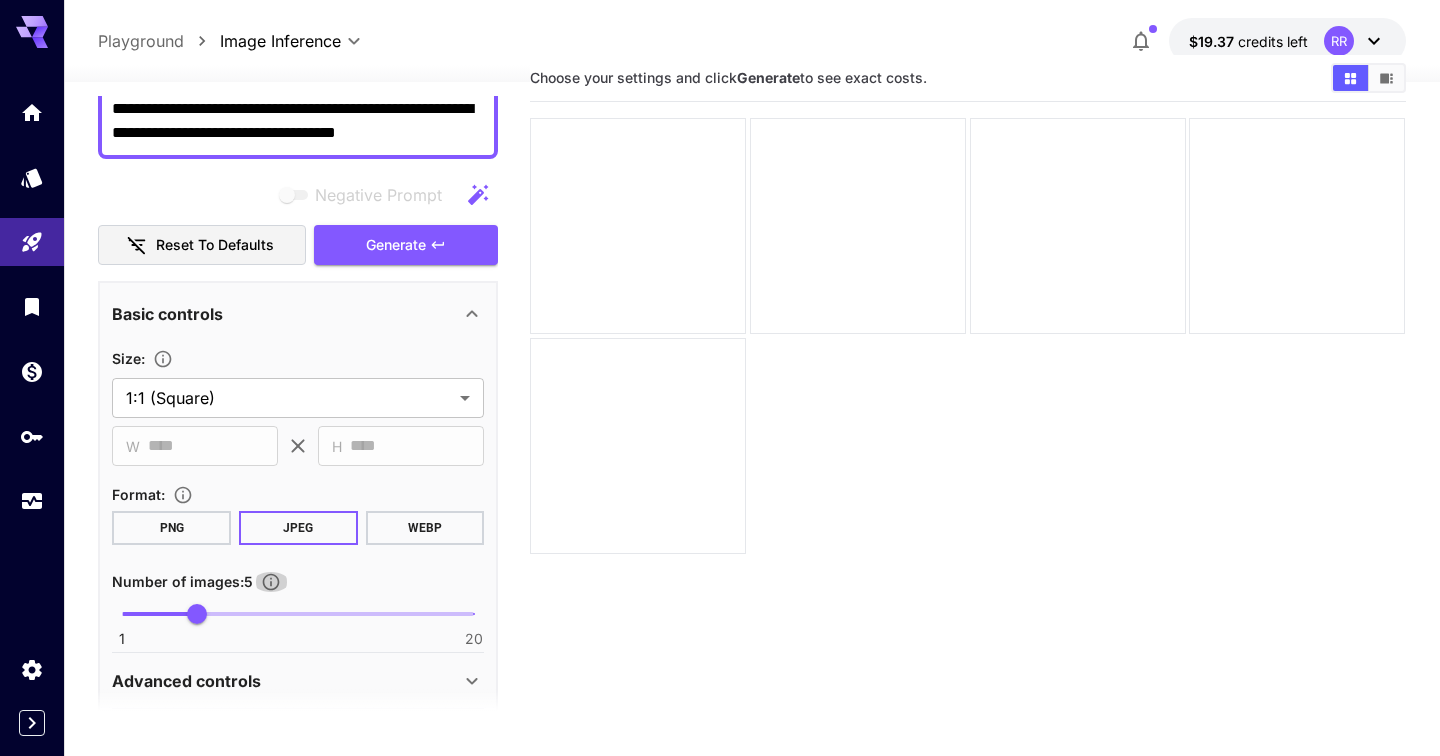 click 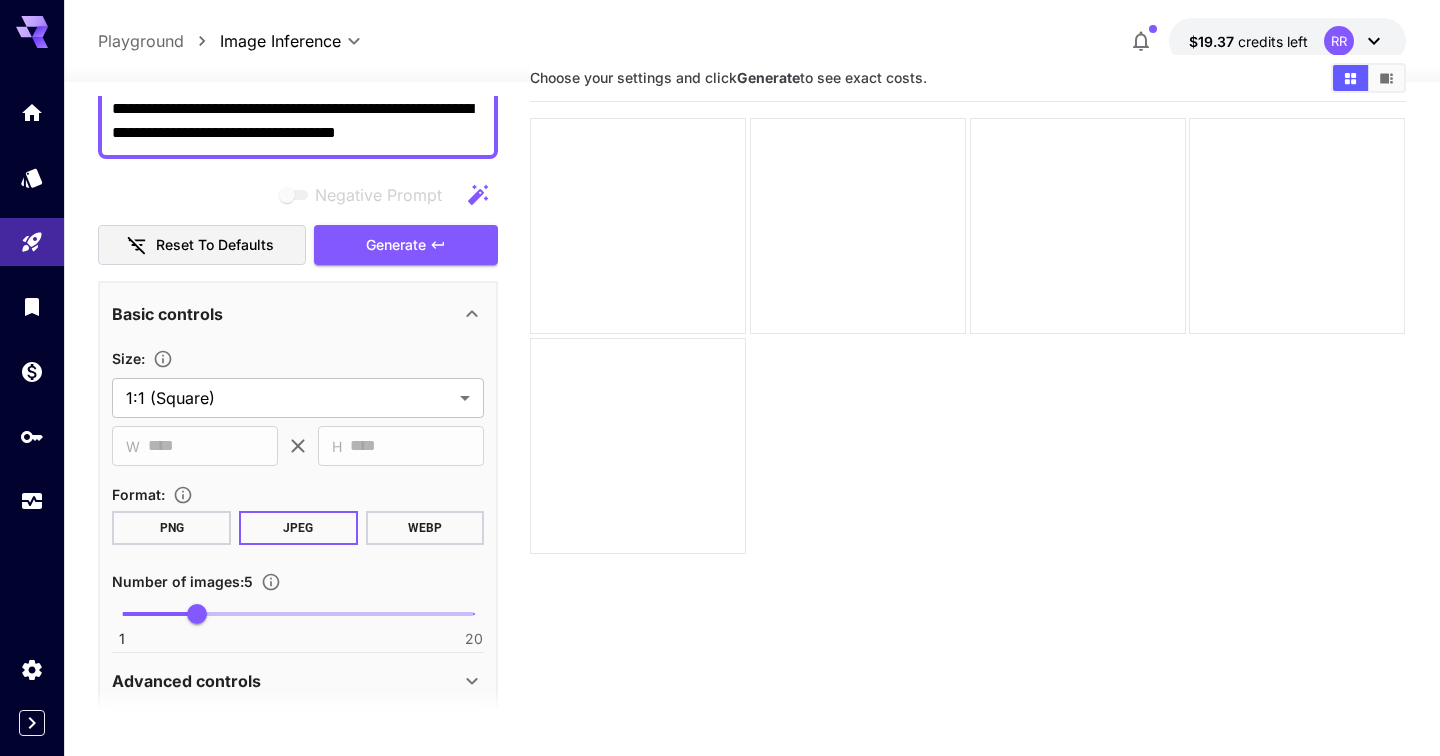 click on "Number of images :  5" at bounding box center (182, 581) 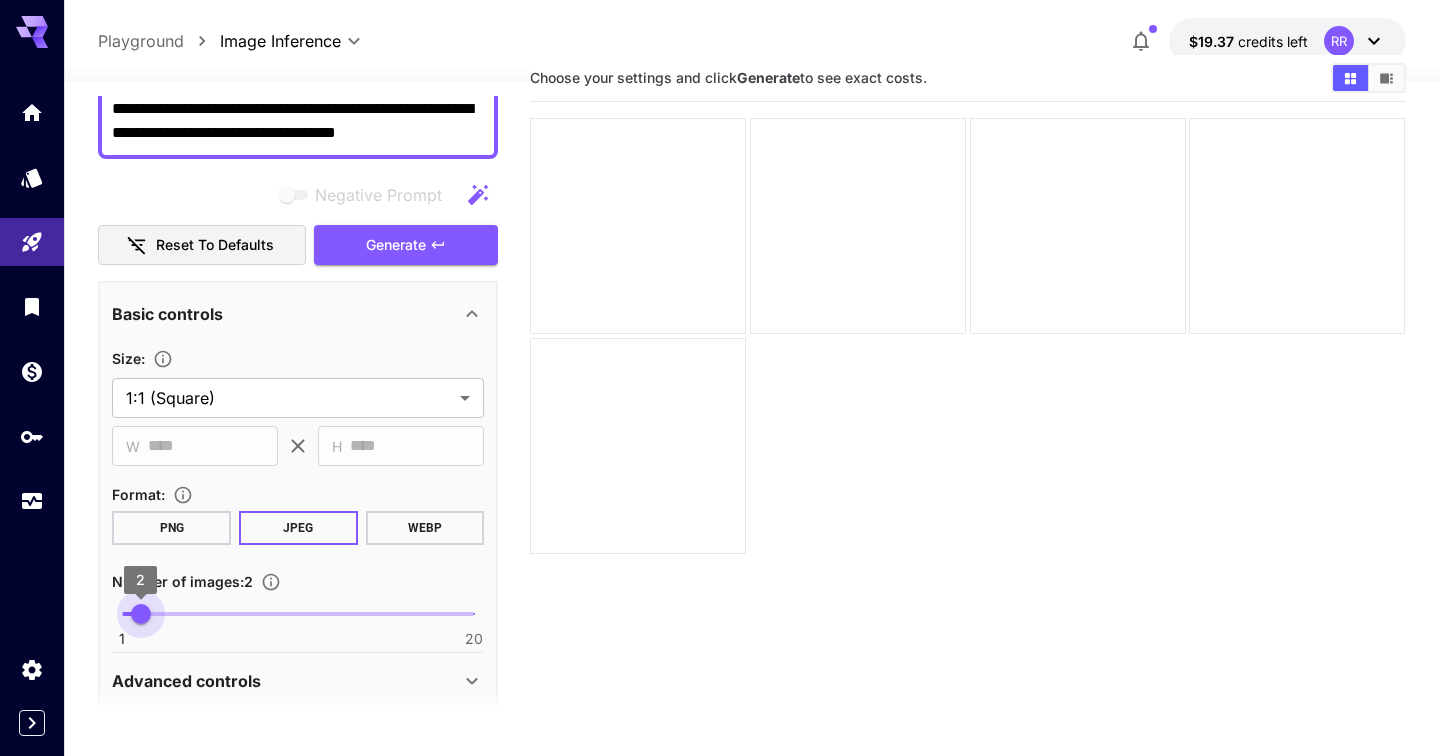 type on "*" 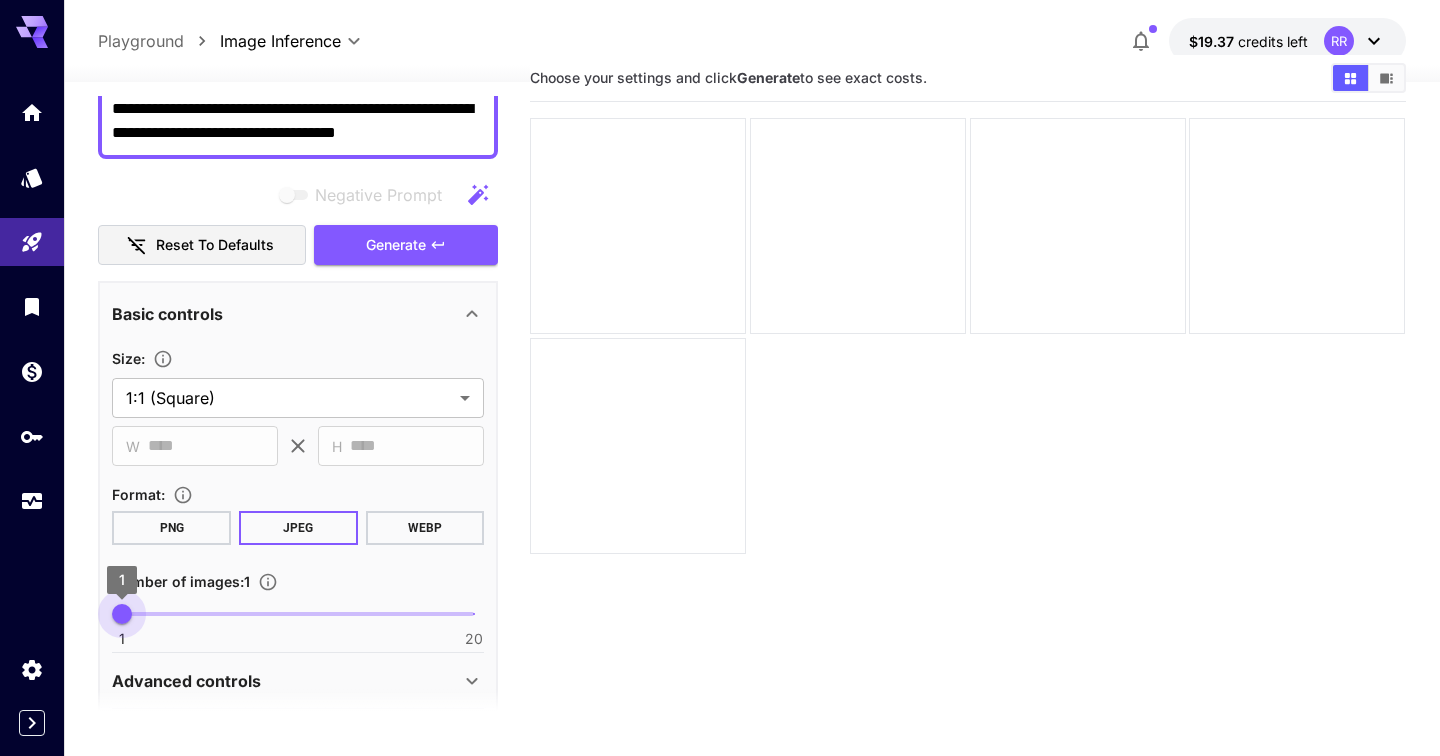 click on "1 20 1" at bounding box center [298, 614] 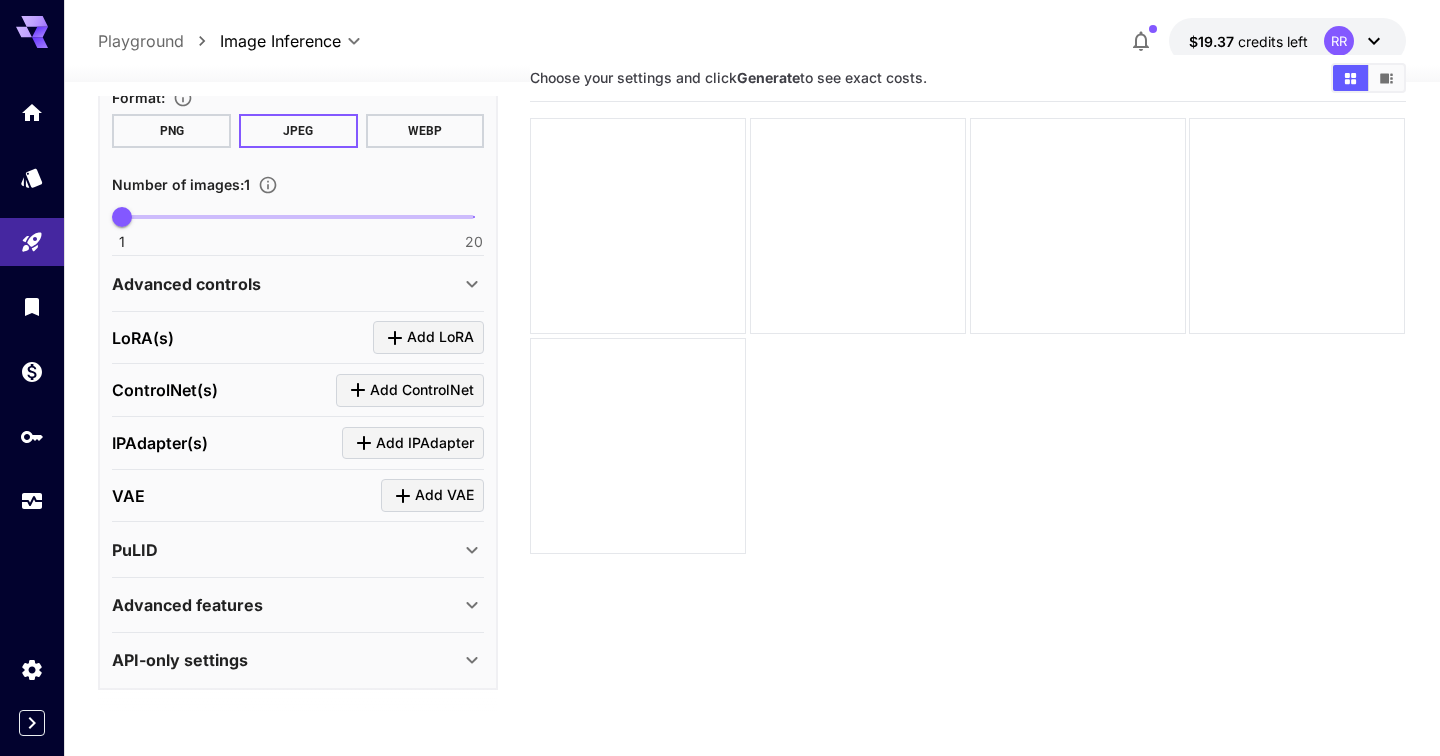 scroll, scrollTop: 0, scrollLeft: 0, axis: both 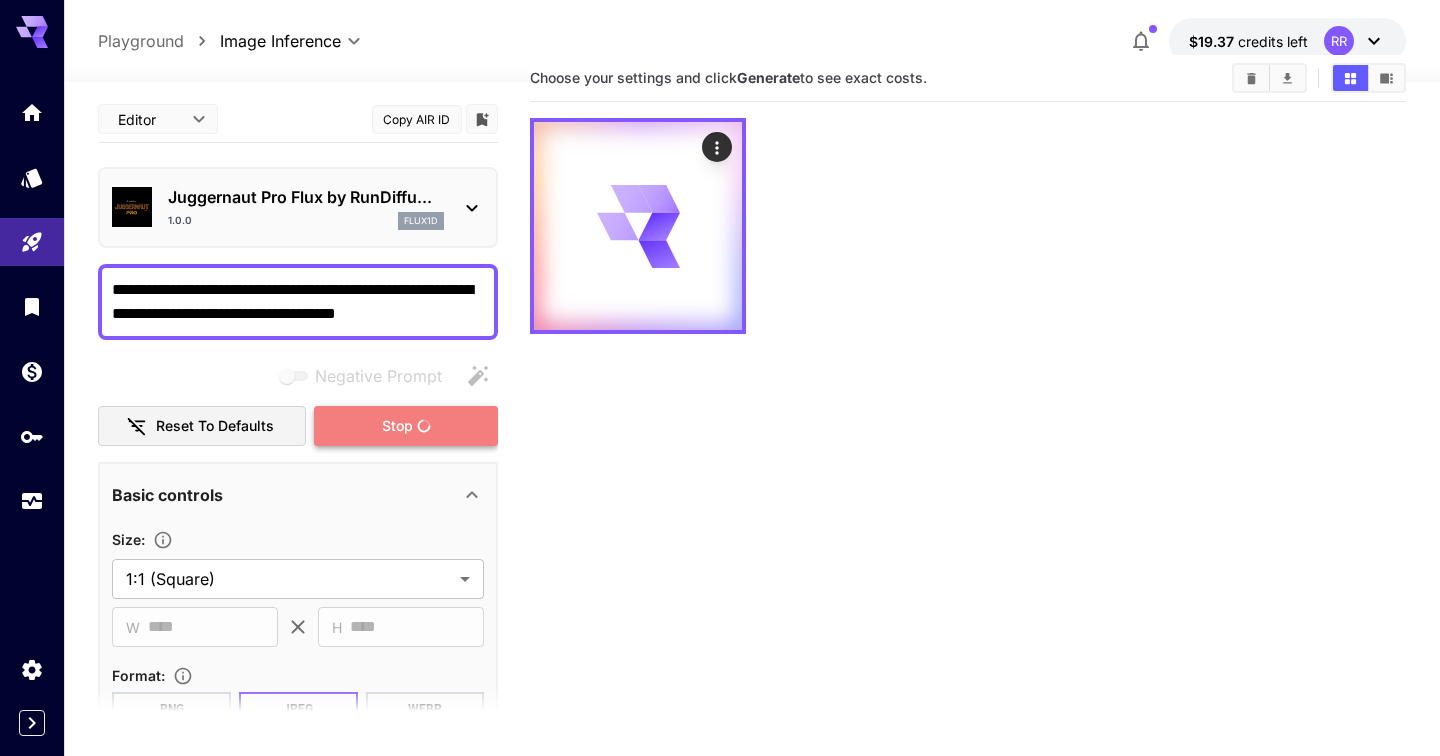 click on "Stop" at bounding box center [397, 426] 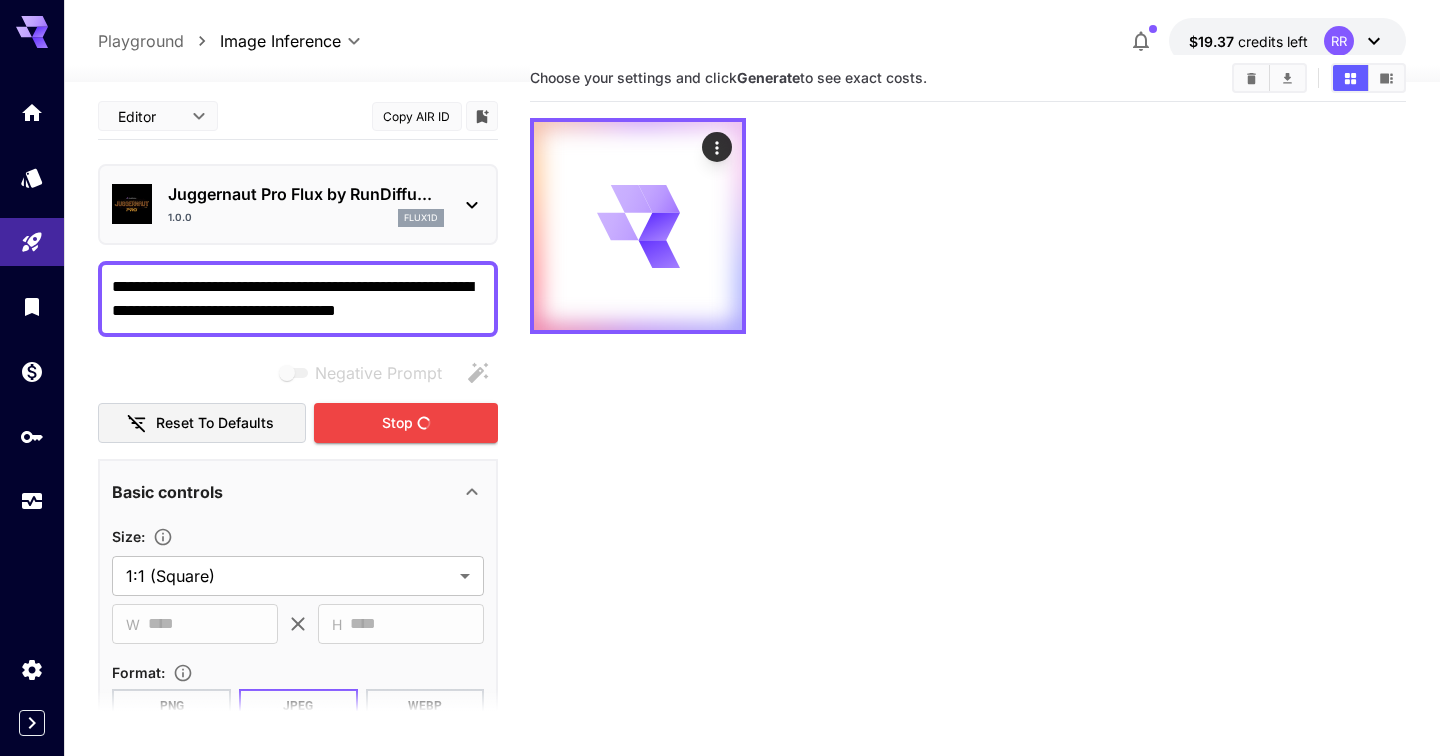 scroll, scrollTop: 0, scrollLeft: 0, axis: both 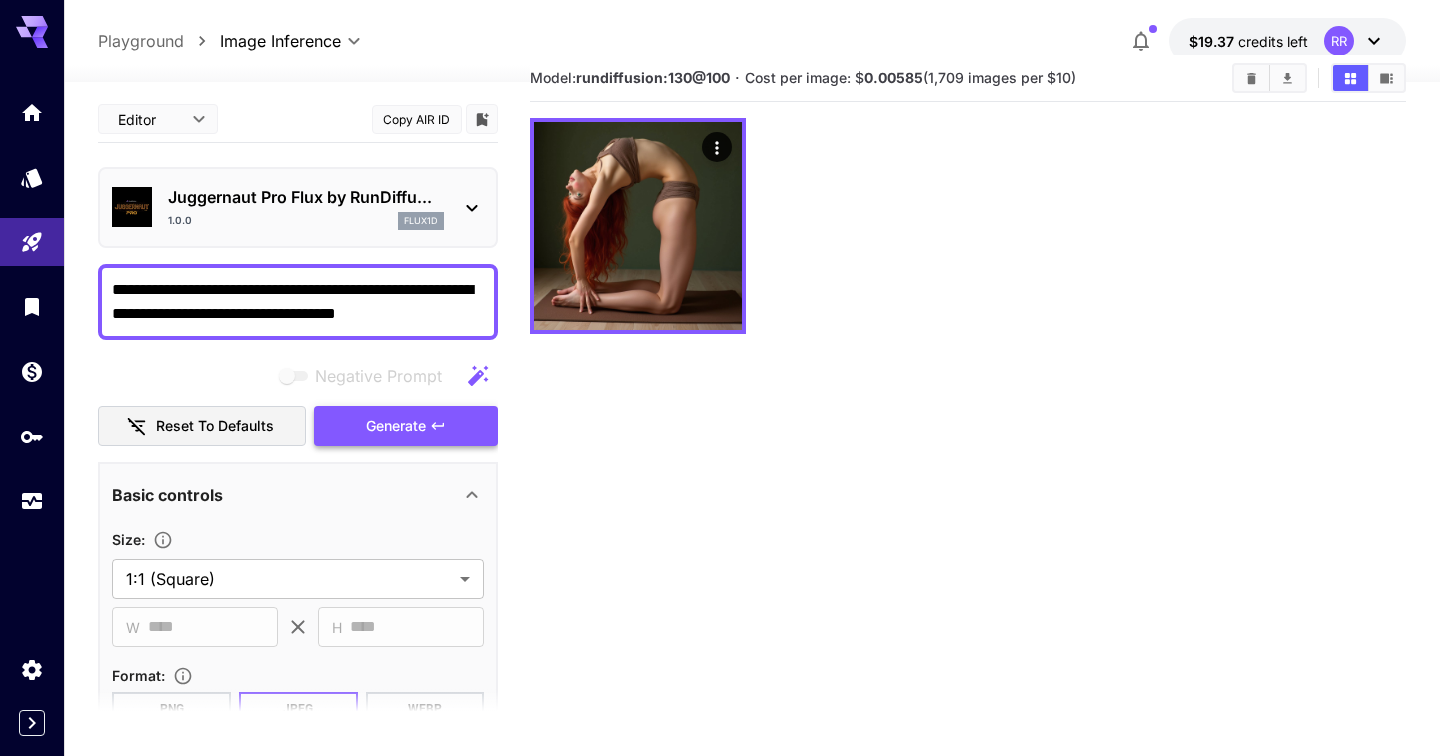 click on "Generate" at bounding box center [396, 426] 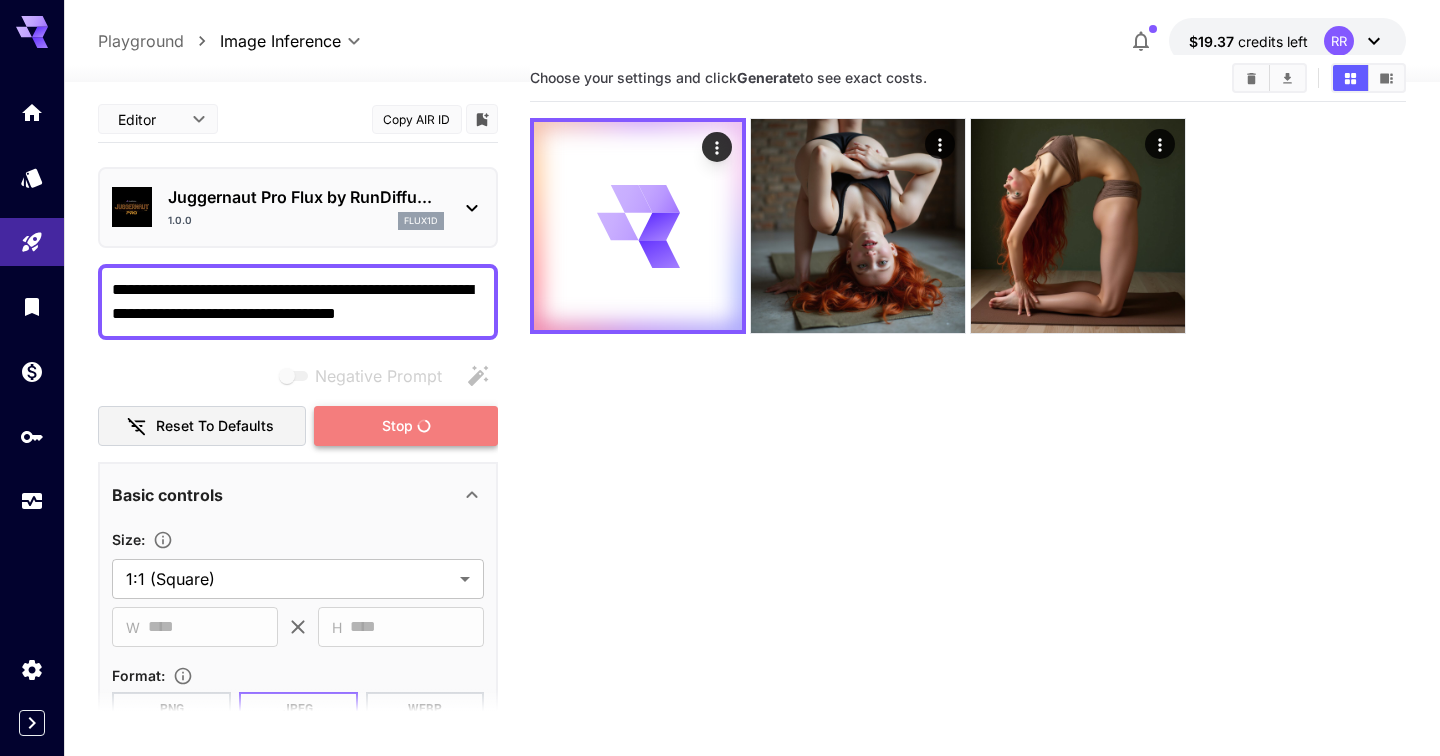 click on "Stop" at bounding box center [397, 426] 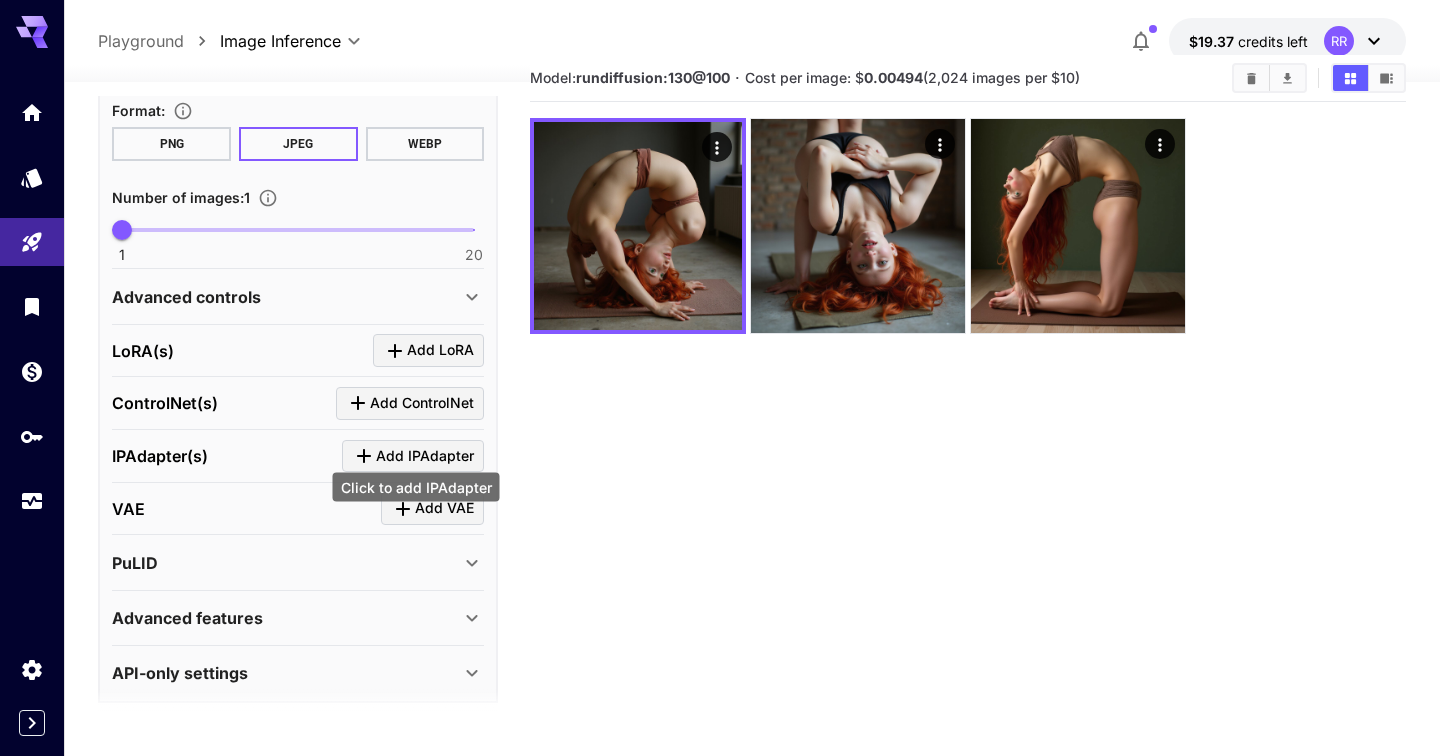 scroll, scrollTop: 577, scrollLeft: 0, axis: vertical 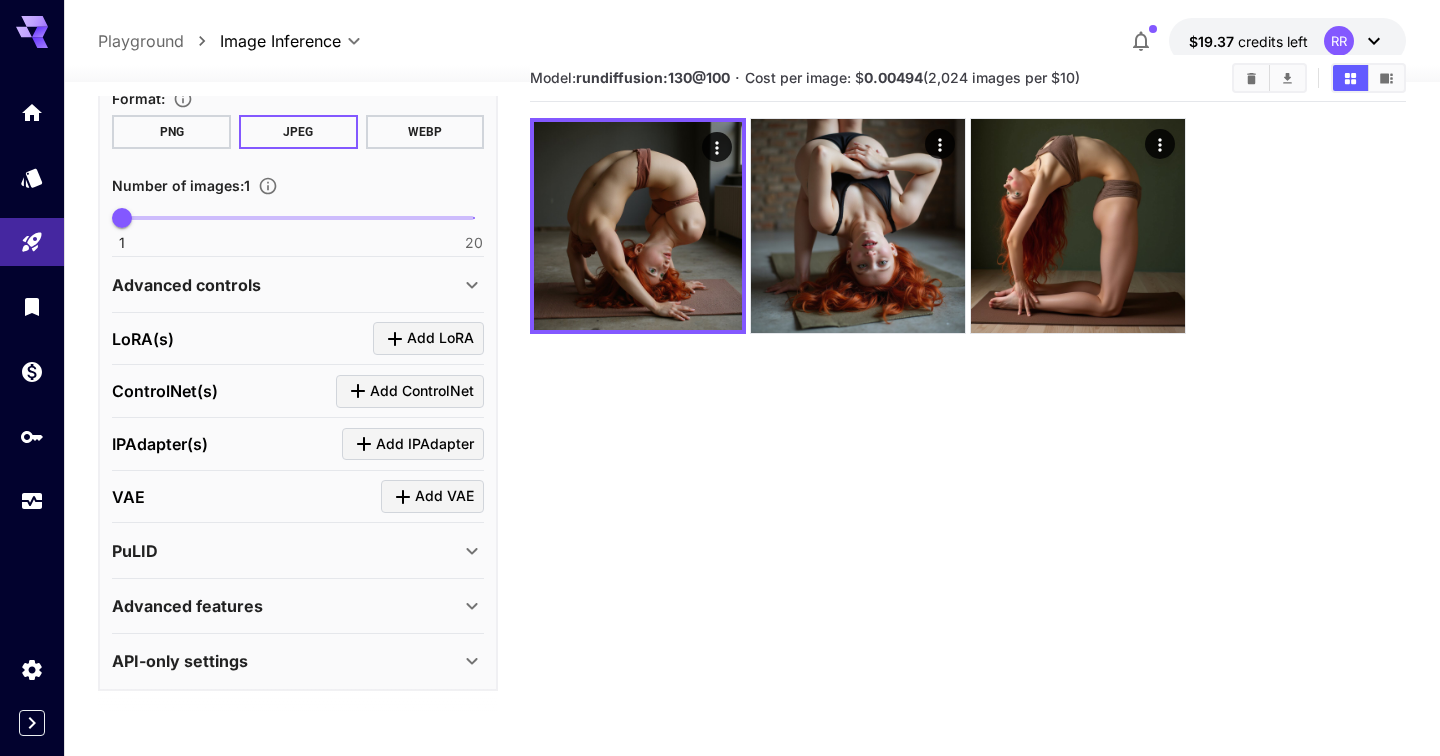 click on "PuLID" at bounding box center (286, 551) 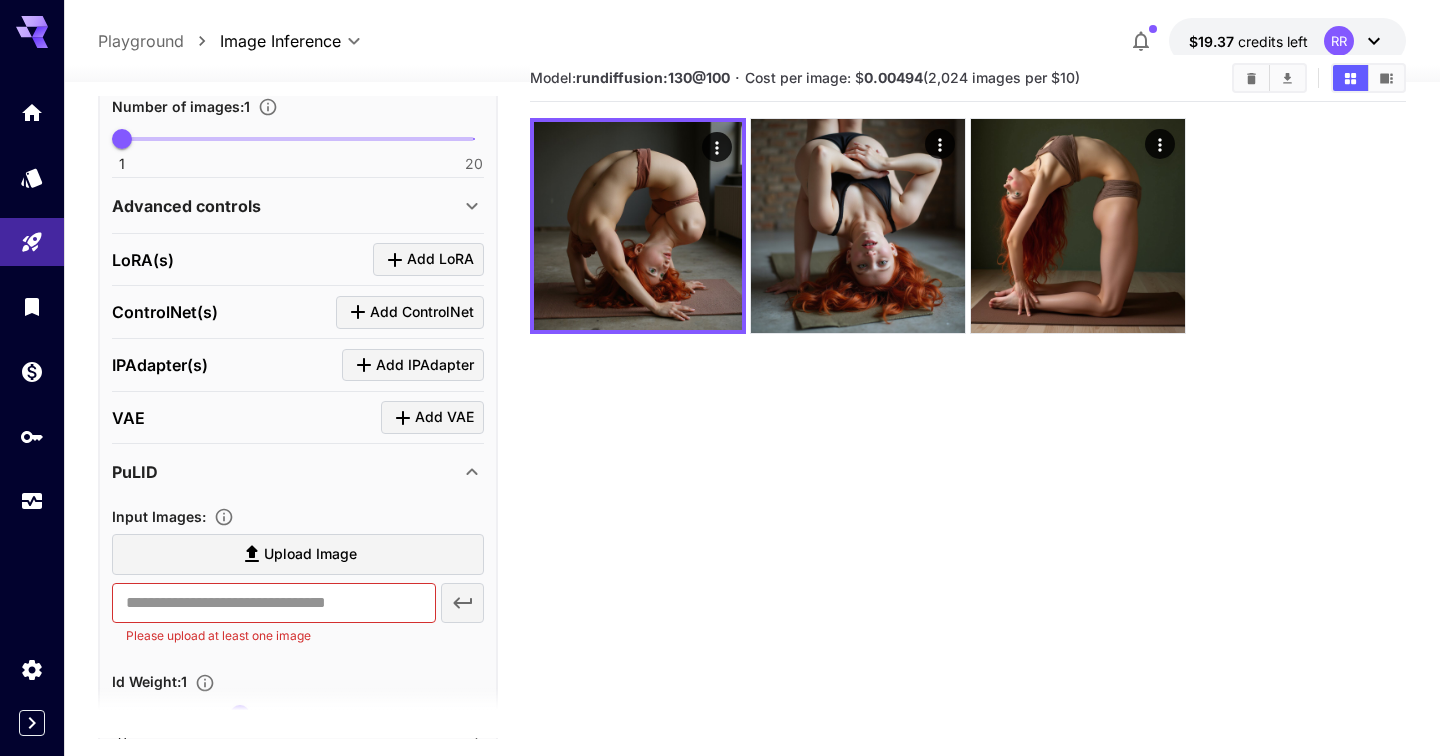 scroll, scrollTop: 656, scrollLeft: 0, axis: vertical 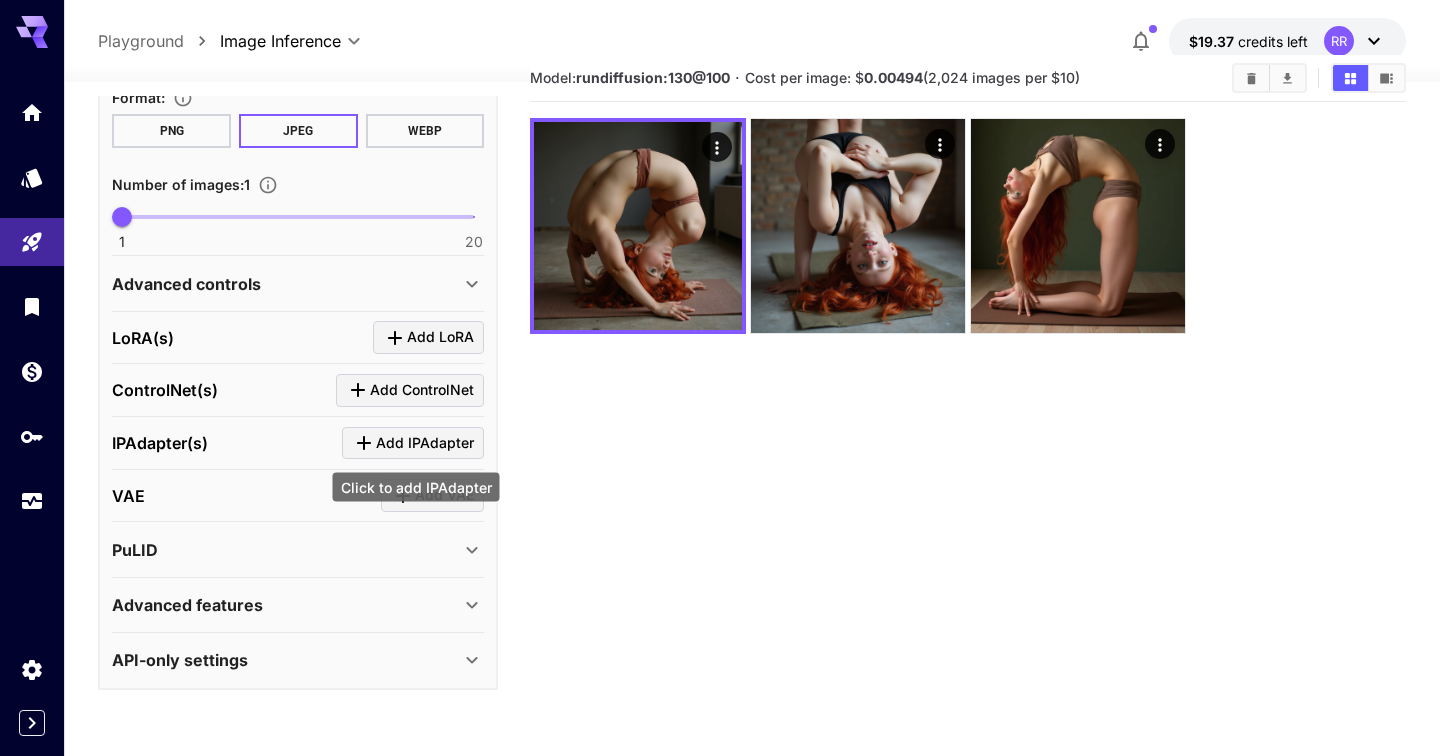 click 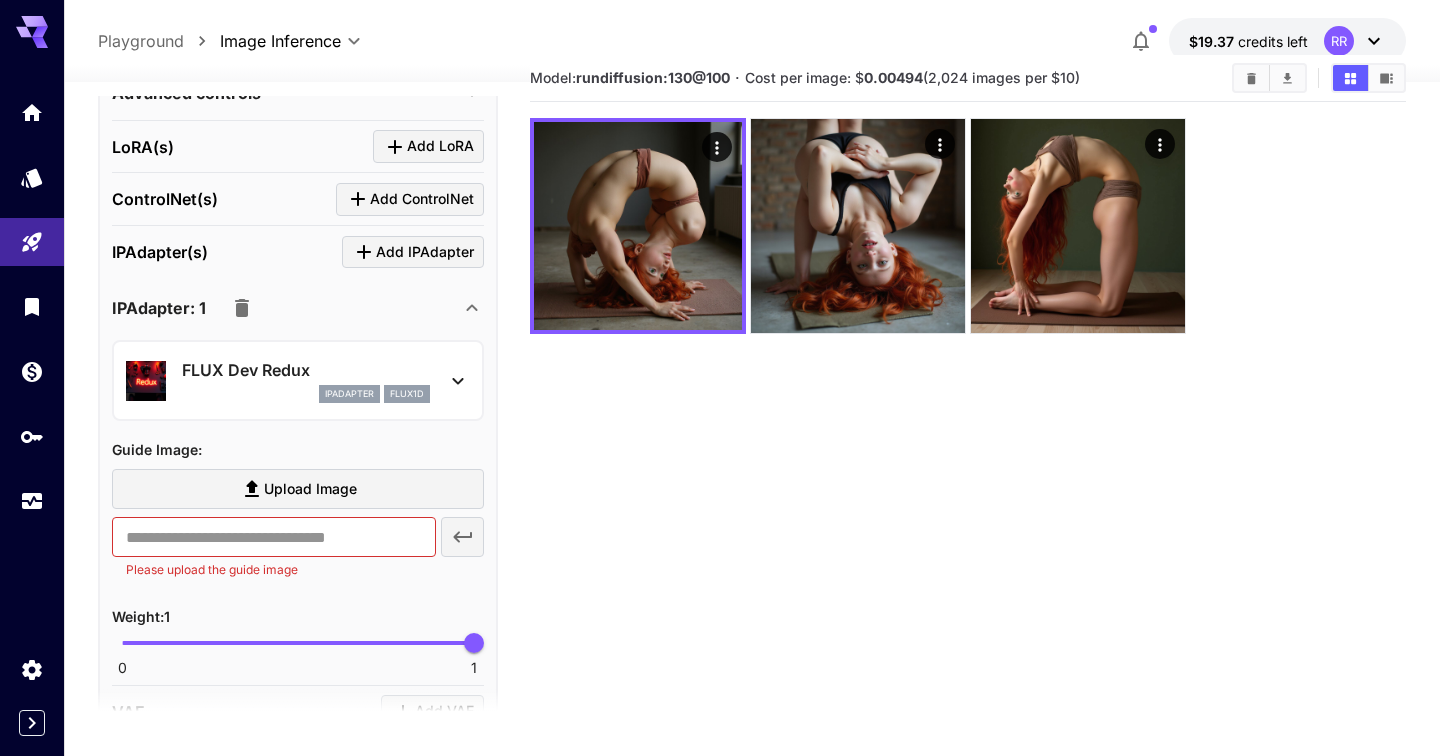 scroll, scrollTop: 747, scrollLeft: 0, axis: vertical 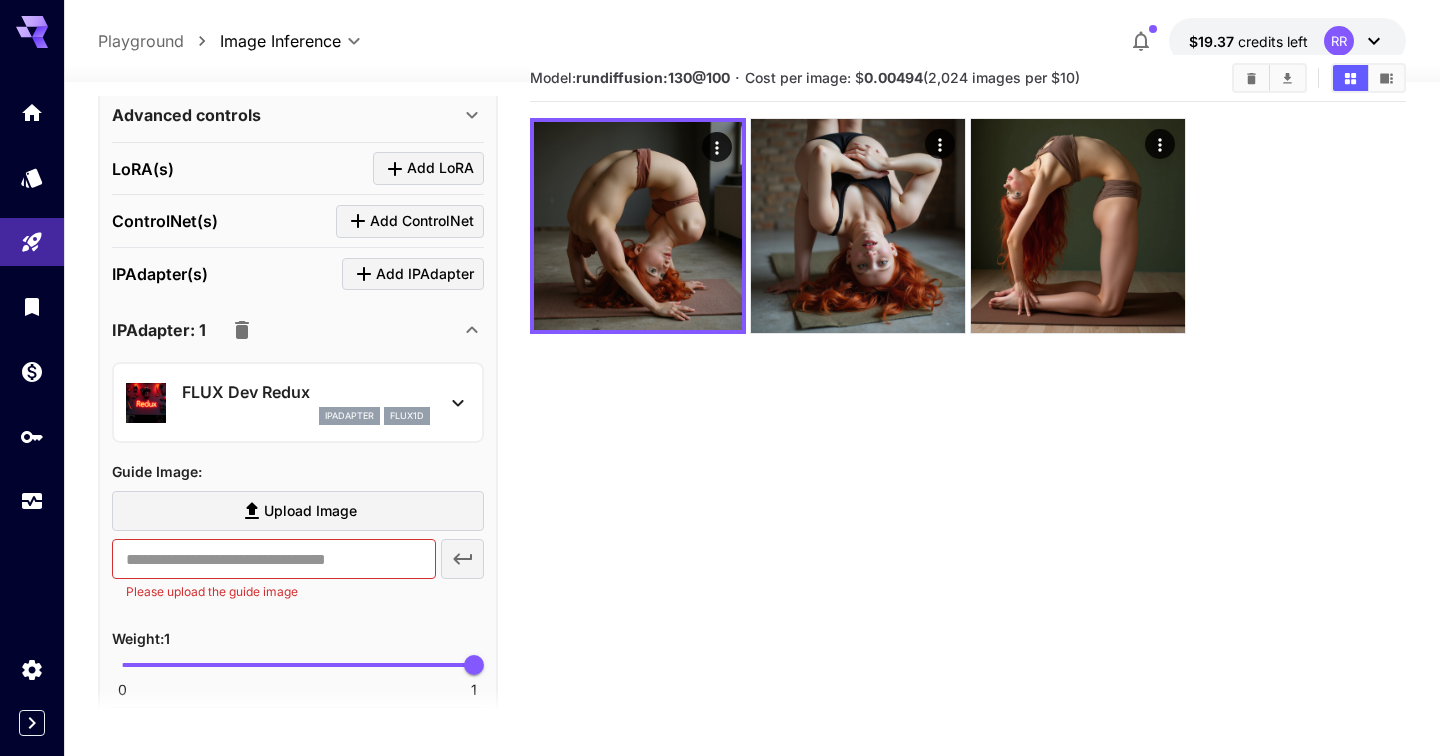 click on "ipAdapter flux1d" at bounding box center (306, 416) 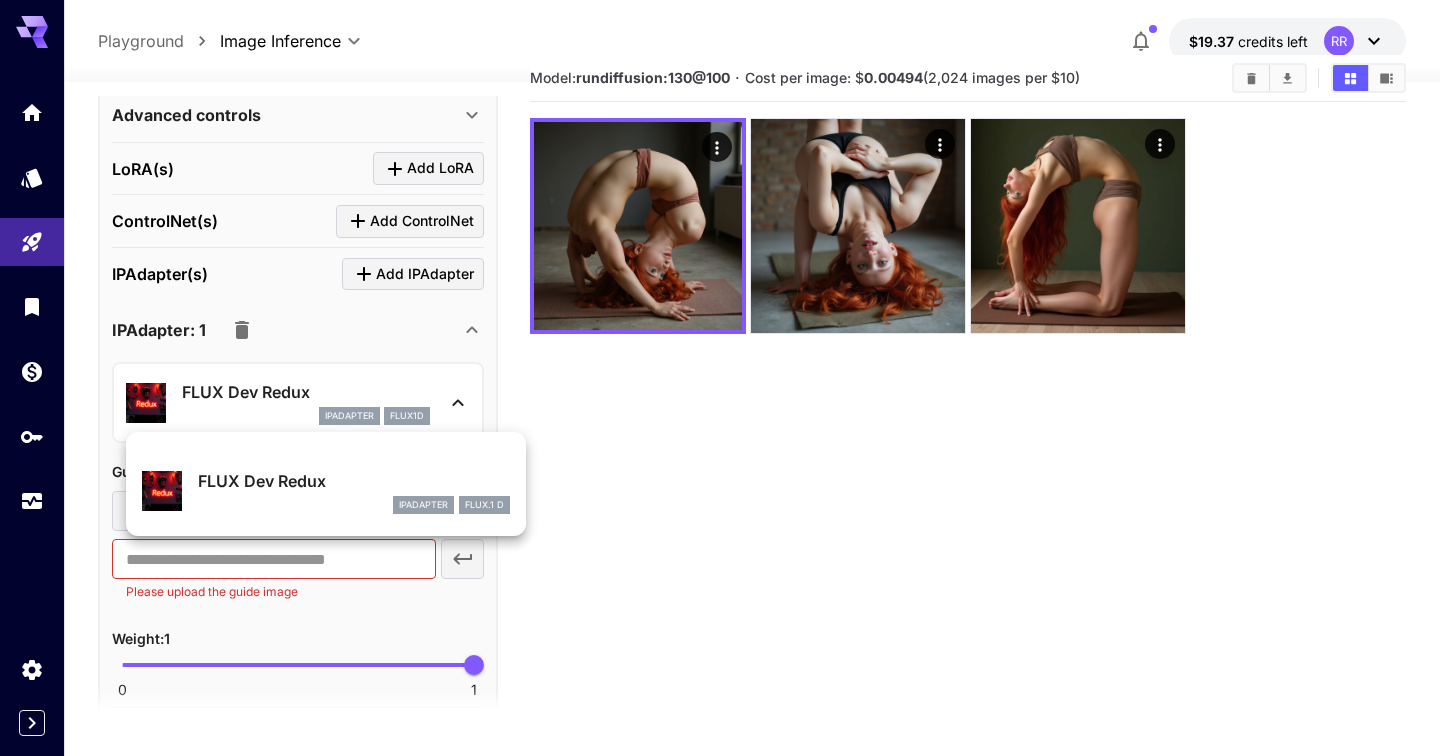 click at bounding box center (720, 378) 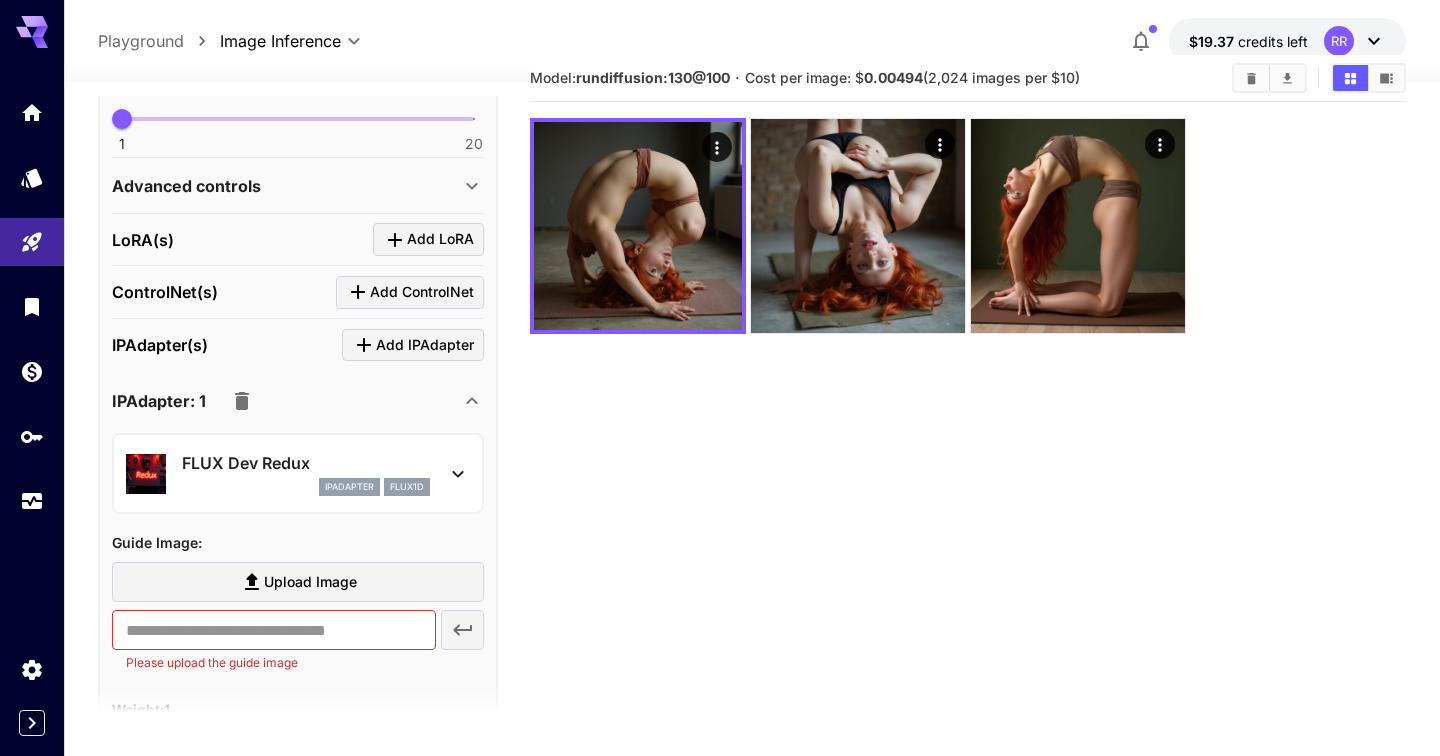 scroll, scrollTop: 675, scrollLeft: 0, axis: vertical 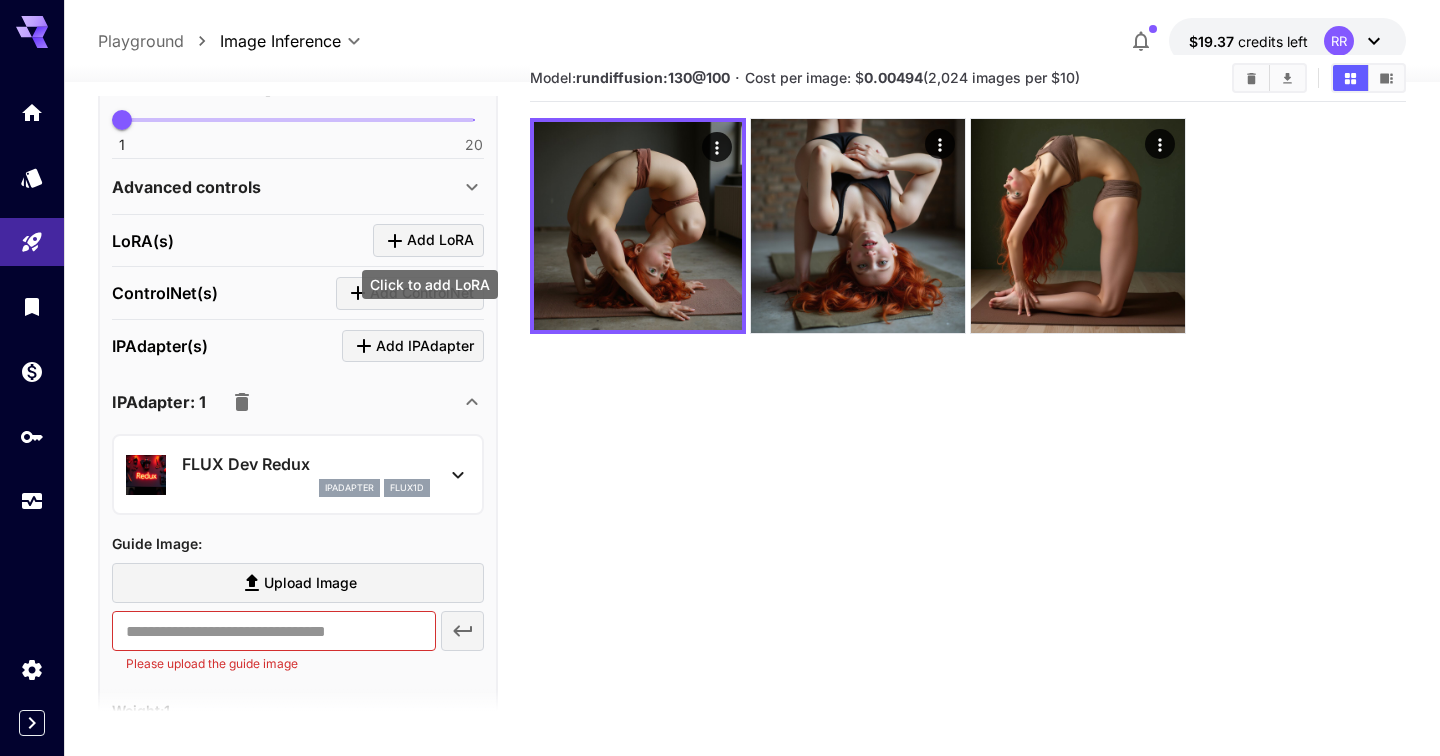 click on "Add LoRA" at bounding box center [428, 240] 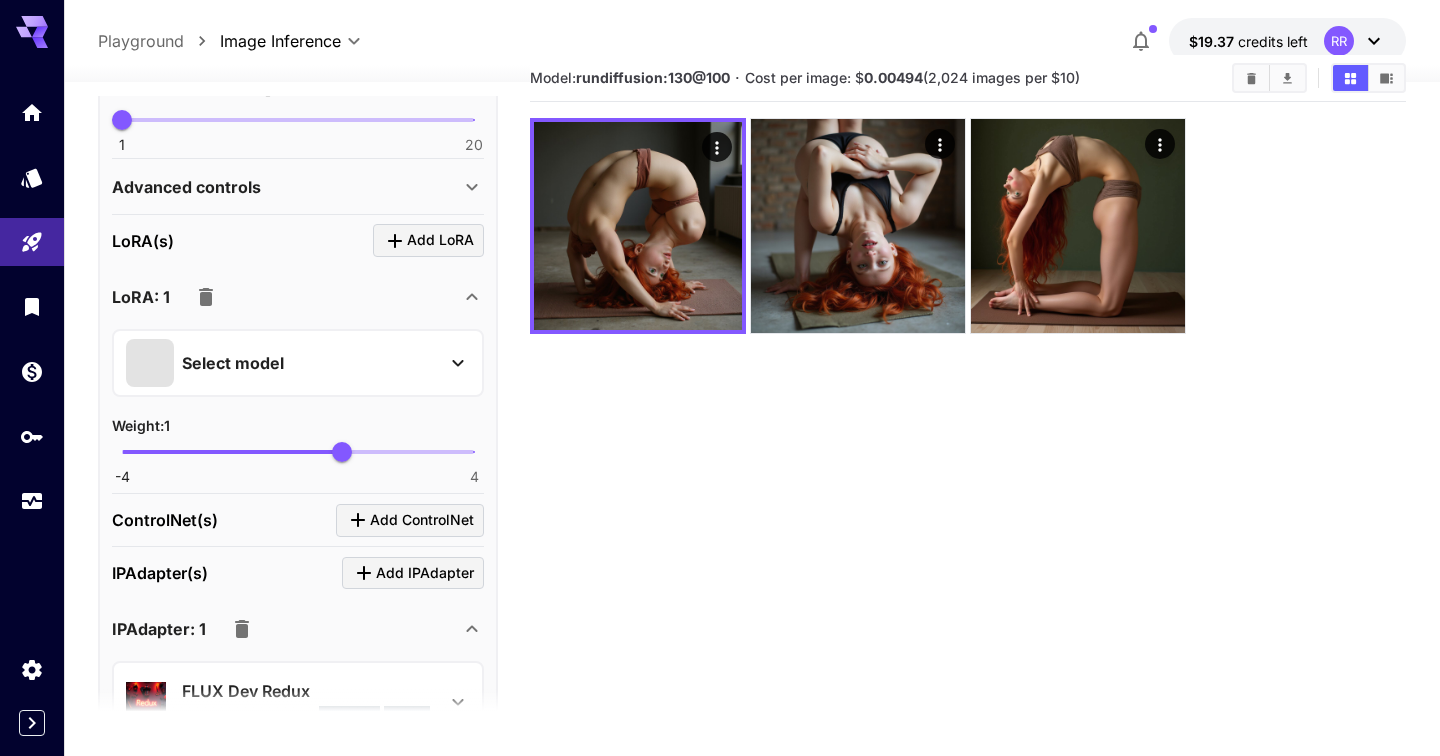 click on "Select model" at bounding box center (282, 363) 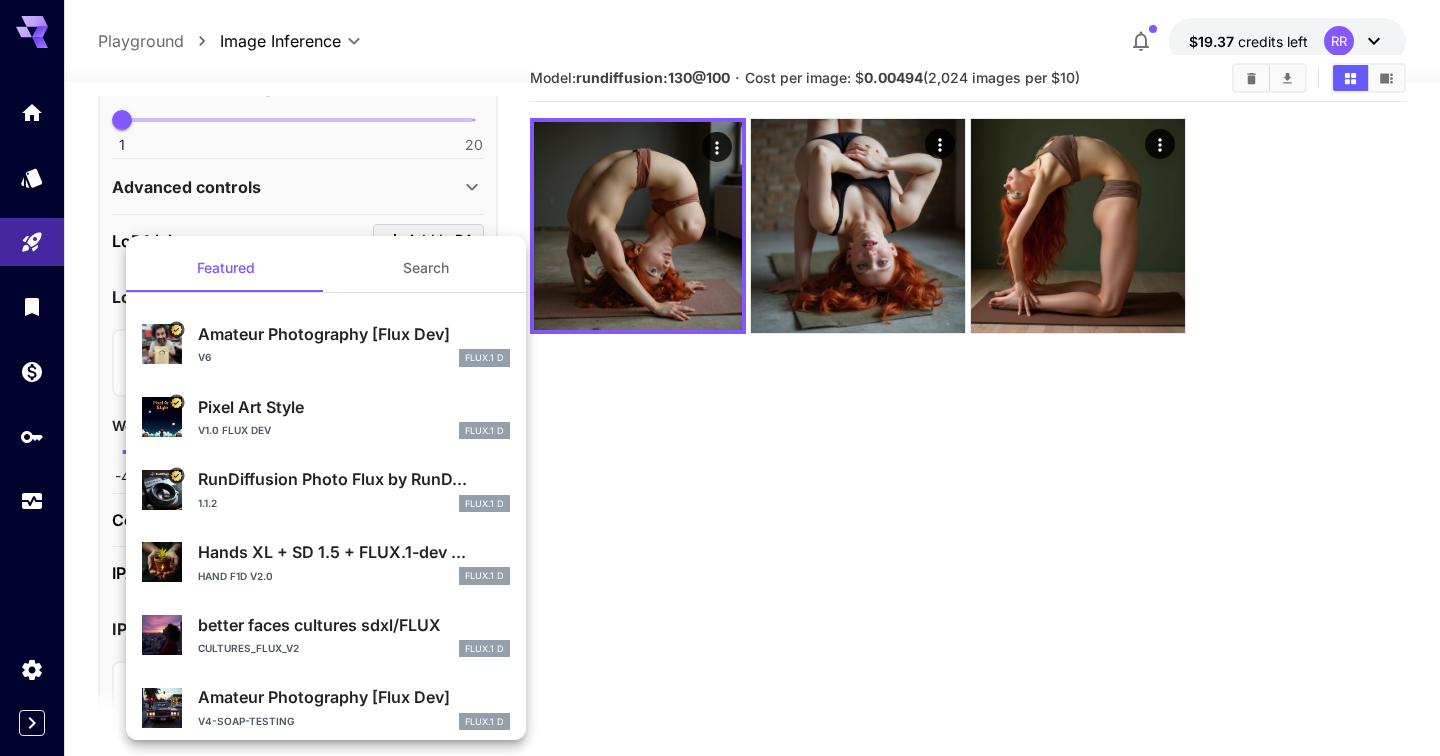 click on "Amateur Photography [Flux Dev]" at bounding box center (354, 334) 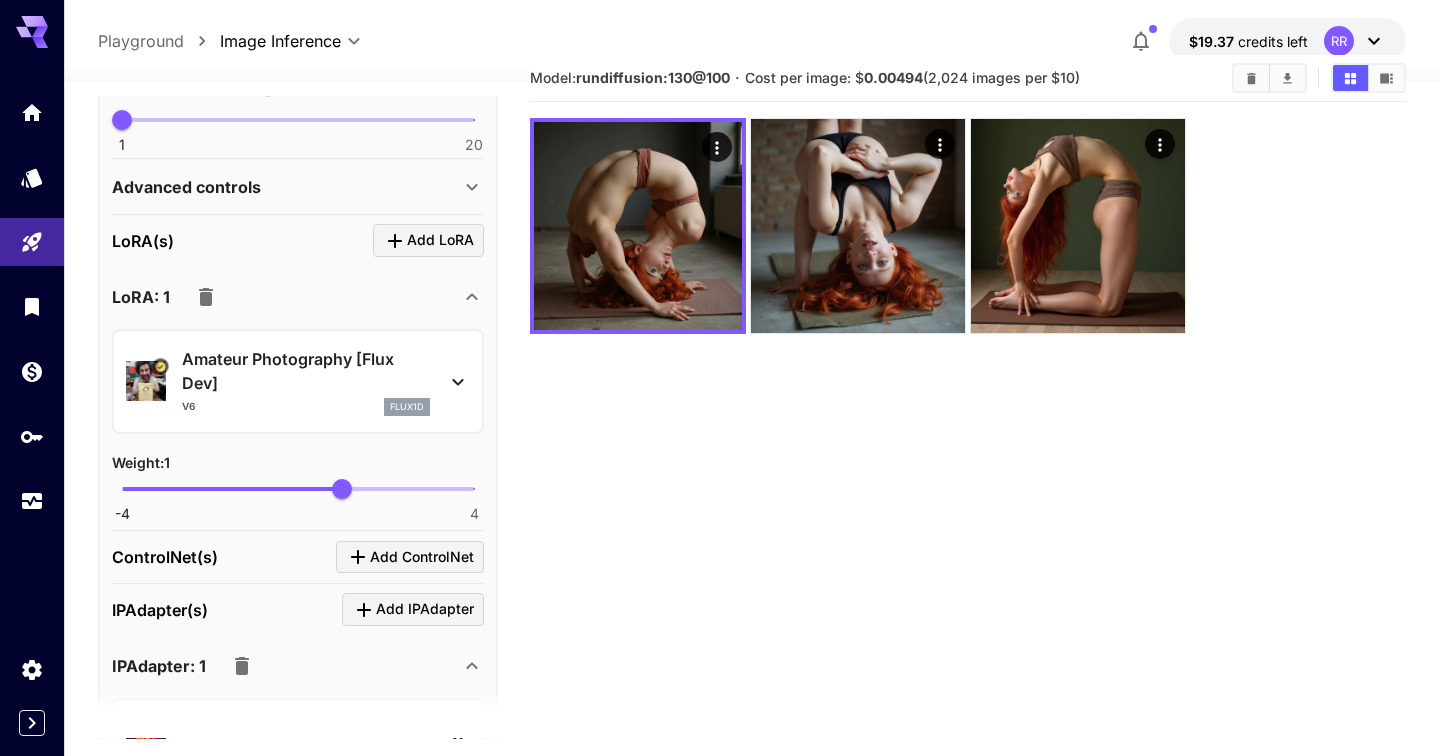 scroll, scrollTop: 0, scrollLeft: 0, axis: both 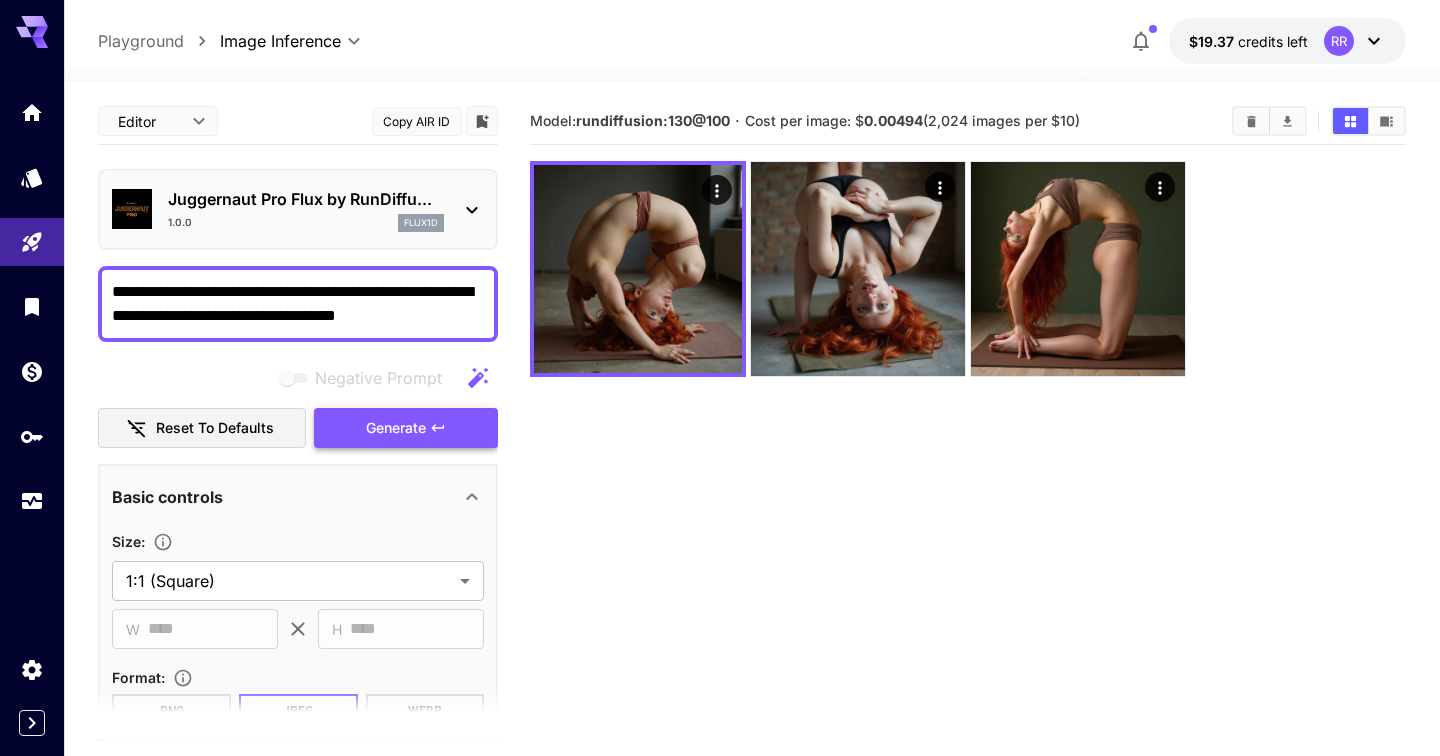 click on "Generate" at bounding box center [396, 428] 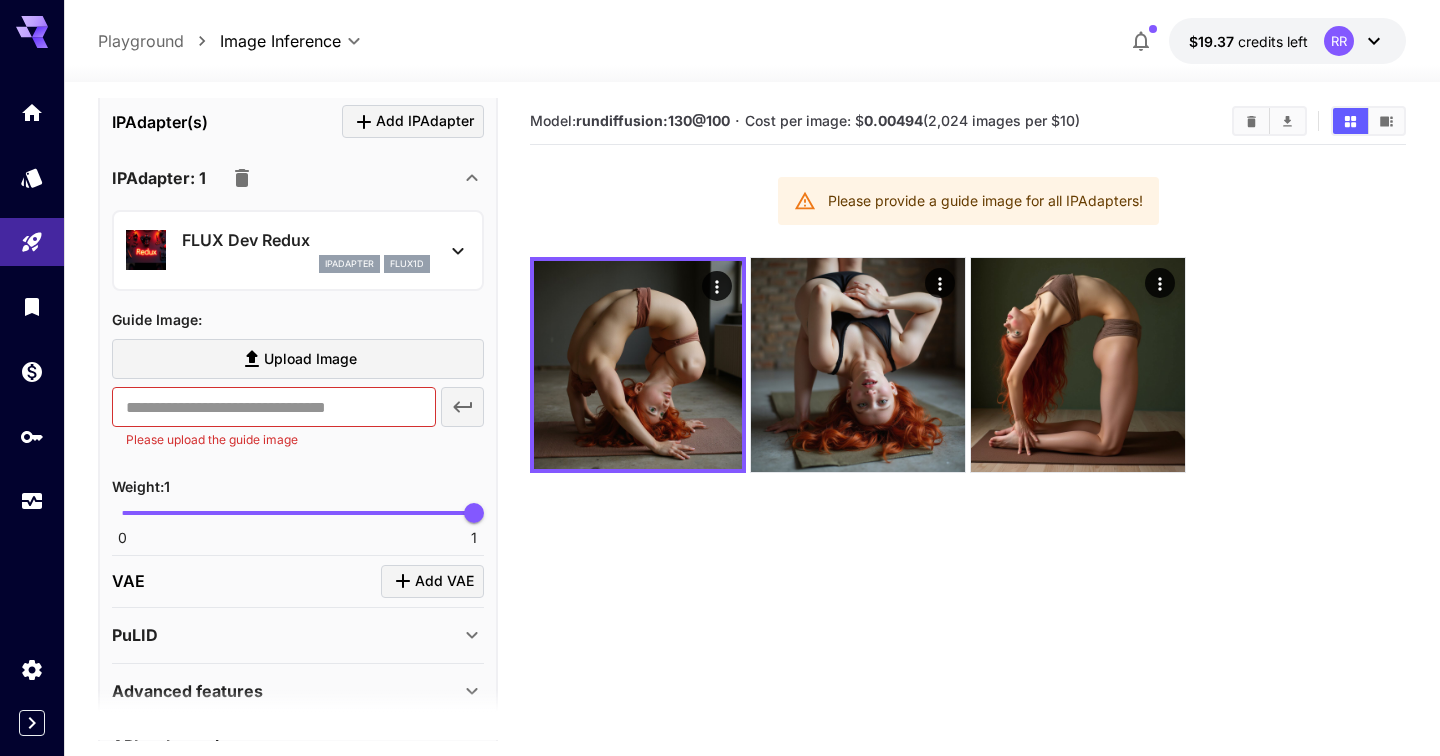 scroll, scrollTop: 1169, scrollLeft: 0, axis: vertical 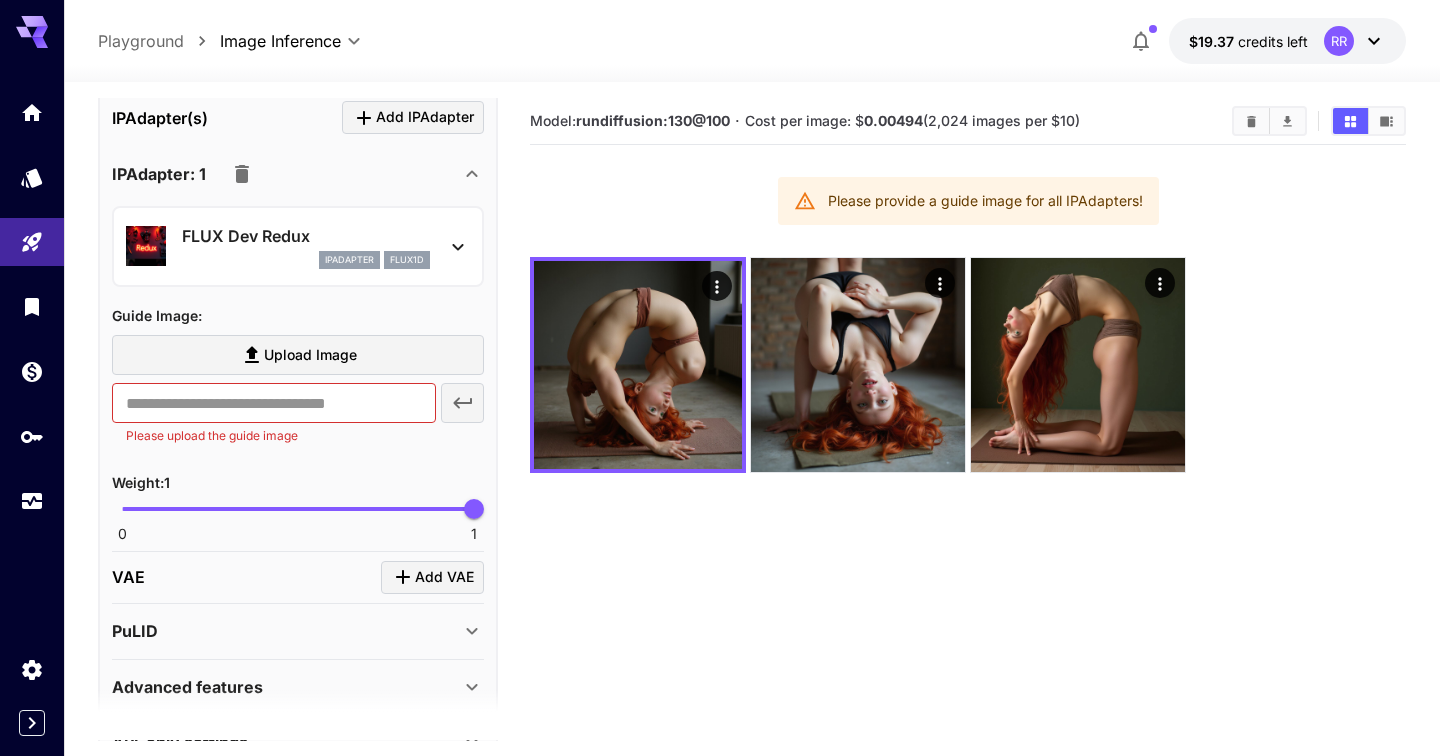 type 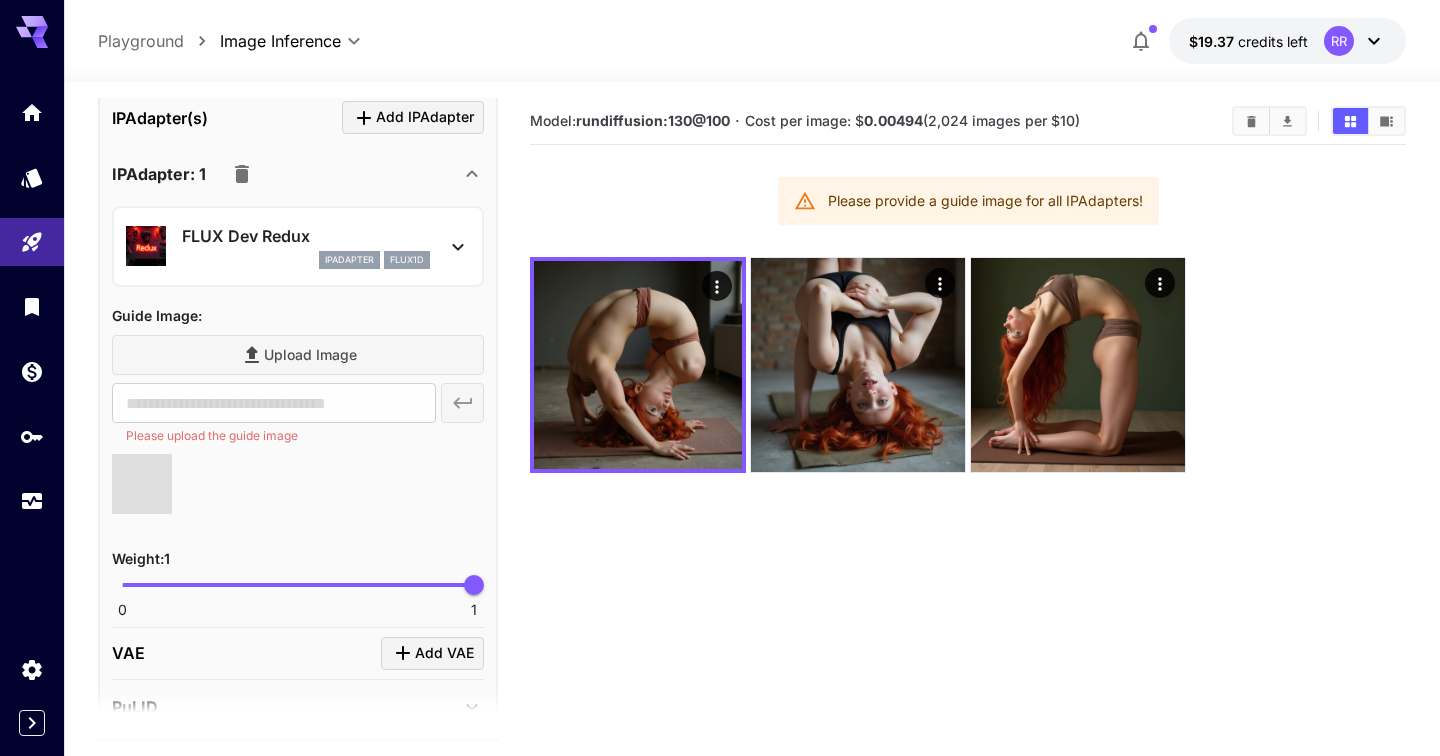 type on "**********" 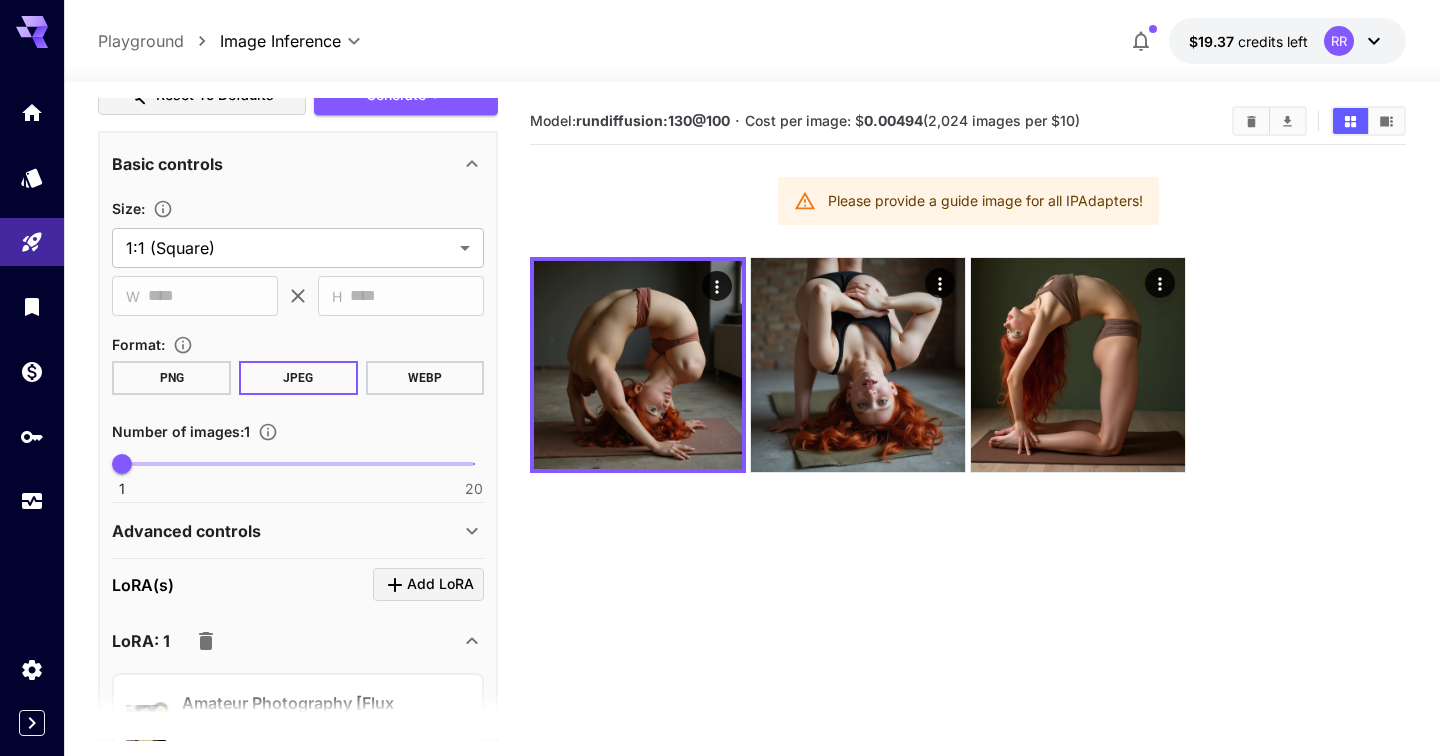 scroll, scrollTop: 0, scrollLeft: 0, axis: both 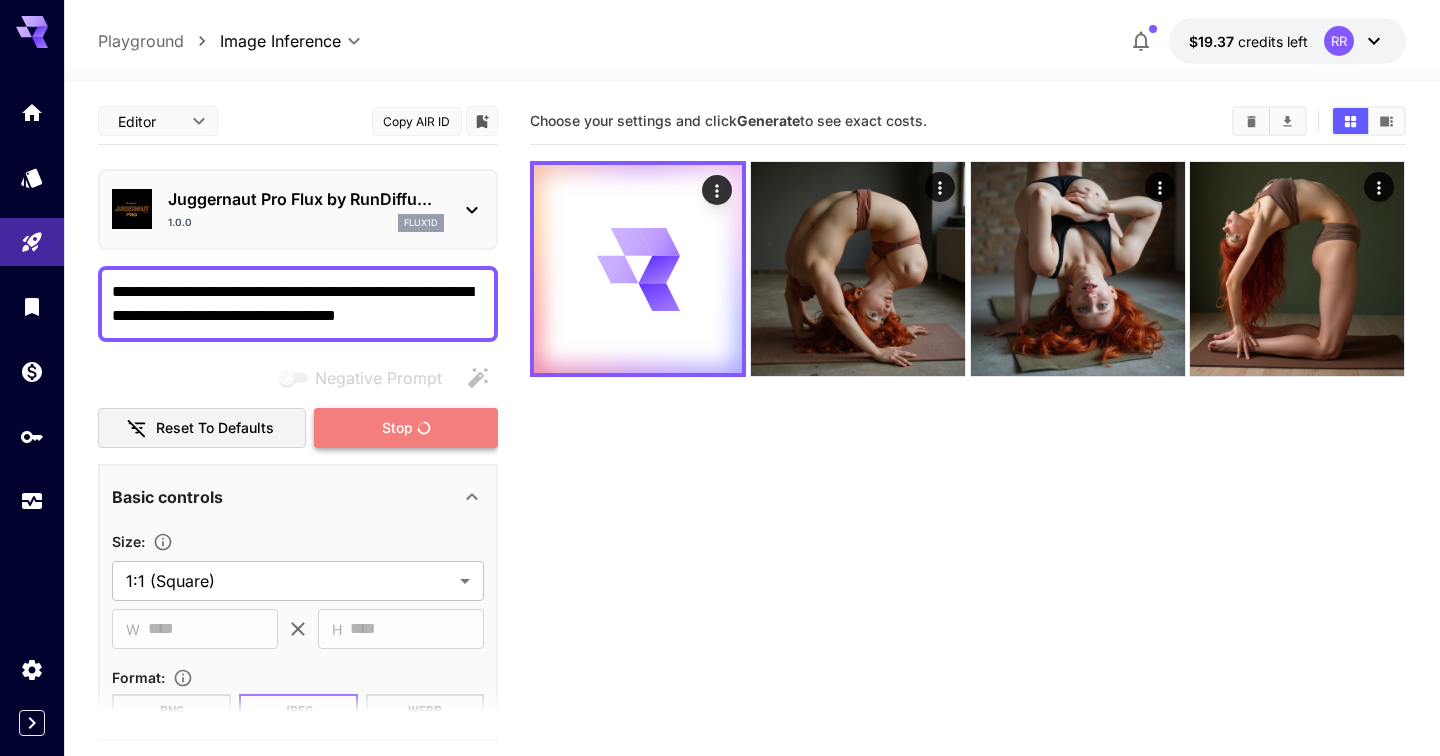 click on "Stop" at bounding box center (397, 428) 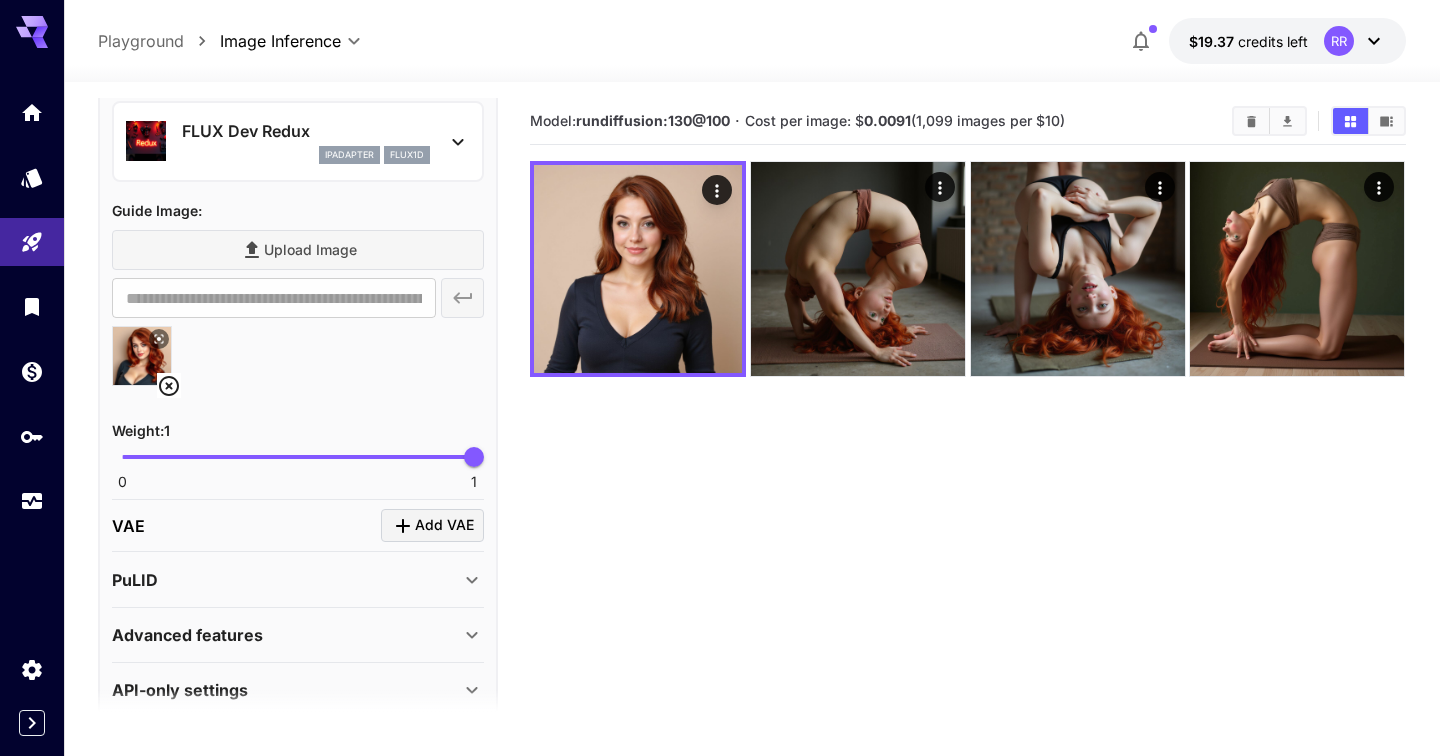 scroll, scrollTop: 1301, scrollLeft: 0, axis: vertical 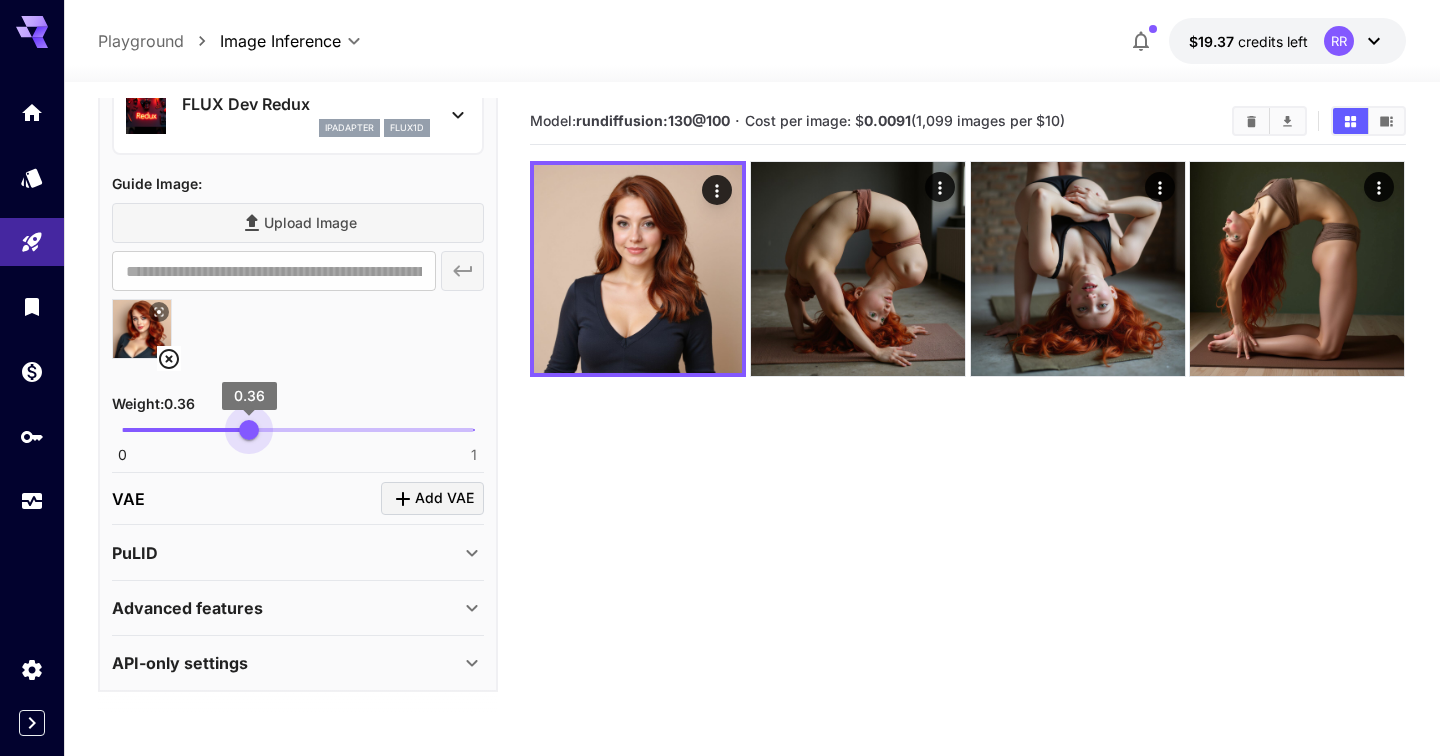 click on "0 1 0.36" at bounding box center (298, 430) 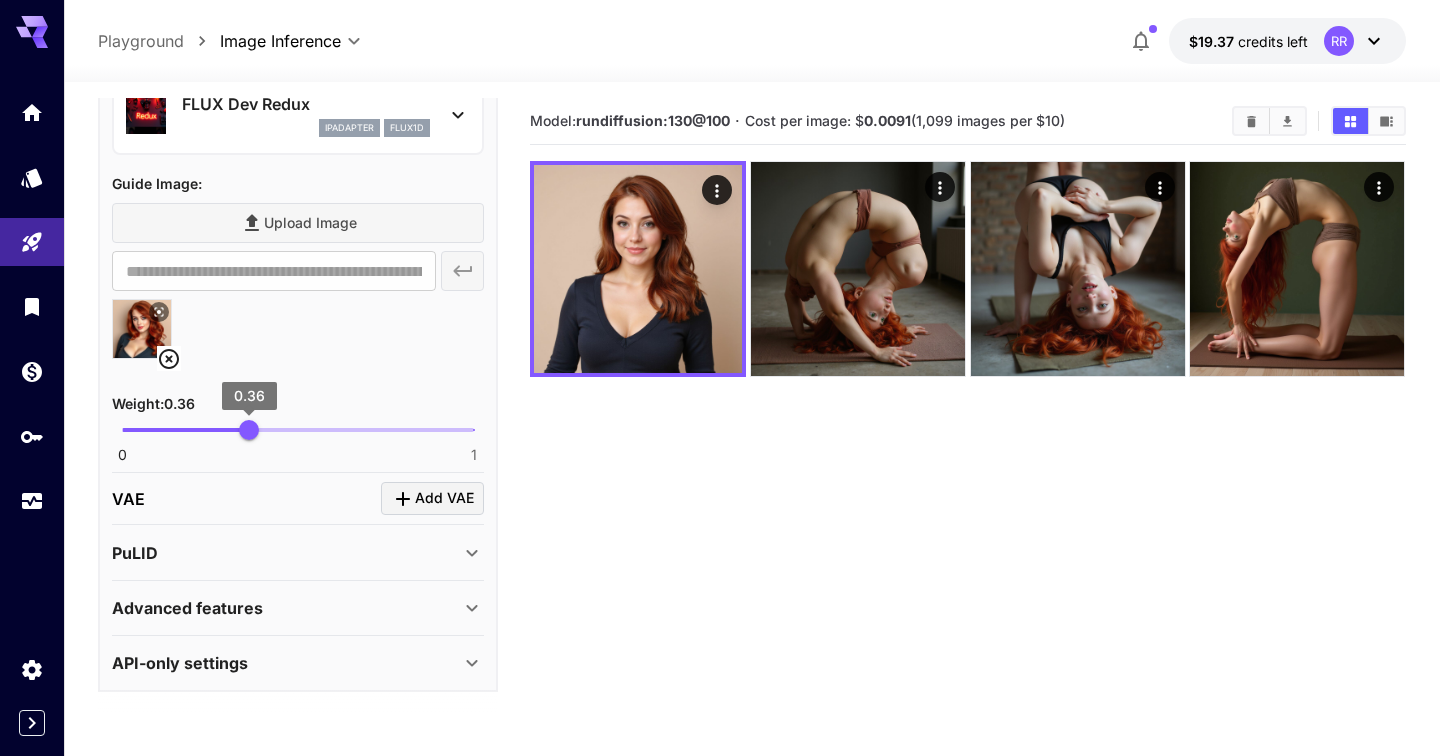 type on "****" 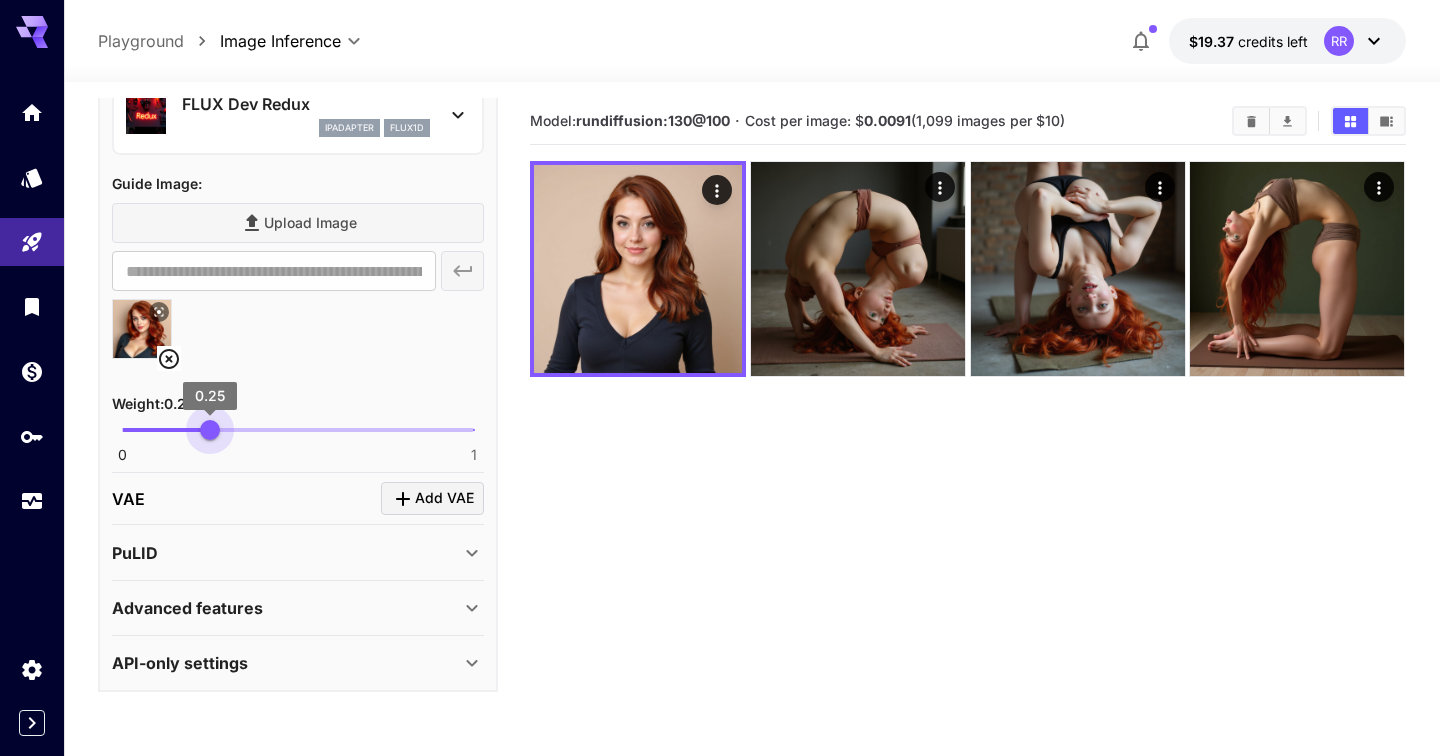 click on "0 1 0.25" at bounding box center [298, 430] 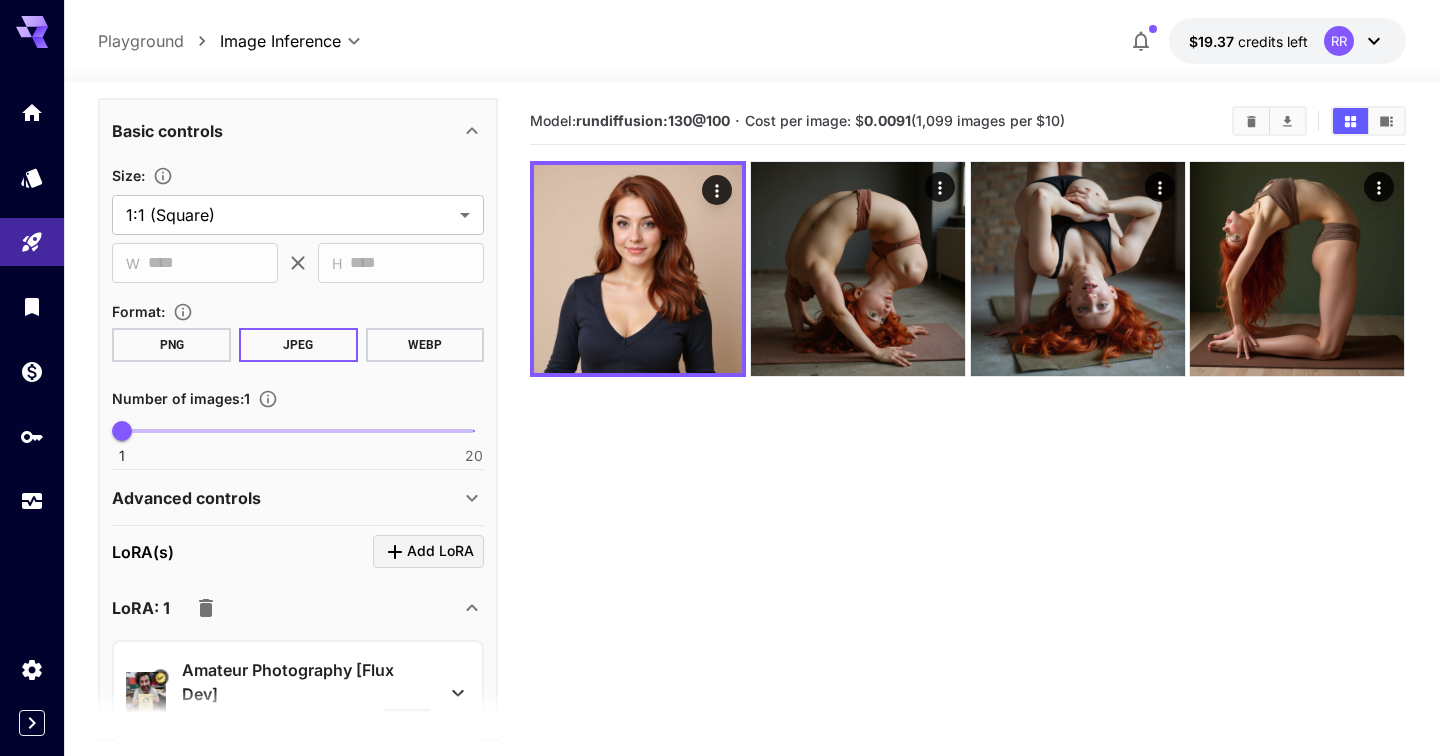 scroll, scrollTop: 0, scrollLeft: 0, axis: both 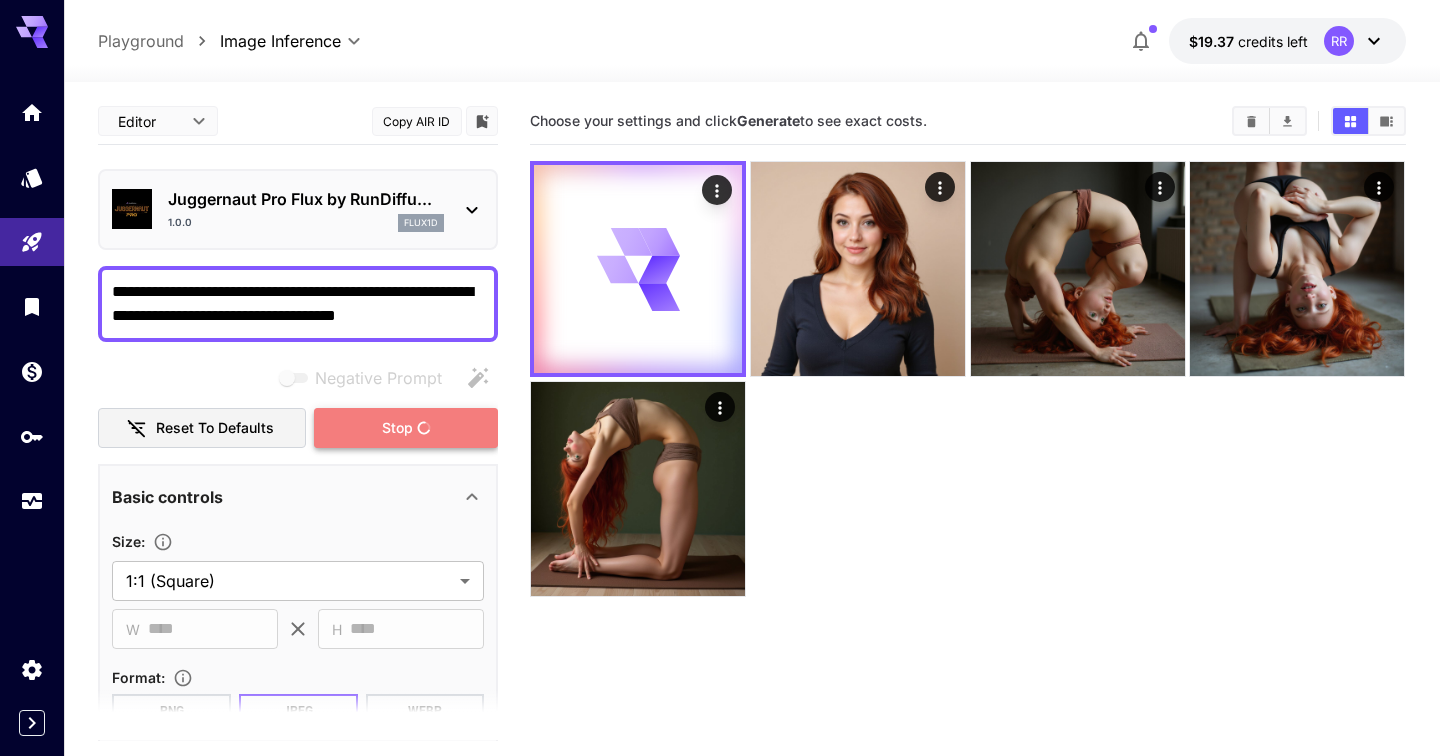click on "Stop" at bounding box center (406, 428) 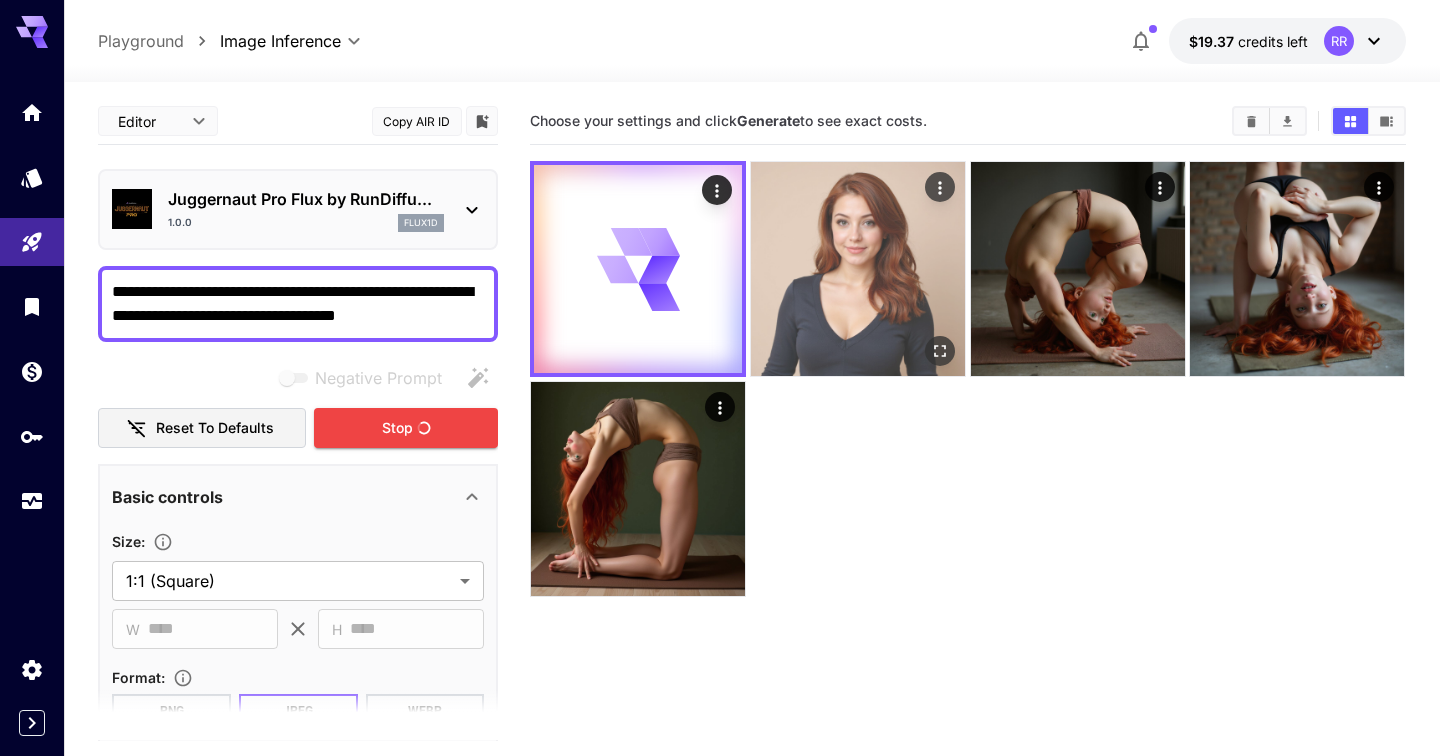 click 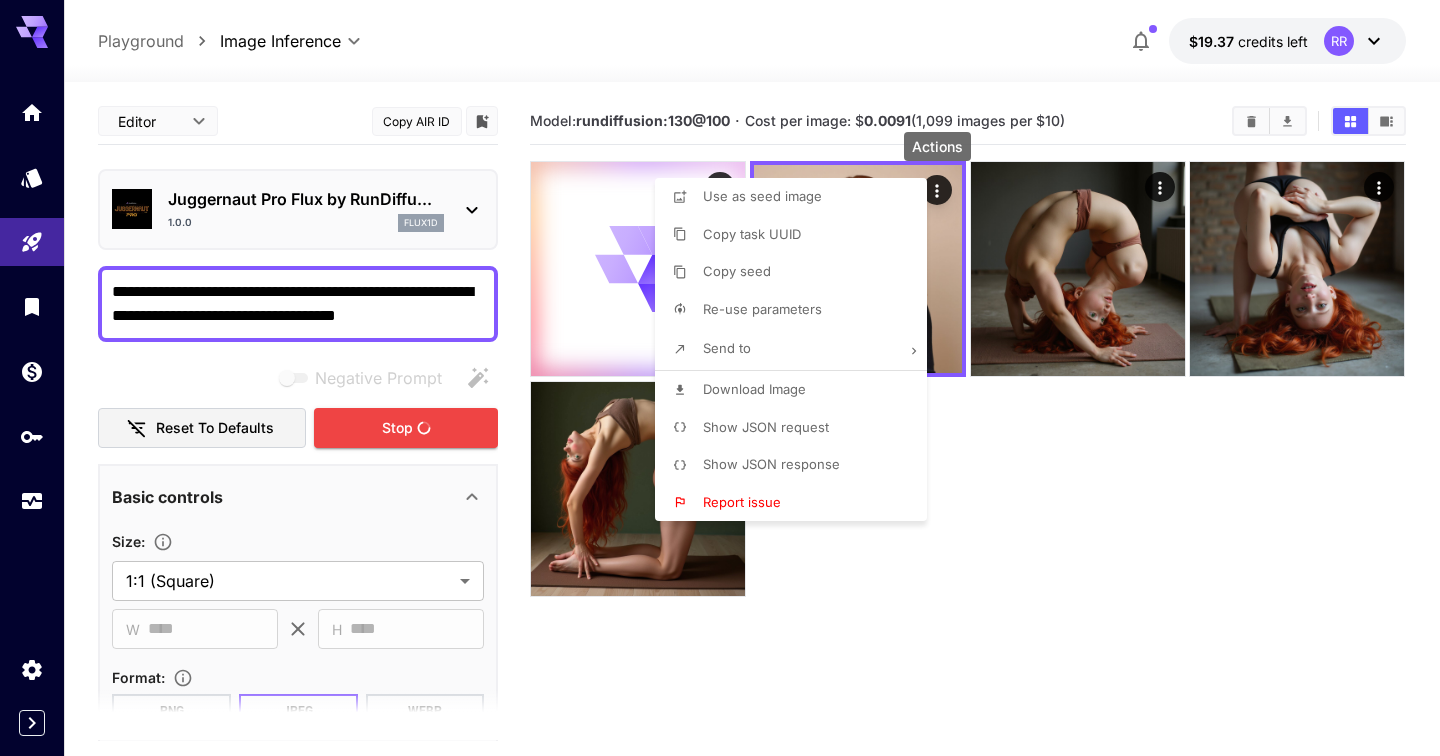 click at bounding box center [720, 378] 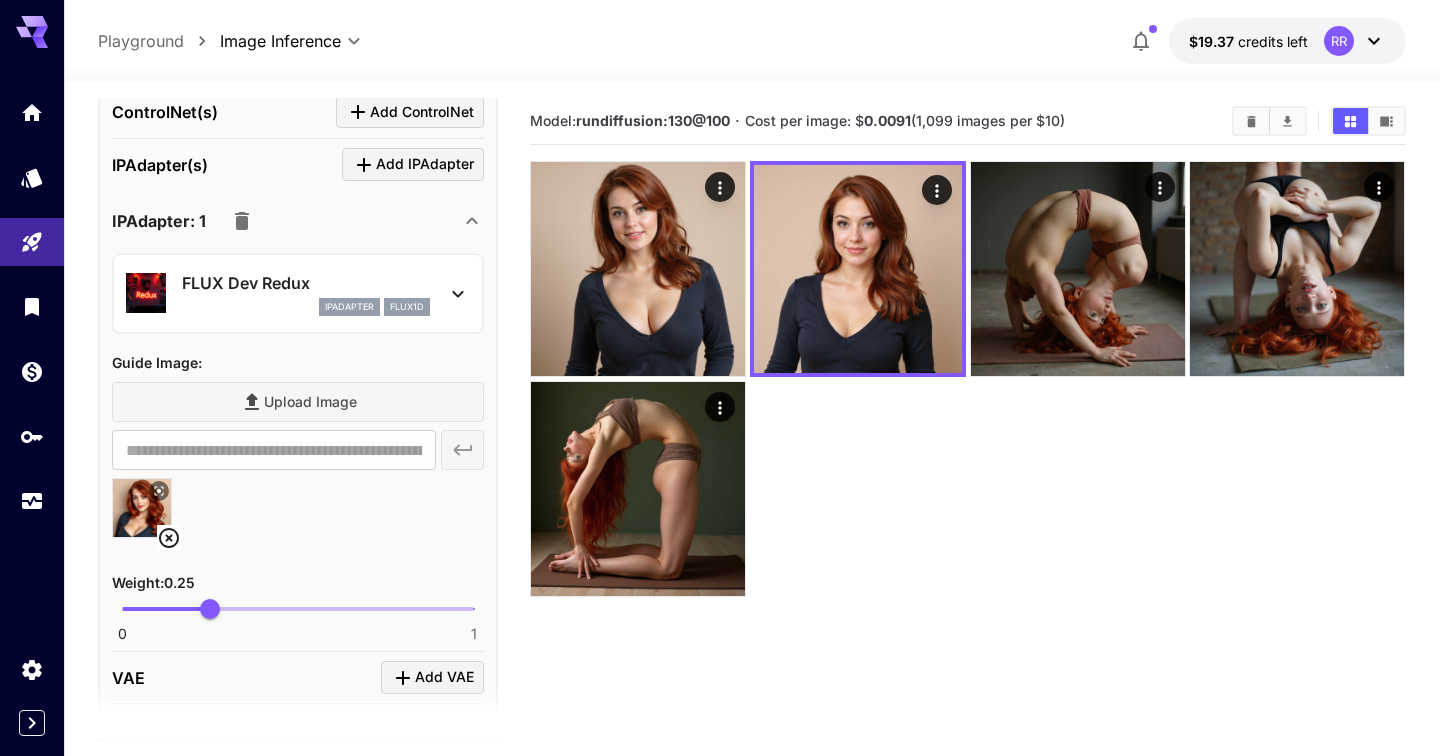 scroll, scrollTop: 1121, scrollLeft: 0, axis: vertical 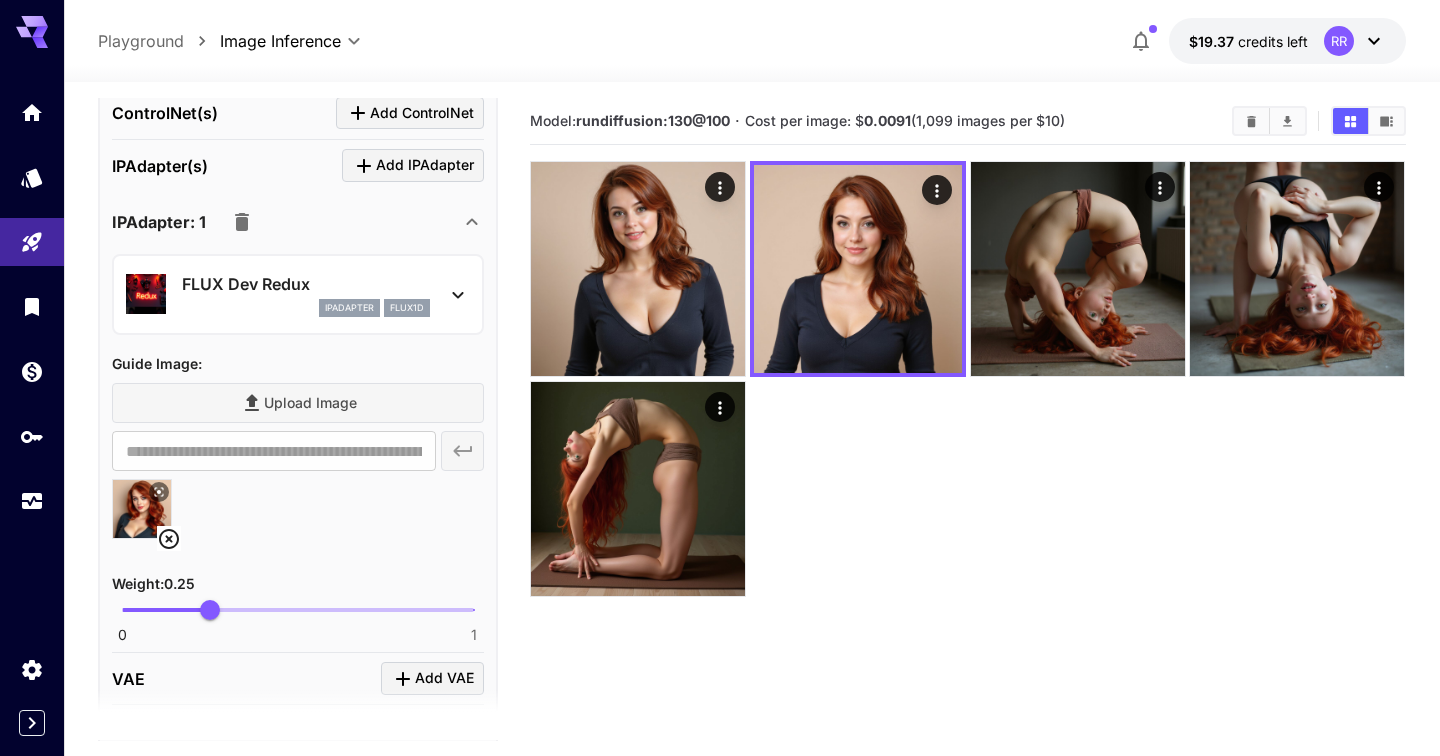click 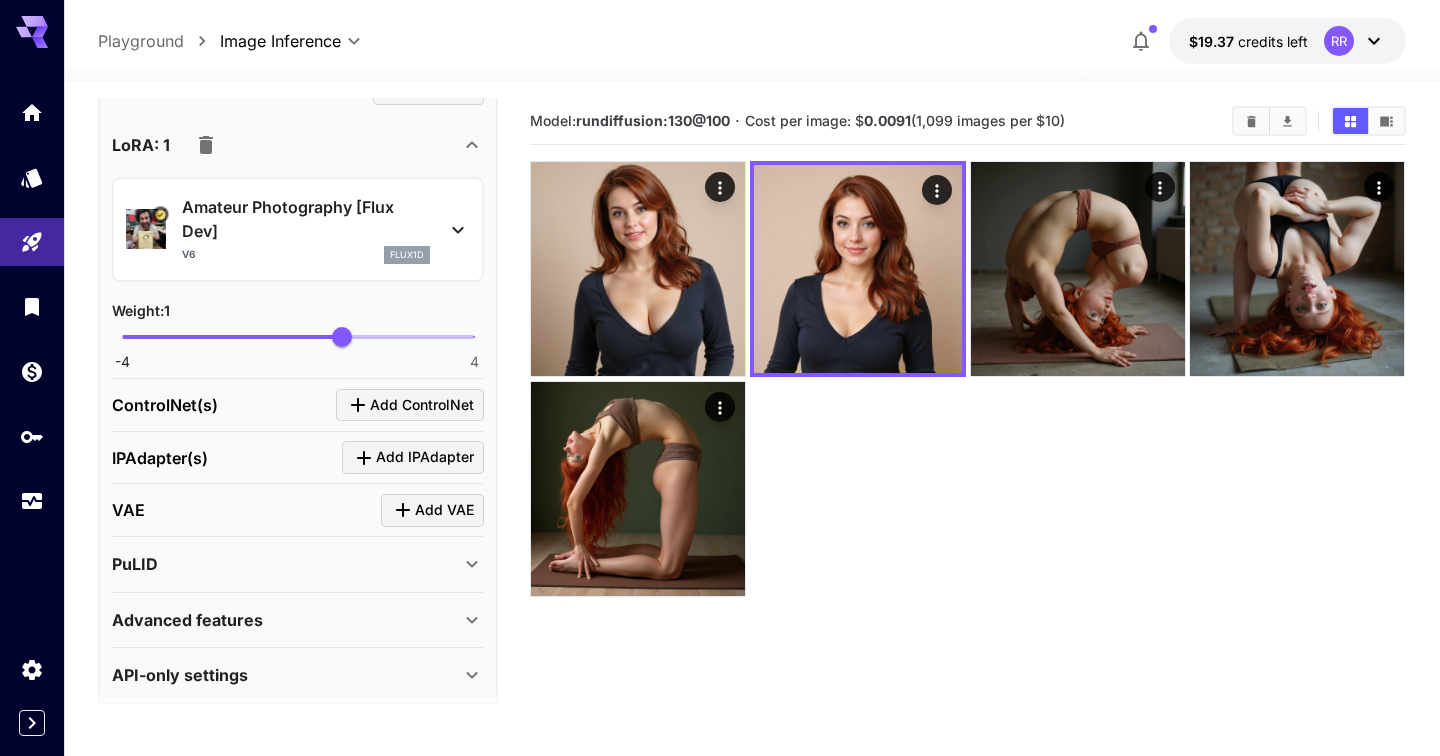 scroll, scrollTop: 842, scrollLeft: 0, axis: vertical 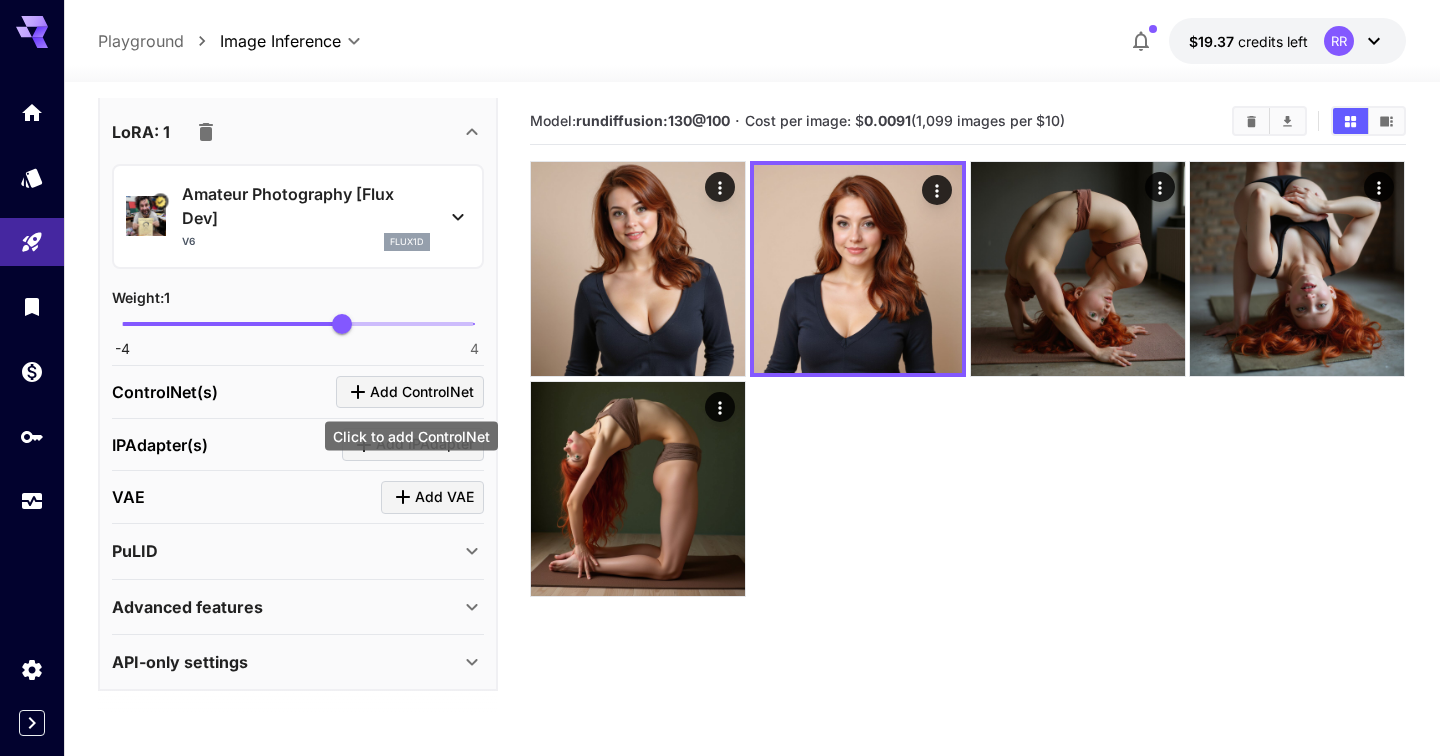 click 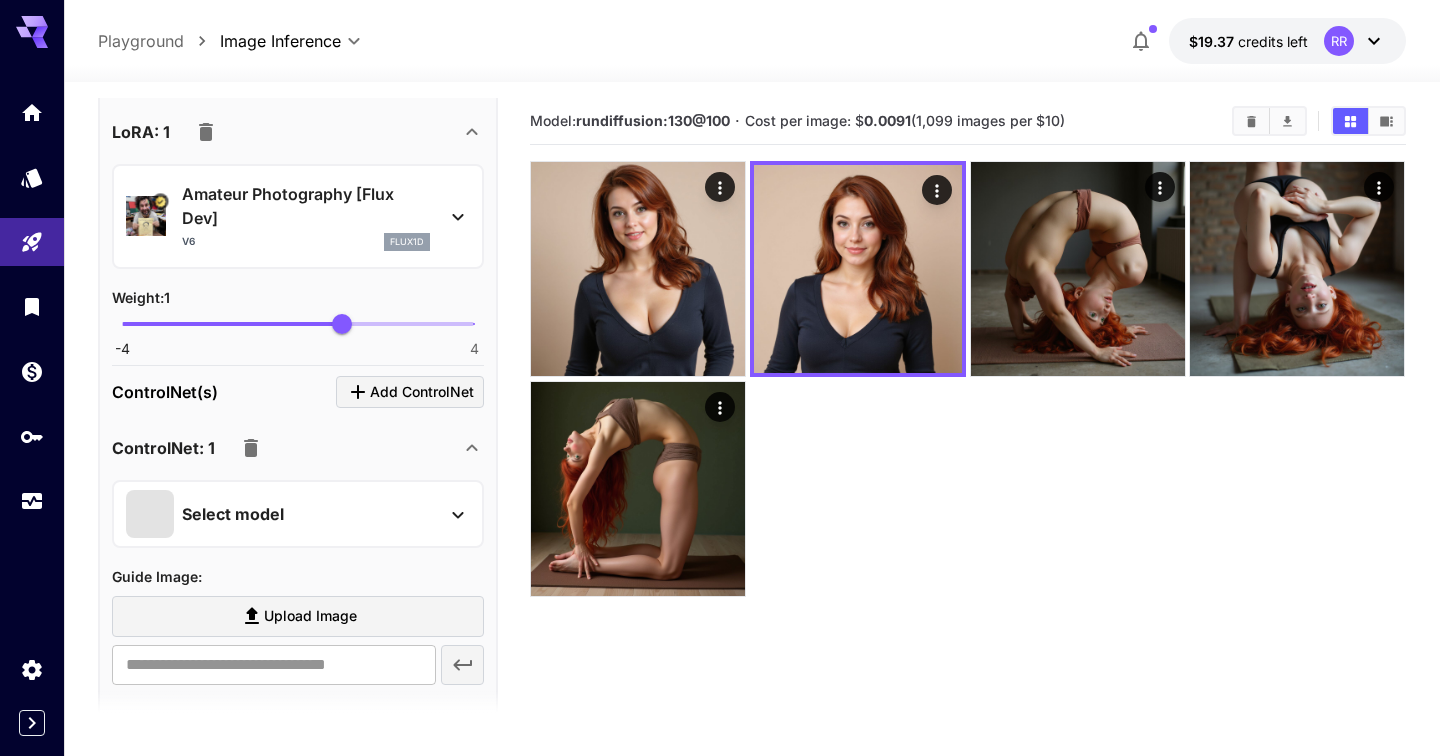 click on "Select model" at bounding box center (282, 514) 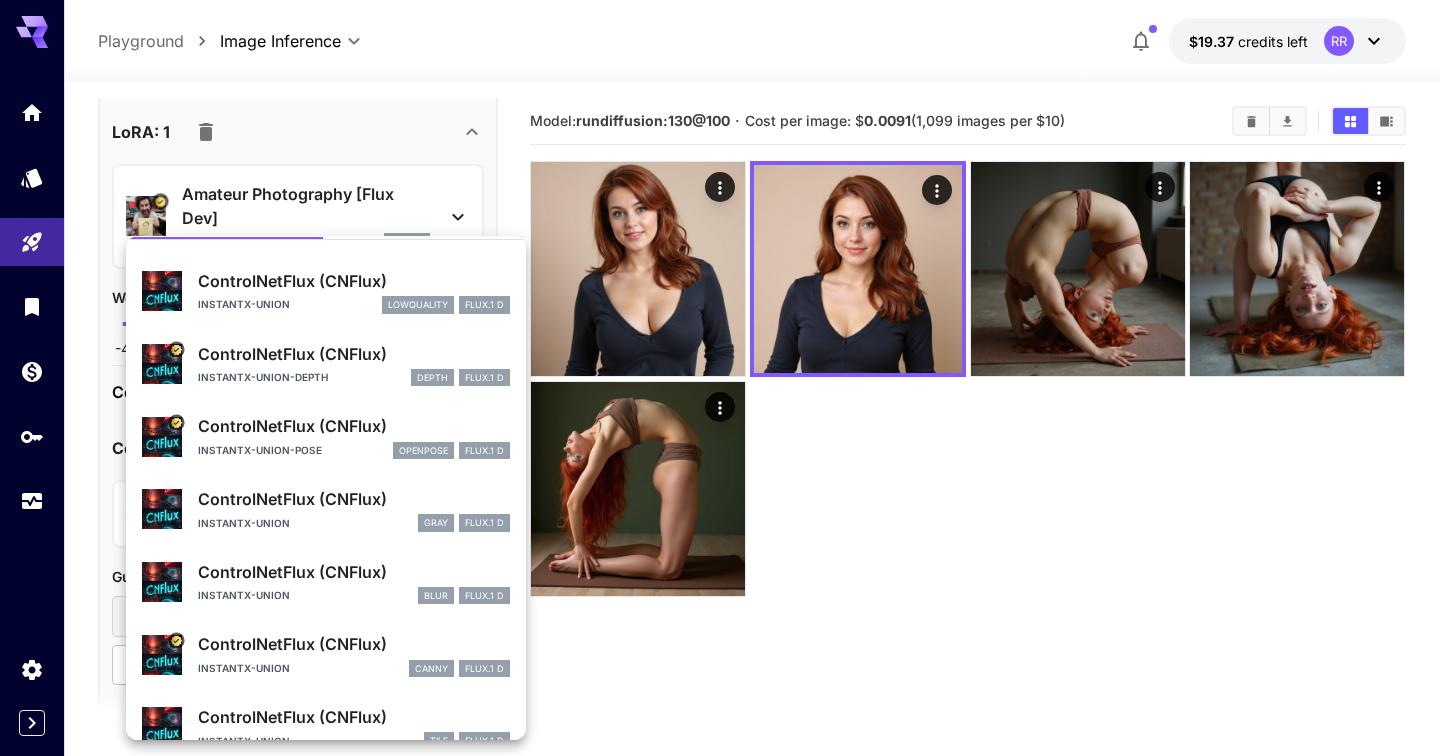scroll, scrollTop: 85, scrollLeft: 0, axis: vertical 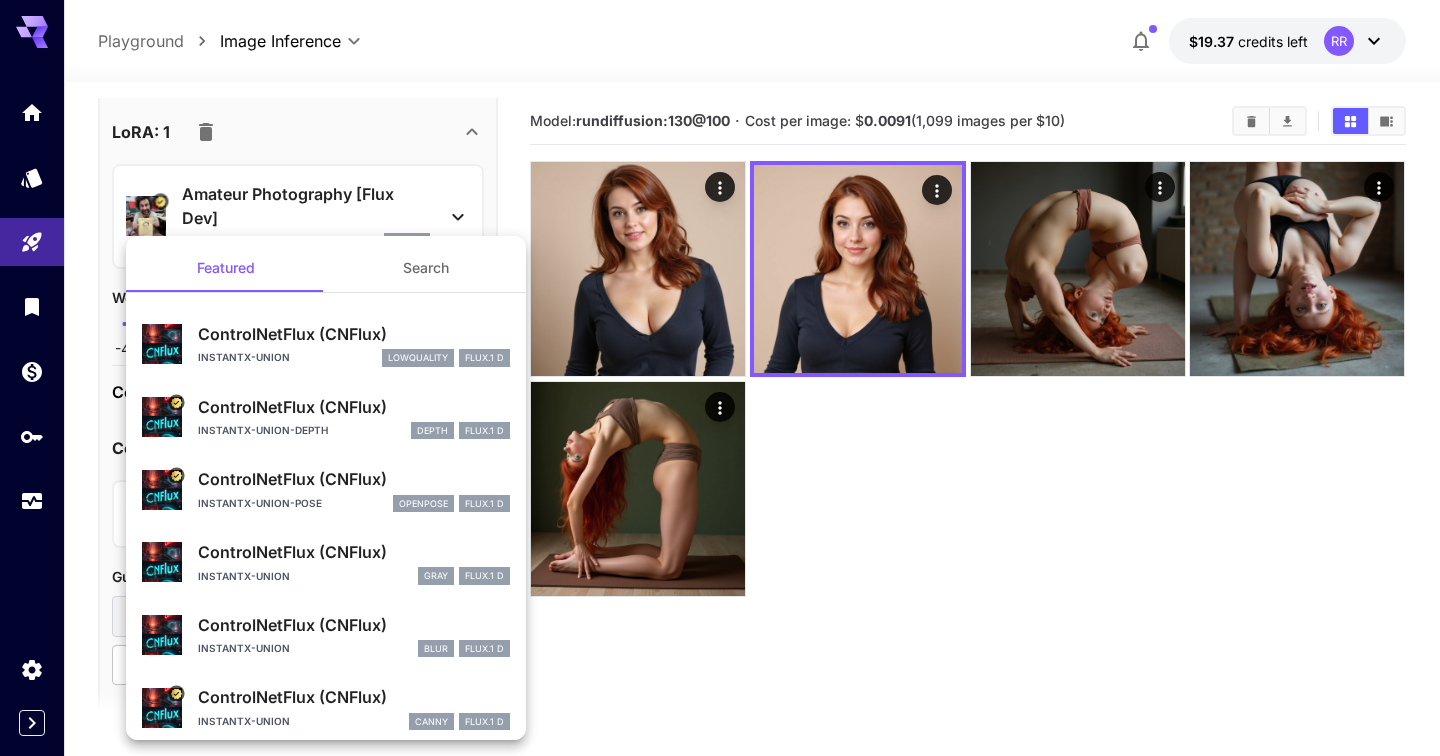 click at bounding box center [720, 378] 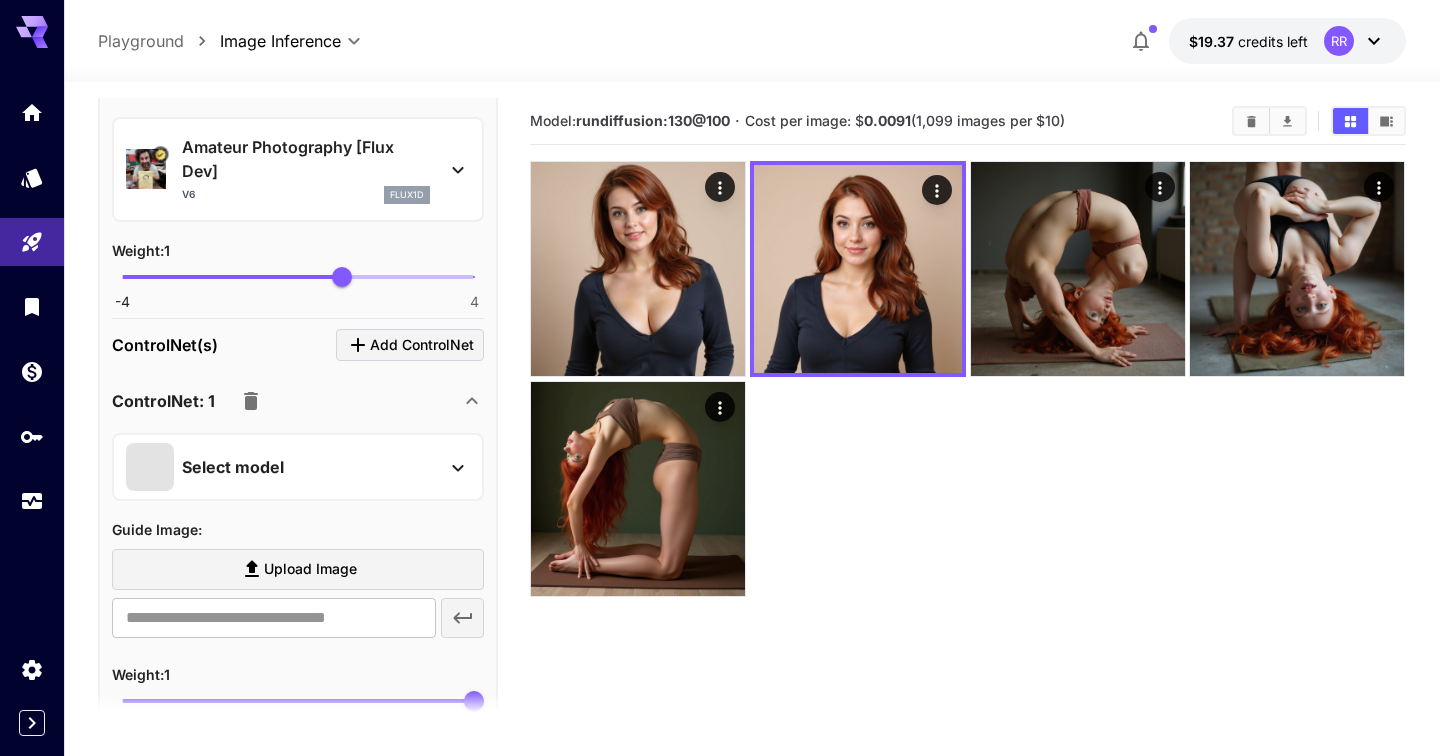 scroll, scrollTop: 906, scrollLeft: 0, axis: vertical 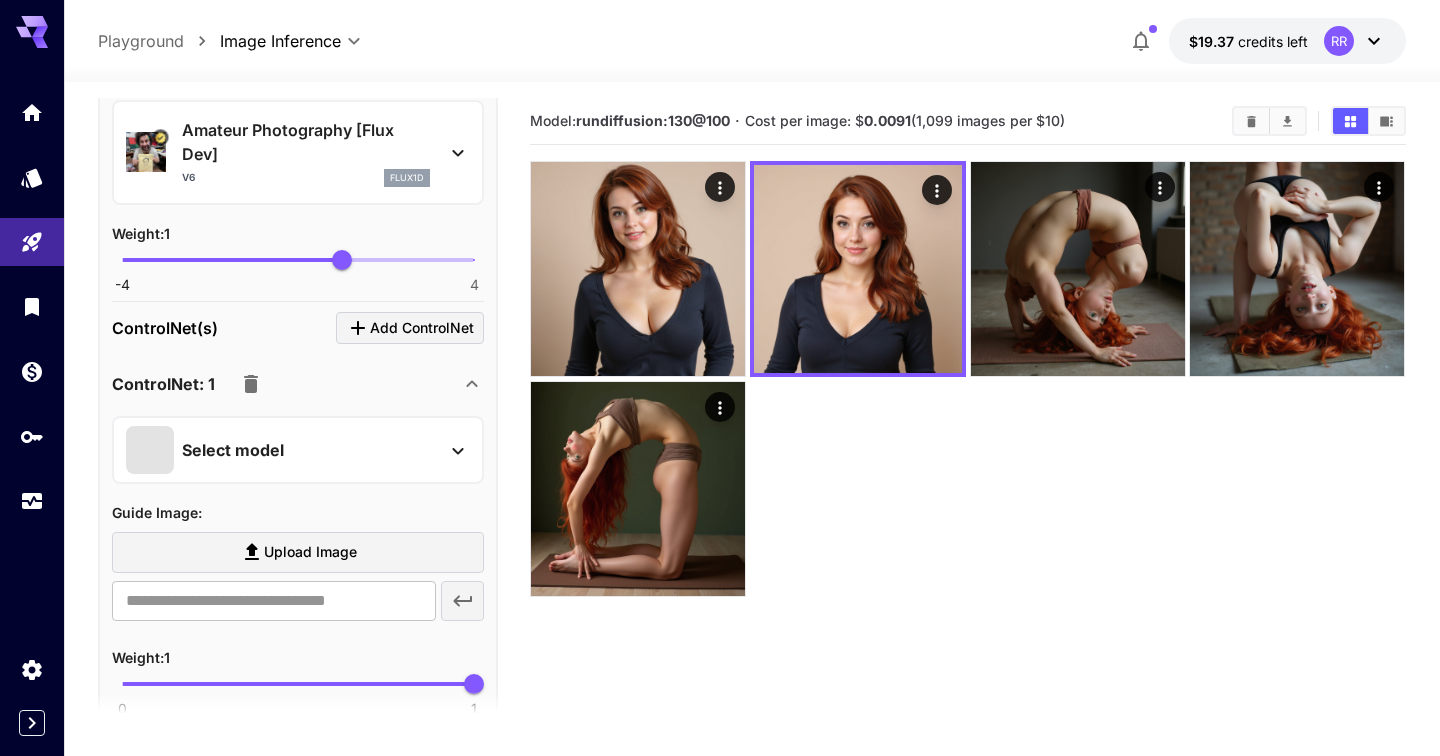 click at bounding box center [251, 384] 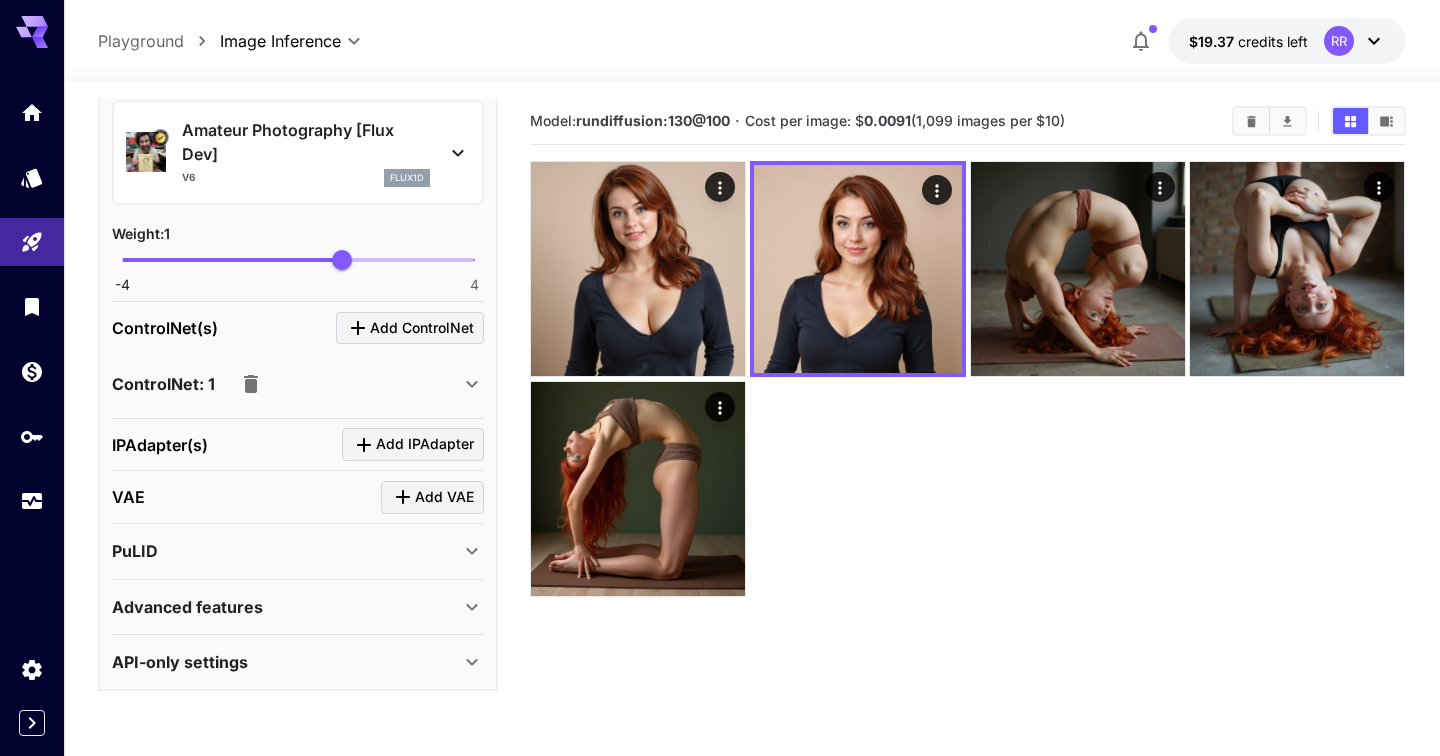 click at bounding box center (251, 384) 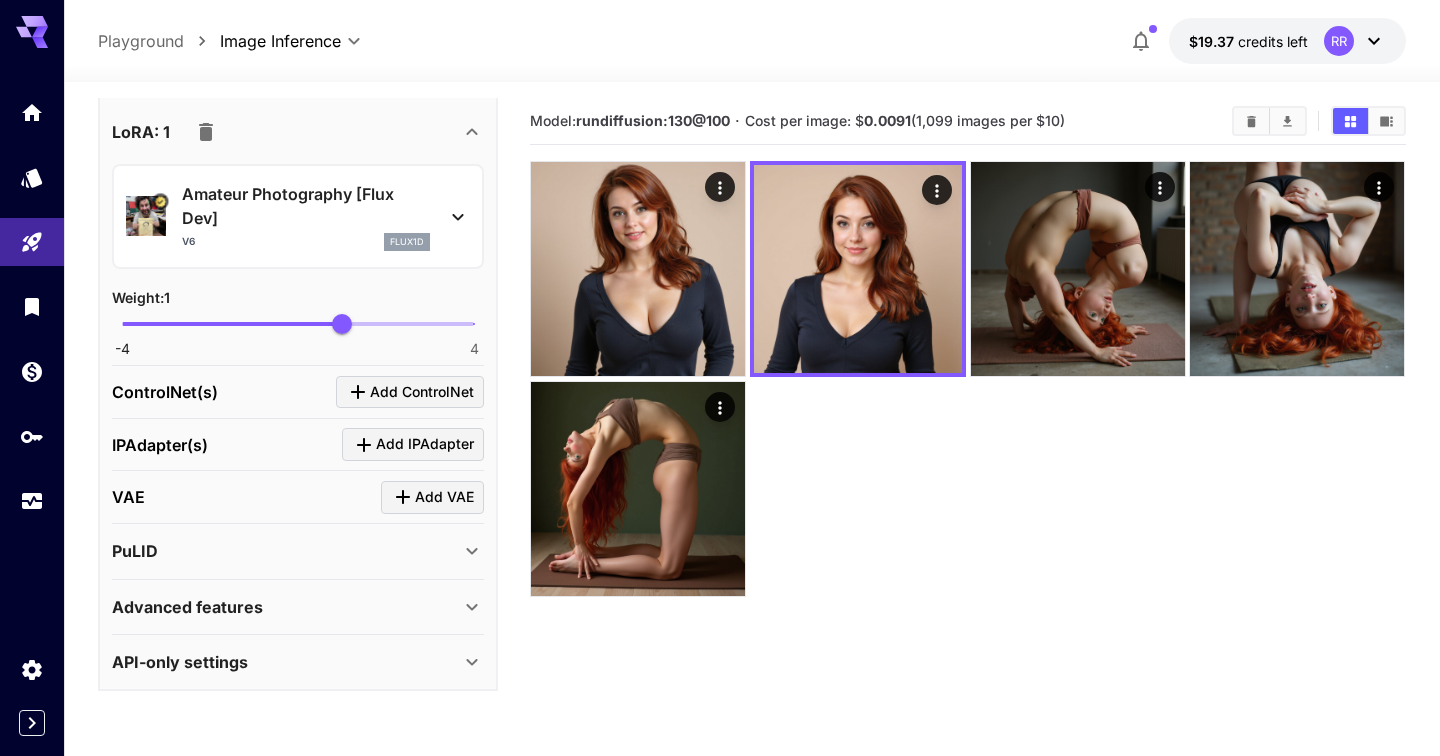 scroll, scrollTop: 842, scrollLeft: 0, axis: vertical 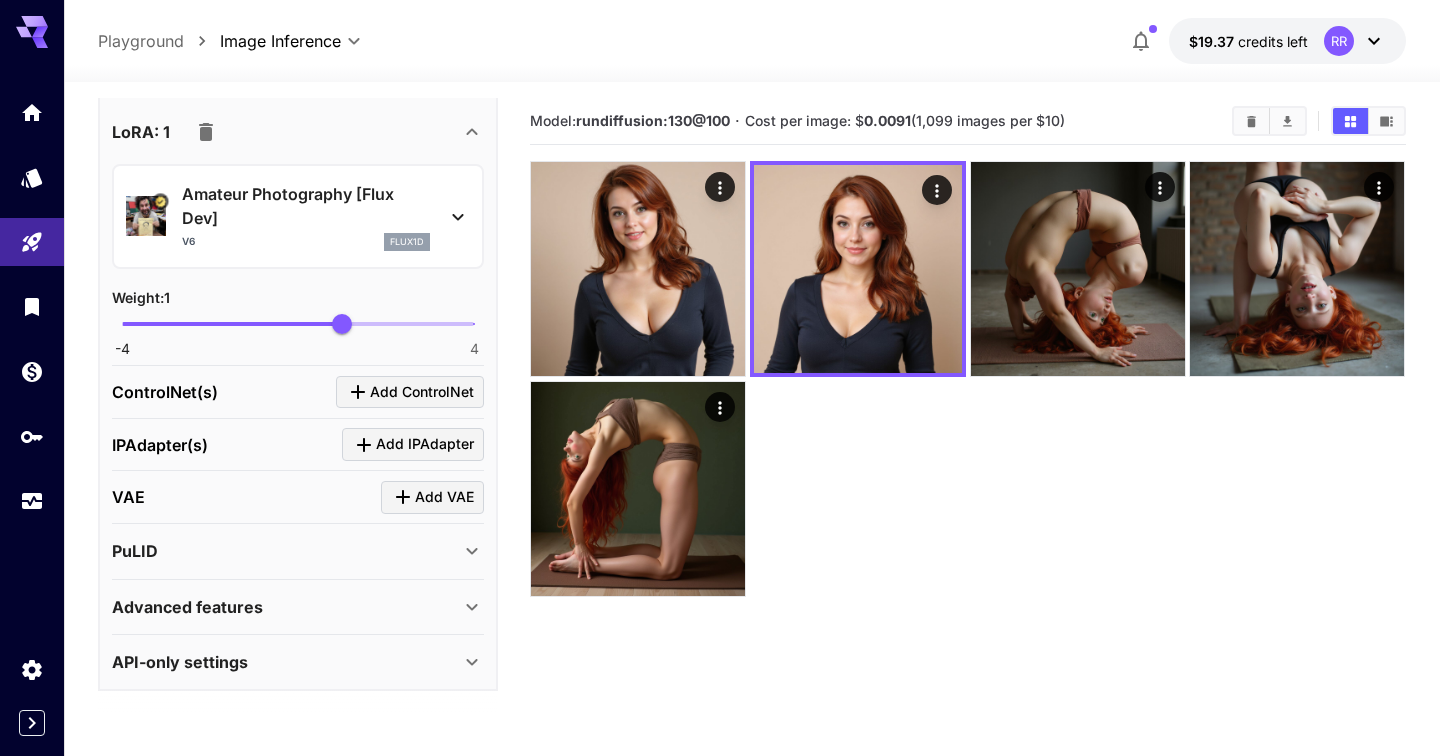 click on "Advanced features" at bounding box center (286, 607) 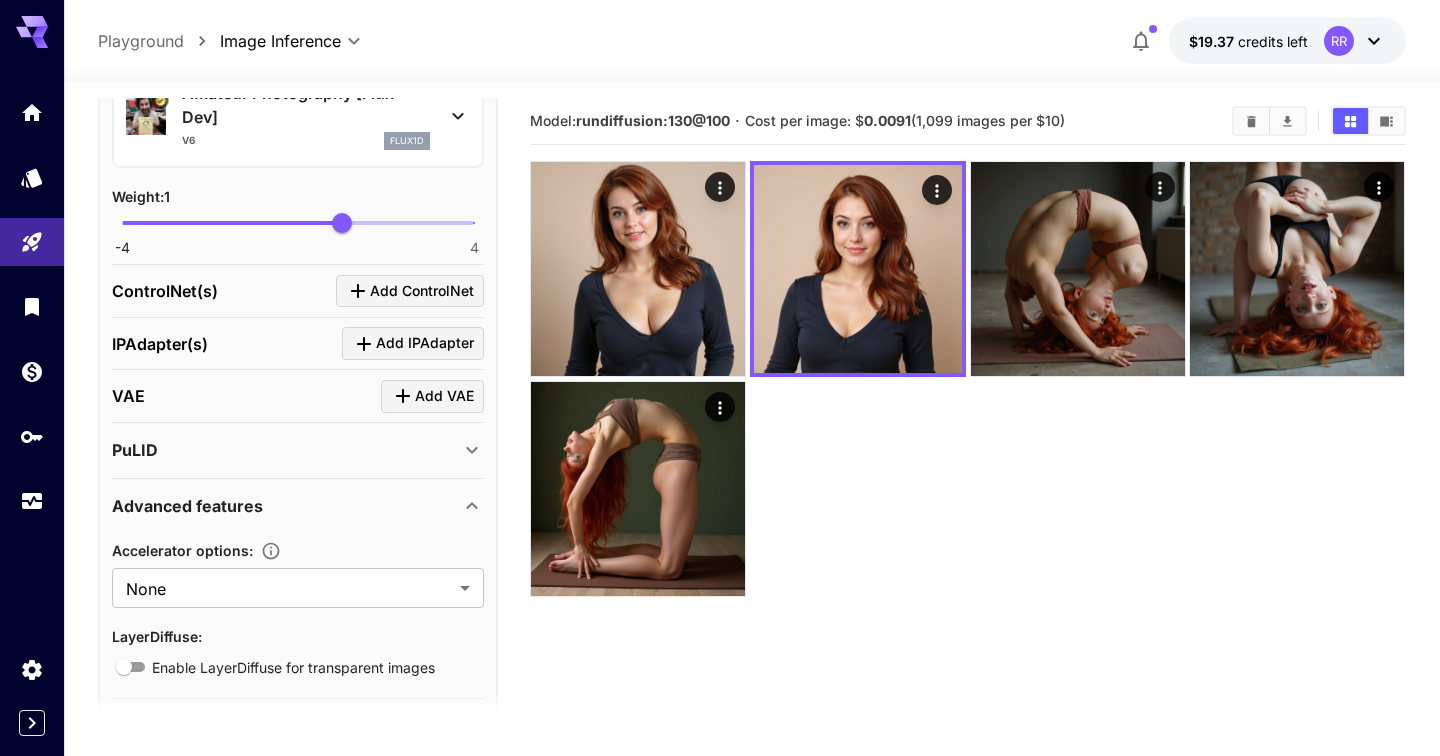 scroll, scrollTop: 1008, scrollLeft: 0, axis: vertical 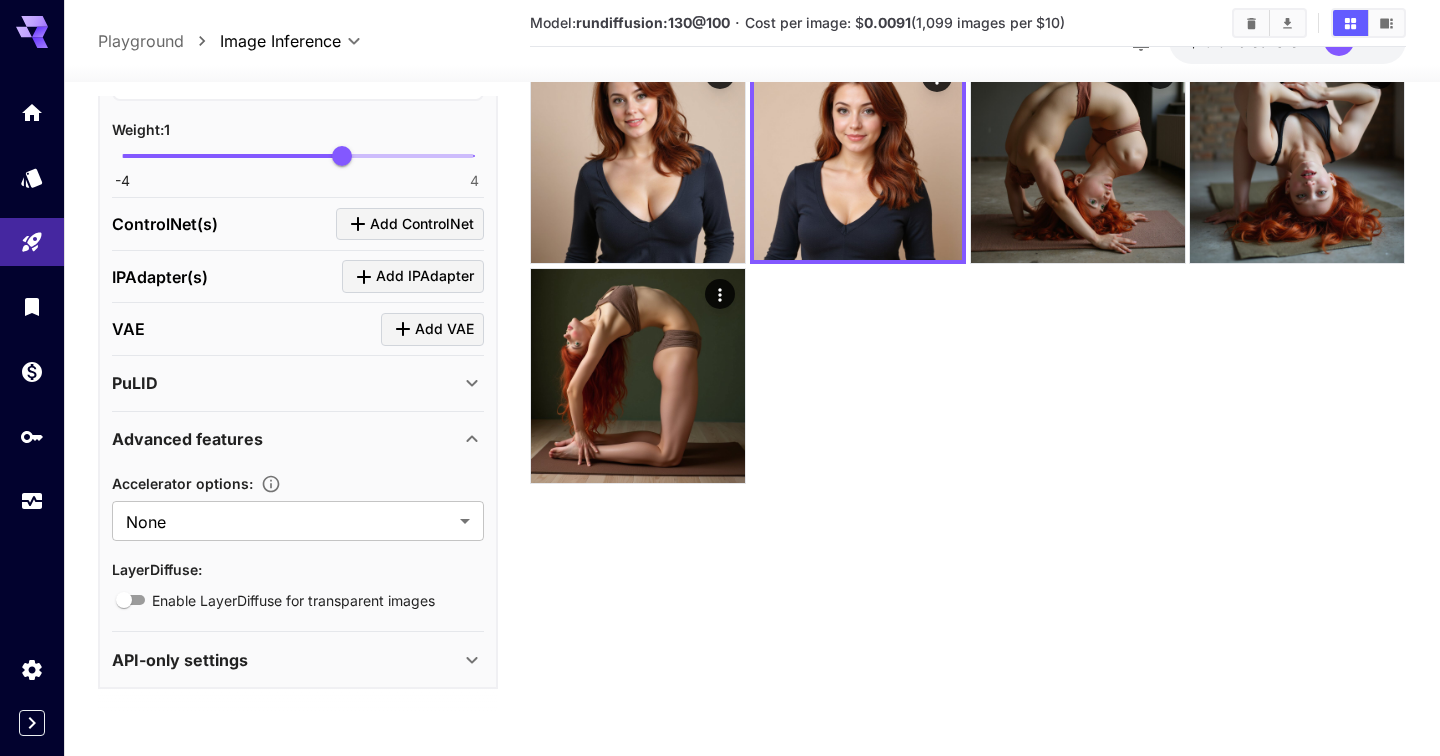 click on "API-only settings" at bounding box center [286, 660] 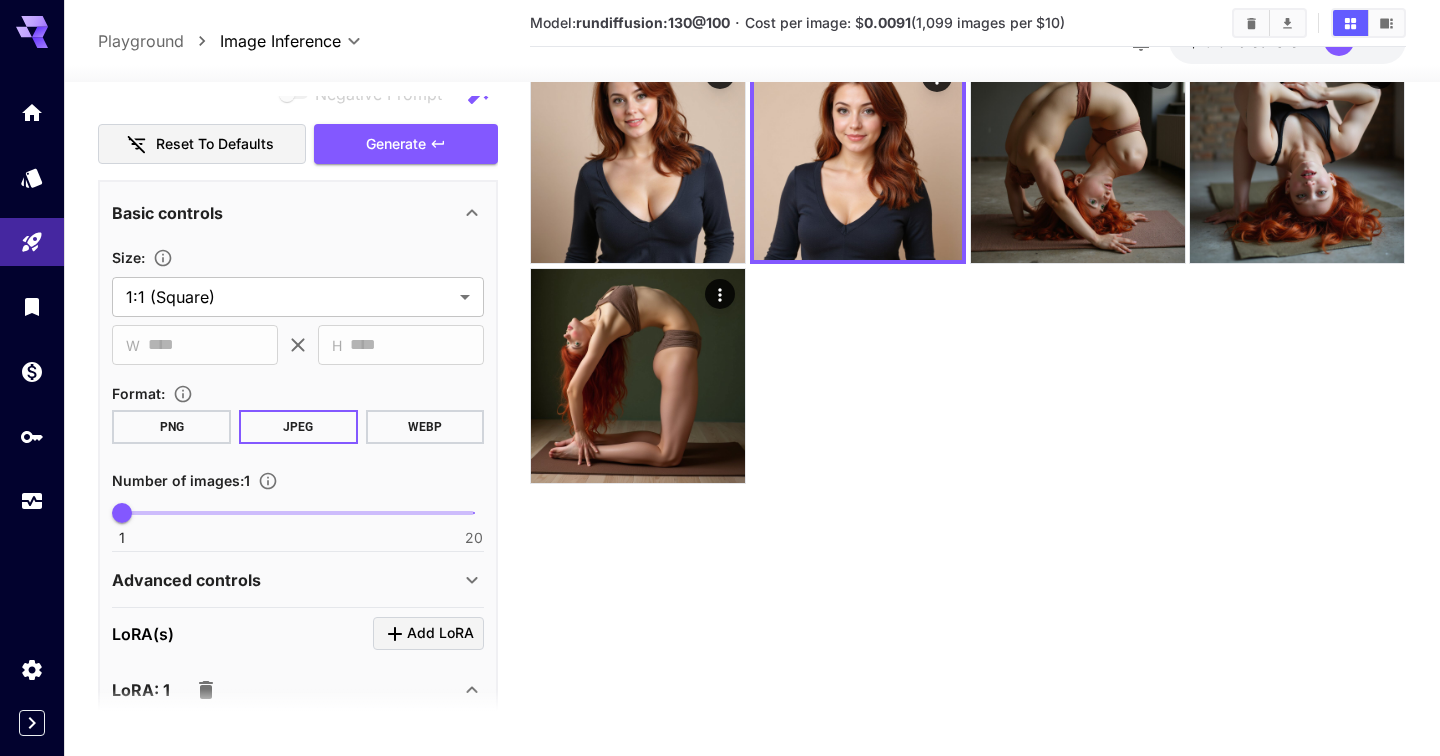 scroll, scrollTop: 0, scrollLeft: 0, axis: both 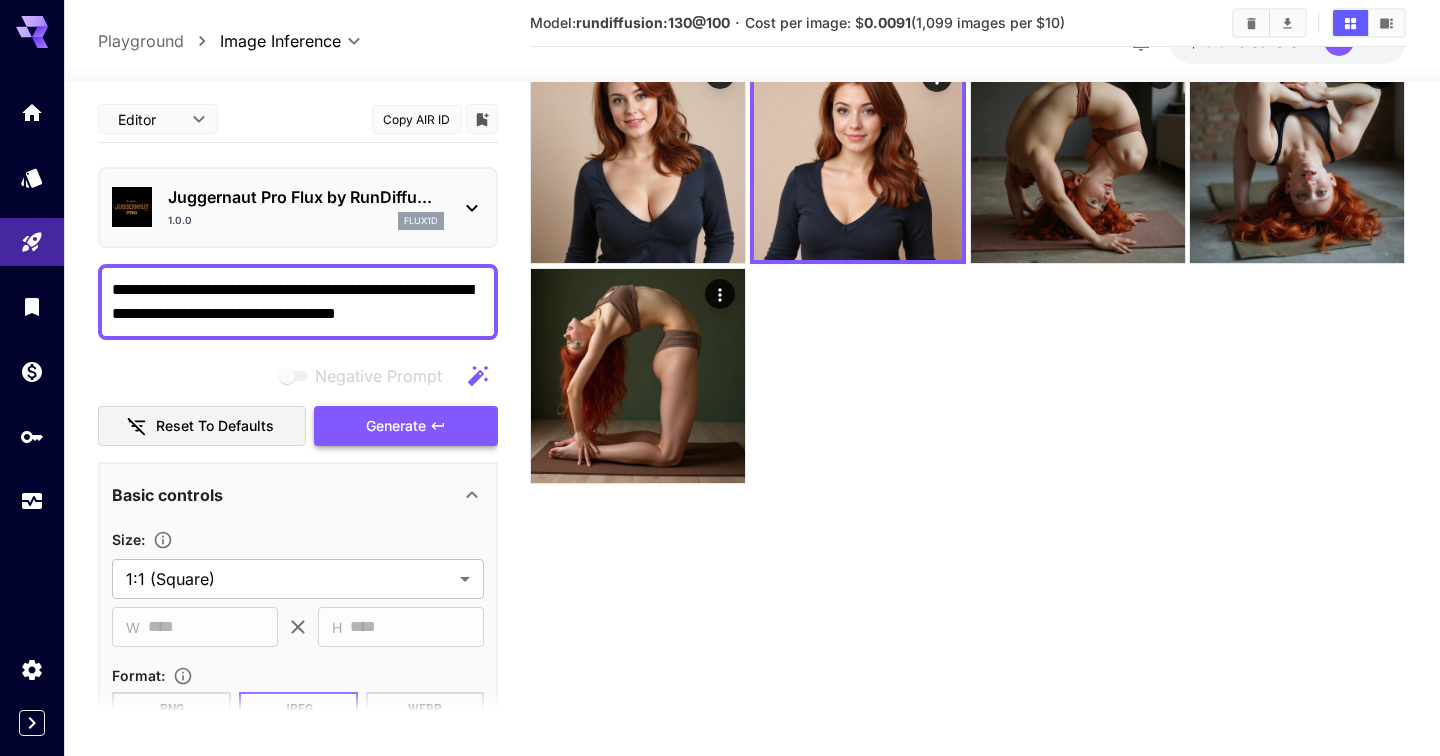 click on "Generate" at bounding box center (406, 426) 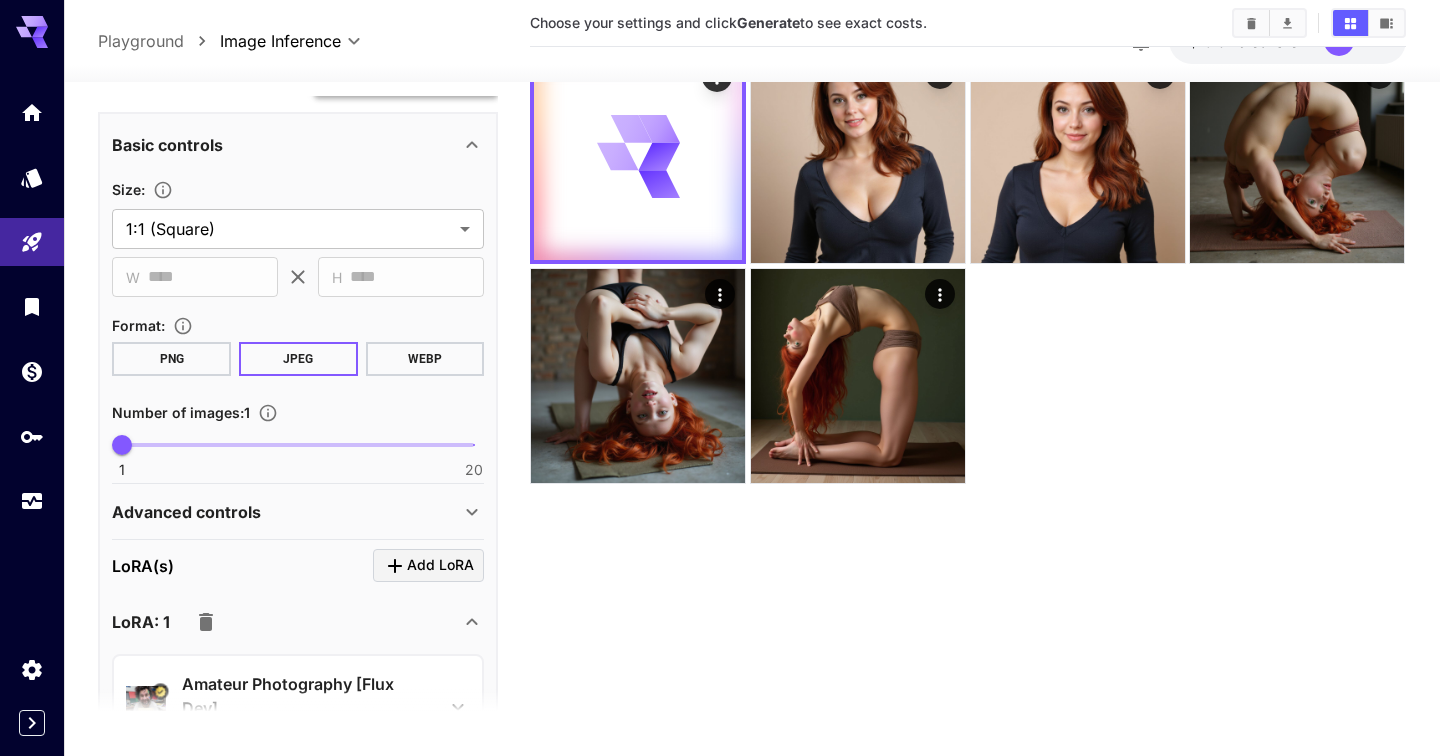 scroll, scrollTop: 0, scrollLeft: 0, axis: both 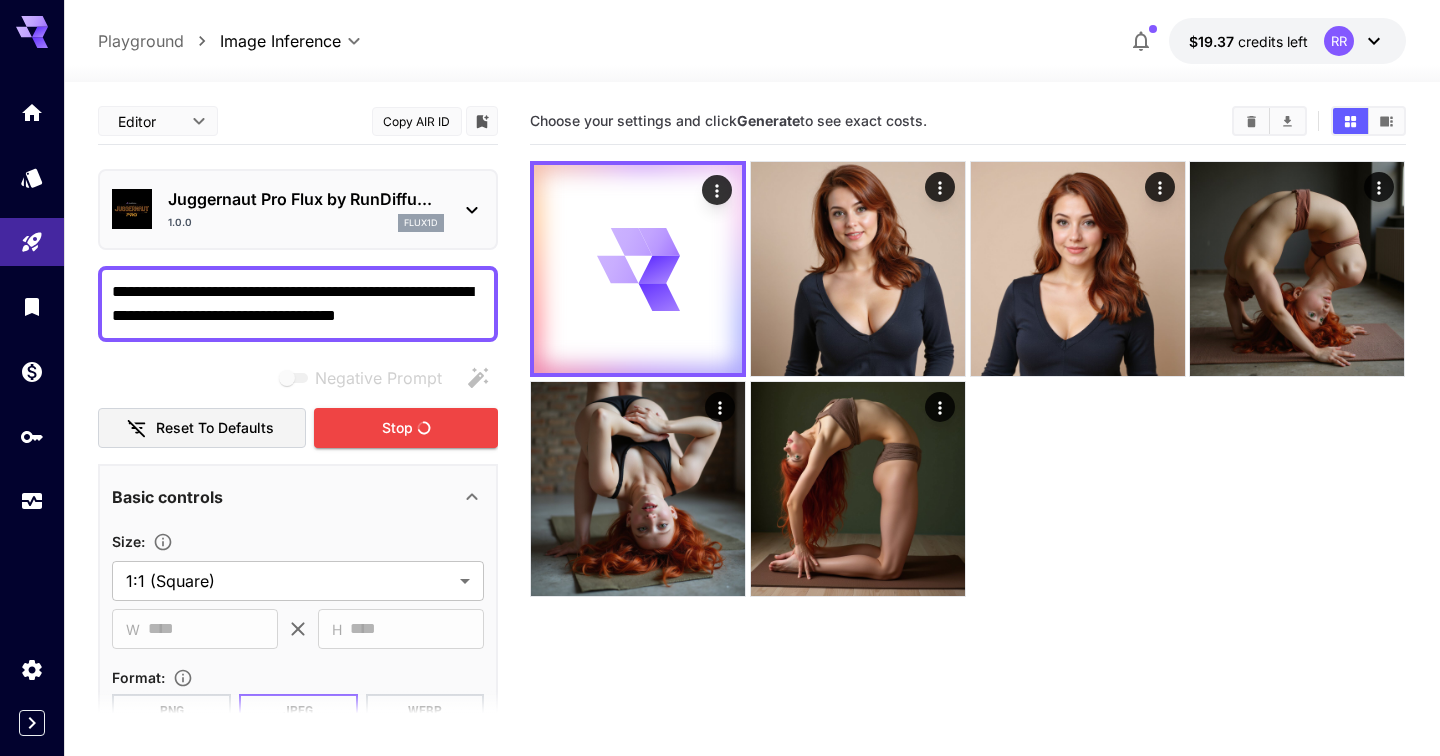 click on "**********" at bounding box center (298, 304) 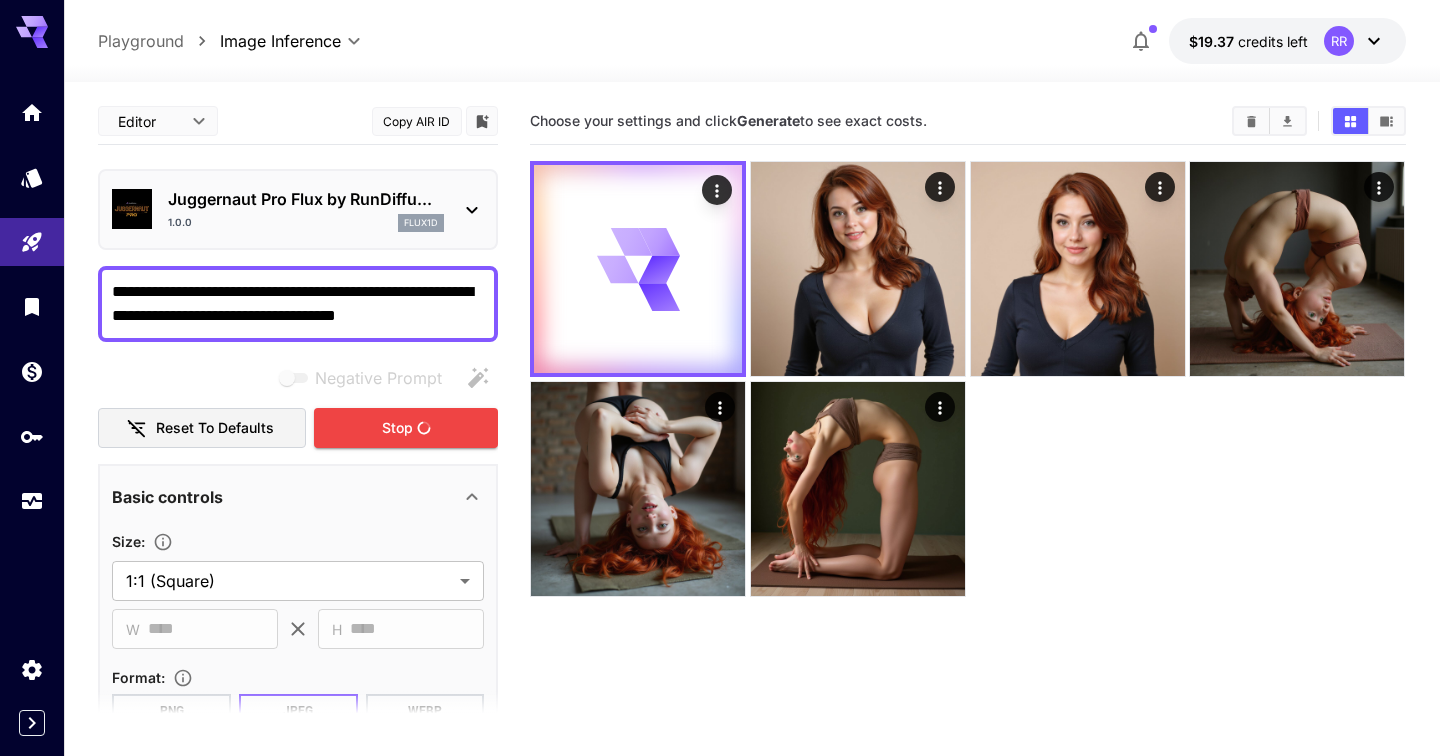 click on "**********" at bounding box center [298, 304] 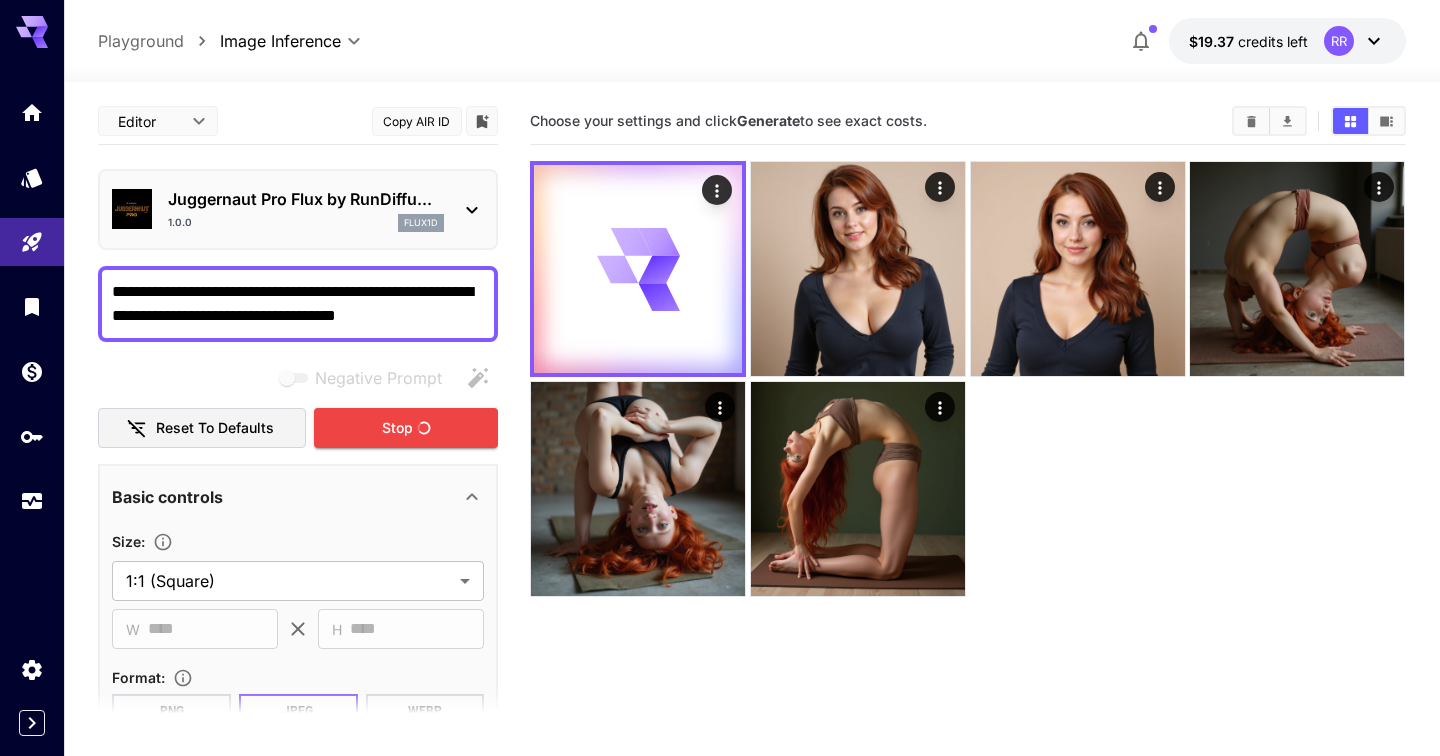 click on "**********" at bounding box center (298, 304) 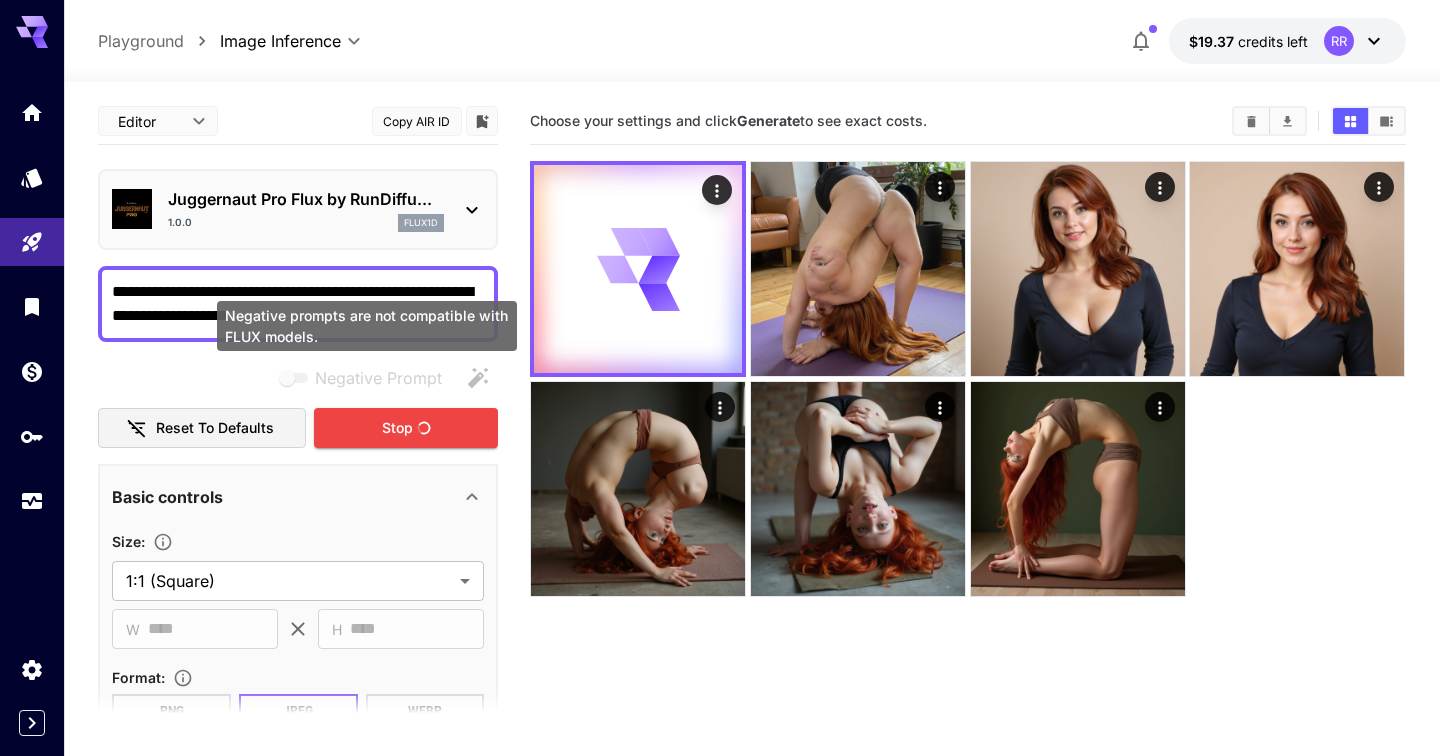 click on "**********" at bounding box center [298, 304] 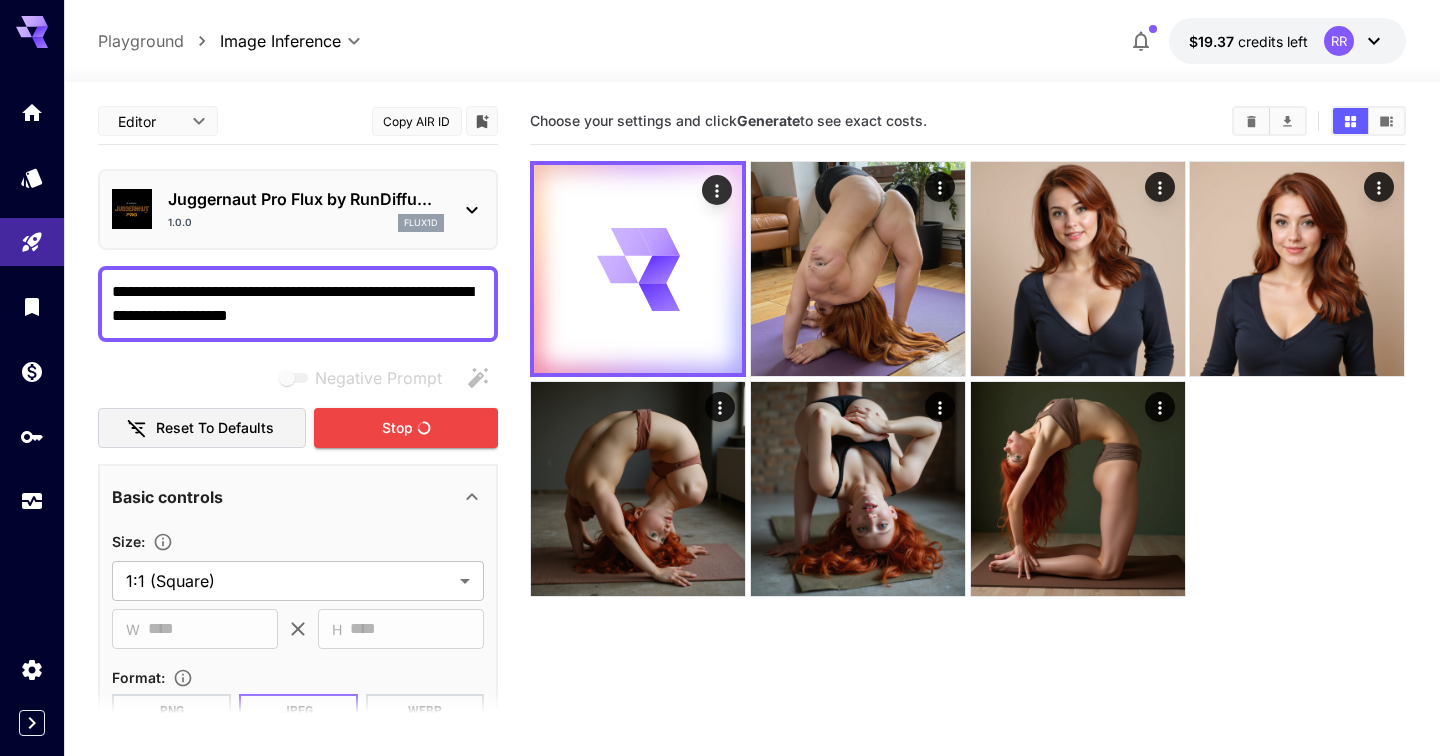click on "**********" at bounding box center (298, 304) 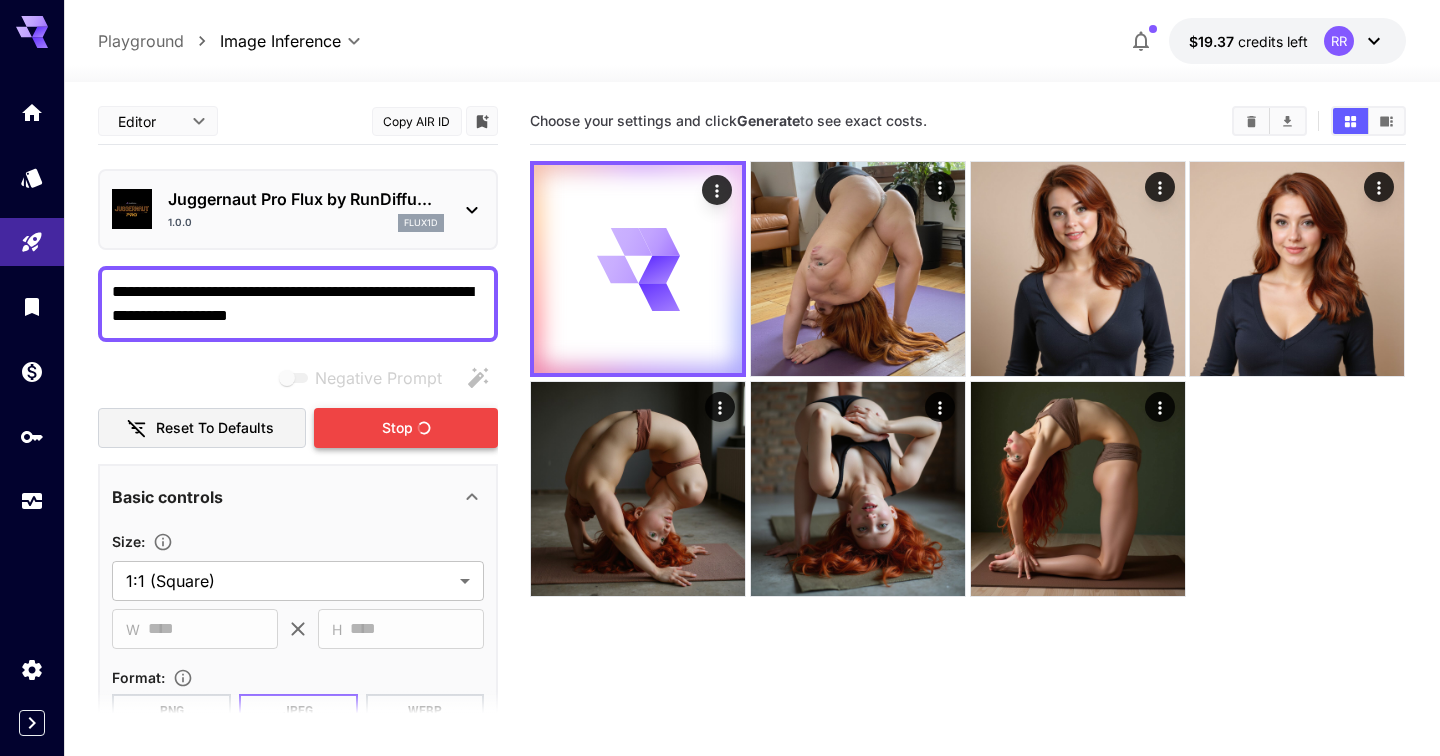 type on "**********" 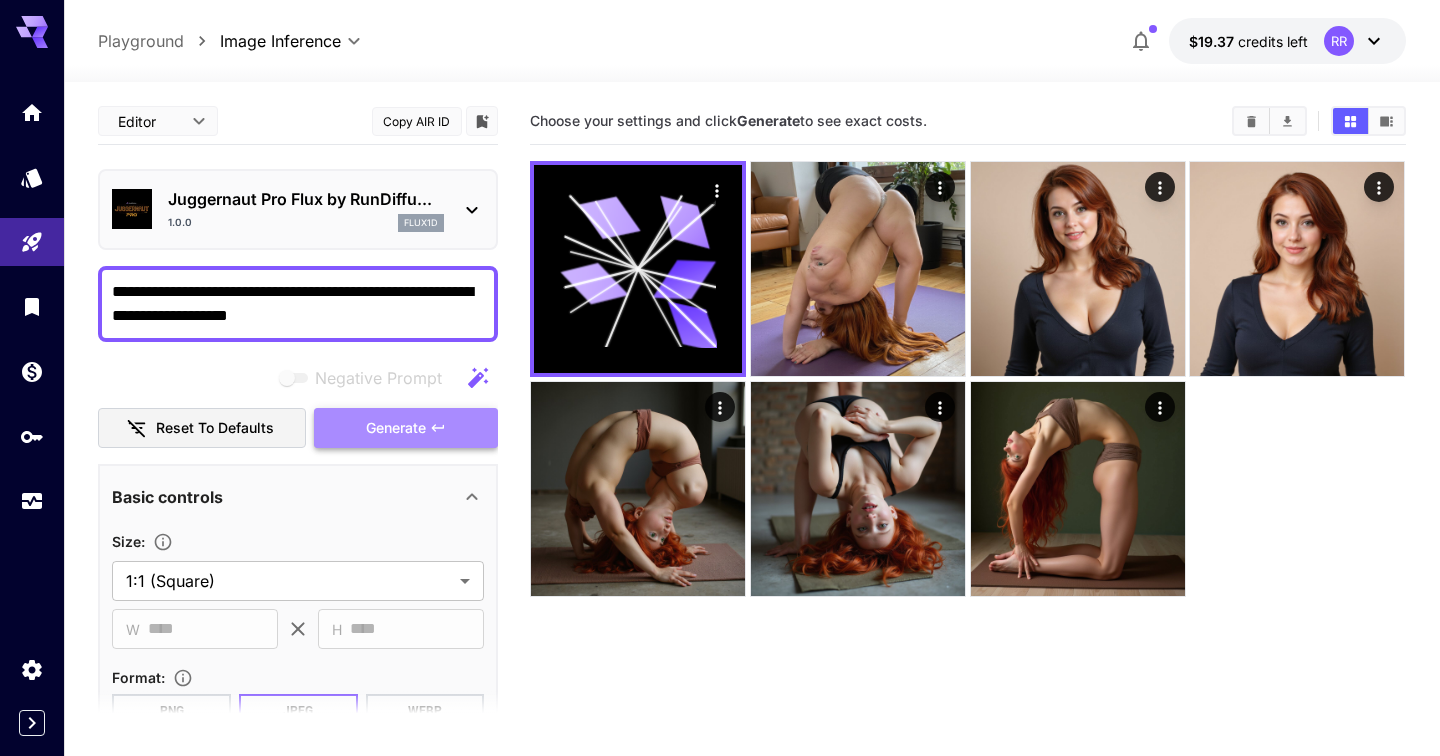 click on "Generate" at bounding box center [396, 428] 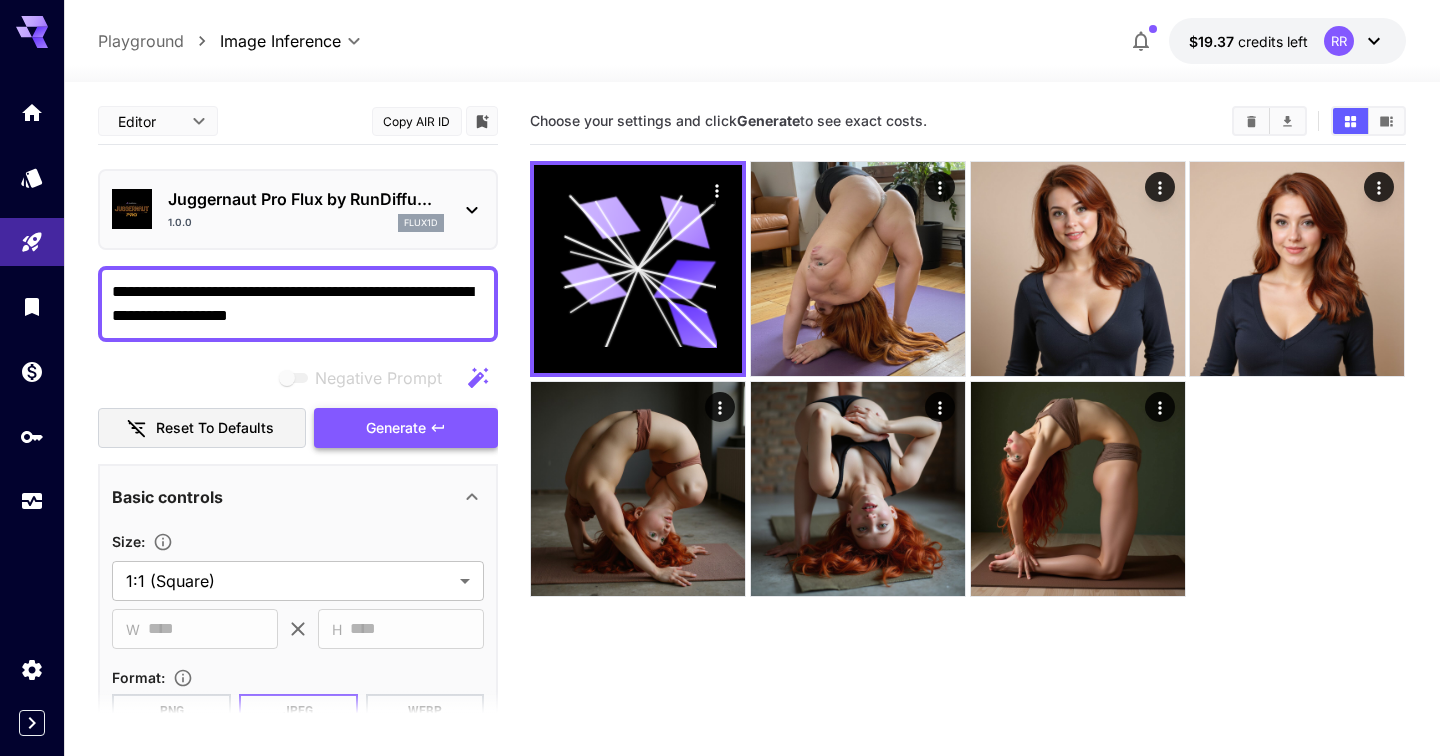 click on "Generate" at bounding box center [396, 428] 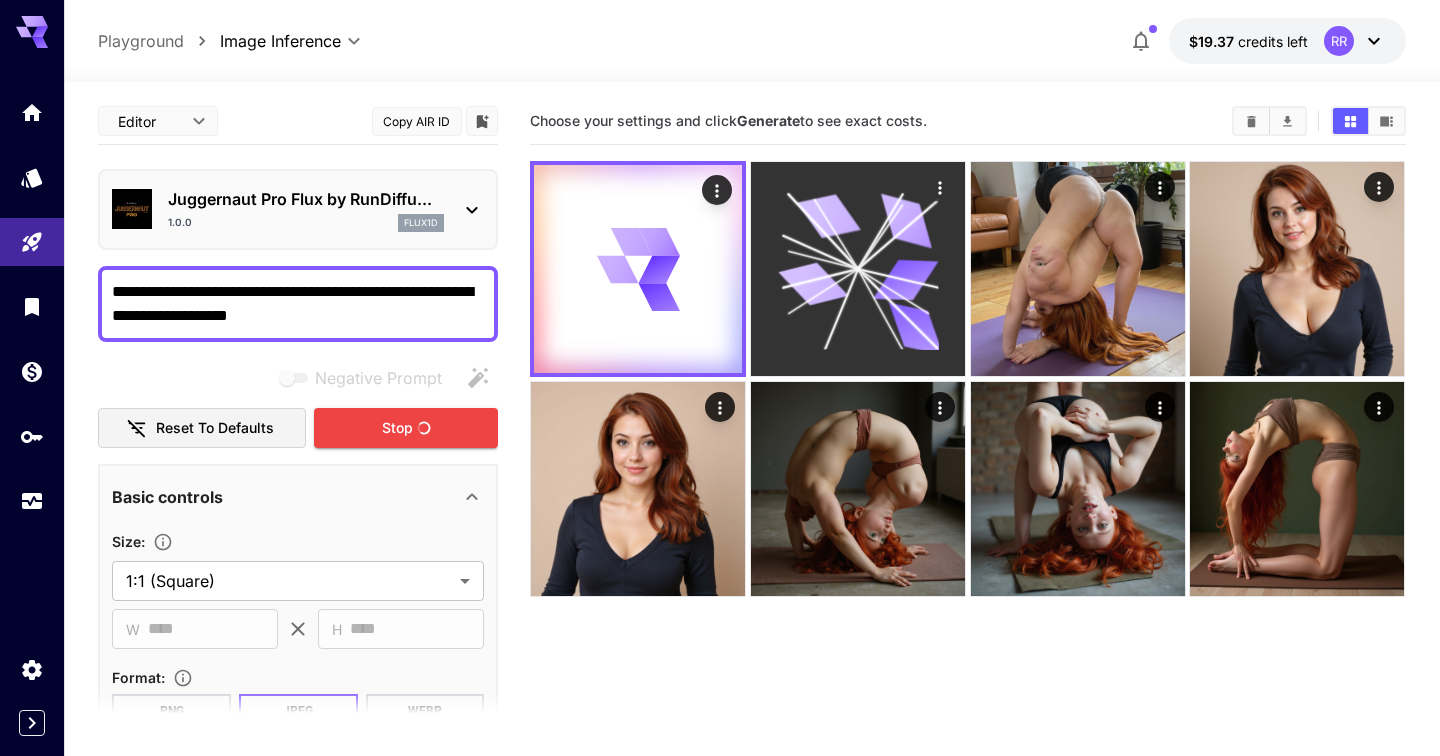 click 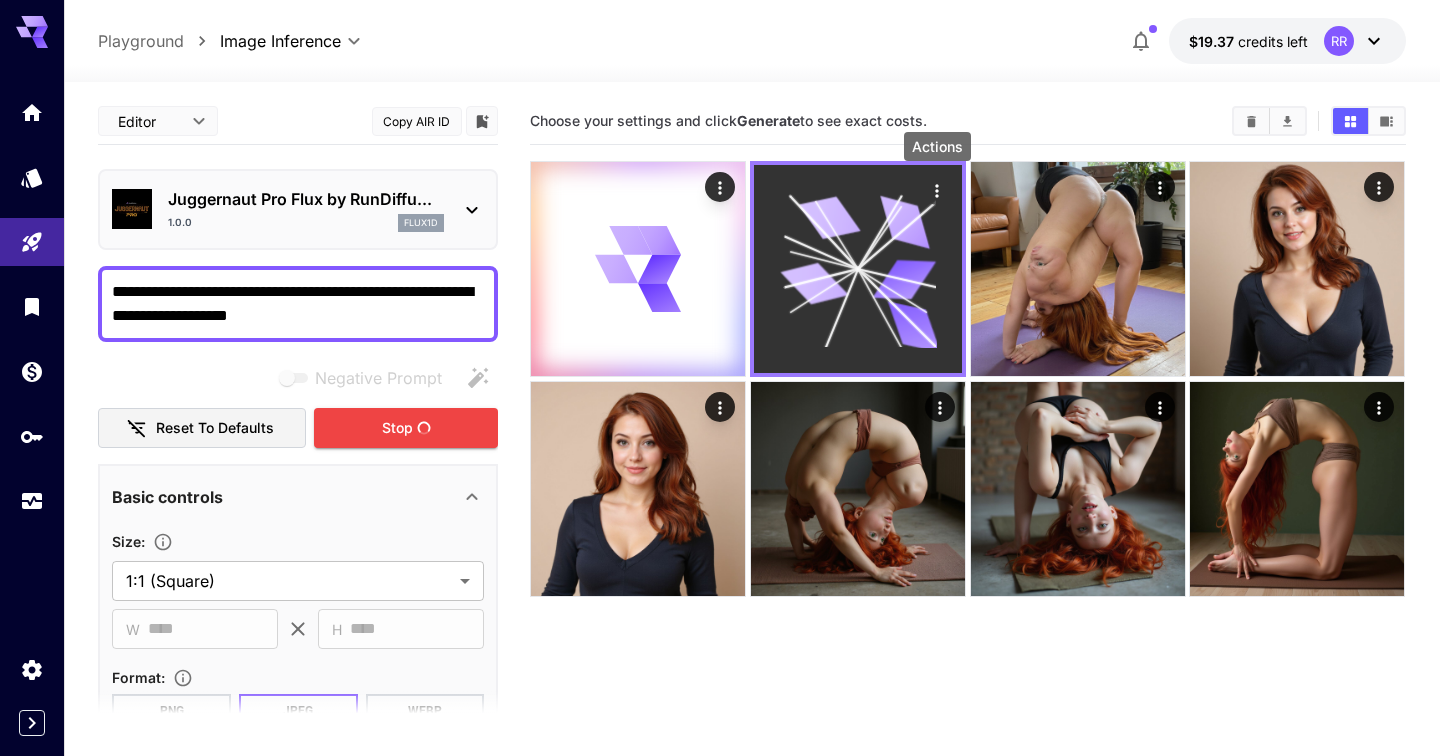 click 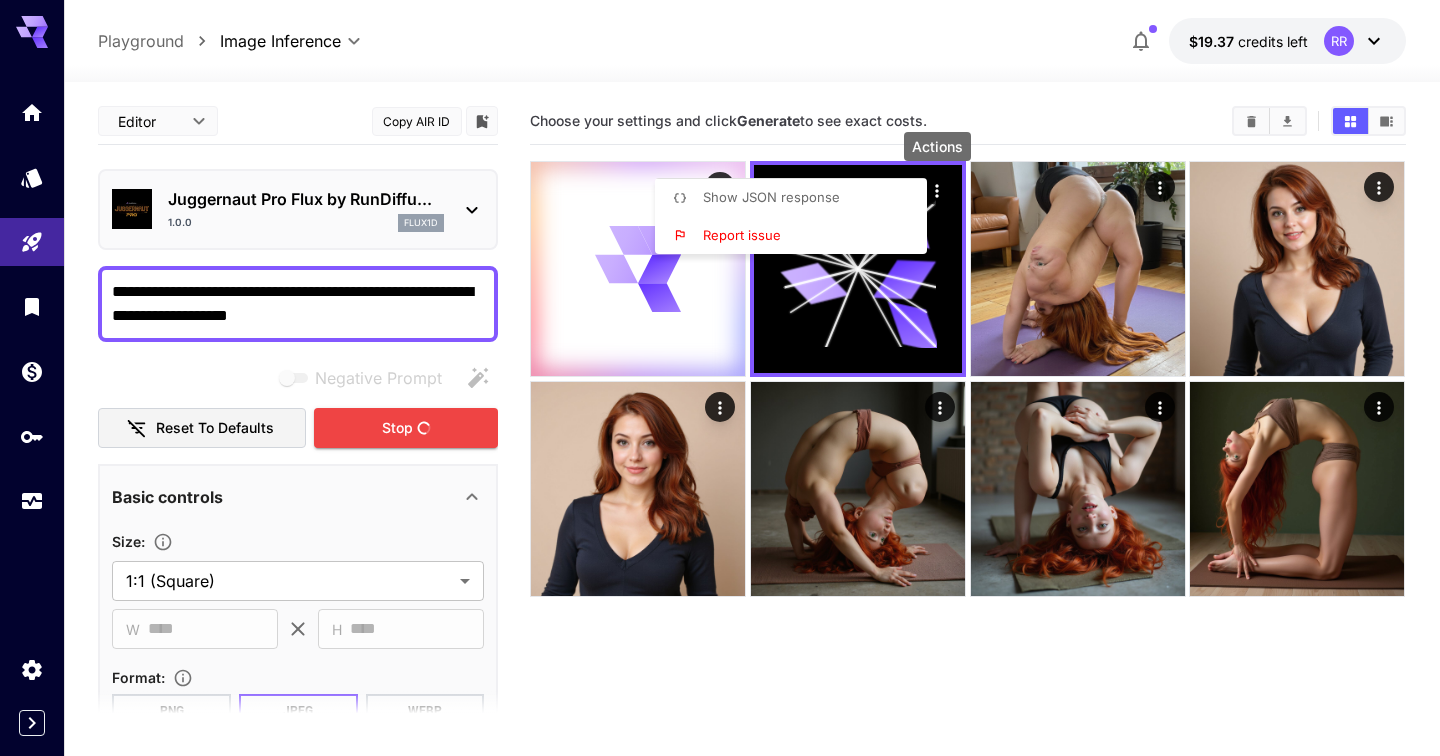 click at bounding box center [720, 378] 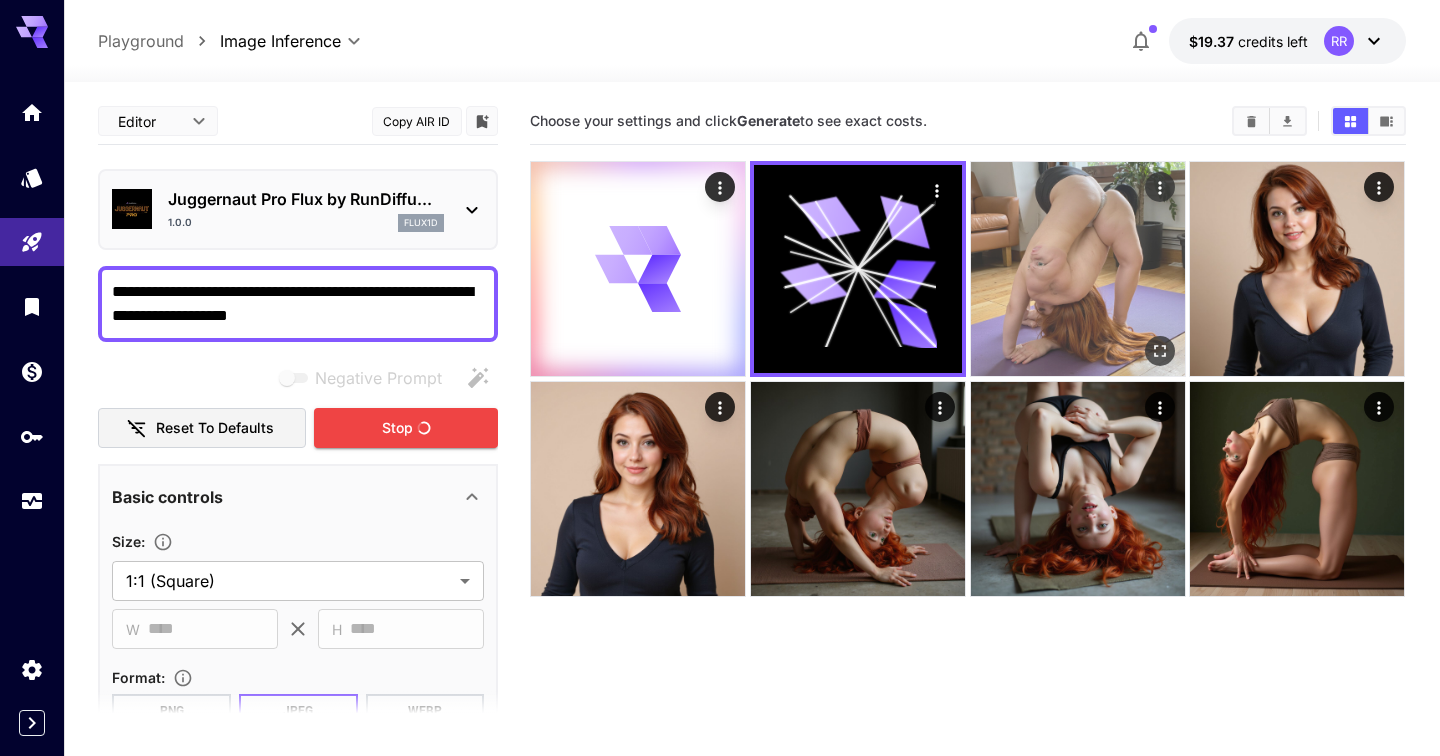 click at bounding box center (1078, 269) 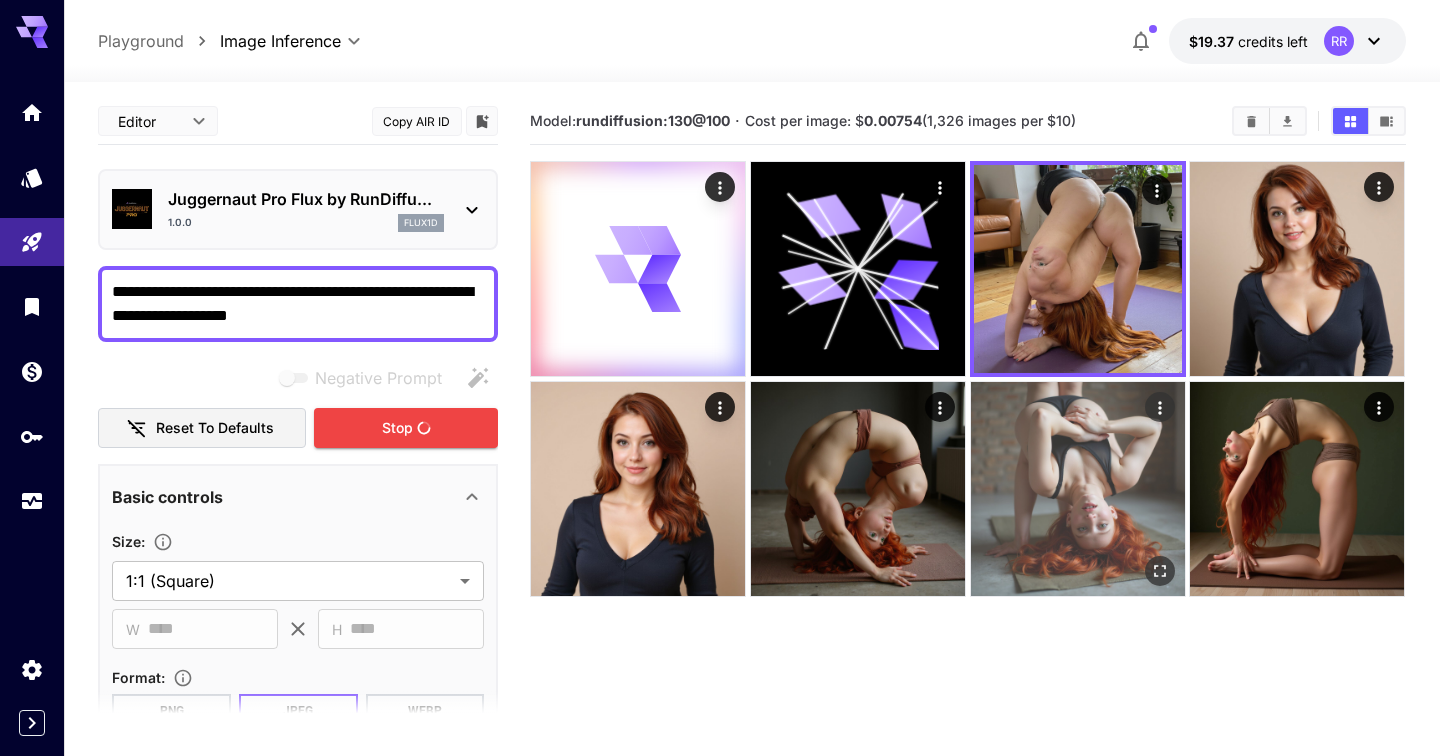 click at bounding box center (1078, 489) 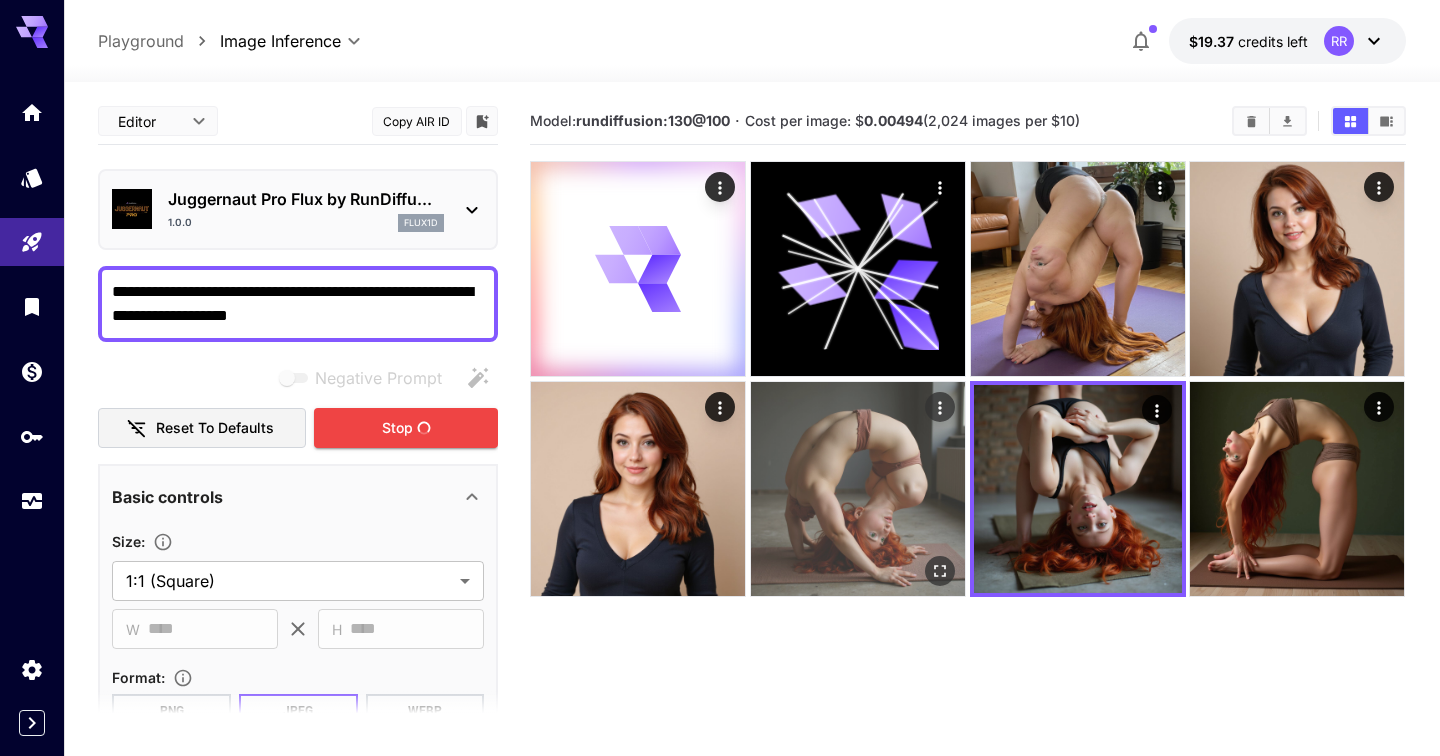 click at bounding box center [858, 489] 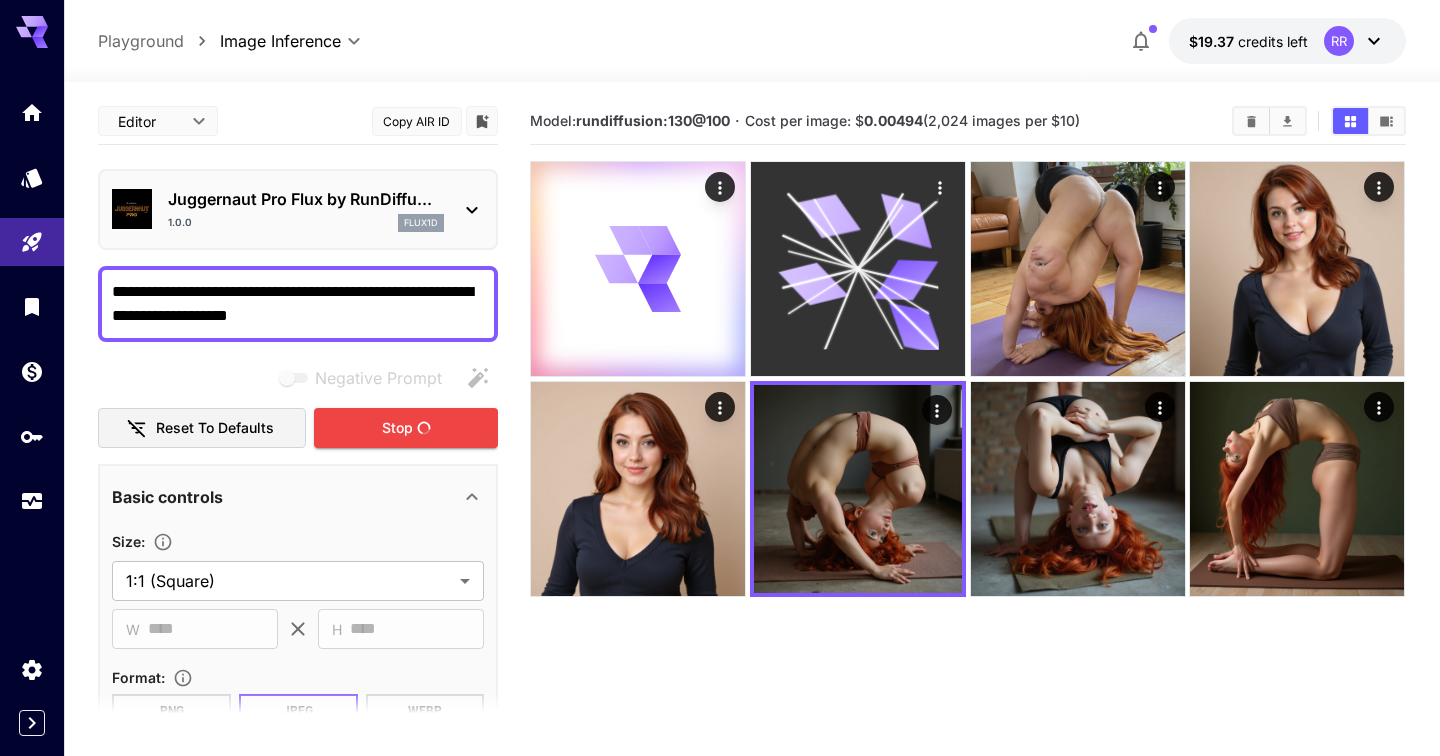 click 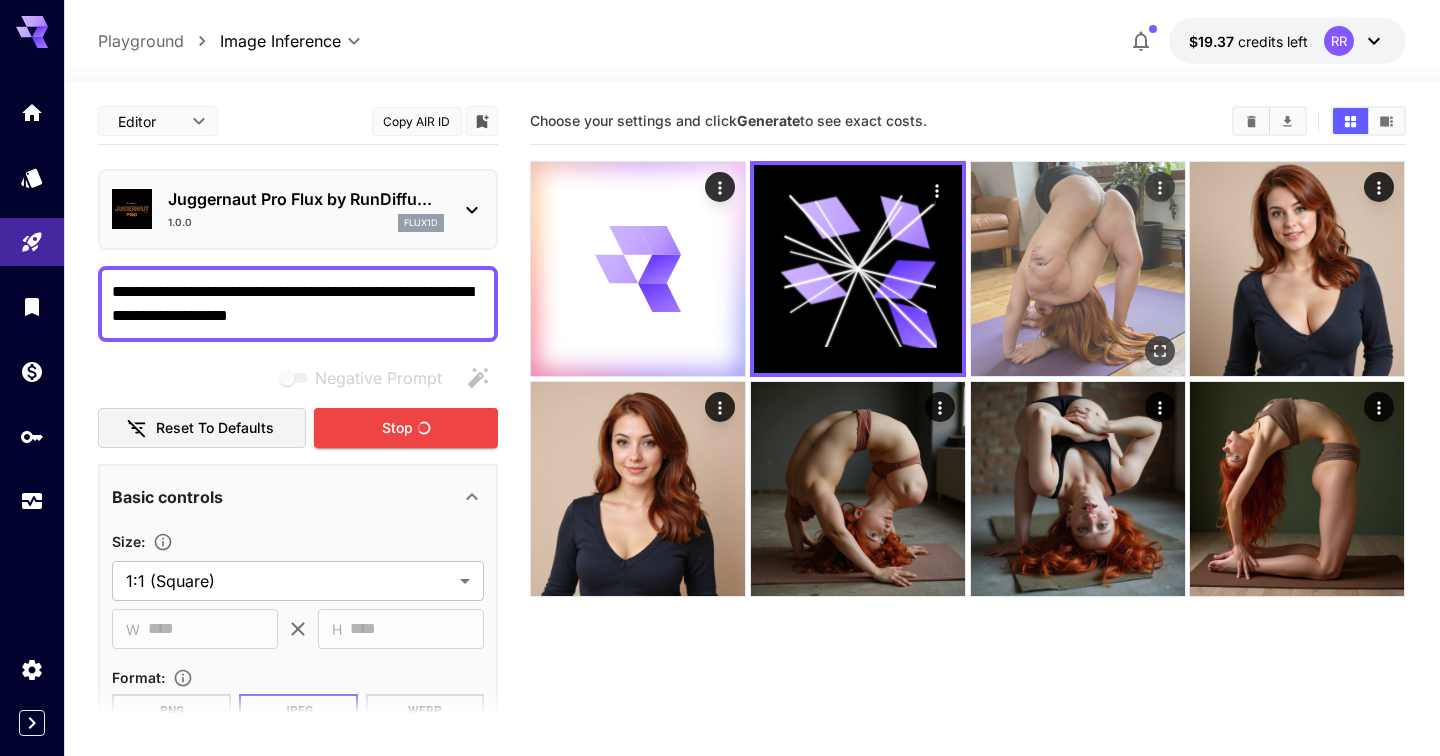 click at bounding box center [1078, 269] 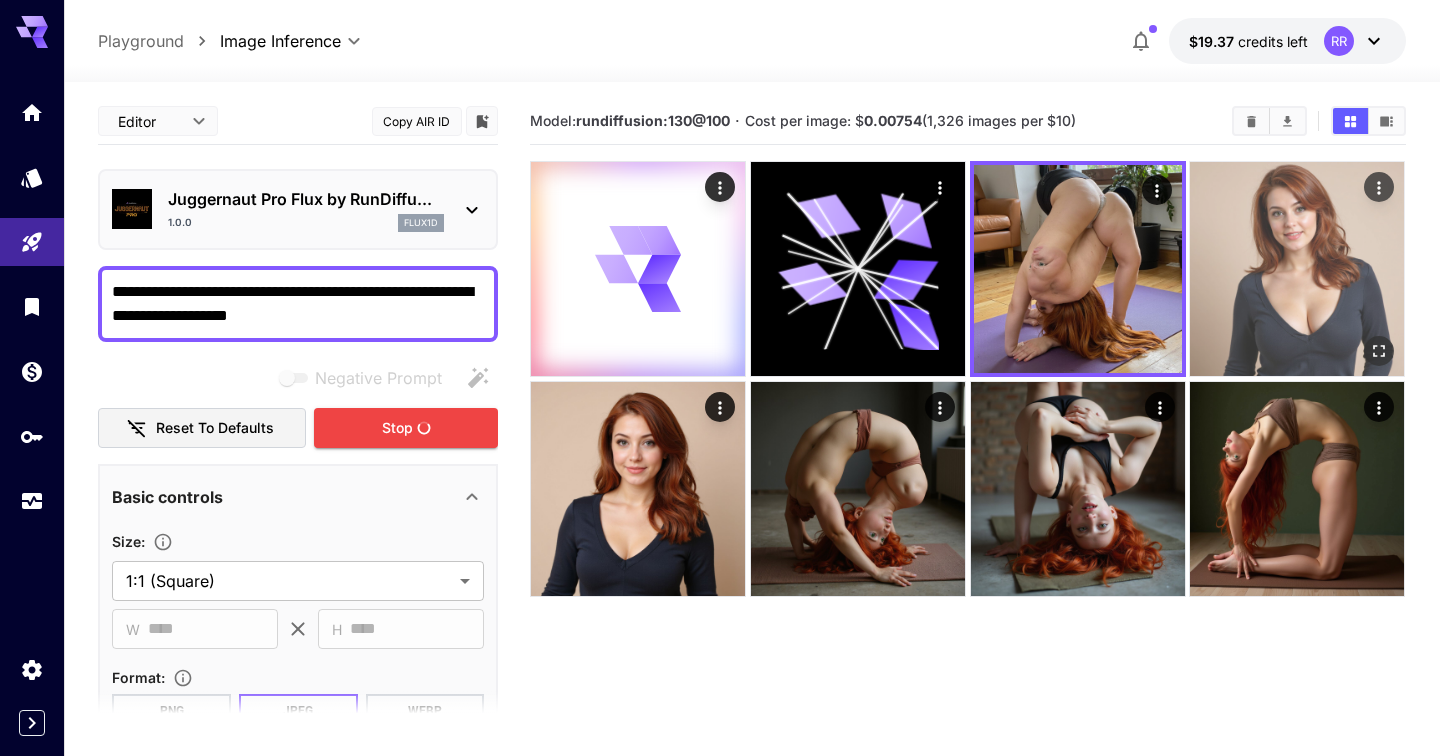 click at bounding box center (1297, 269) 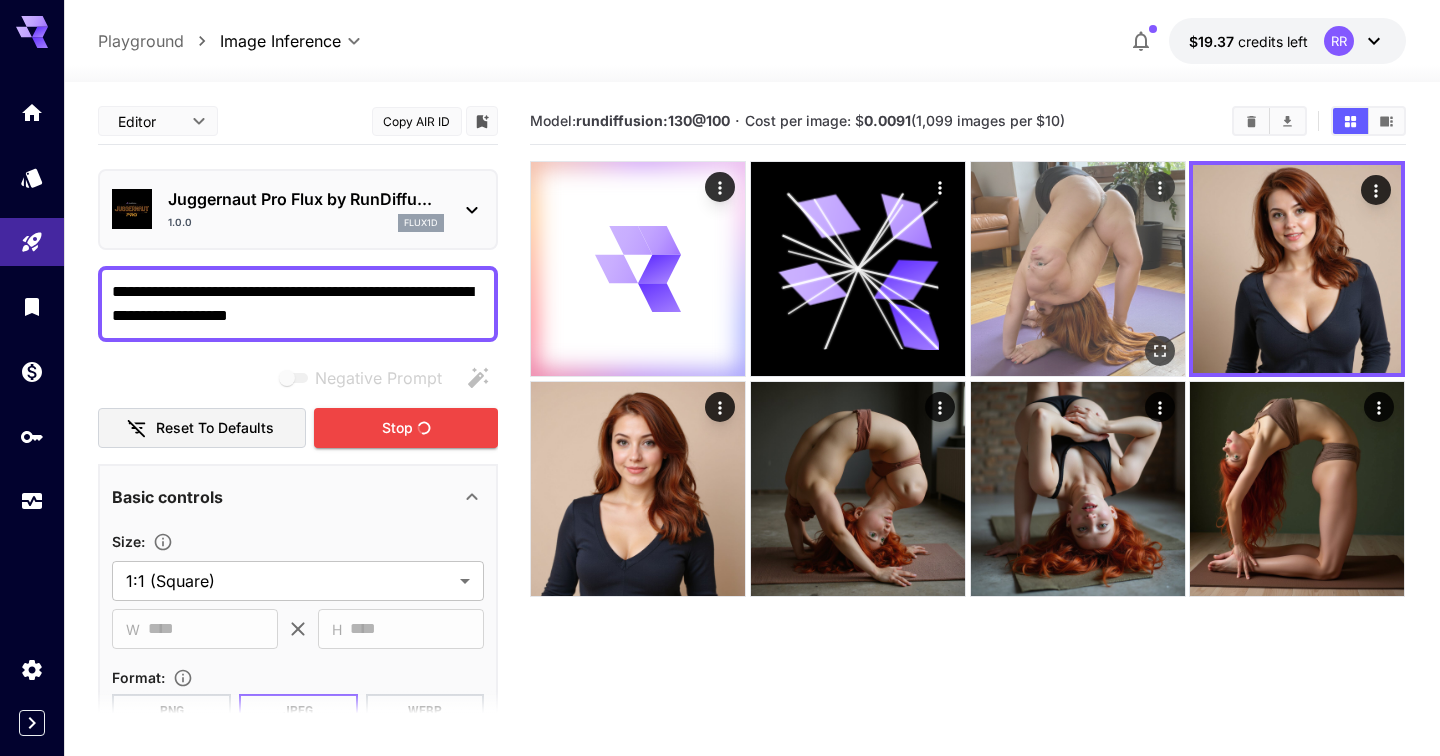 click at bounding box center (1078, 269) 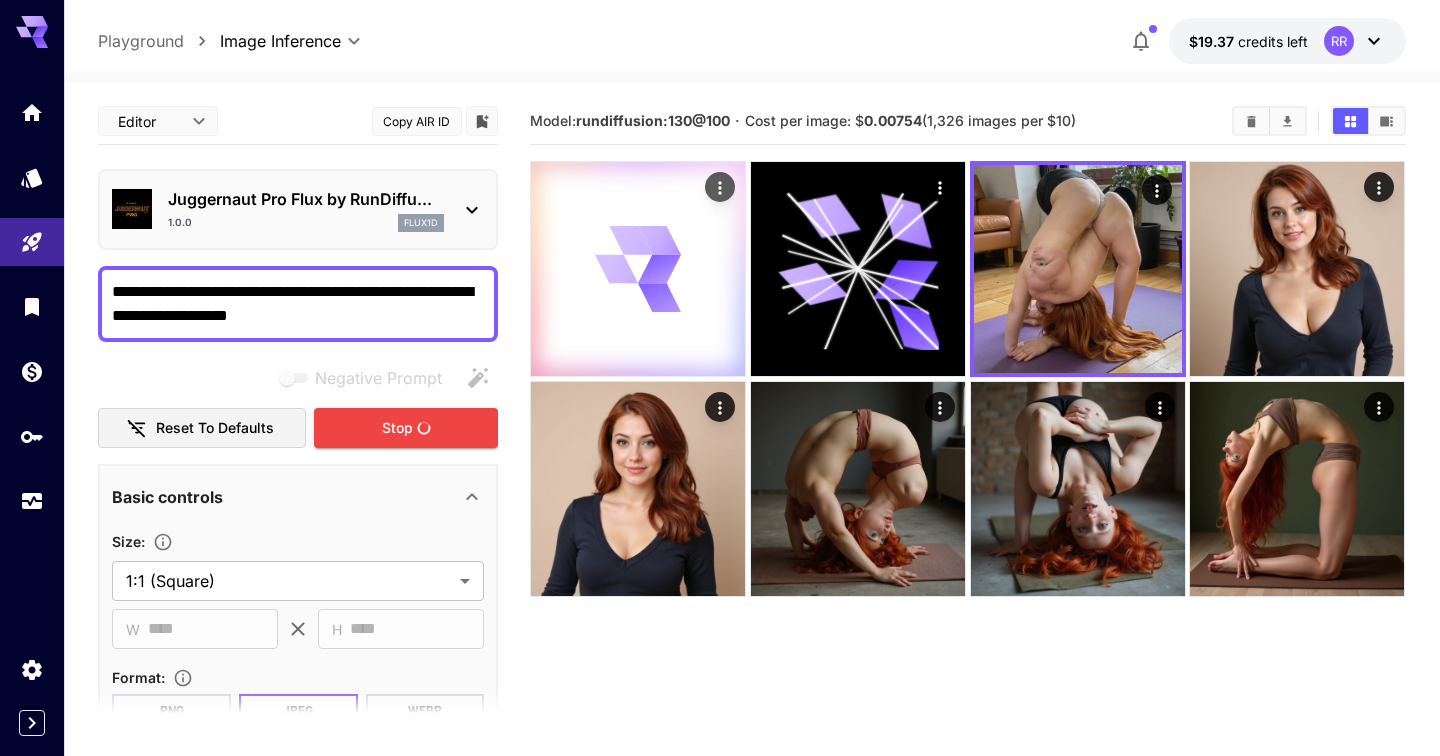 click 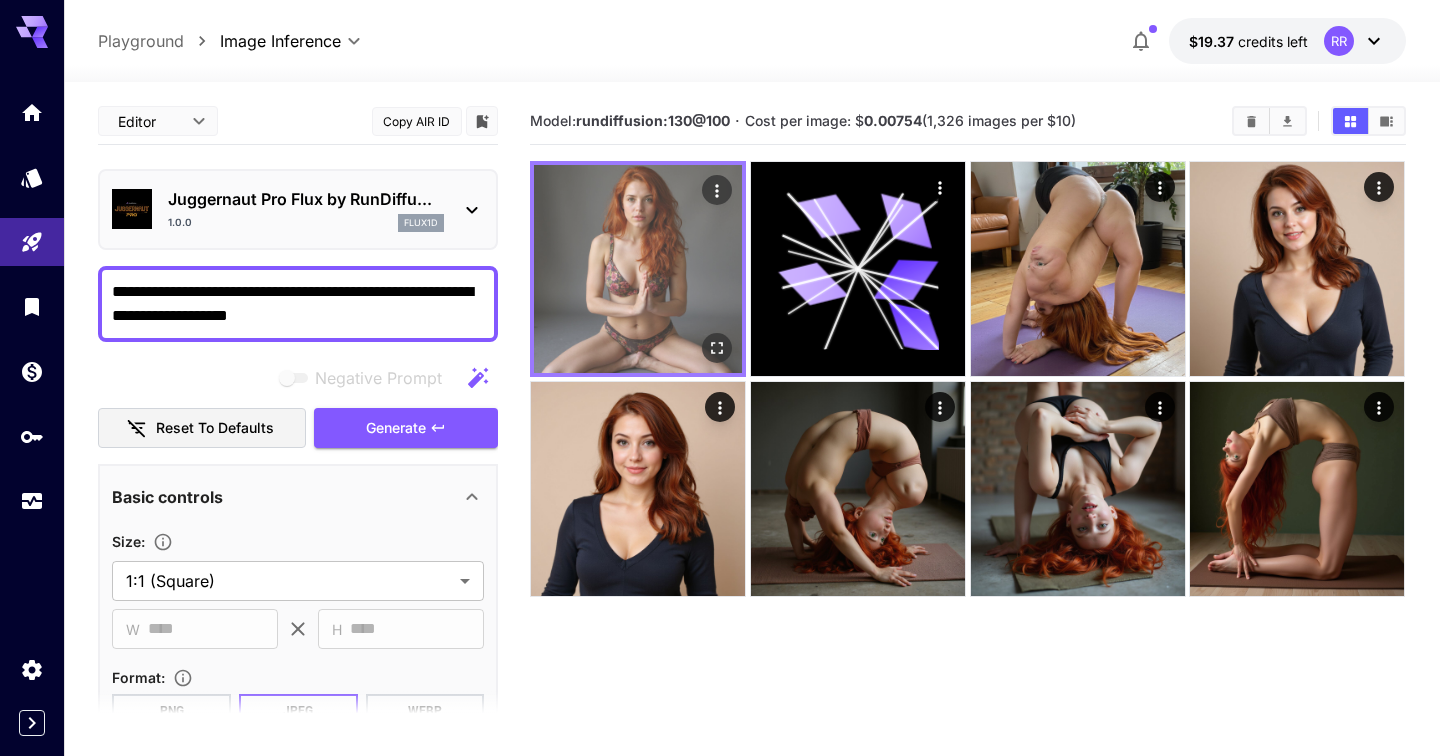 click at bounding box center [638, 269] 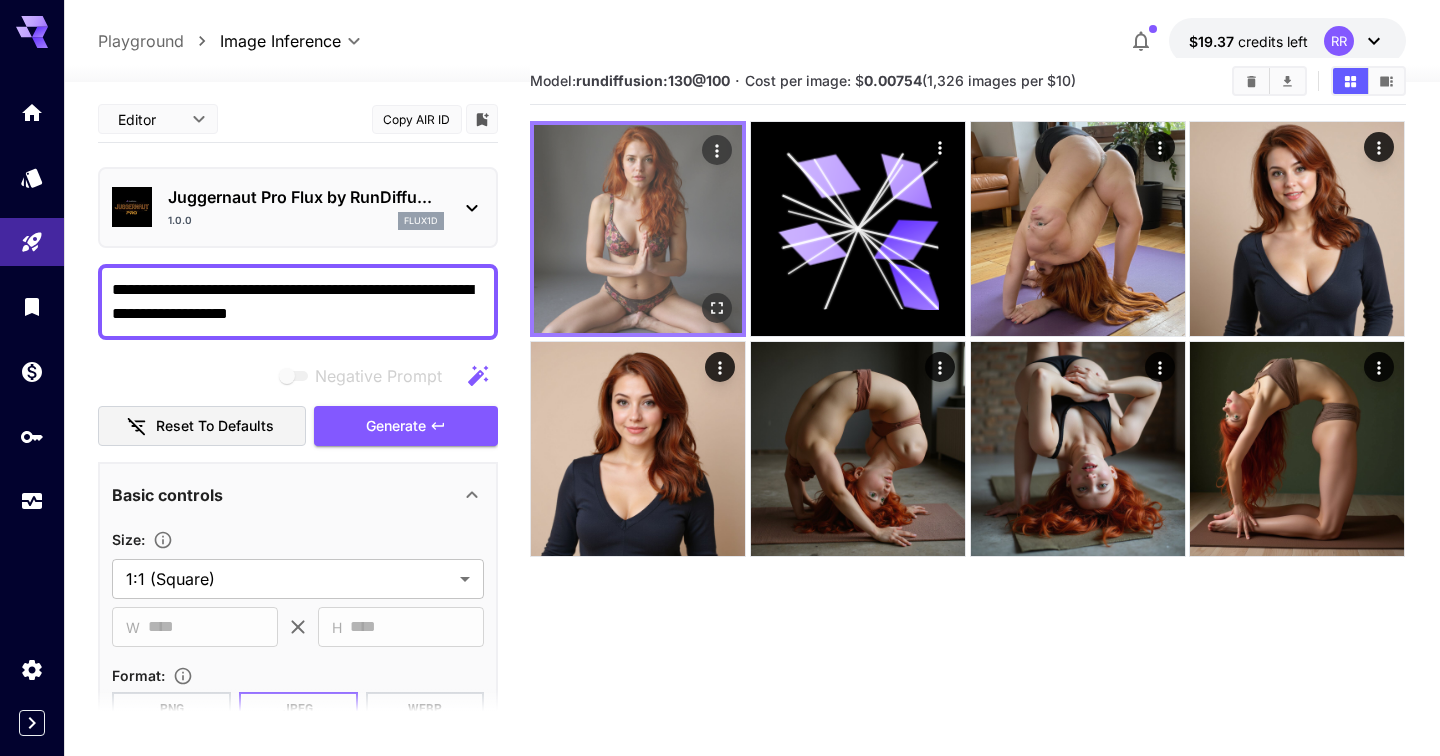 scroll, scrollTop: 158, scrollLeft: 0, axis: vertical 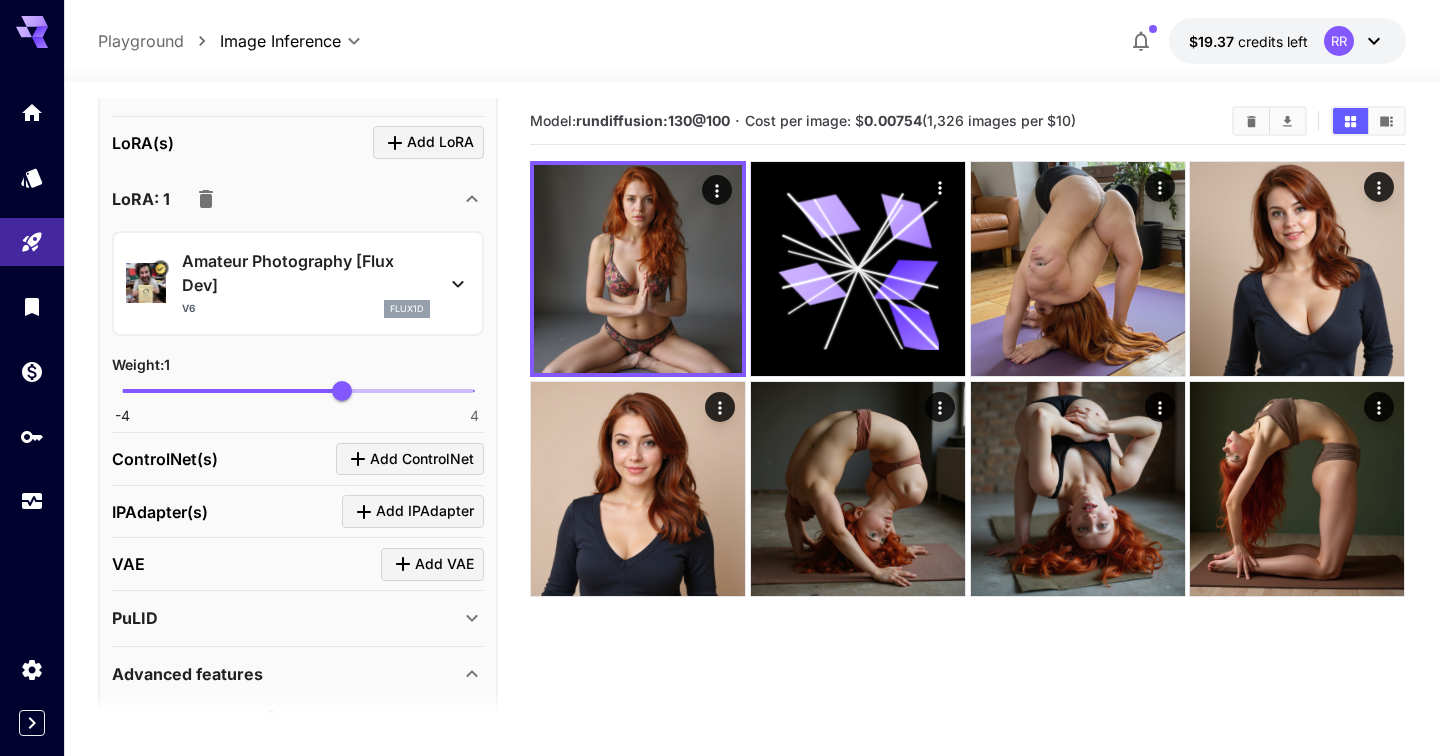 click on "Amateur Photography [Flux Dev] v6 flux1d" at bounding box center (298, 283) 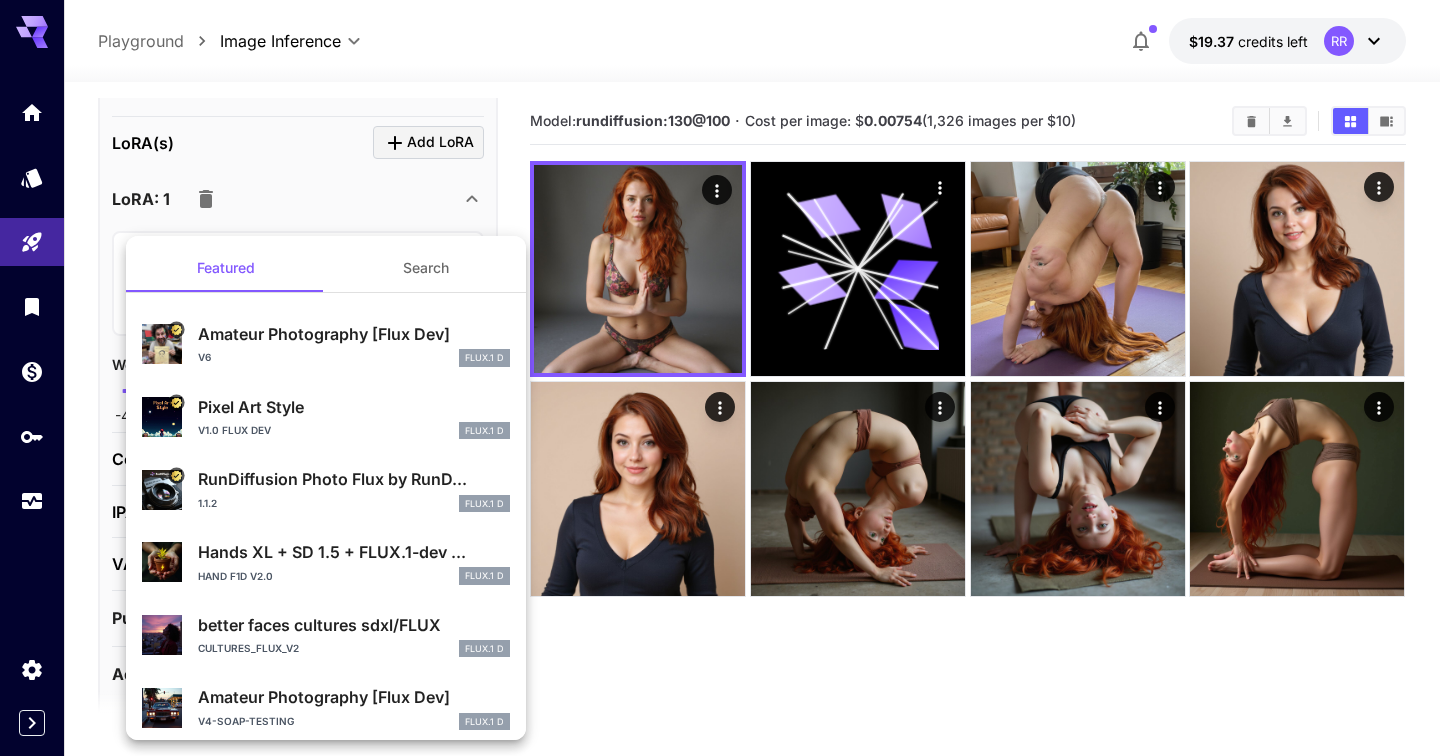 click at bounding box center [720, 378] 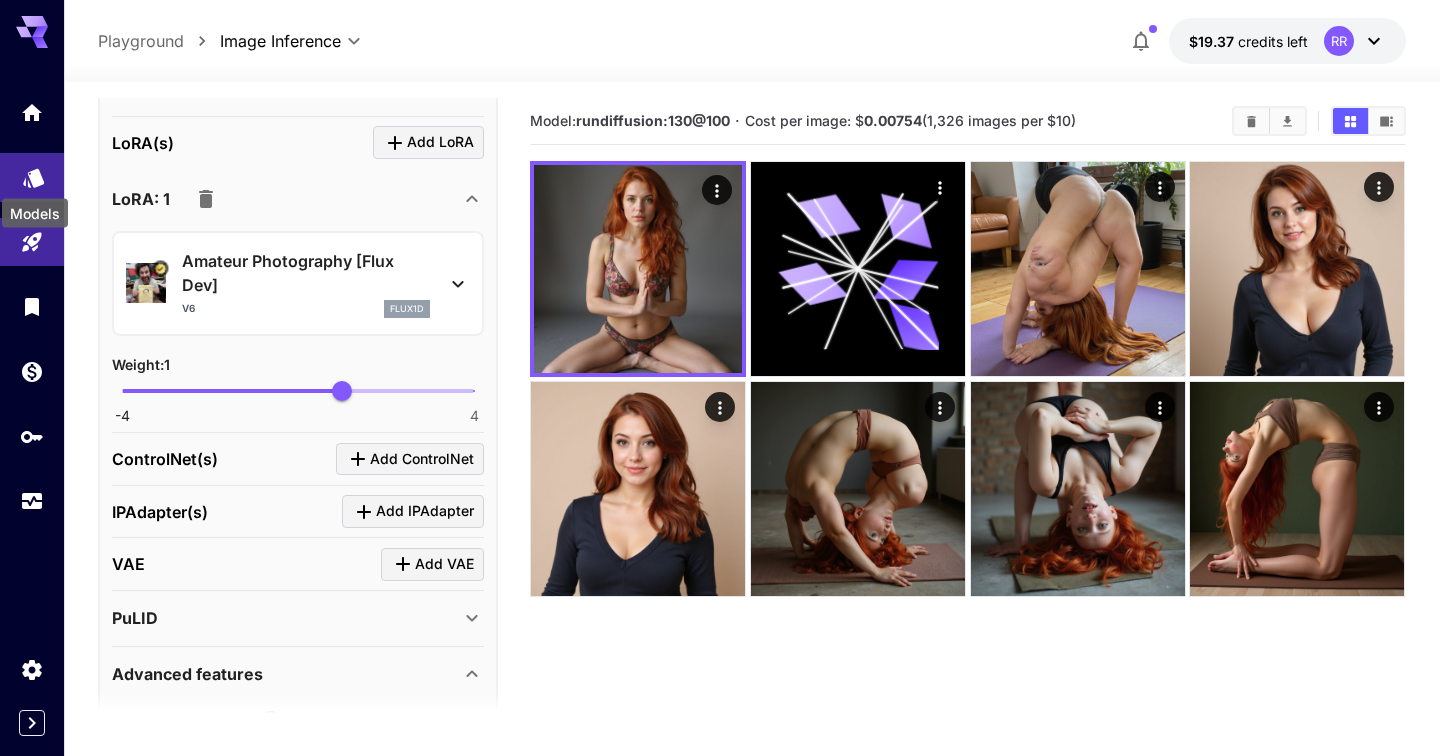 click 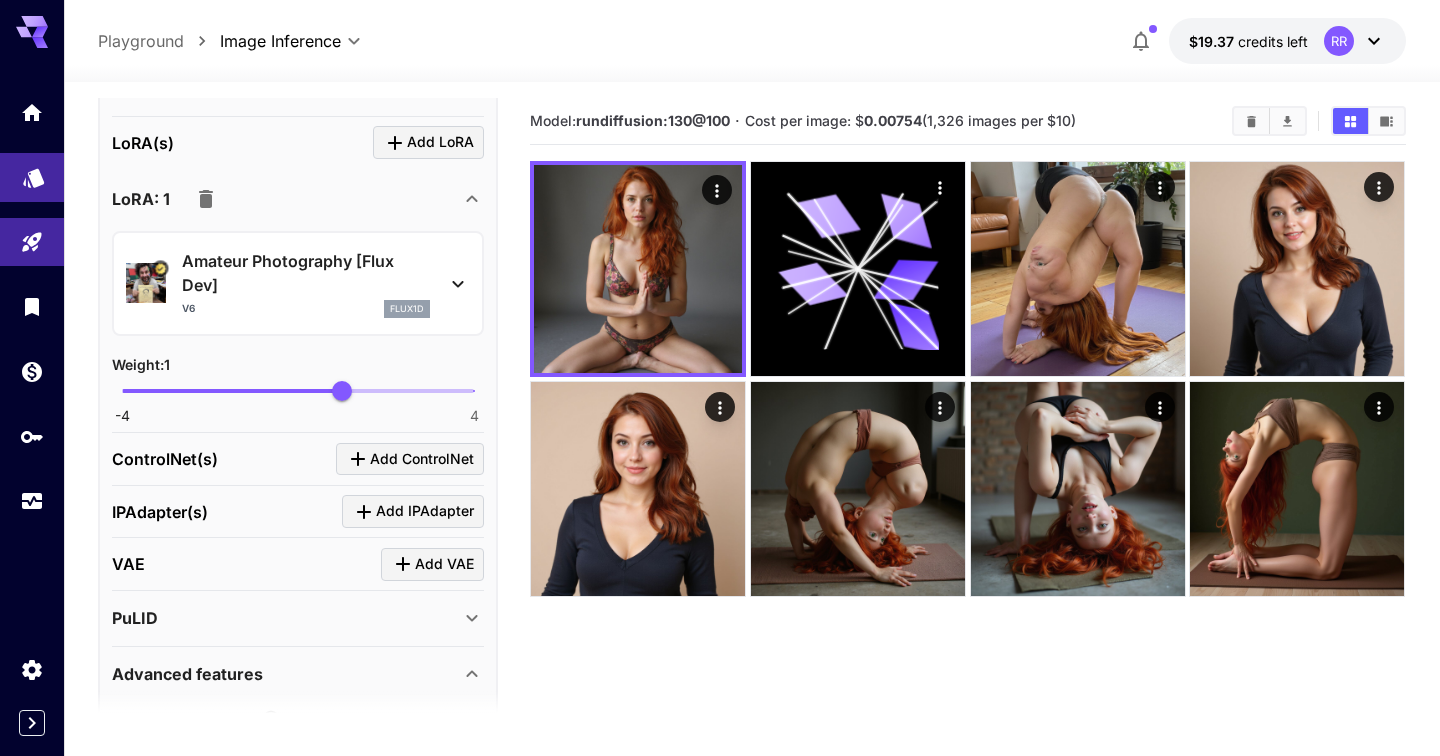 click 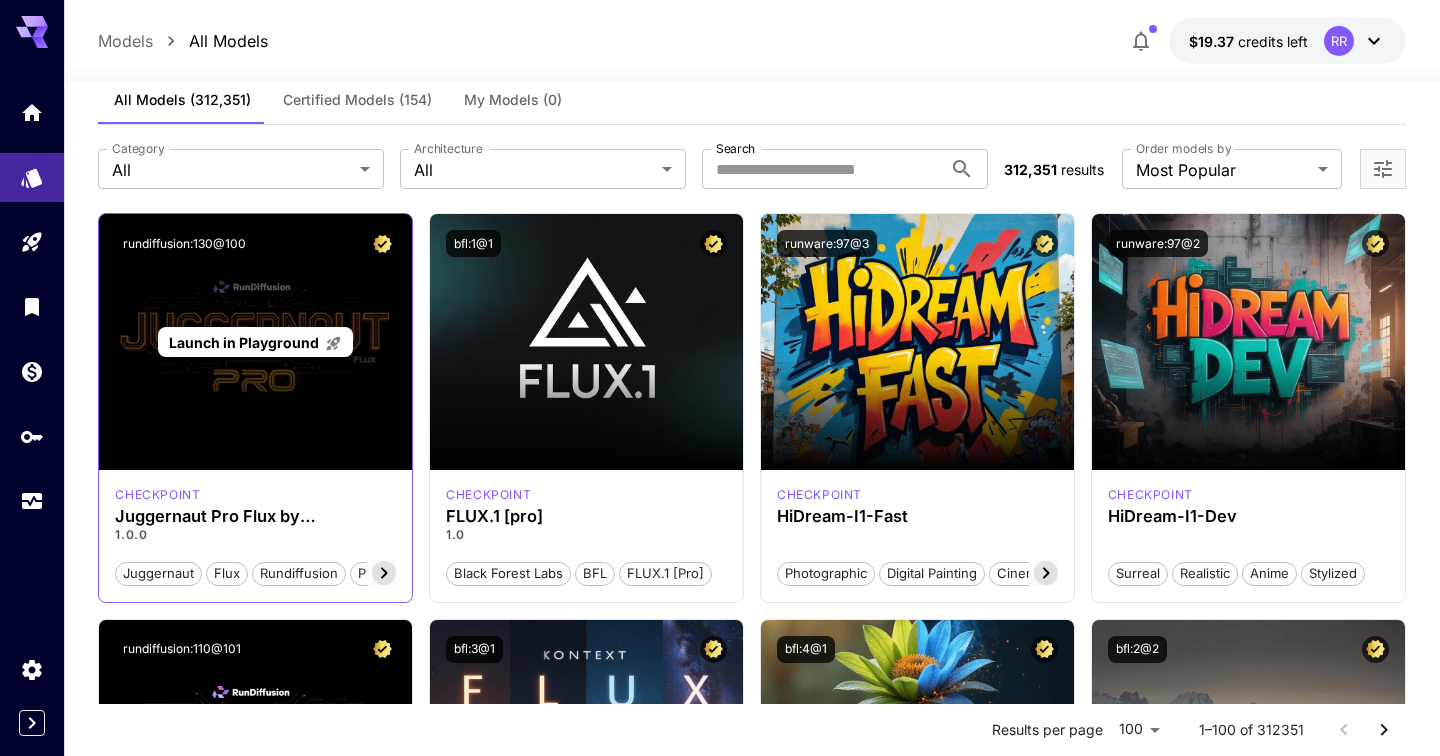 scroll, scrollTop: 49, scrollLeft: 0, axis: vertical 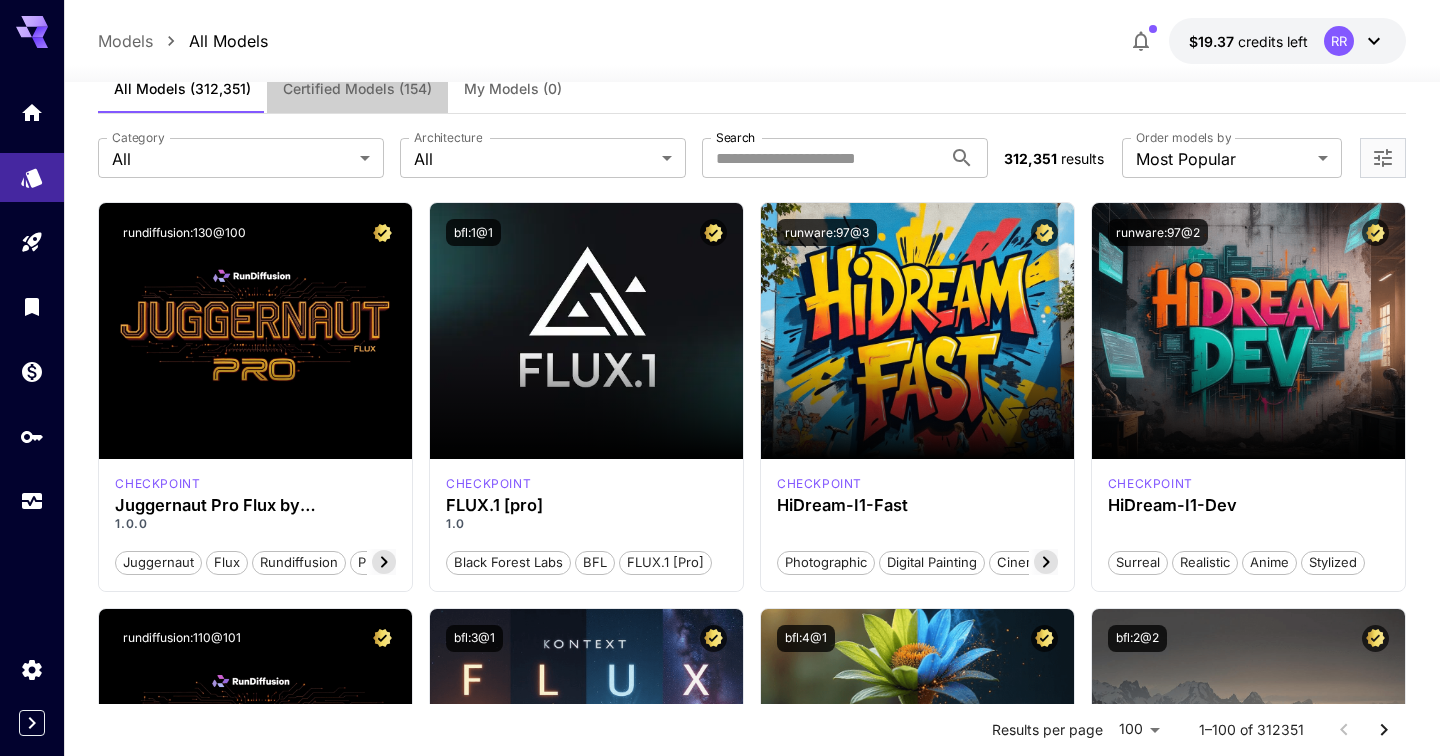 click on "Certified Models (154)" at bounding box center (357, 89) 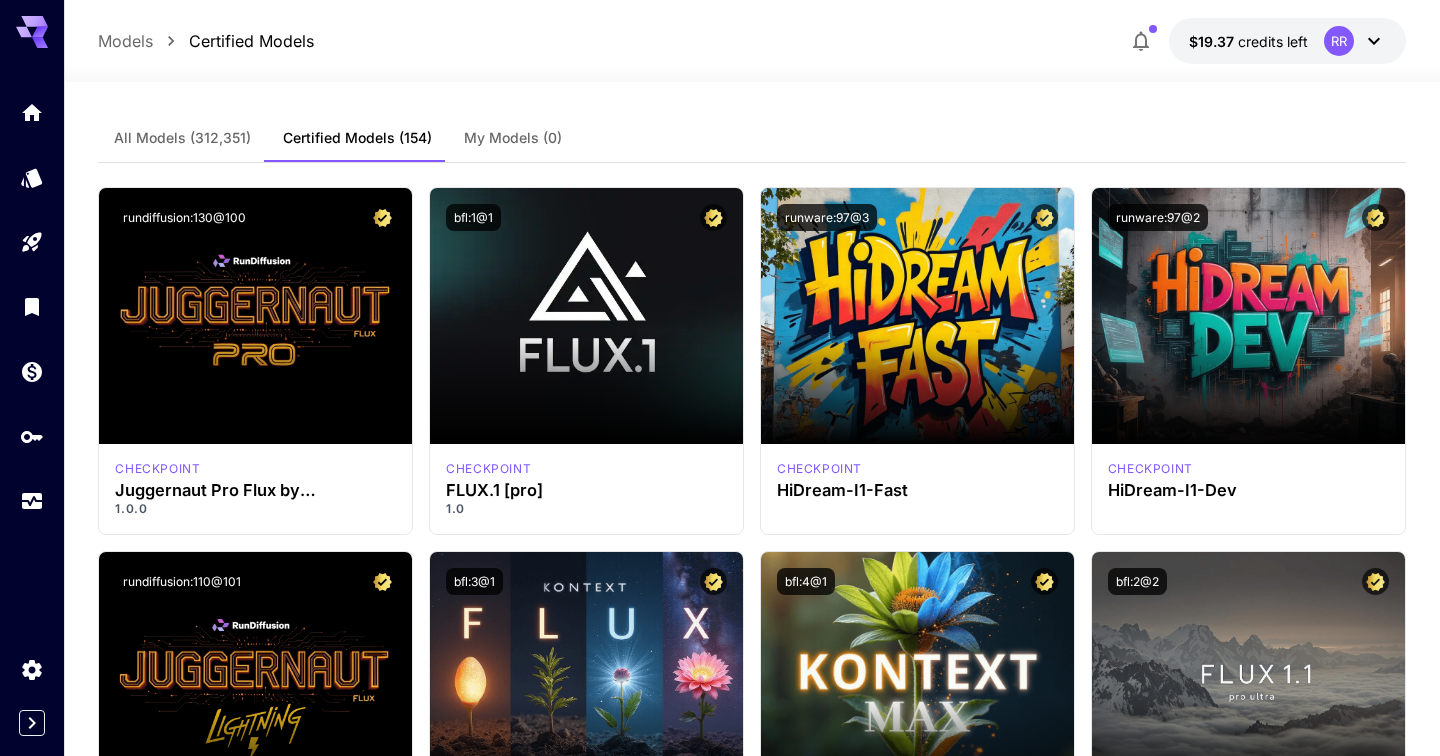 click on "All Models (312,351) Certified Models (154) My Models (0) Launch in Playground rundiffusion:130@100                             checkpoint Juggernaut Pro Flux by RunDiffusion 1.0.0 Launch in Playground bfl:1@1                             checkpoint FLUX.1 [pro] 1.0 Launch in Playground runware:97@3                             checkpoint HiDream-I1-Fast Launch in Playground runware:97@2                             checkpoint HiDream-I1-Dev Launch in Playground rundiffusion:110@101                             checkpoint Juggernaut Lightning Flux by RunDiffusion 1.1.0 Launch in Playground bfl:3@1                             checkpoint FLUX.1 Kontext [pro] 1.0 Launch in Playground bfl:4@1                             checkpoint FLUX.1 Kontext [max] 1.0 Launch in Playground bfl:2@2                             checkpoint FLUX1.1 [pro] Ultra 1.0 Launch in Playground bfl:1@4                             checkpoint FLUX.1 Canny [pro] 1.0 Launch in Playground bfl:2@1                             checkpoint FLUX1.1 [pro]" at bounding box center (751, 6451) 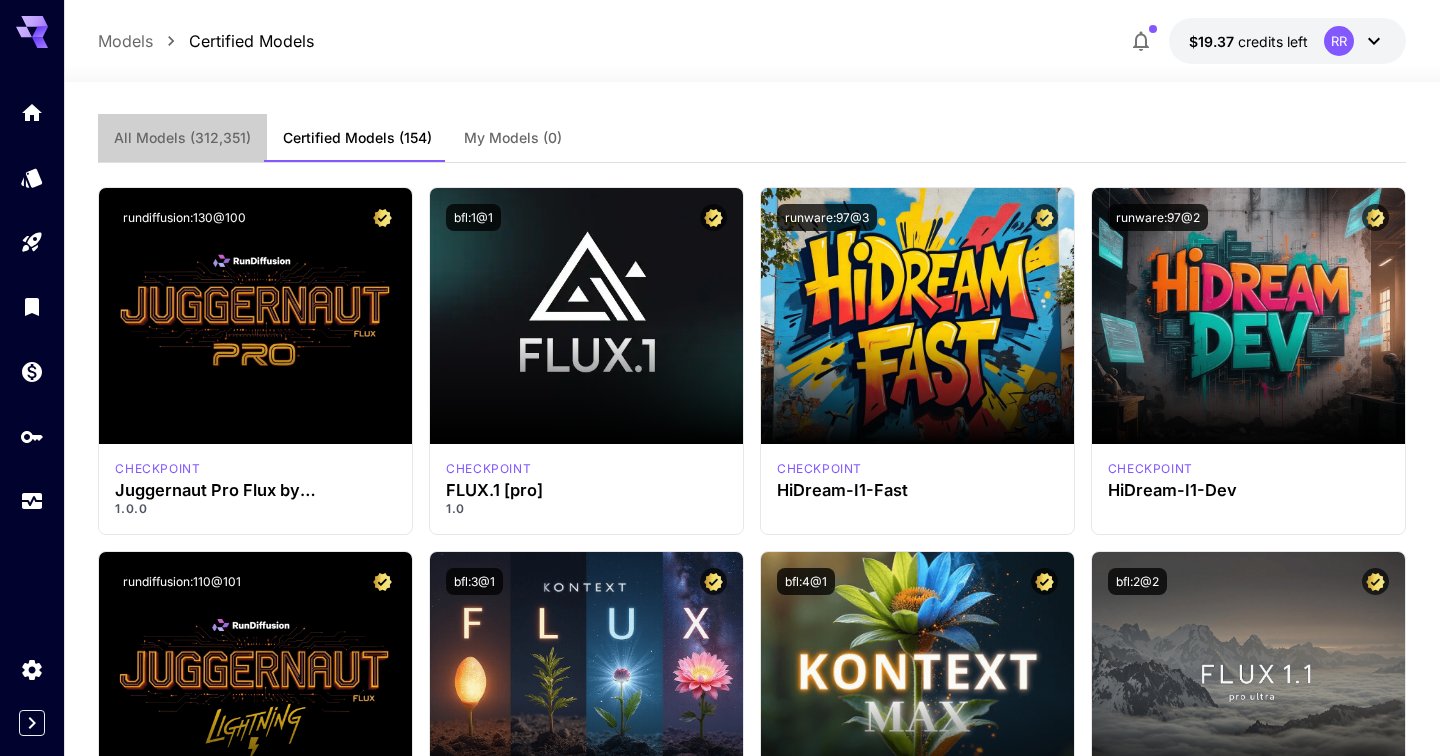 click on "All Models (312,351)" at bounding box center (182, 138) 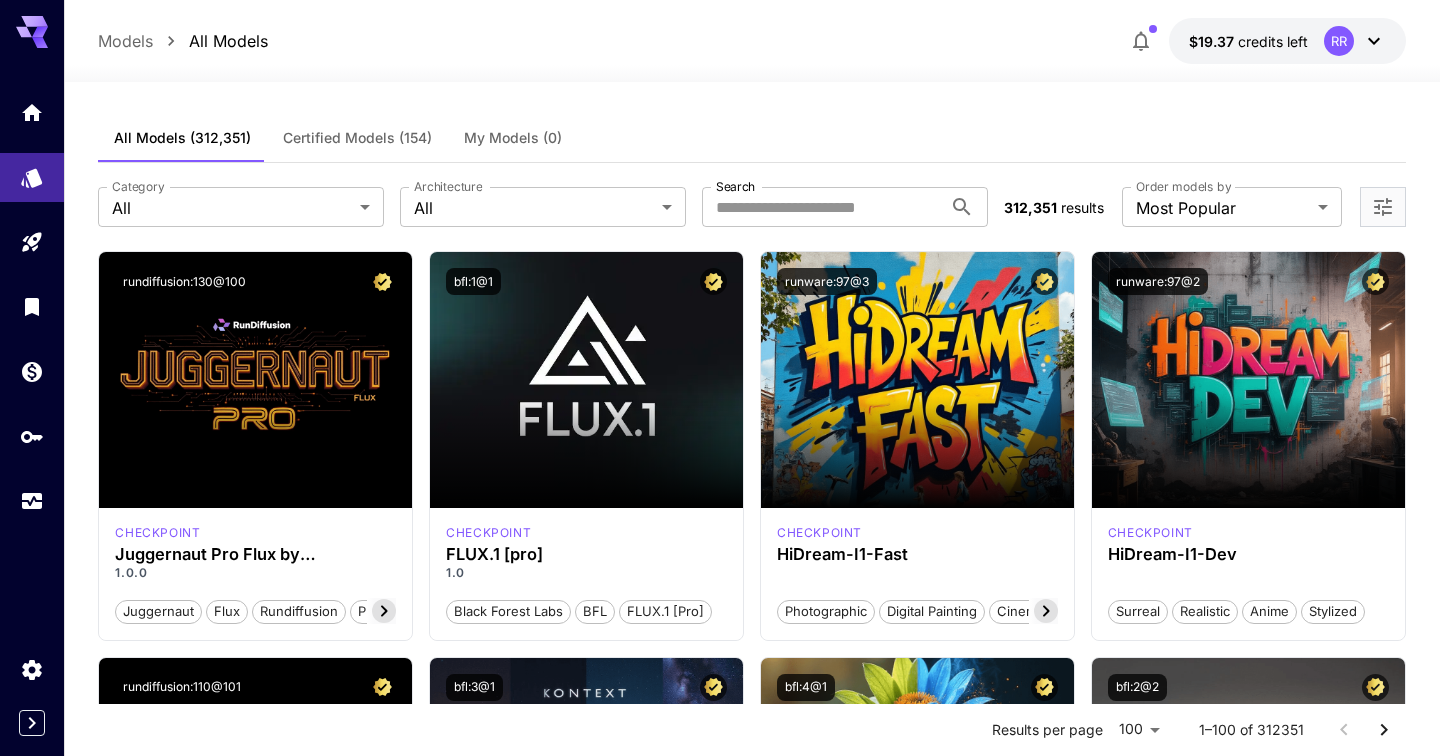 type 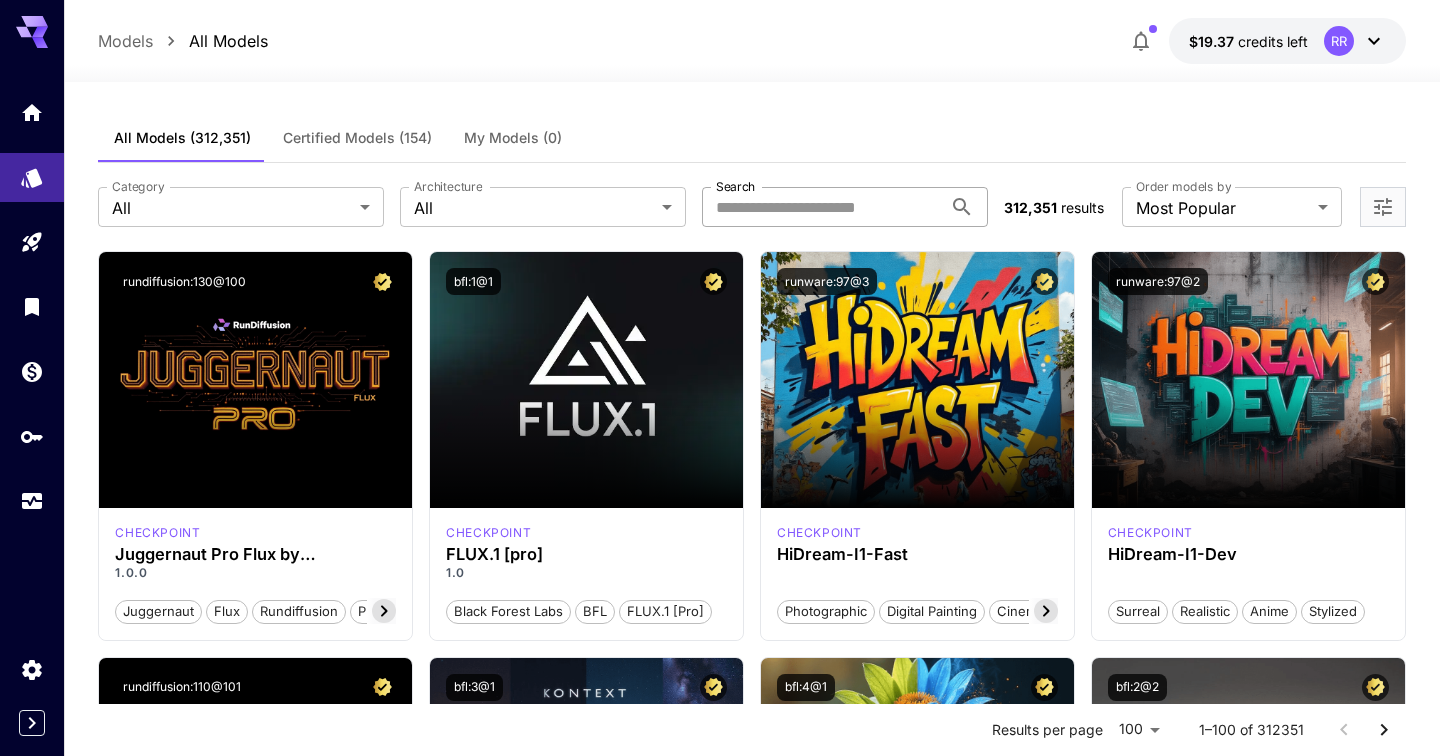 click on "Search" at bounding box center [822, 207] 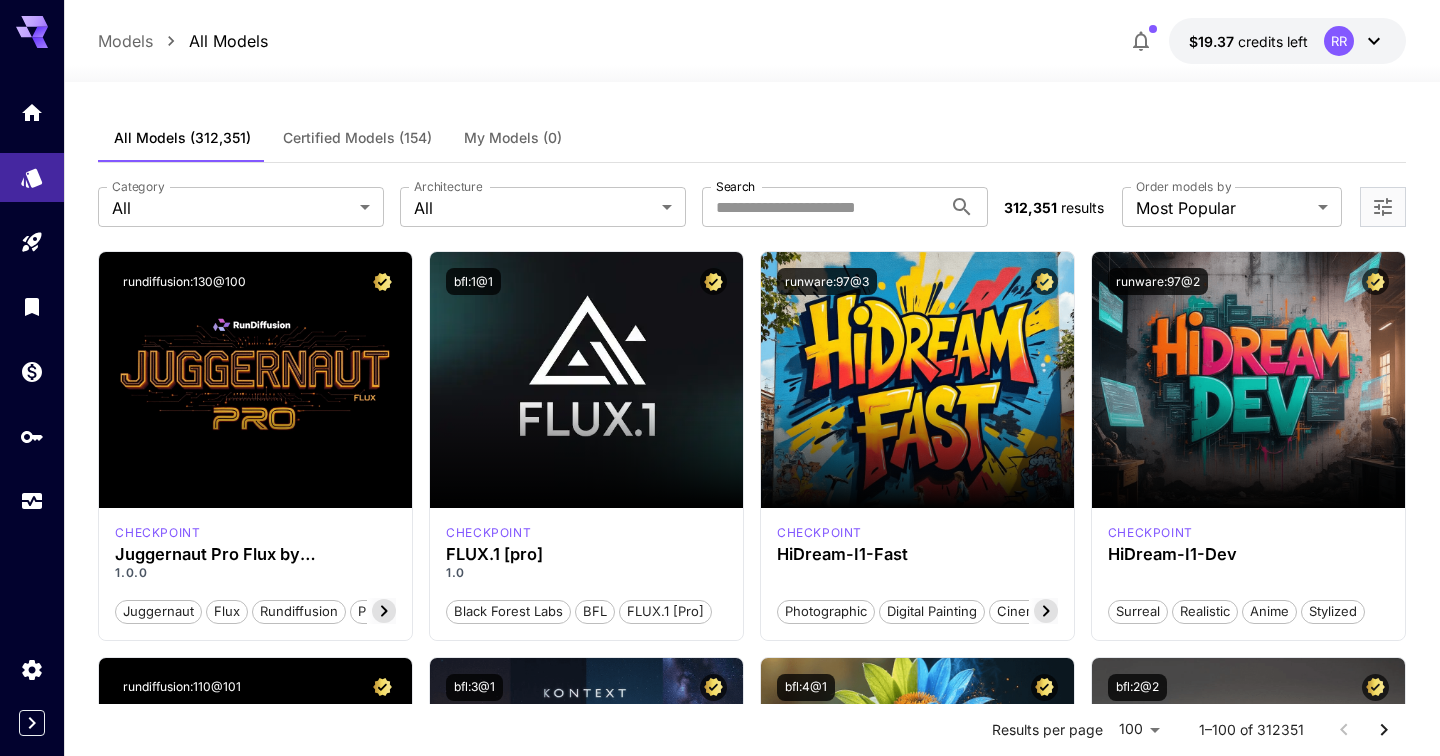 click on "Order models by" at bounding box center [1183, 186] 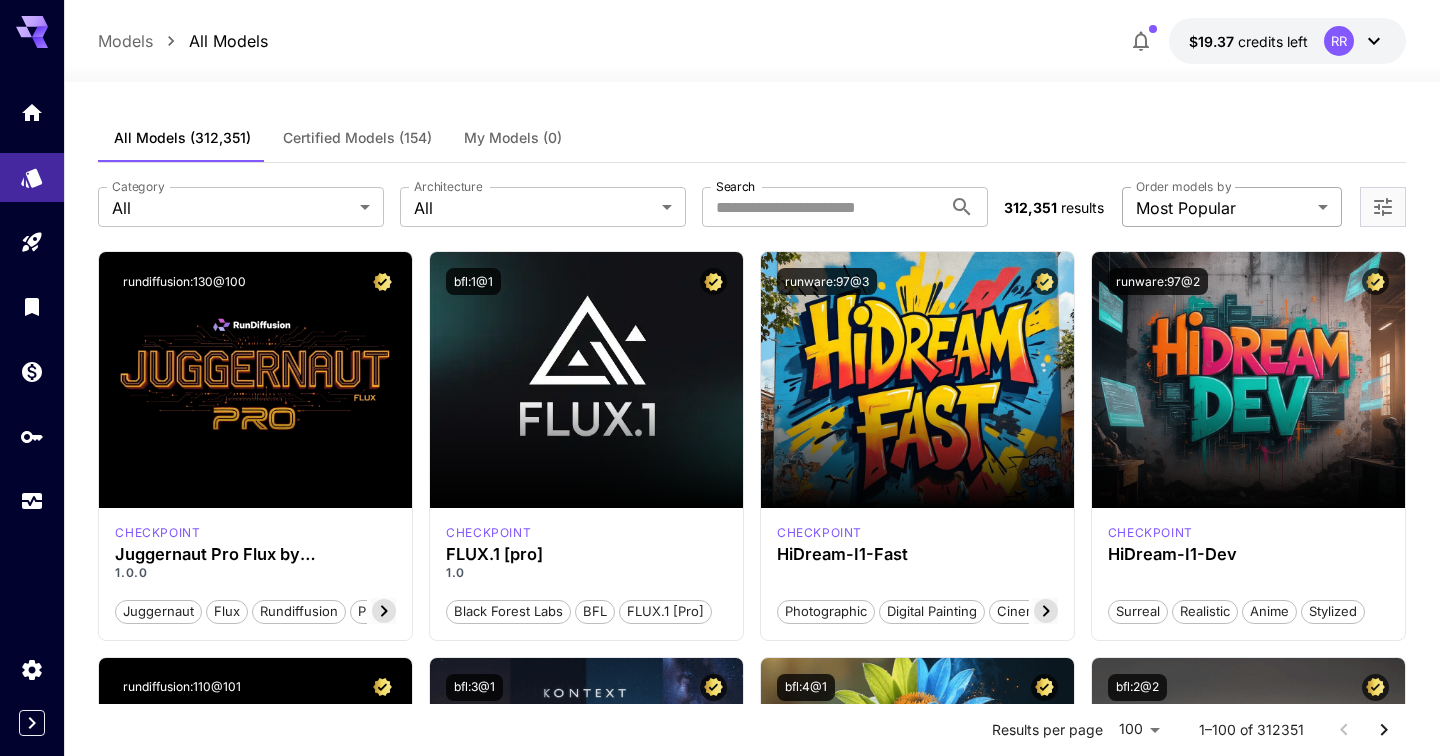 click on "**********" at bounding box center (720, 9553) 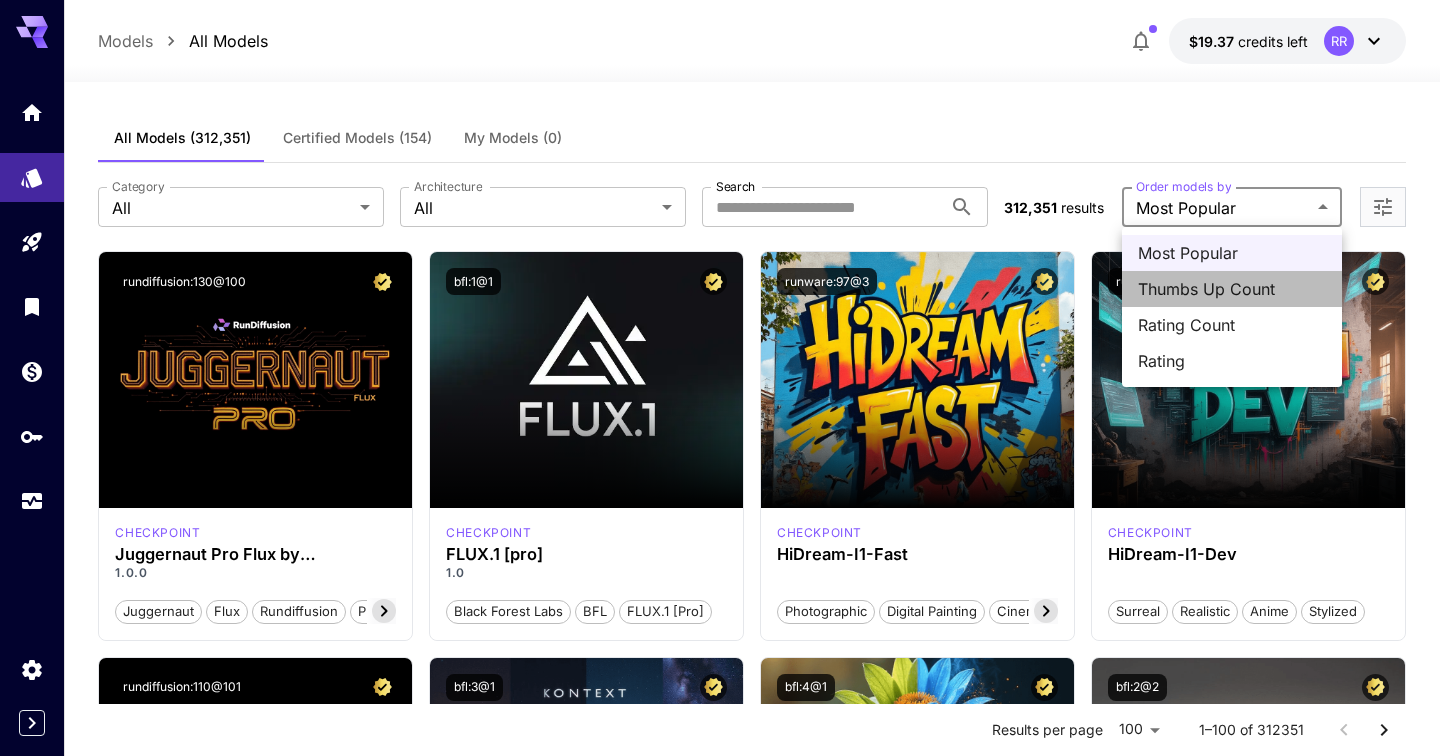 click on "Thumbs Up Count" at bounding box center [1232, 289] 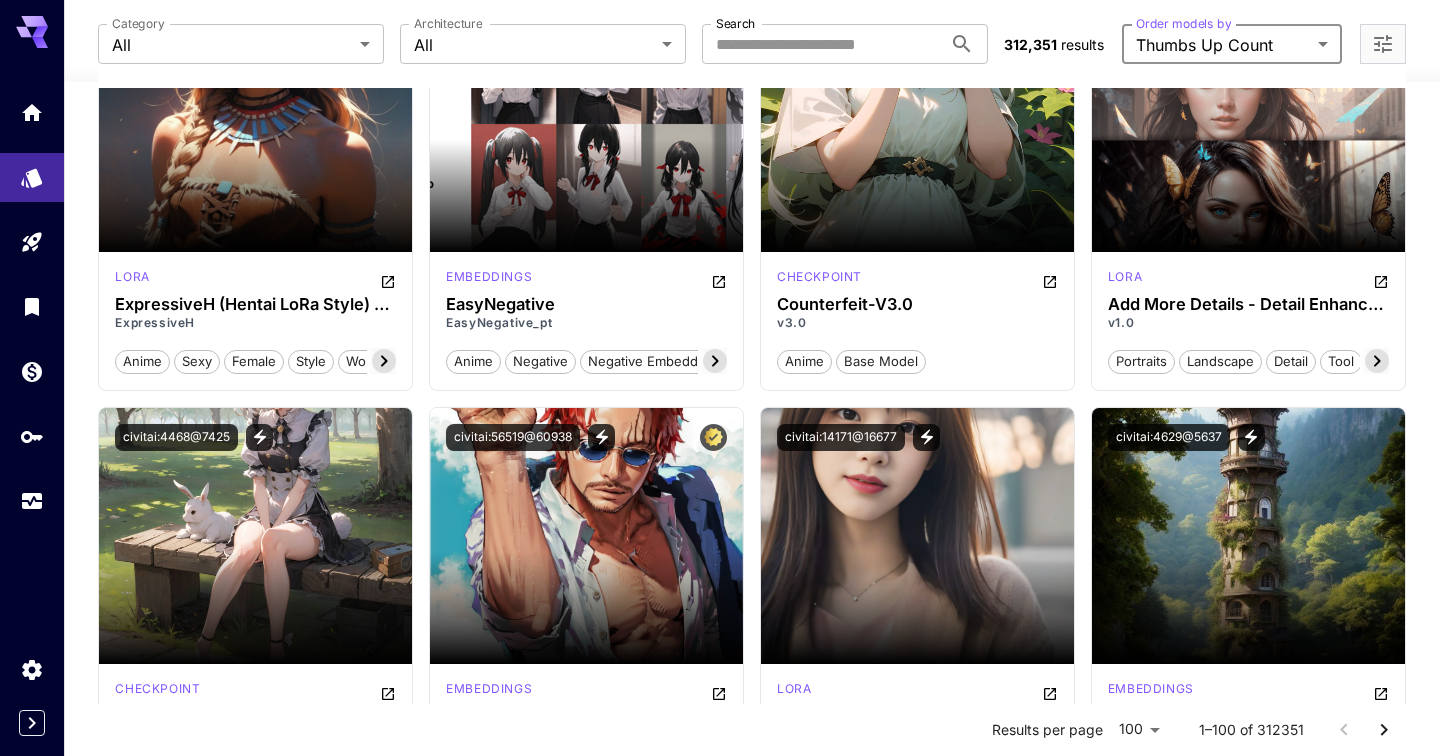 scroll, scrollTop: 669, scrollLeft: 0, axis: vertical 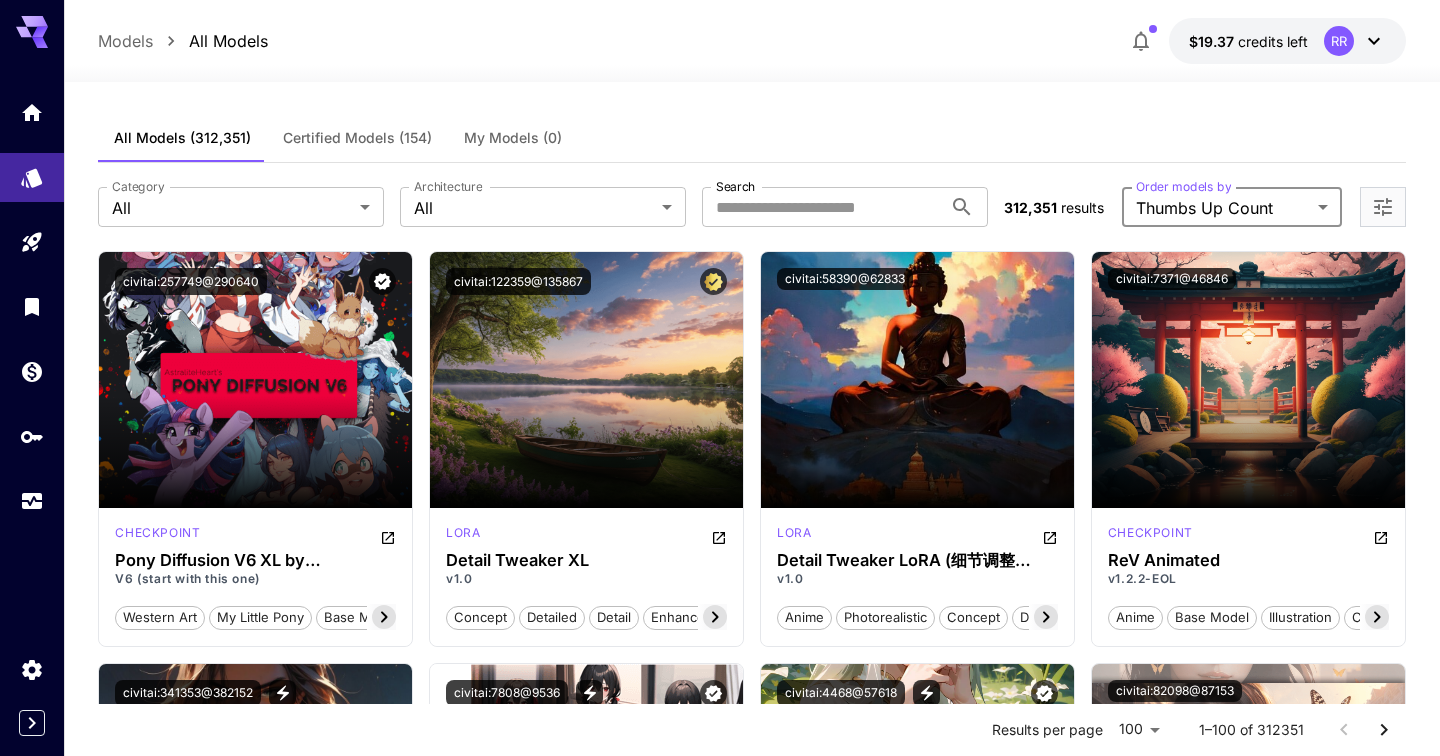 click on "**********" at bounding box center (720, 8755) 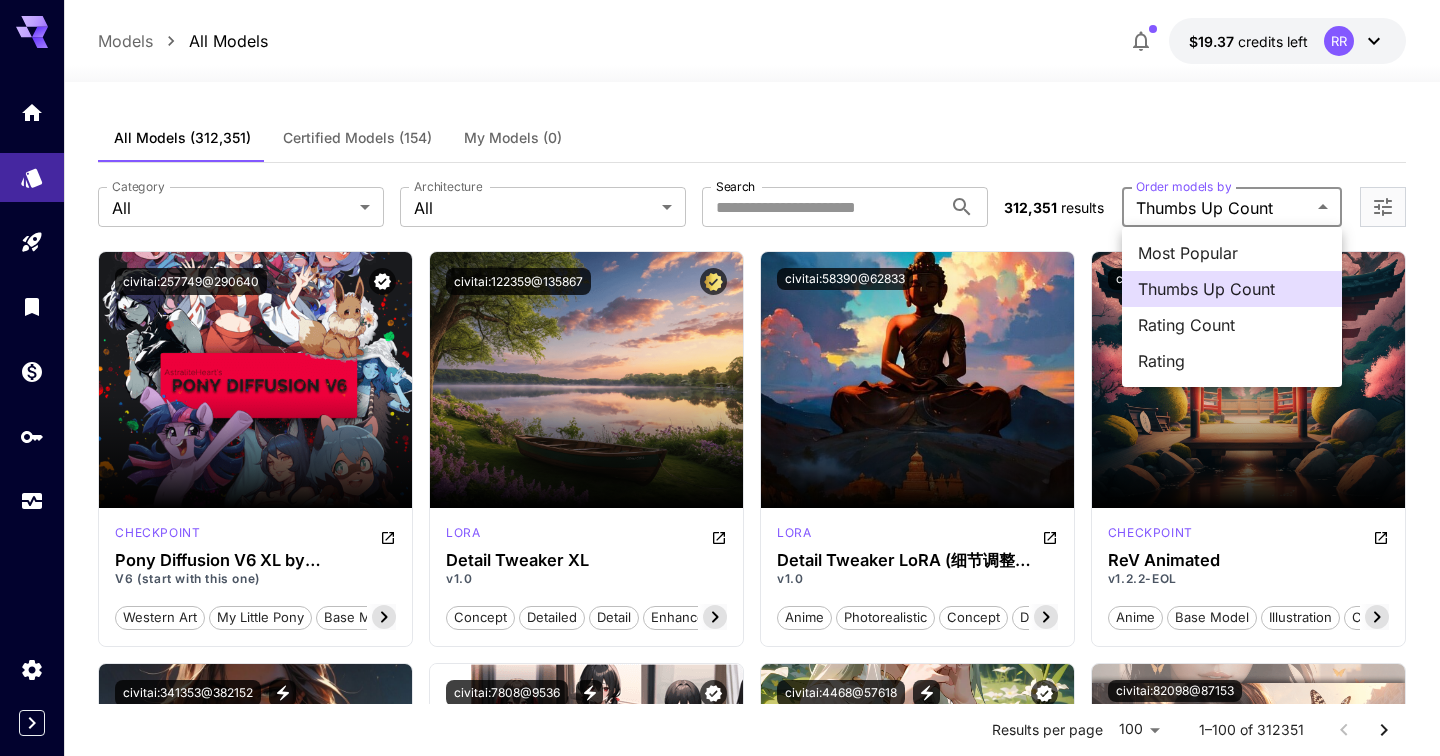 drag, startPoint x: 1236, startPoint y: 301, endPoint x: 1207, endPoint y: 330, distance: 41.01219 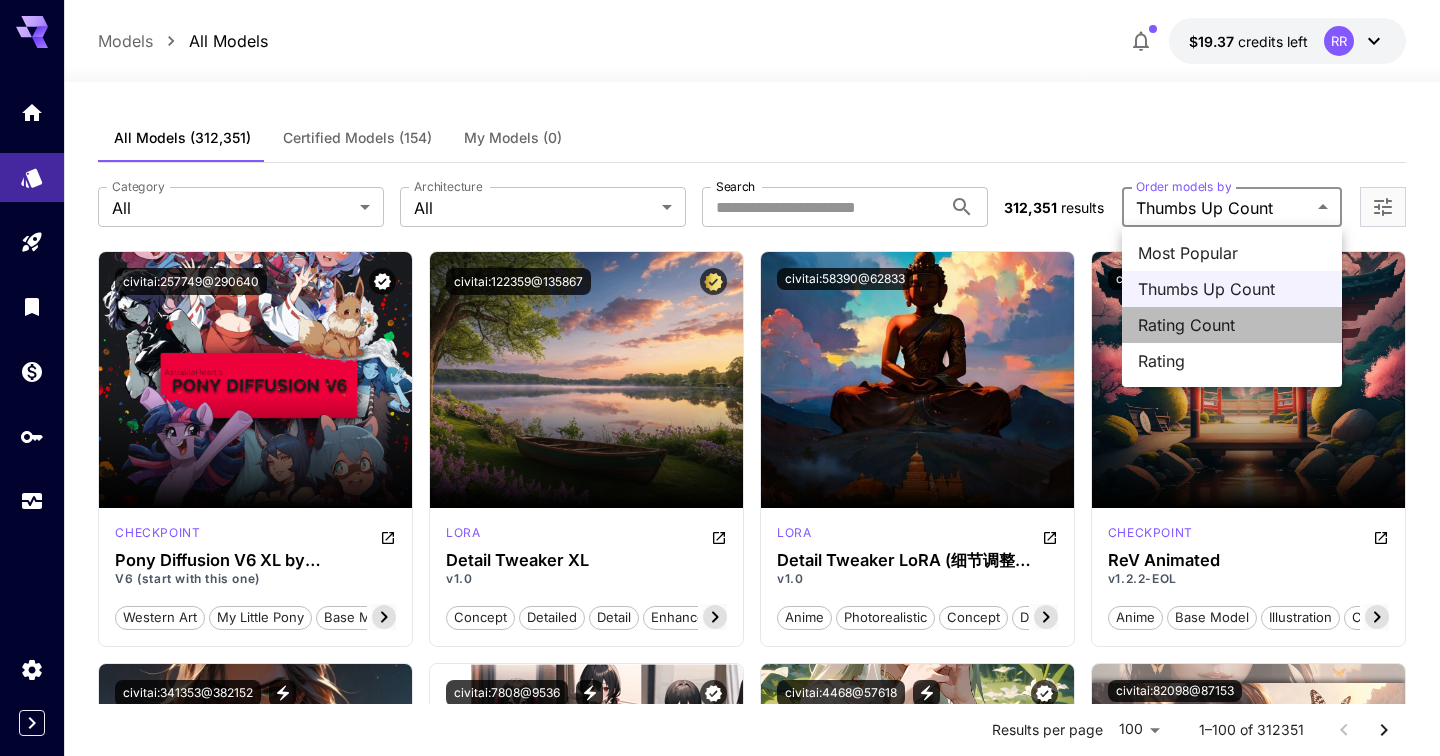 click on "Rating Count" at bounding box center [1232, 325] 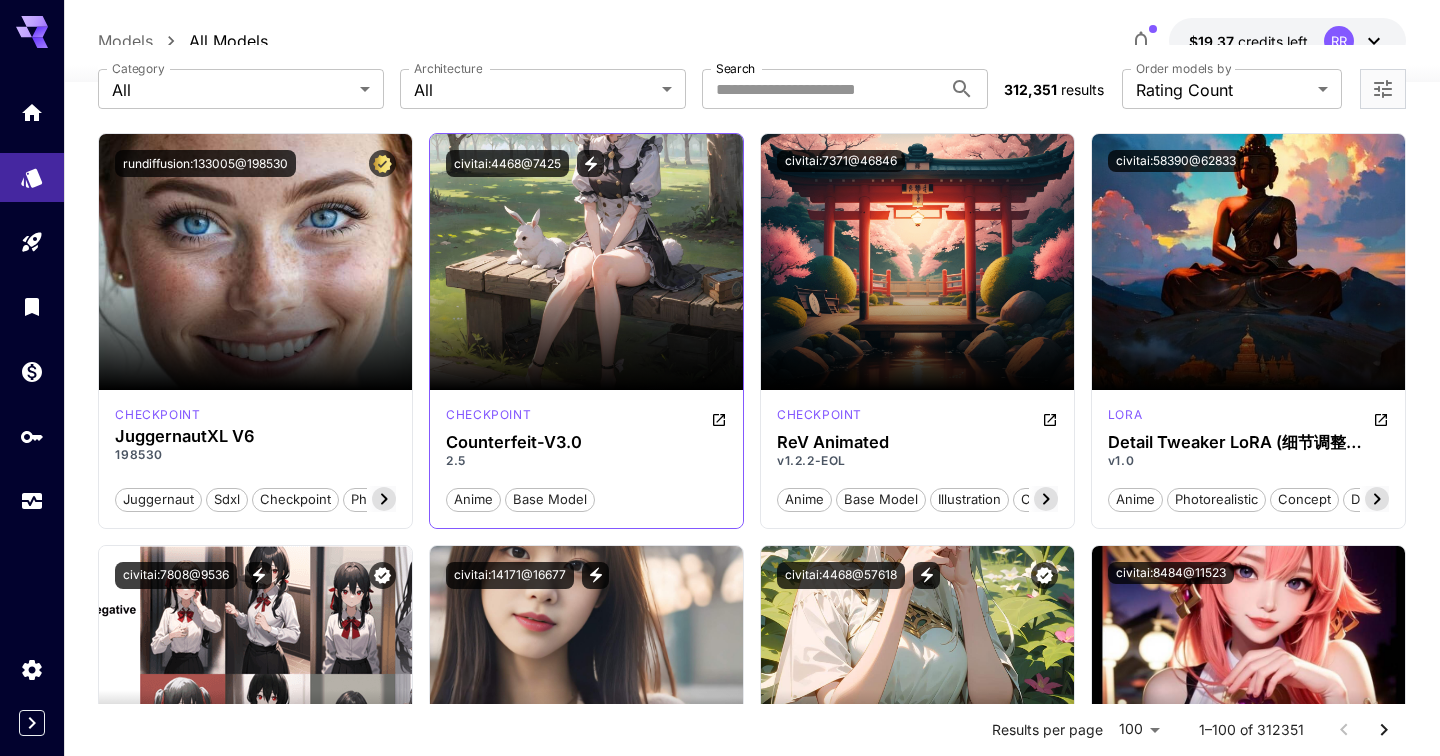 scroll, scrollTop: 75, scrollLeft: 0, axis: vertical 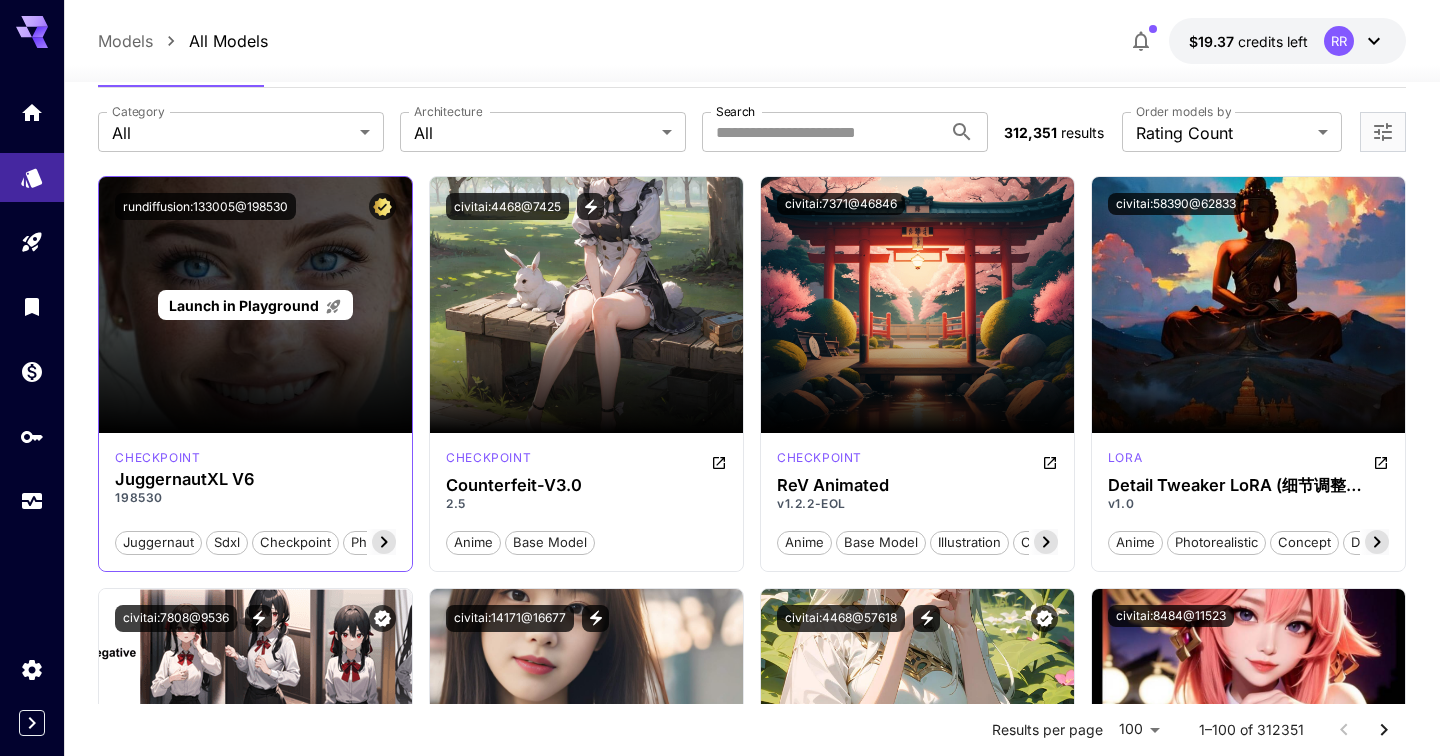 click on "Launch in Playground" at bounding box center (244, 305) 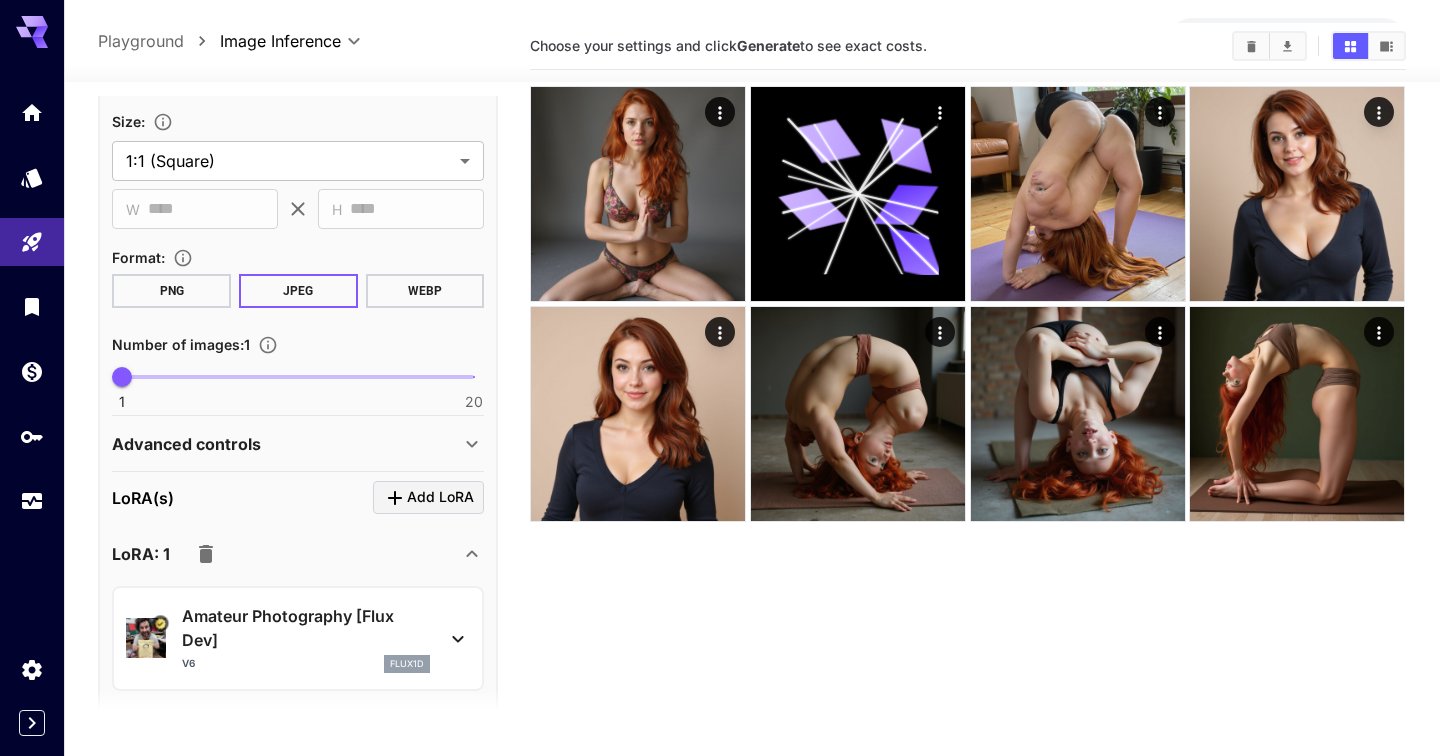 scroll, scrollTop: 714, scrollLeft: 0, axis: vertical 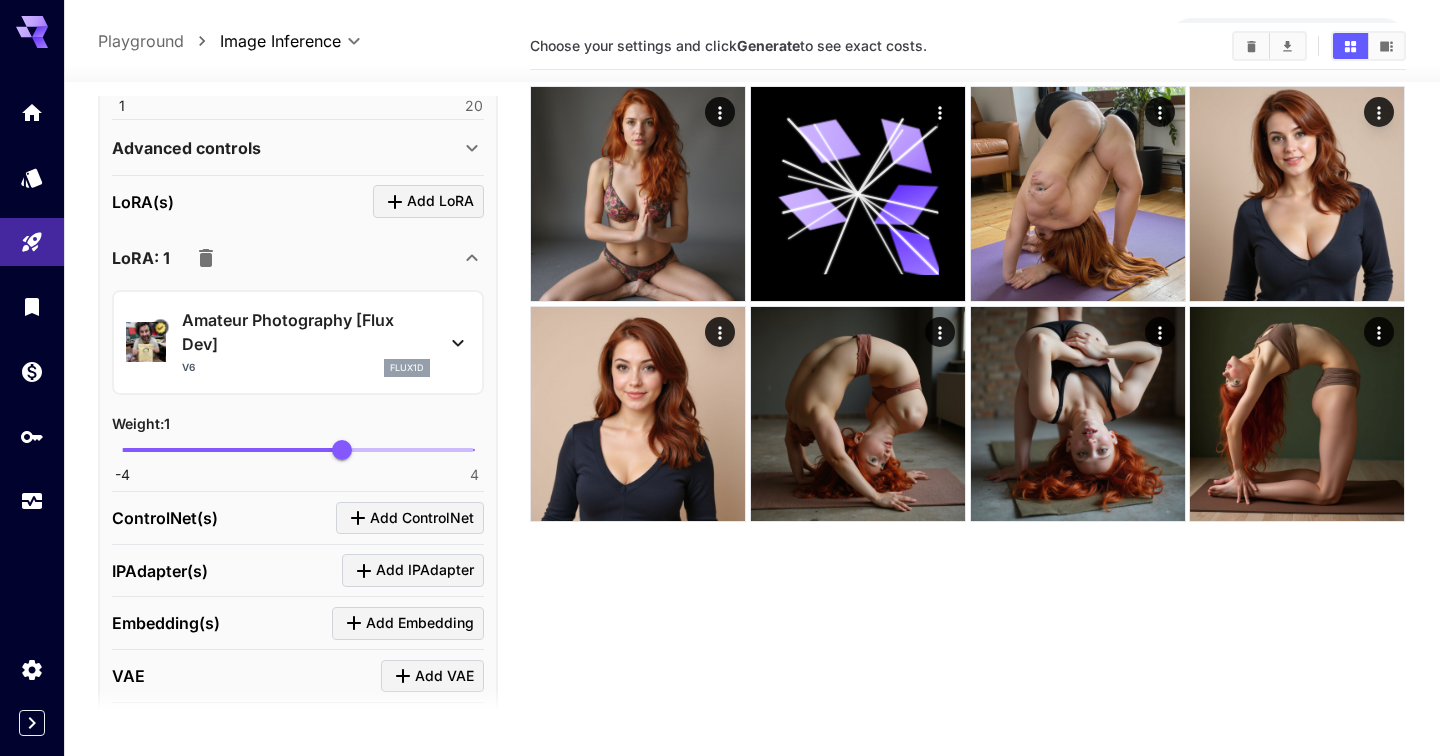 click 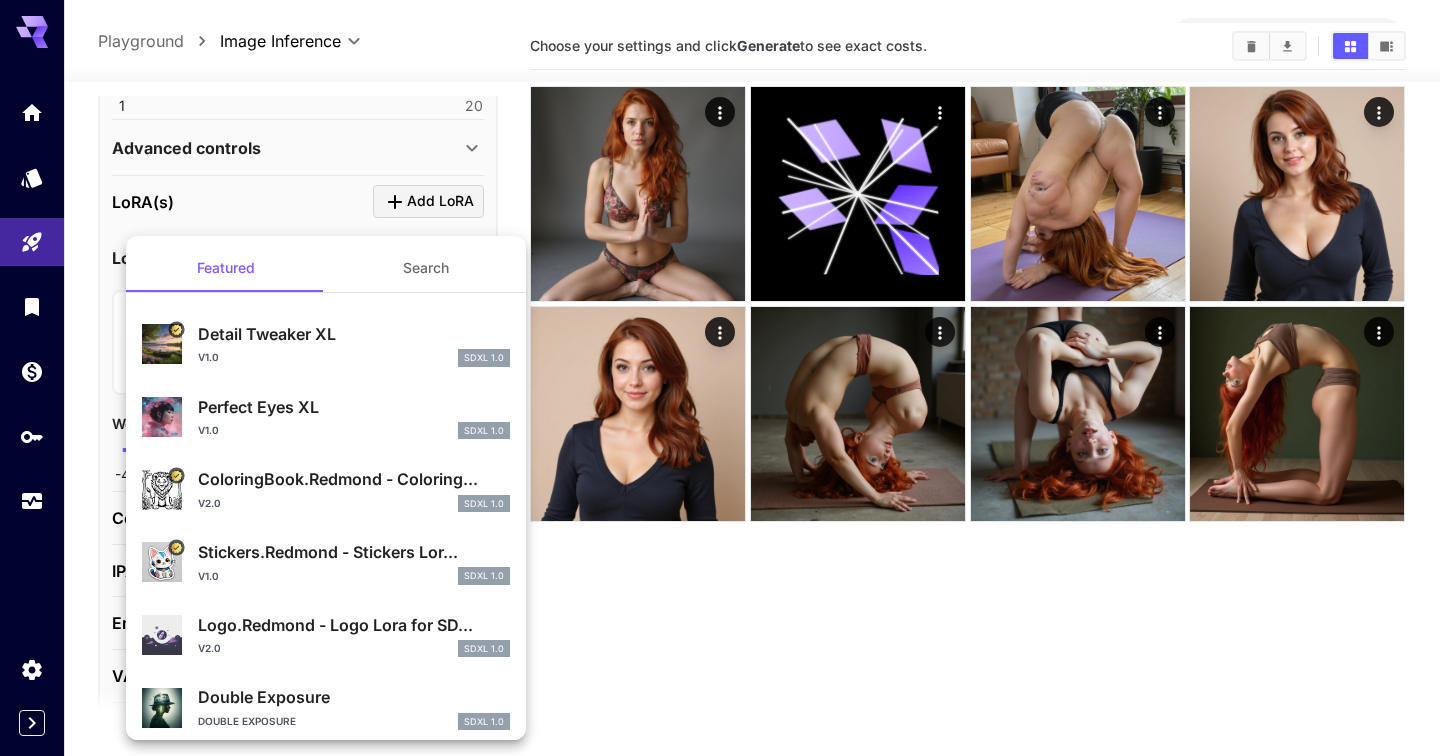 click at bounding box center (720, 378) 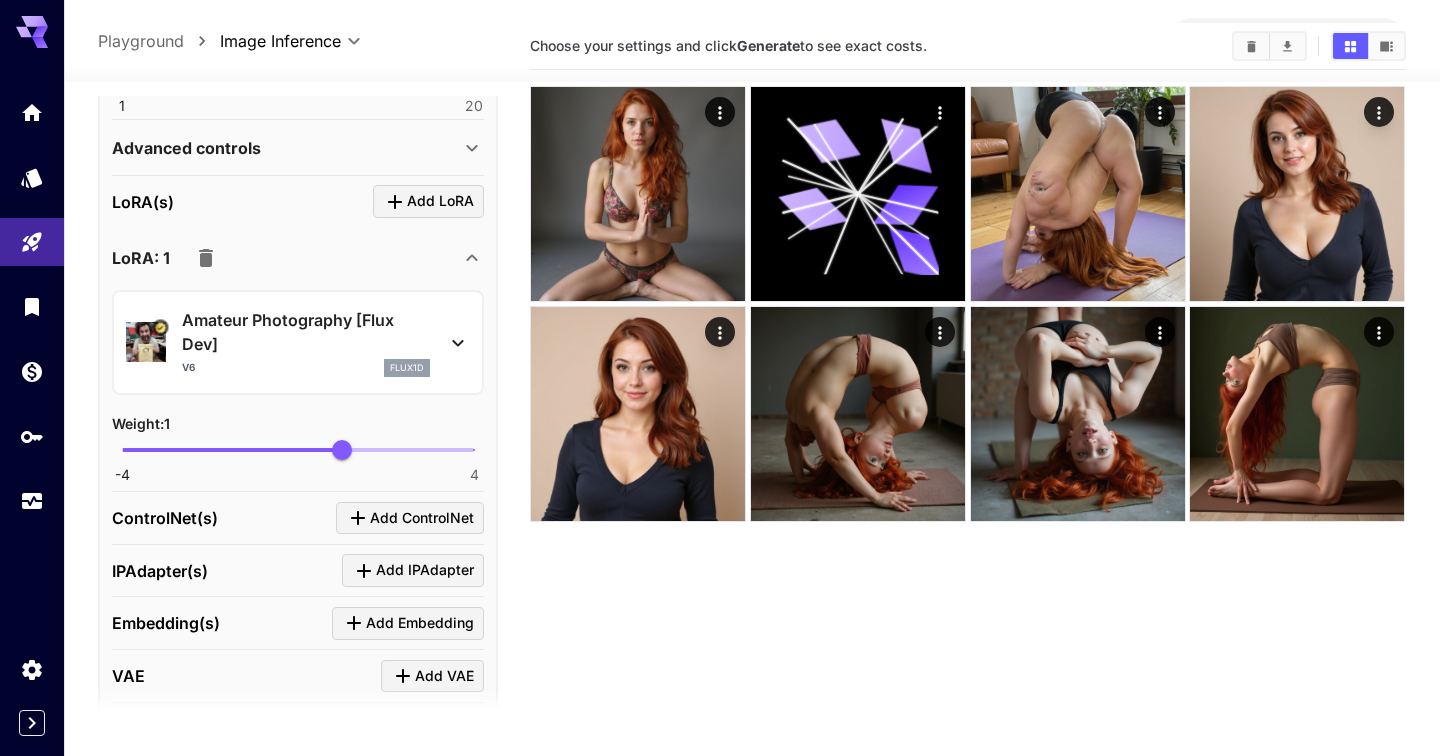 click on "Amateur Photography [Flux Dev]" at bounding box center [306, 332] 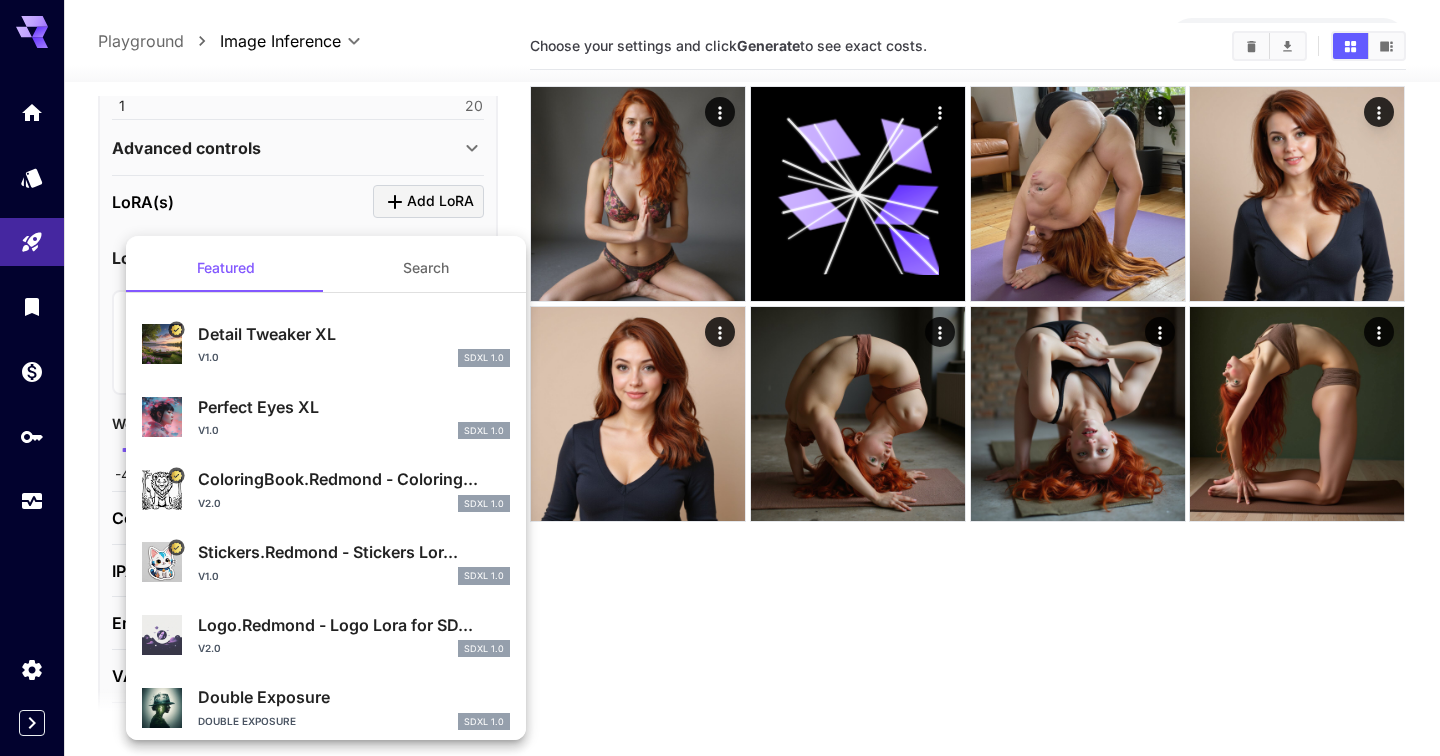 click on "Search" at bounding box center [426, 268] 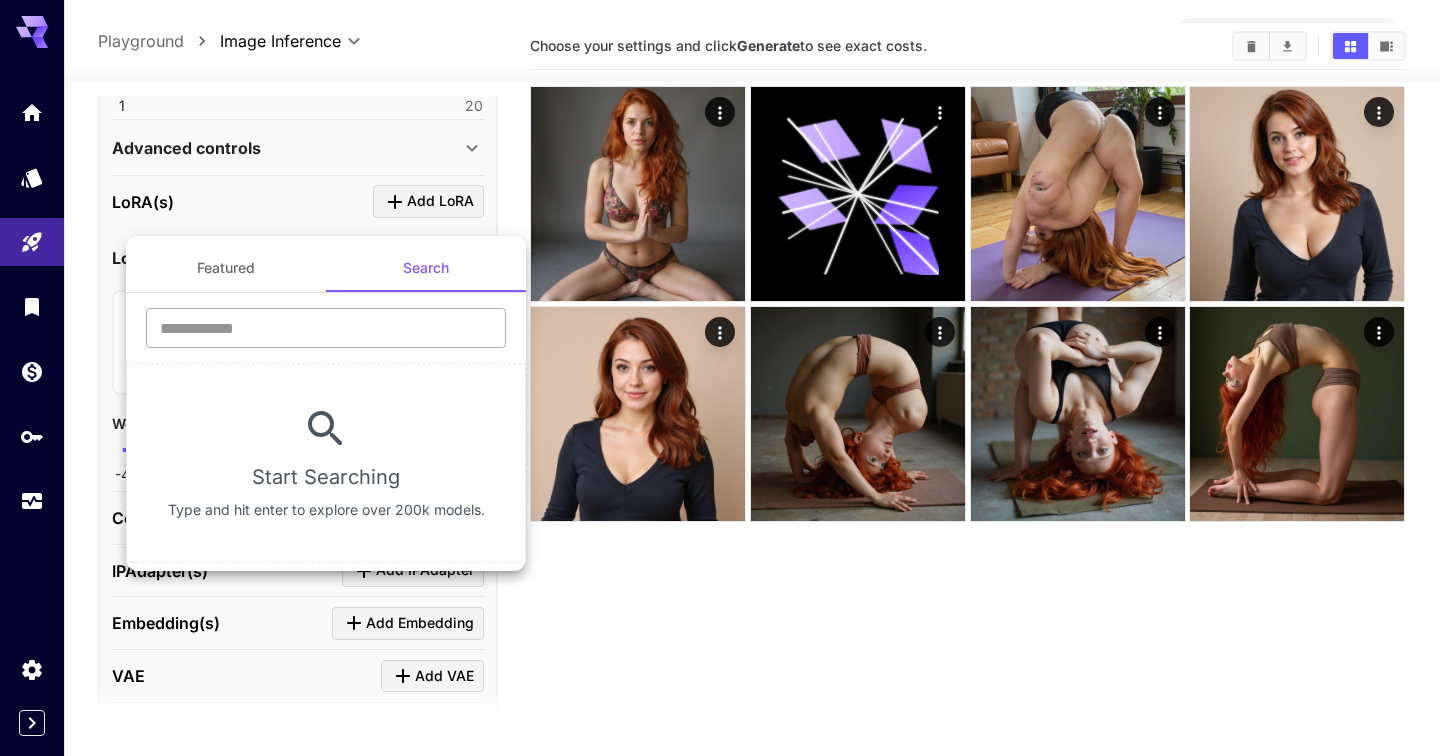 click at bounding box center [326, 328] 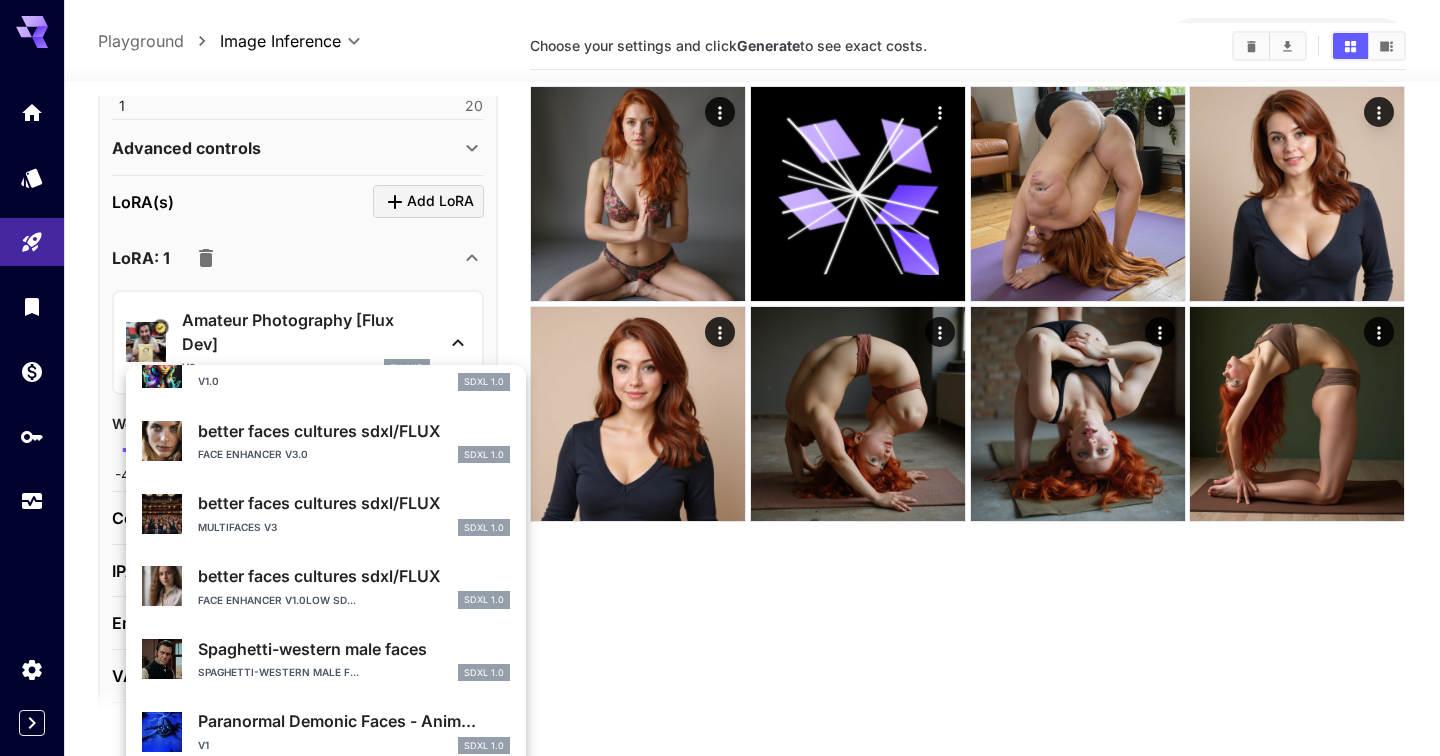 scroll, scrollTop: 303, scrollLeft: 0, axis: vertical 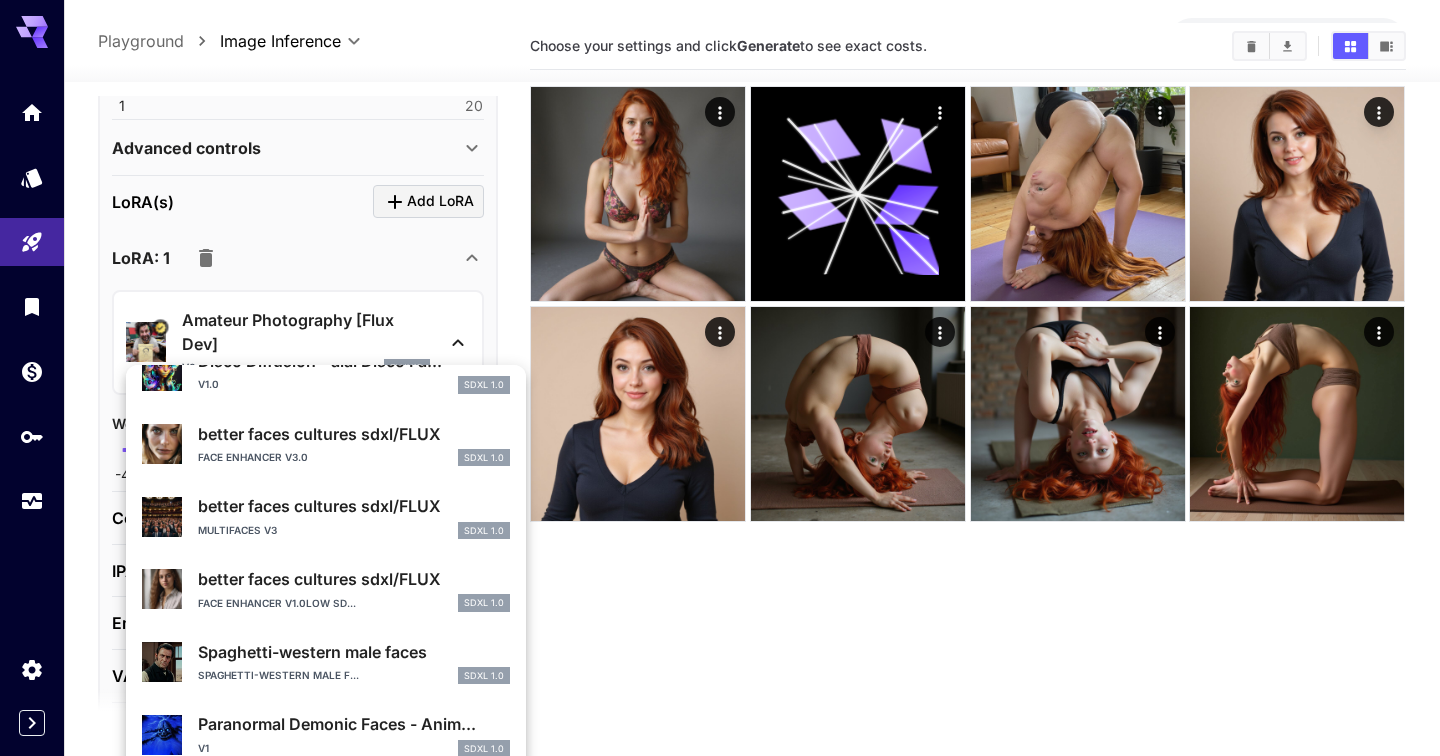 type on "****" 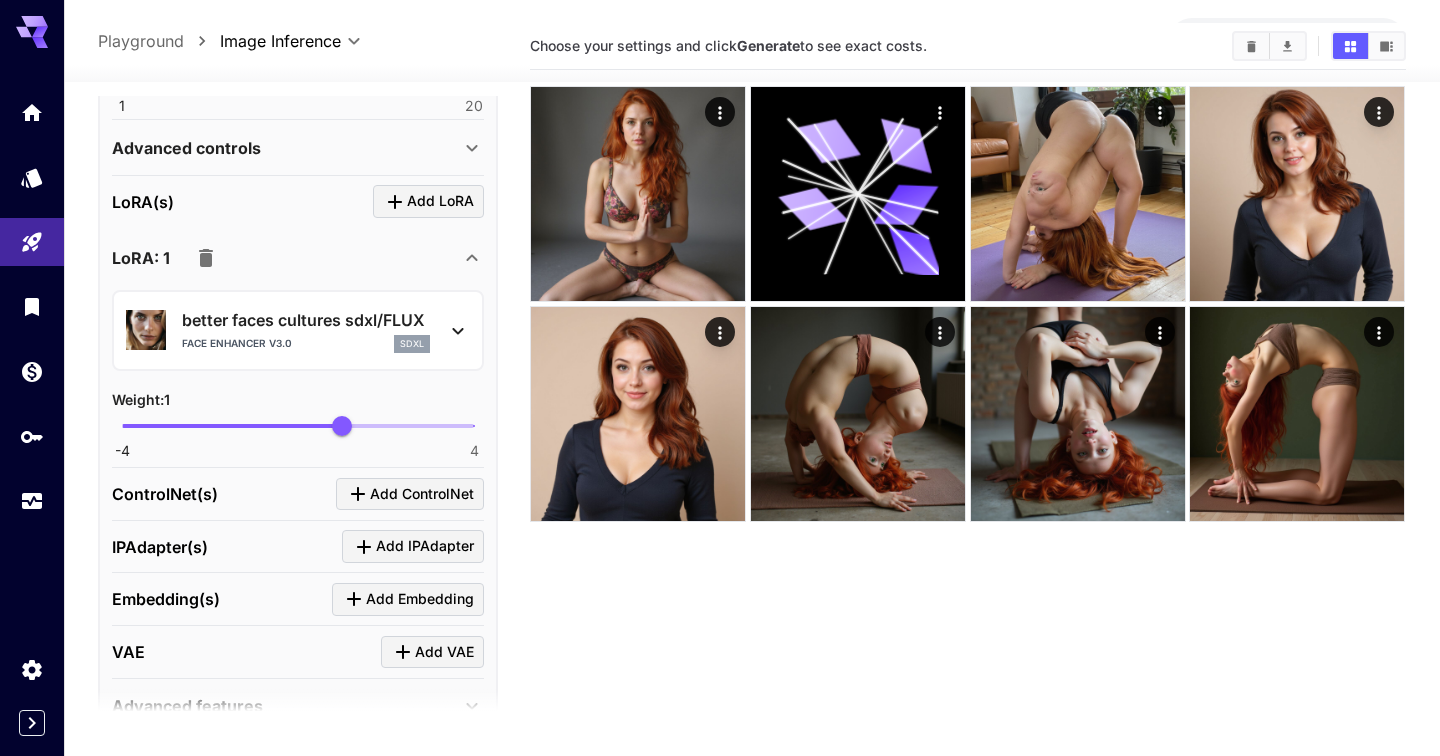 click on "LoRA: 1" at bounding box center (286, 258) 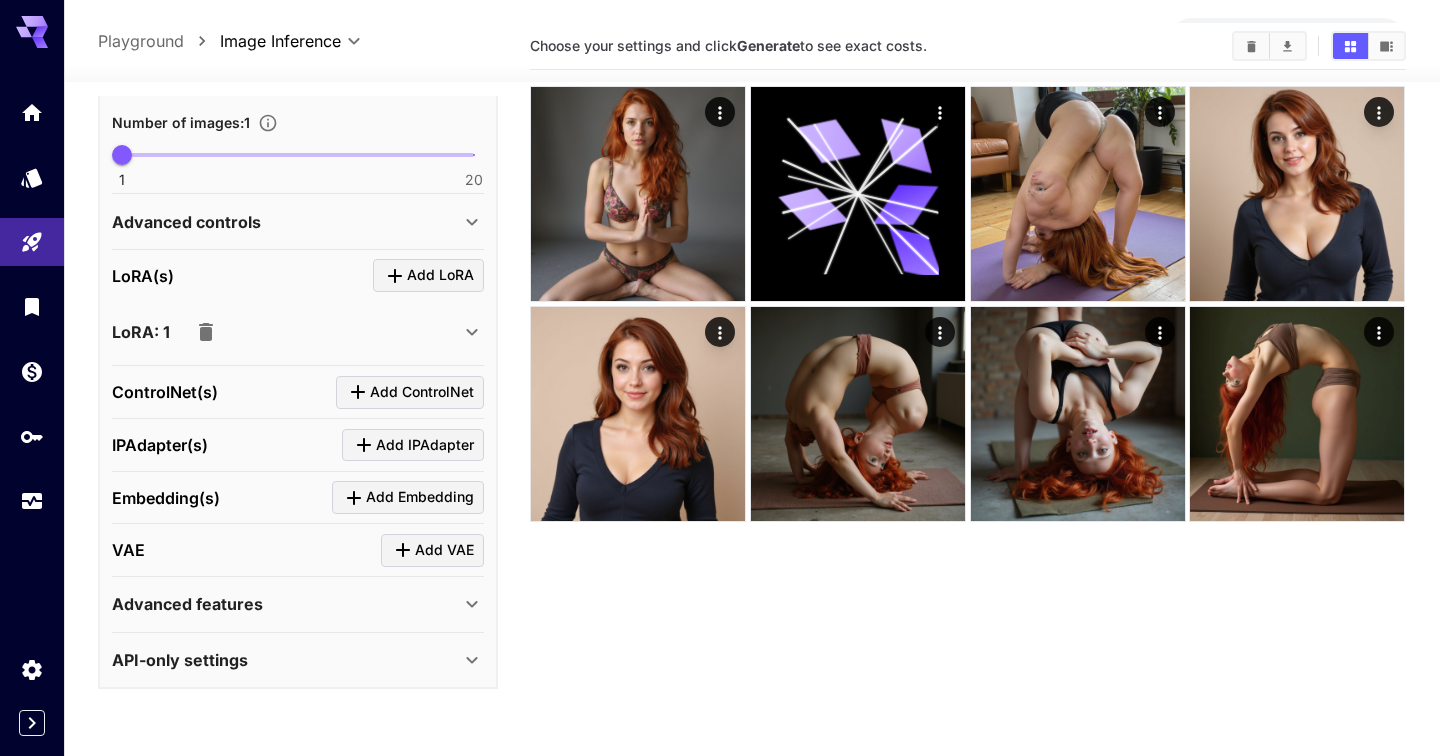 click on "LoRA: 1" at bounding box center (286, 332) 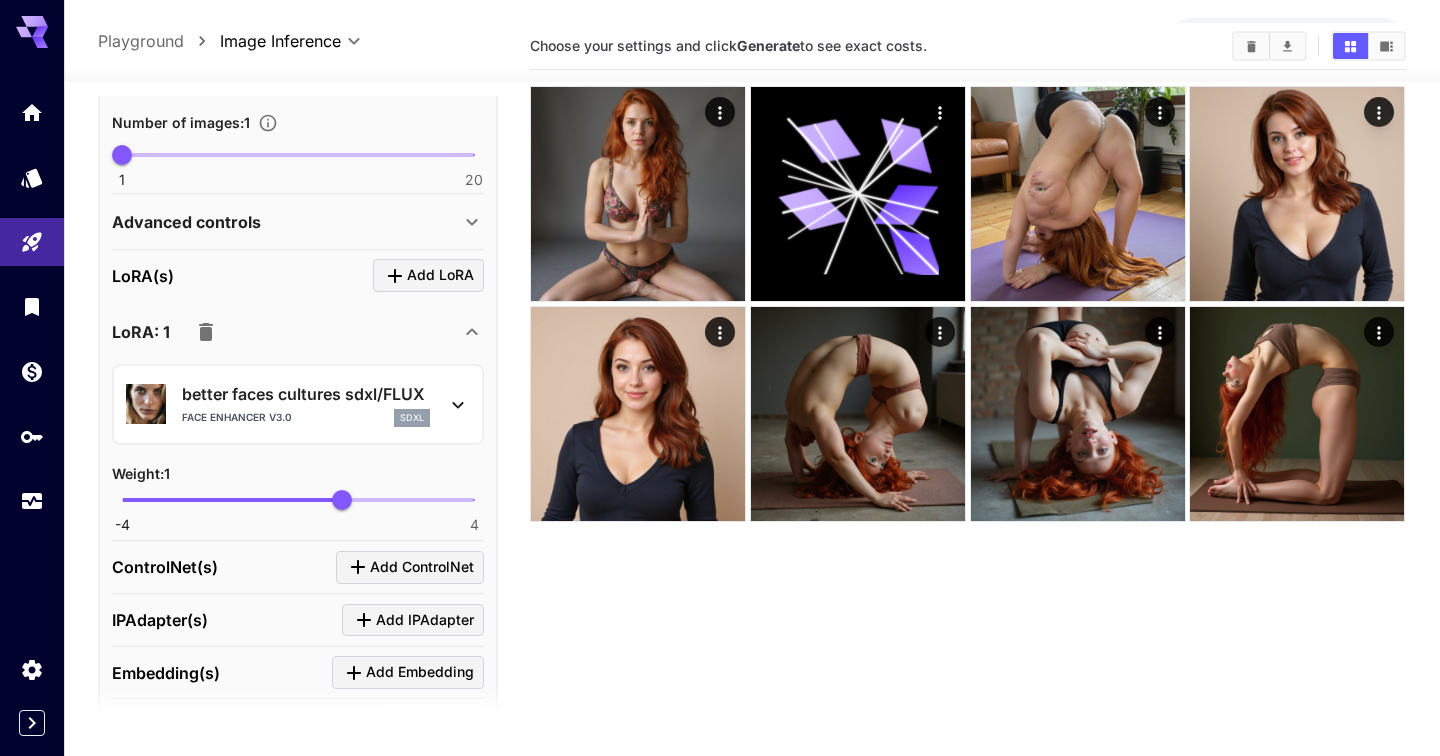 scroll, scrollTop: 714, scrollLeft: 0, axis: vertical 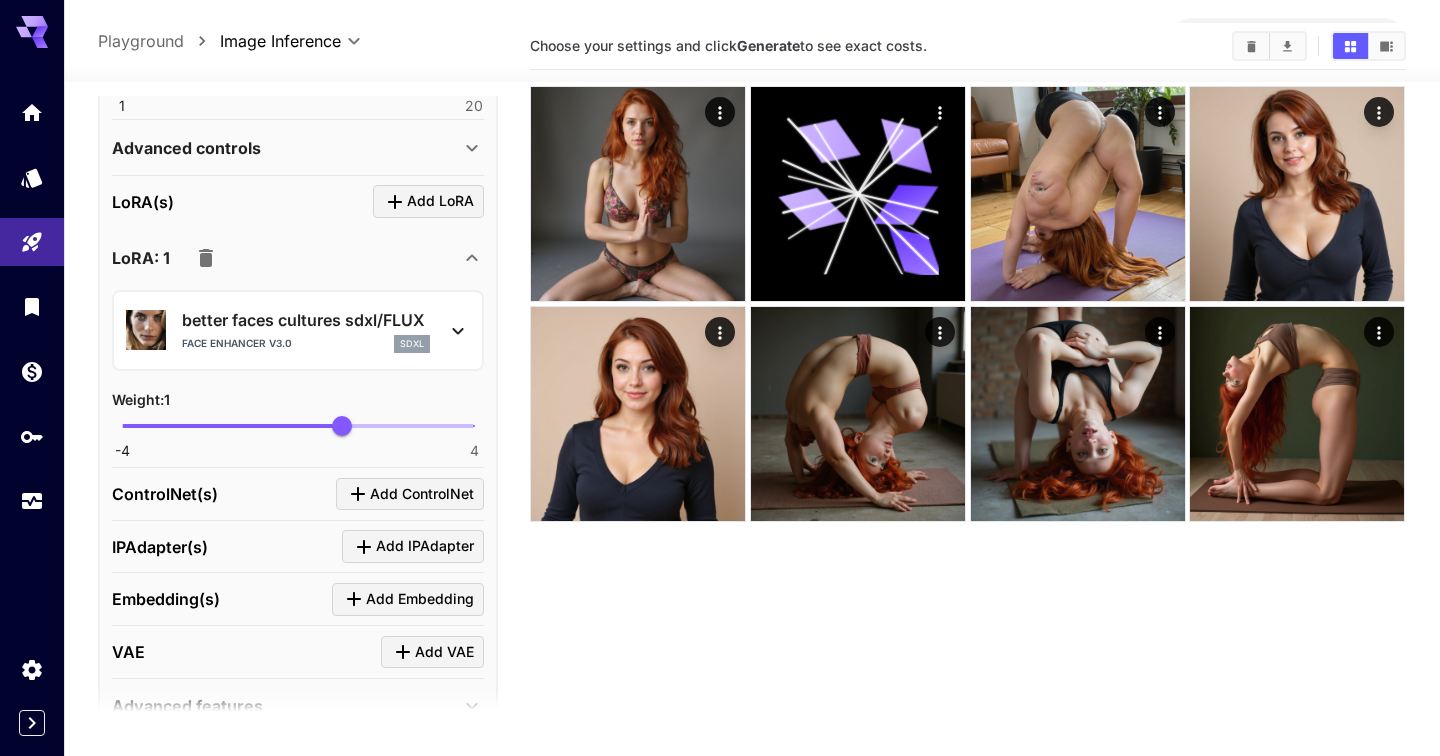 click on "better faces cultures sdxl/FLUX face enhancer v3.0 sdxl Weight :  1 -4 4 1" at bounding box center [298, 370] 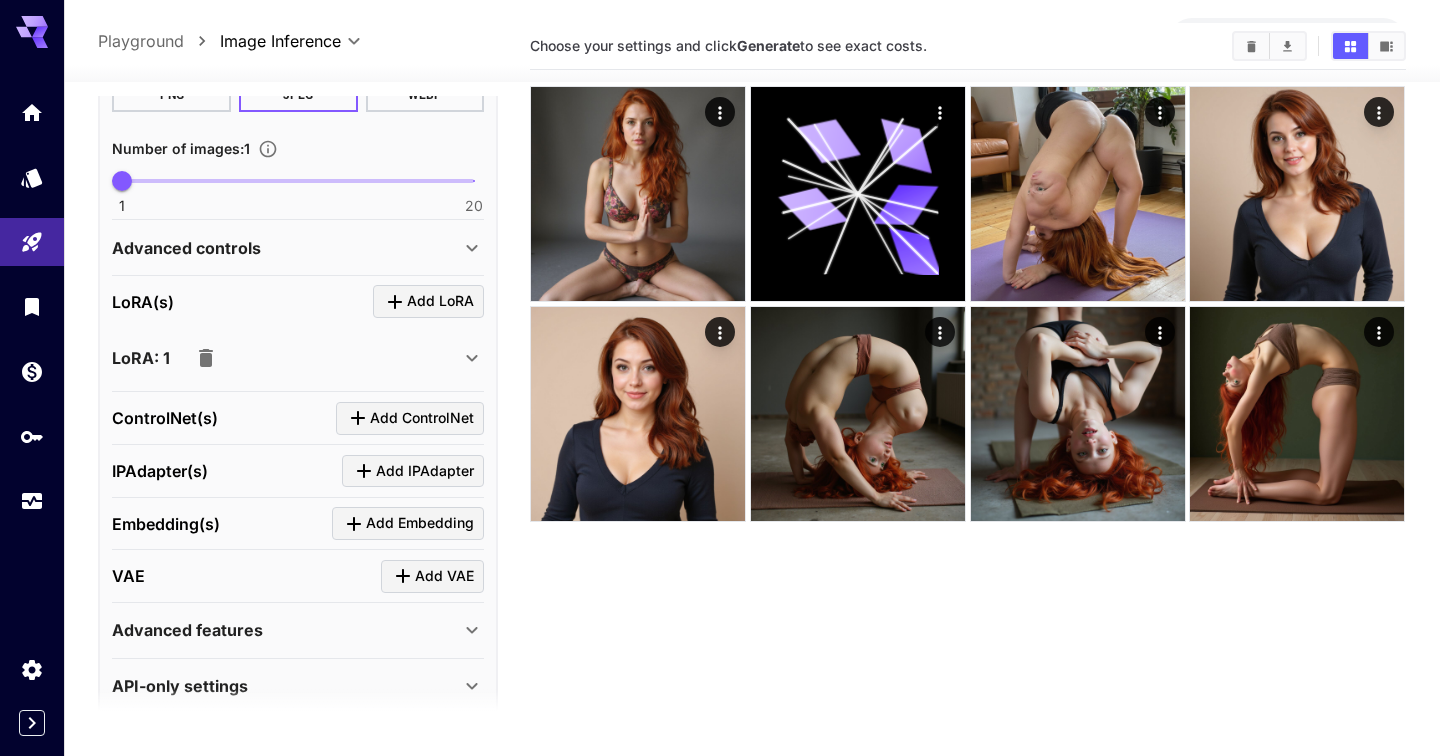 scroll, scrollTop: 640, scrollLeft: 0, axis: vertical 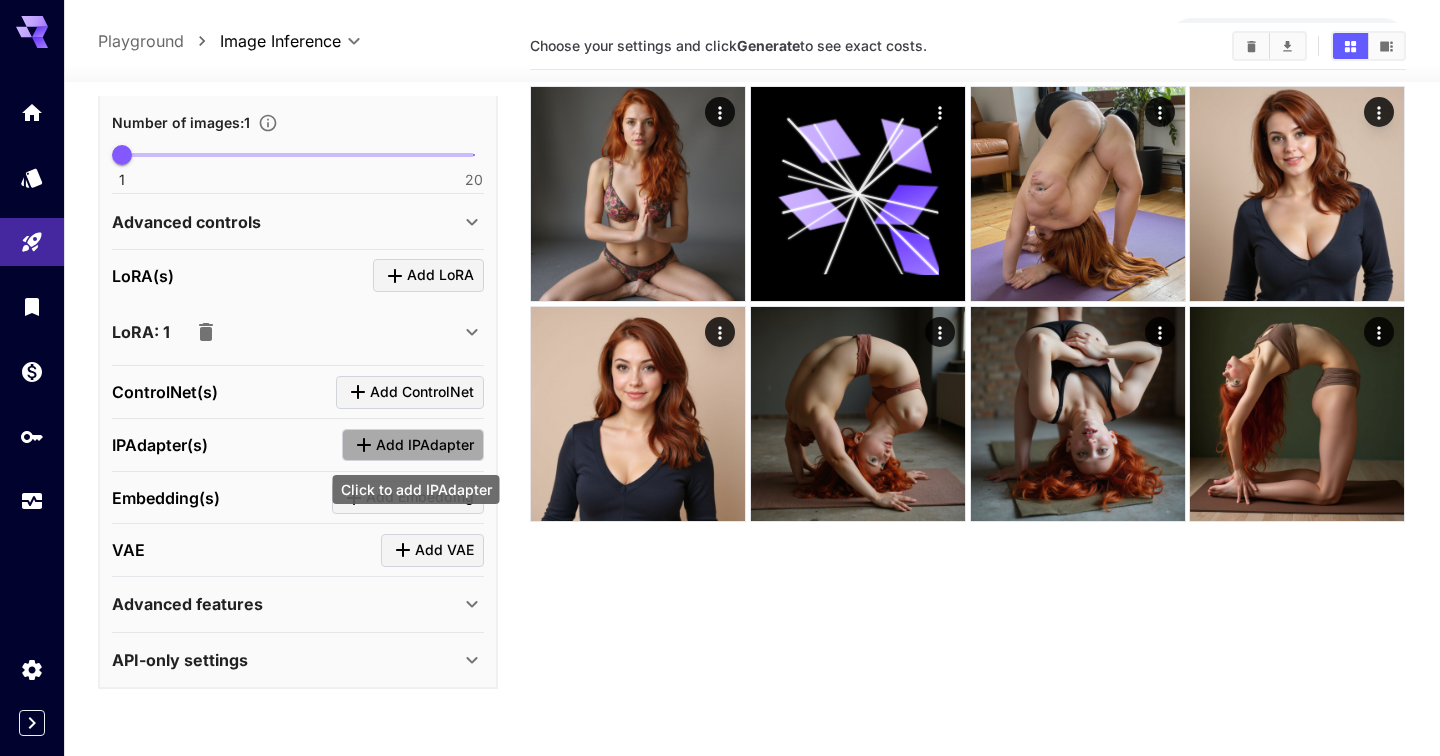 click on "Add IPAdapter" at bounding box center [425, 445] 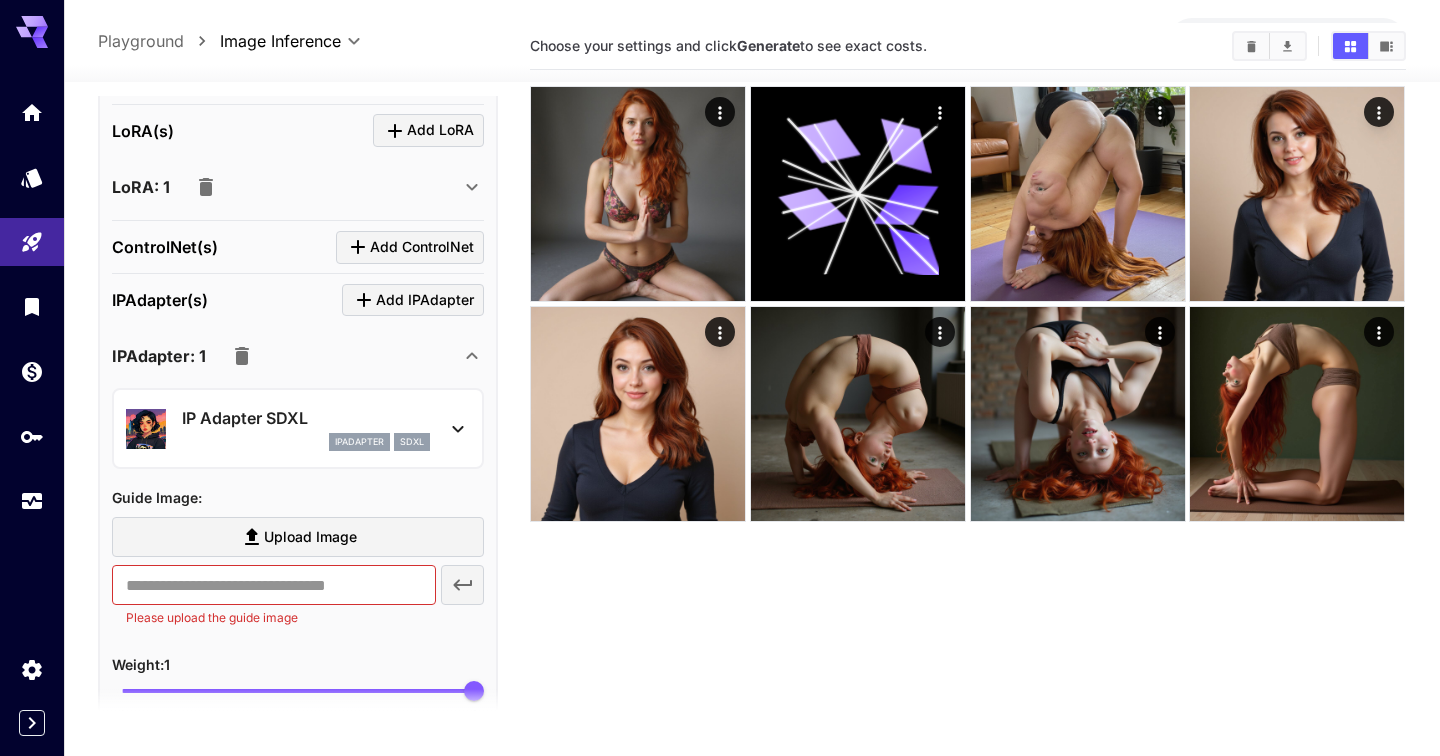 scroll, scrollTop: 819, scrollLeft: 0, axis: vertical 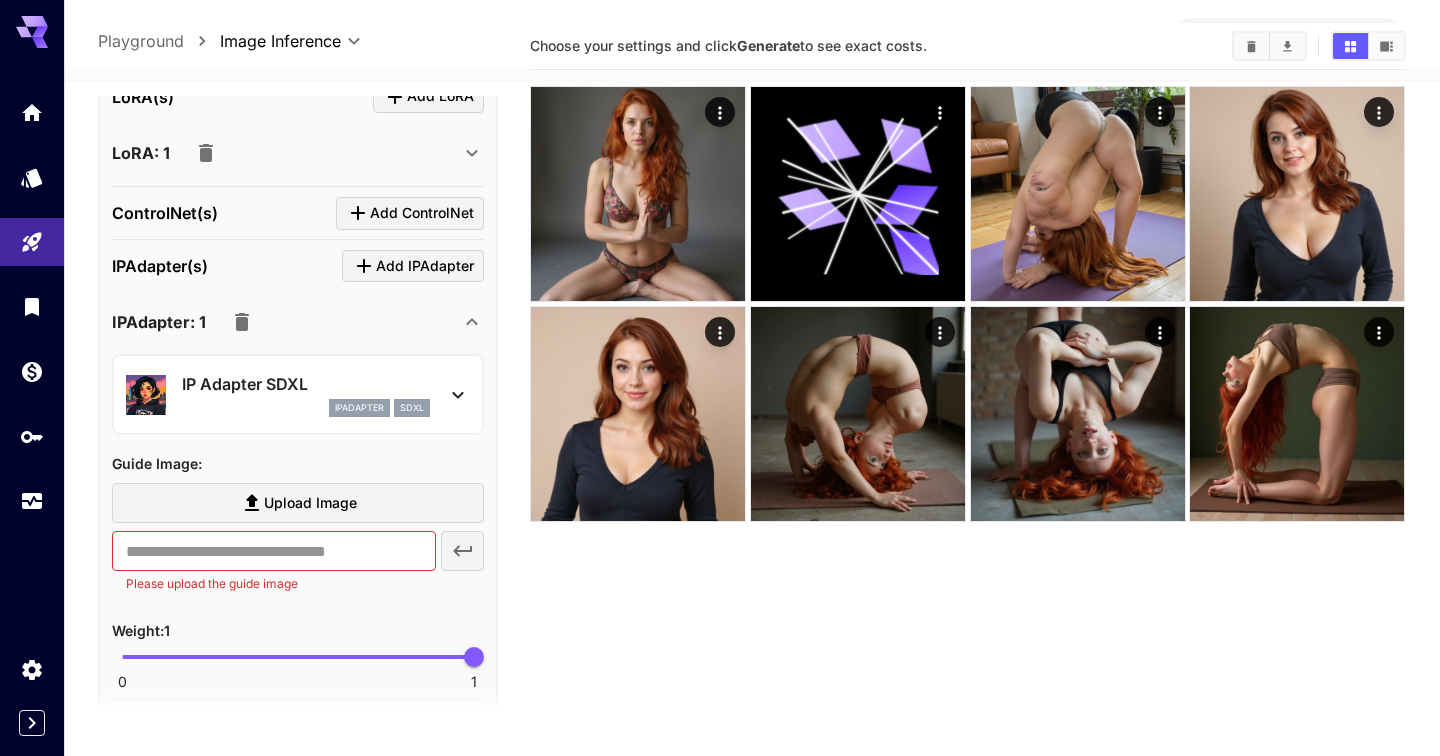 click on "ipAdapter sdxl" at bounding box center (306, 408) 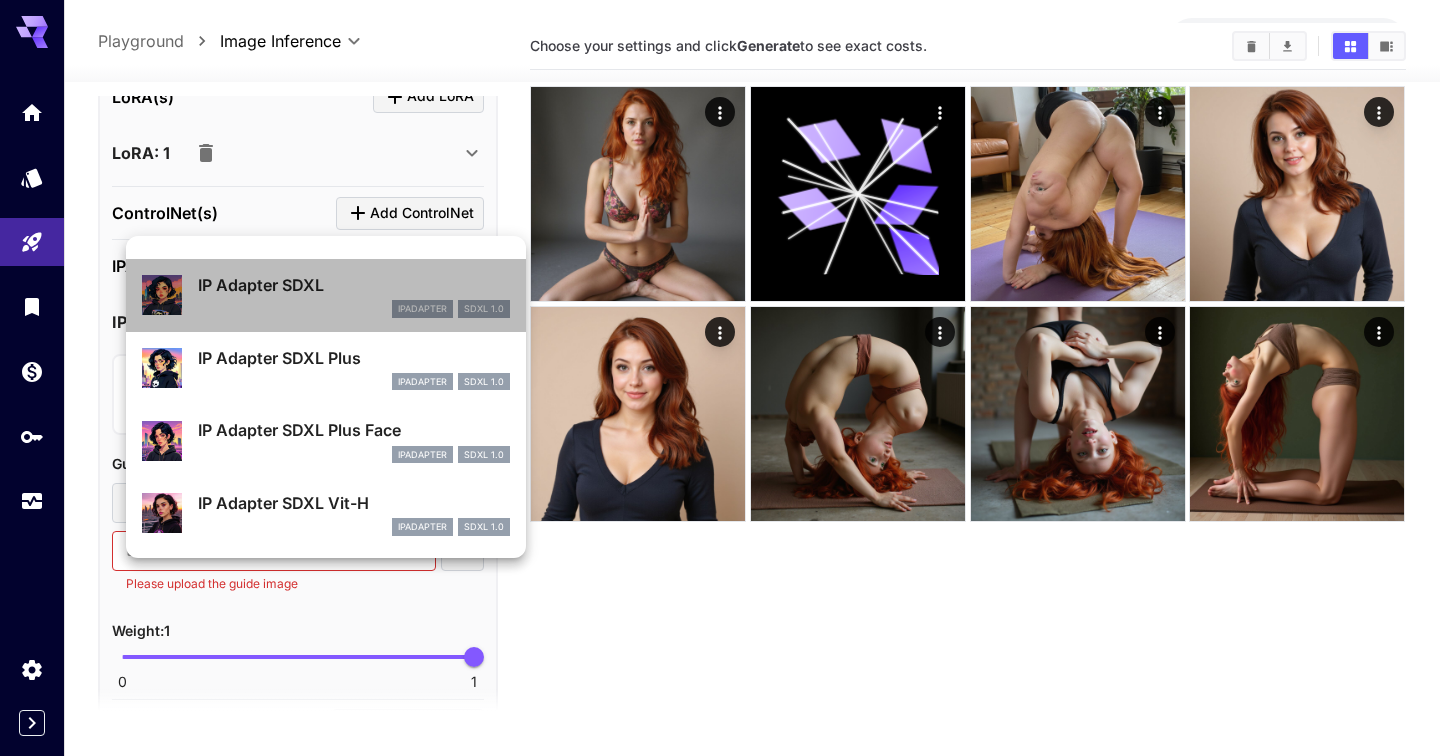 click on "ipAdapter SDXL 1.0" at bounding box center (354, 309) 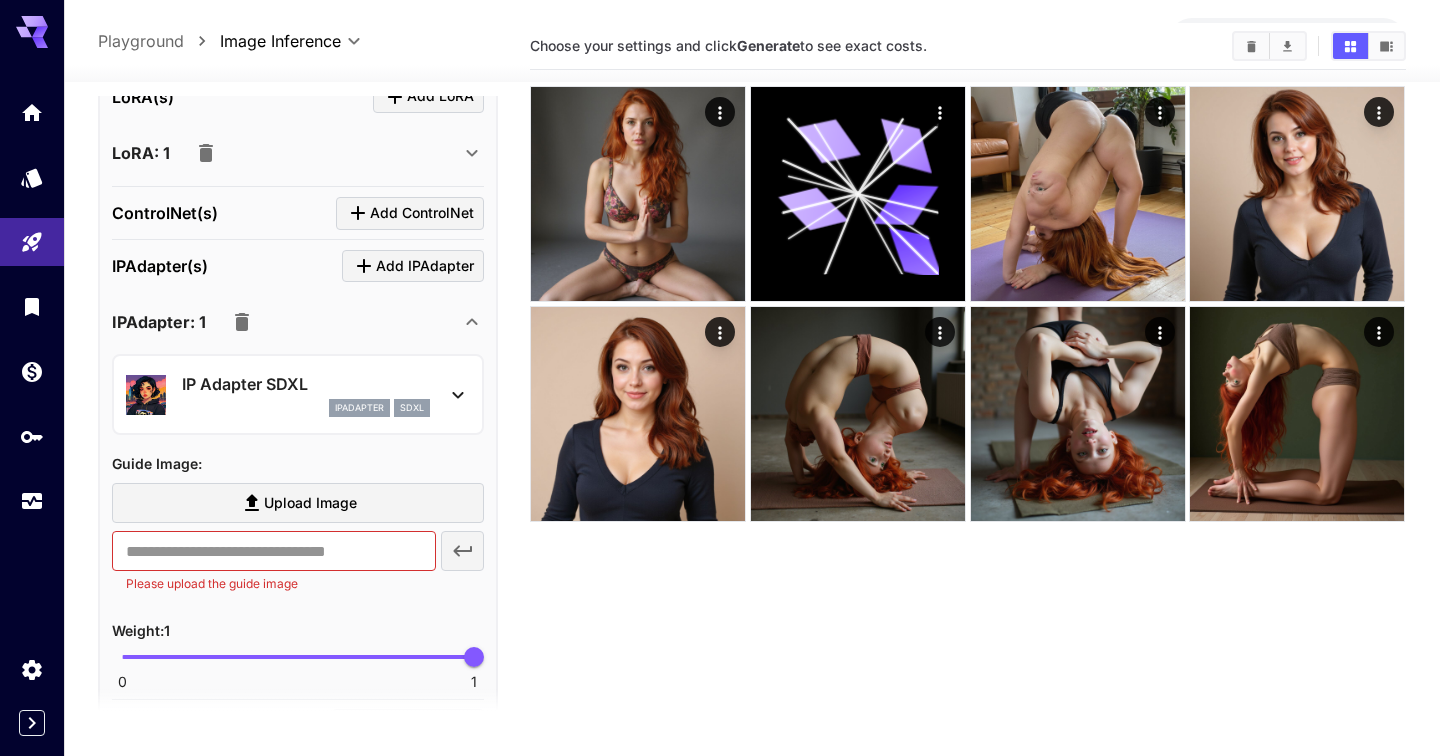 click 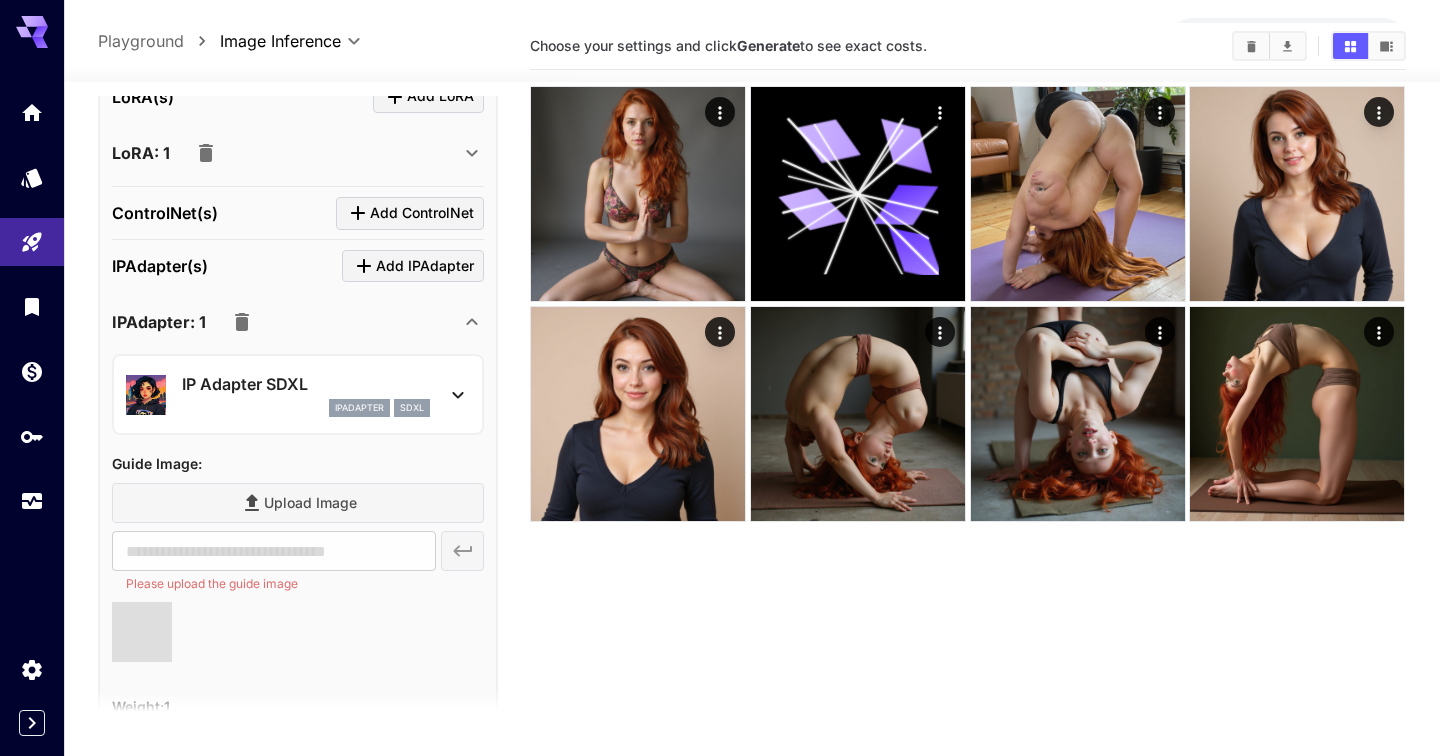 type on "**********" 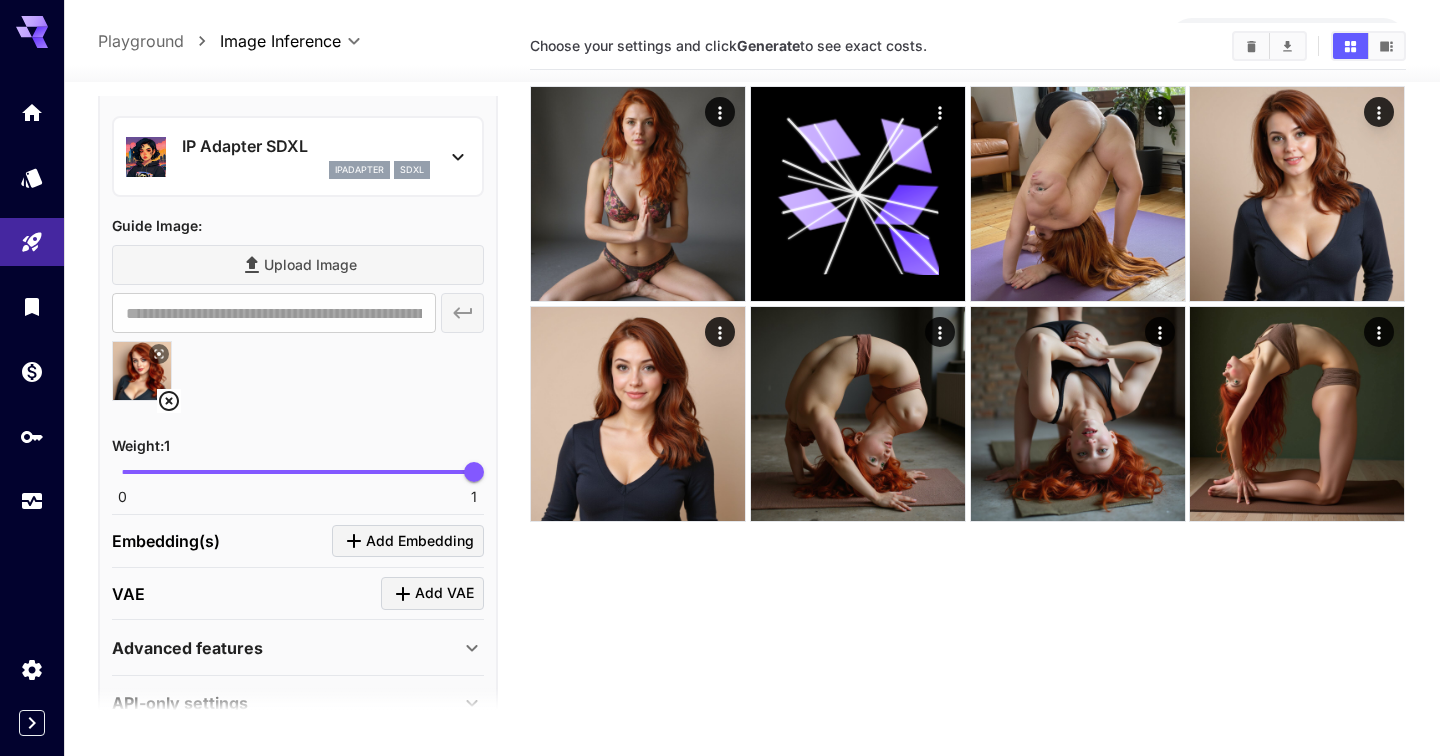 scroll, scrollTop: 1099, scrollLeft: 0, axis: vertical 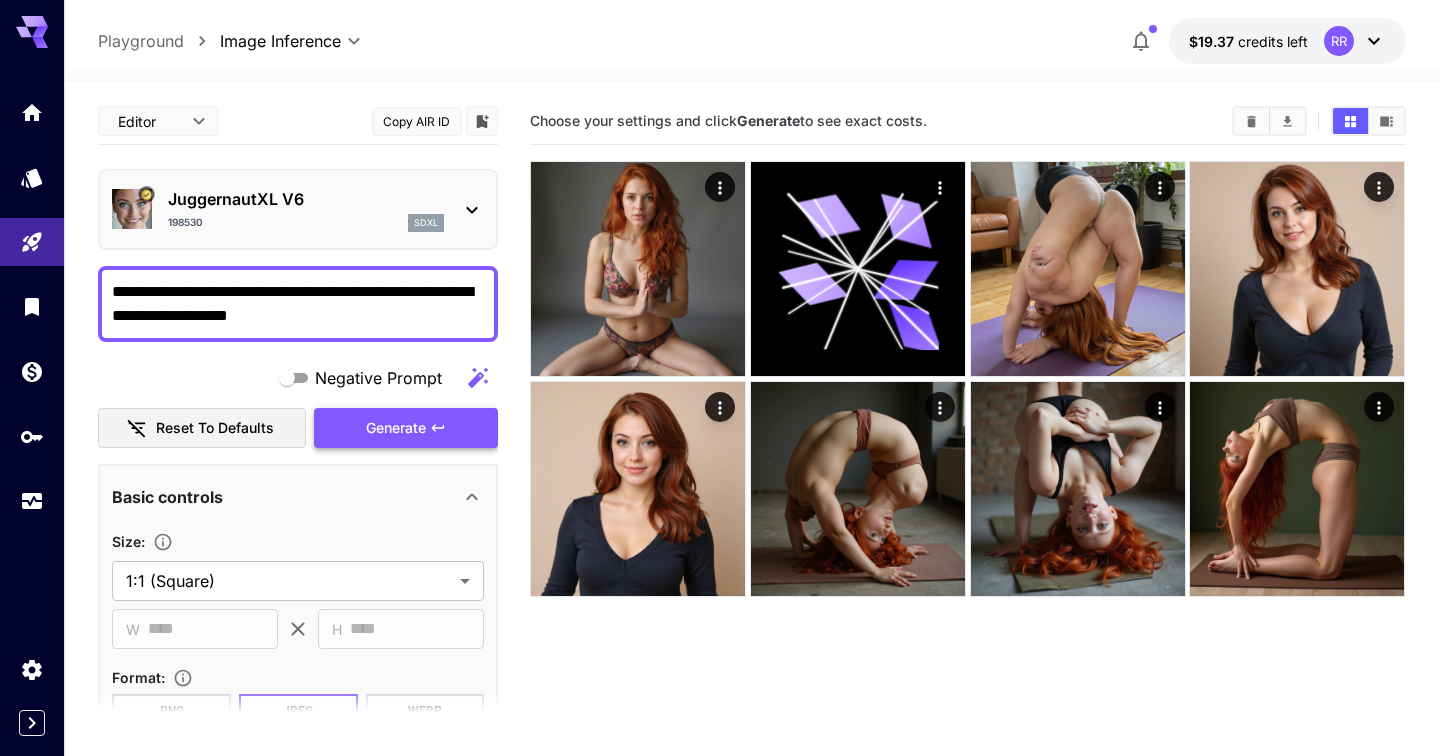 click on "Generate" at bounding box center (406, 428) 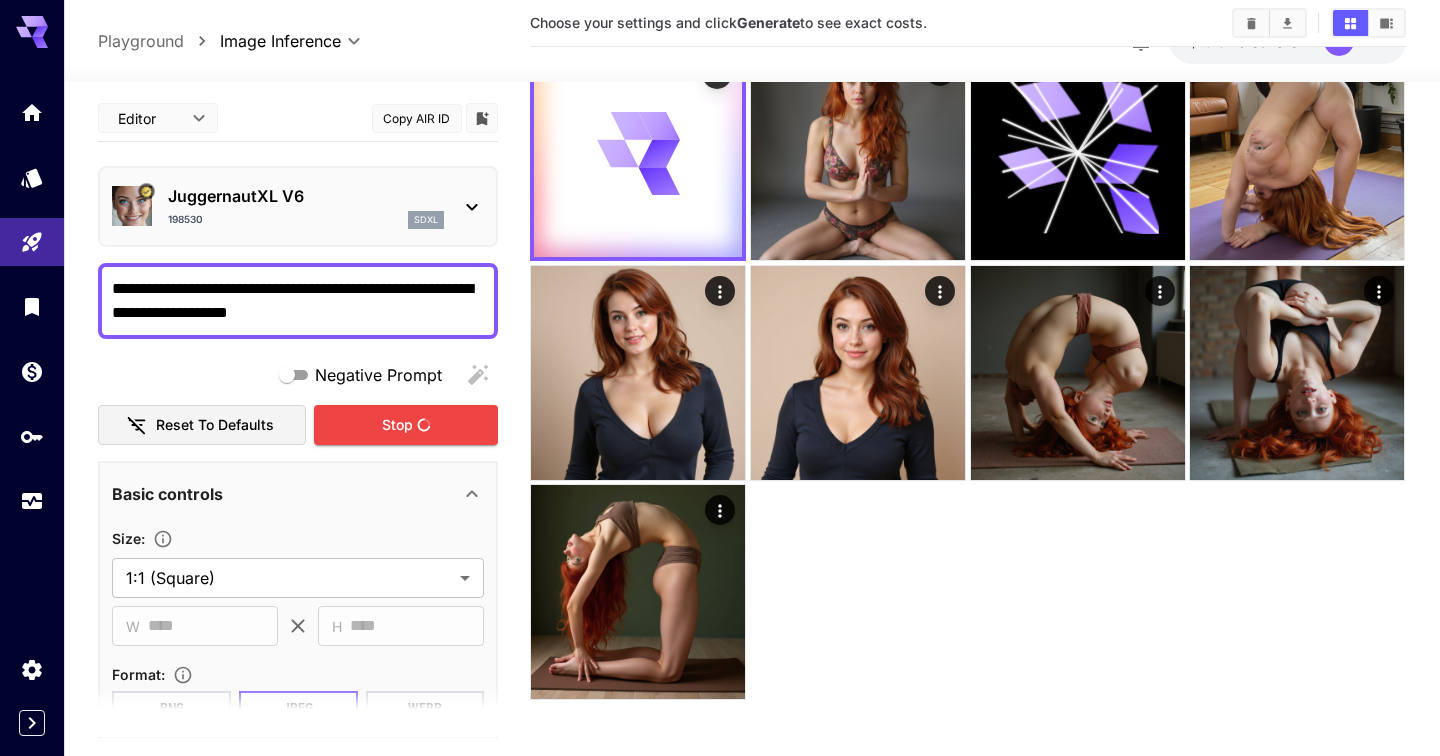 scroll, scrollTop: 123, scrollLeft: 0, axis: vertical 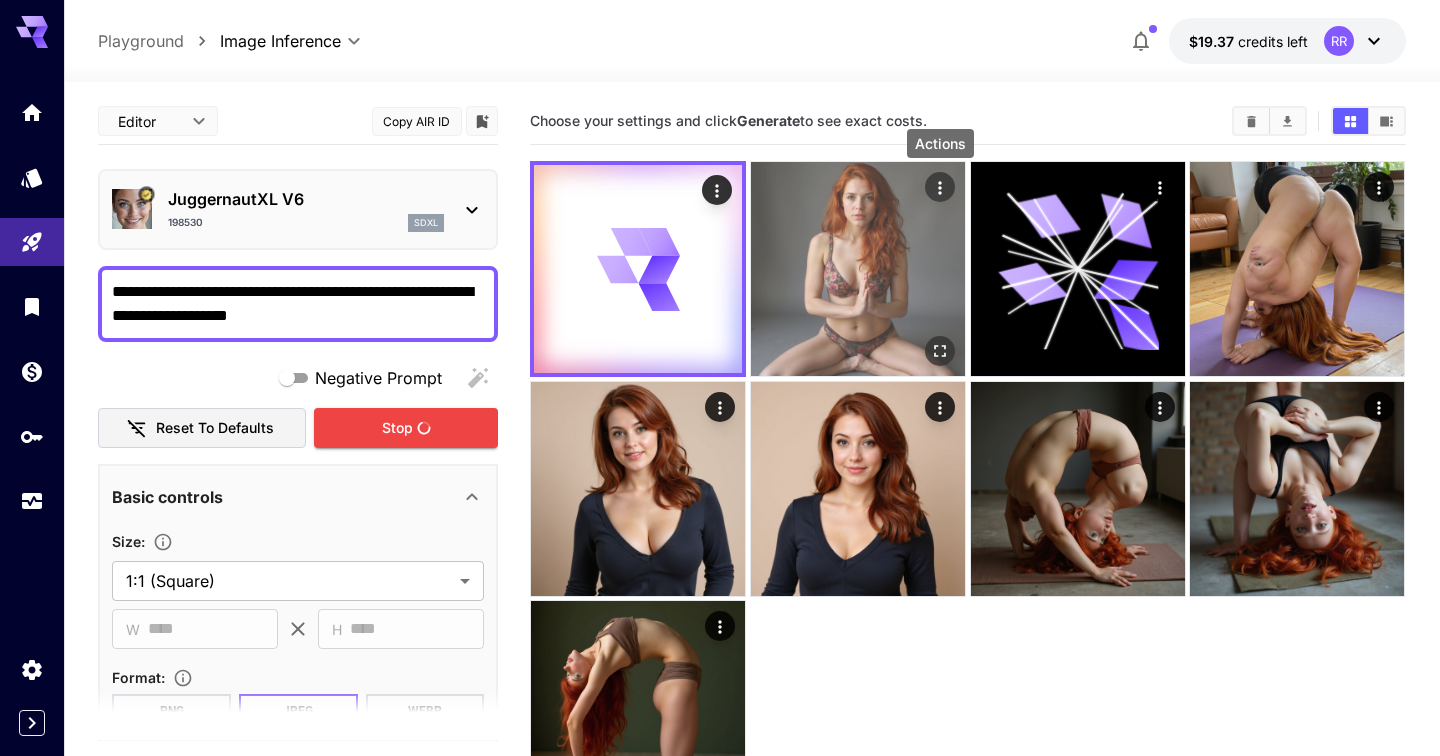 click at bounding box center [940, 187] 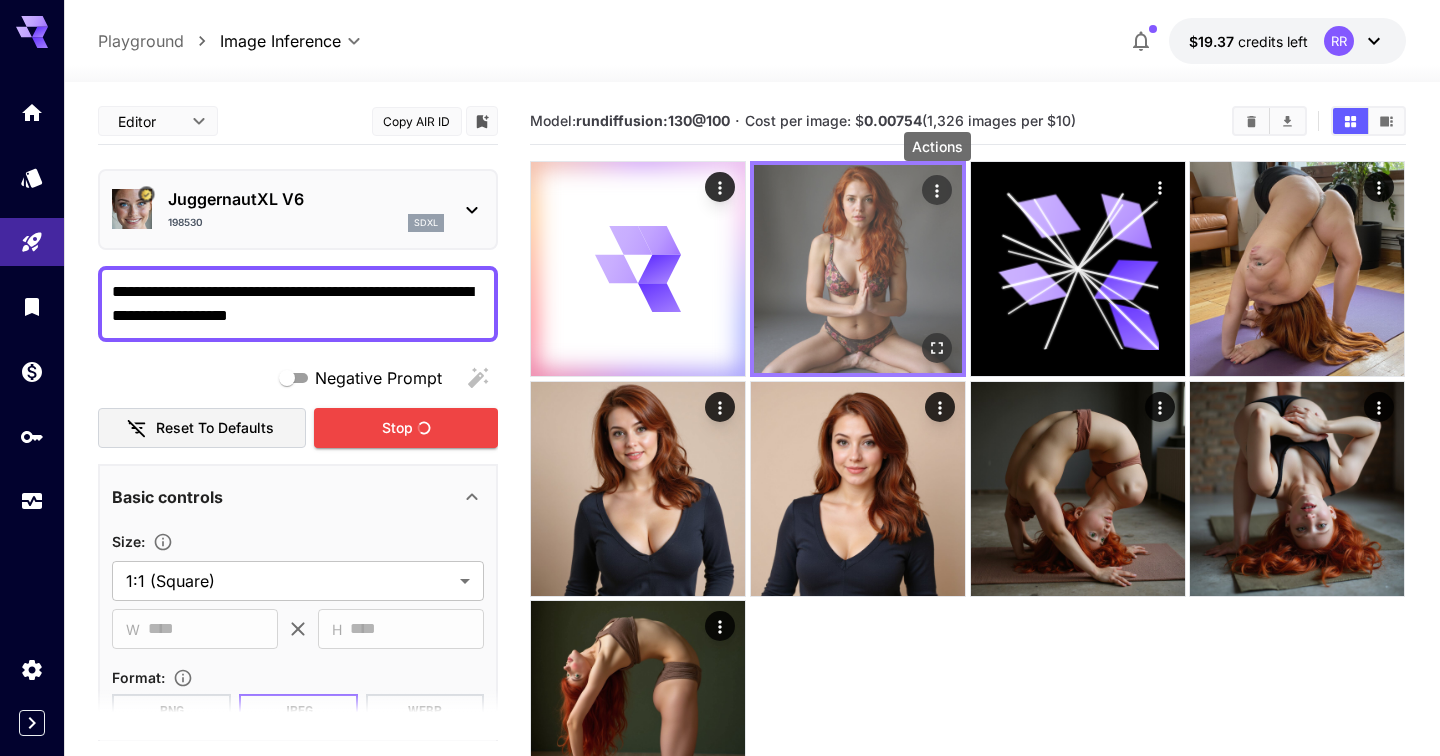 click 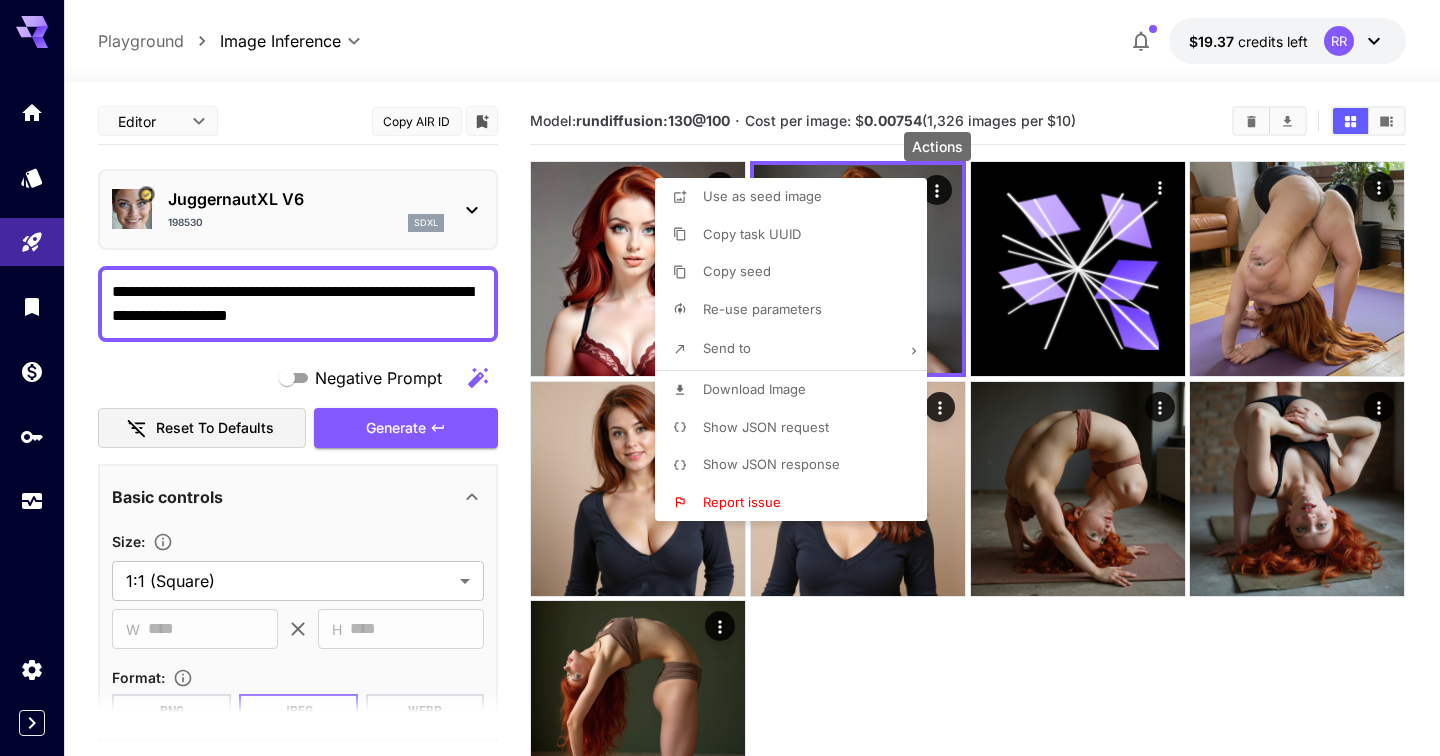 click at bounding box center (720, 378) 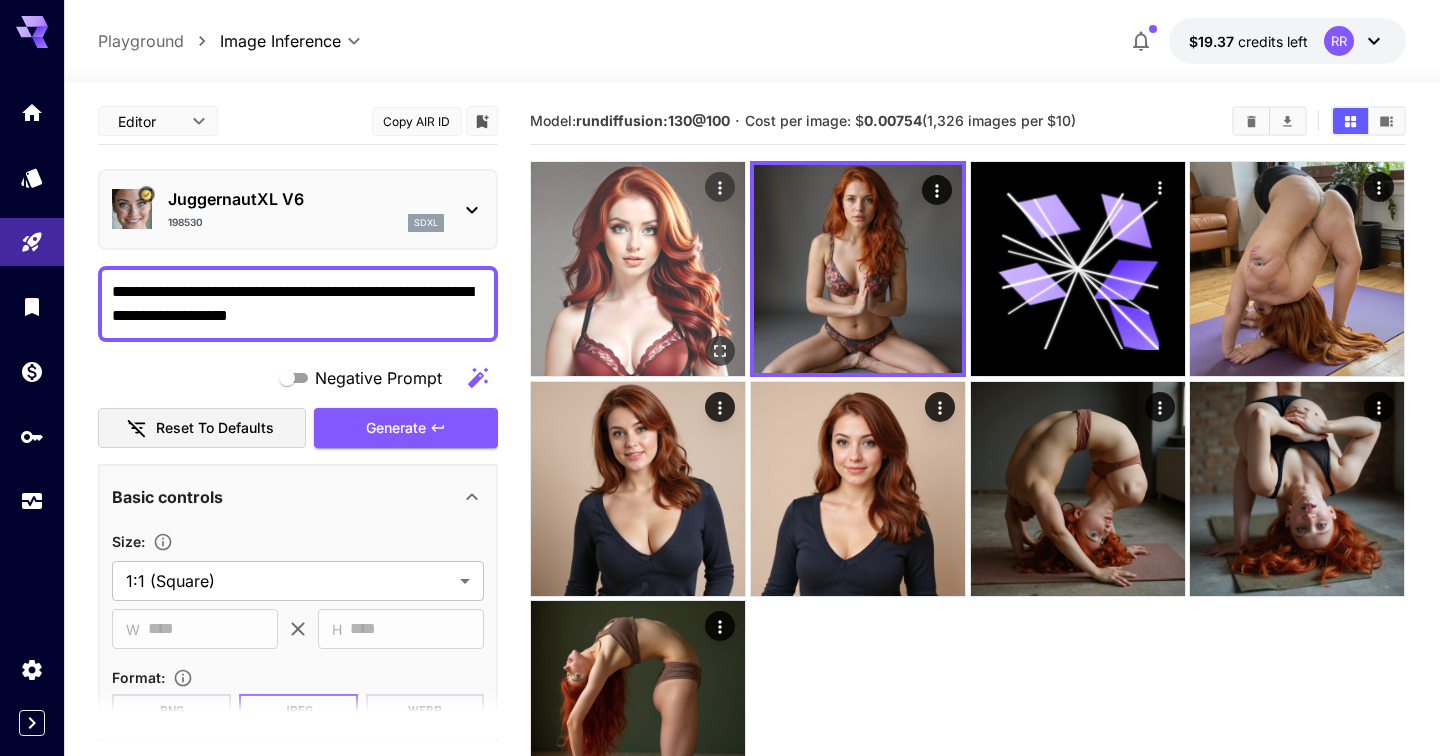 click at bounding box center (638, 269) 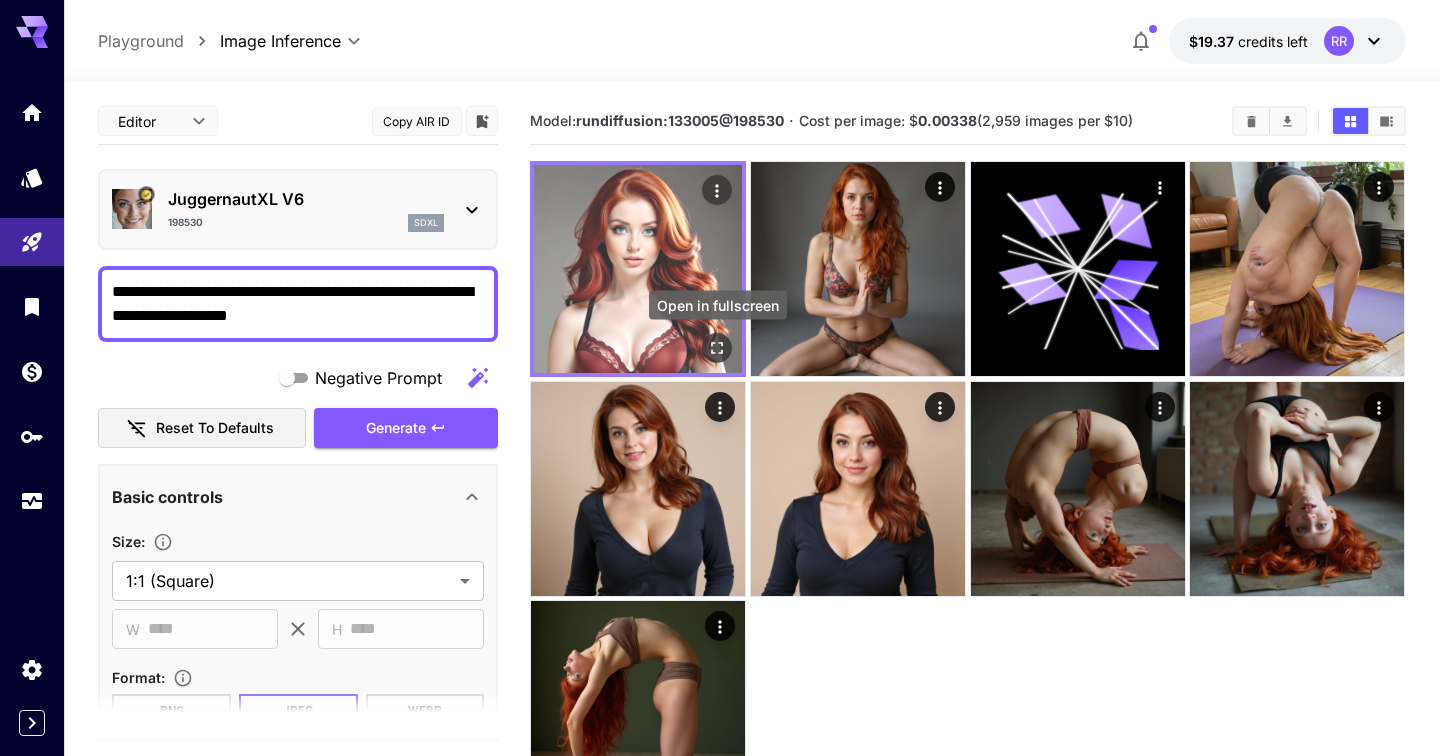 click at bounding box center (718, 348) 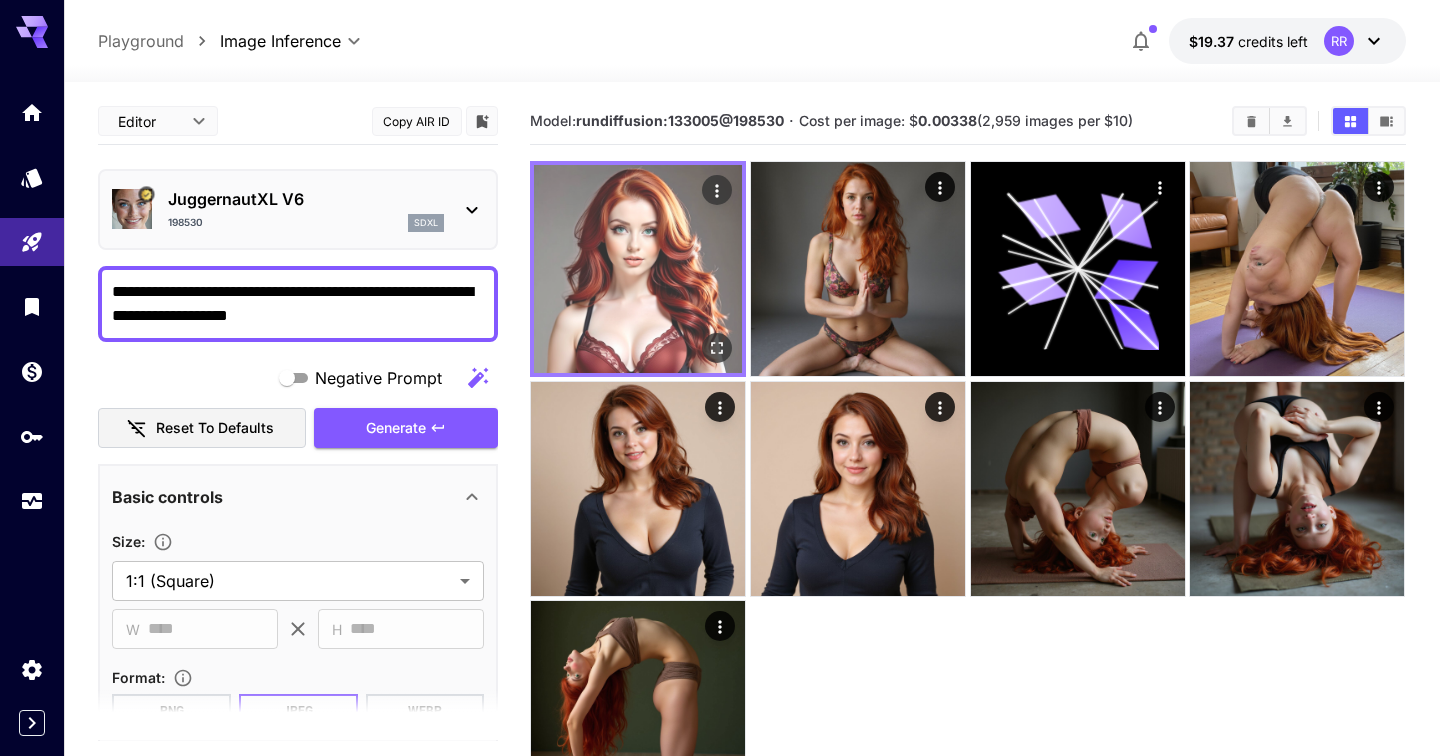 scroll, scrollTop: 158, scrollLeft: 0, axis: vertical 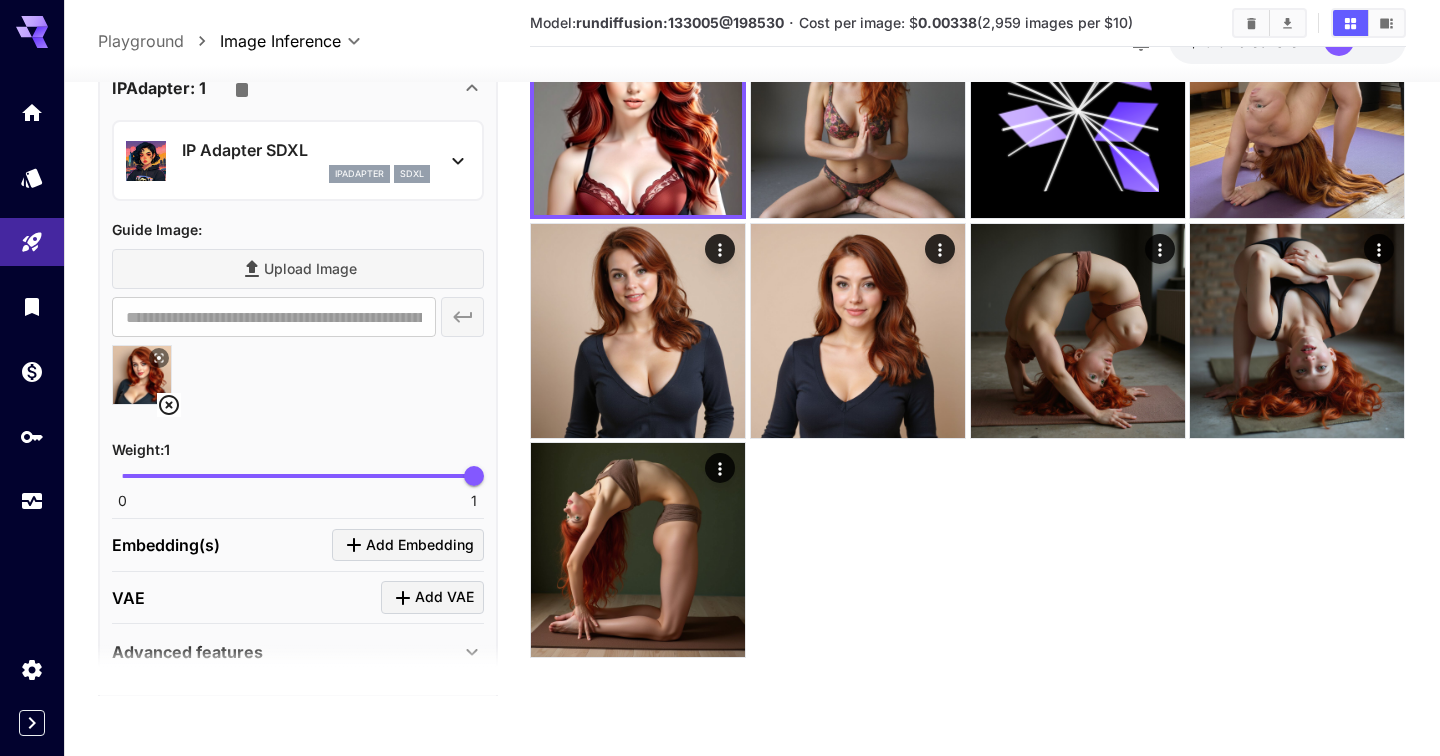 click on "ipAdapter sdxl" at bounding box center (306, 175) 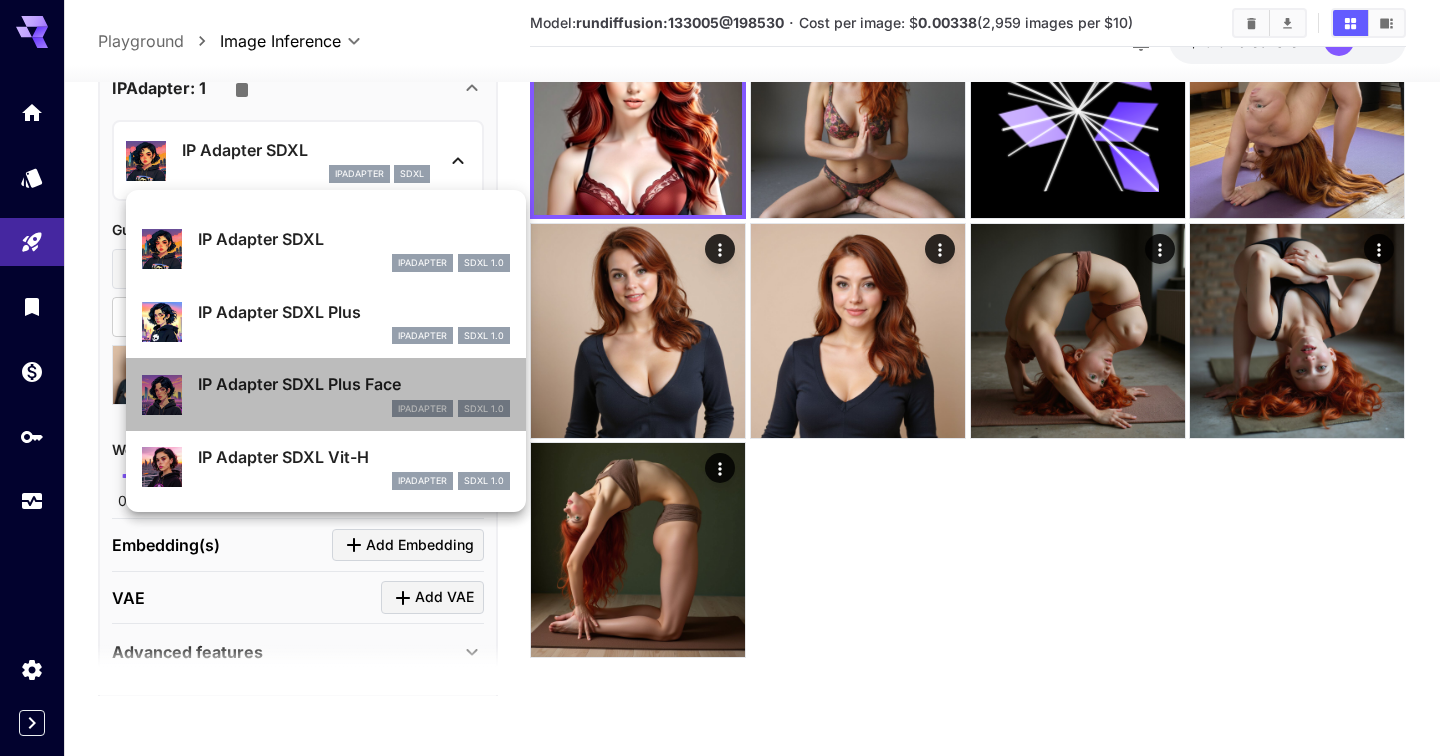 click on "IP Adapter SDXL Plus Face ipAdapter SDXL 1.0" at bounding box center (354, 394) 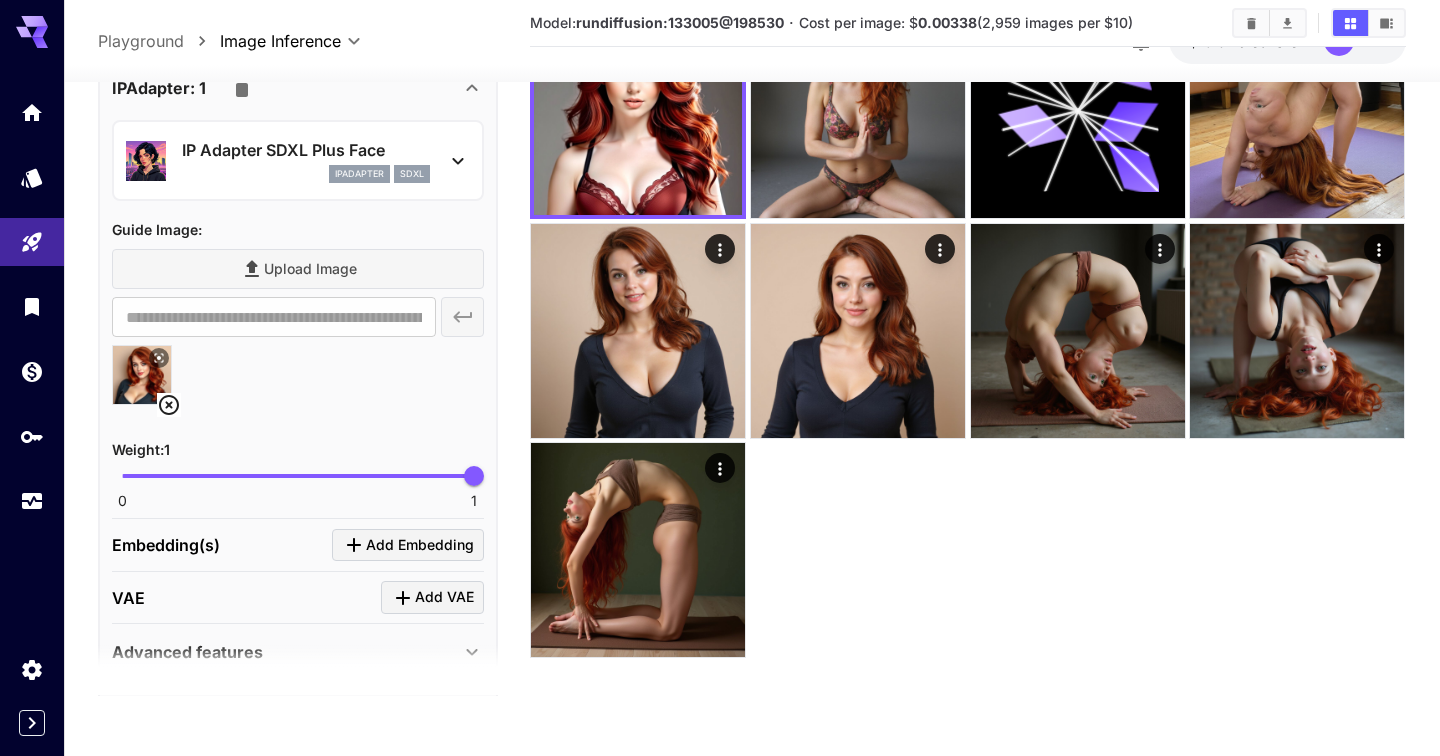 type on "****" 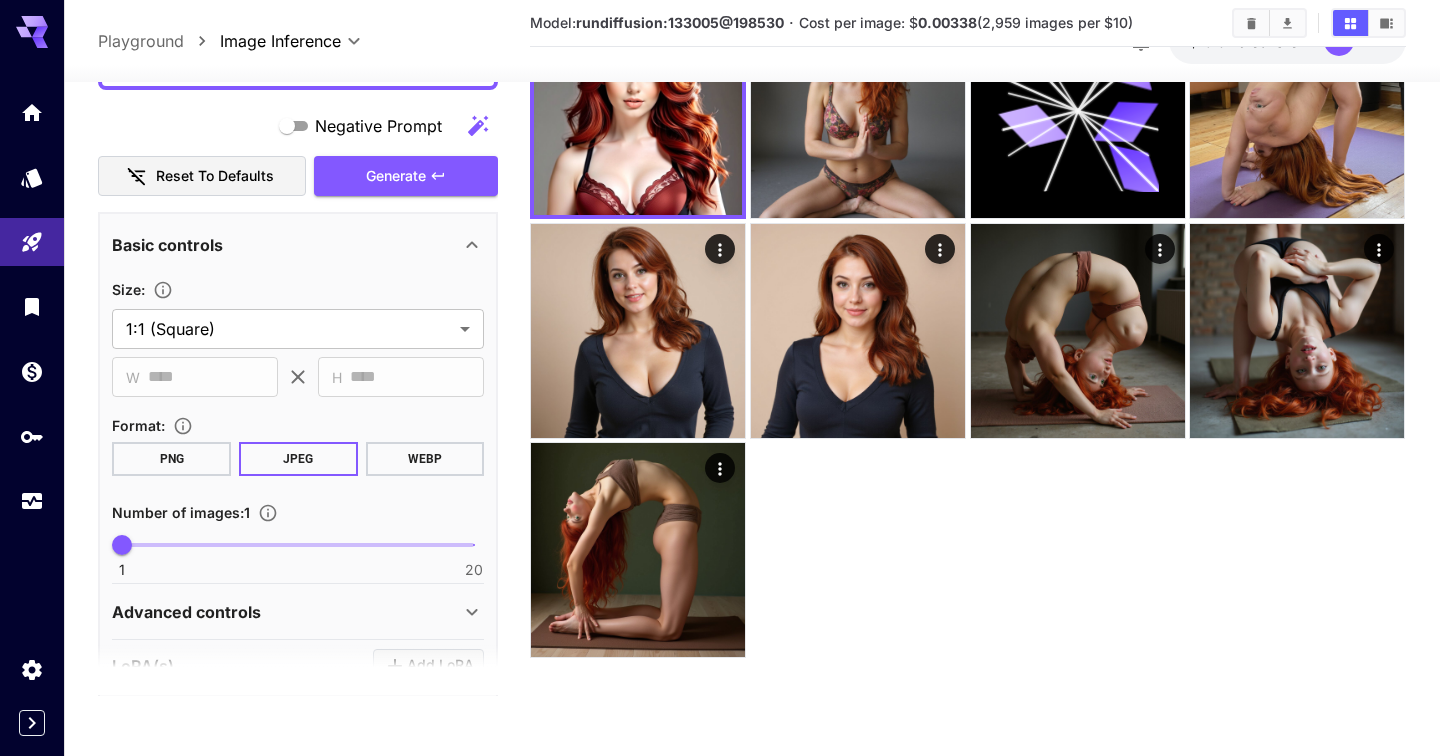 scroll, scrollTop: 0, scrollLeft: 0, axis: both 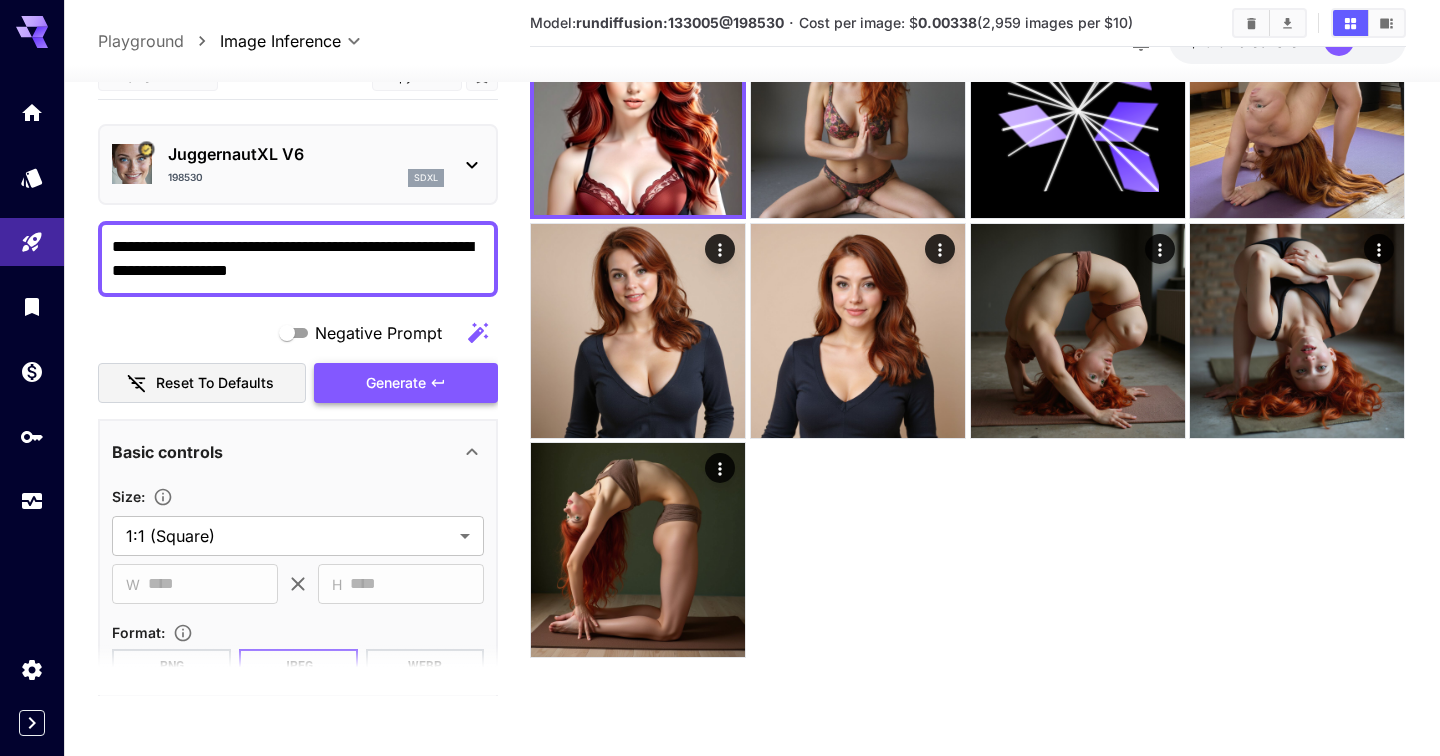 click on "Generate" at bounding box center [406, 383] 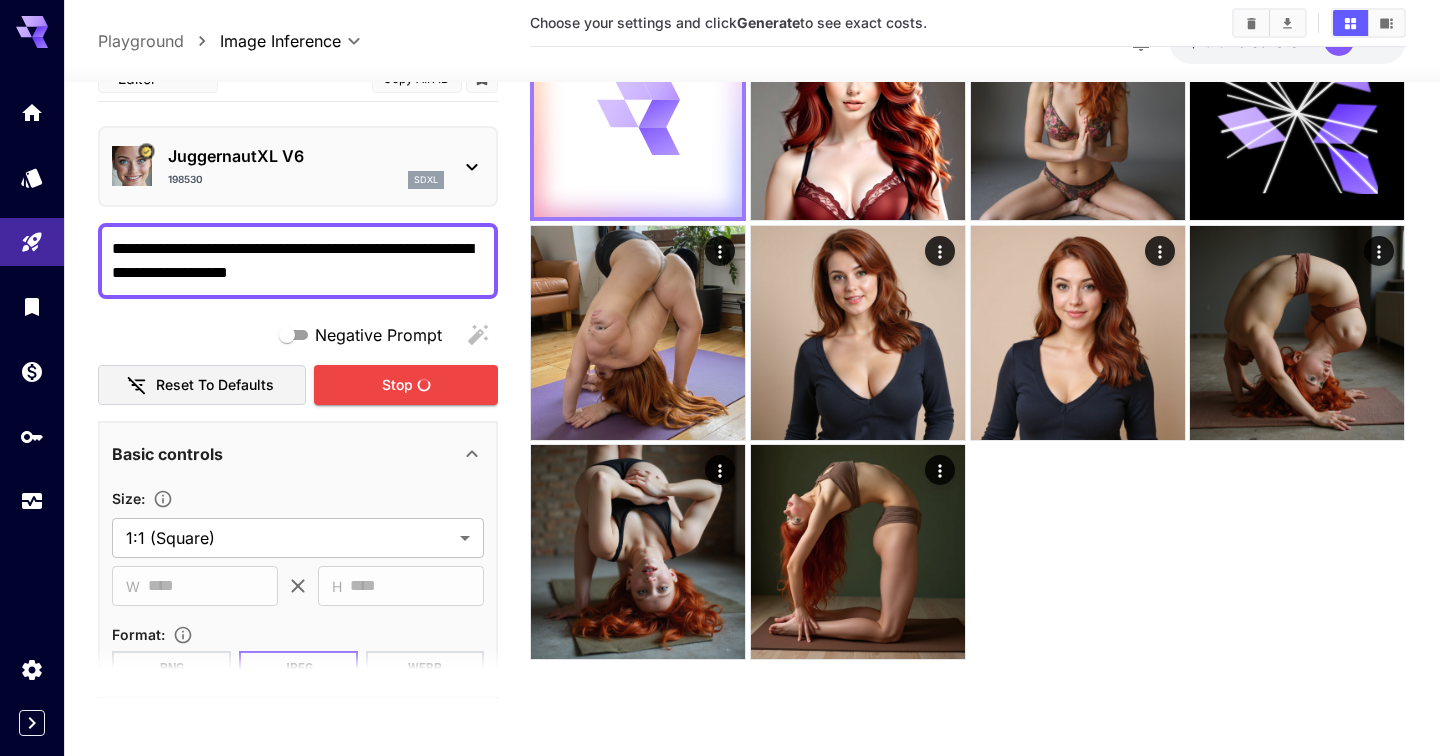 scroll, scrollTop: 0, scrollLeft: 0, axis: both 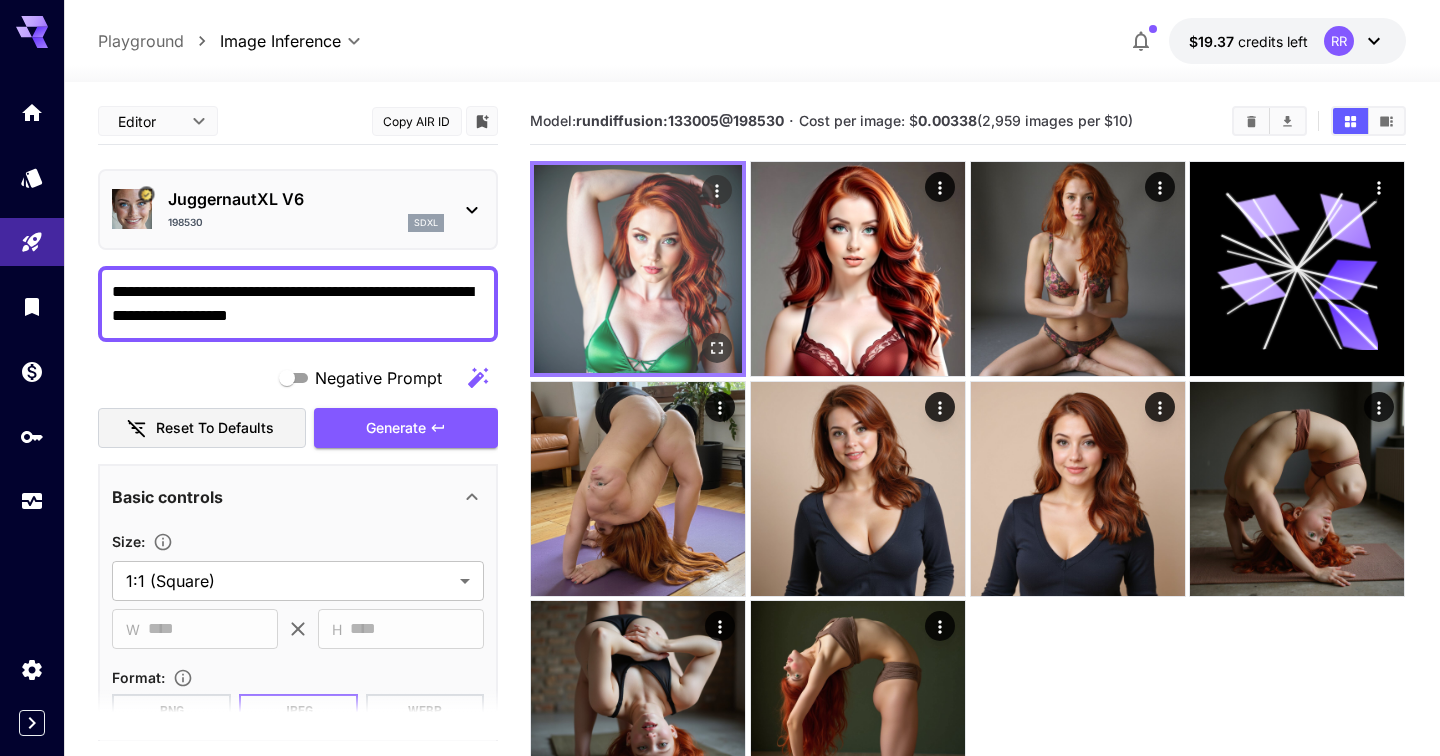 click at bounding box center [638, 269] 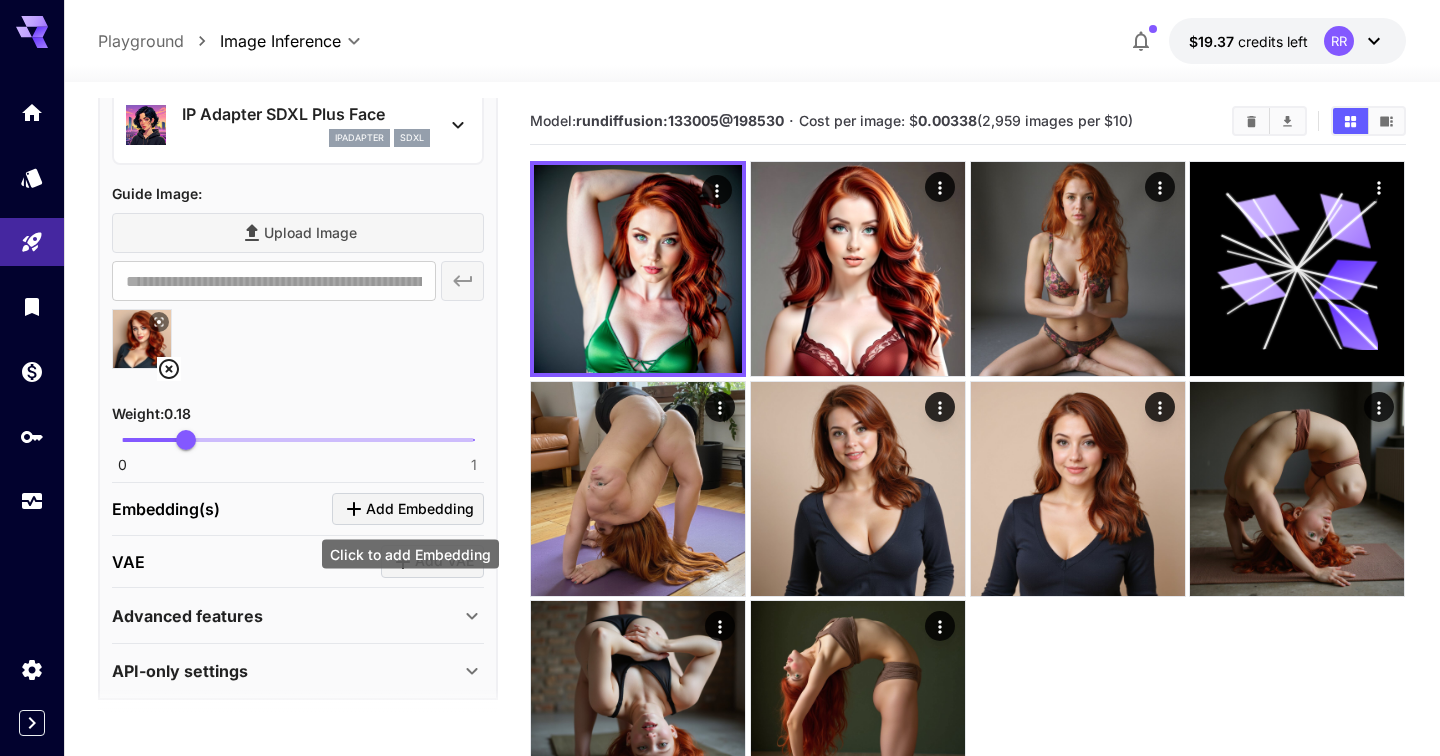 scroll, scrollTop: 1089, scrollLeft: 0, axis: vertical 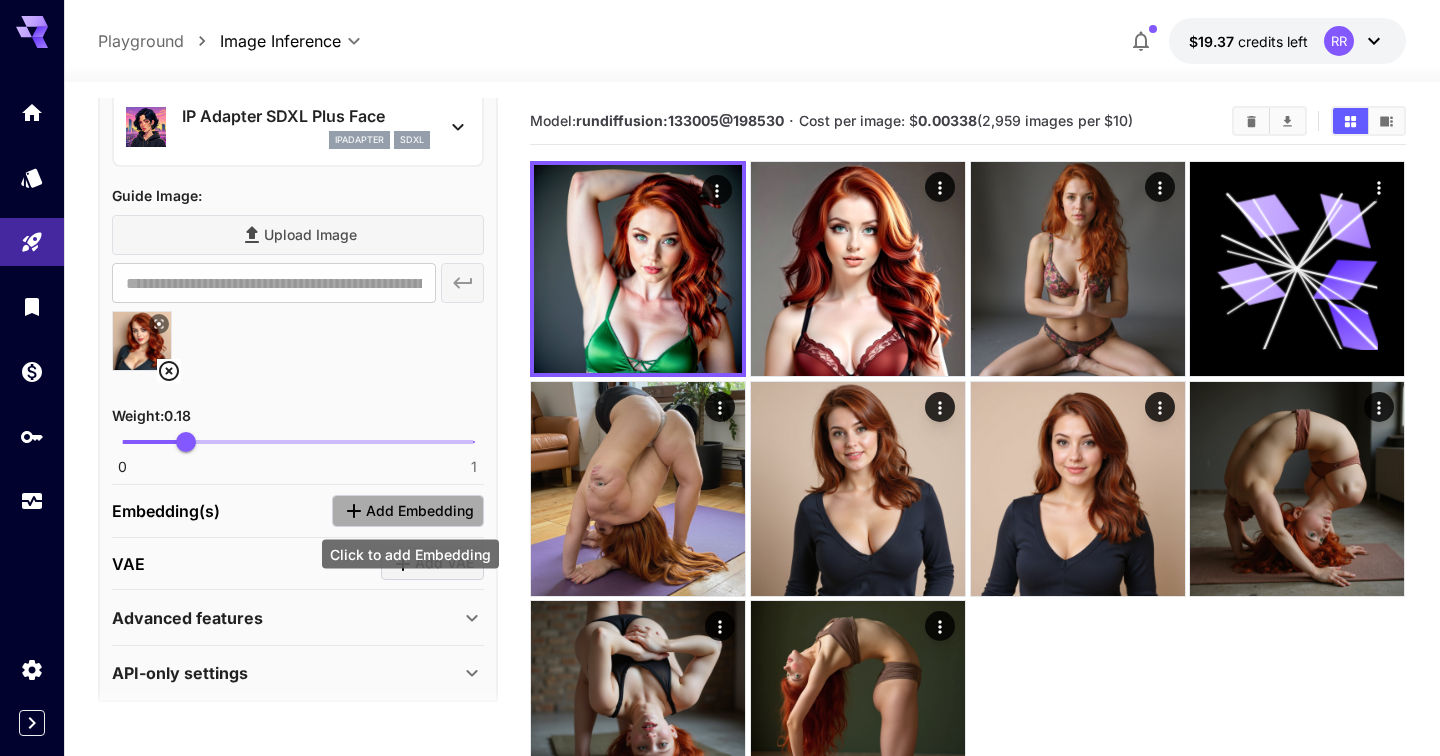 click 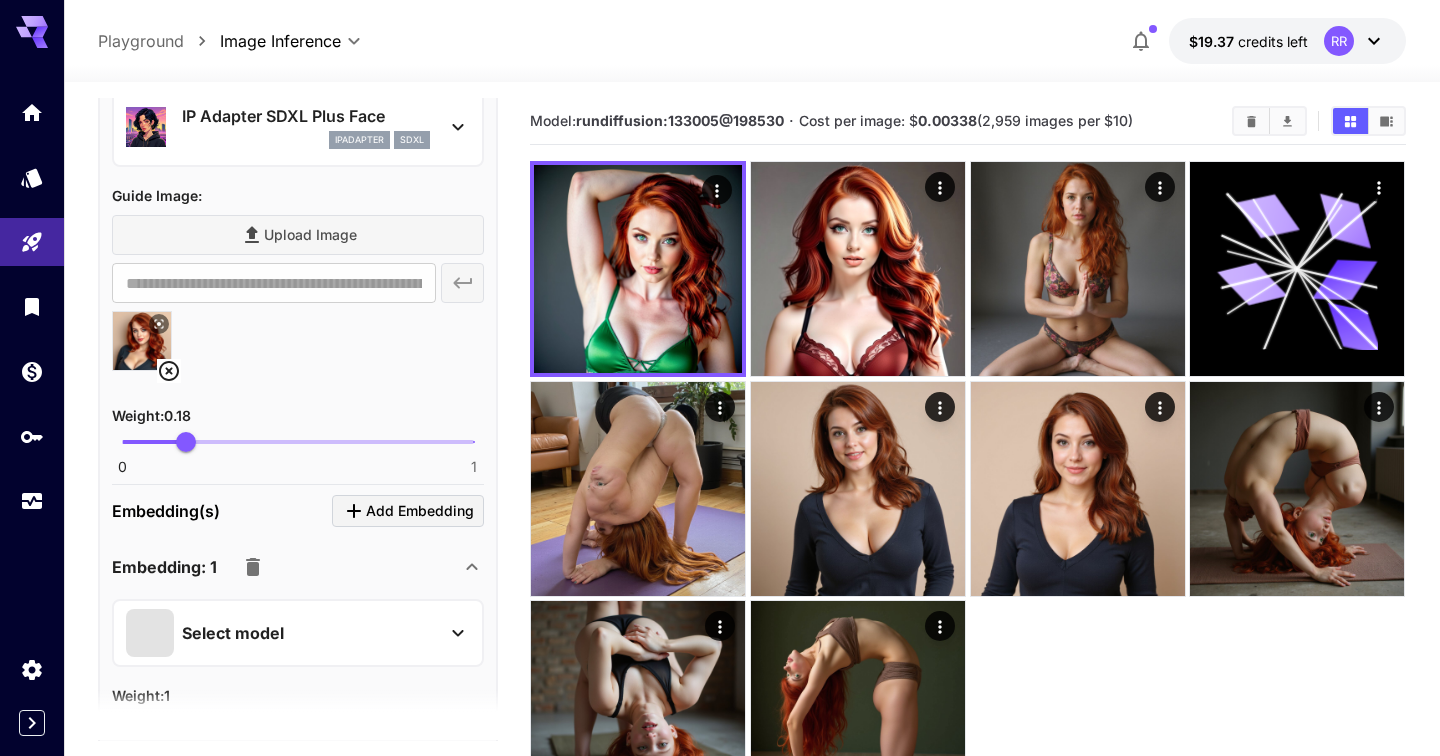 click on "Select model" at bounding box center [282, 633] 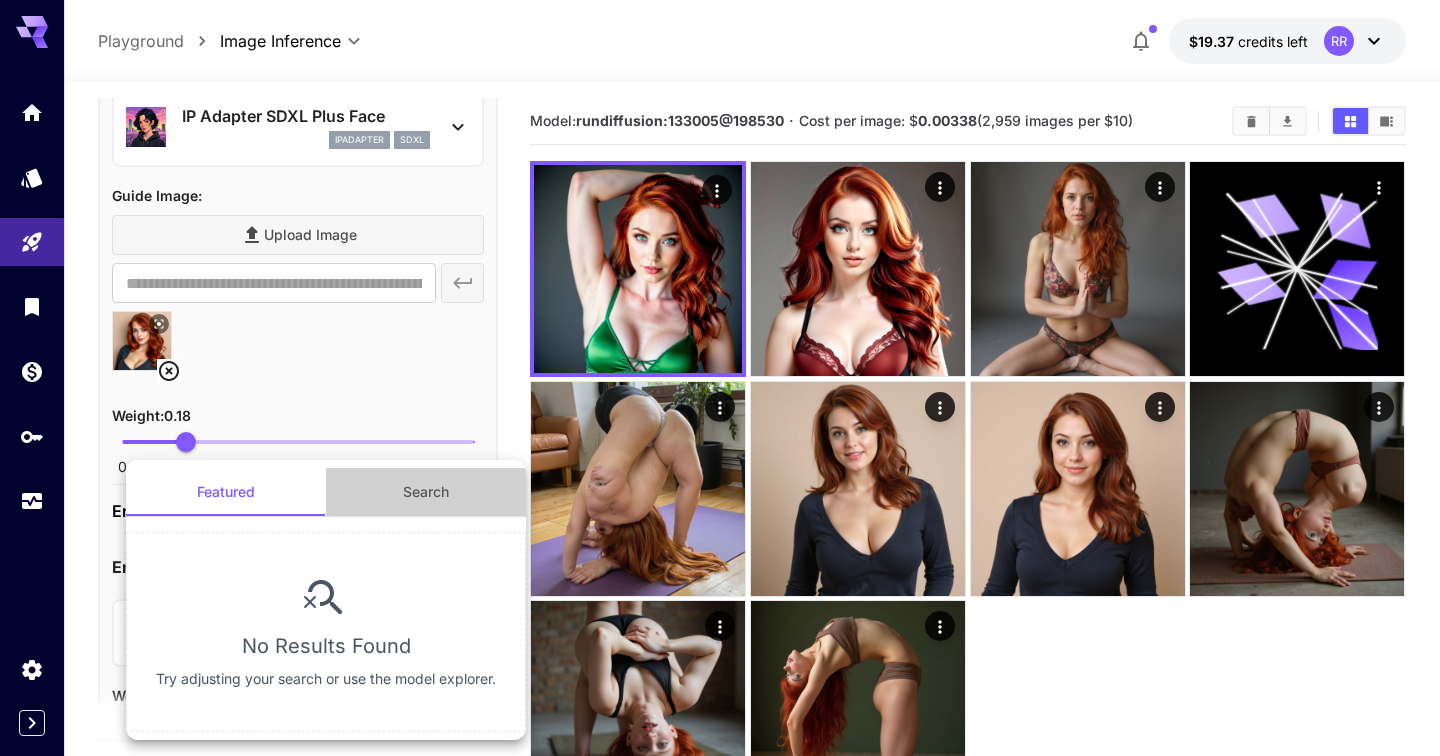 click on "Search" at bounding box center (426, 492) 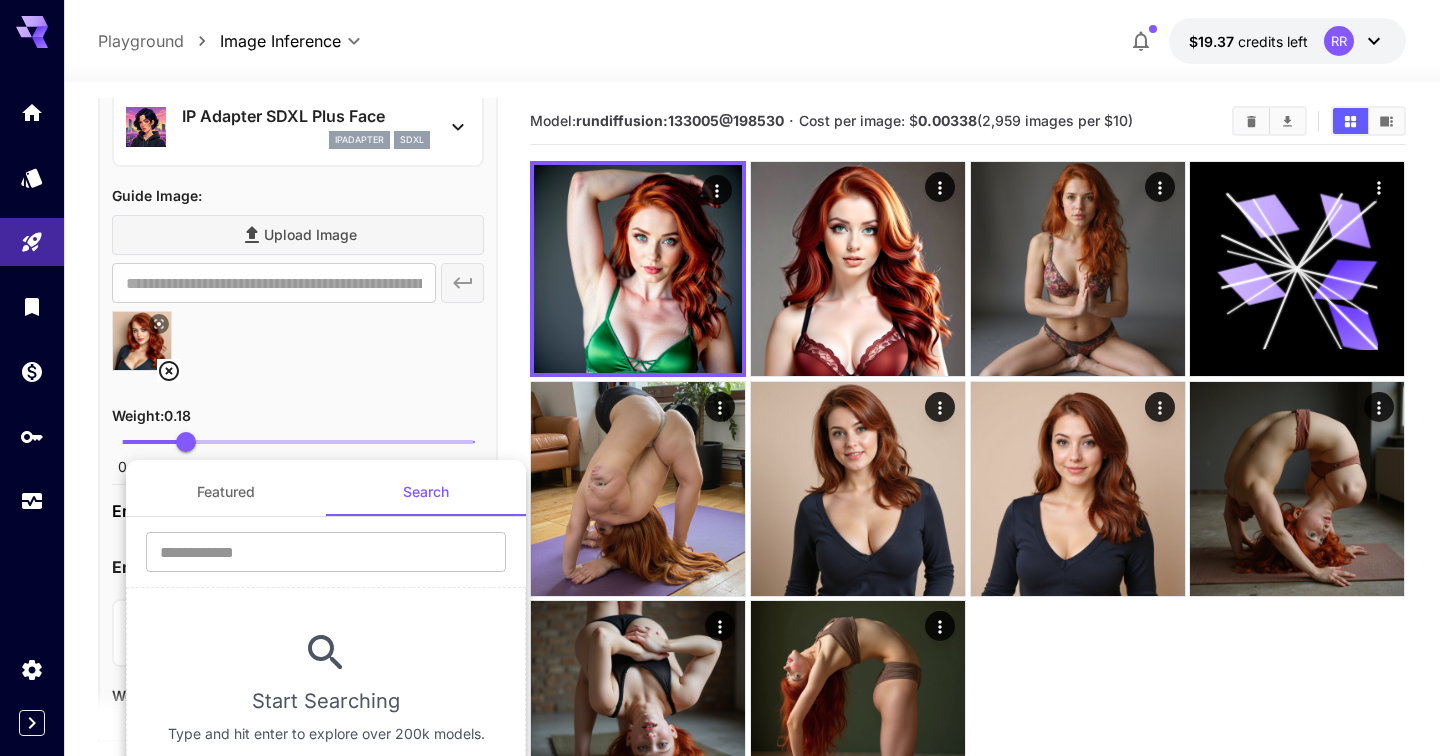 click at bounding box center (720, 378) 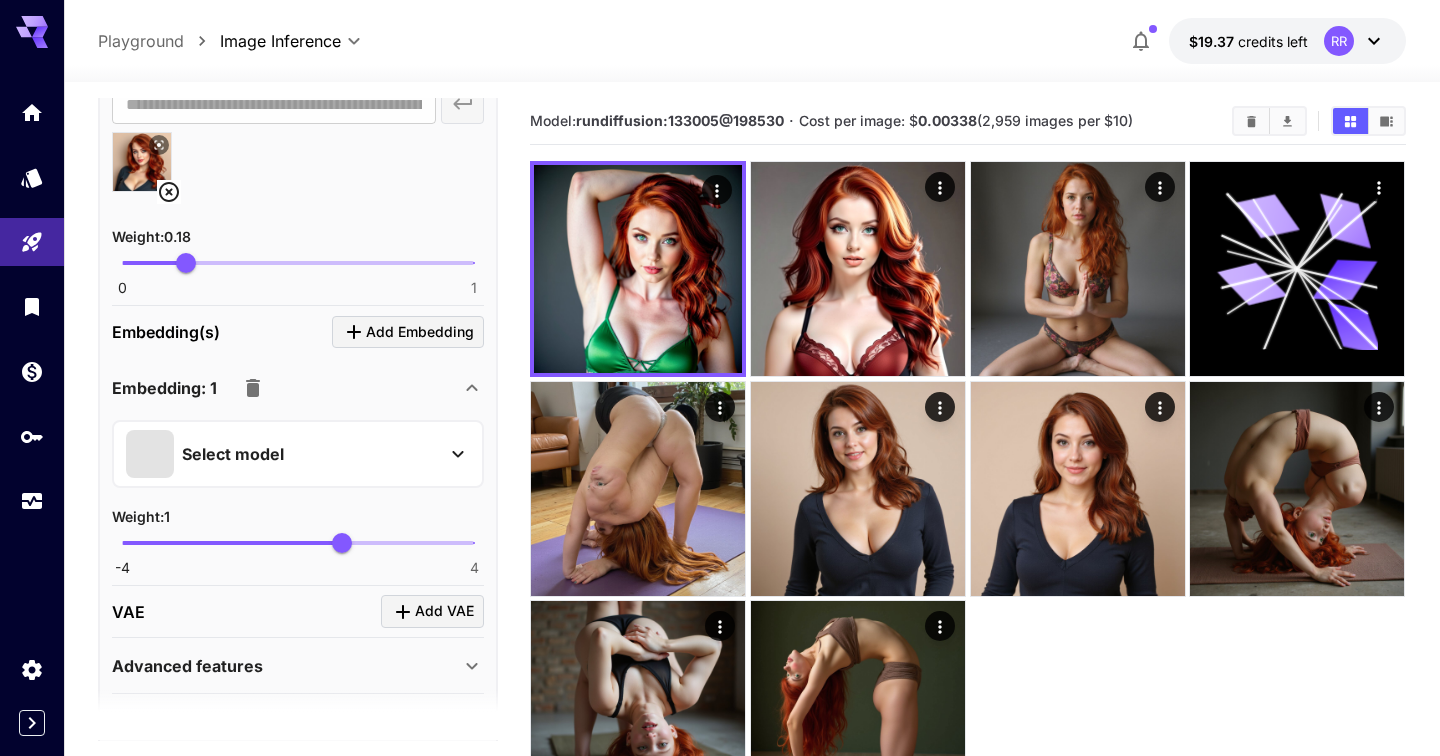 scroll, scrollTop: 1326, scrollLeft: 0, axis: vertical 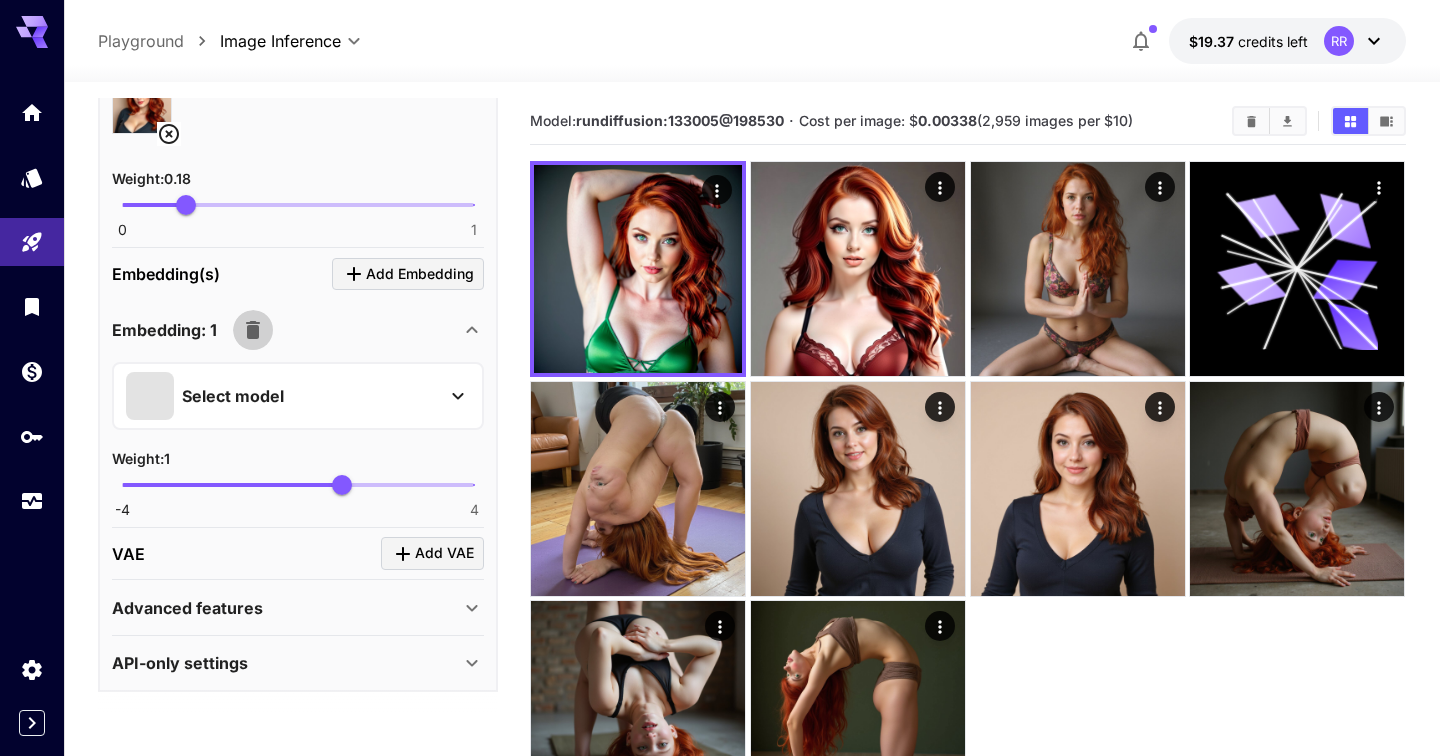 click 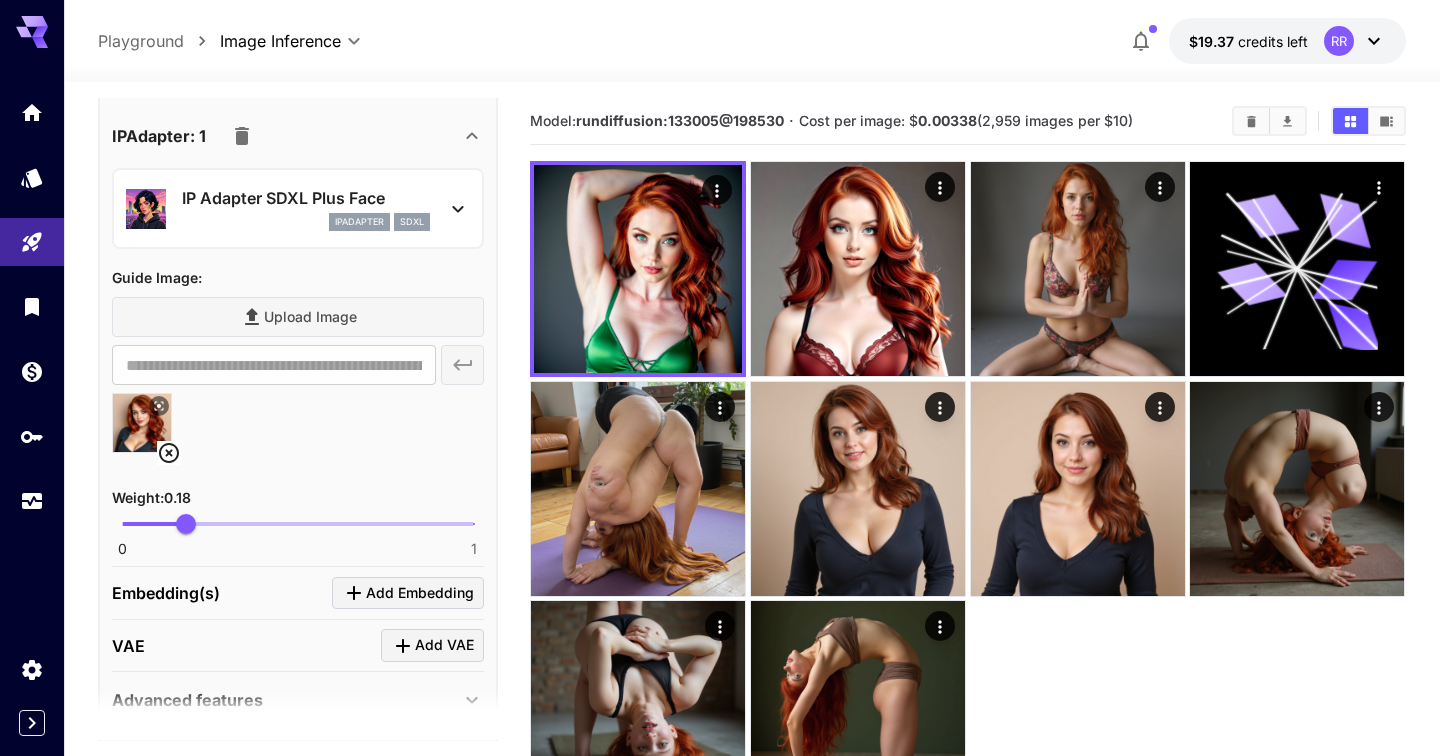 scroll, scrollTop: 942, scrollLeft: 0, axis: vertical 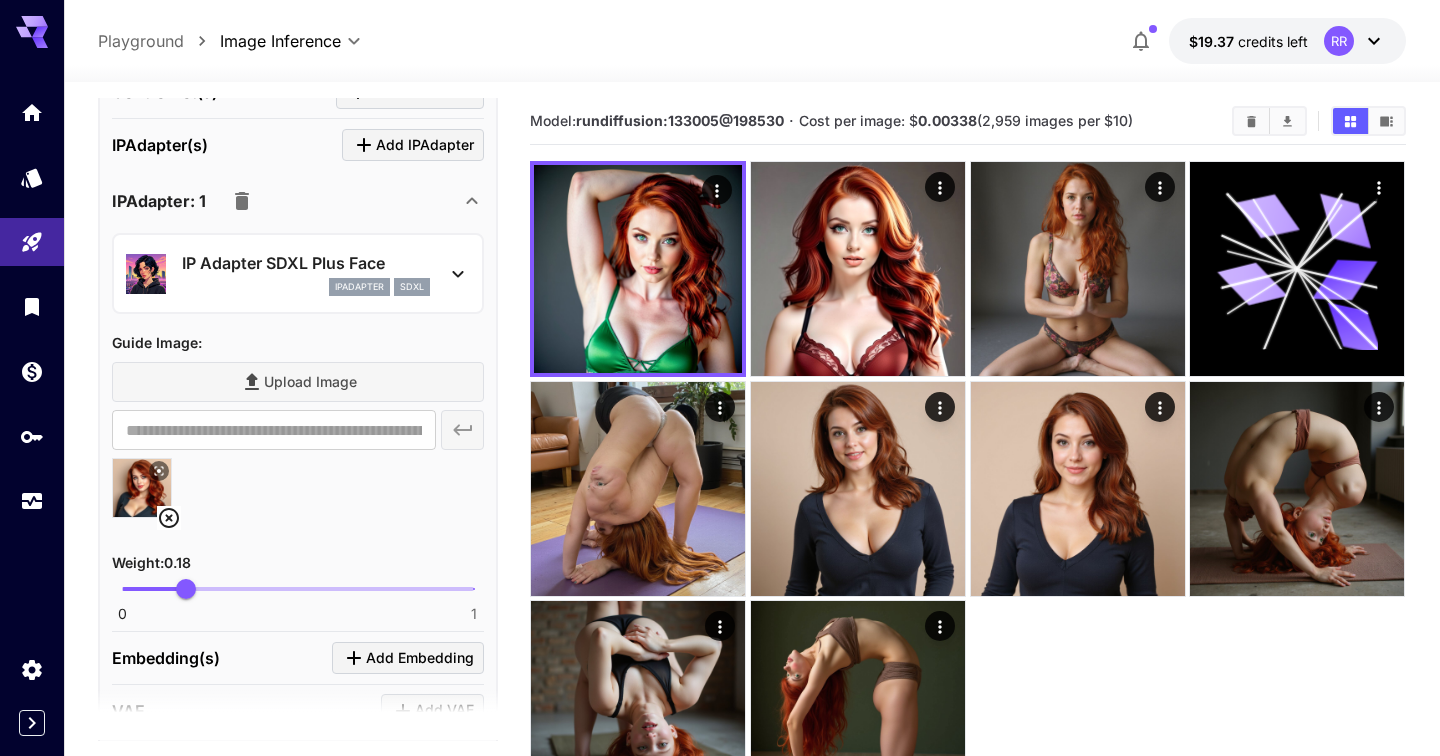 click on "IP Adapter SDXL Plus Face ipAdapter sdxl" at bounding box center (298, 273) 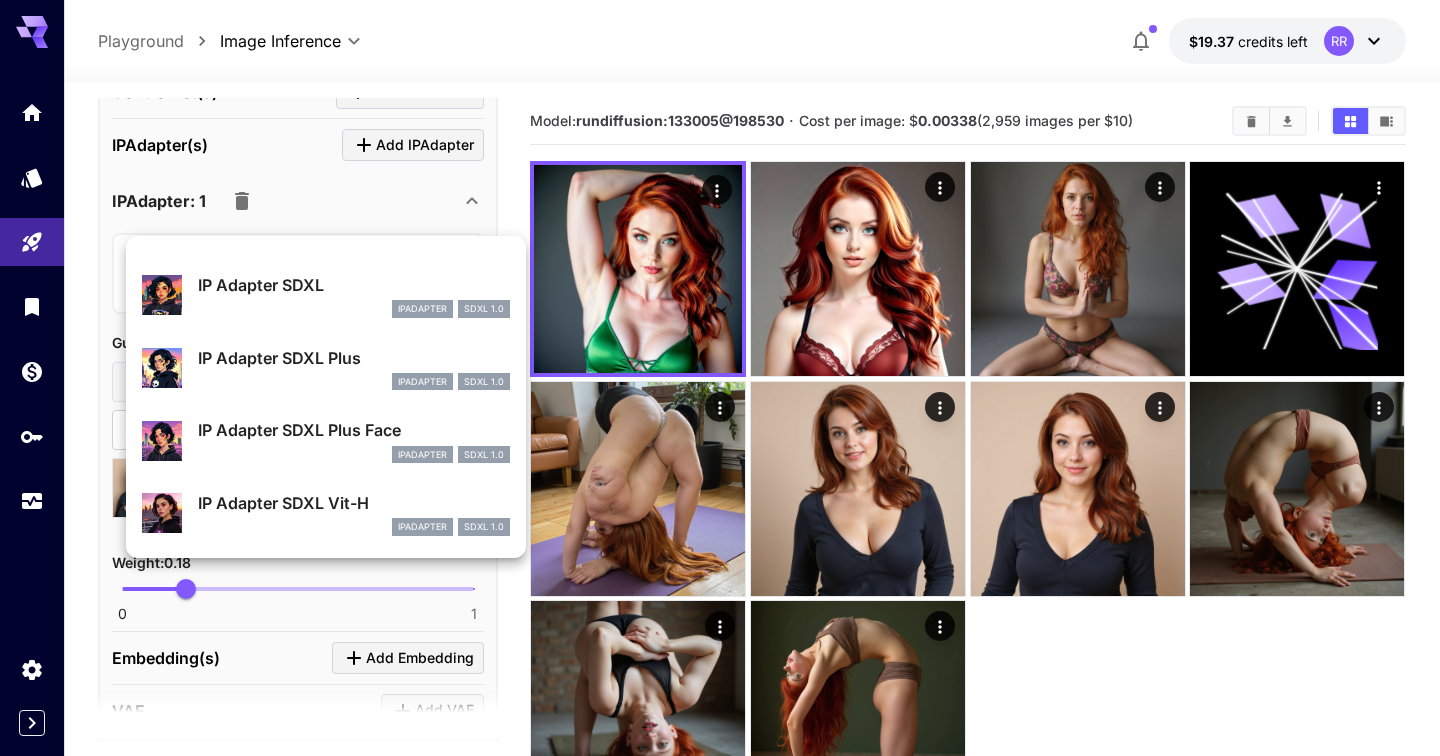 click at bounding box center (720, 378) 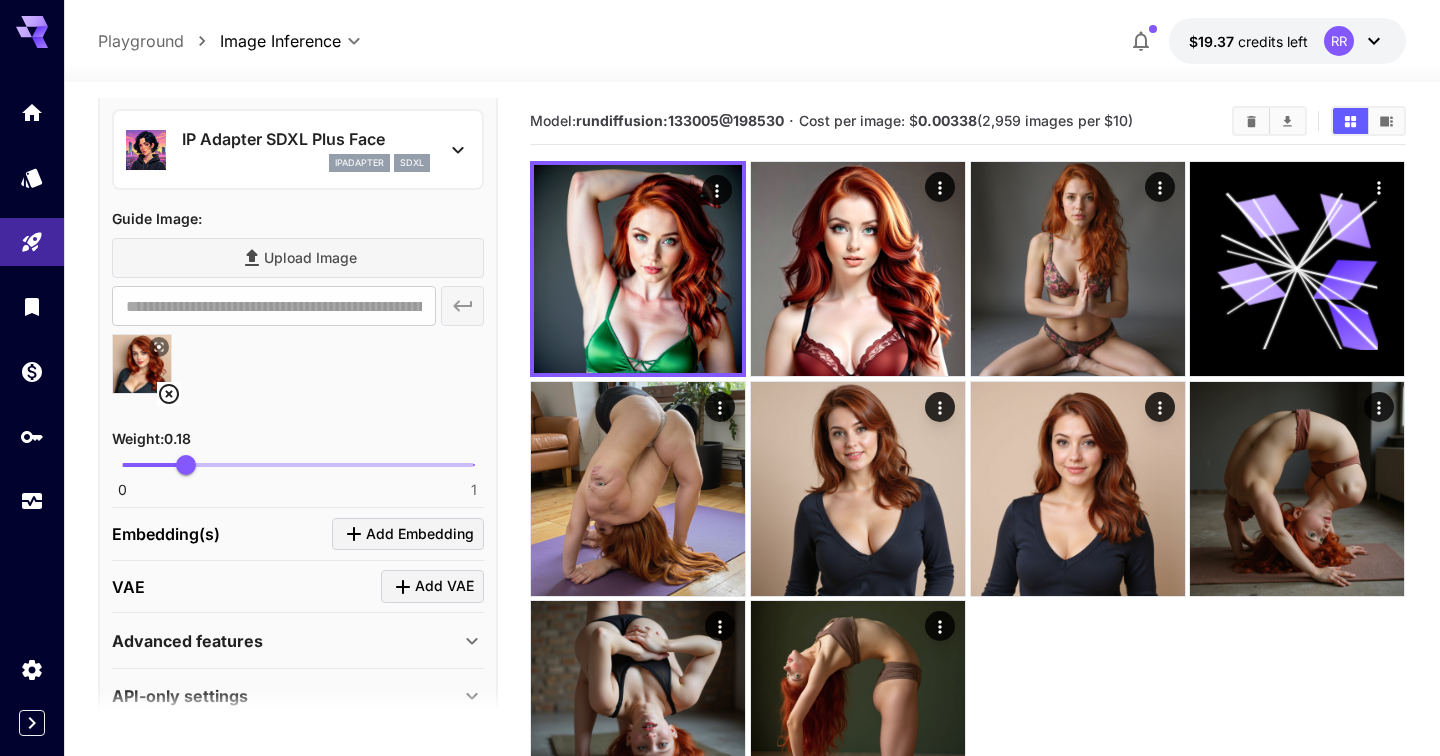 scroll, scrollTop: 1099, scrollLeft: 0, axis: vertical 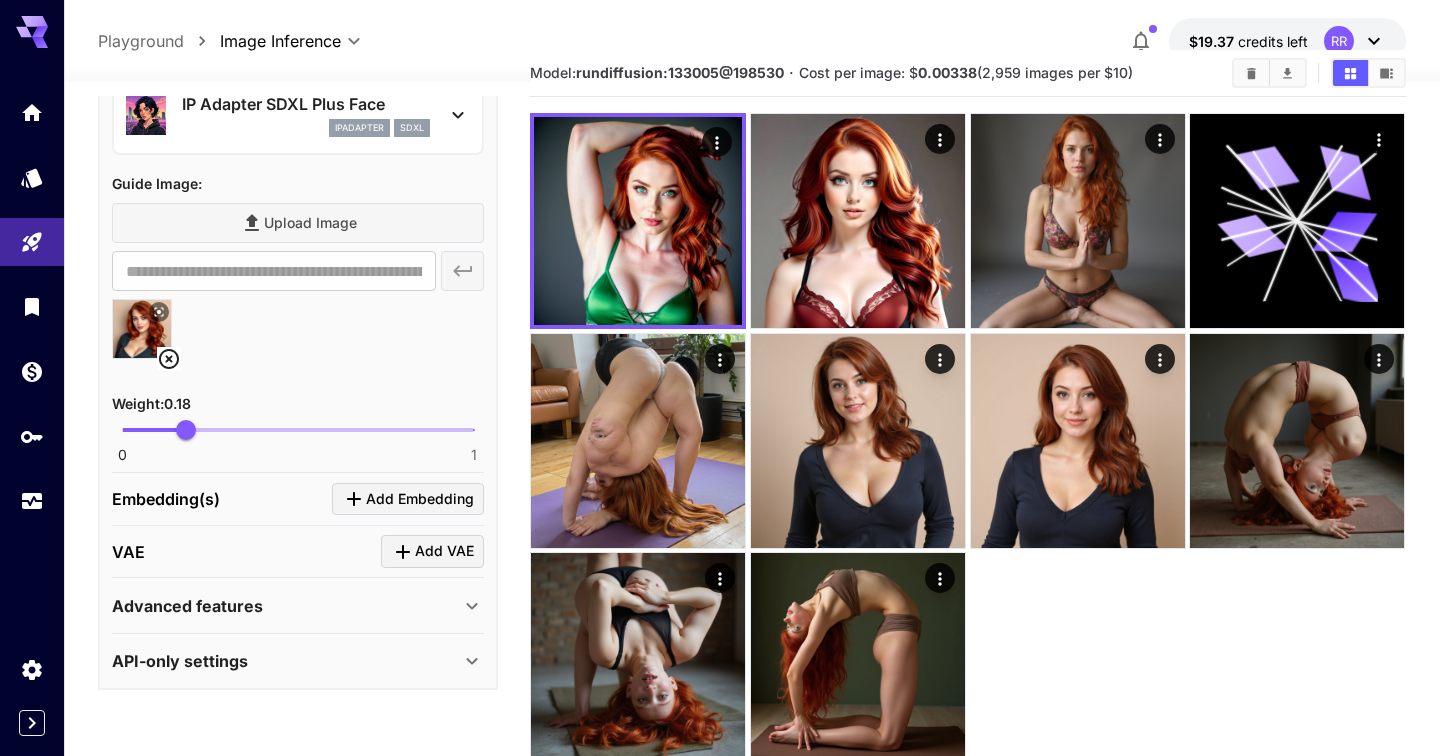 click on "API-only settings" at bounding box center (286, 661) 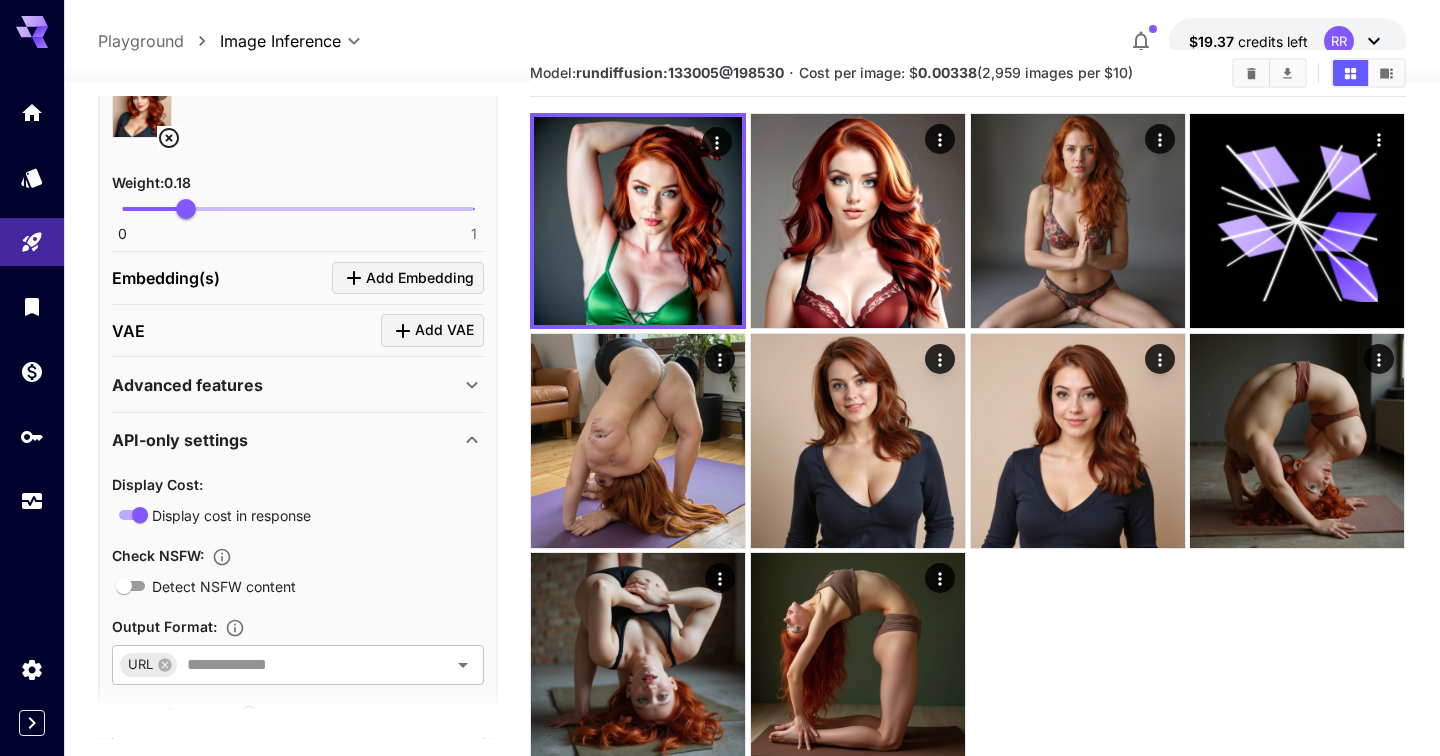scroll, scrollTop: 1321, scrollLeft: 0, axis: vertical 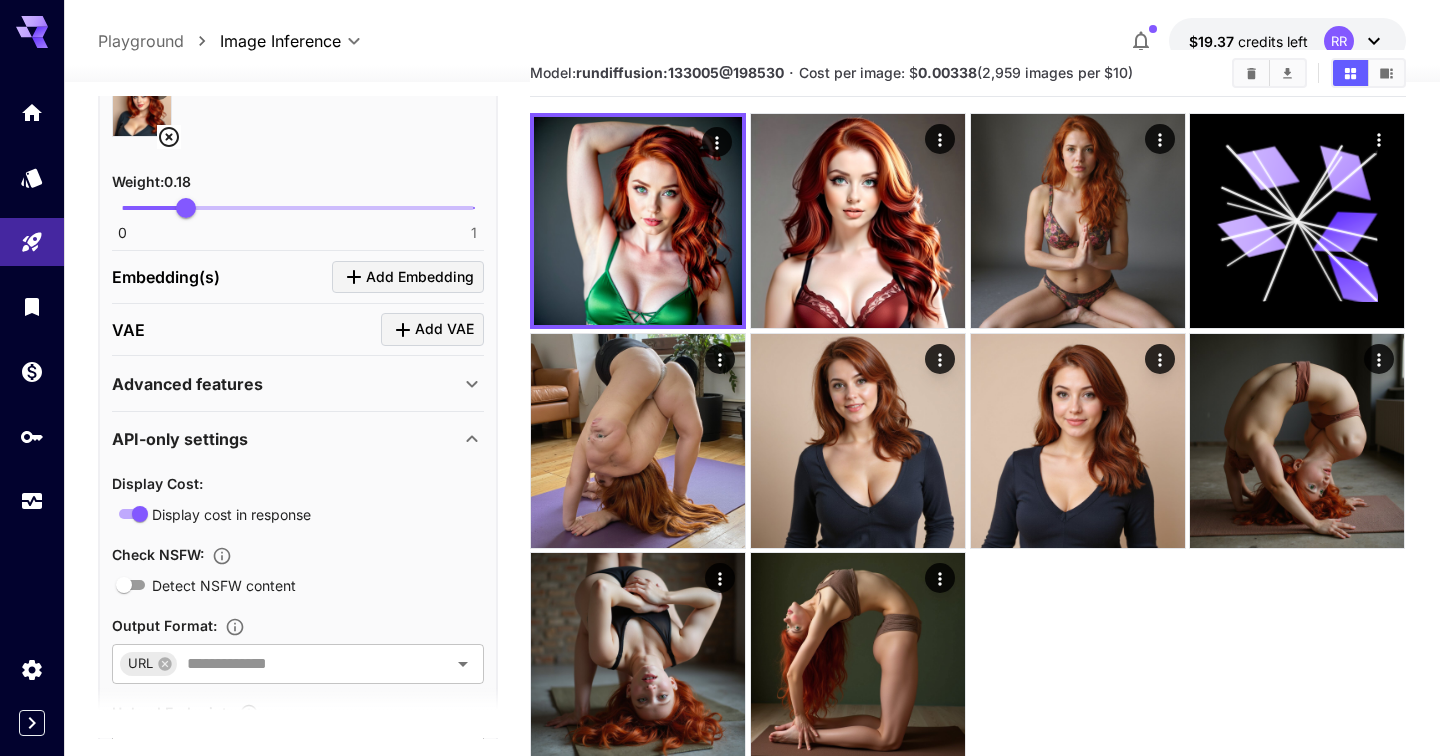 click on "Advanced features" at bounding box center [298, 384] 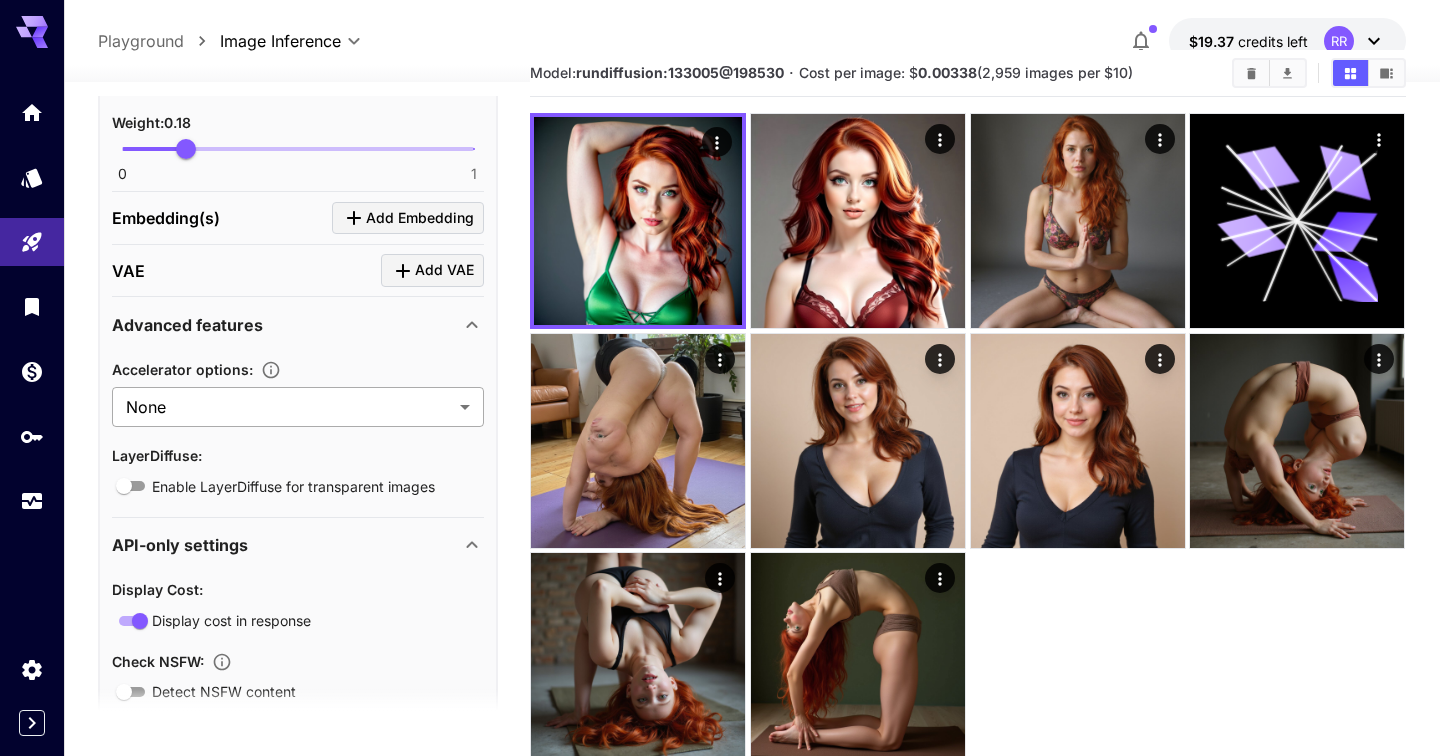 scroll, scrollTop: 1381, scrollLeft: 0, axis: vertical 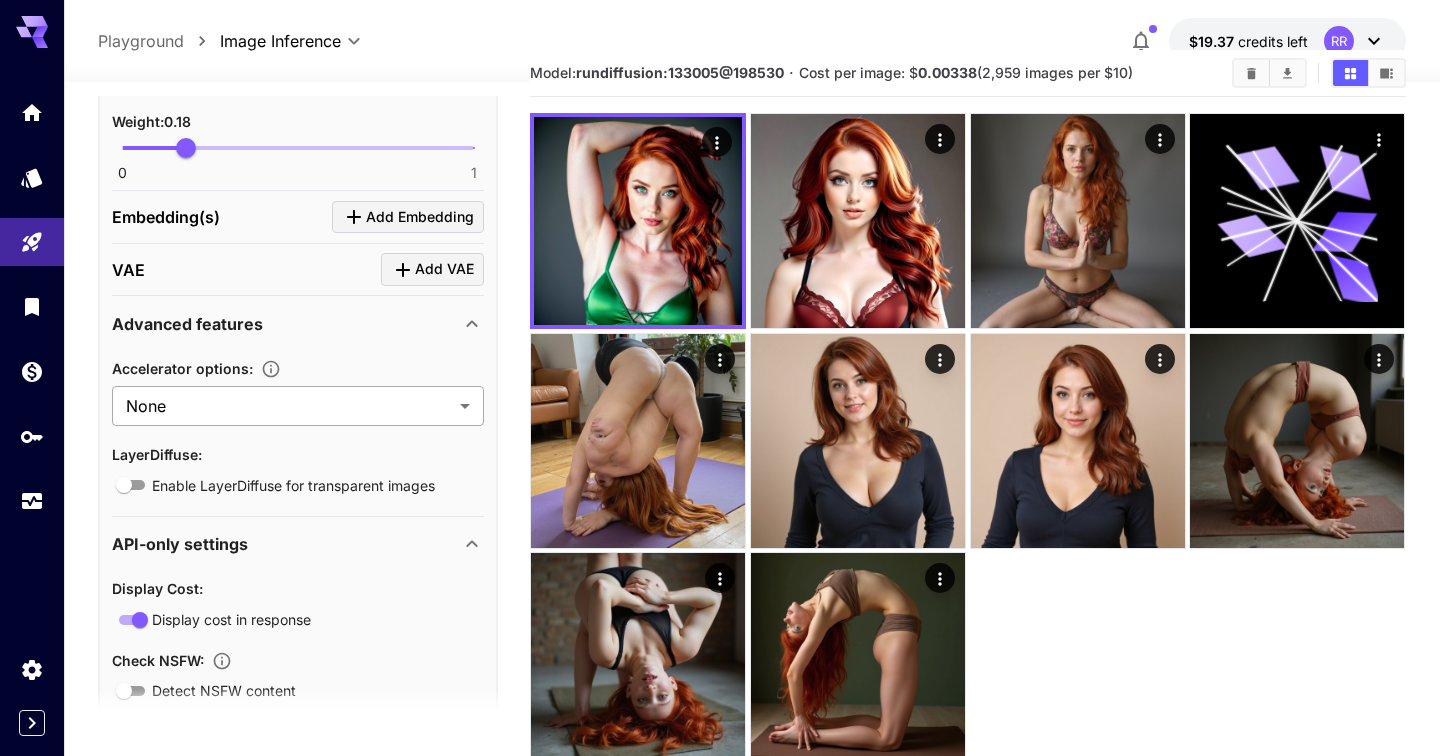 click on "**********" at bounding box center [720, 409] 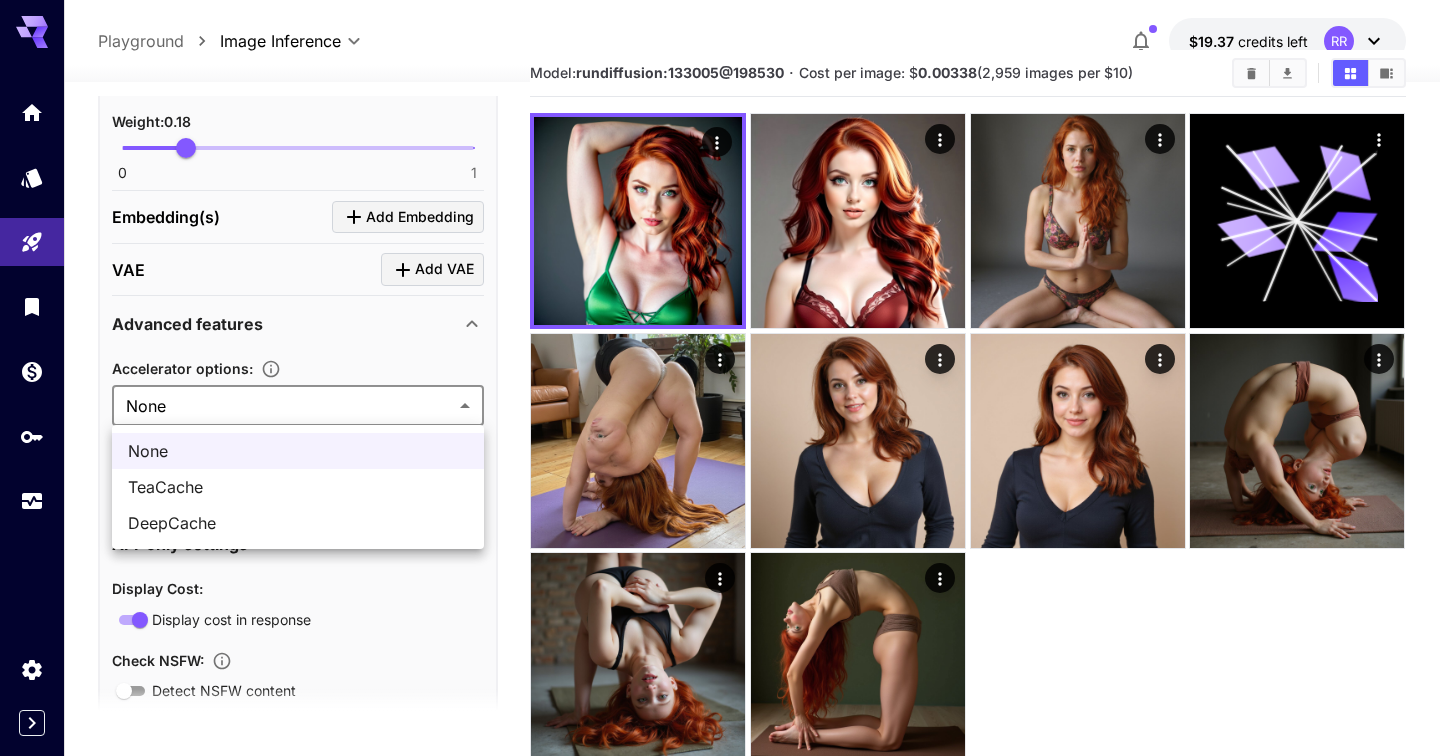 click at bounding box center (720, 378) 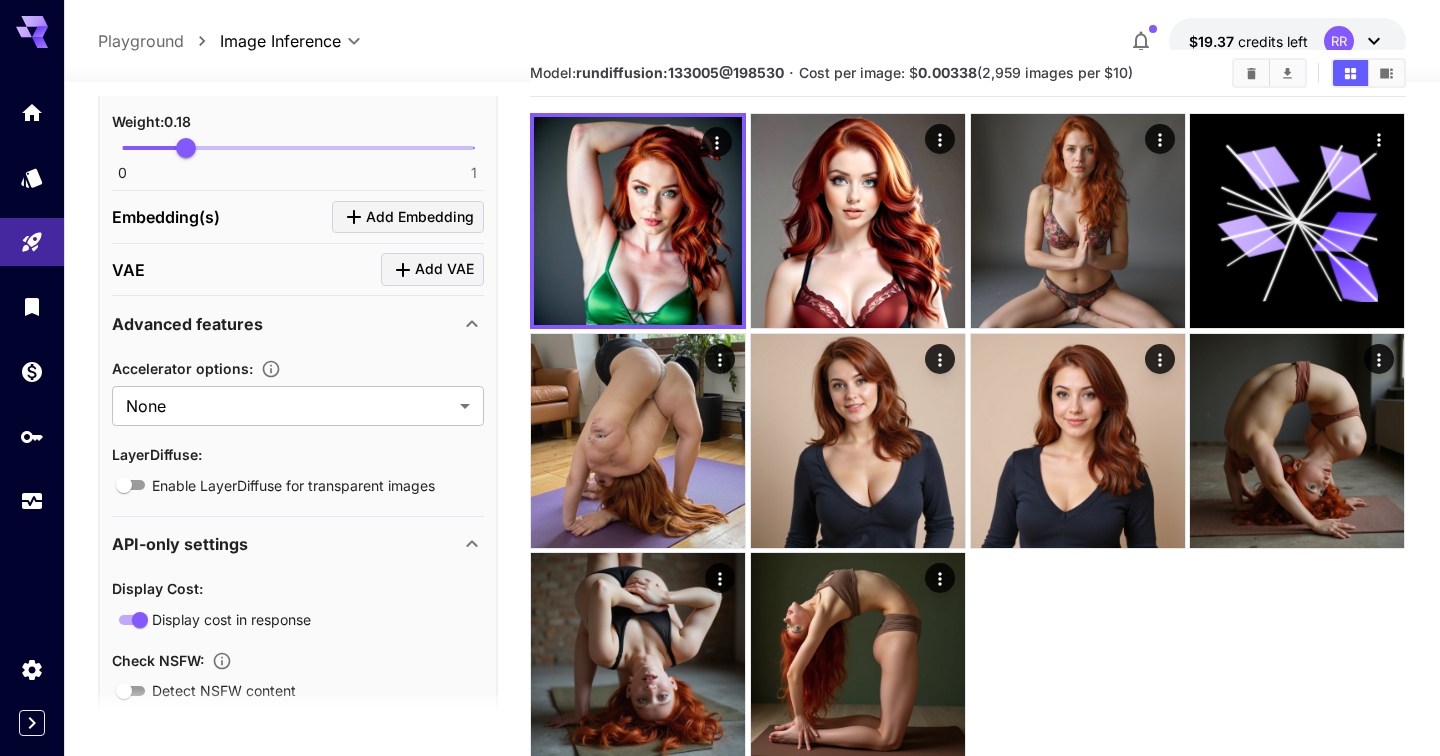 click on "VAE Add VAE" at bounding box center (298, 269) 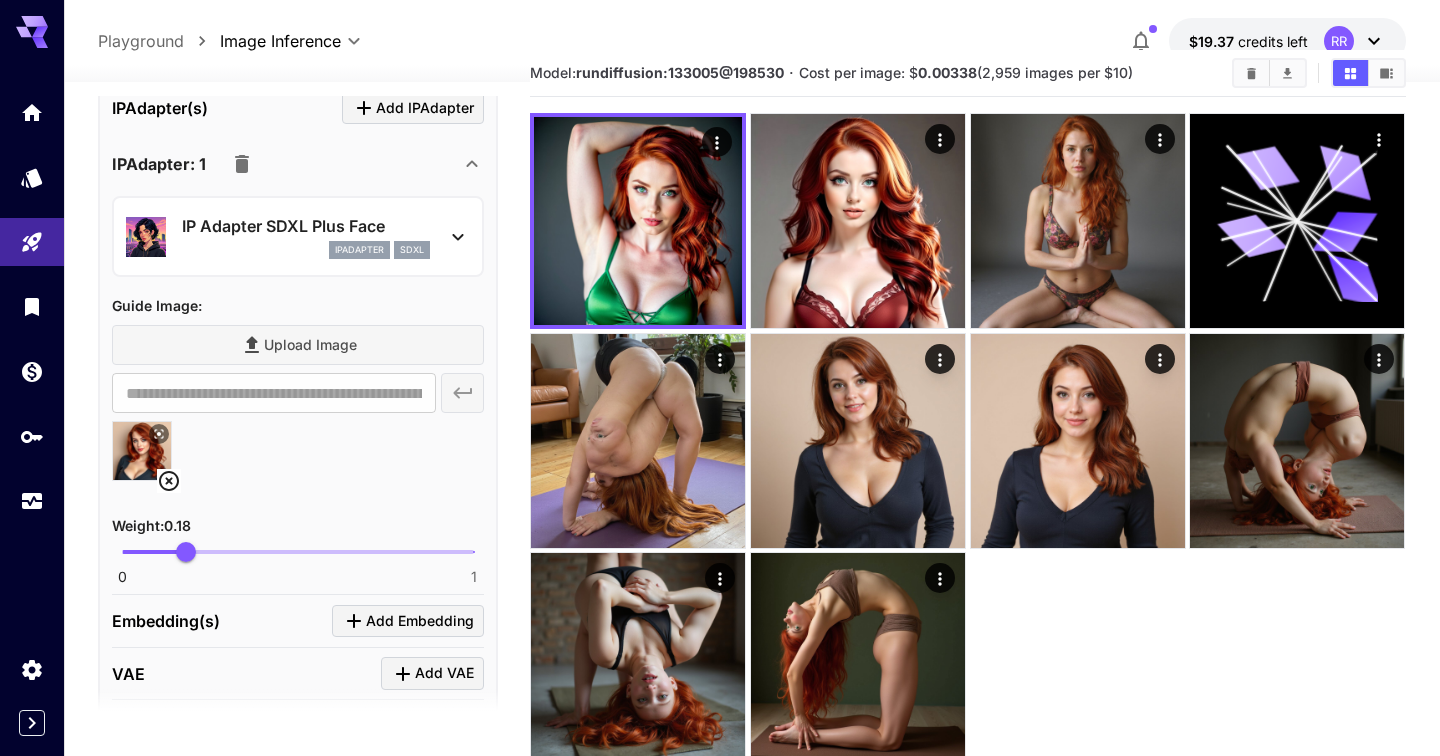 scroll, scrollTop: 981, scrollLeft: 0, axis: vertical 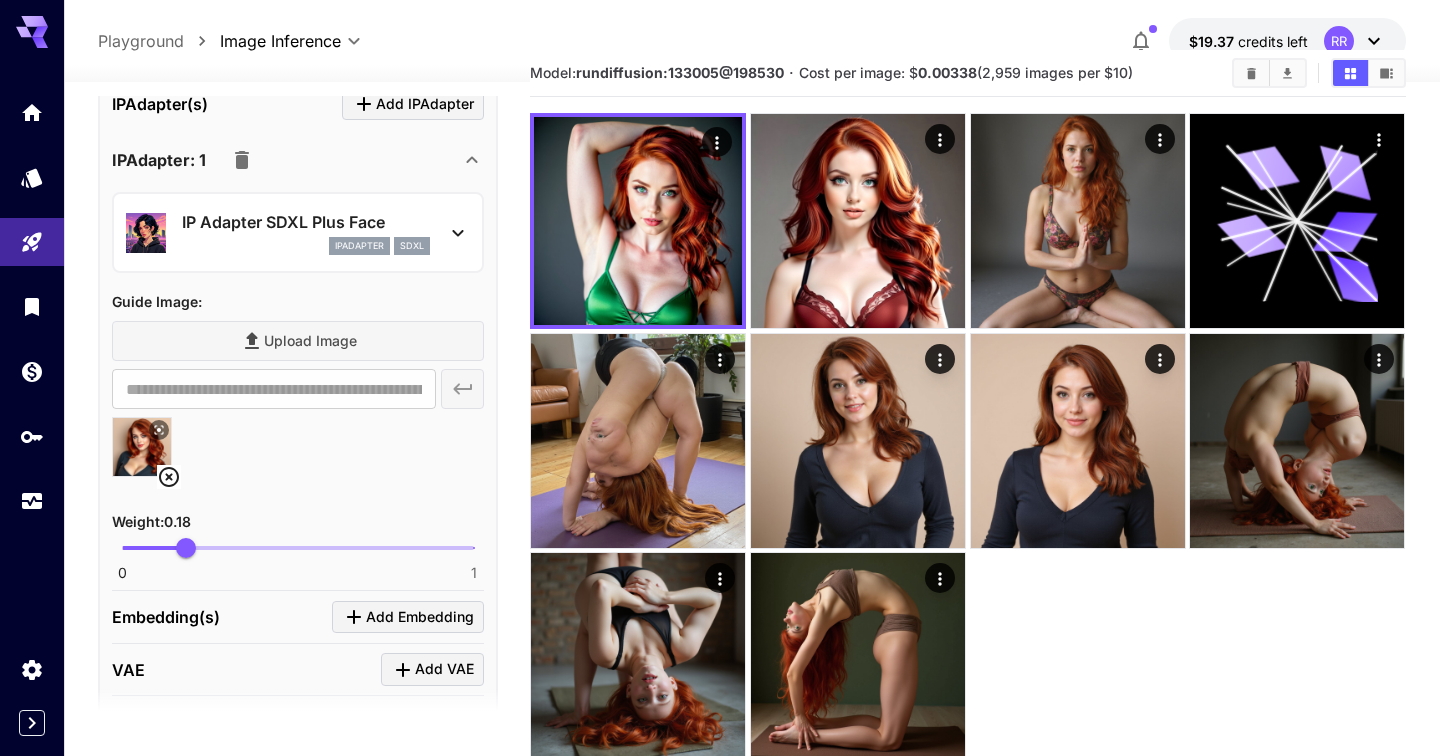 click on "**********" at bounding box center [298, 334] 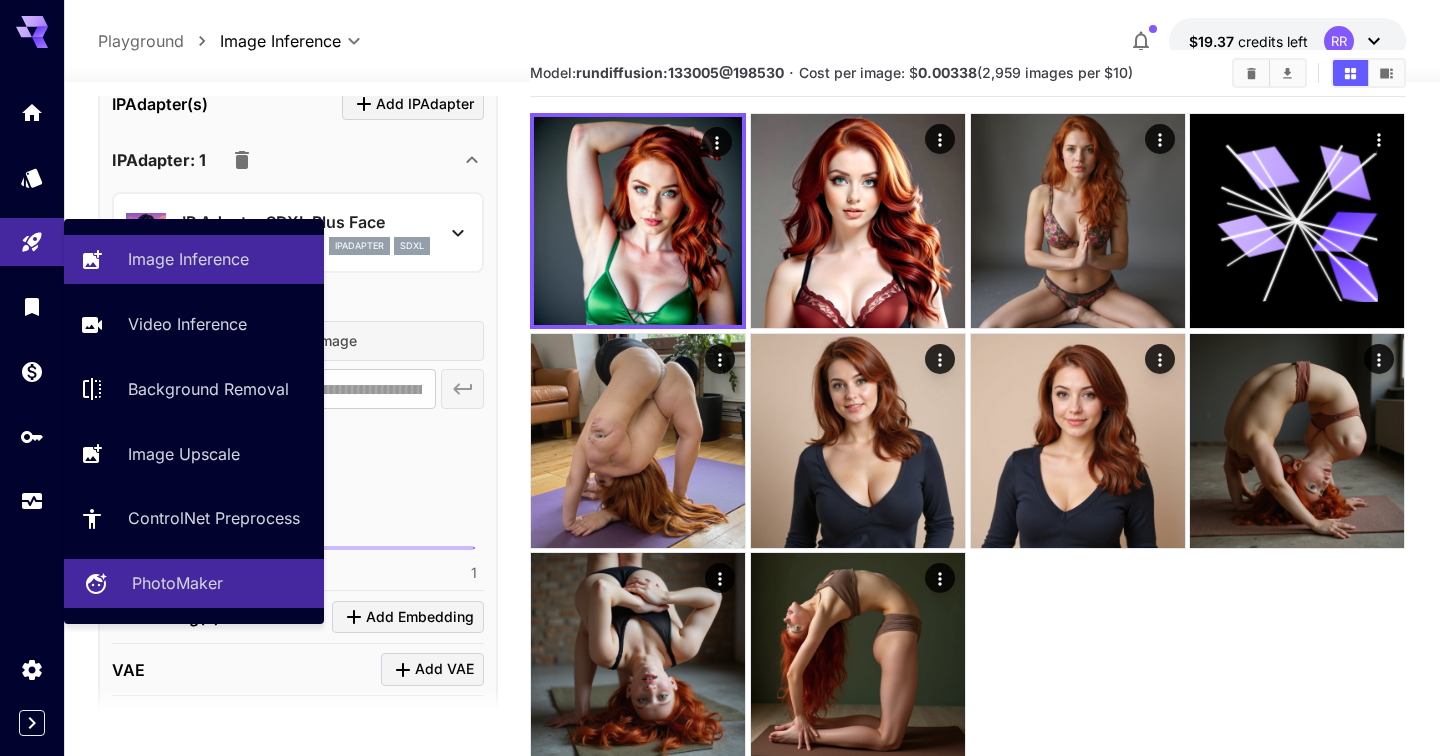 click on "PhotoMaker" at bounding box center (177, 583) 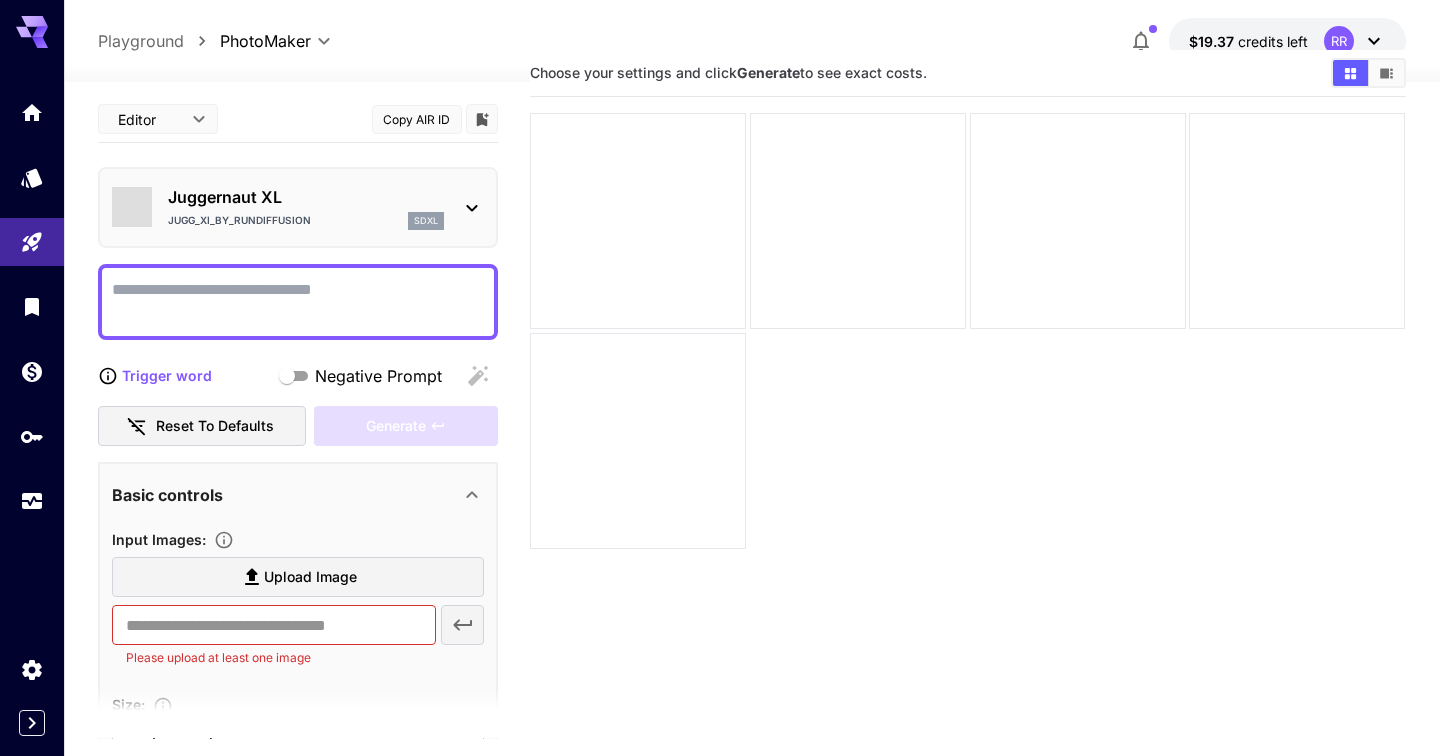 scroll, scrollTop: 0, scrollLeft: 0, axis: both 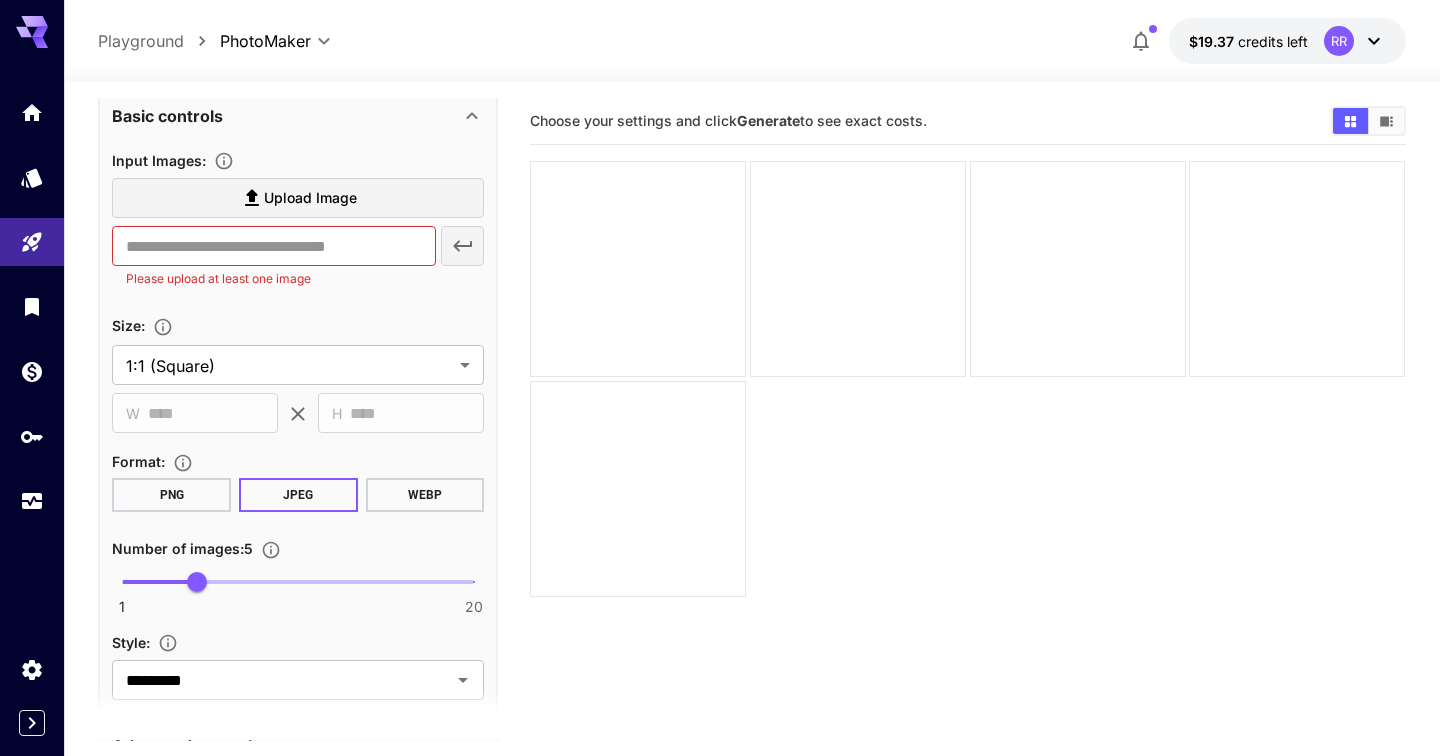 click on "Upload Image" at bounding box center [310, 198] 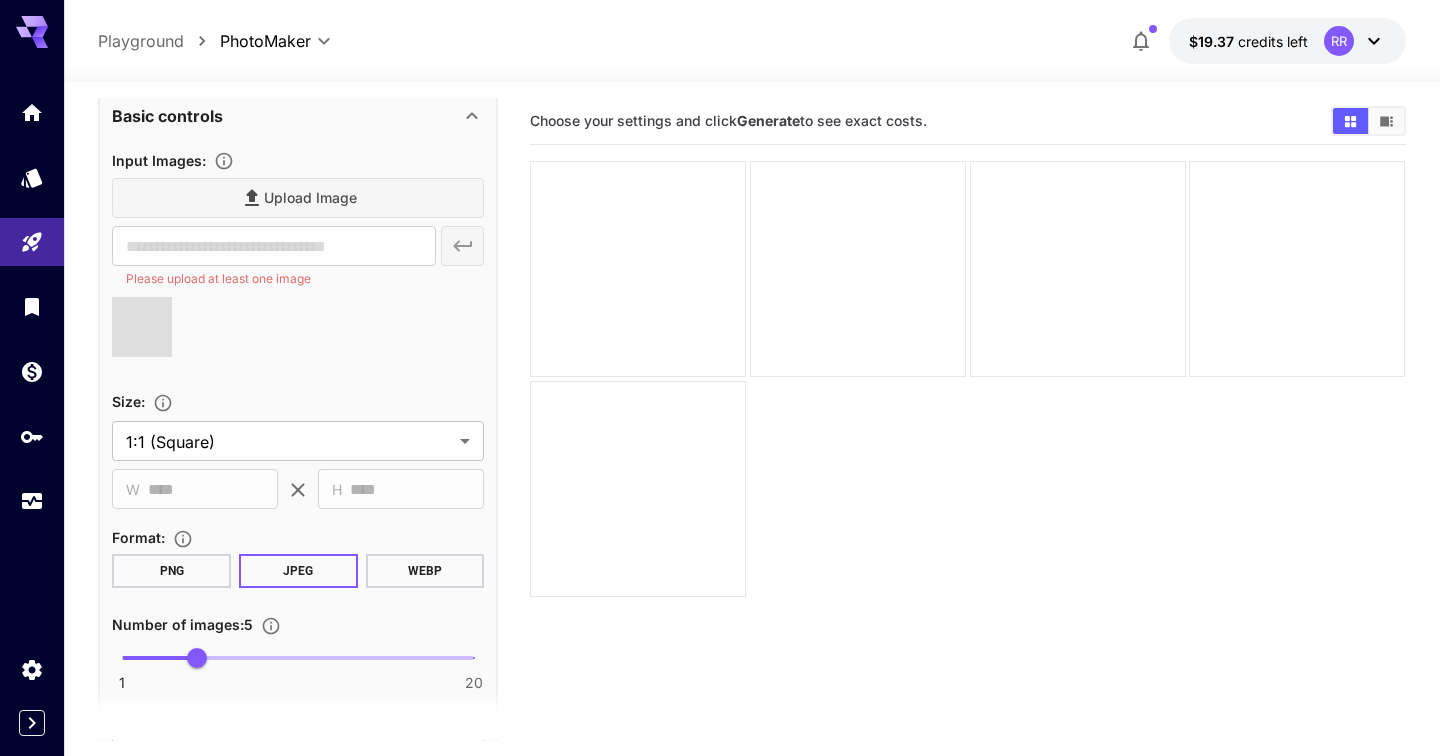 type on "**********" 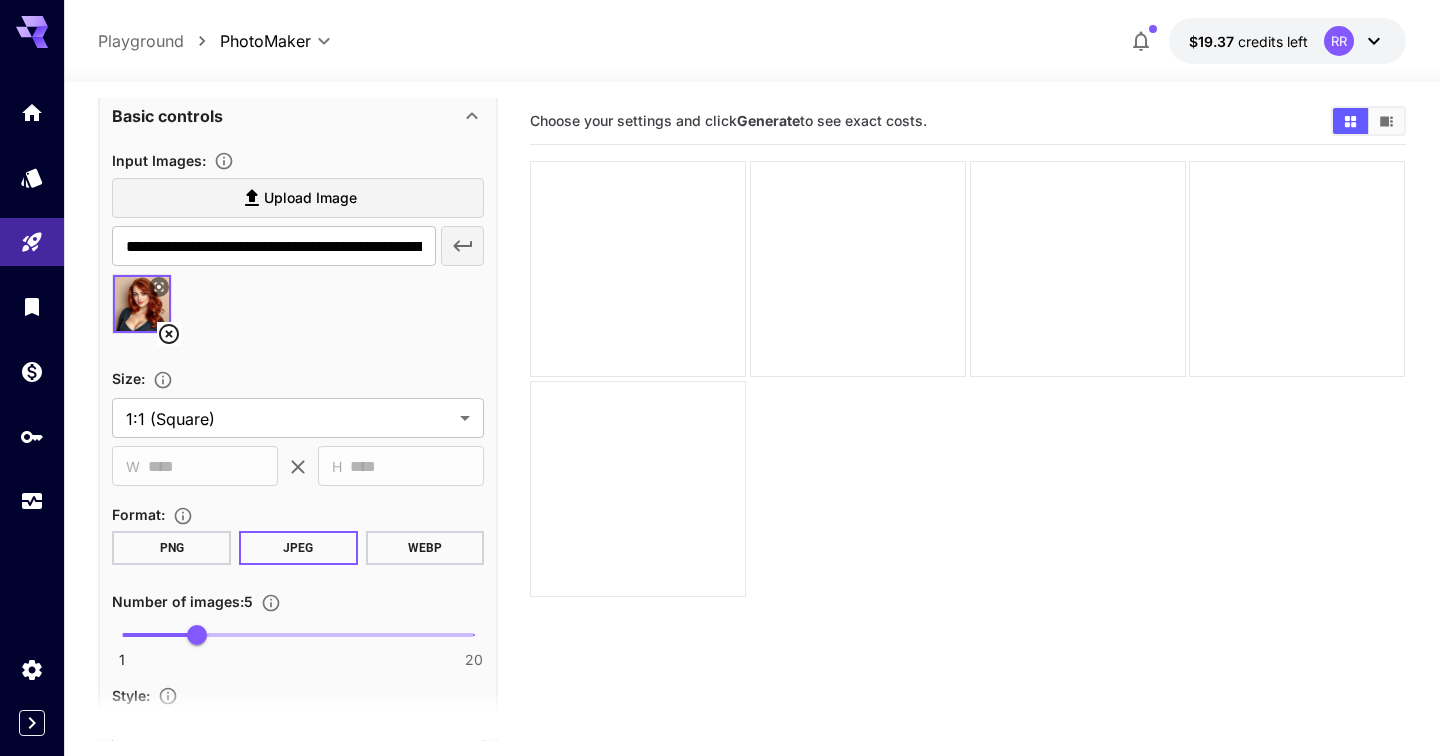 scroll, scrollTop: 0, scrollLeft: 0, axis: both 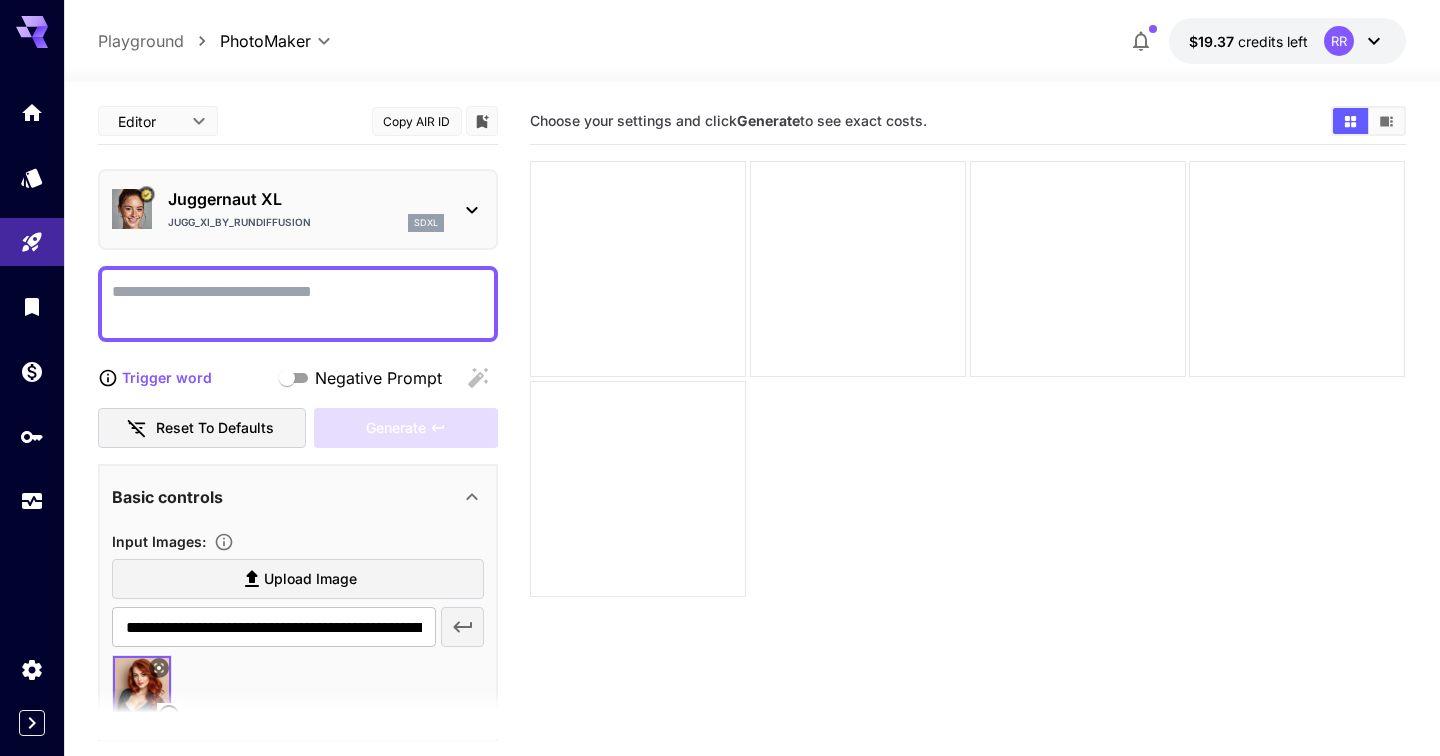 click on "Negative Prompt" at bounding box center (298, 304) 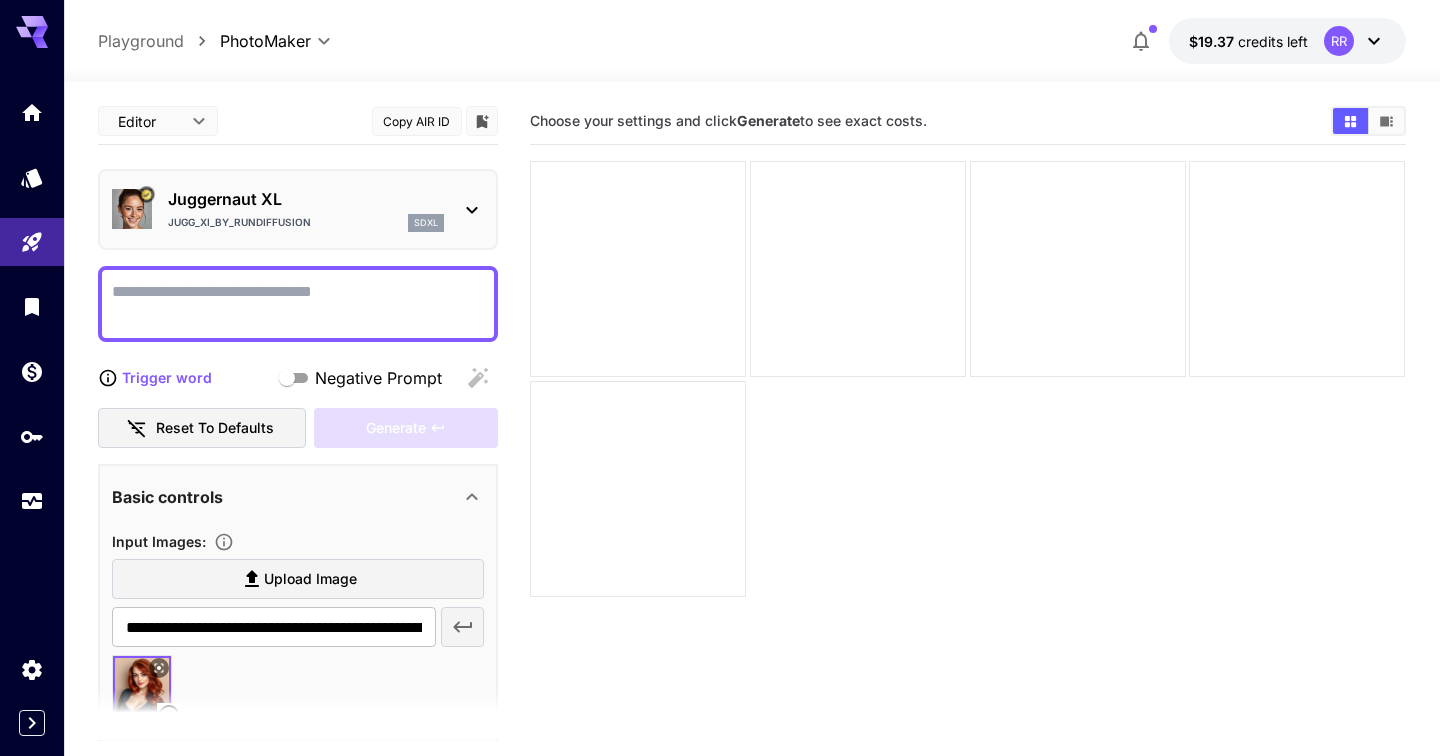 click on "Negative Prompt" at bounding box center [298, 304] 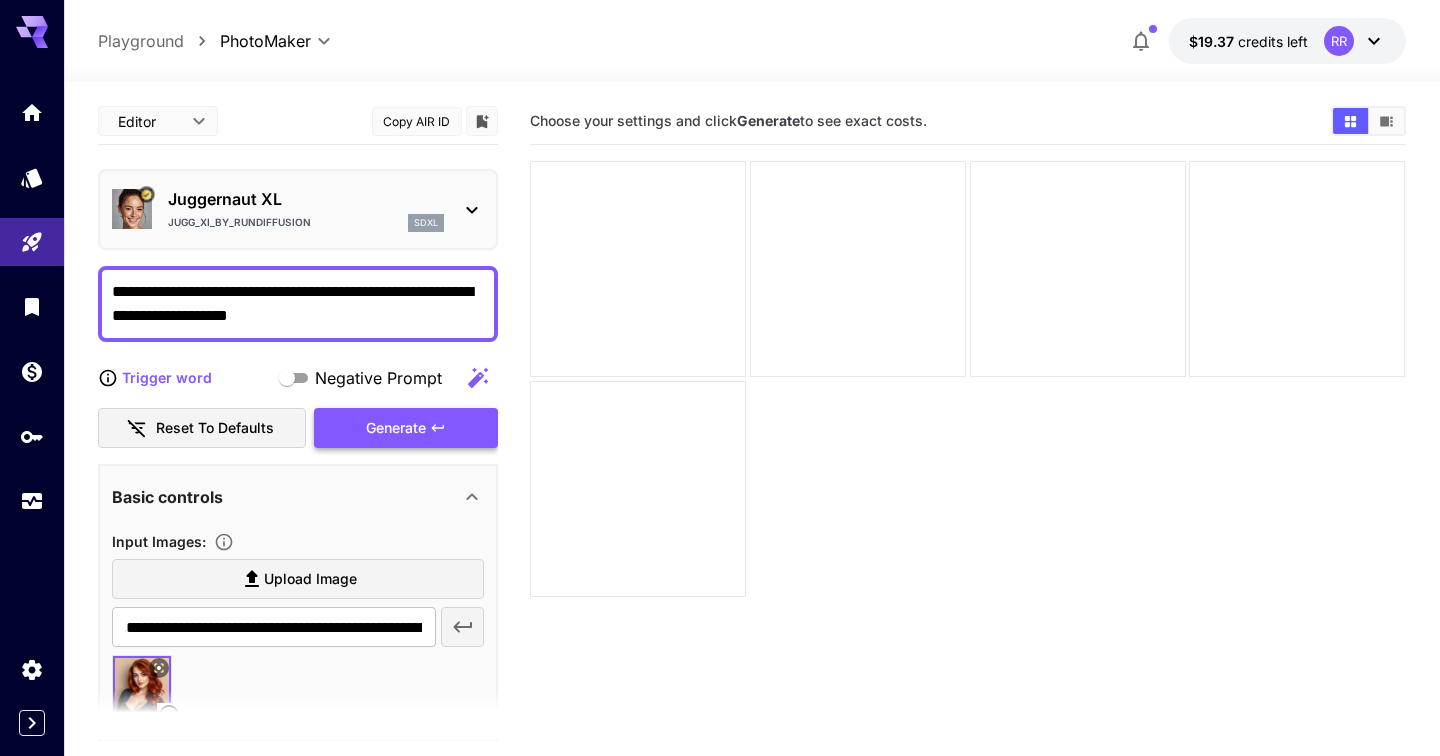 type on "**********" 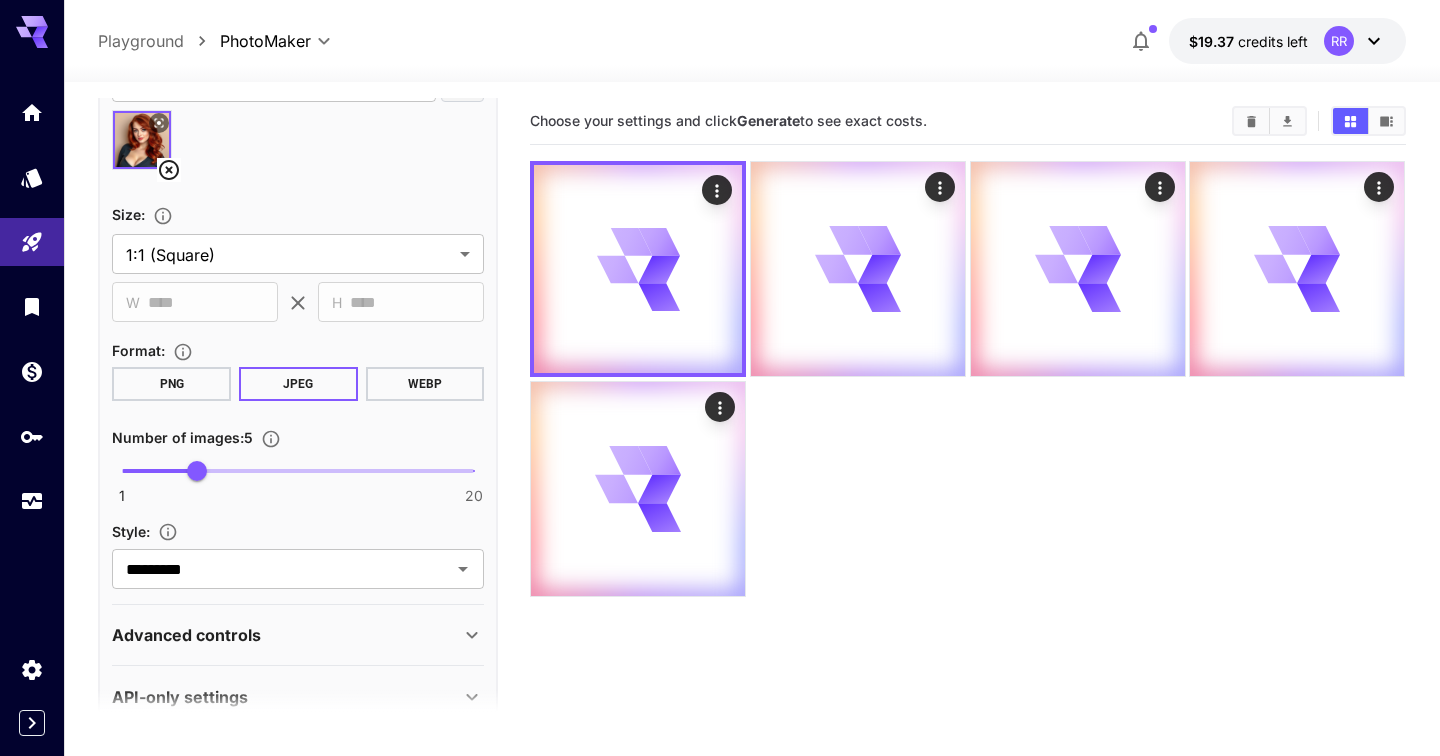 scroll, scrollTop: 583, scrollLeft: 0, axis: vertical 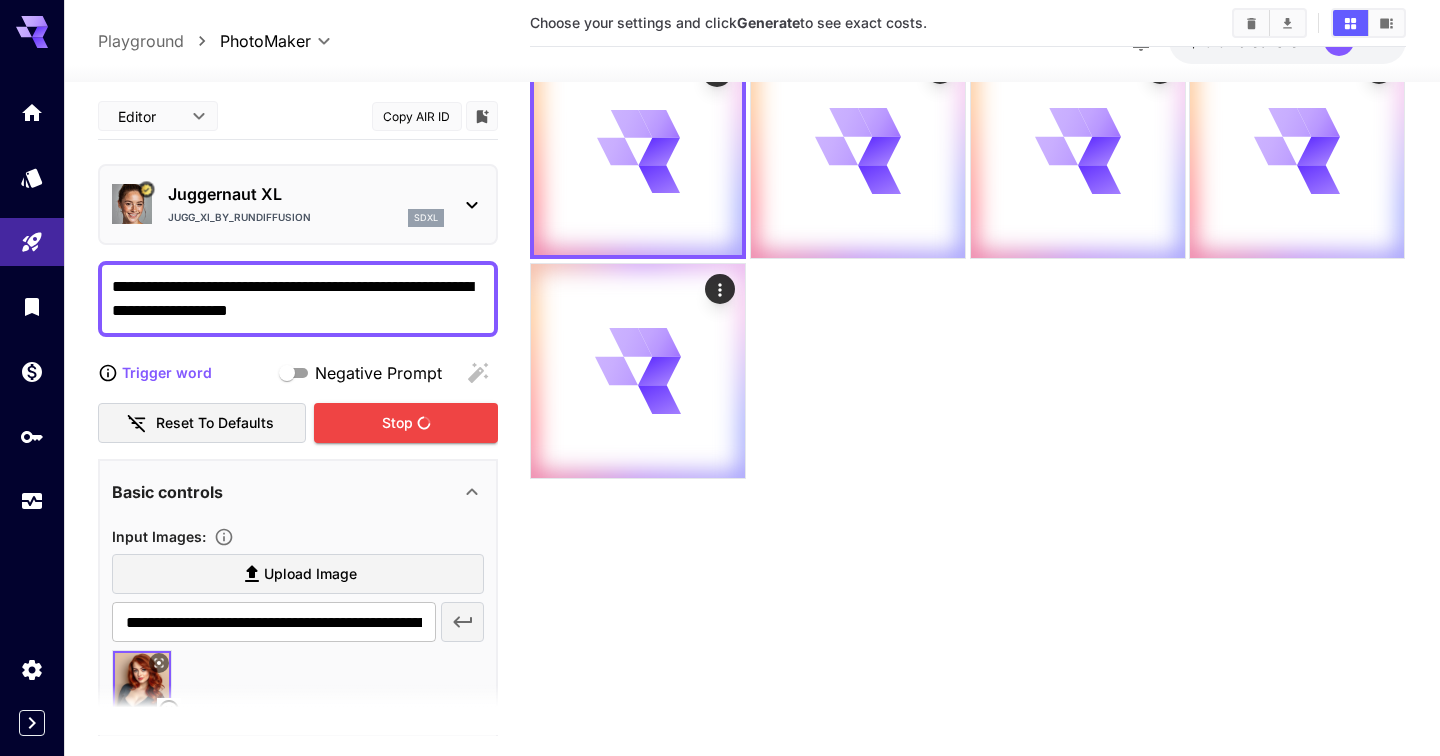 click 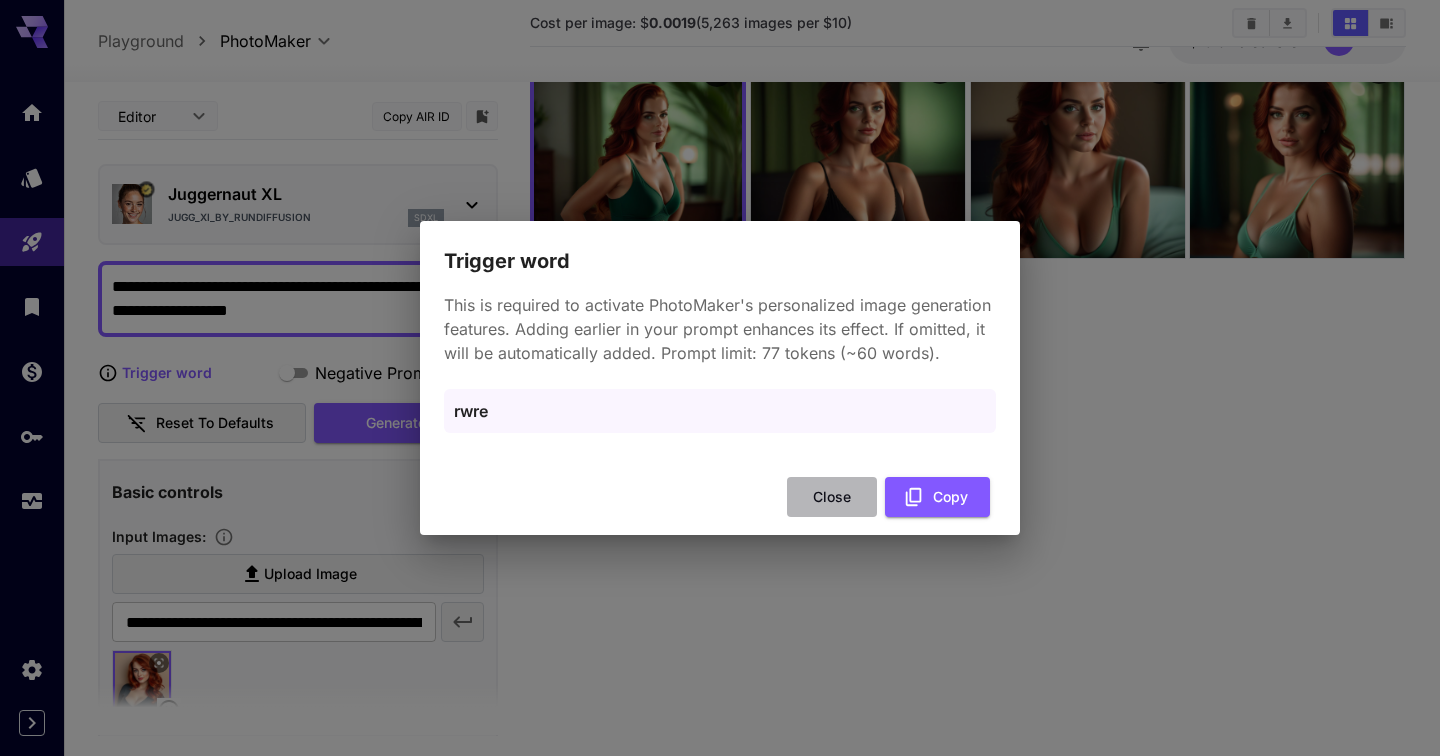 click on "Close" at bounding box center [832, 497] 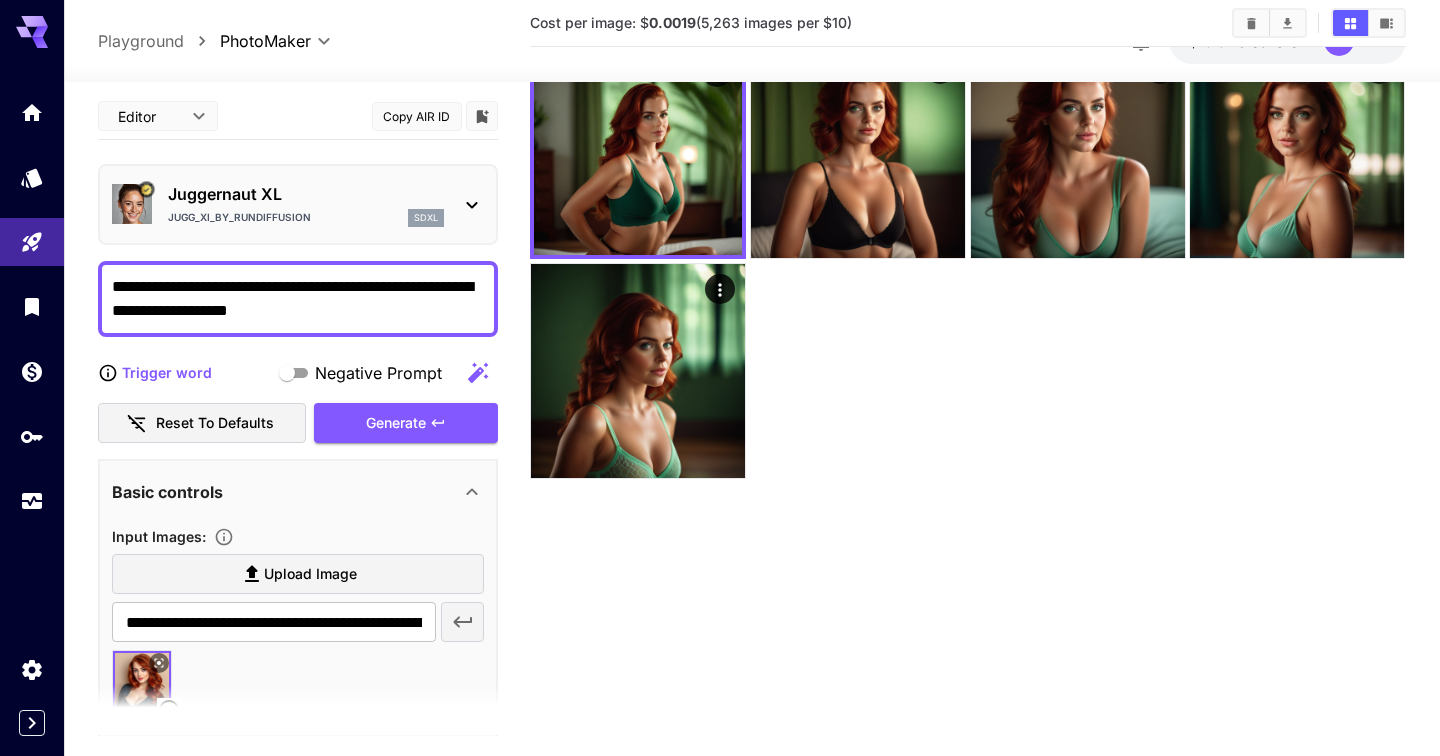 scroll, scrollTop: 0, scrollLeft: 0, axis: both 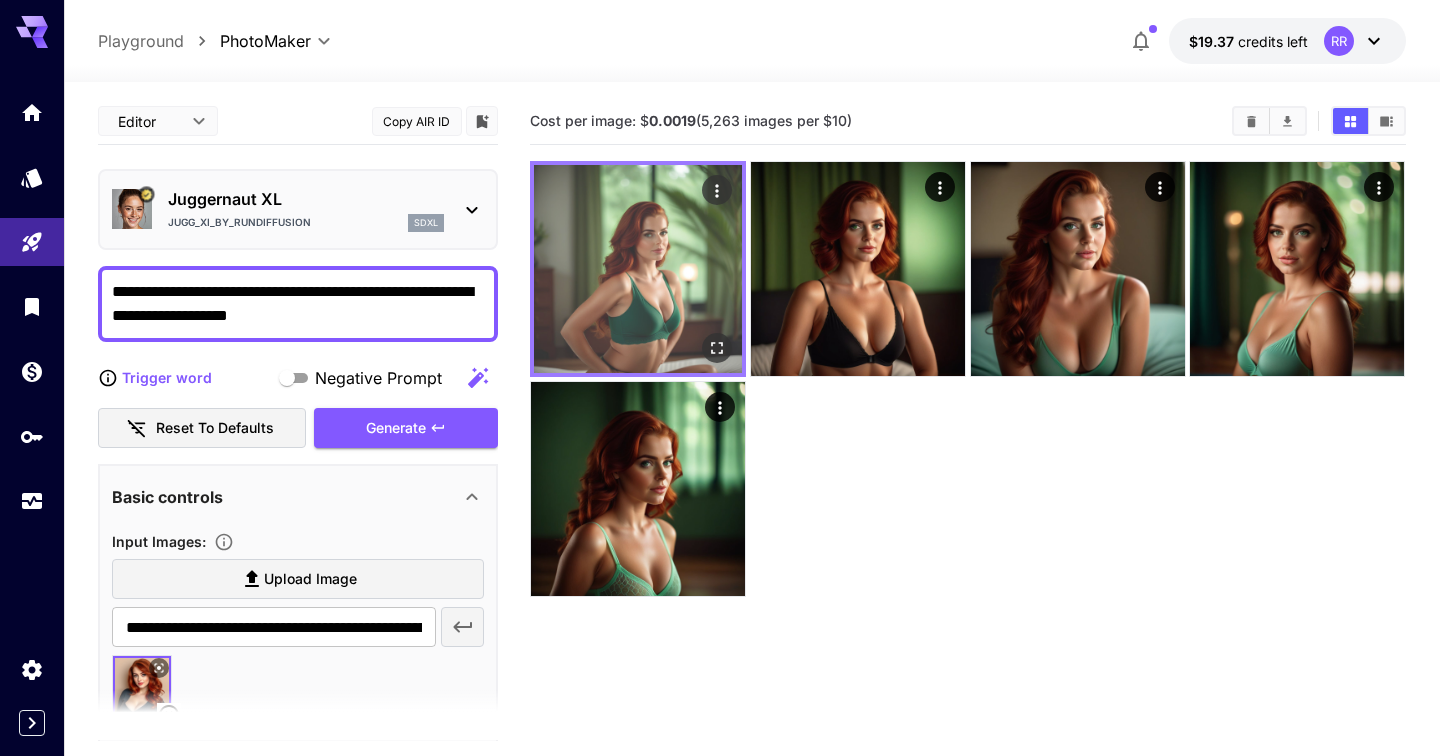 click at bounding box center [638, 269] 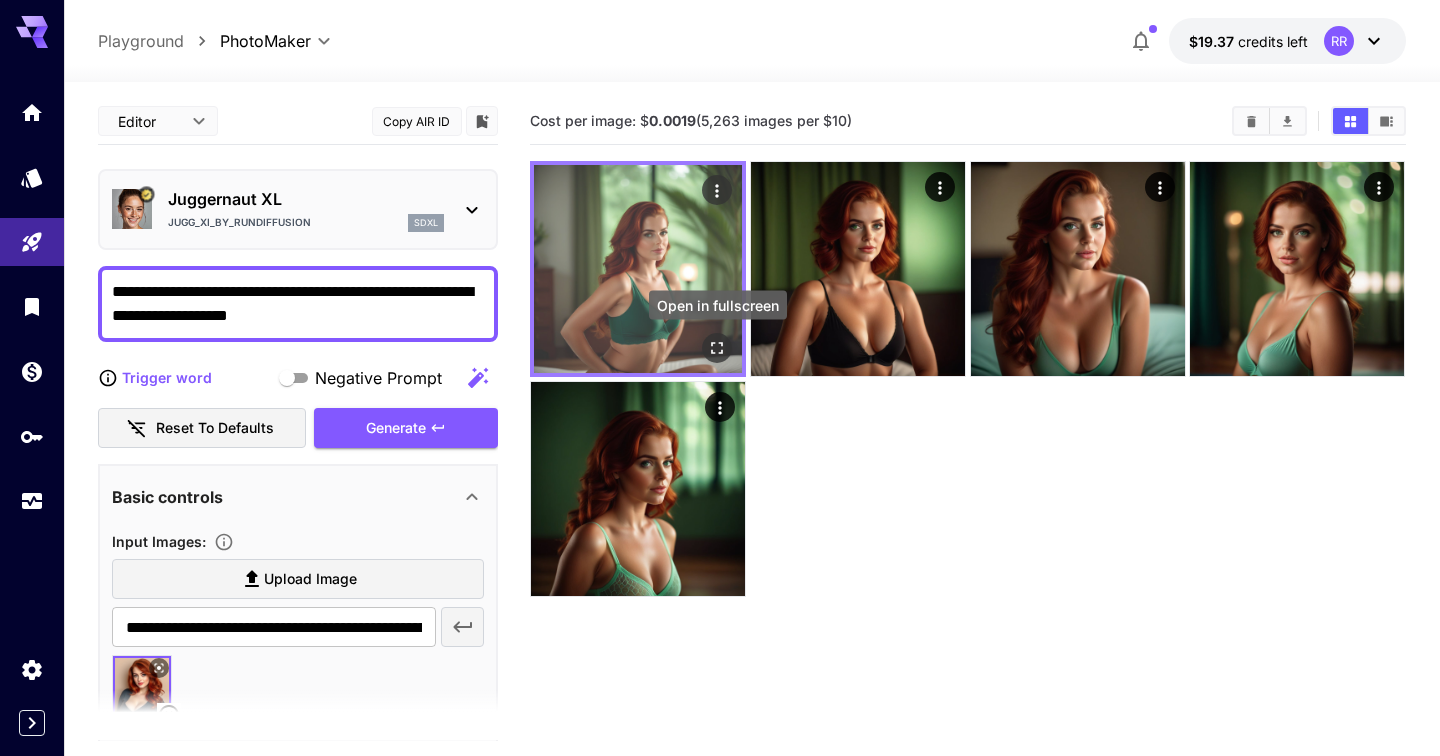 scroll, scrollTop: 158, scrollLeft: 0, axis: vertical 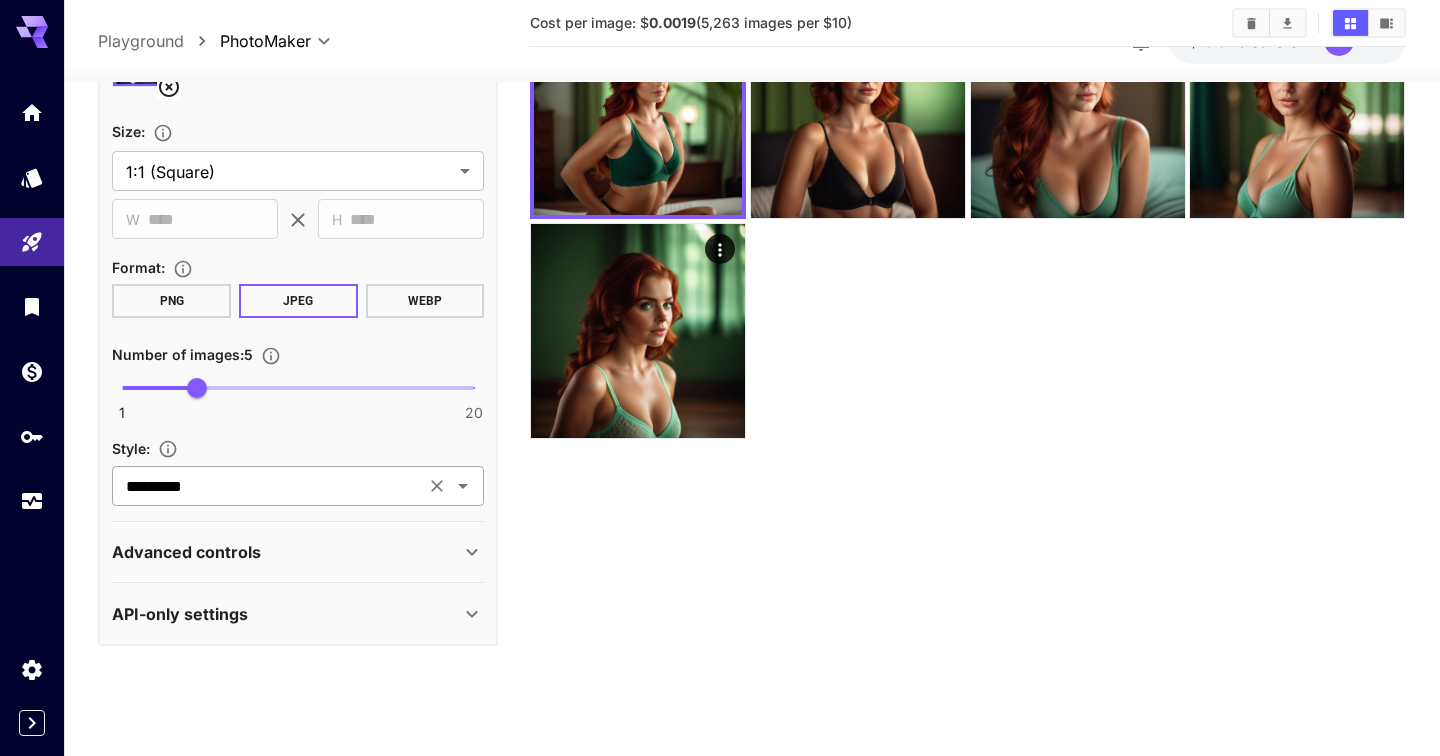 click on "********* ​" at bounding box center (298, 487) 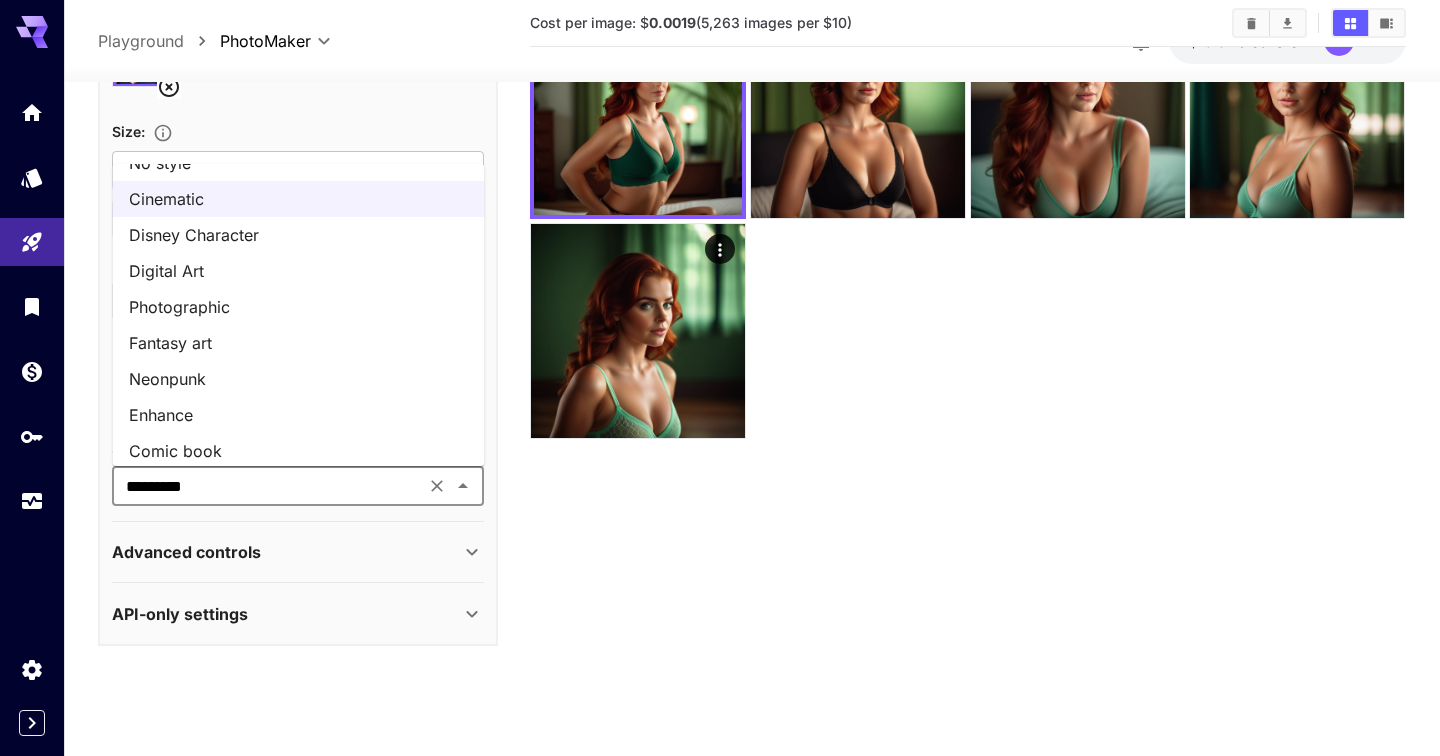 scroll, scrollTop: 0, scrollLeft: 0, axis: both 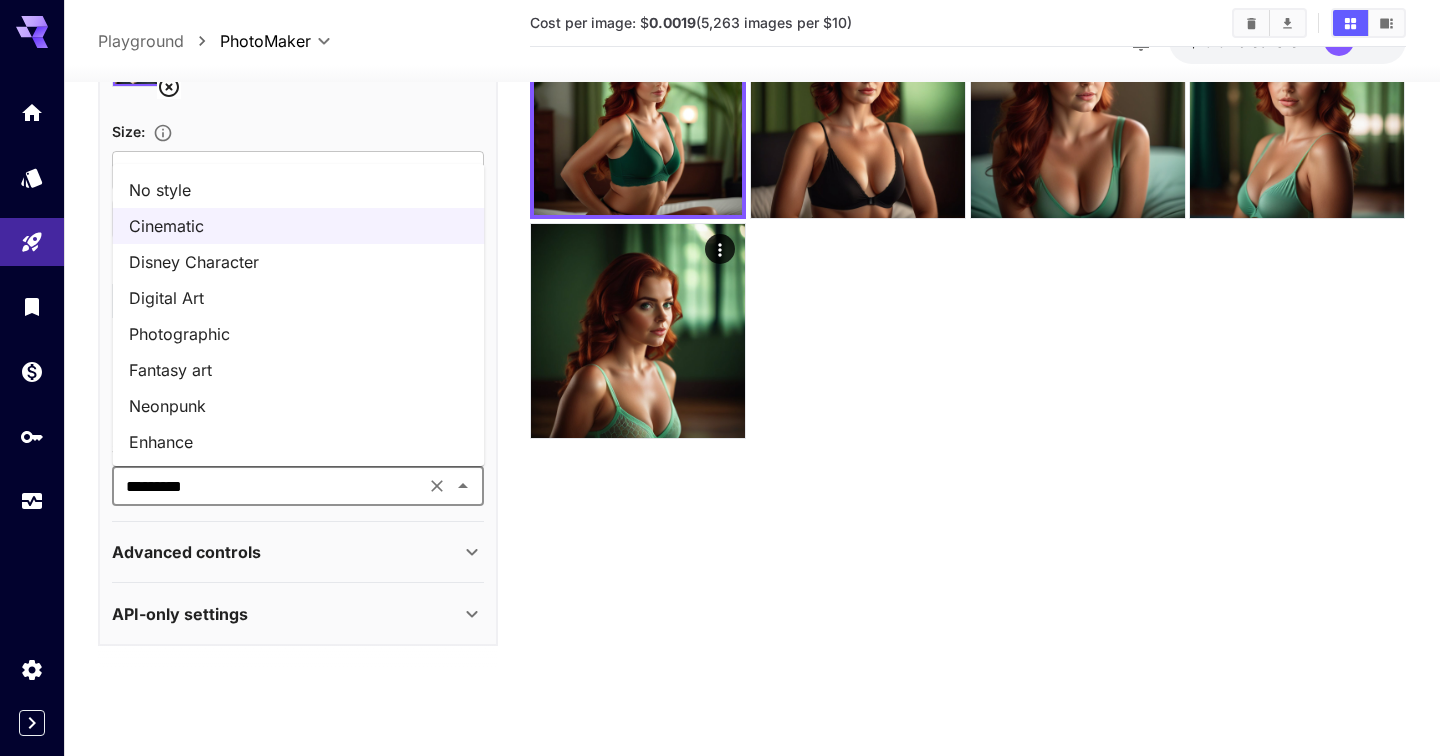click on "No style" at bounding box center [299, 190] 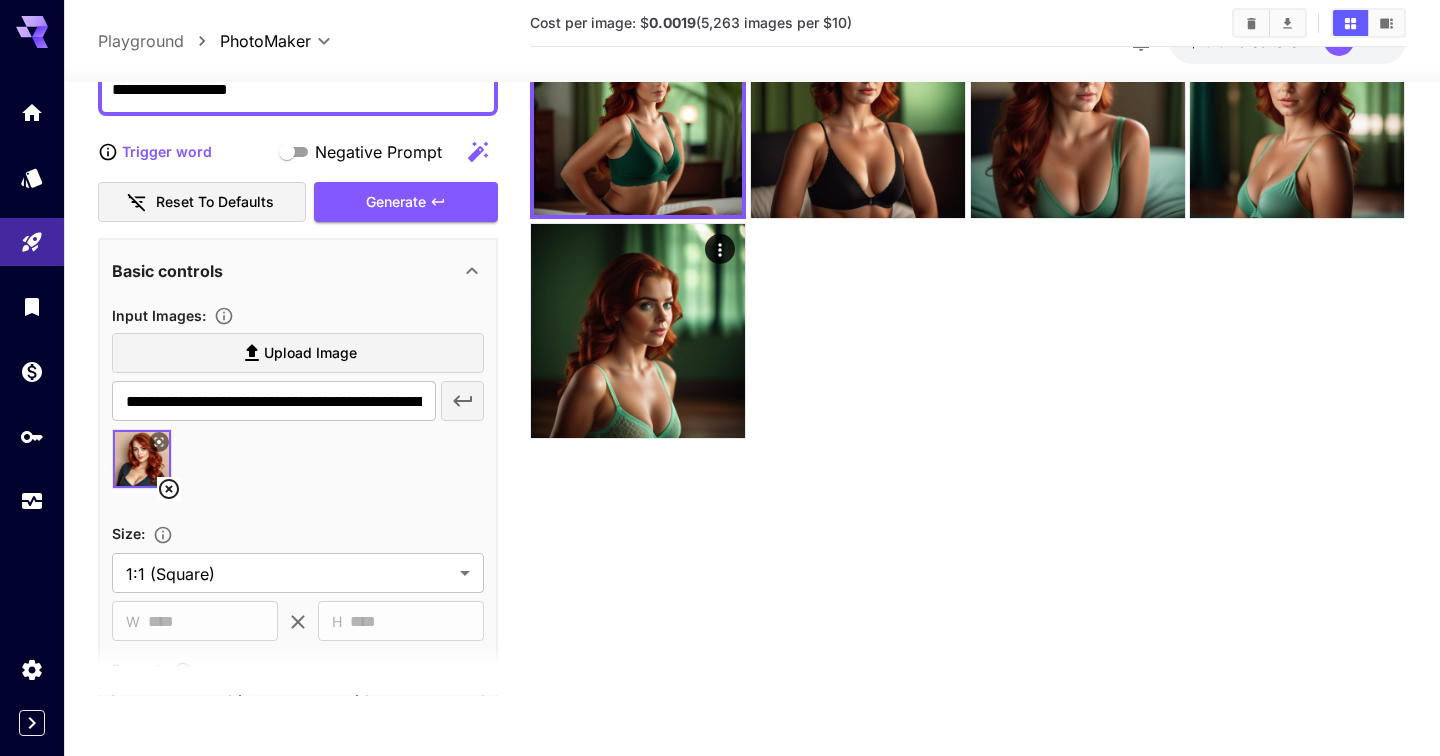 scroll, scrollTop: 0, scrollLeft: 0, axis: both 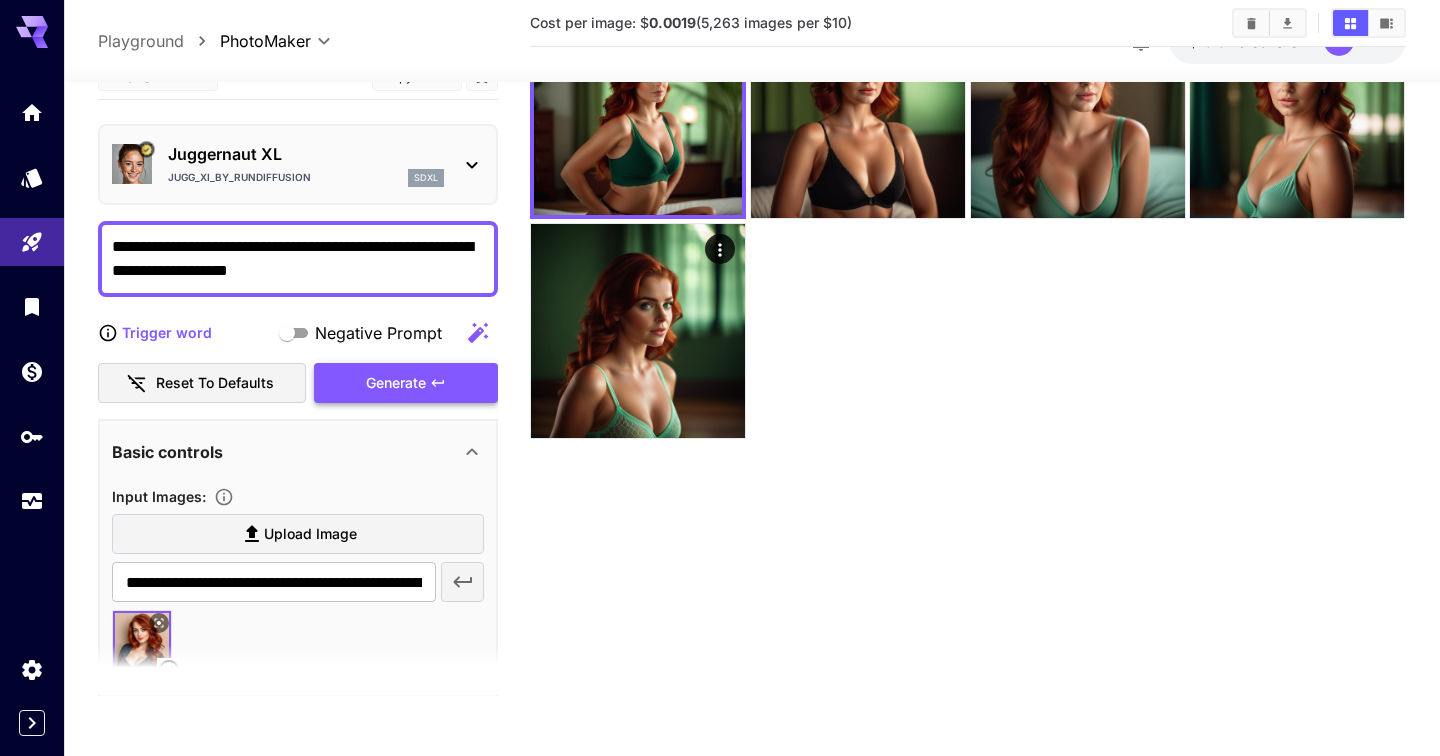 click on "Generate" at bounding box center [406, 383] 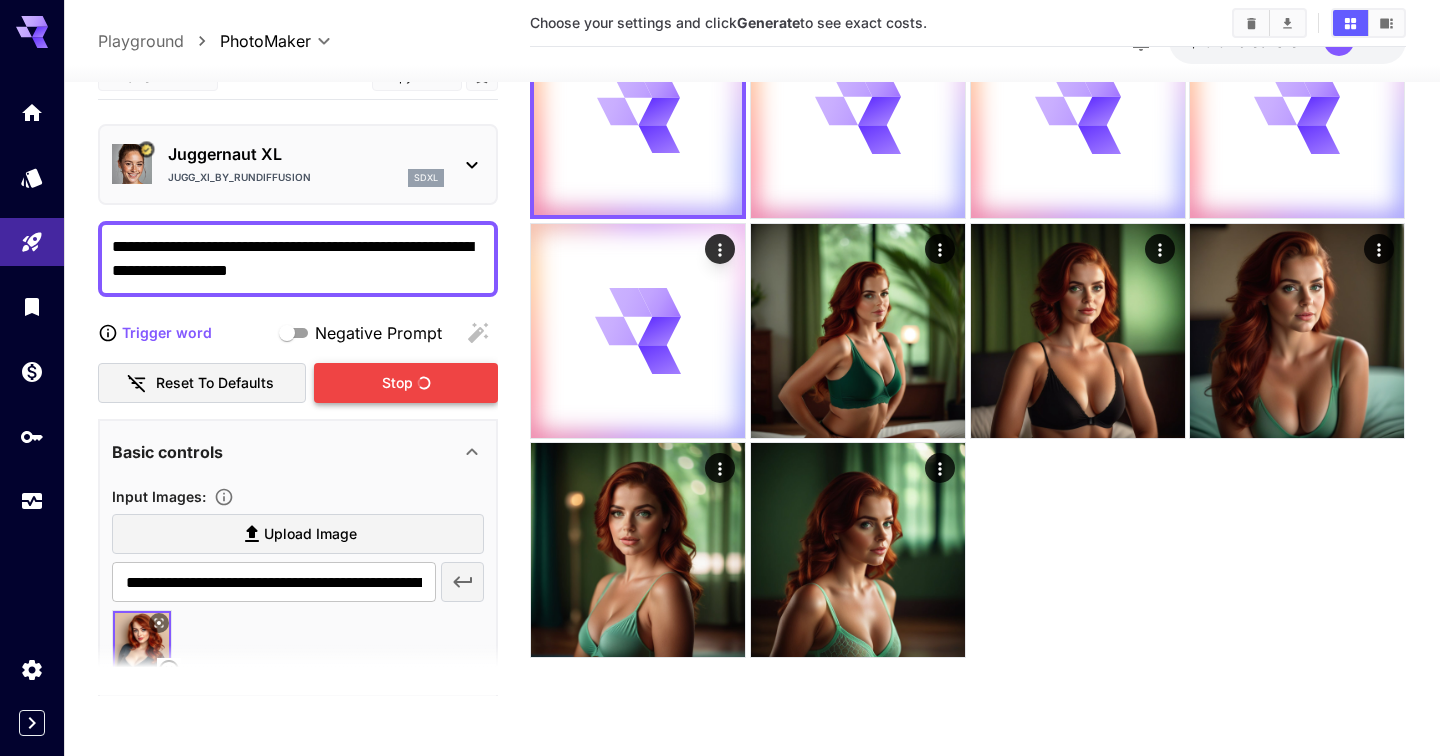 type 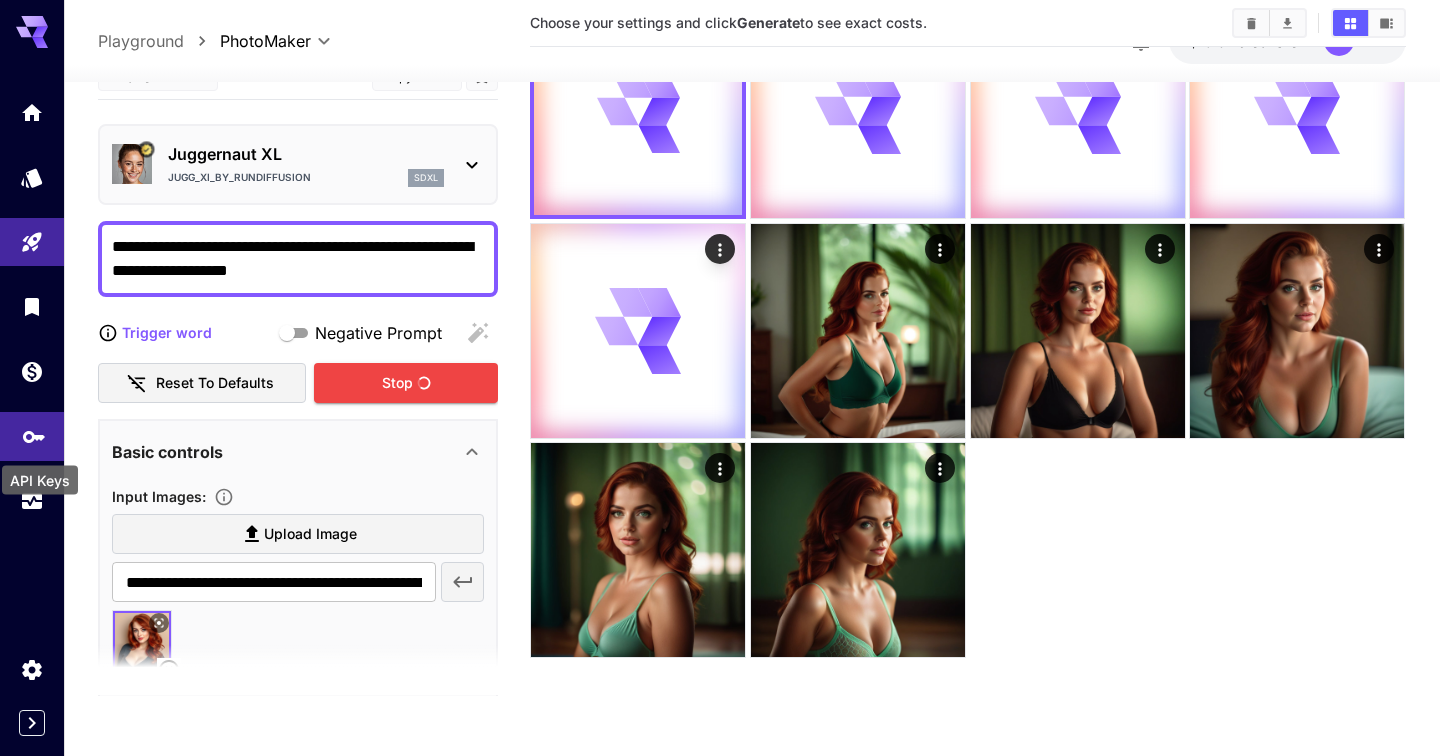 click 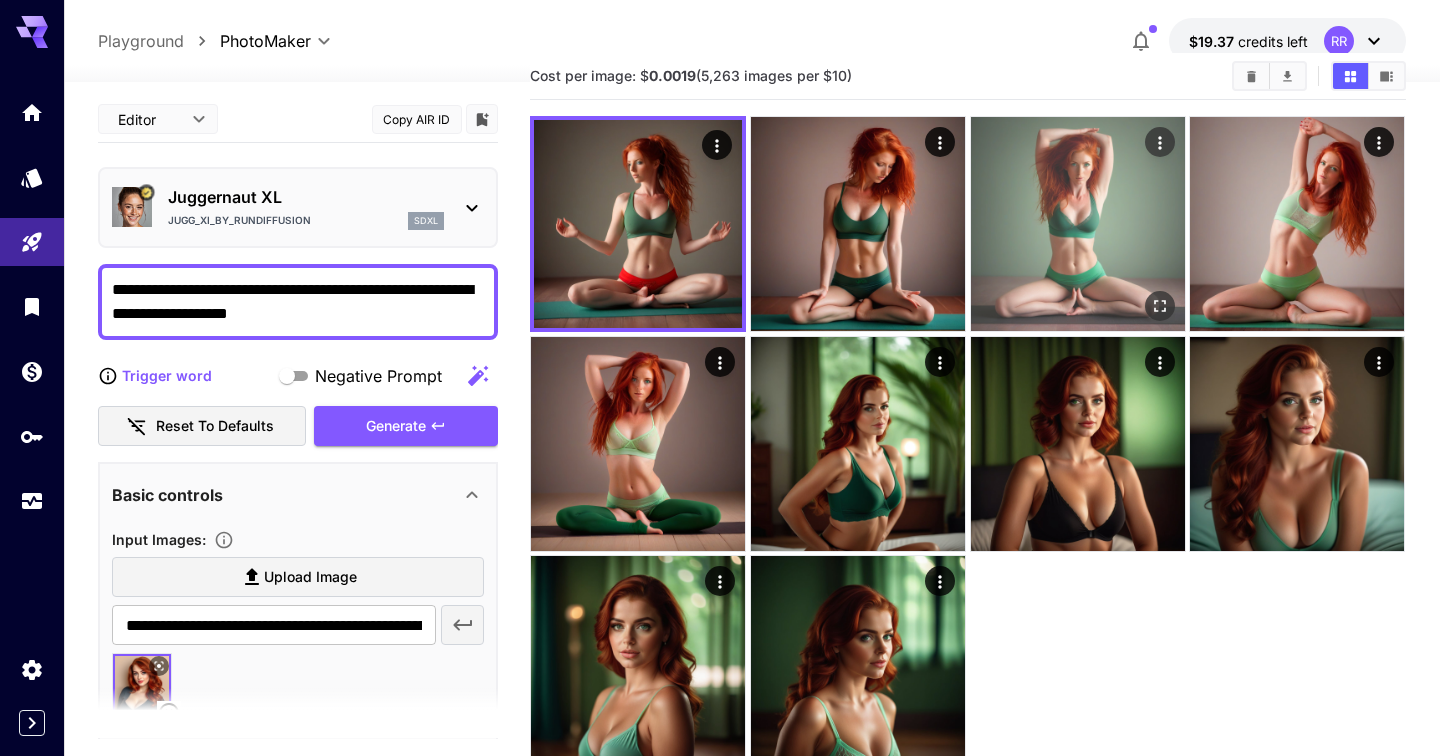 scroll, scrollTop: 88, scrollLeft: 0, axis: vertical 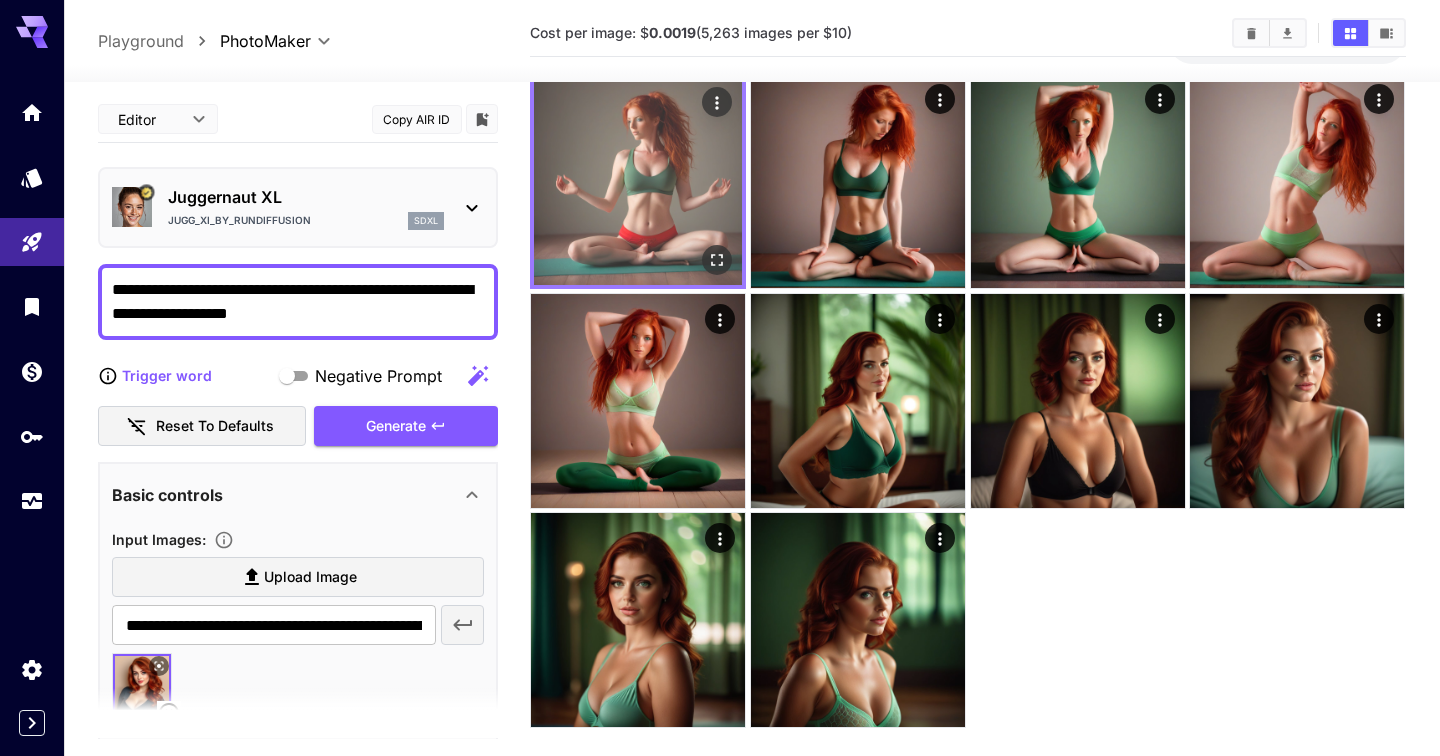 click at bounding box center [638, 181] 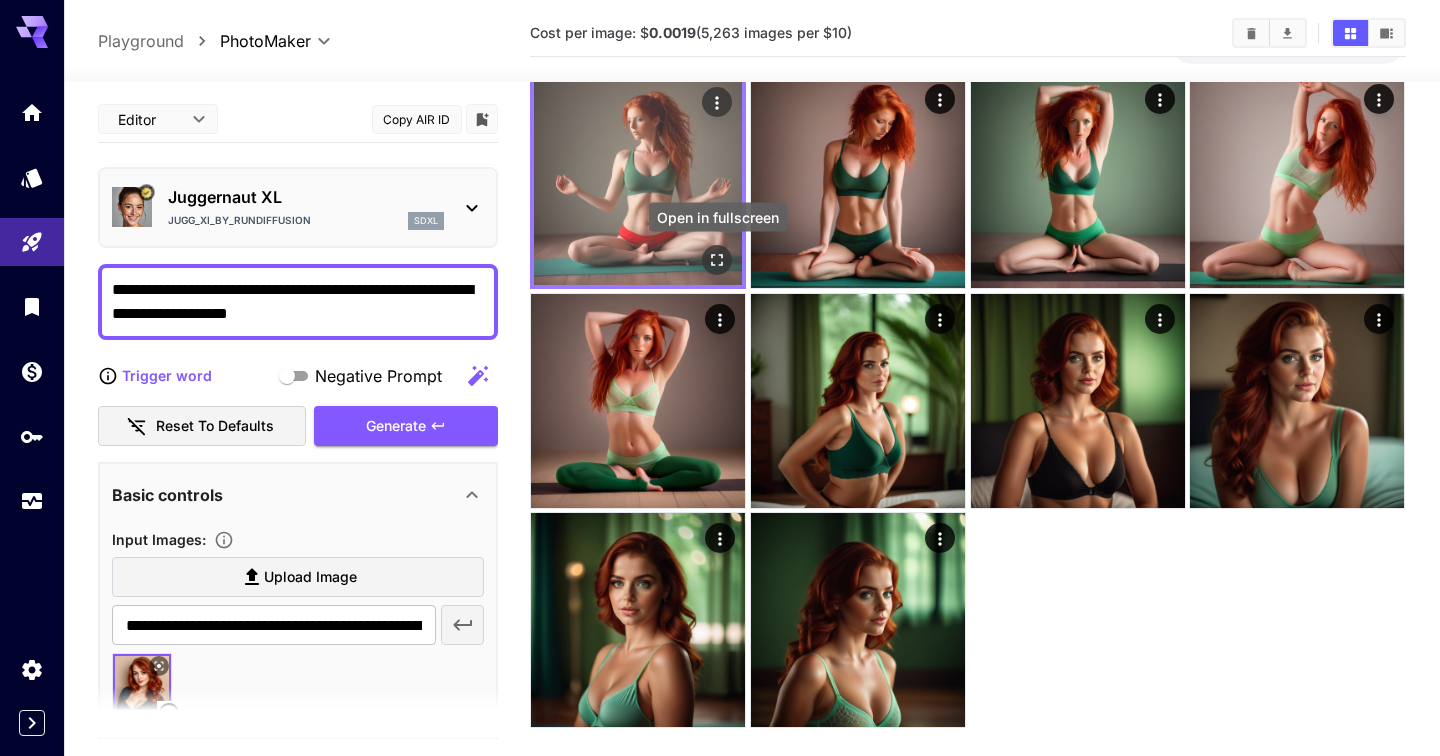 click at bounding box center [718, 260] 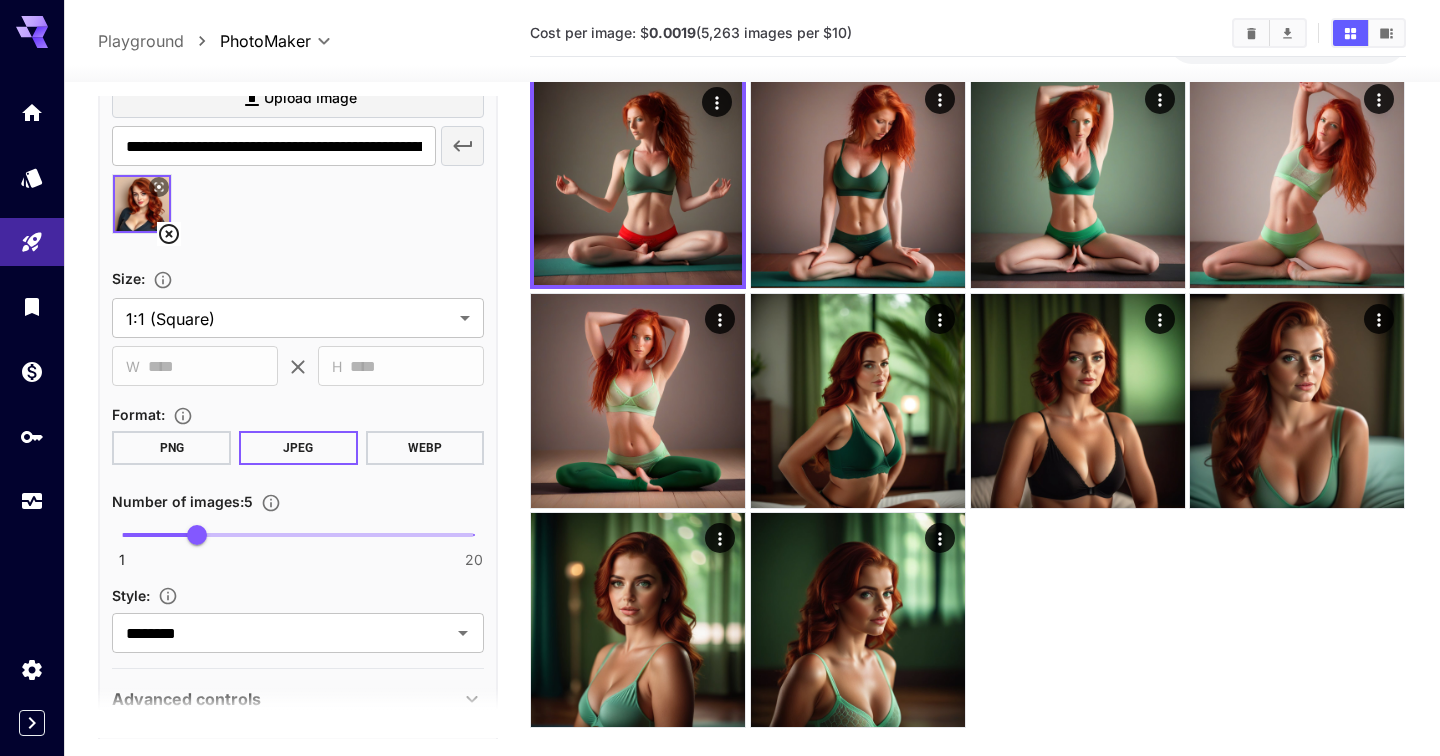 scroll, scrollTop: 477, scrollLeft: 0, axis: vertical 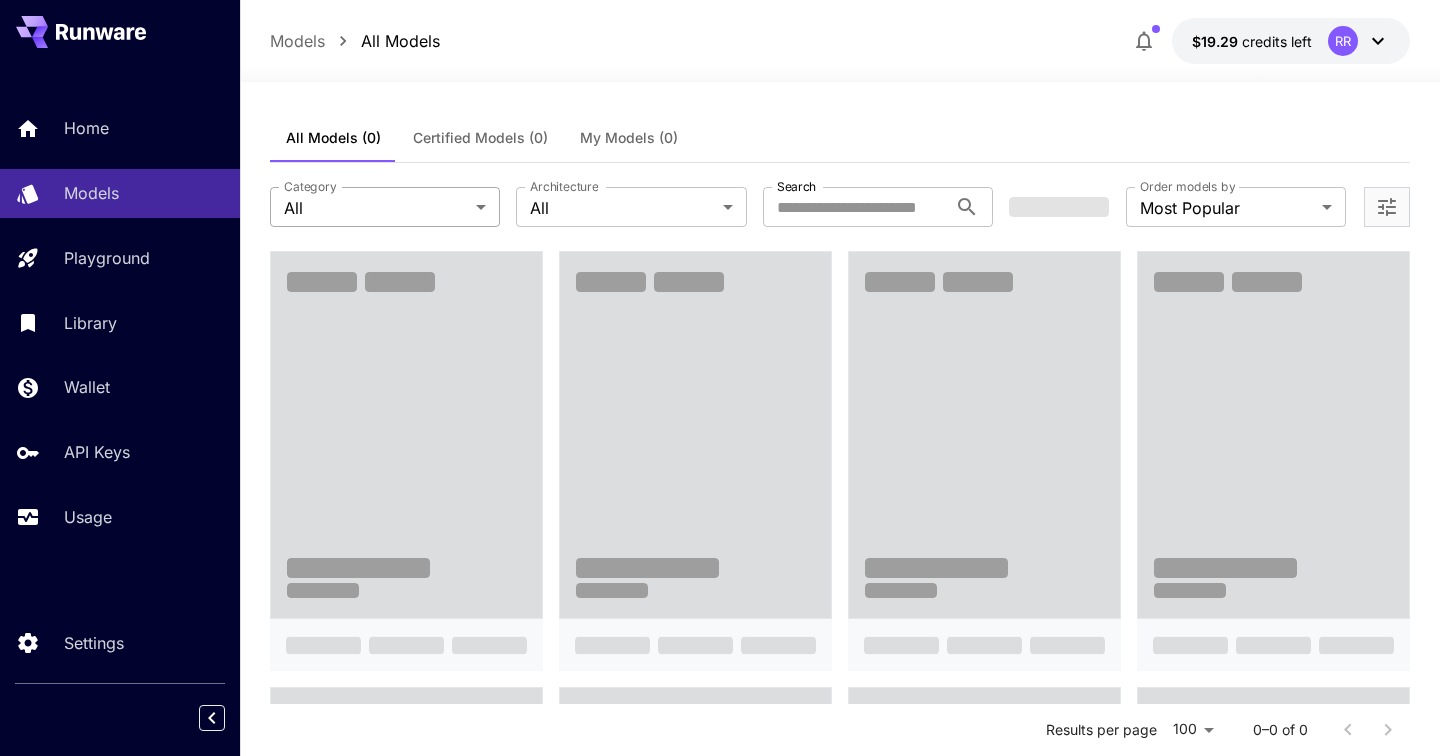 click on "**********" at bounding box center [720, 1263] 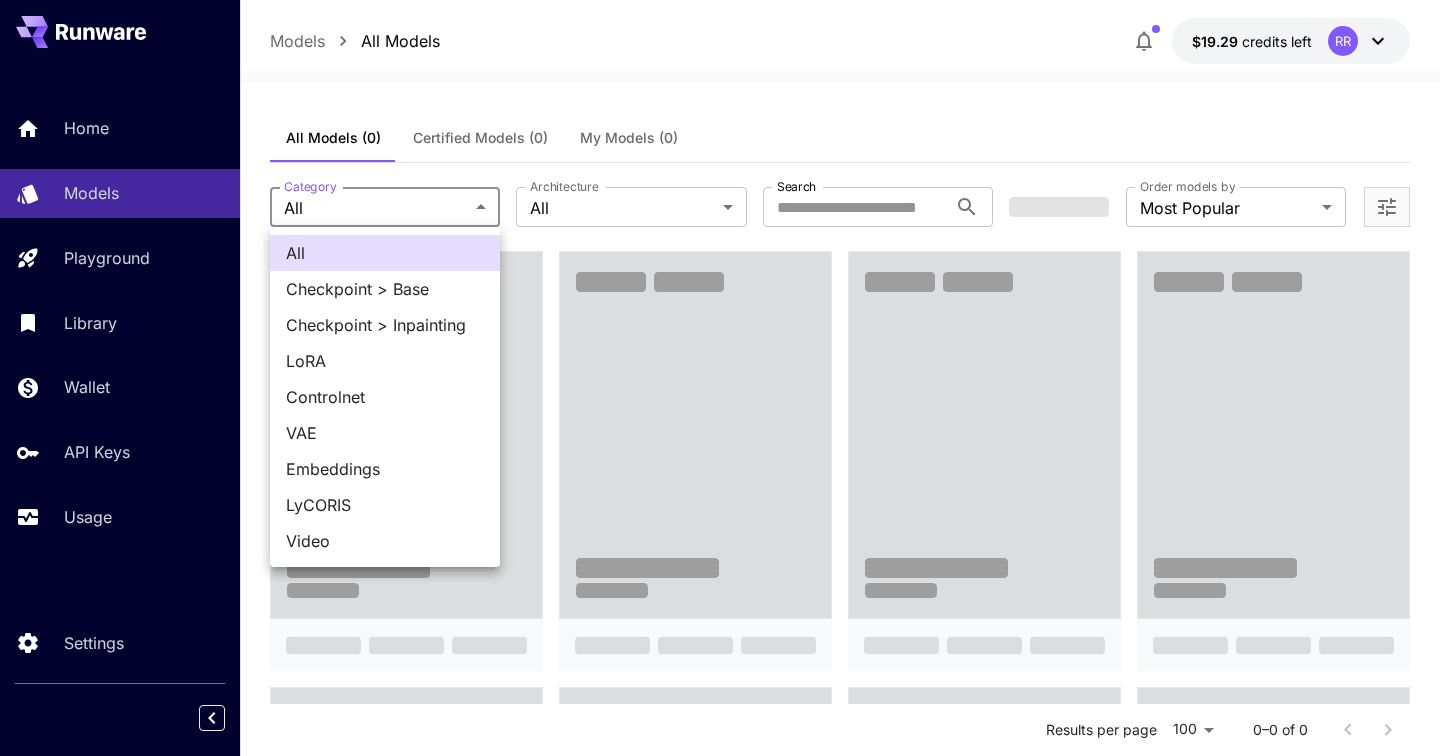 click at bounding box center (720, 378) 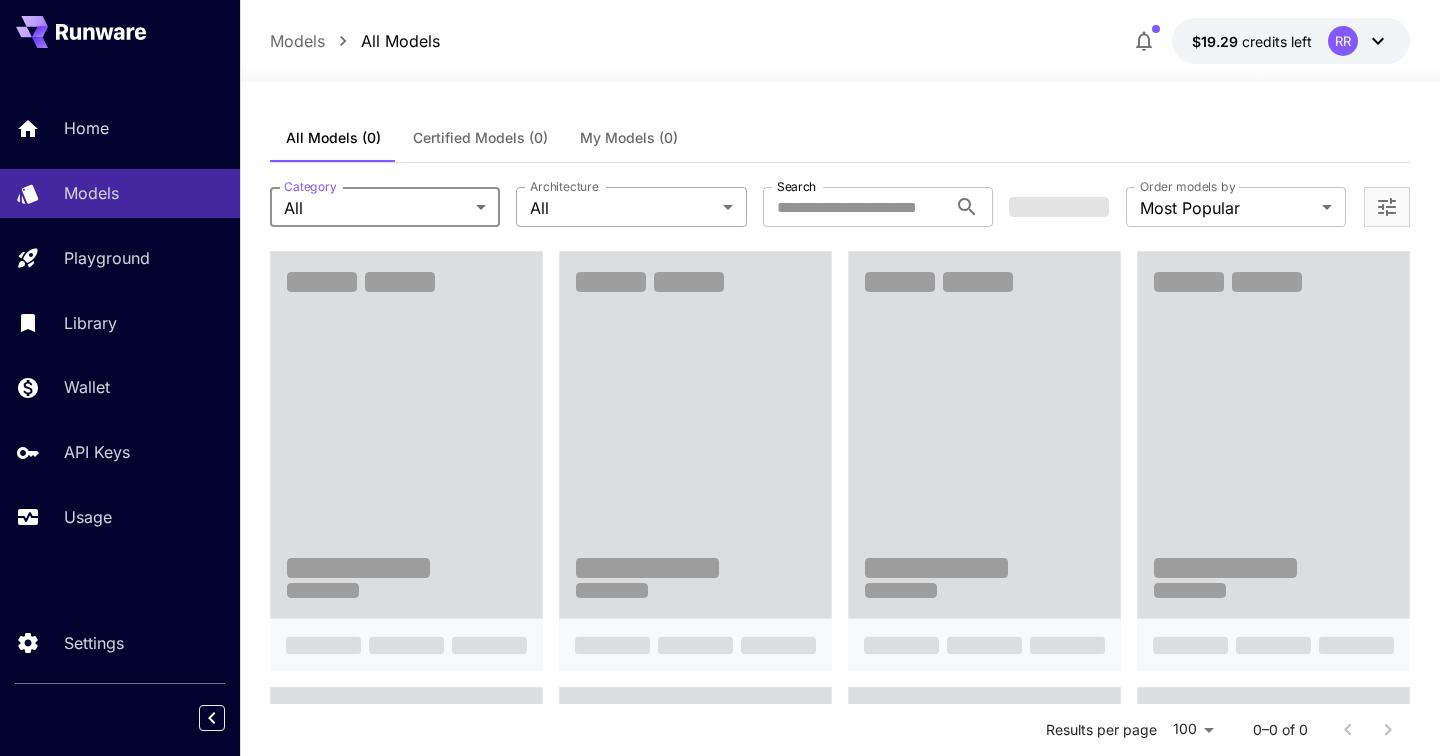 click on "**********" at bounding box center (720, 1263) 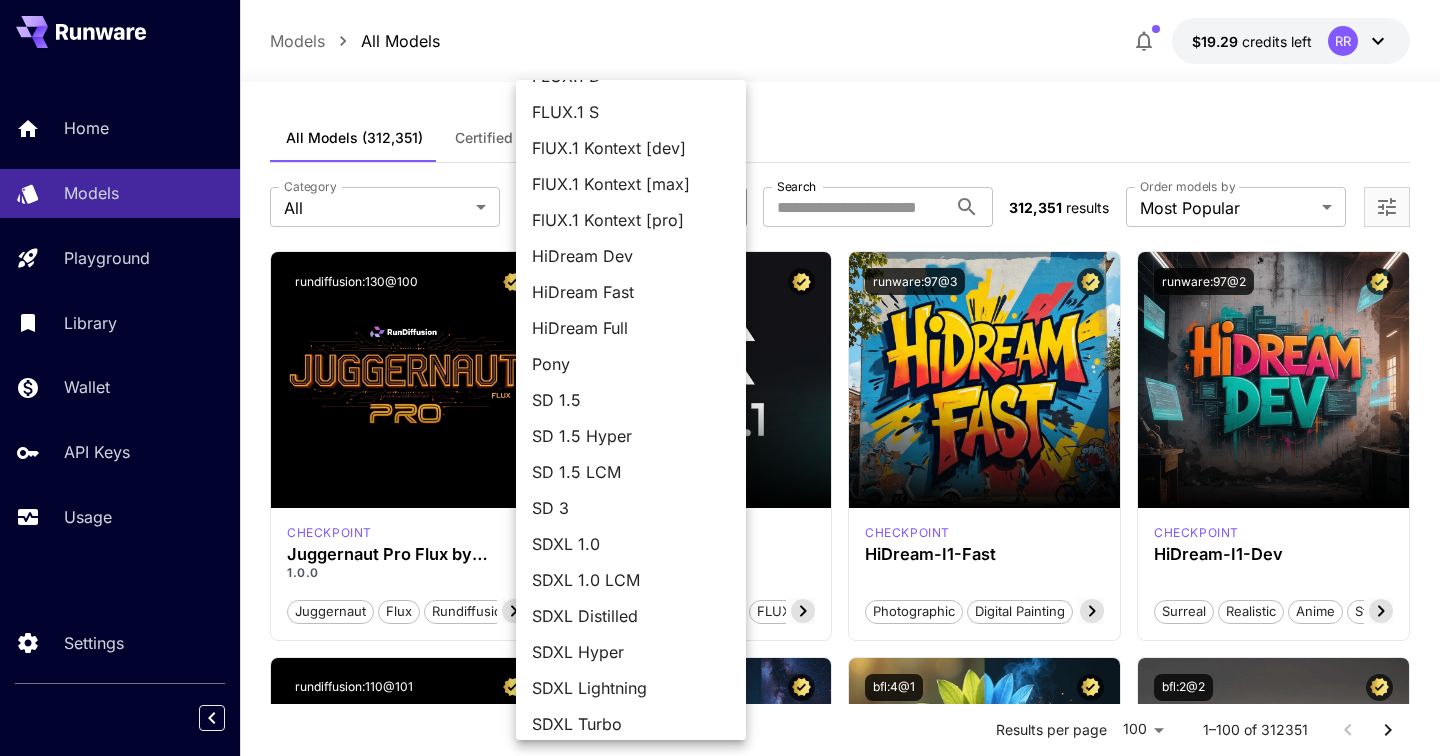 scroll, scrollTop: 76, scrollLeft: 0, axis: vertical 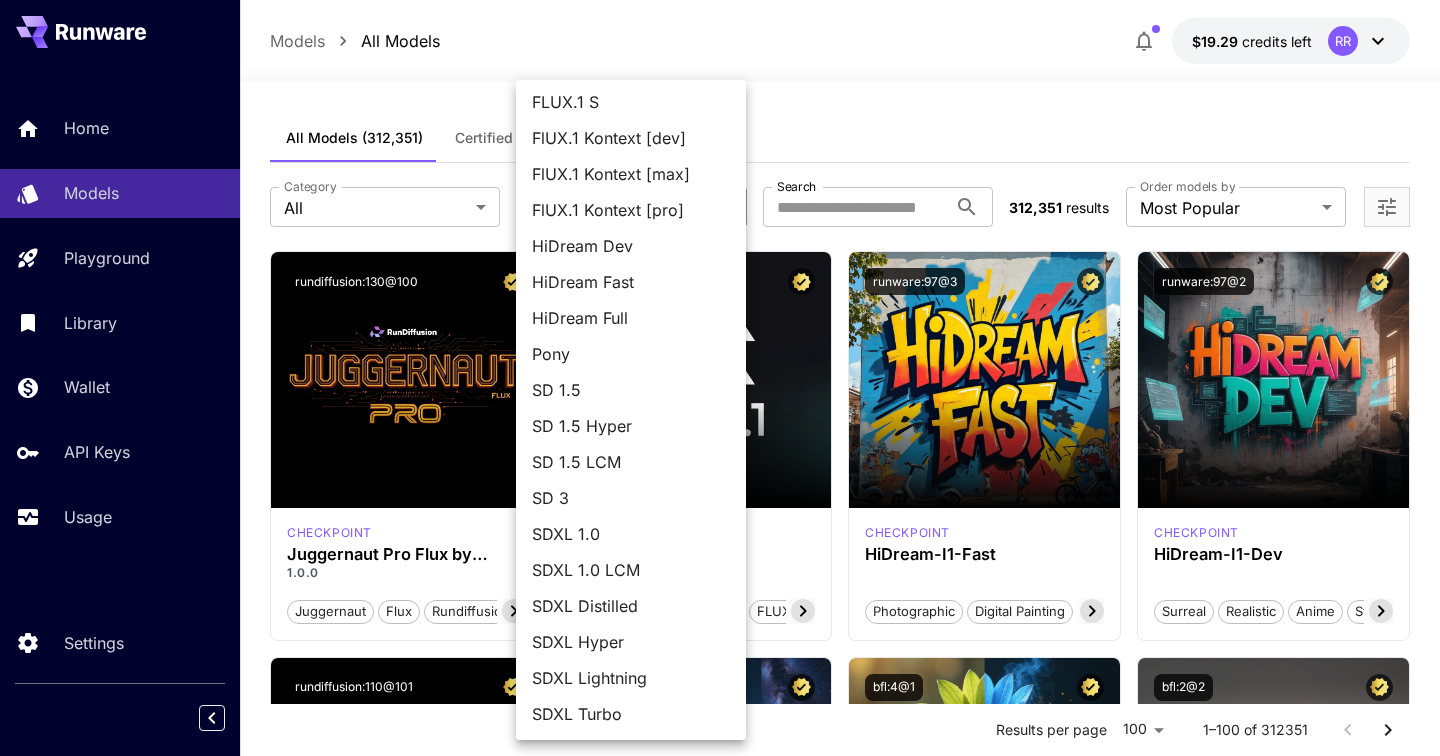 click at bounding box center [720, 378] 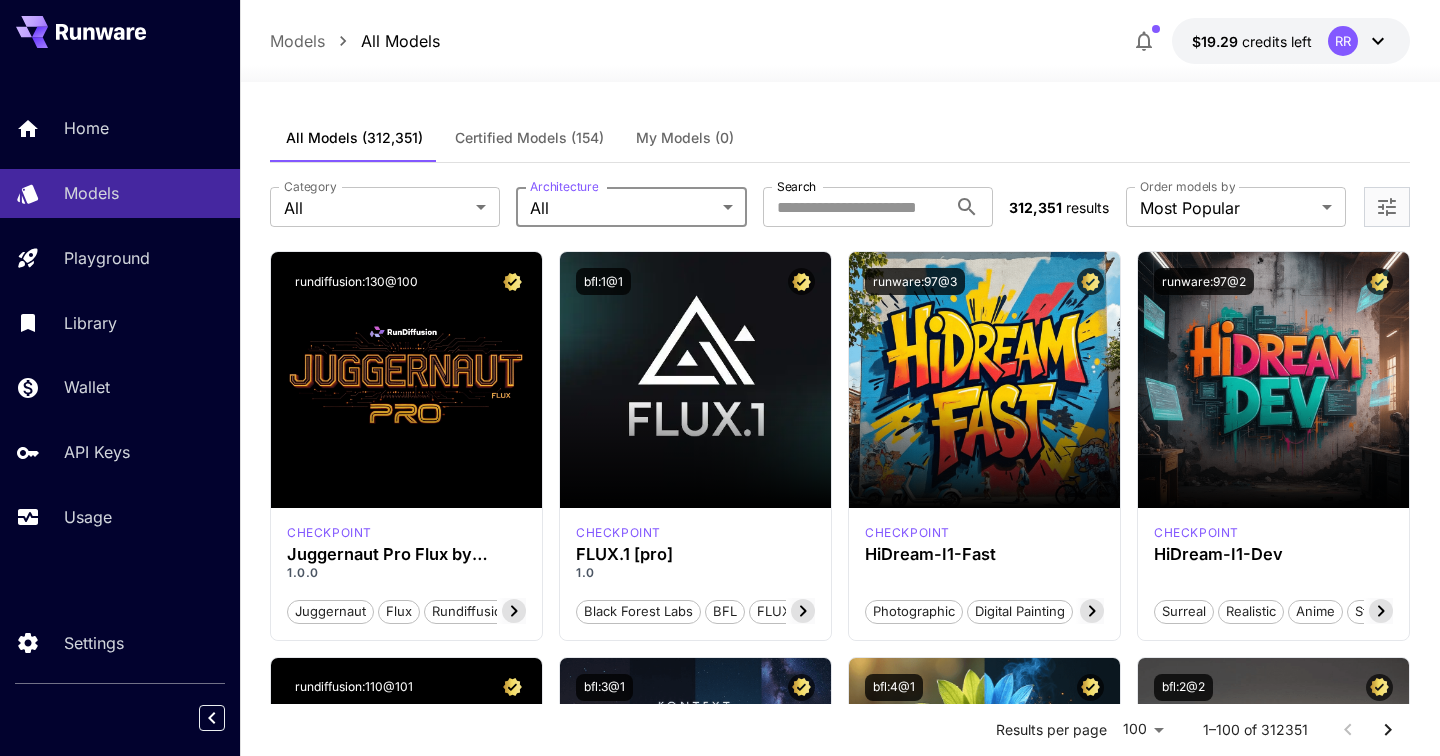 click on "All FLUX.1 D FLUX.1 S FlUX.1 Kontext [dev] FlUX.1 Kontext [max] FlUX.1 Kontext [pro] HiDream Dev HiDream Fast HiDream Full Pony SD 1.5 SD 1.5 Hyper SD 1.5 LCM SD 3 SDXL 1.0 SDXL 1.0 LCM SDXL Distilled SDXL Hyper SDXL Lightning SDXL Turbo" at bounding box center [720, 378] 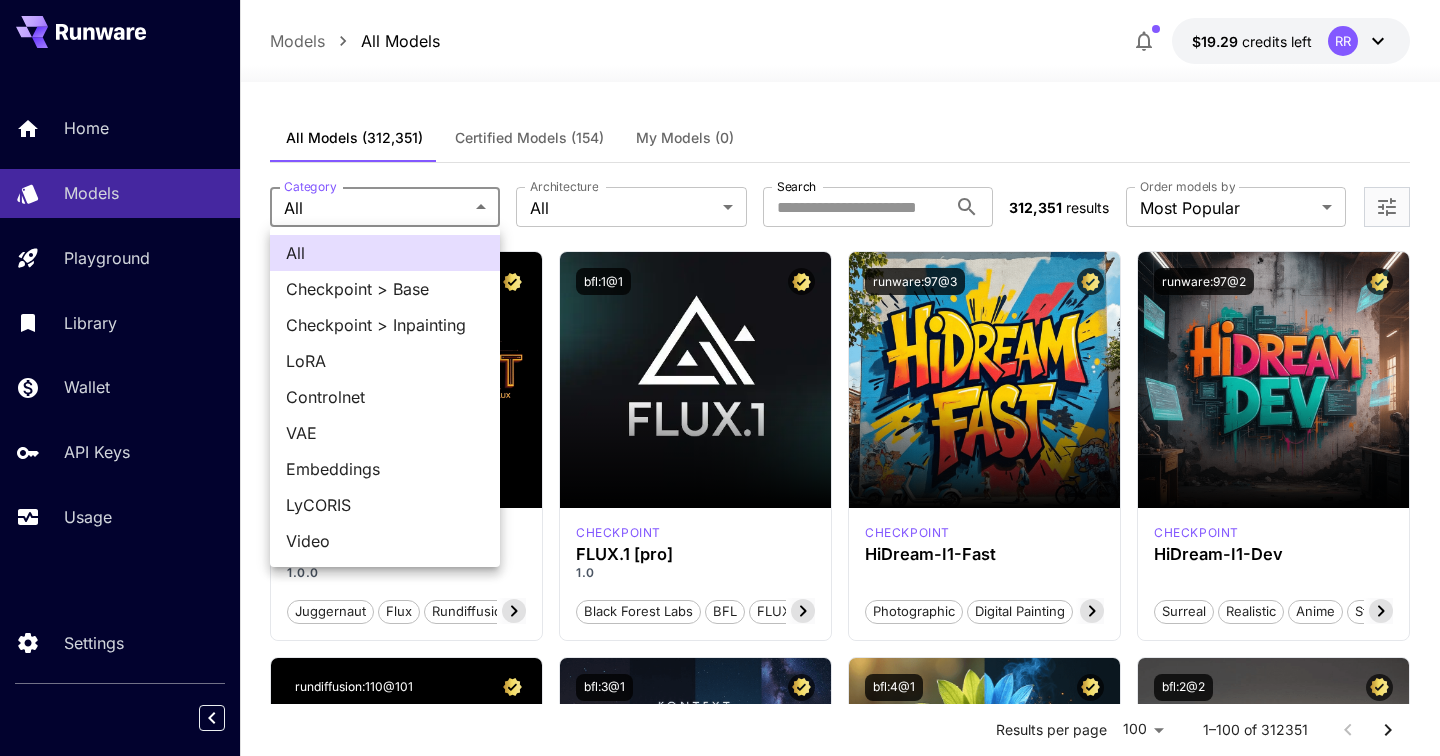 click on "**********" at bounding box center [720, 9553] 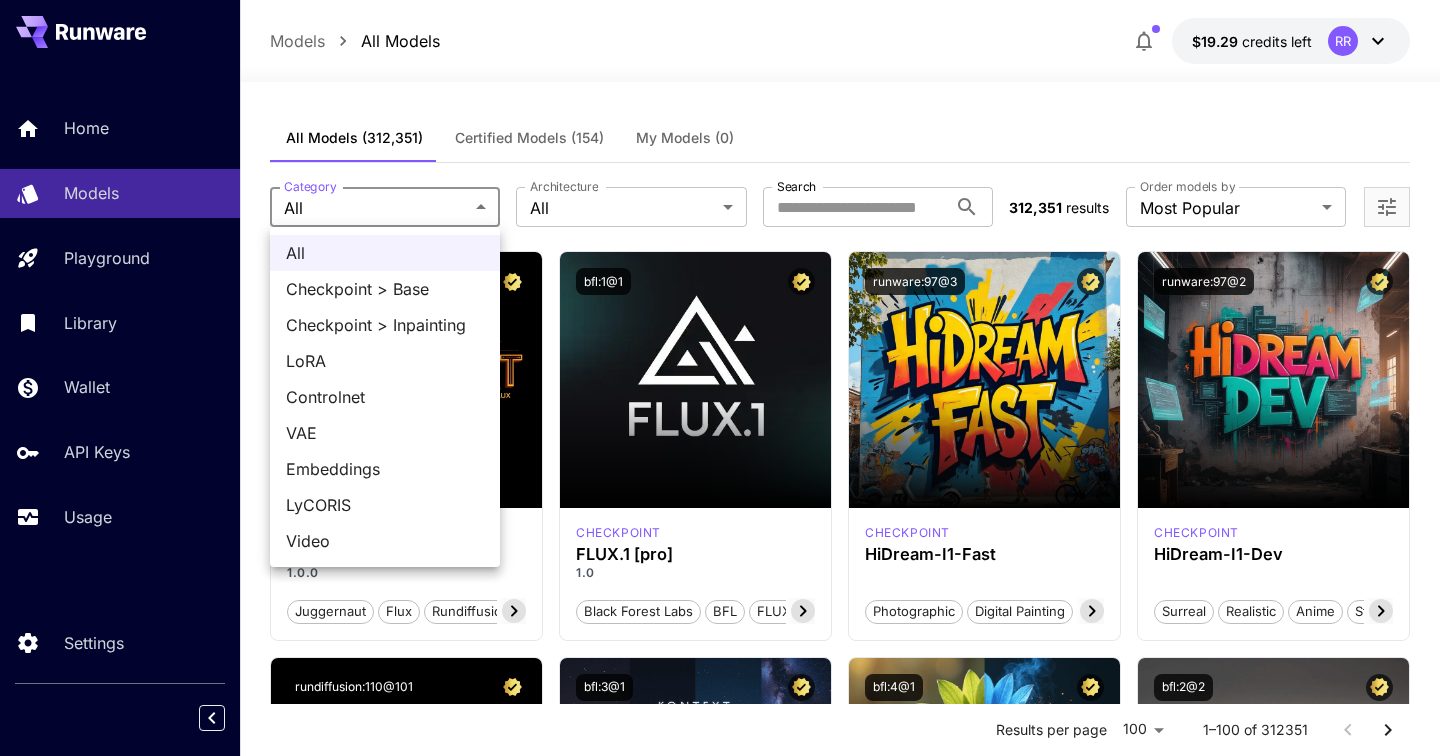 click at bounding box center (720, 378) 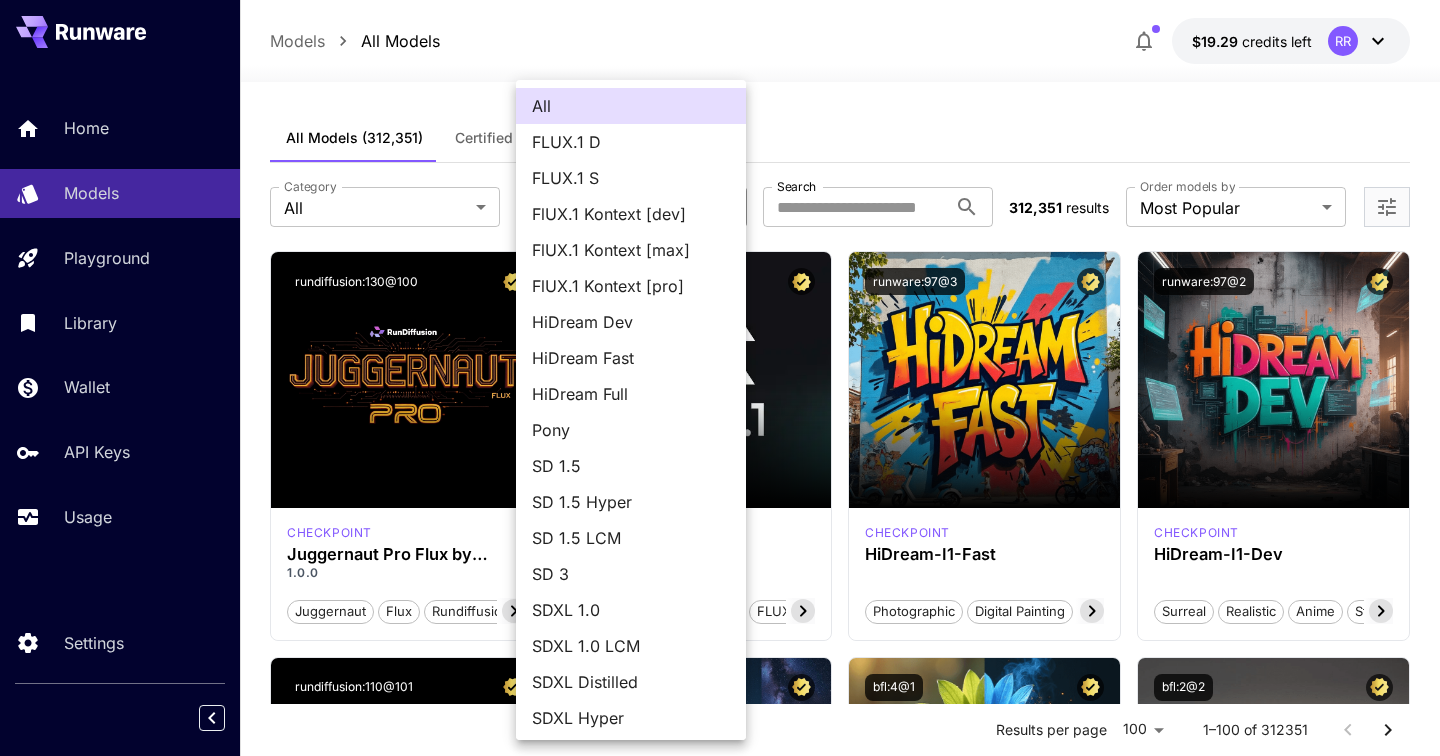 click on "**********" at bounding box center (720, 9553) 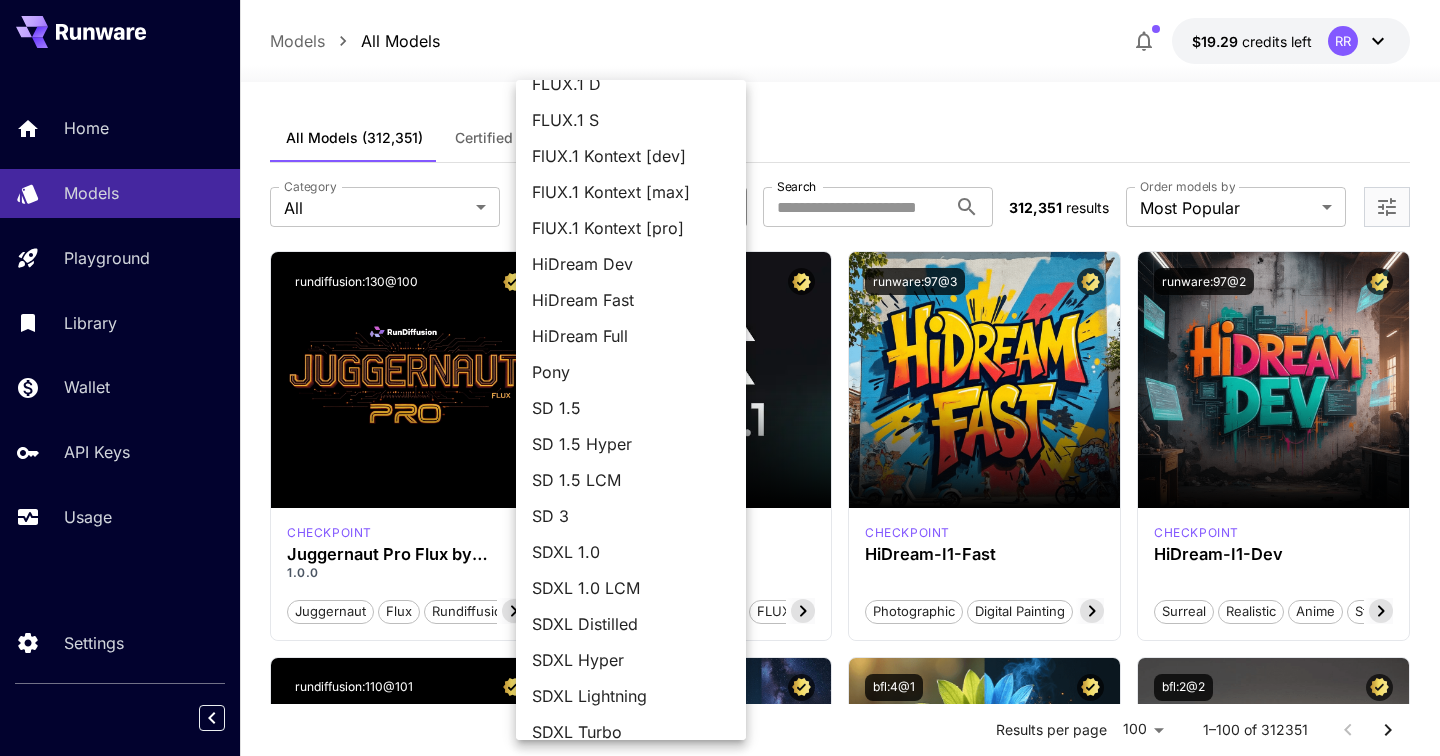 scroll, scrollTop: 76, scrollLeft: 0, axis: vertical 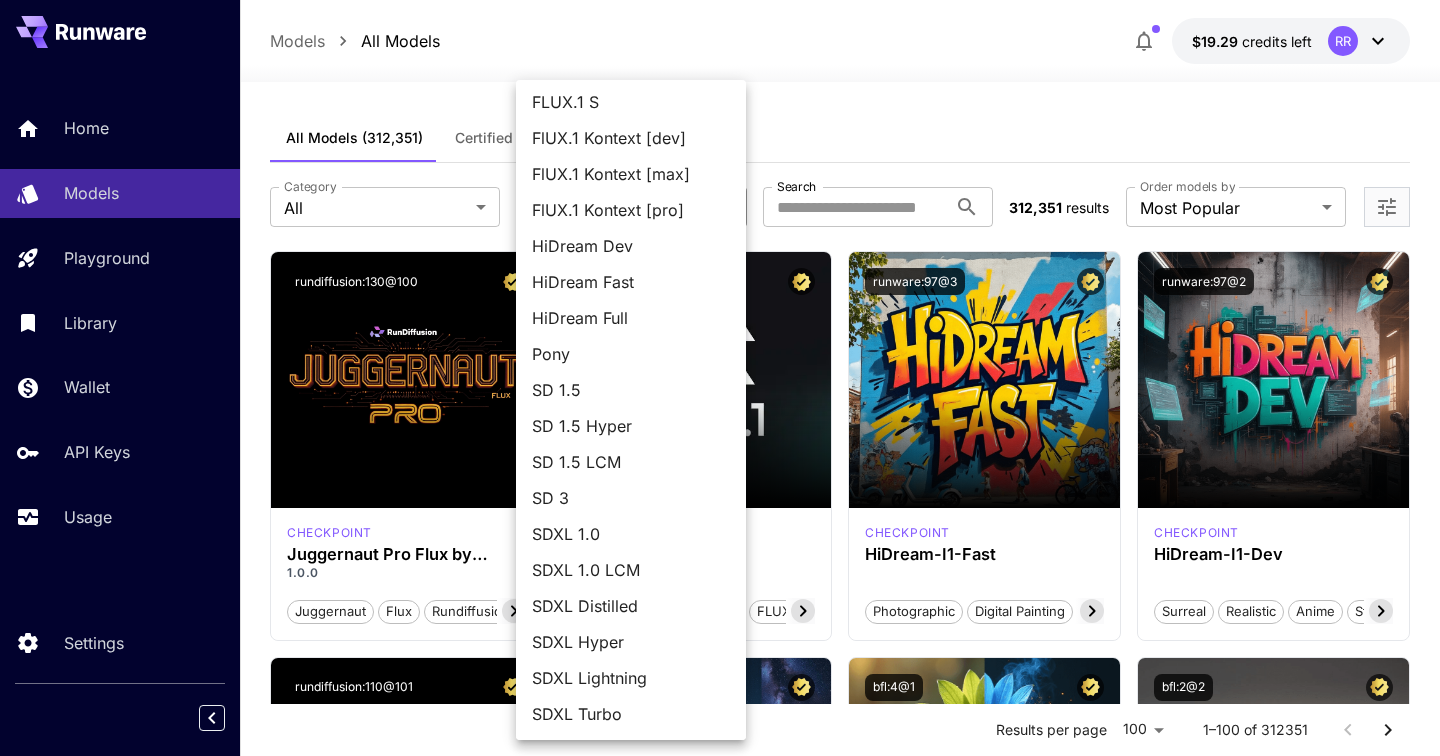 click on "SDXL 1.0 LCM" at bounding box center [631, 570] 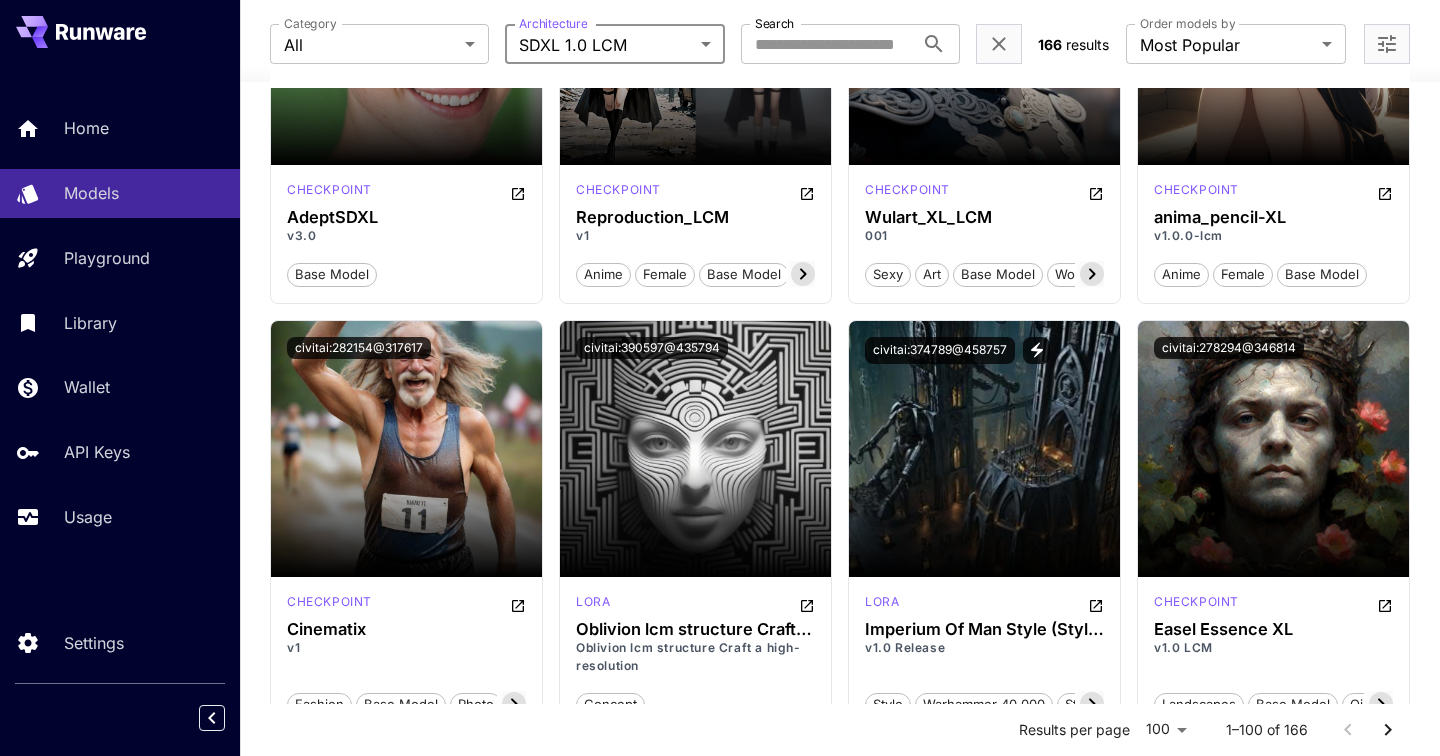 scroll, scrollTop: 1993, scrollLeft: 0, axis: vertical 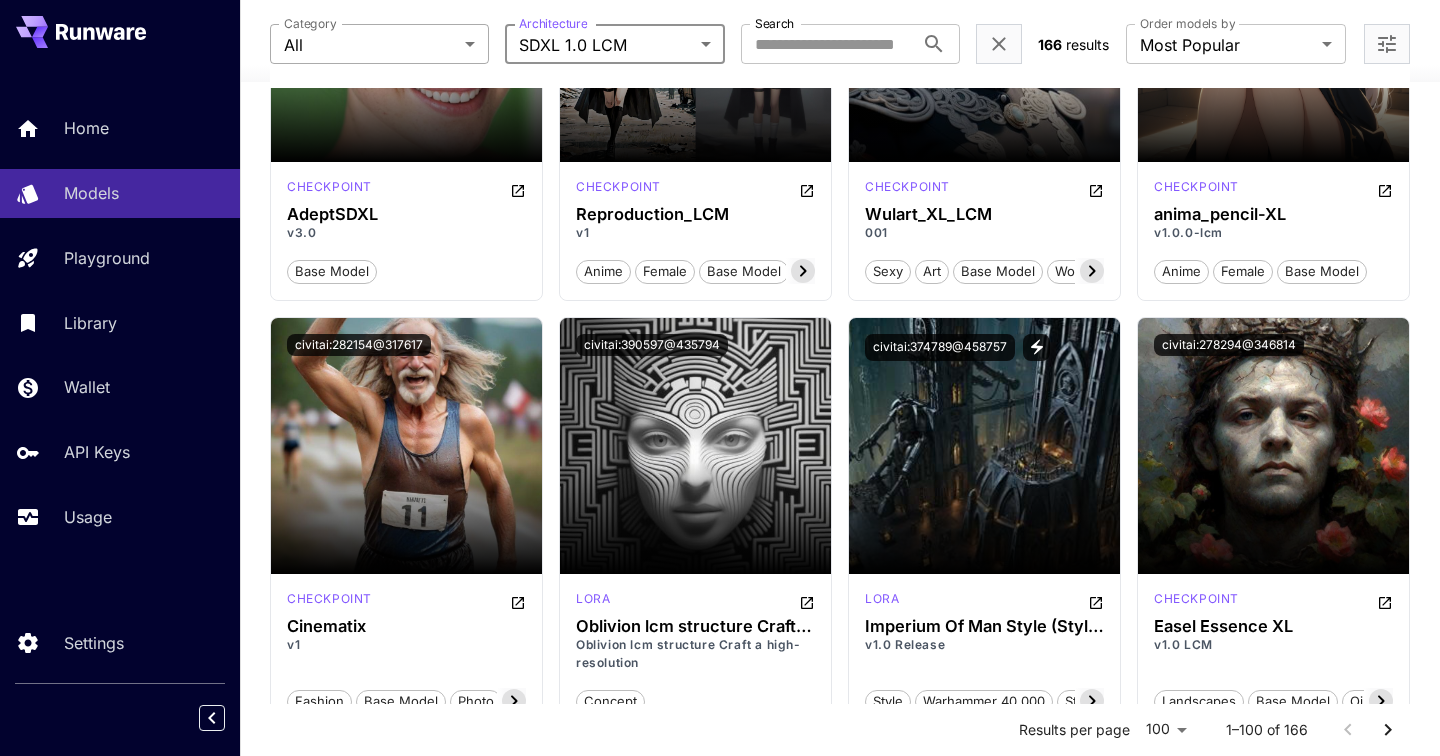 click on "**********" at bounding box center [720, 6571] 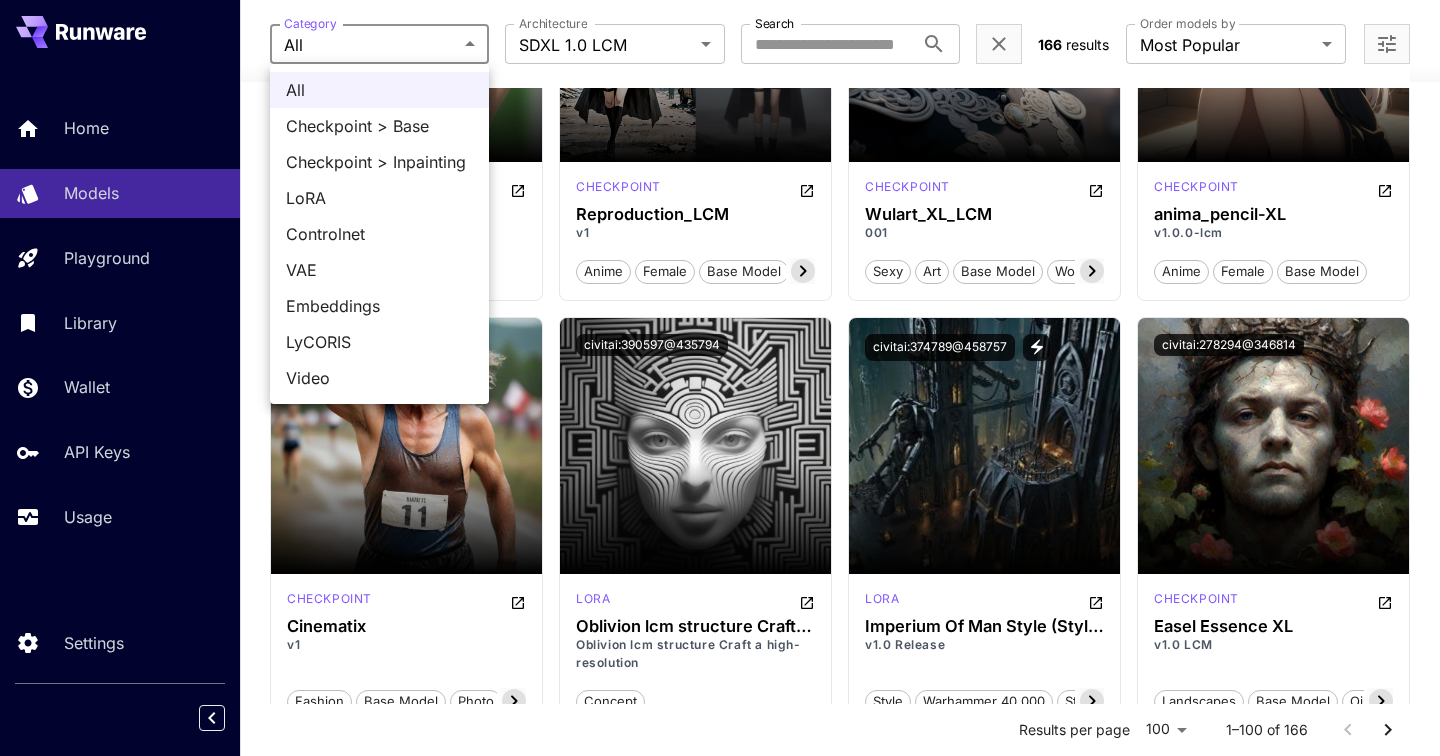 type 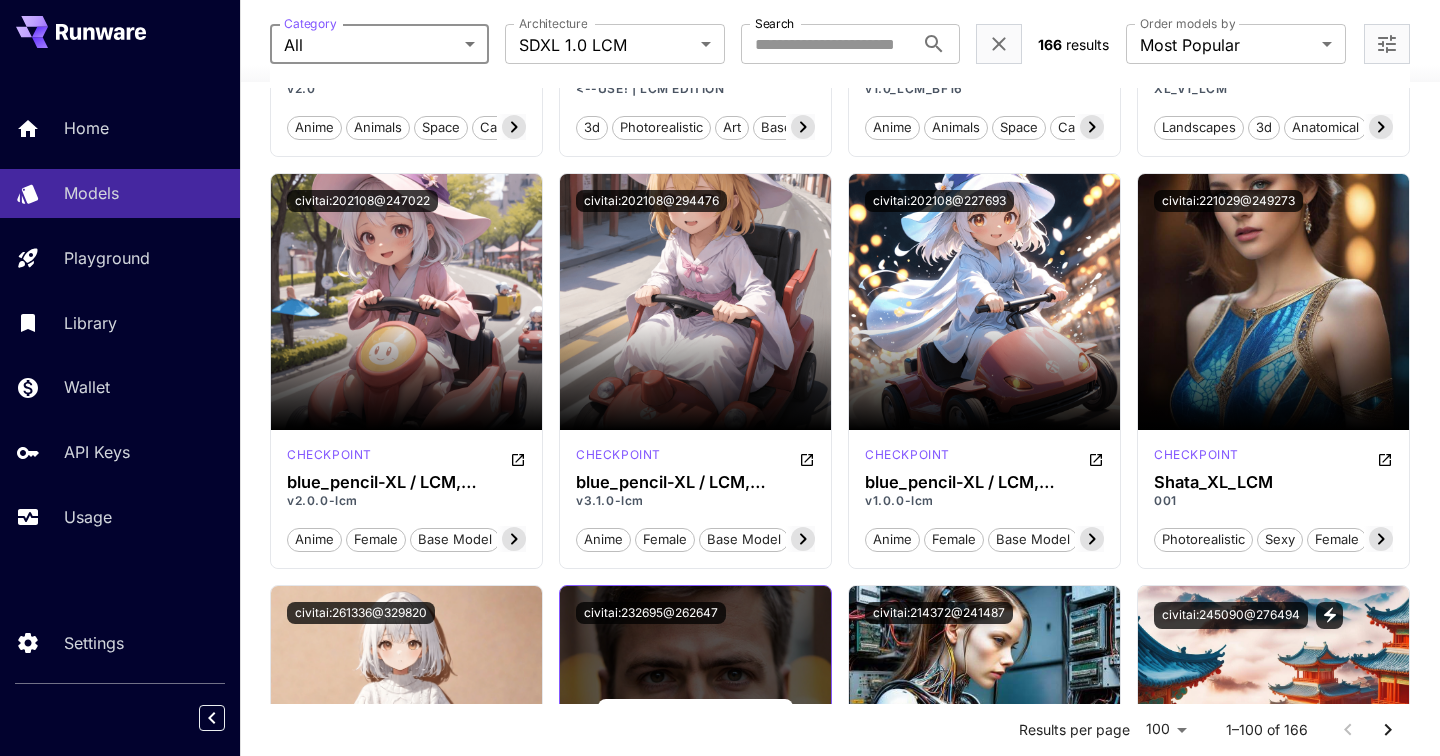 scroll, scrollTop: 0, scrollLeft: 0, axis: both 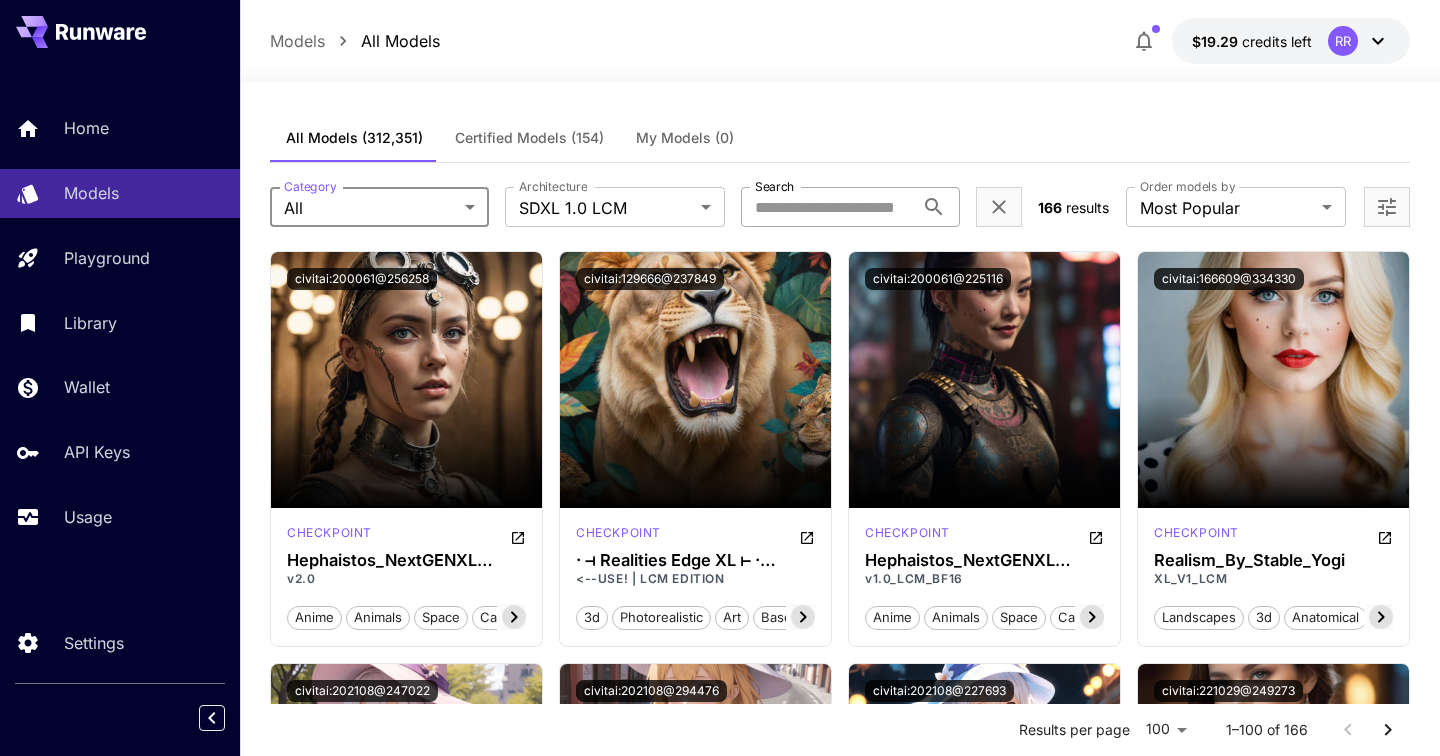 click on "Search" at bounding box center (827, 207) 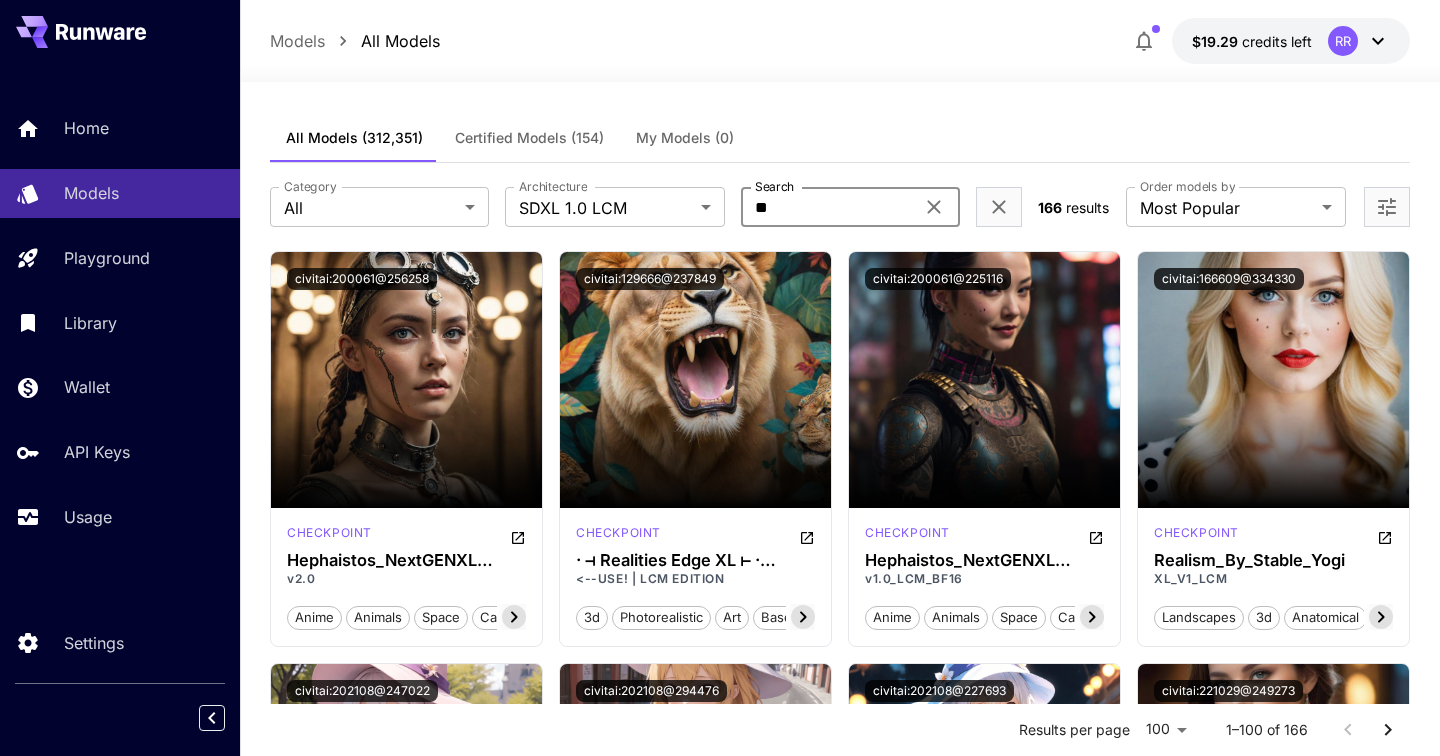 type on "***" 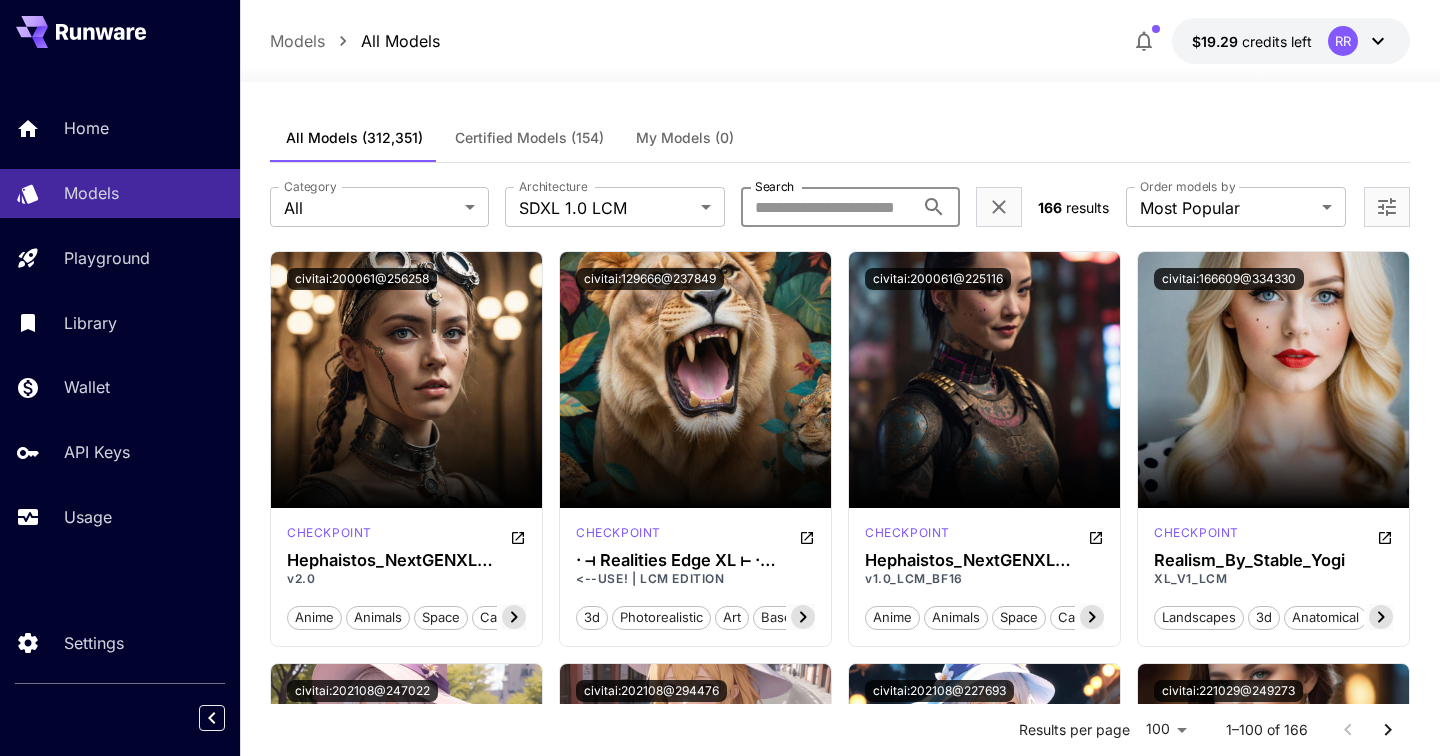 click on "Search" at bounding box center [827, 207] 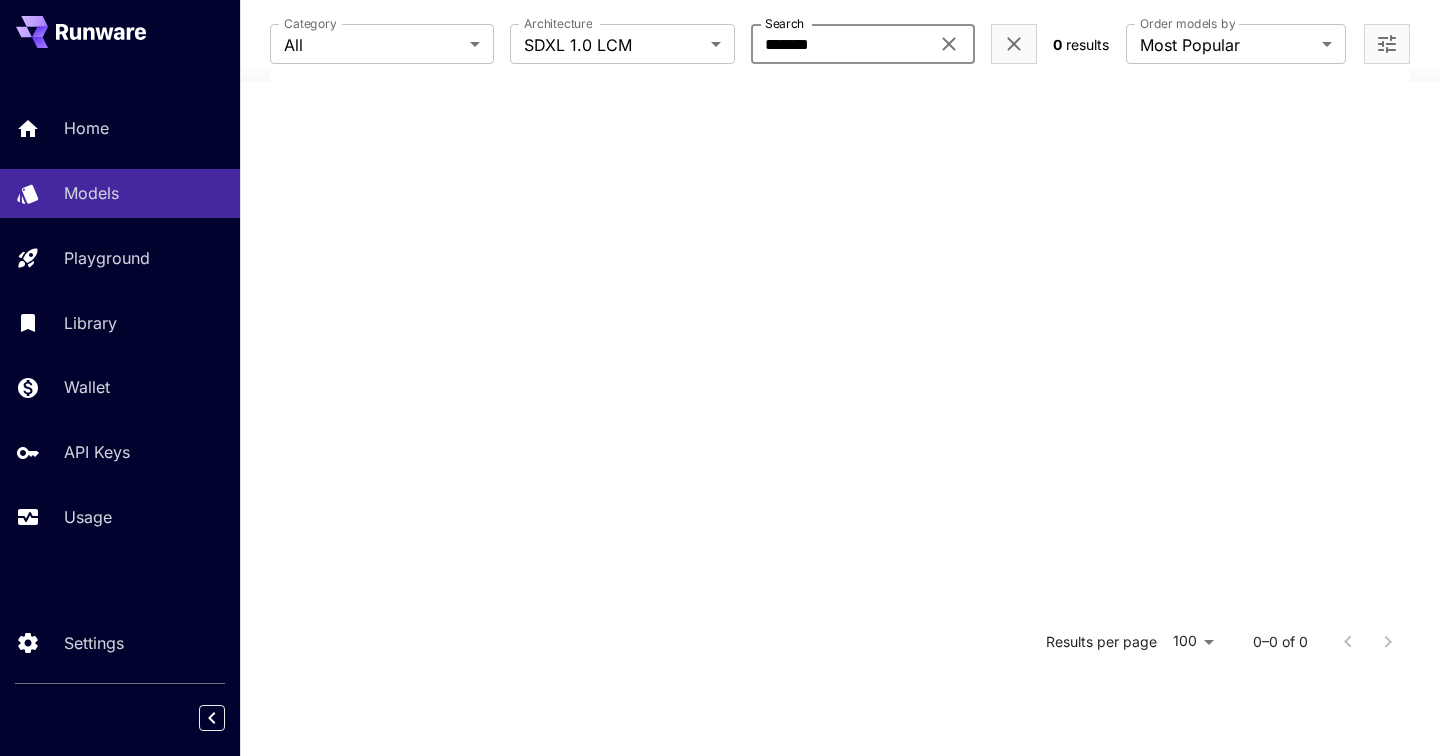 scroll, scrollTop: 0, scrollLeft: 0, axis: both 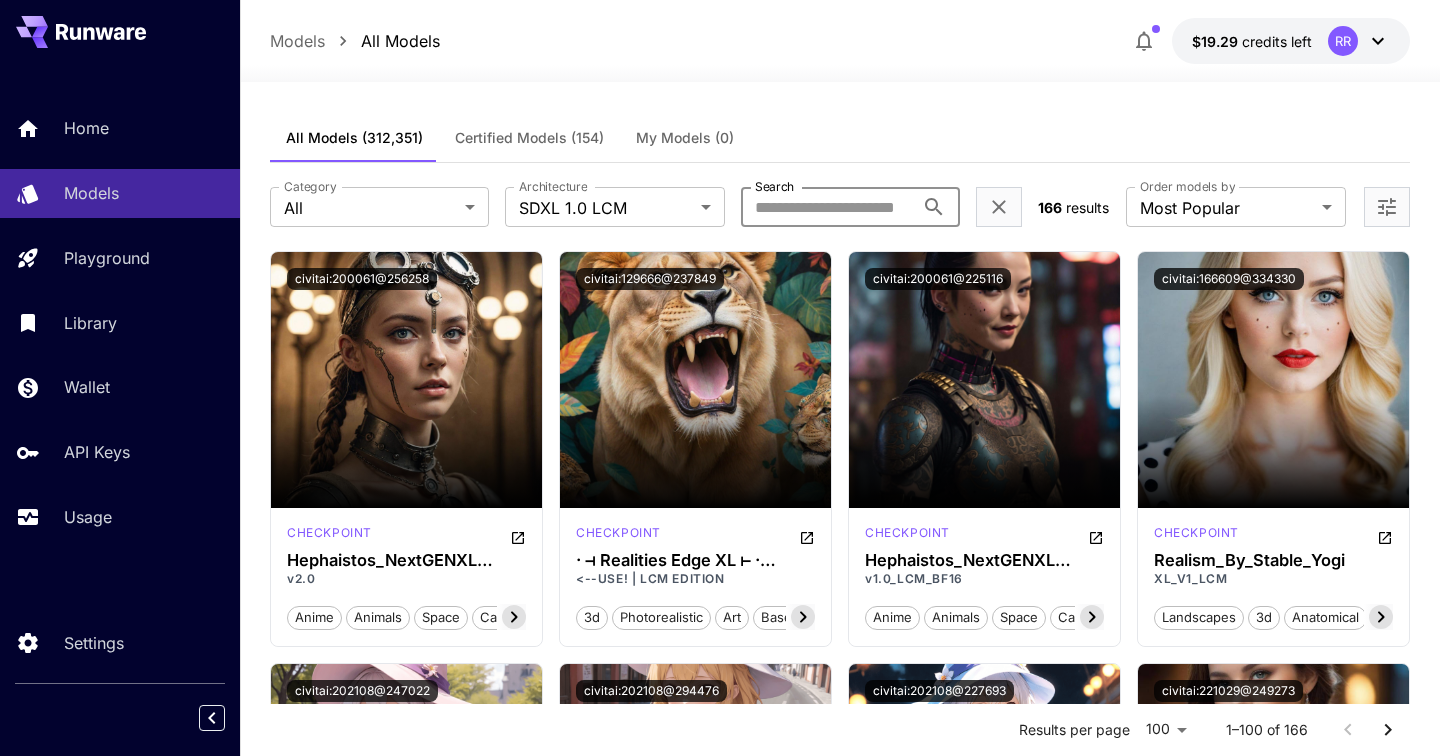 click on "Search" at bounding box center [827, 207] 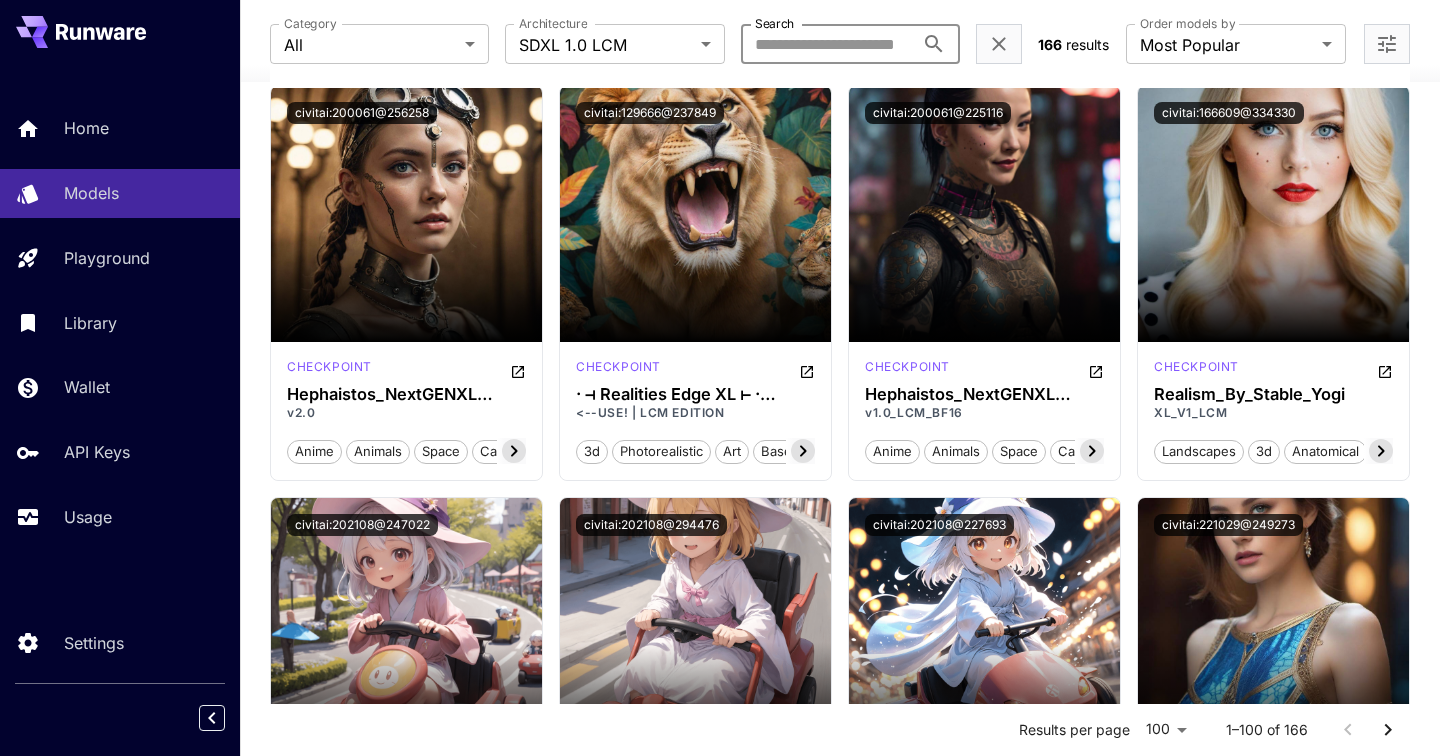 scroll, scrollTop: 0, scrollLeft: 0, axis: both 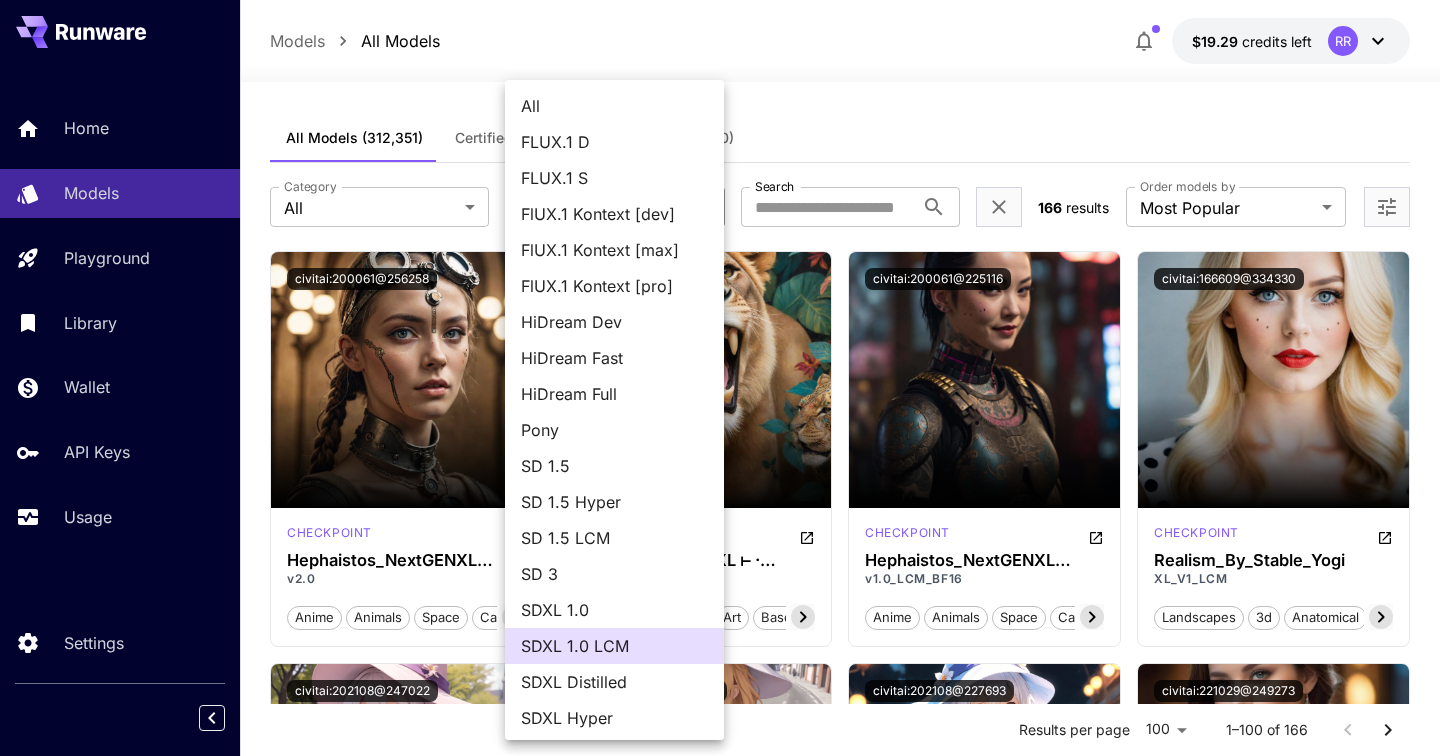click on "**********" at bounding box center [720, 8157] 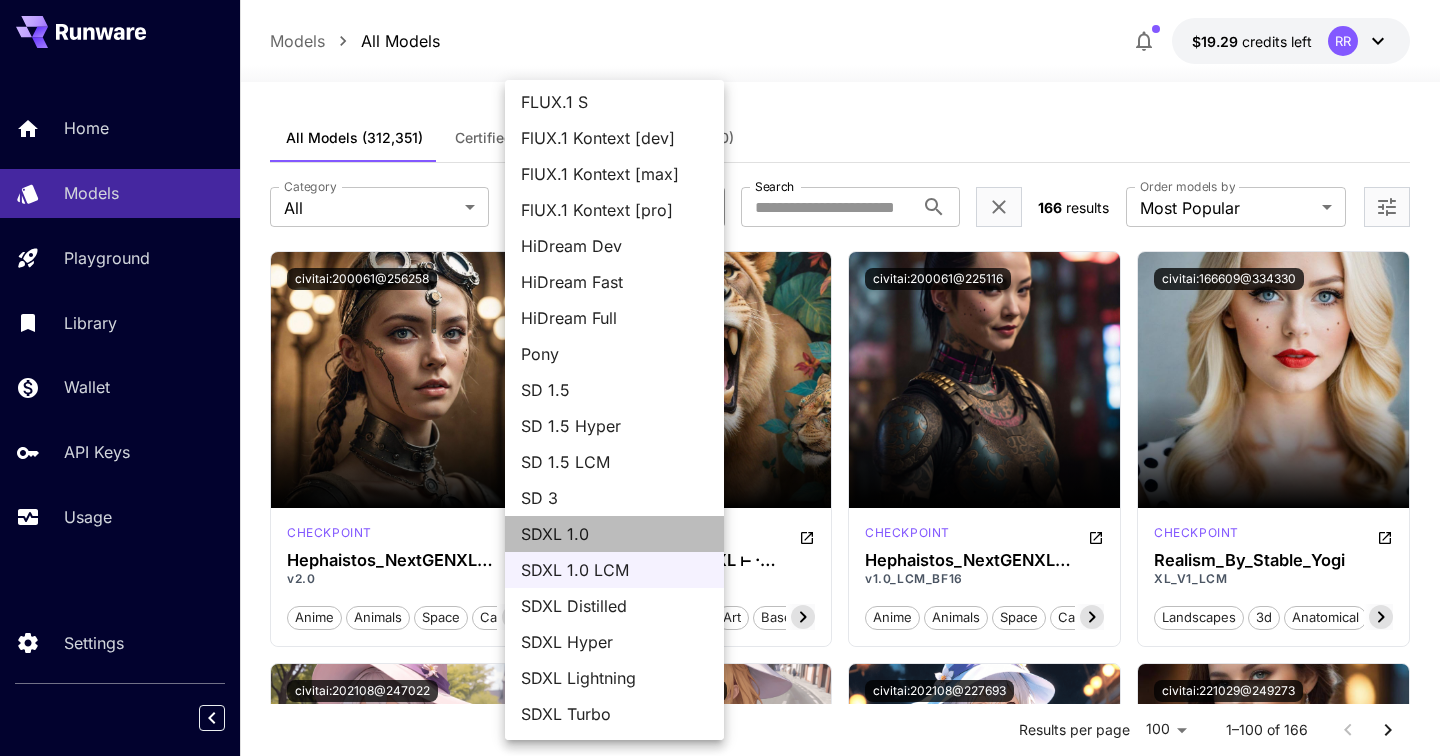 click on "SDXL 1.0" at bounding box center (614, 534) 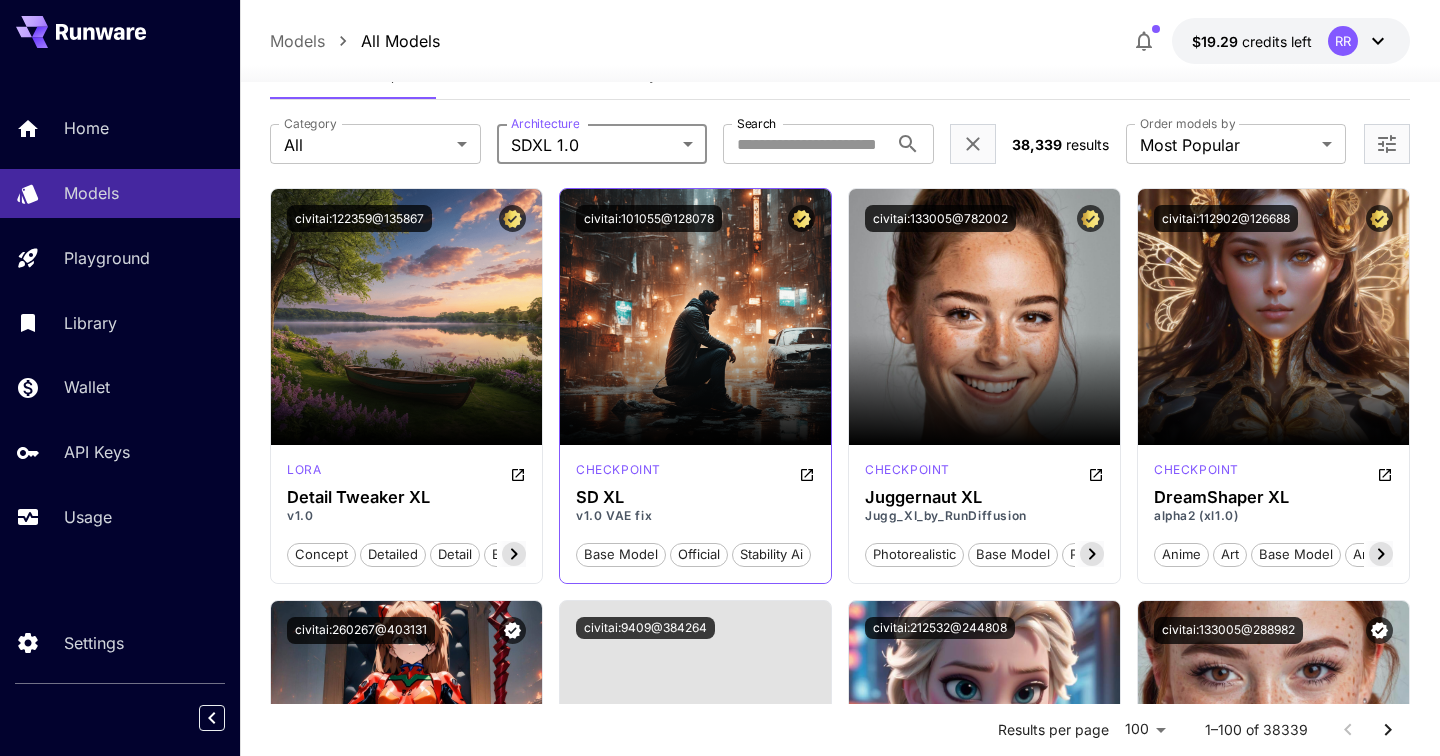 scroll, scrollTop: 65, scrollLeft: 0, axis: vertical 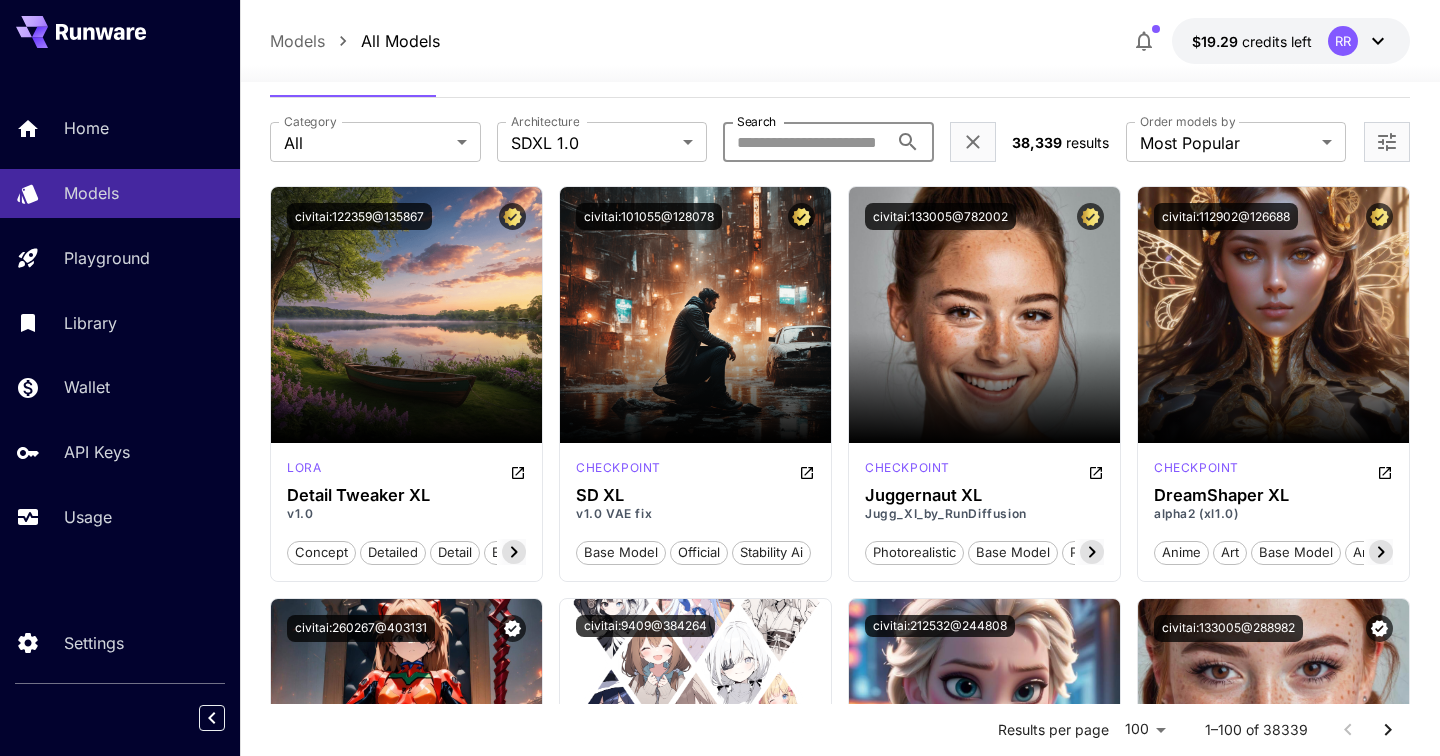 click on "Search" at bounding box center (805, 142) 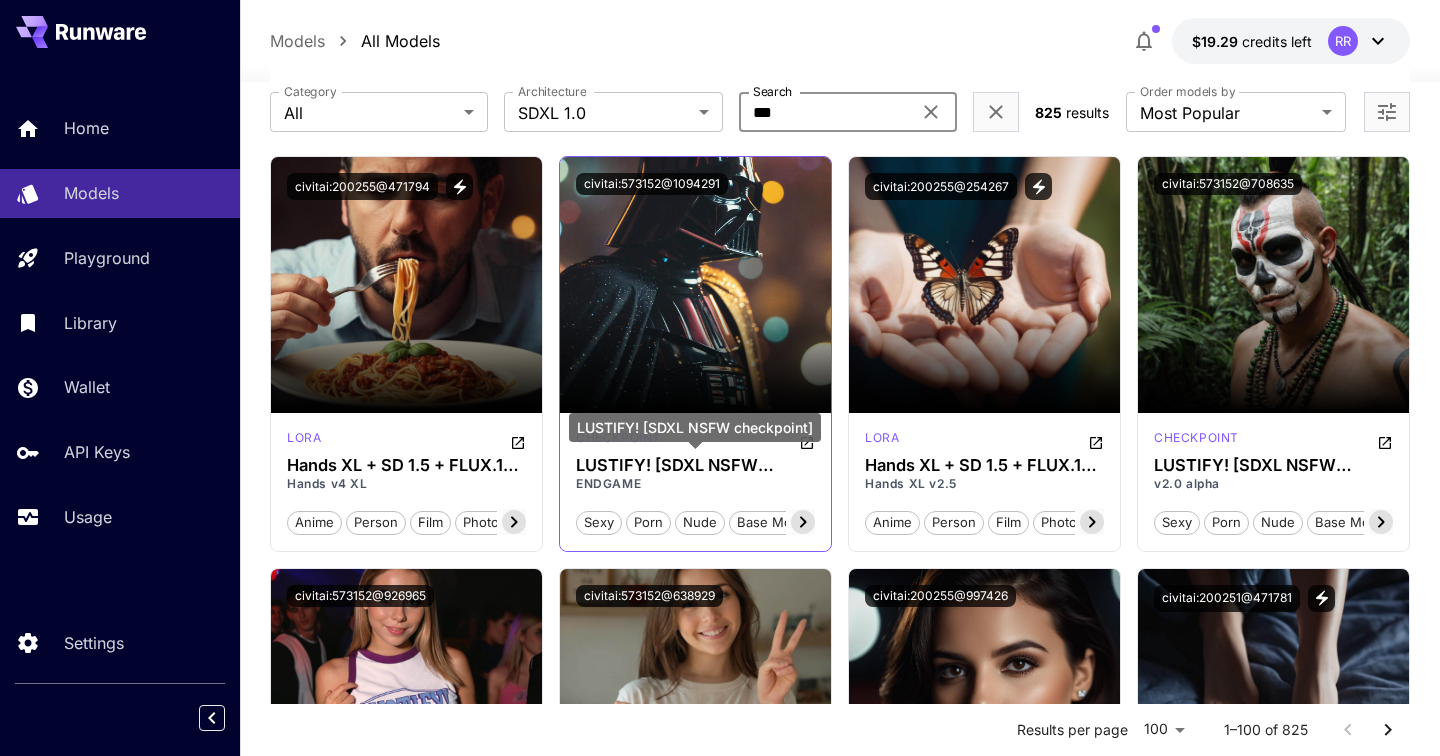 scroll, scrollTop: 102, scrollLeft: 0, axis: vertical 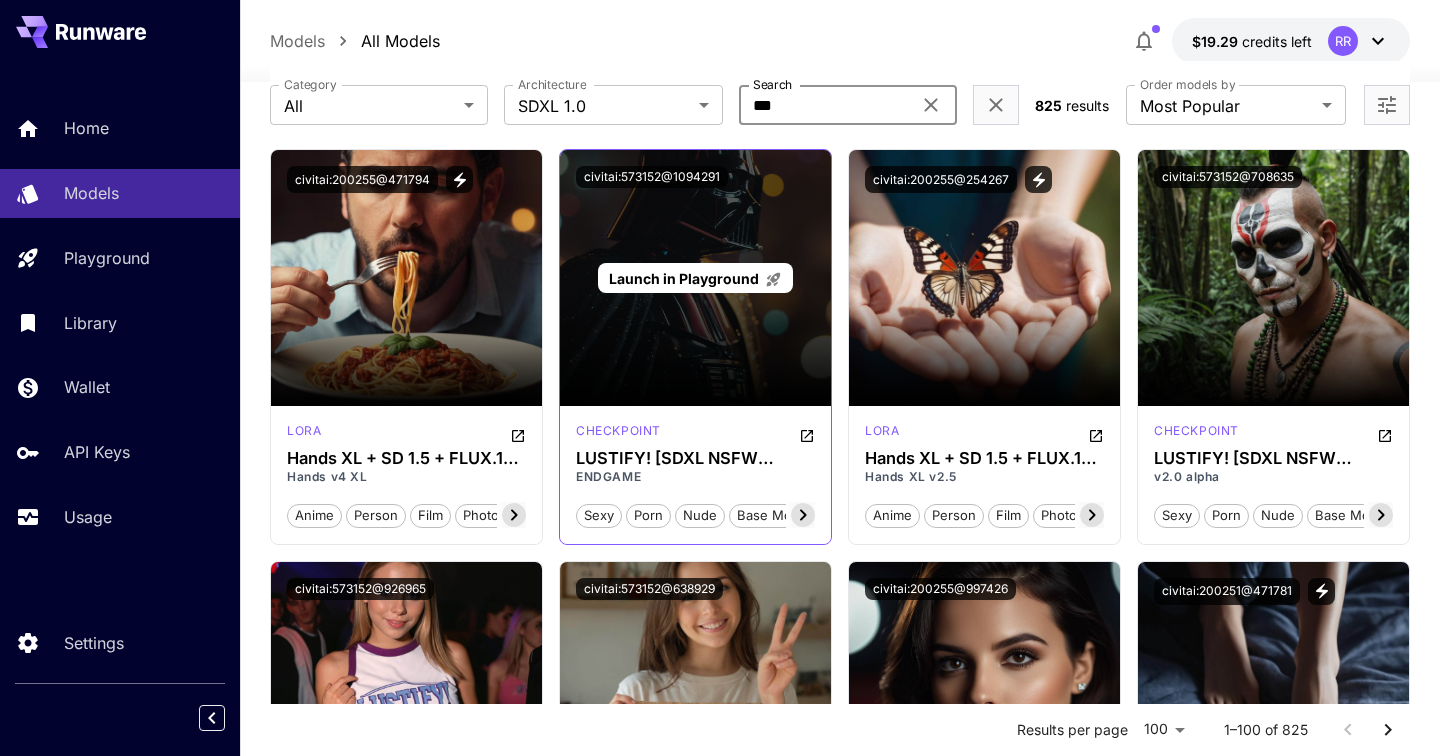 type on "***" 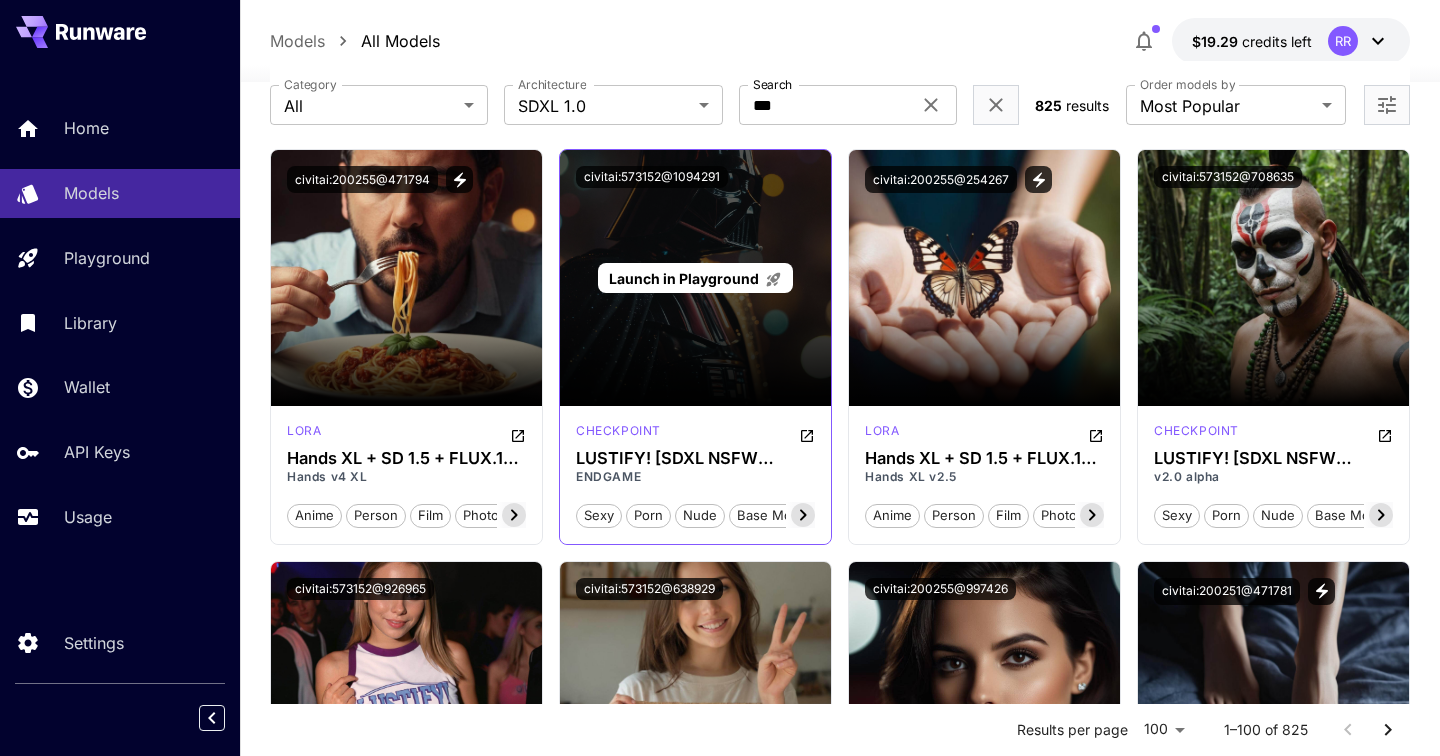 click on "Launch in Playground" at bounding box center [695, 278] 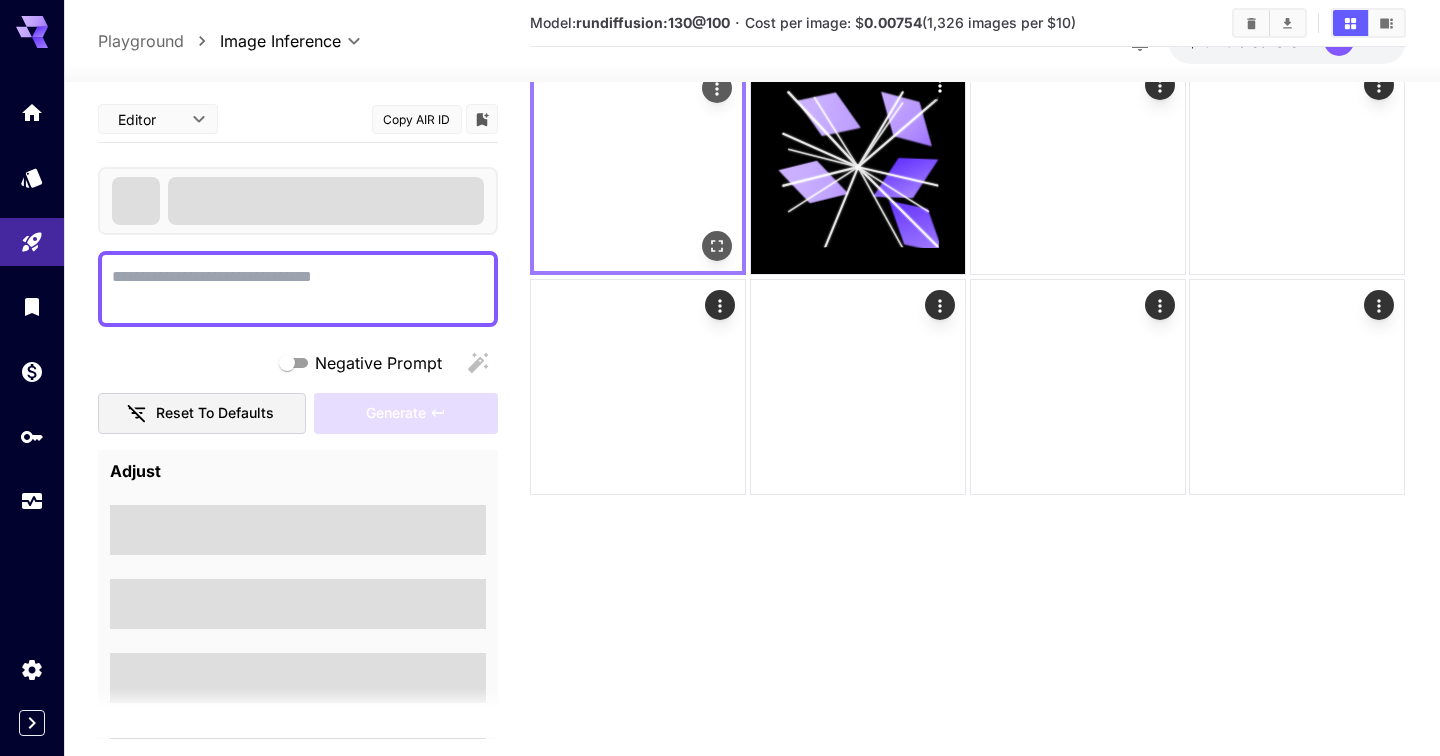 scroll, scrollTop: 0, scrollLeft: 0, axis: both 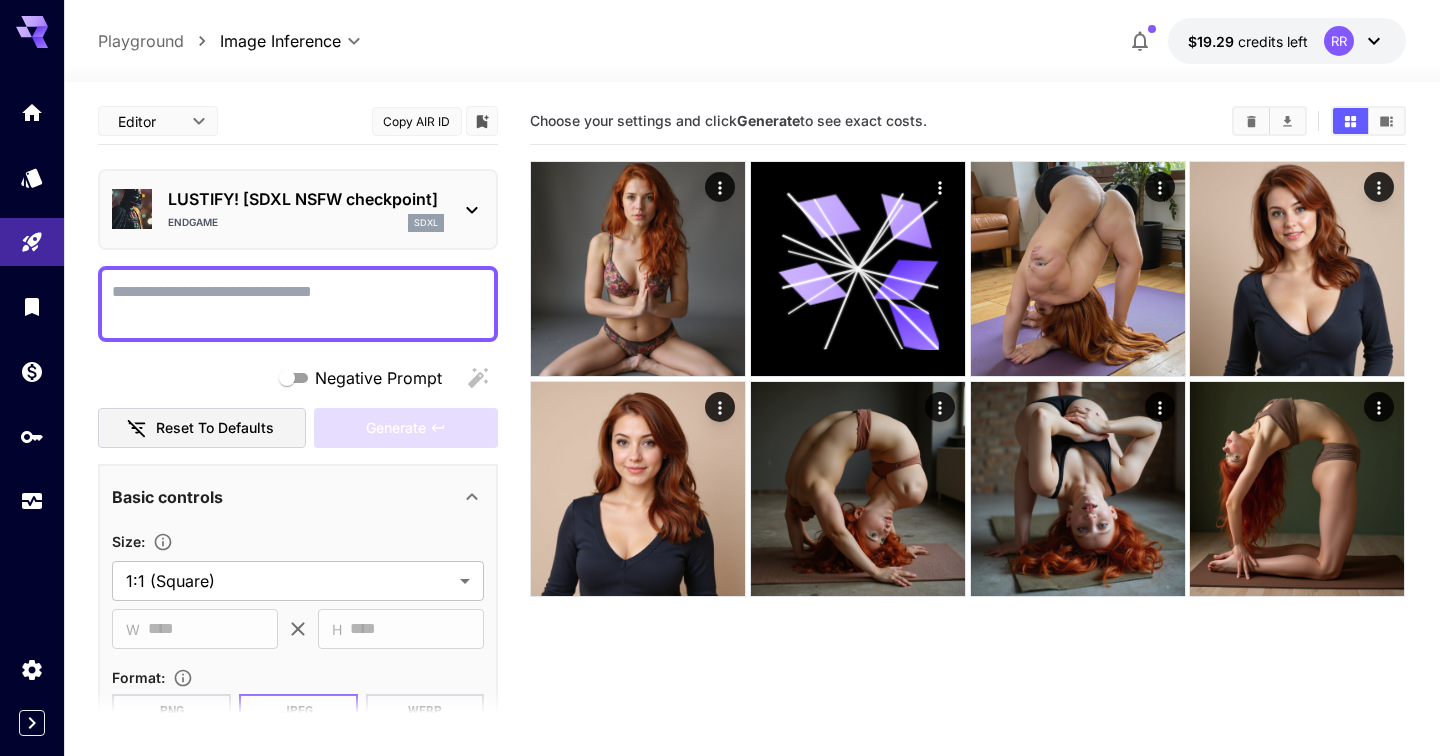 click on "Negative Prompt" at bounding box center [298, 304] 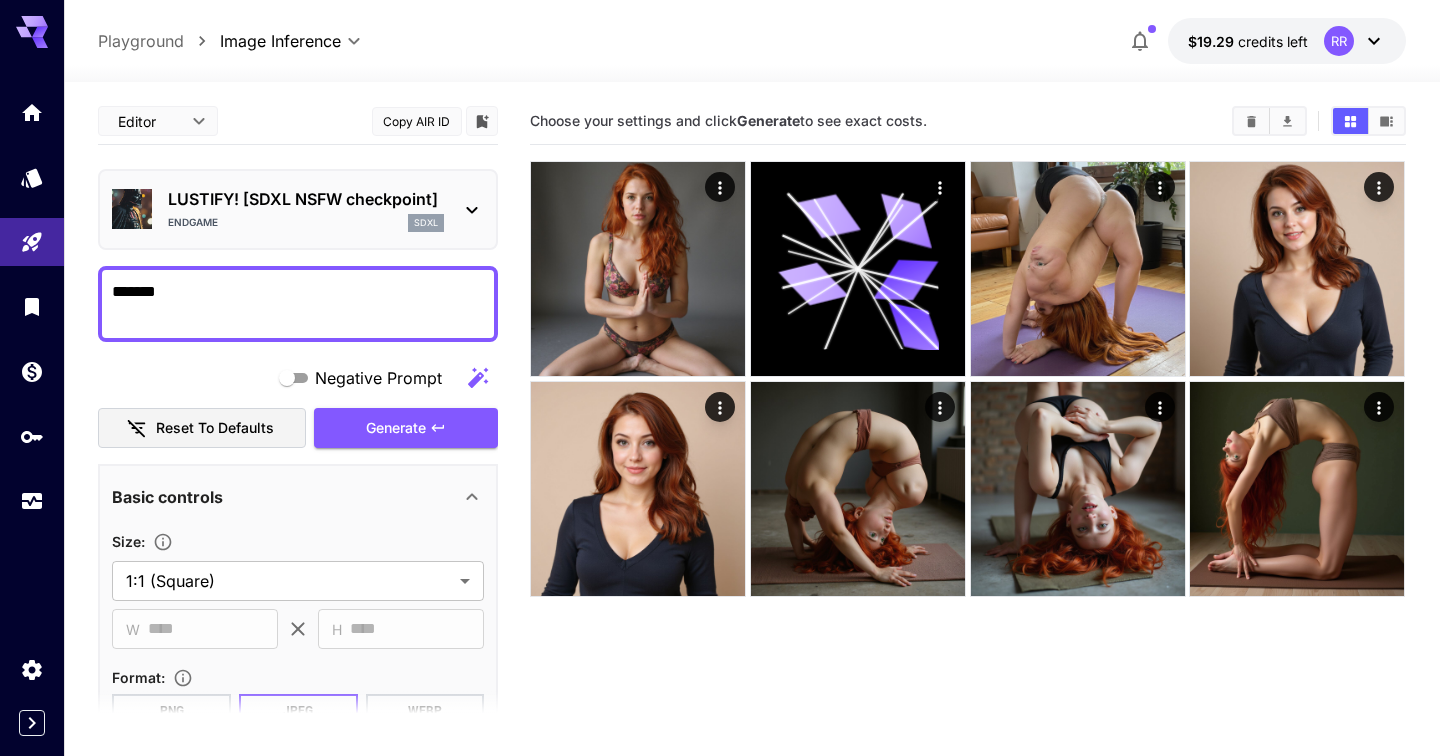 type 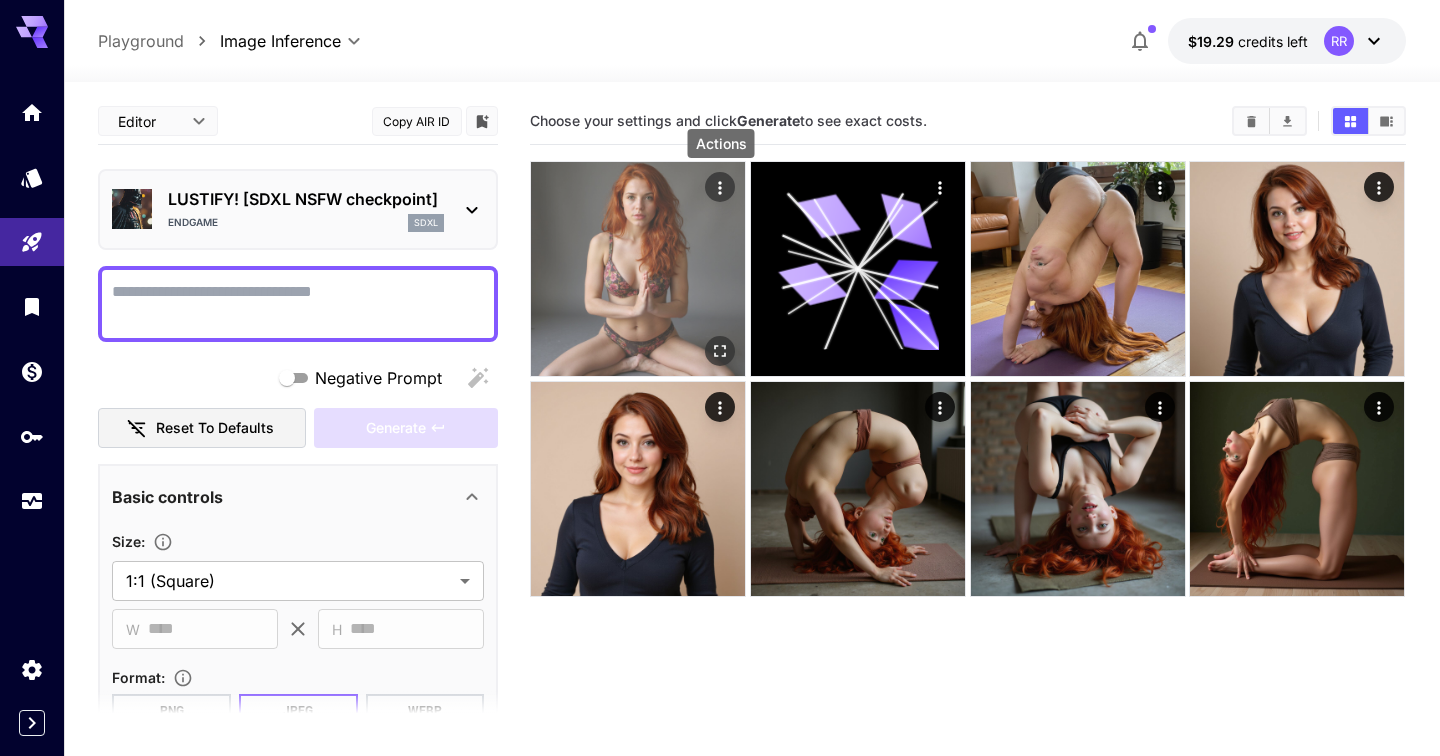 click 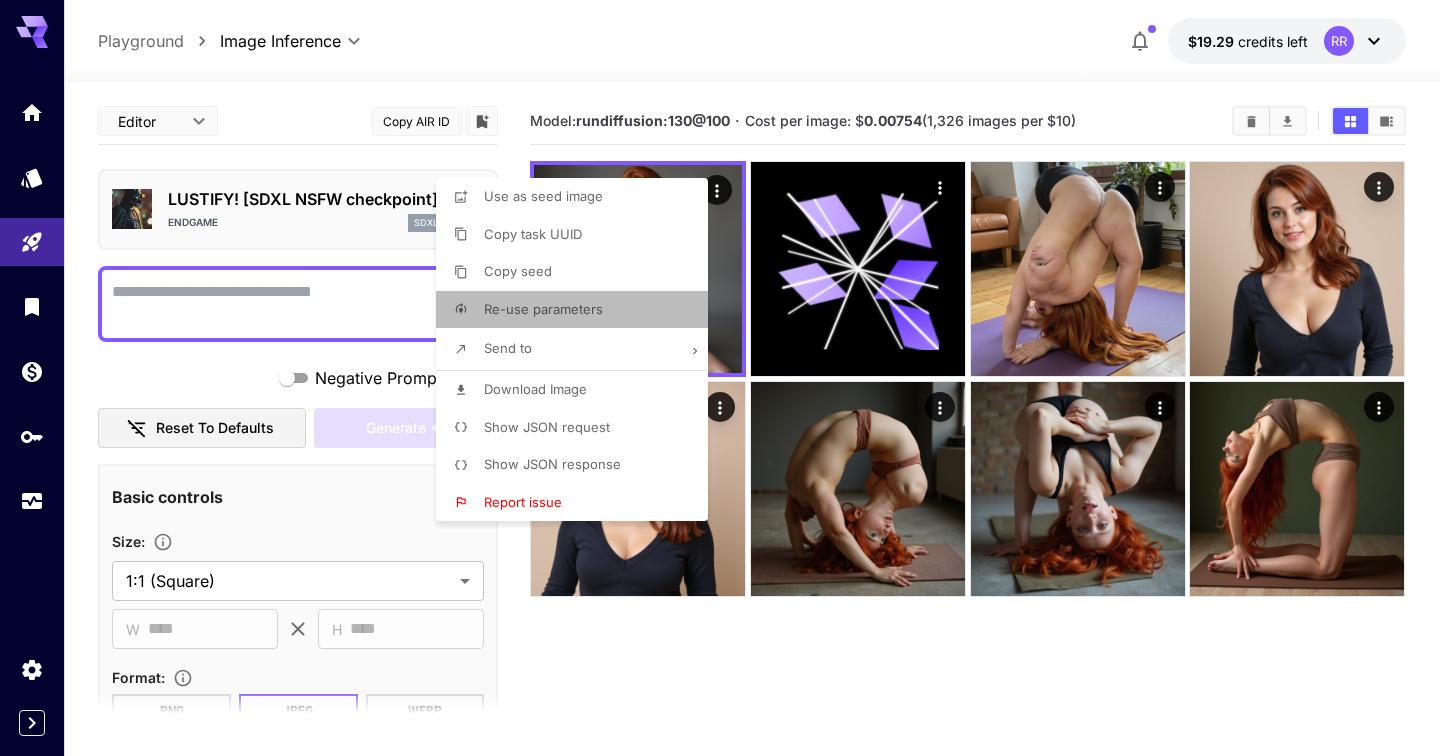 click on "Re-use parameters" at bounding box center (578, 310) 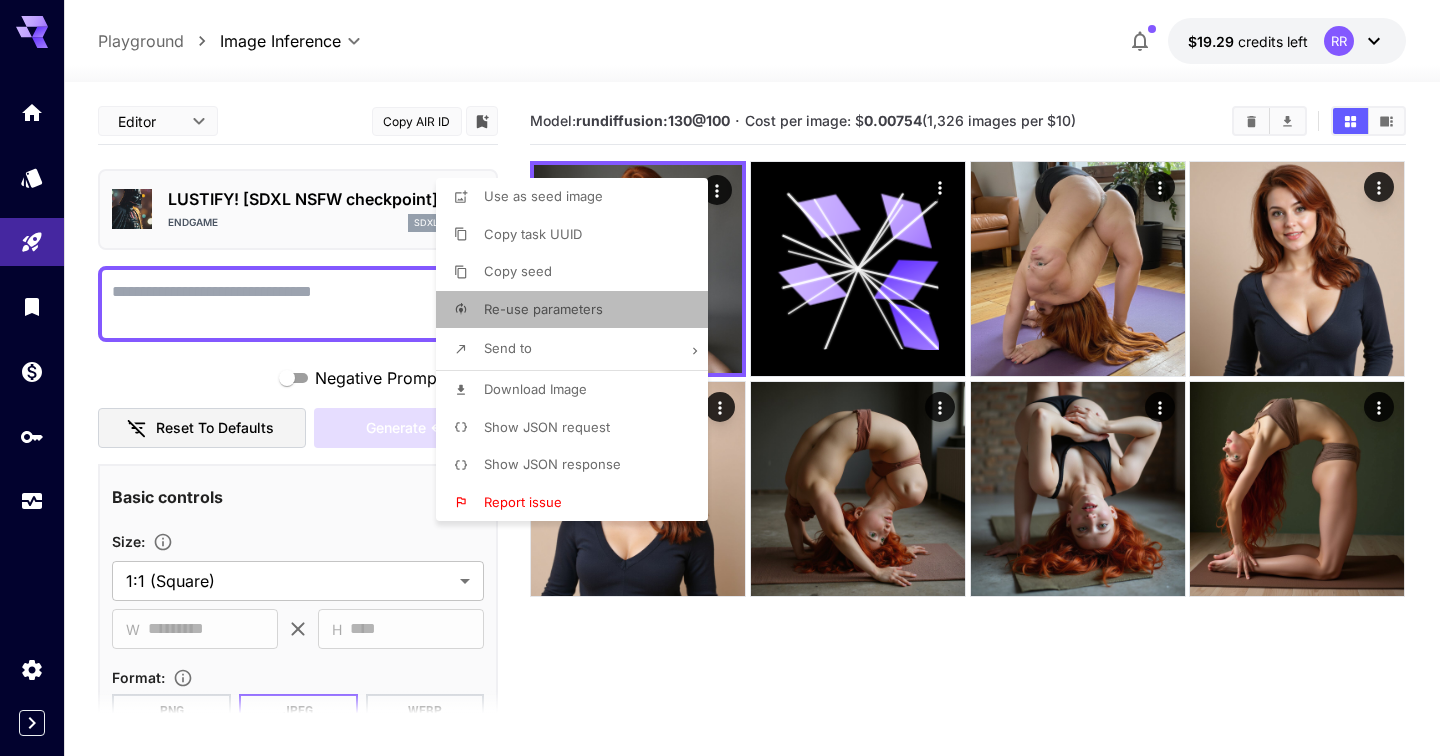 type on "**********" 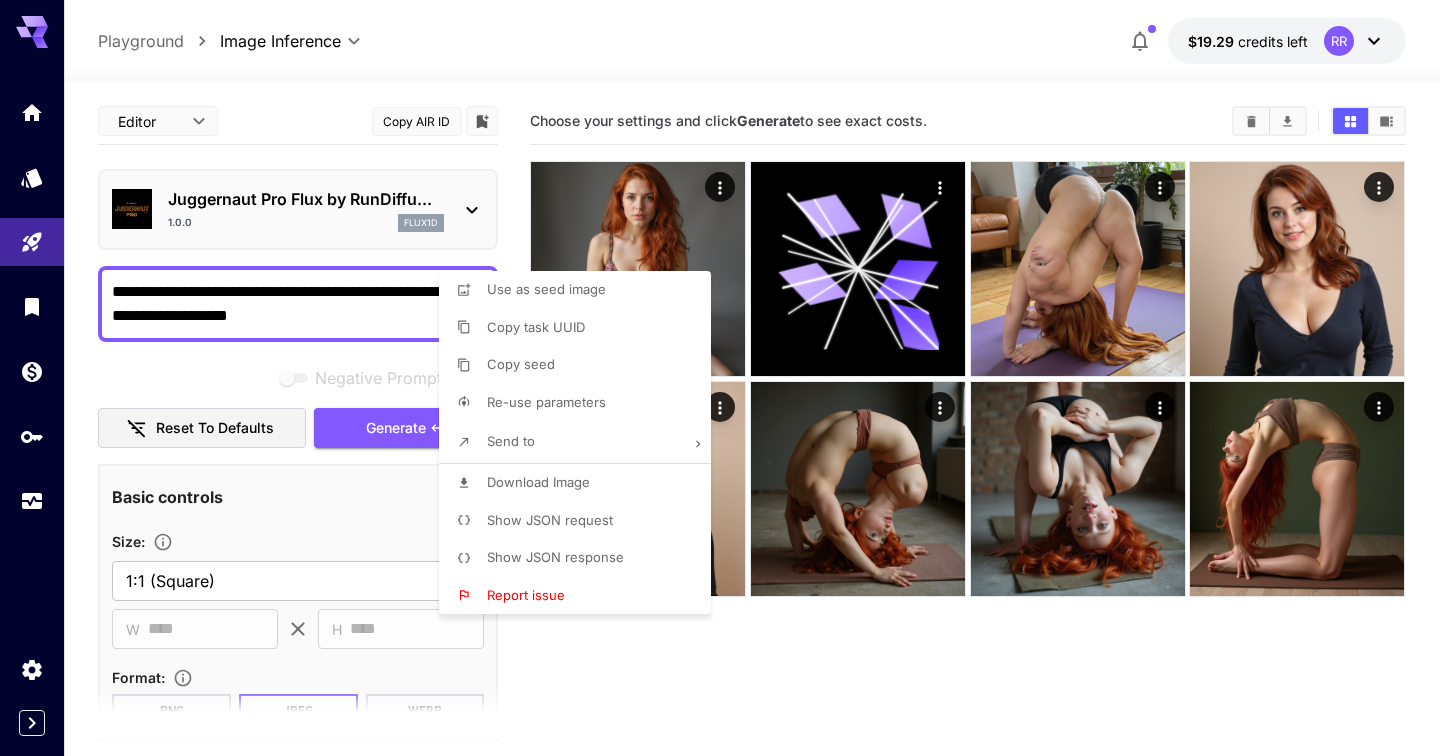 click at bounding box center [720, 378] 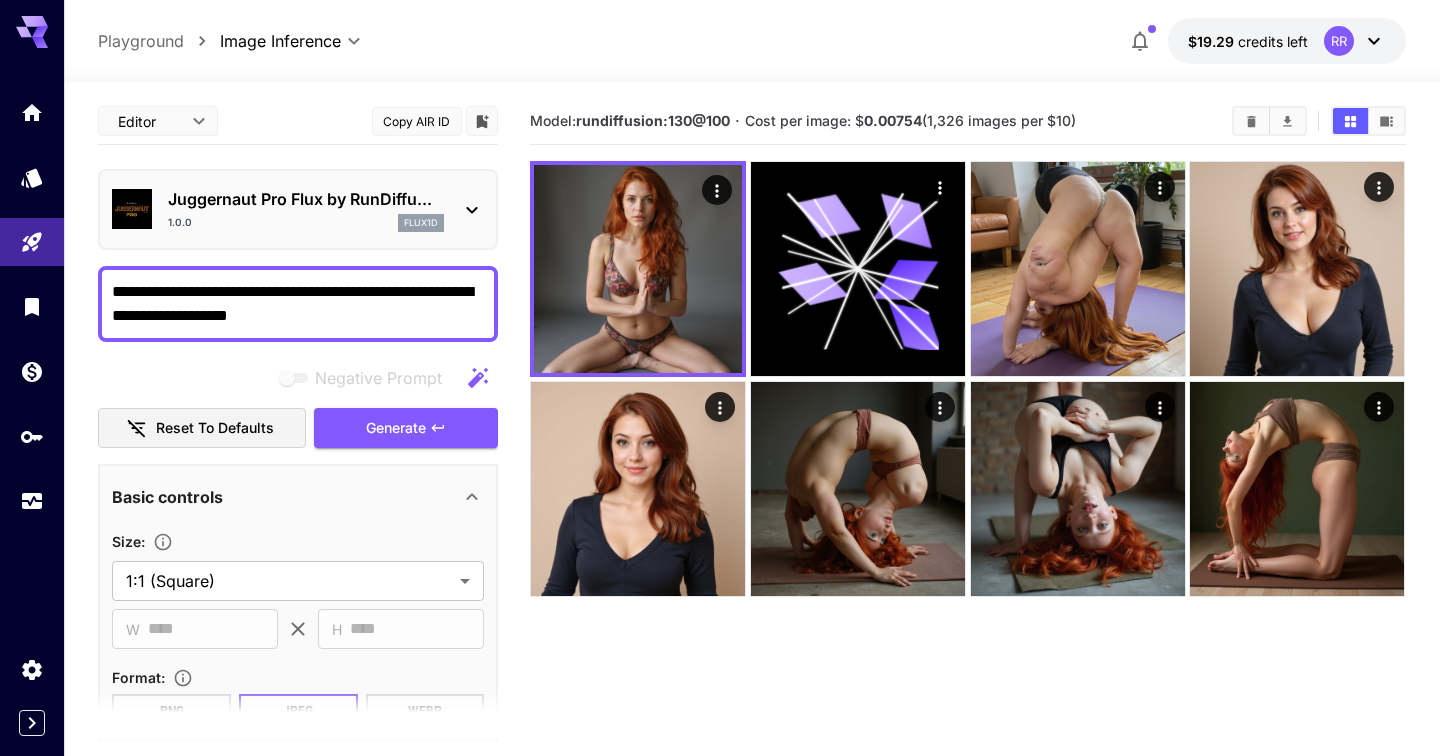 copy on "**********" 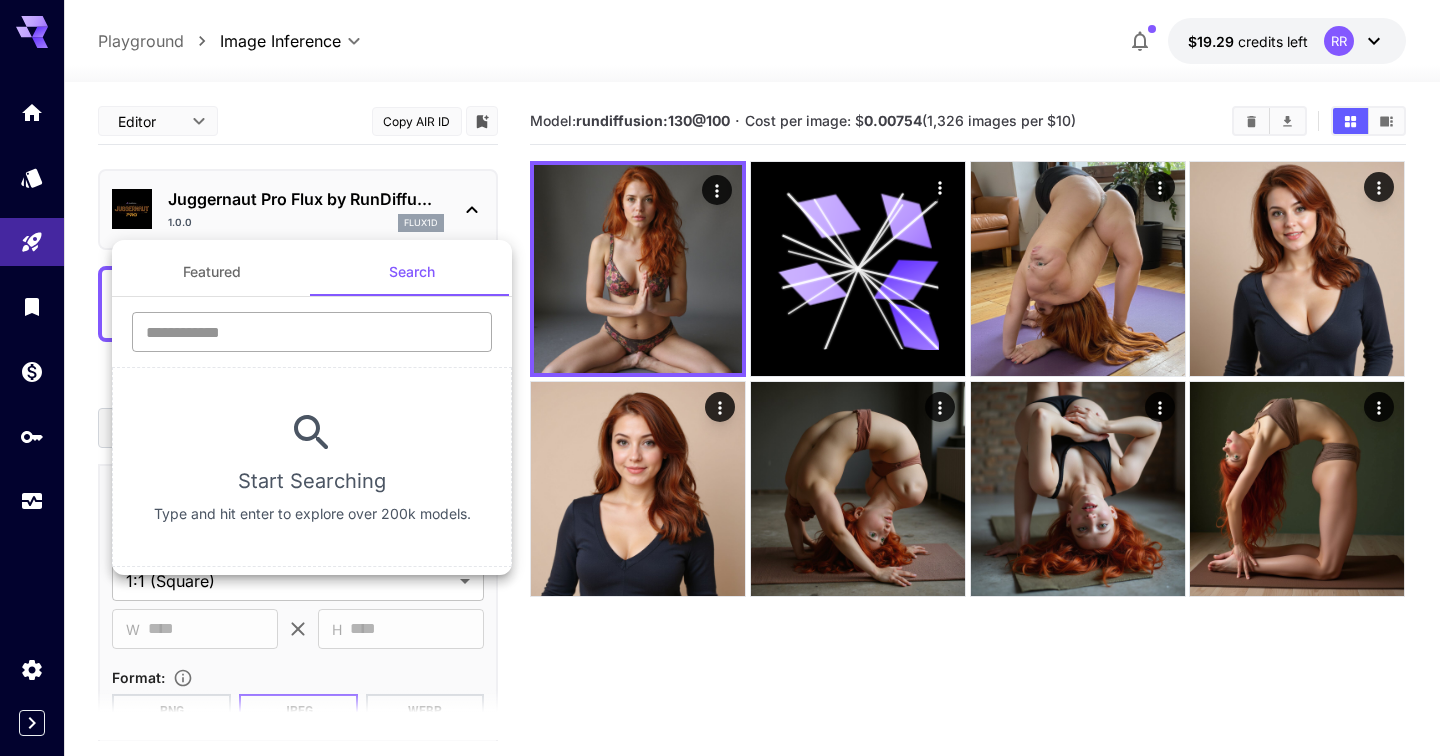 click at bounding box center (312, 332) 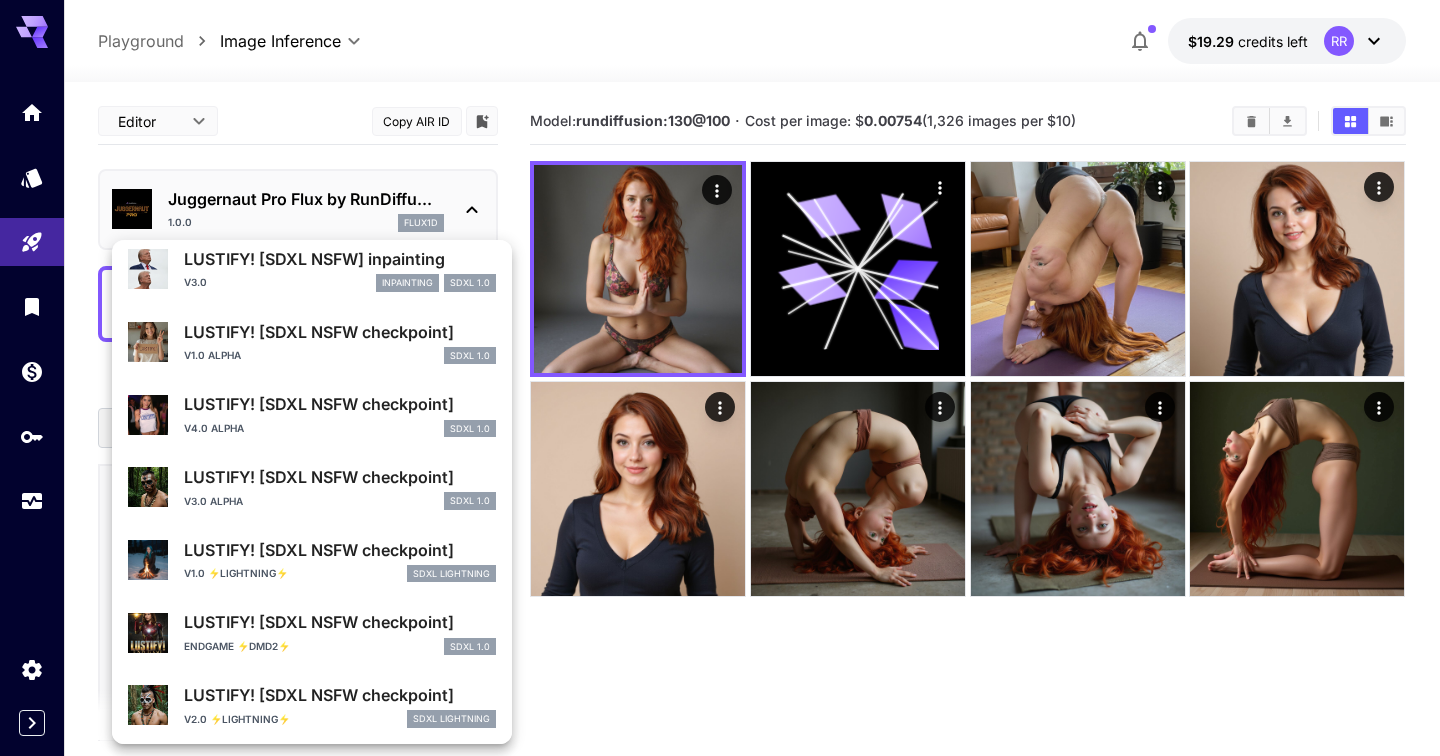 scroll, scrollTop: 135, scrollLeft: 0, axis: vertical 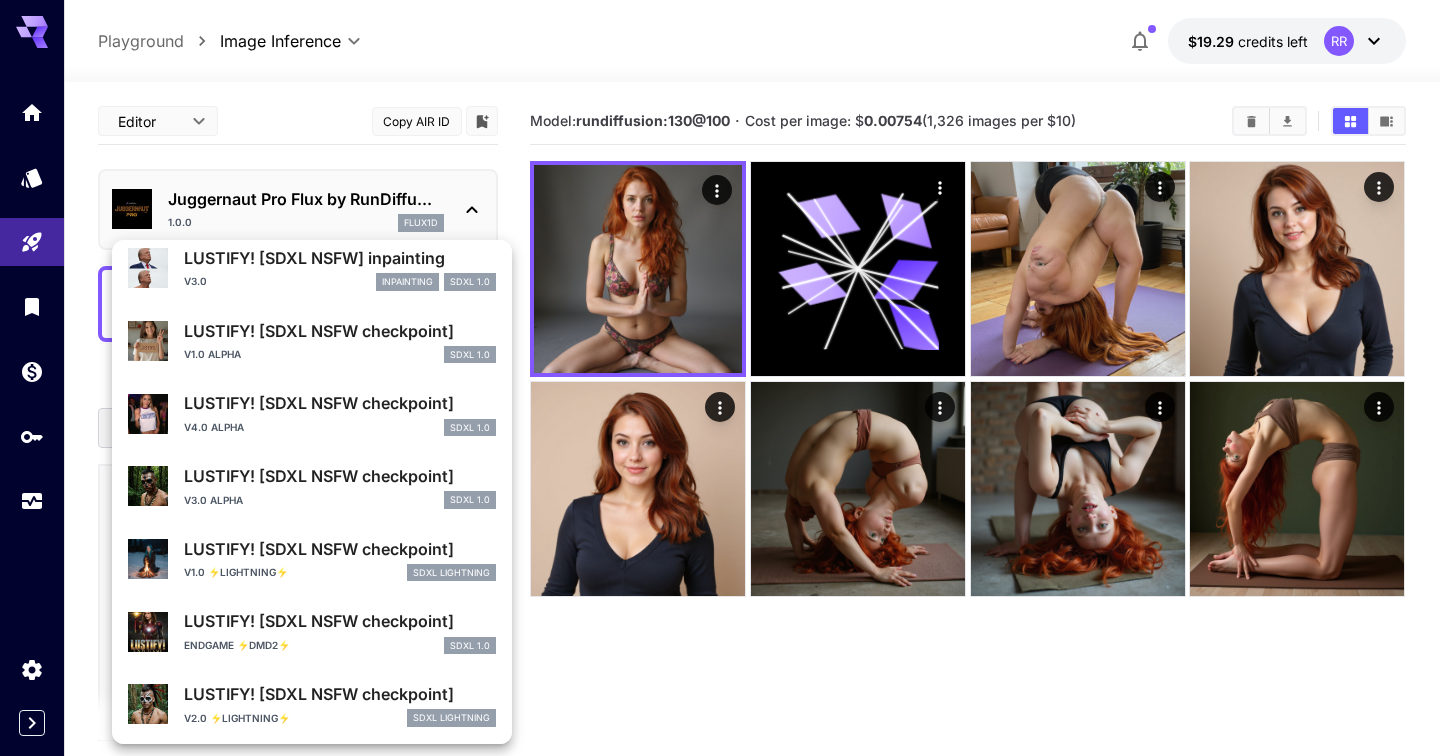 type on "******" 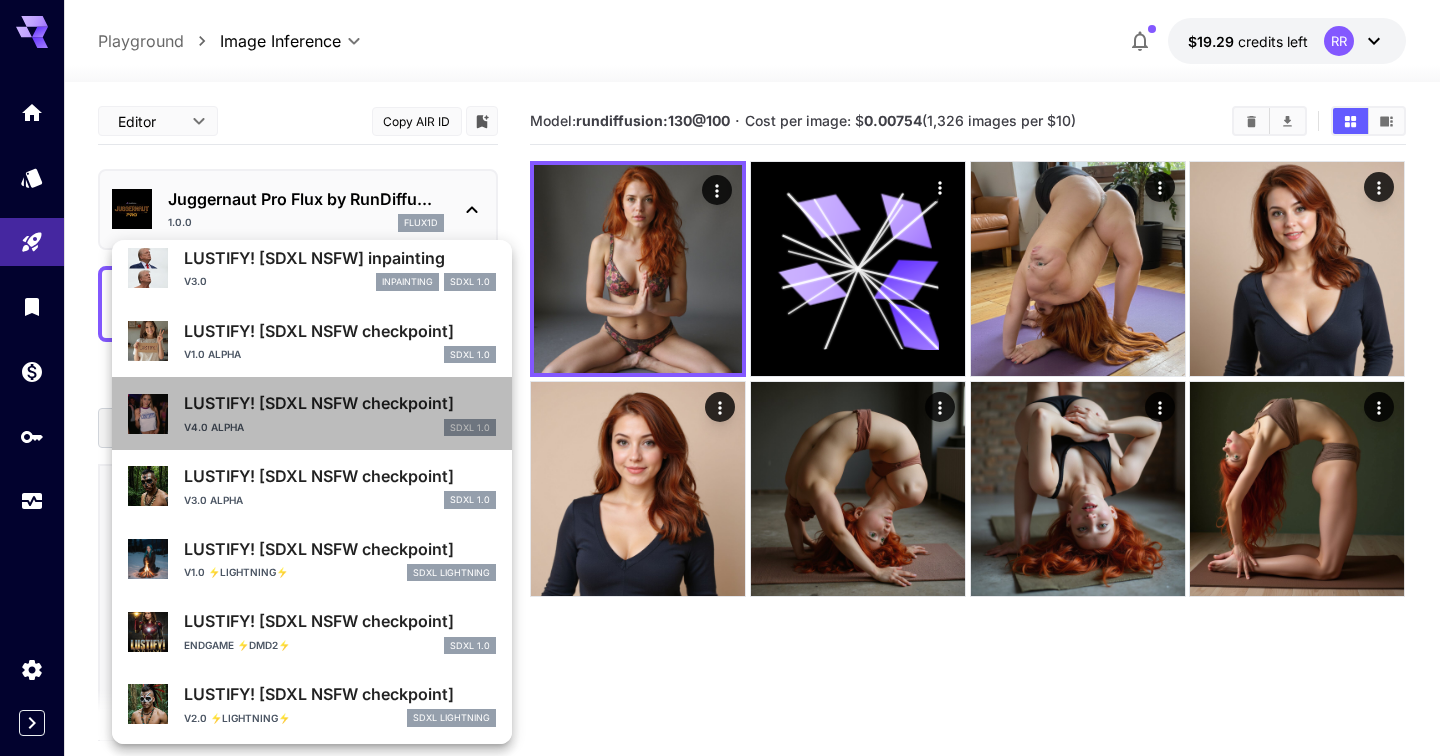 click on "LUSTIFY! [SDXL NSFW checkpoint] v4.0 alpha SDXL 1.0" at bounding box center (312, 413) 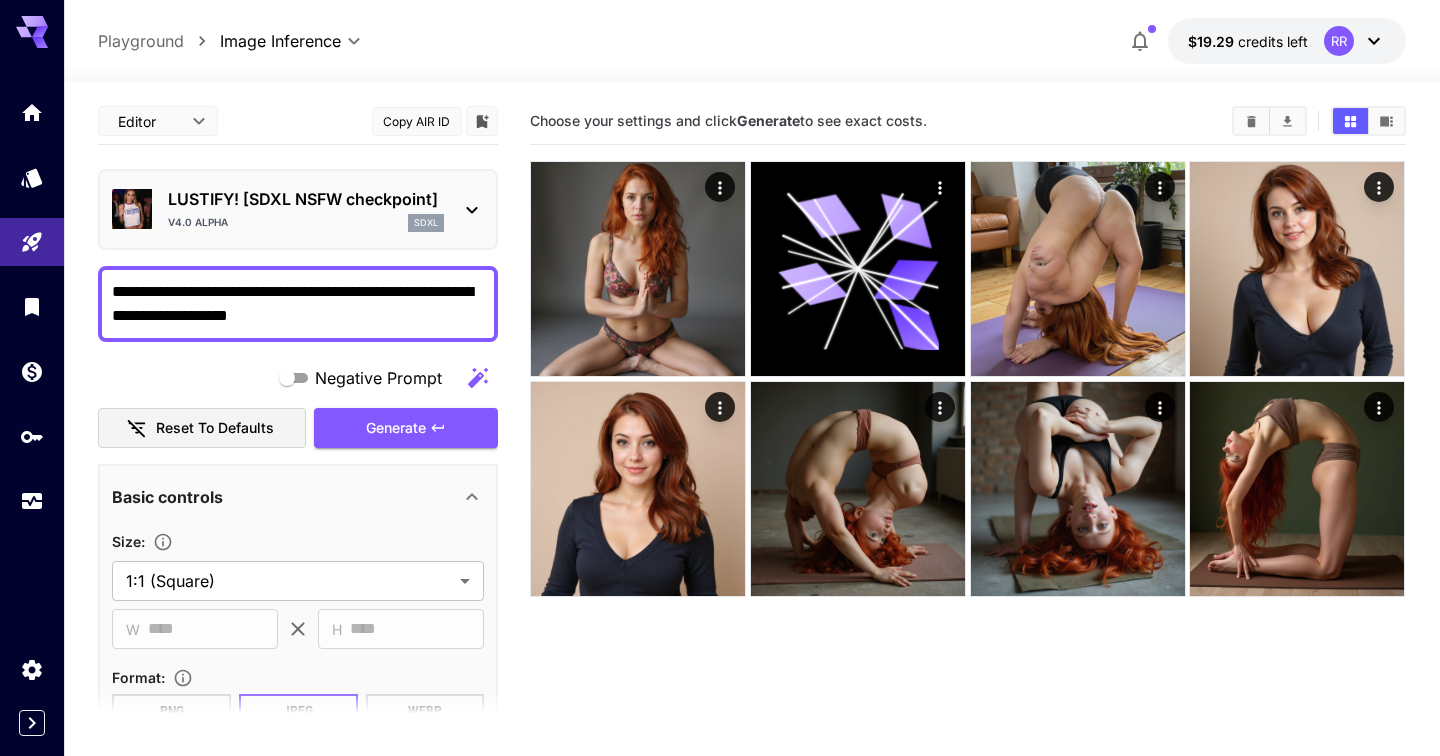 click on "**********" at bounding box center [298, 304] 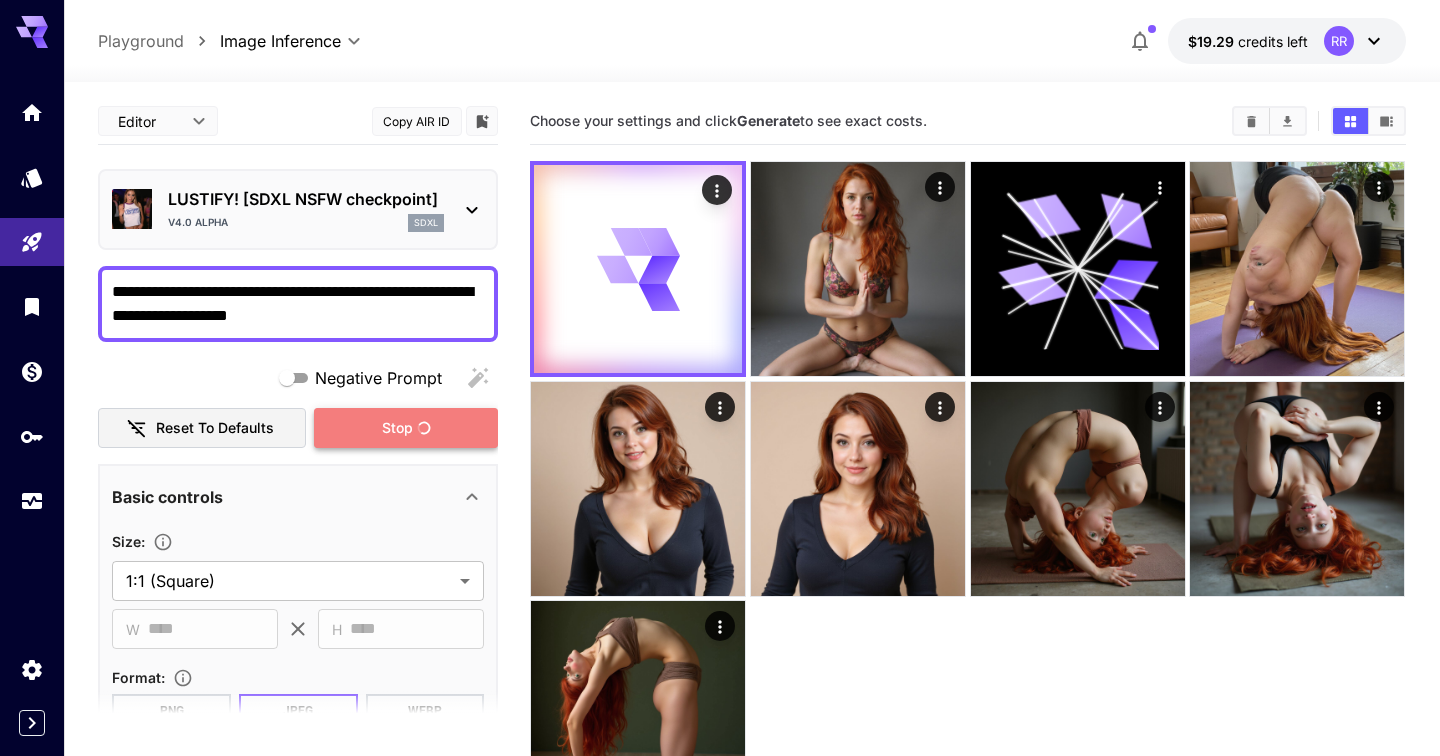 click on "Stop" at bounding box center (406, 428) 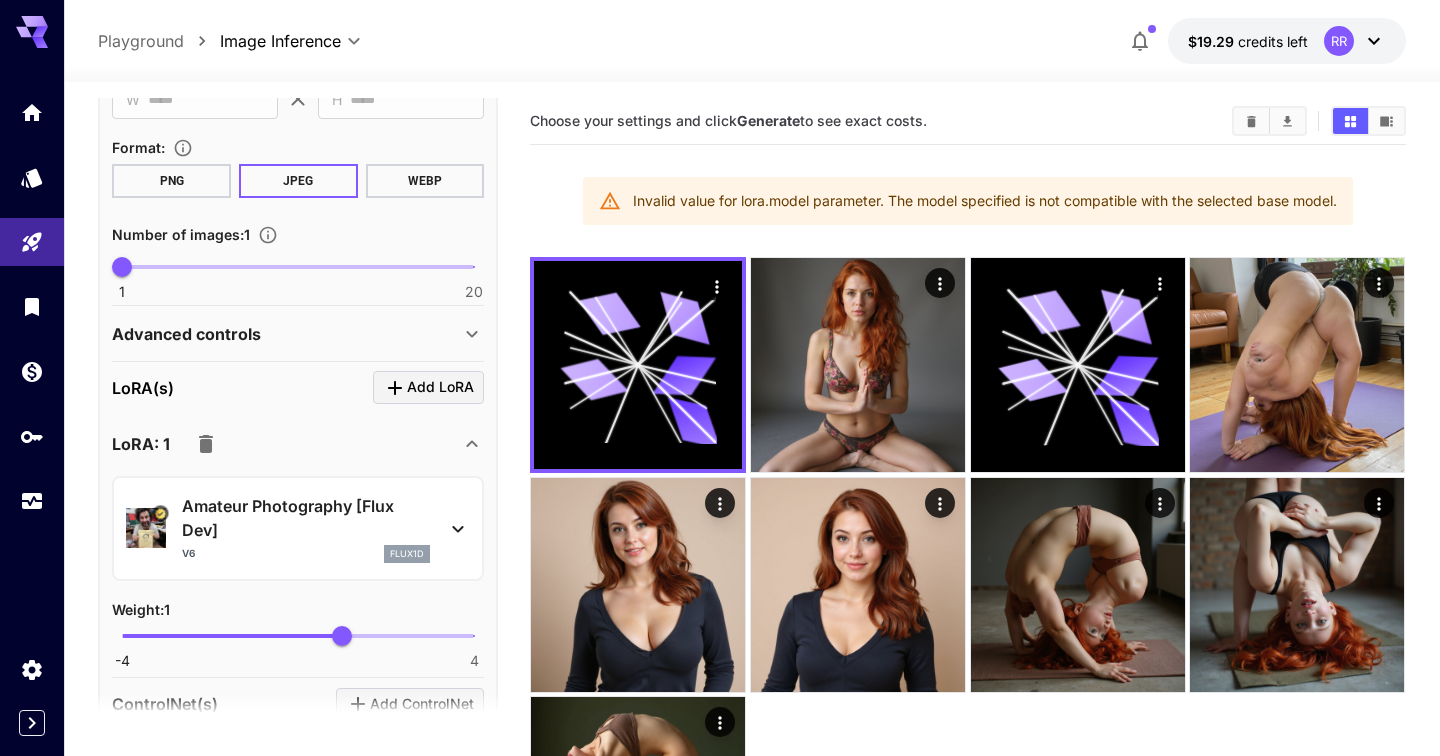 scroll, scrollTop: 574, scrollLeft: 0, axis: vertical 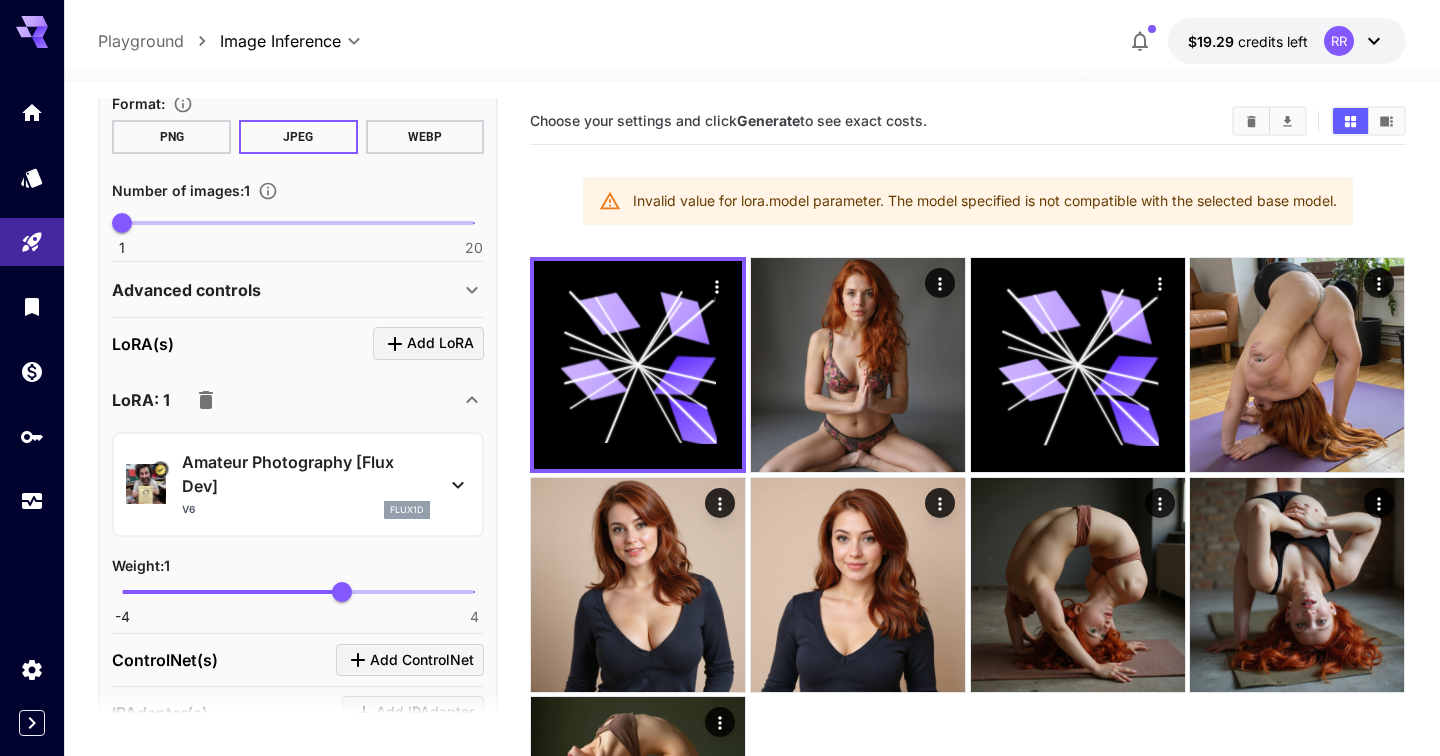 click 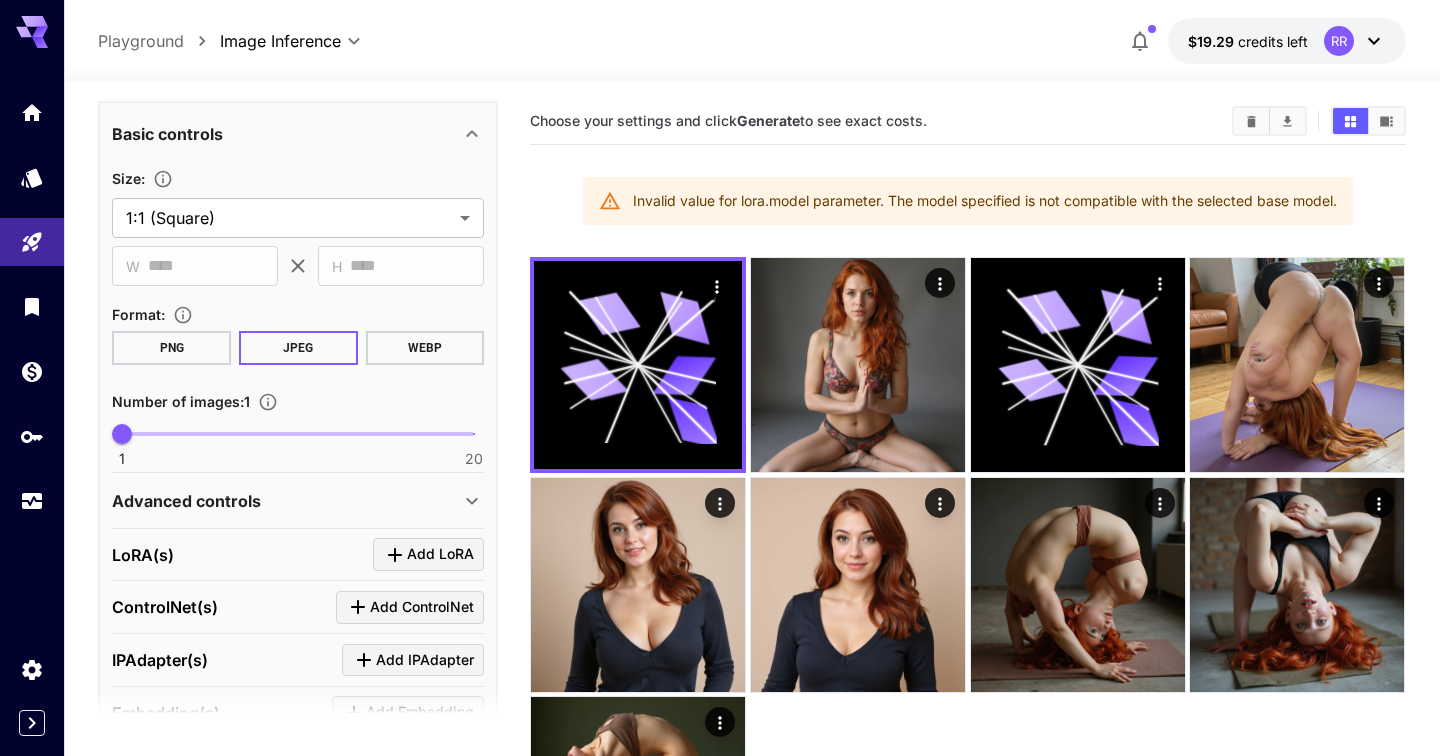 scroll, scrollTop: 0, scrollLeft: 0, axis: both 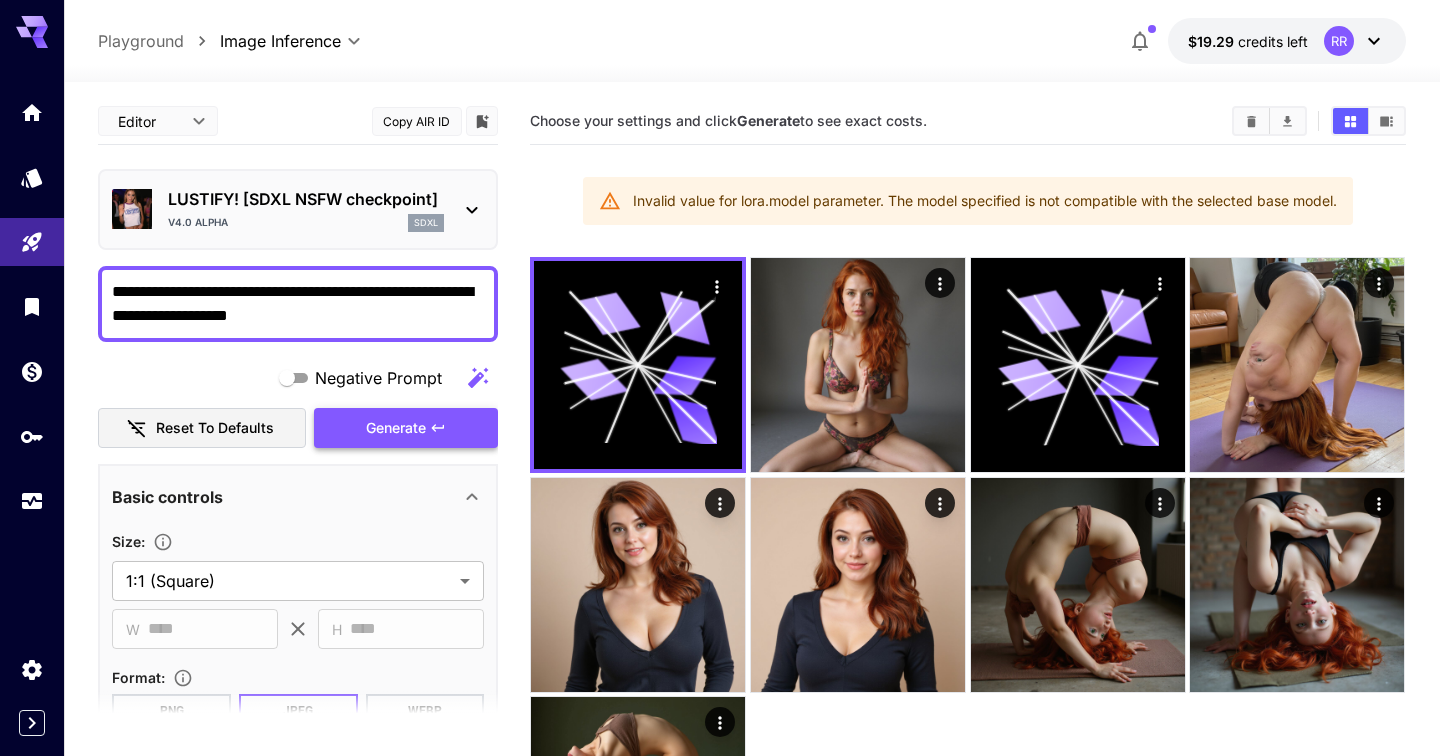 click on "Generate" at bounding box center (406, 428) 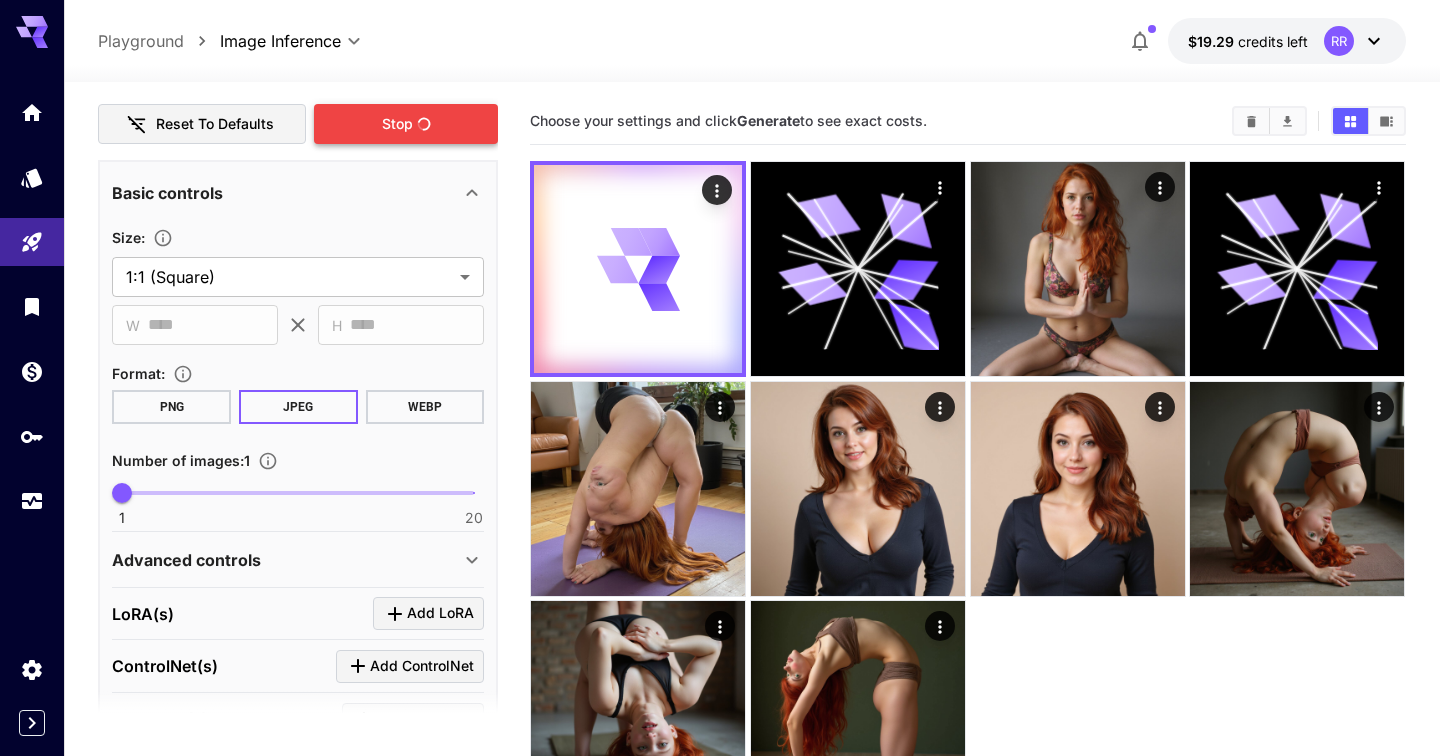 scroll, scrollTop: 576, scrollLeft: 0, axis: vertical 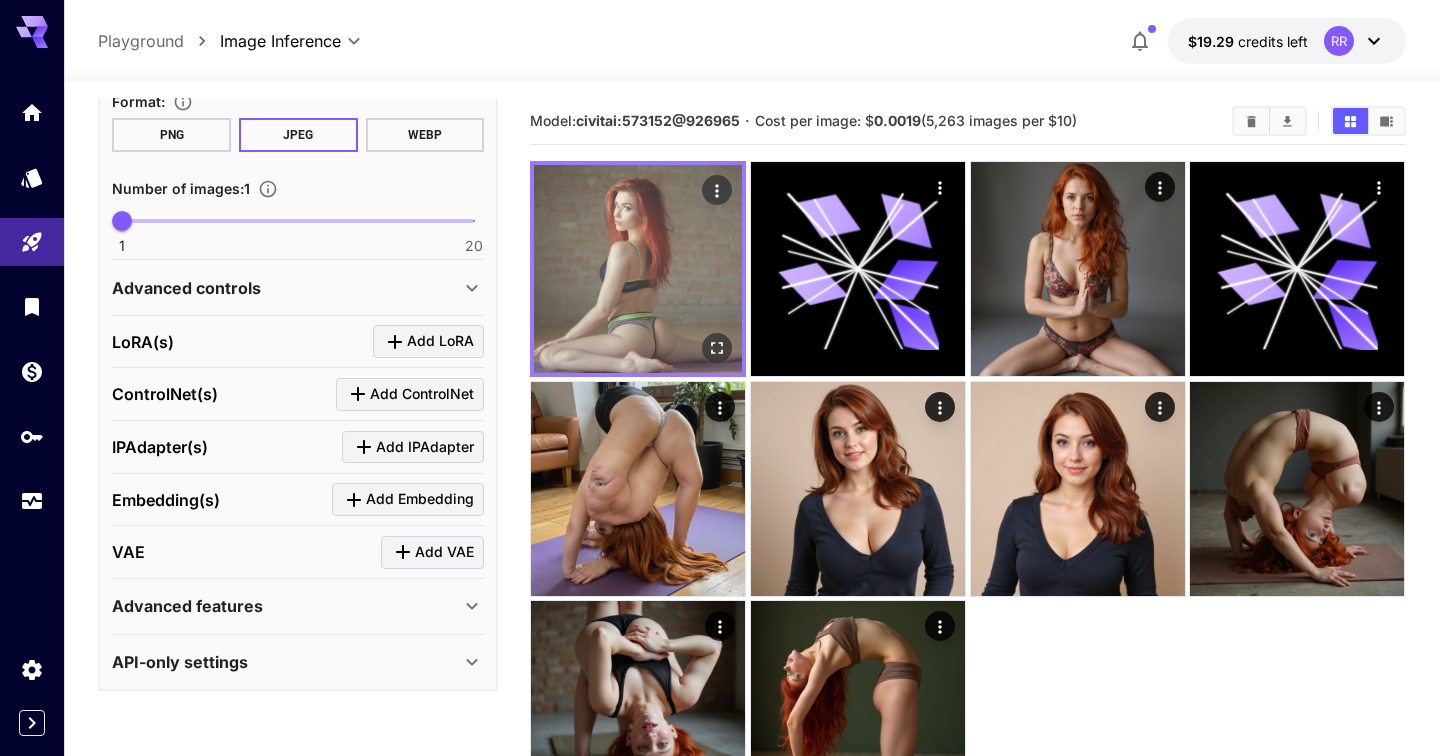 click at bounding box center [638, 269] 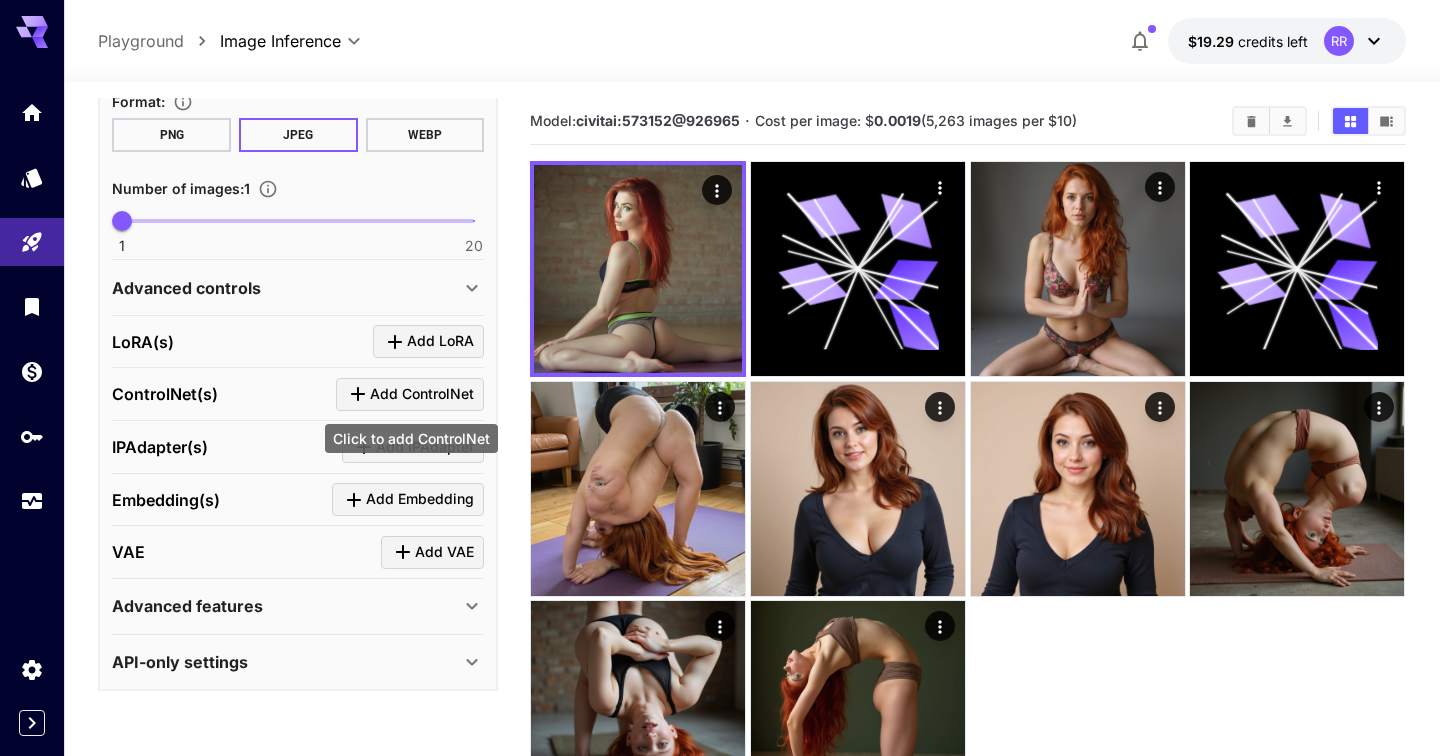 click on "Click to add ControlNet" at bounding box center [411, 438] 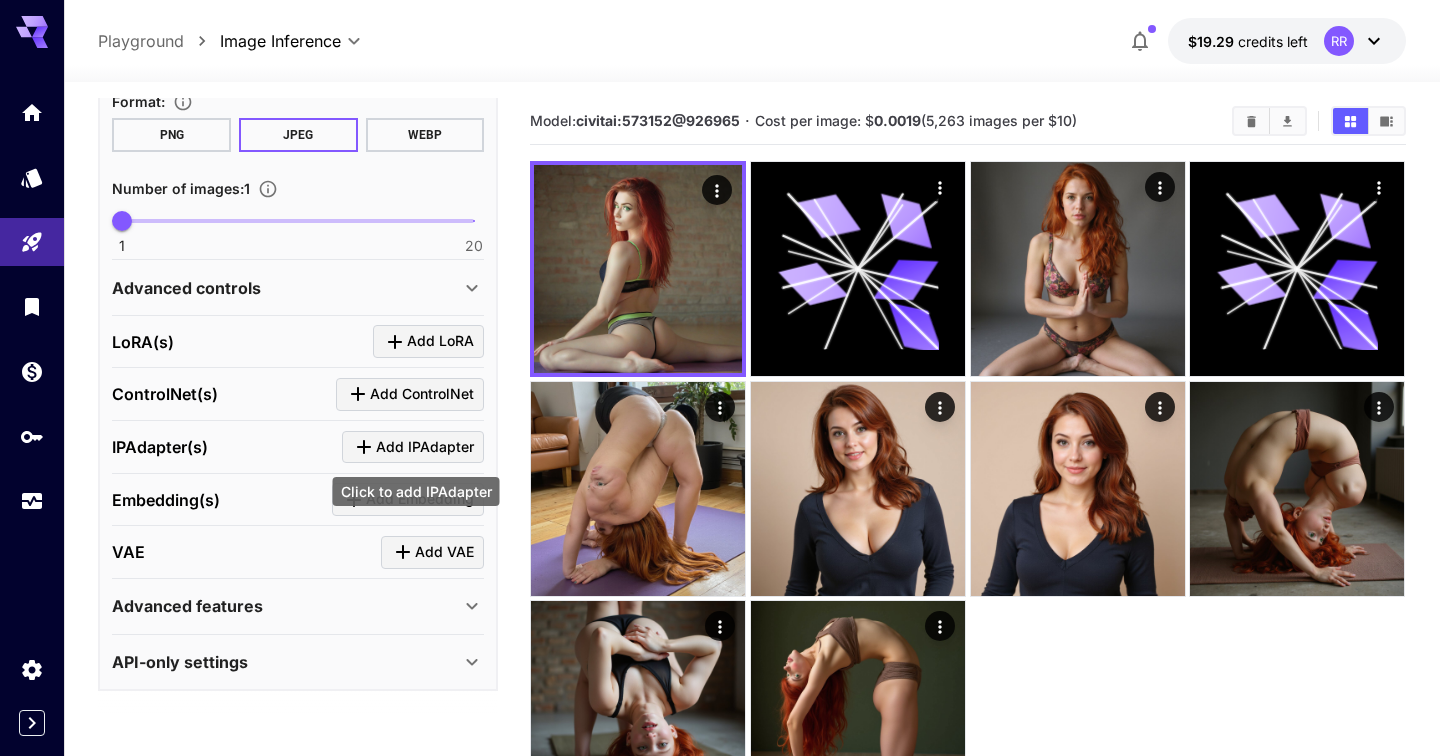 click 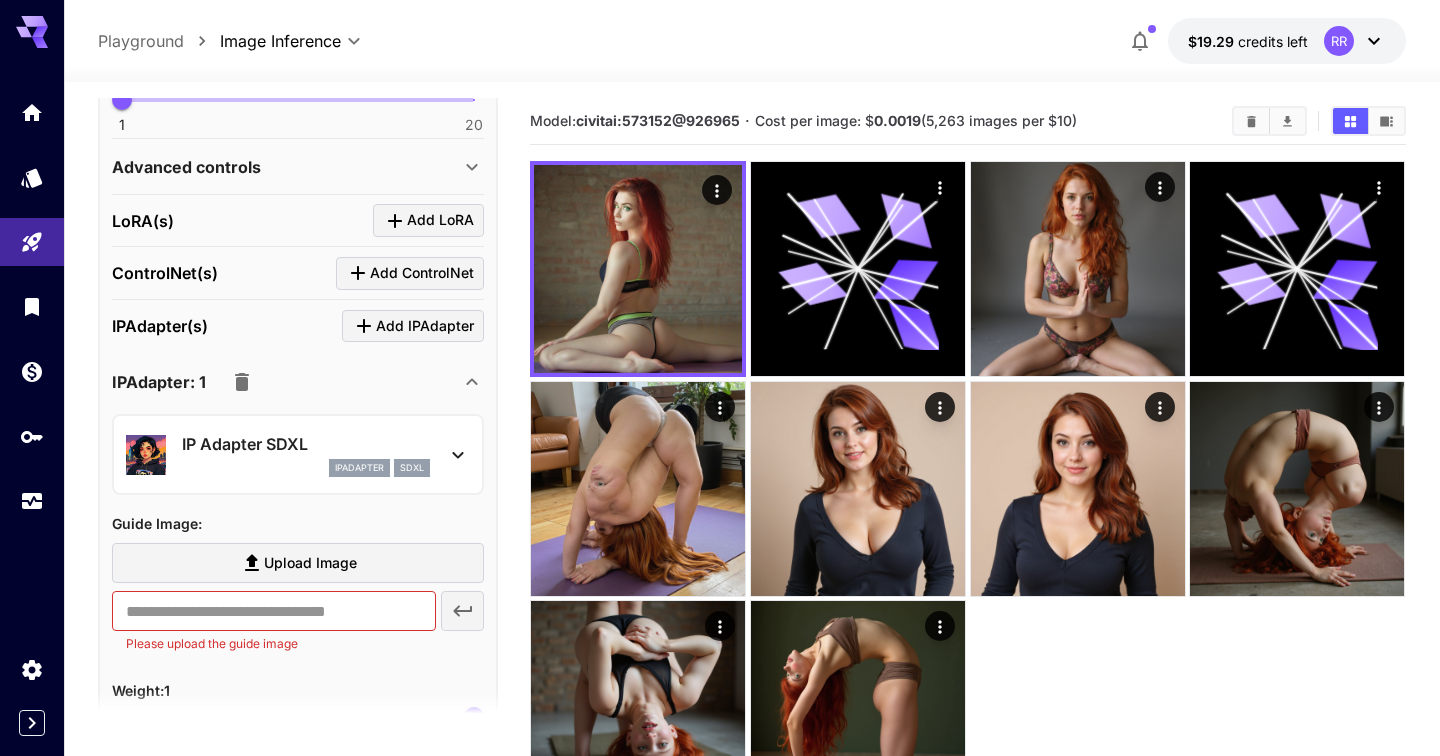 scroll, scrollTop: 702, scrollLeft: 0, axis: vertical 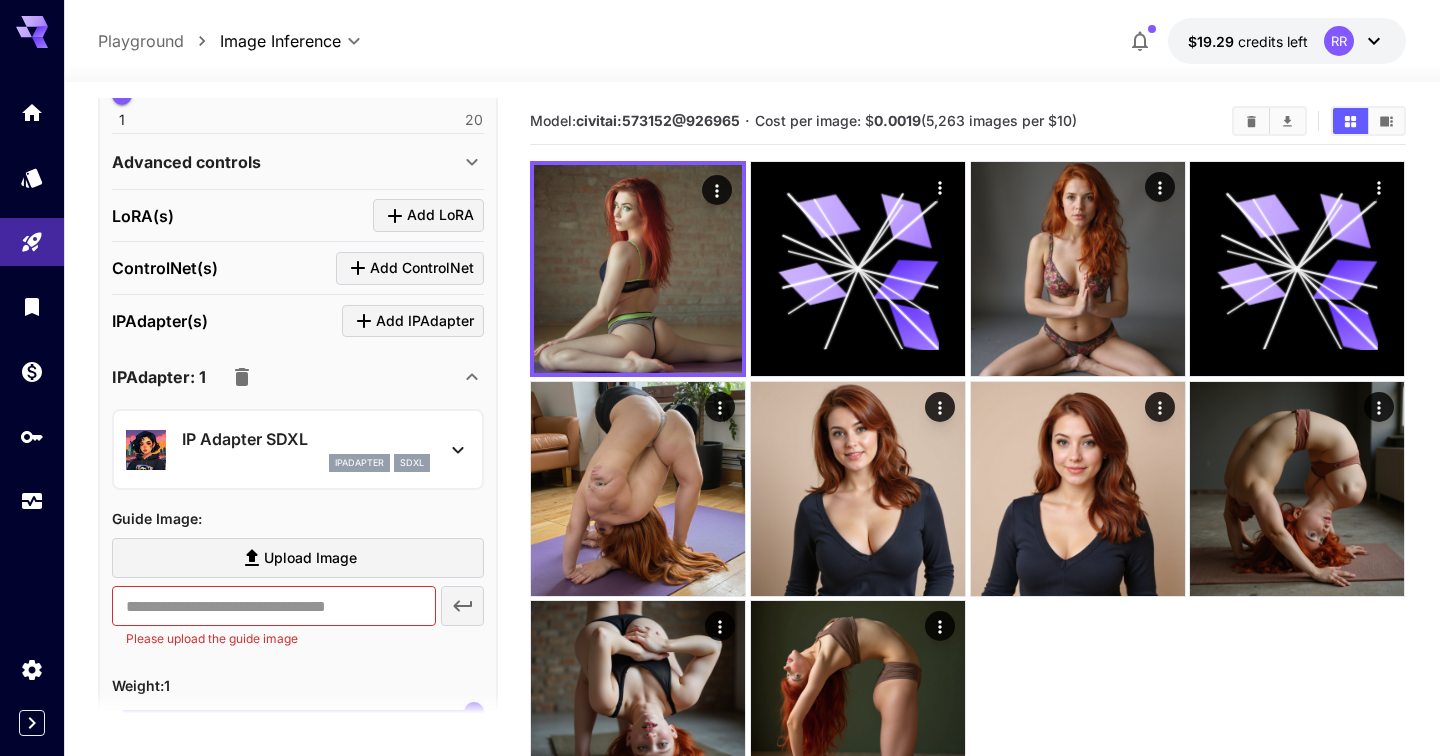 click on "ipAdapter sdxl" at bounding box center (306, 463) 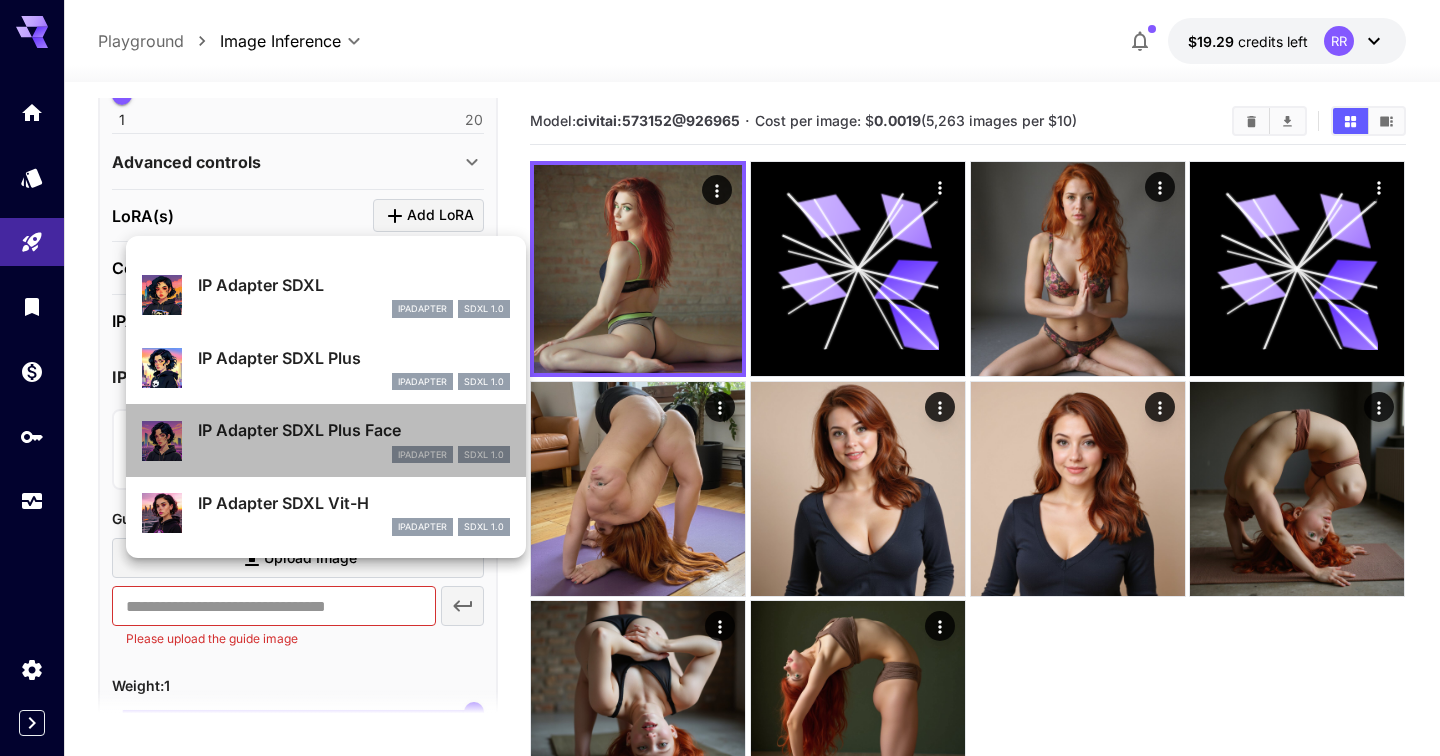 click on "IP Adapter SDXL Plus Face ipAdapter SDXL 1.0" at bounding box center (354, 440) 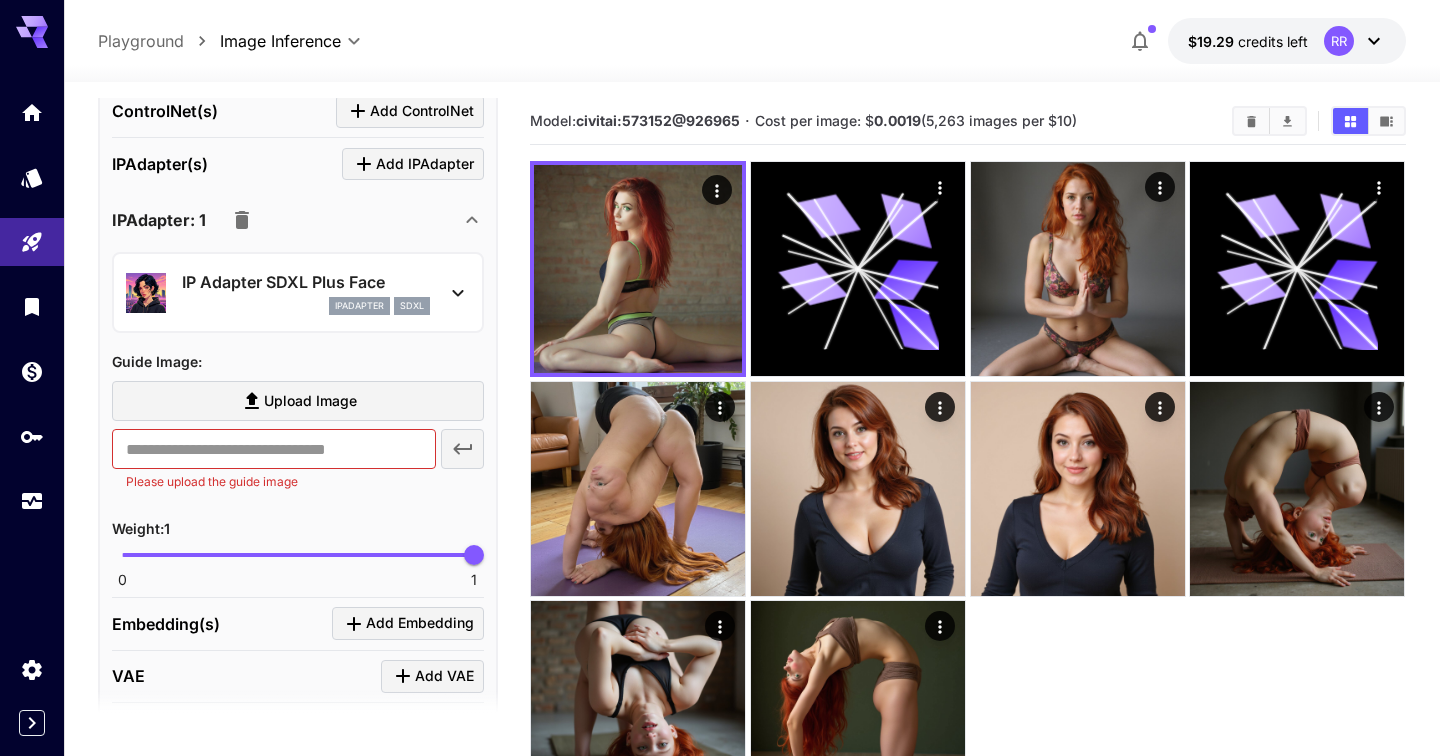 scroll, scrollTop: 863, scrollLeft: 0, axis: vertical 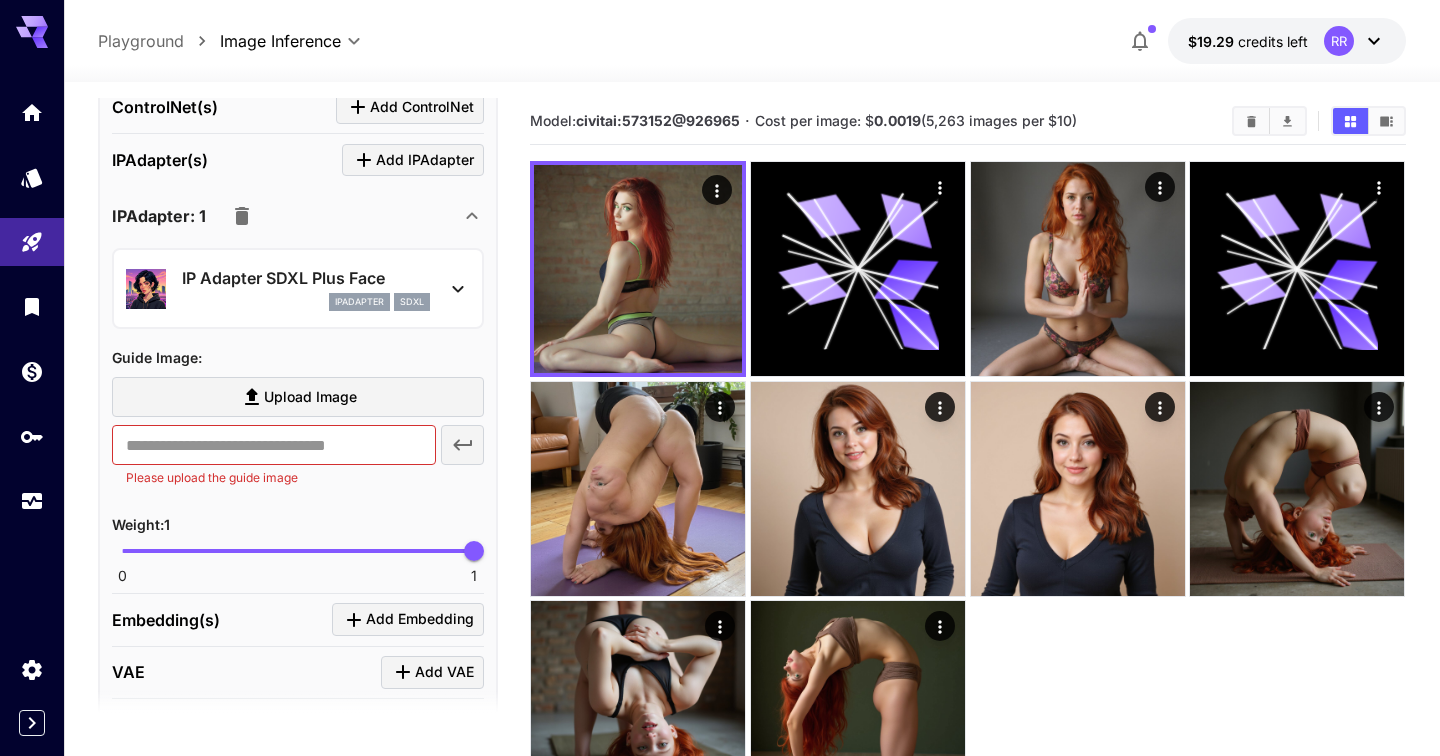 click on "Upload Image" at bounding box center (310, 397) 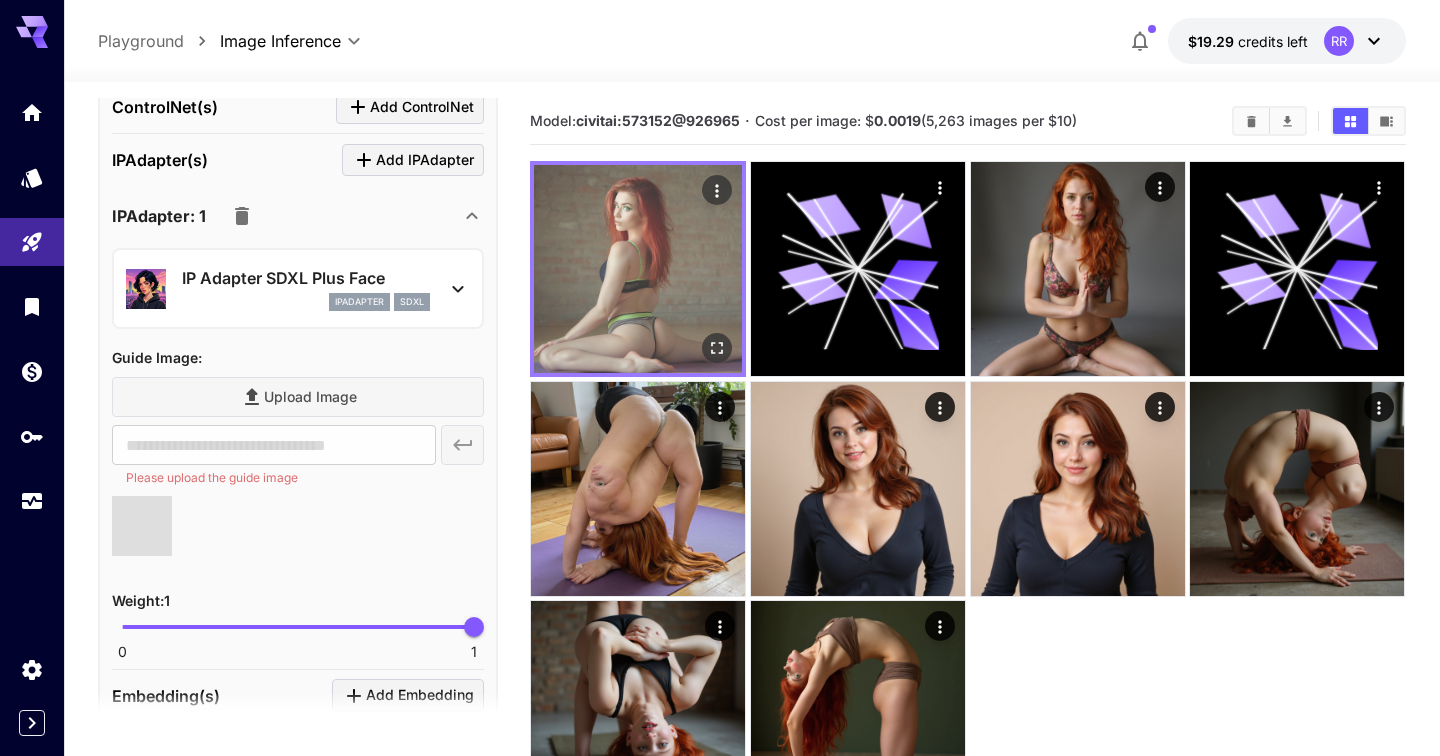 type on "**********" 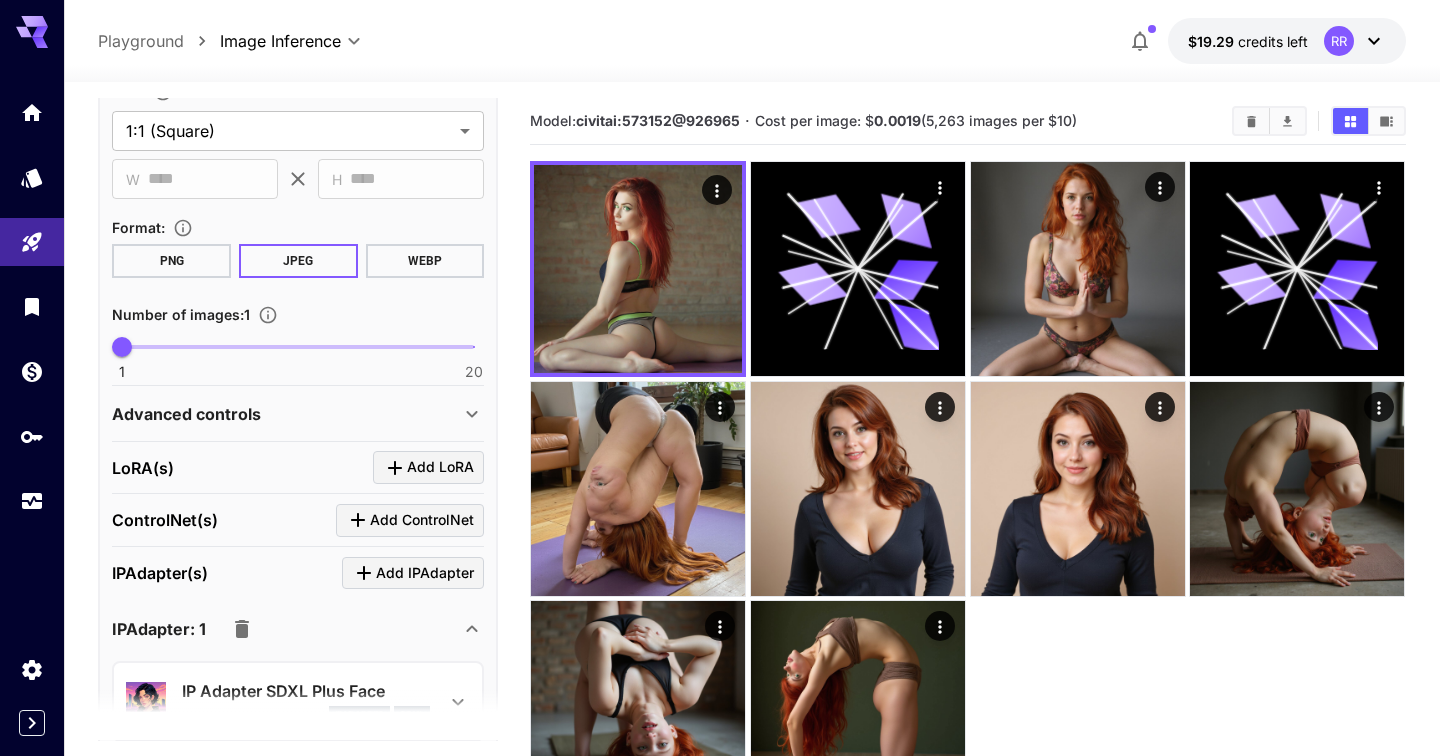 scroll, scrollTop: 0, scrollLeft: 0, axis: both 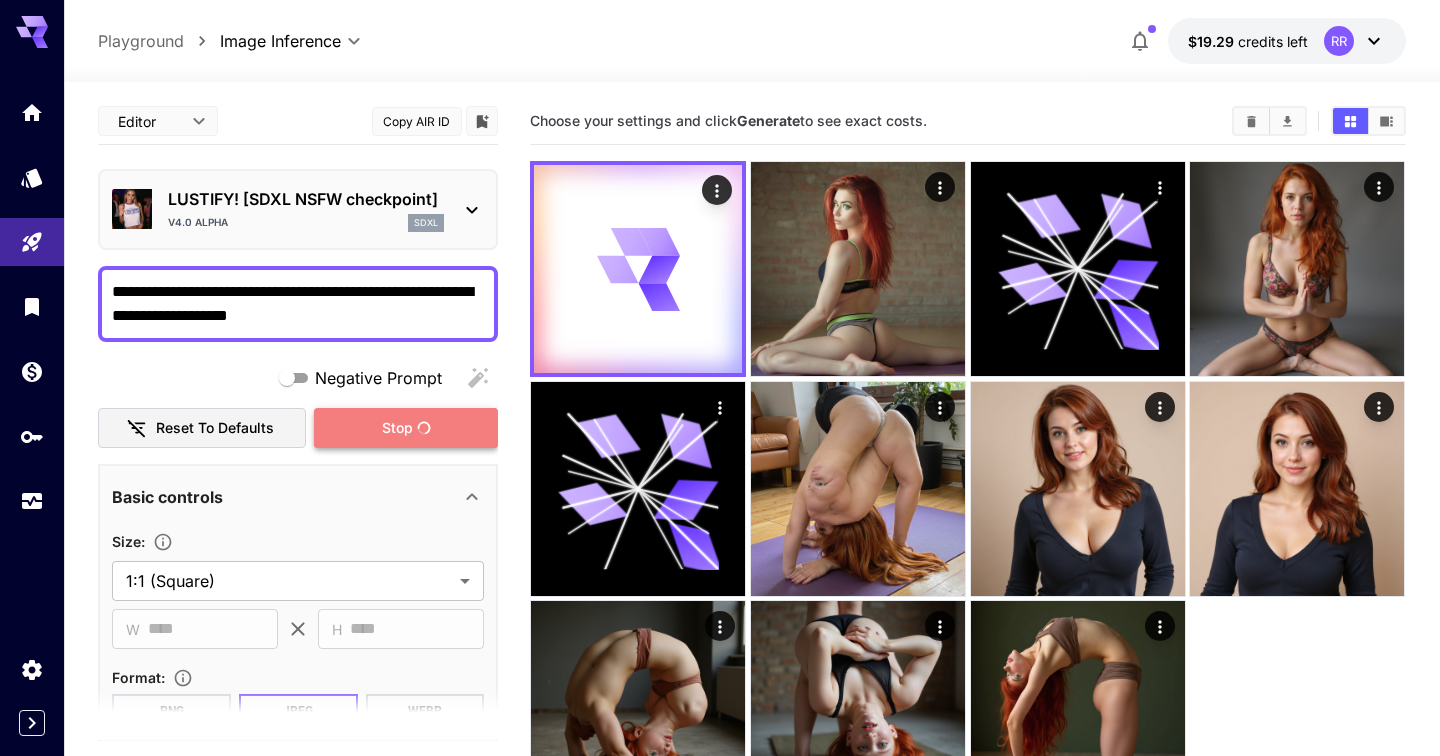 click on "Stop" at bounding box center (406, 428) 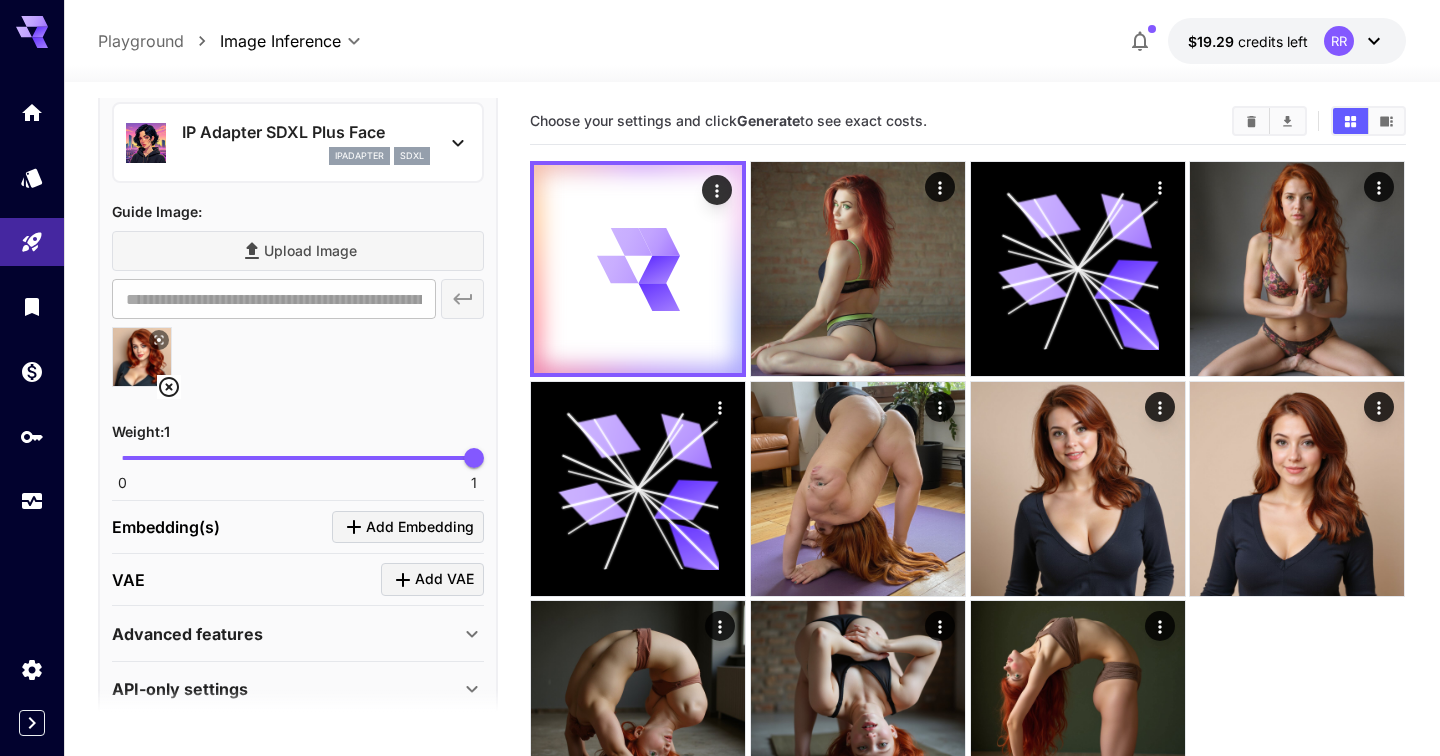 scroll, scrollTop: 1010, scrollLeft: 0, axis: vertical 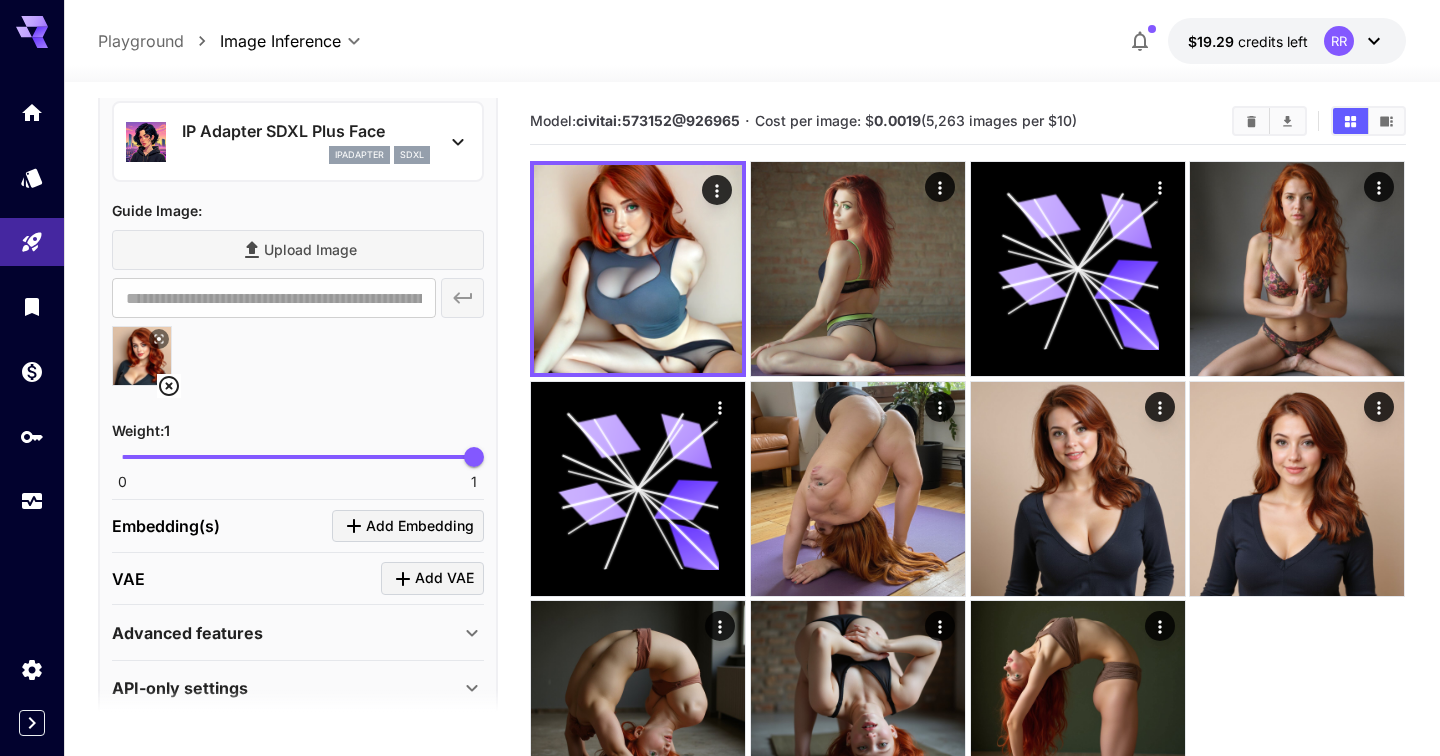 type on "****" 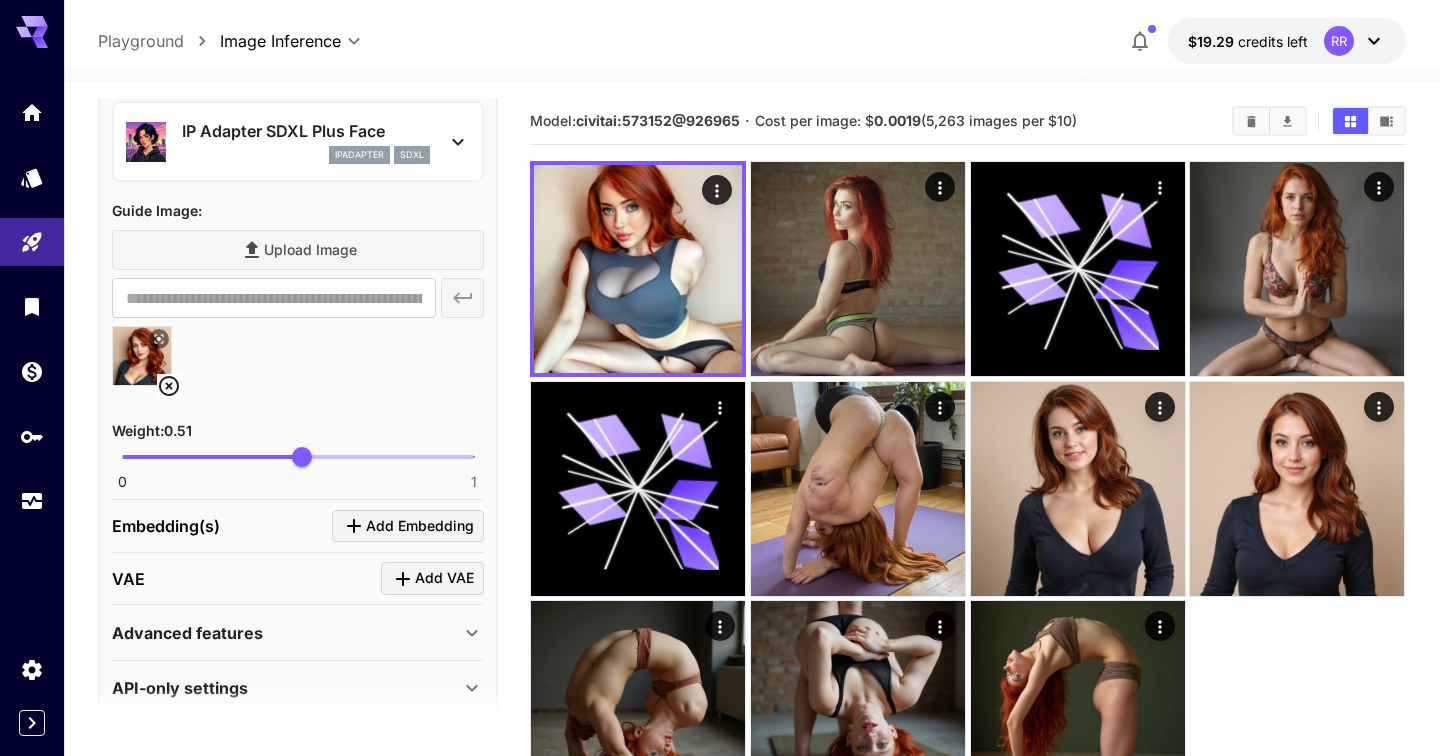 click on "**********" at bounding box center [751, 484] 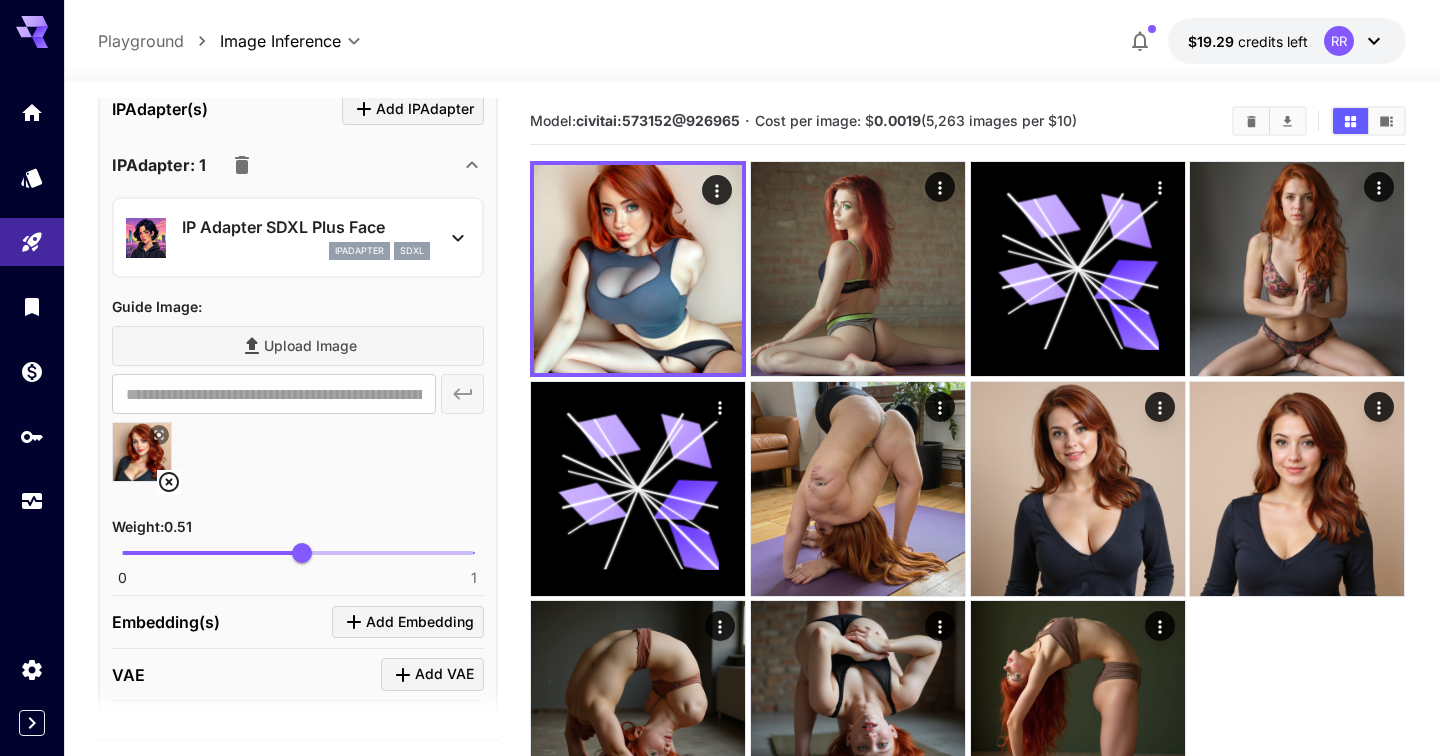 scroll, scrollTop: 894, scrollLeft: 0, axis: vertical 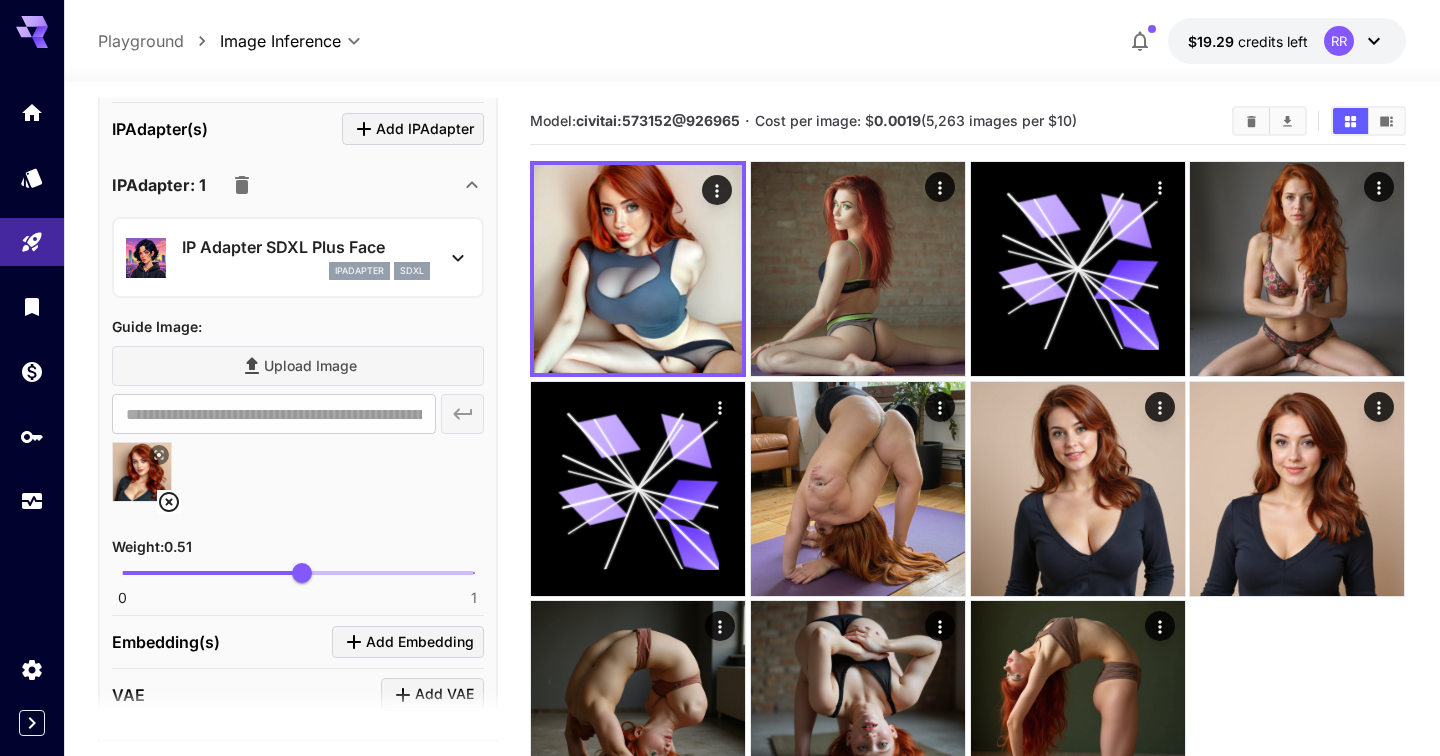 click on "IP Adapter SDXL Plus Face" at bounding box center (306, 247) 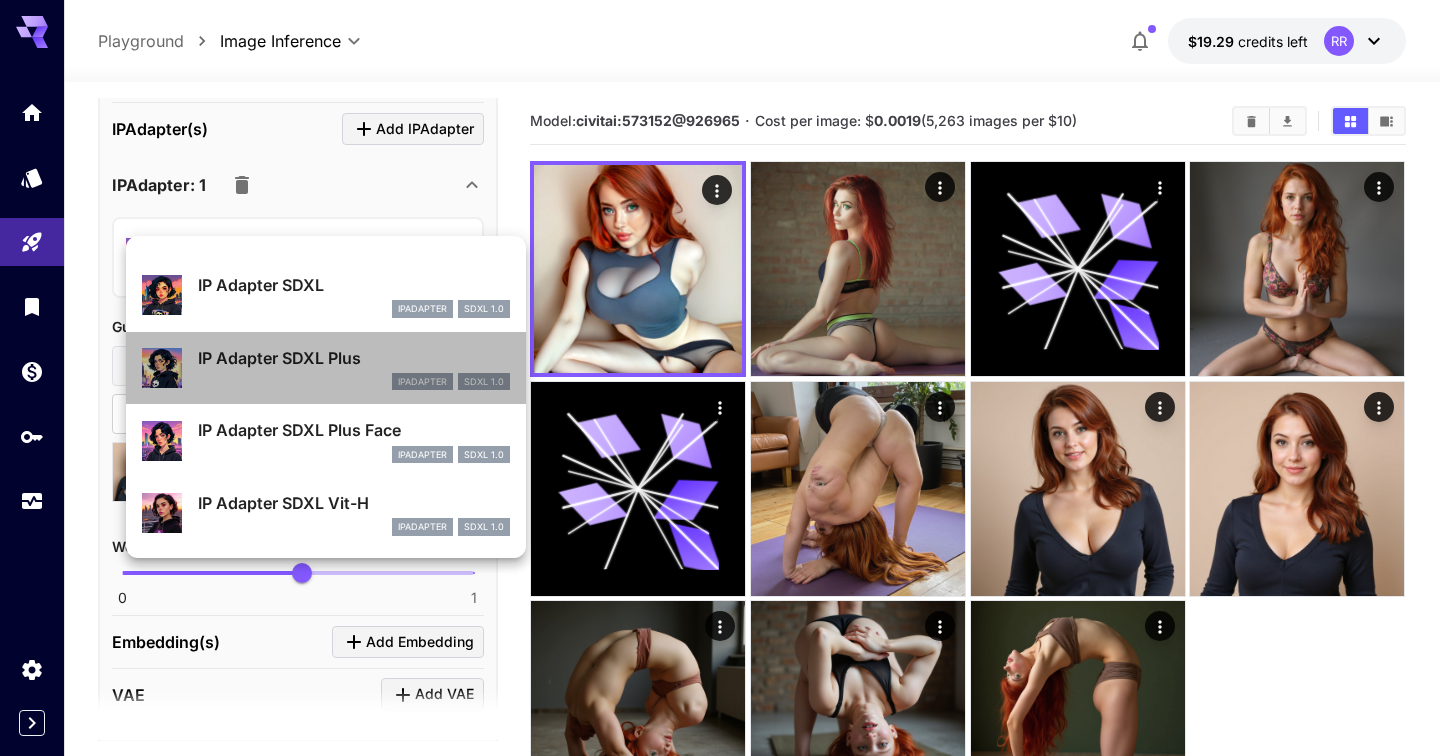 click on "IP Adapter SDXL Plus" at bounding box center (354, 358) 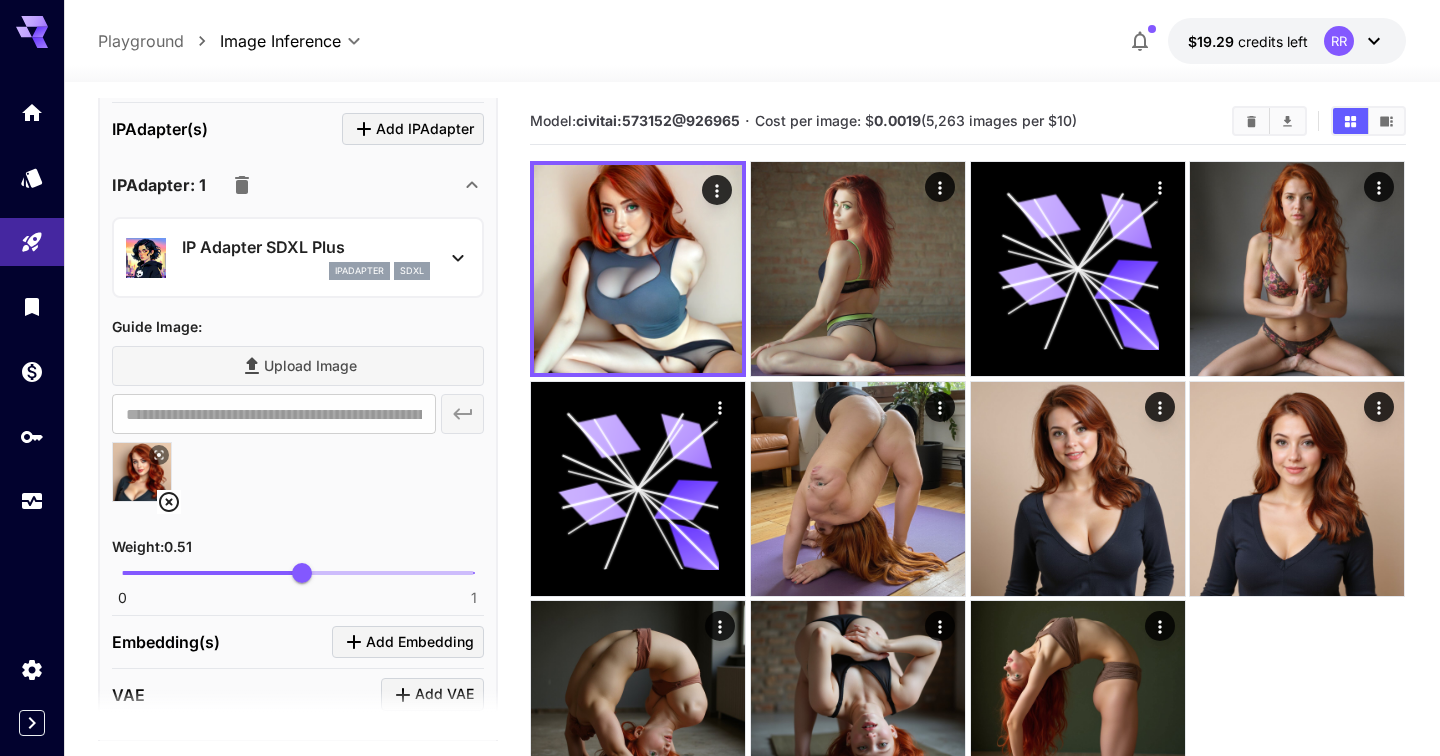 click on "IP Adapter SDXL Plus" at bounding box center (306, 247) 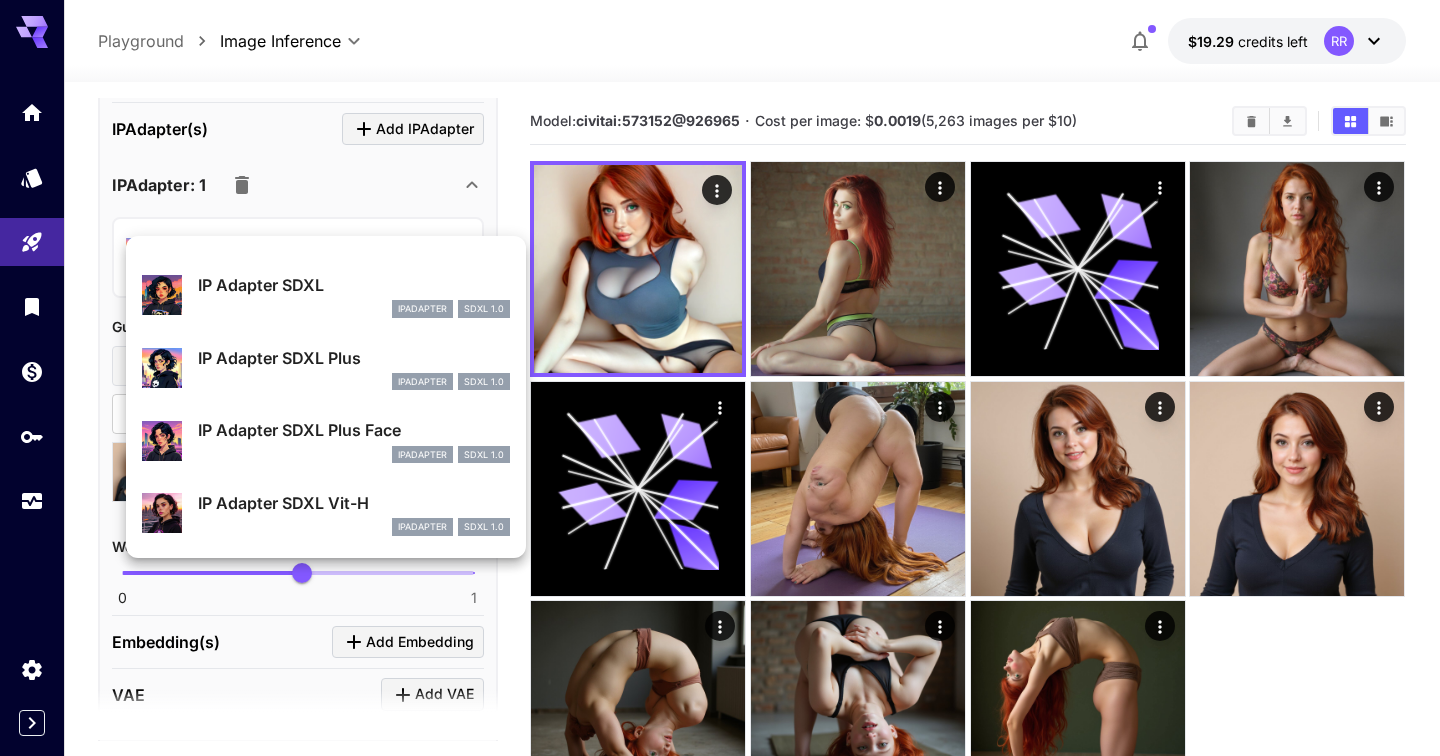 click on "IP Adapter SDXL" at bounding box center [354, 285] 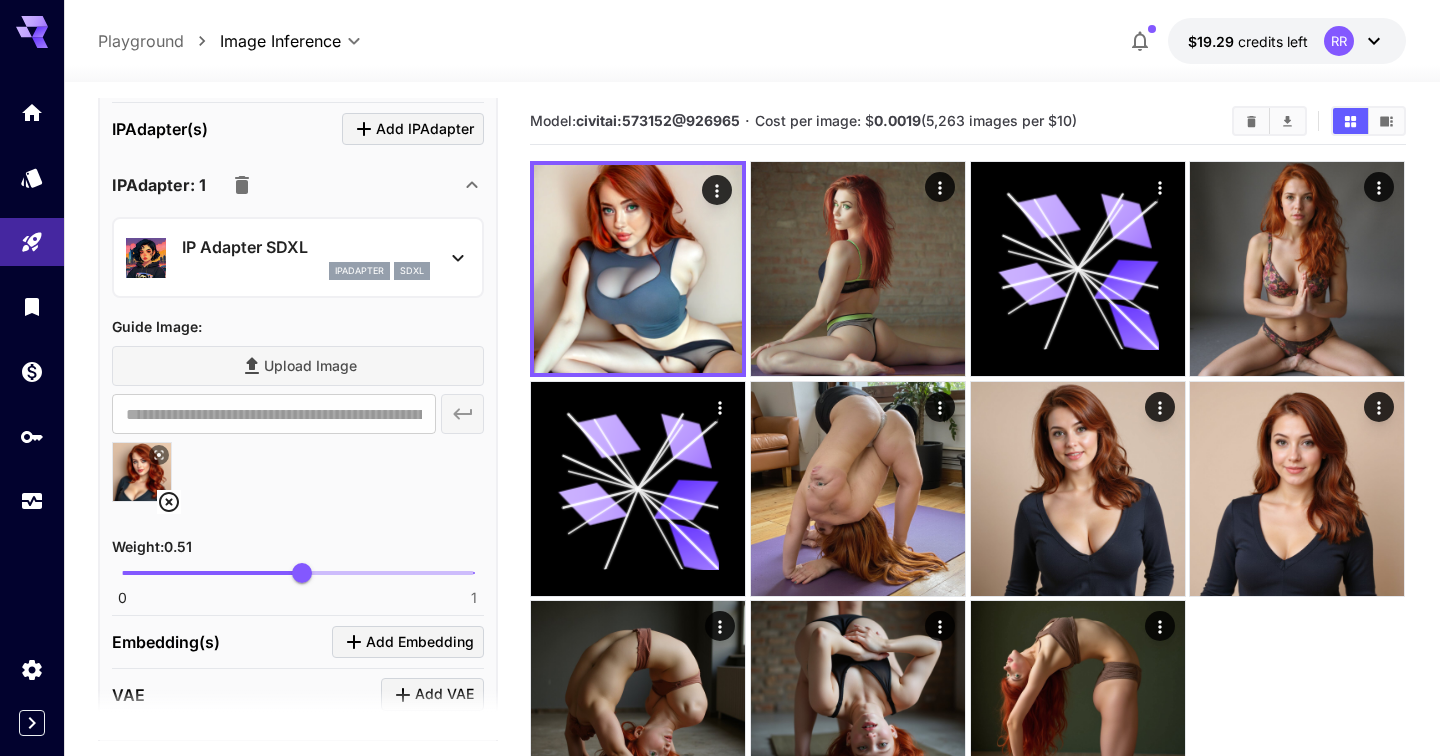 click on "IP Adapter SDXL" at bounding box center (306, 247) 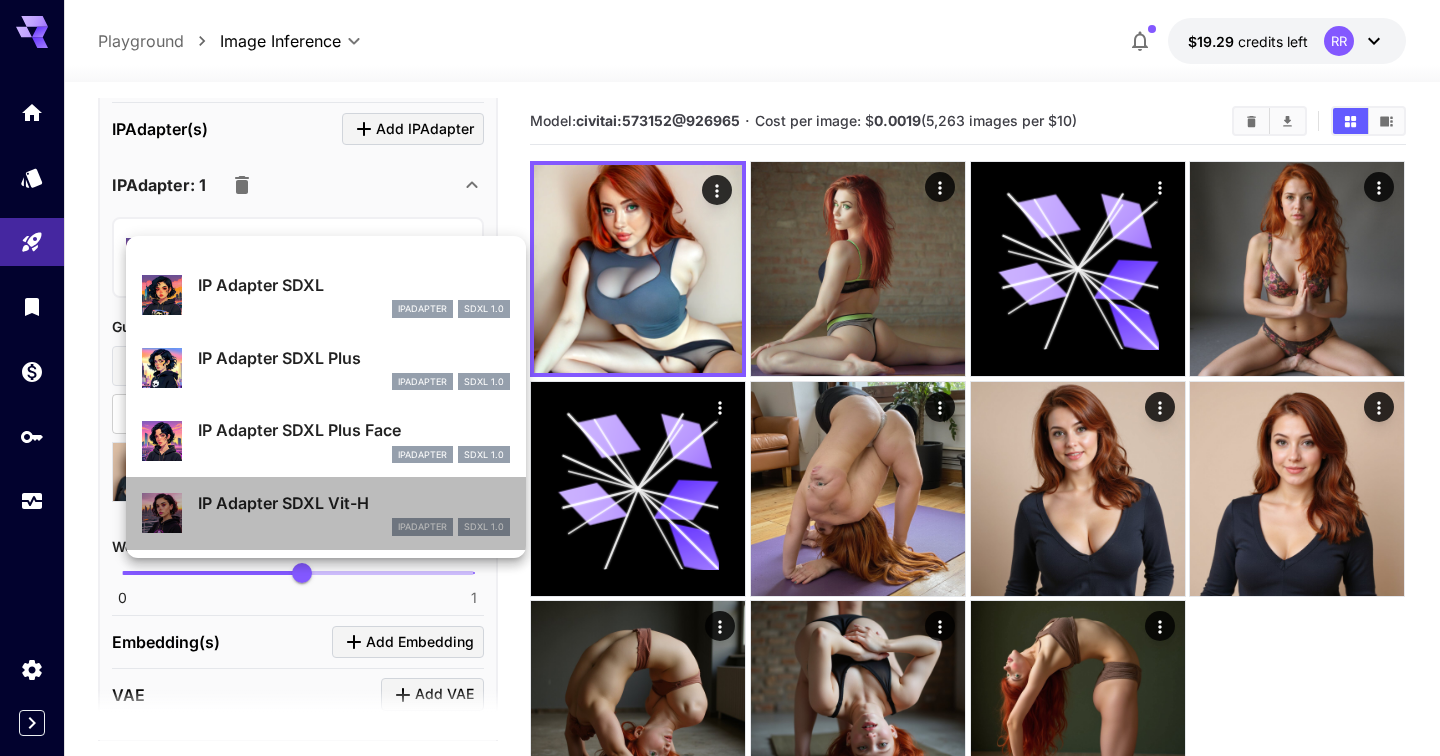 click on "IP Adapter SDXL Vit-H" at bounding box center (354, 503) 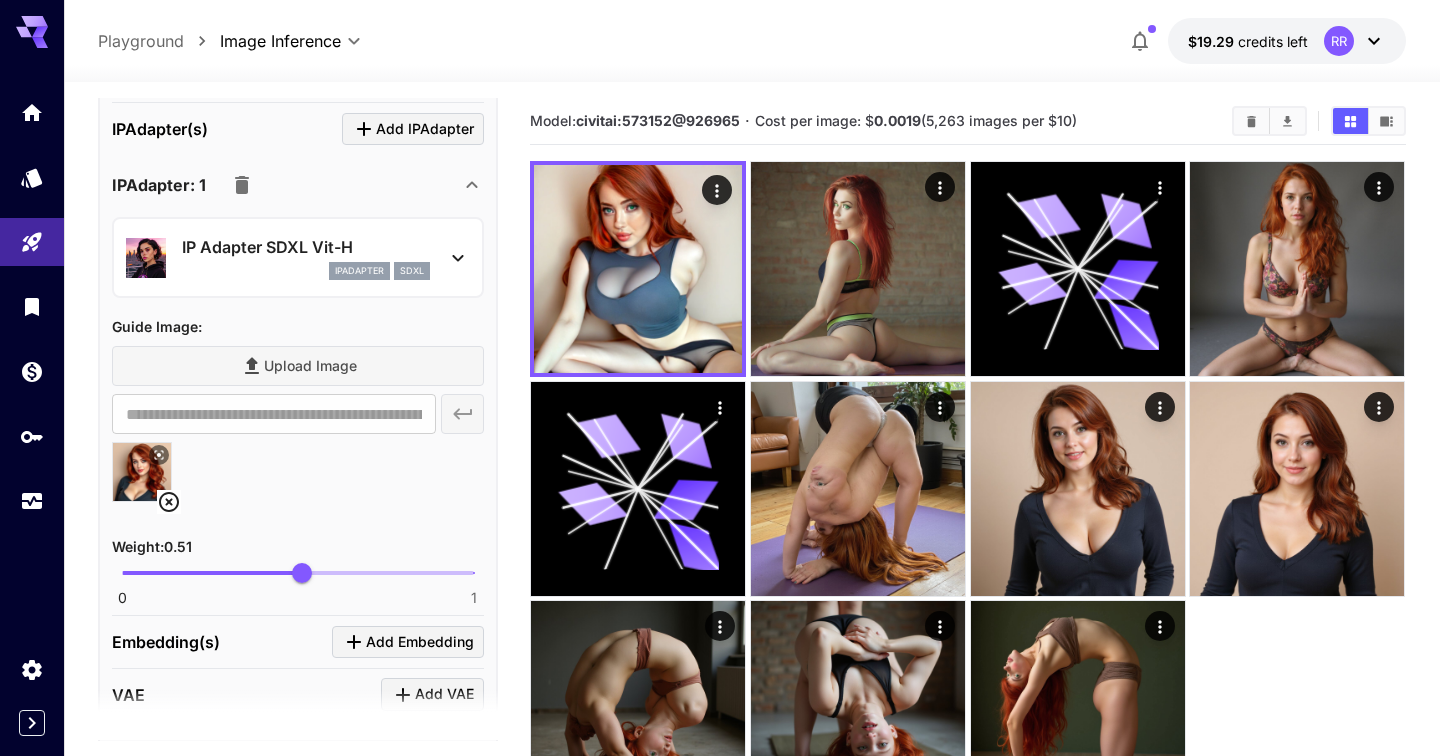 click on "ipAdapter sdxl" at bounding box center (306, 271) 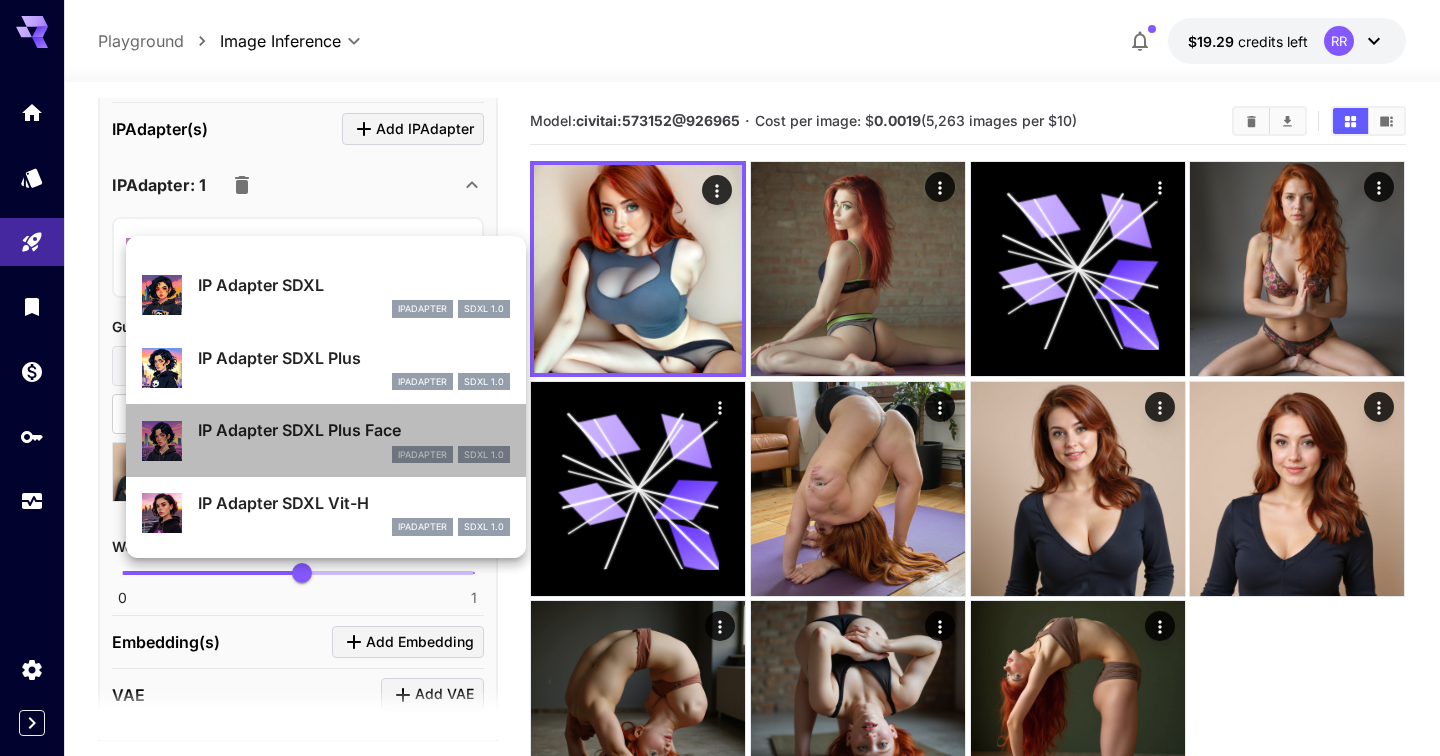 click on "IP Adapter SDXL Plus Face" at bounding box center [354, 430] 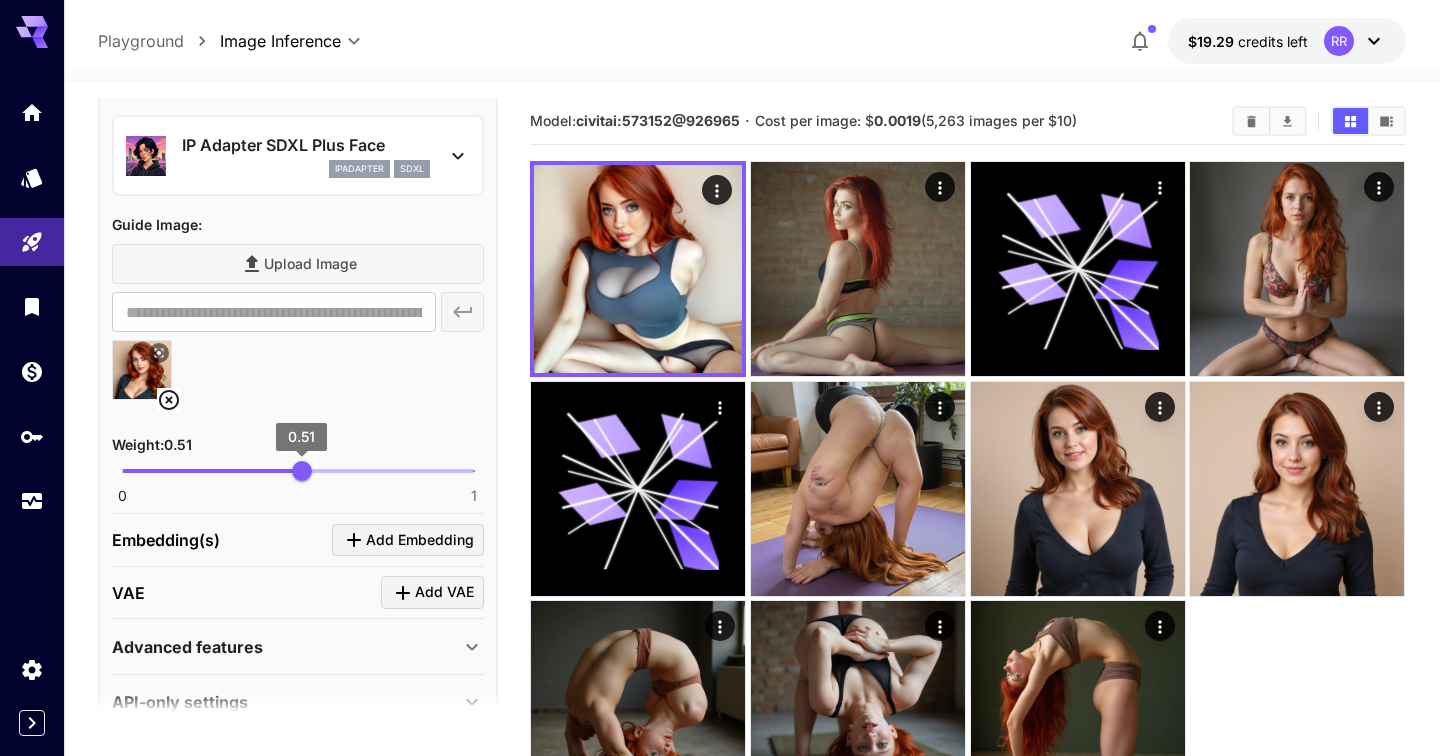 scroll, scrollTop: 1035, scrollLeft: 0, axis: vertical 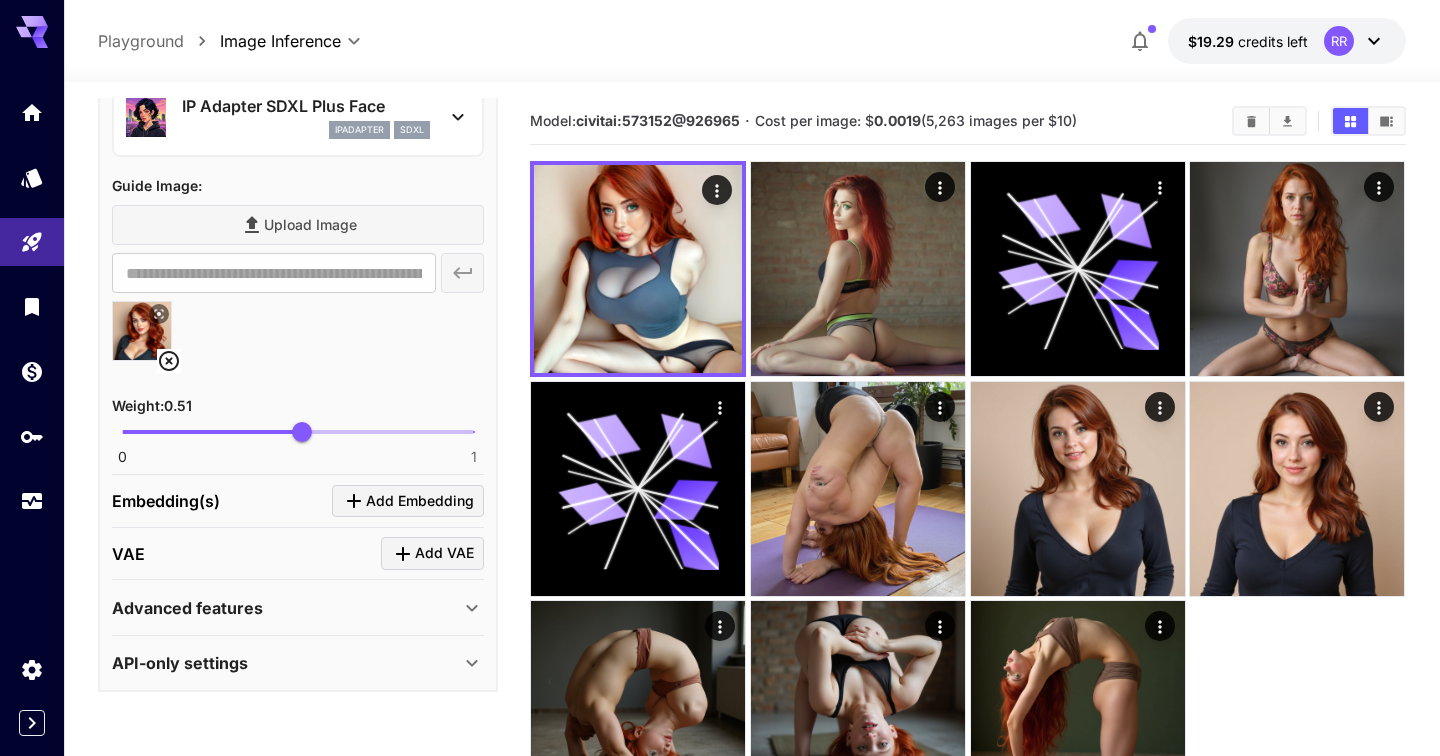 click on "Advanced features" at bounding box center [286, 608] 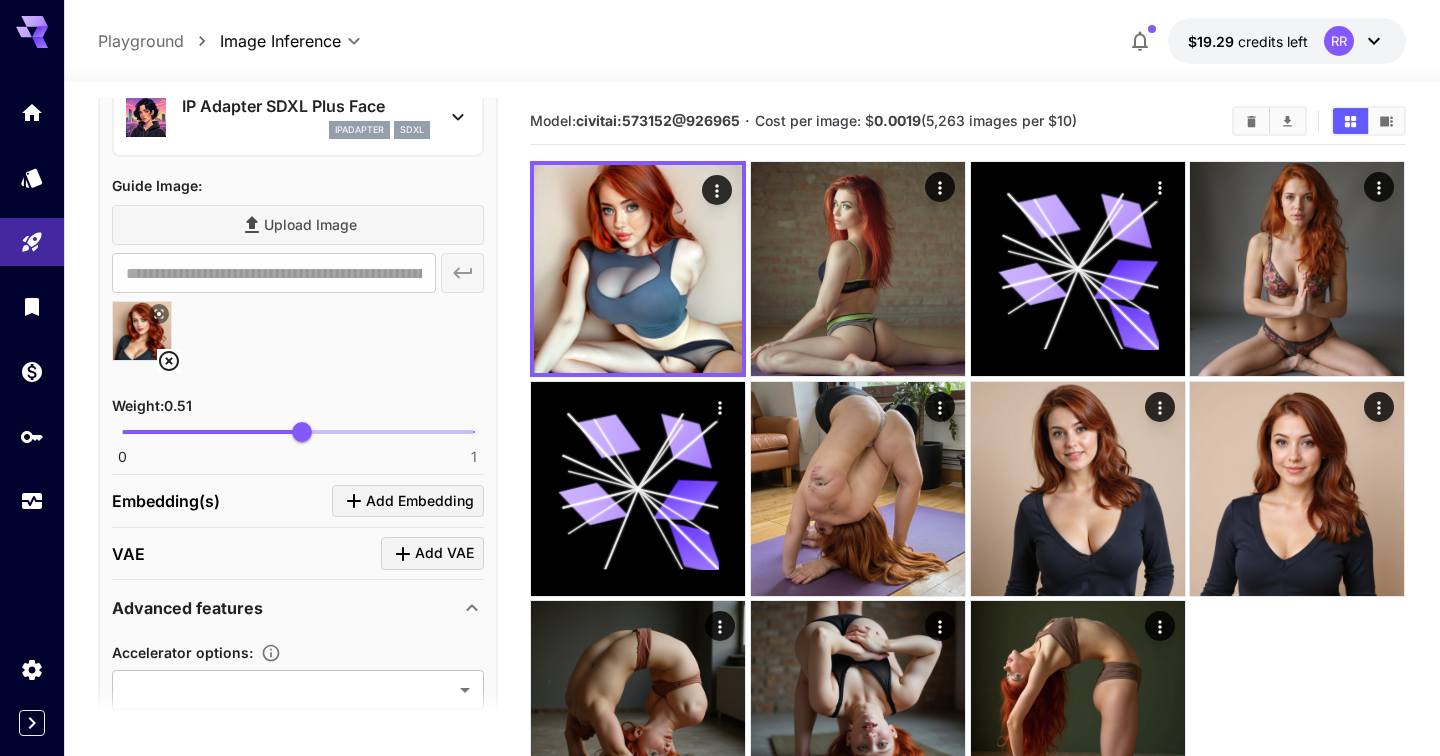 scroll, scrollTop: 1202, scrollLeft: 0, axis: vertical 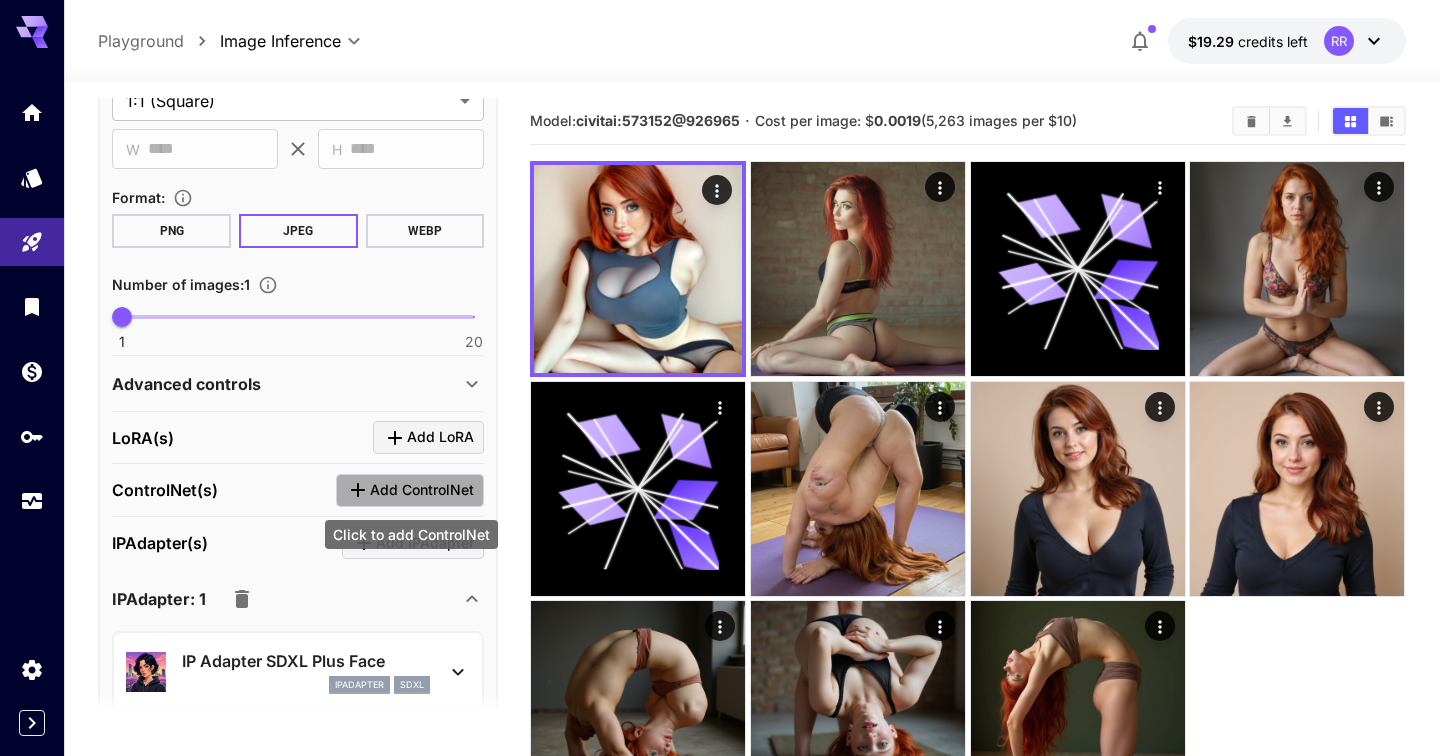 click on "Add ControlNet" at bounding box center (422, 490) 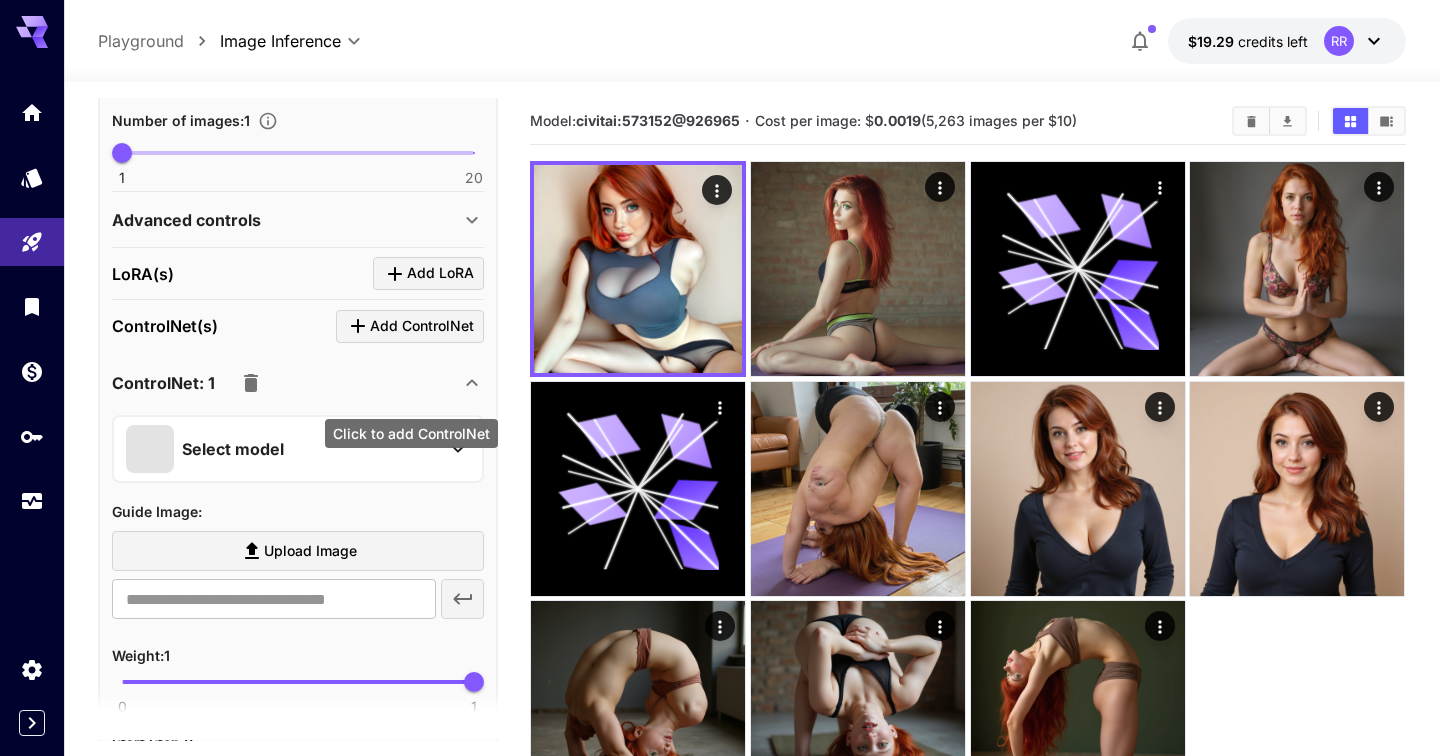 scroll, scrollTop: 690, scrollLeft: 0, axis: vertical 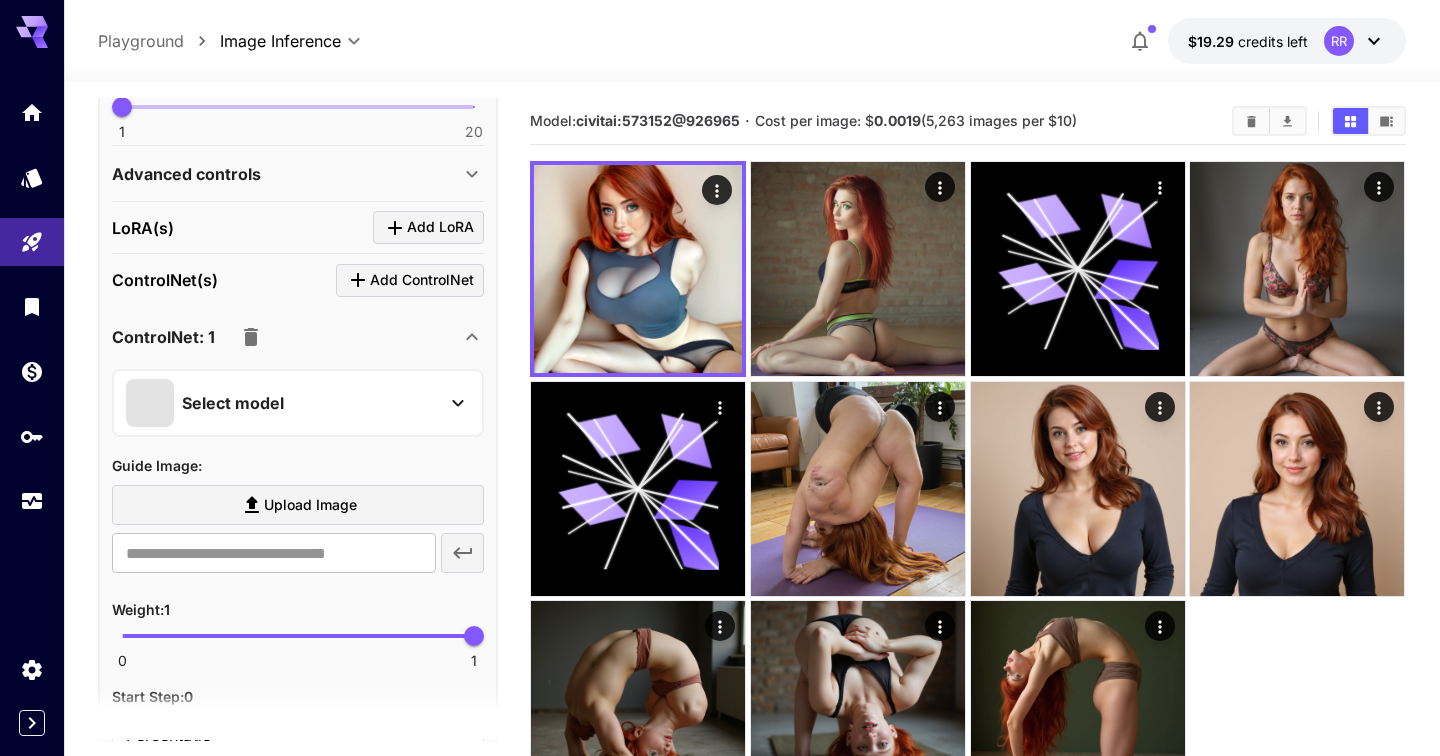 click on "Select model" at bounding box center (233, 403) 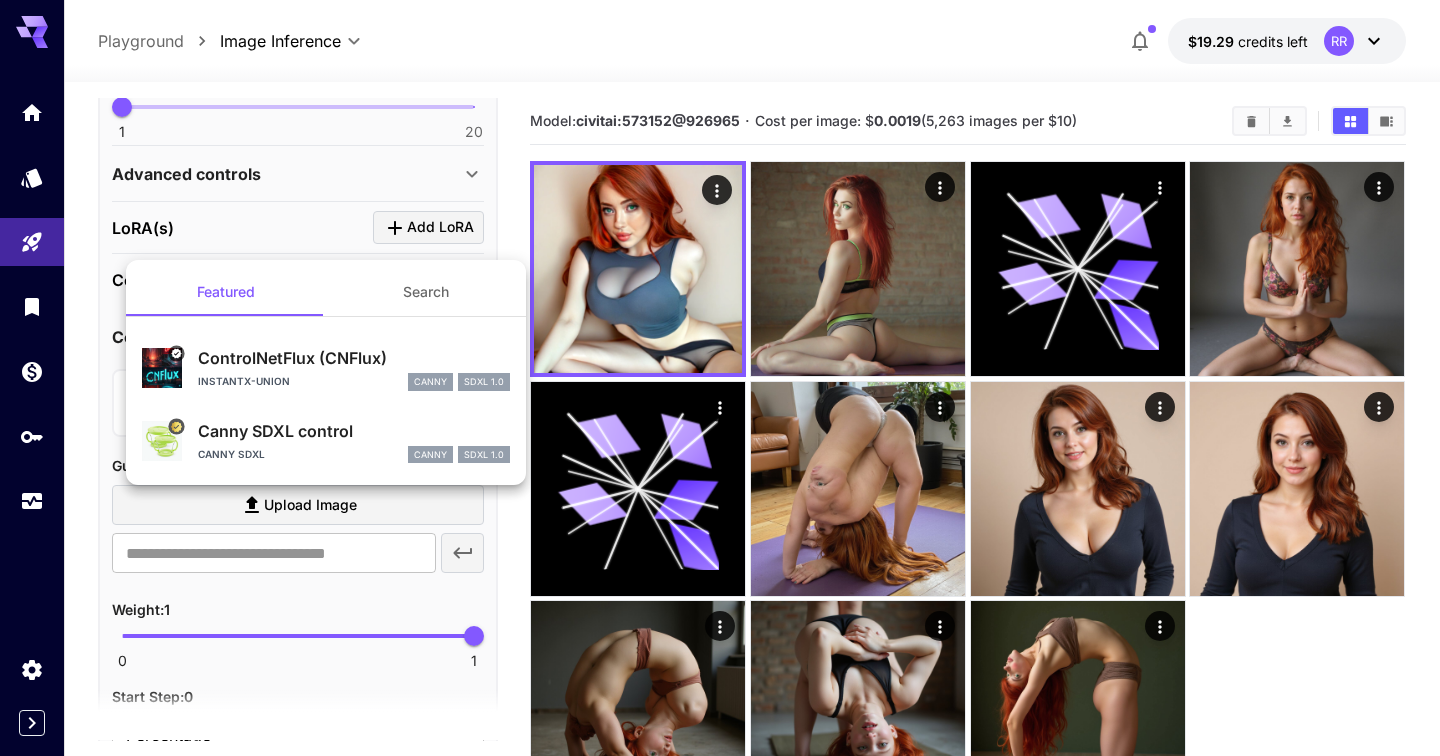 click on "Search" at bounding box center [426, 292] 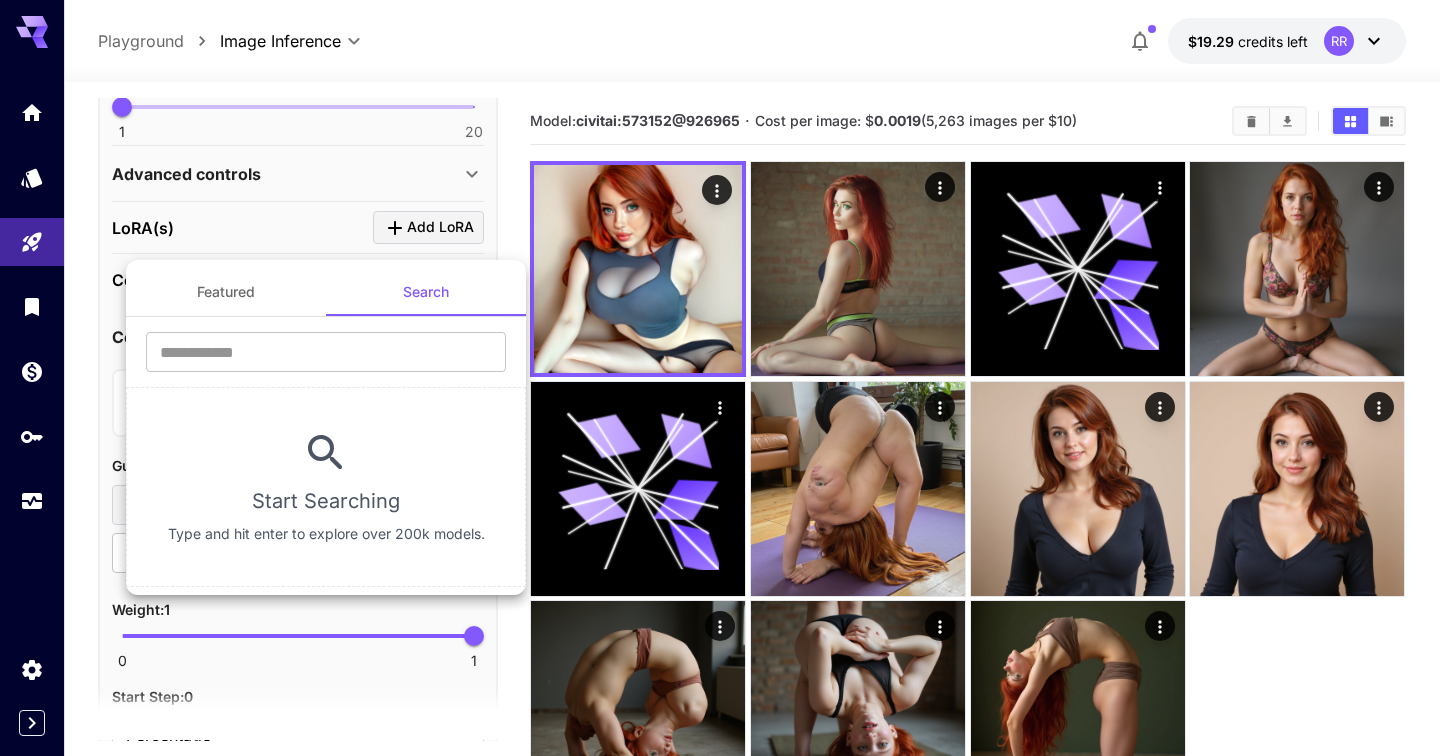 click on "Featured" at bounding box center (226, 292) 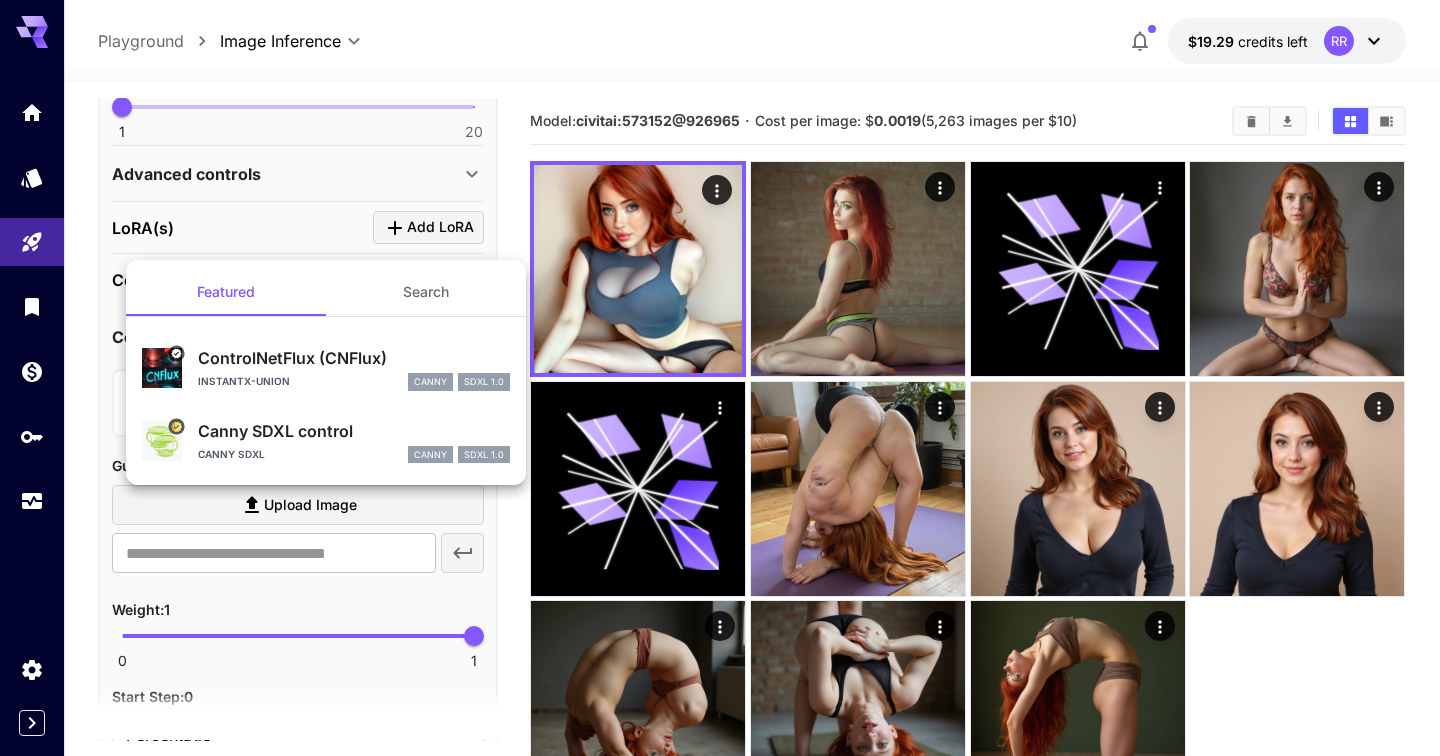 click at bounding box center [720, 378] 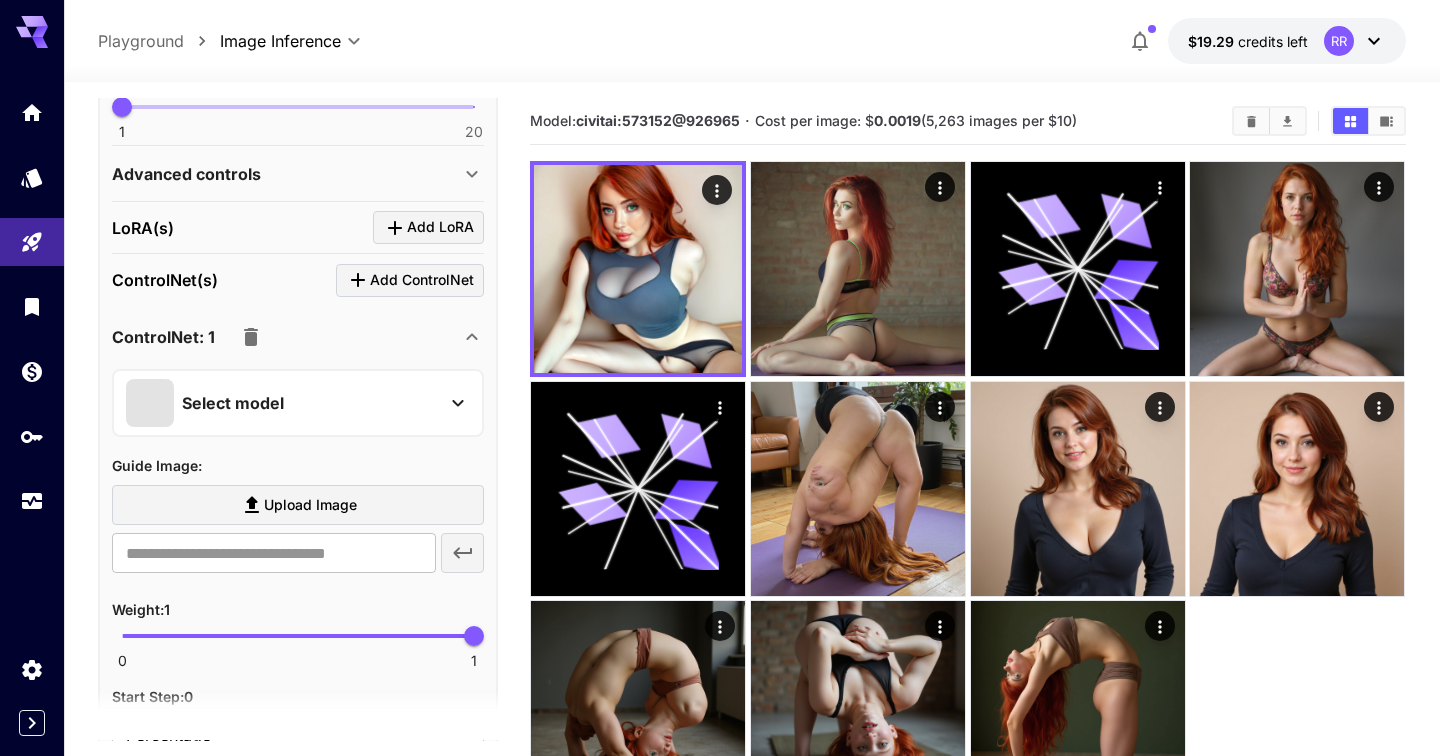 click 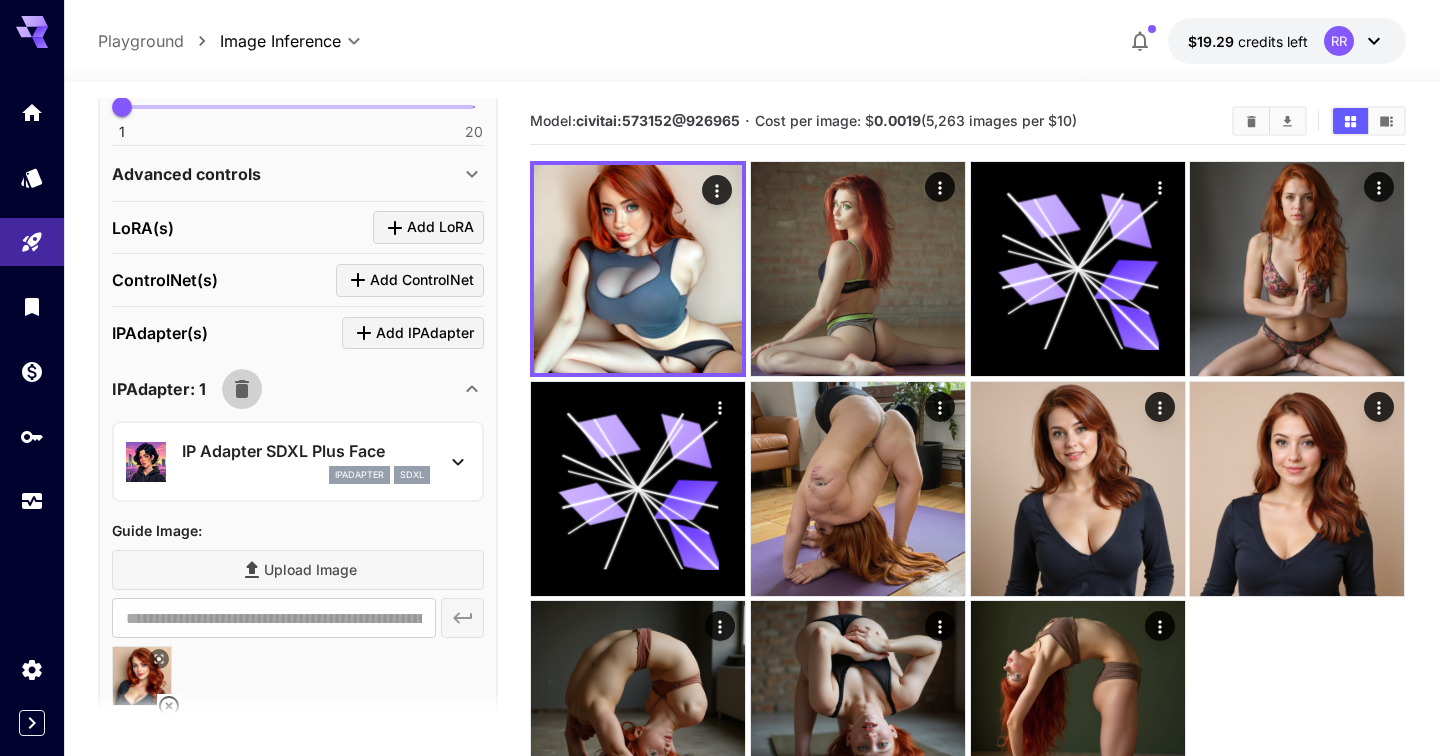click 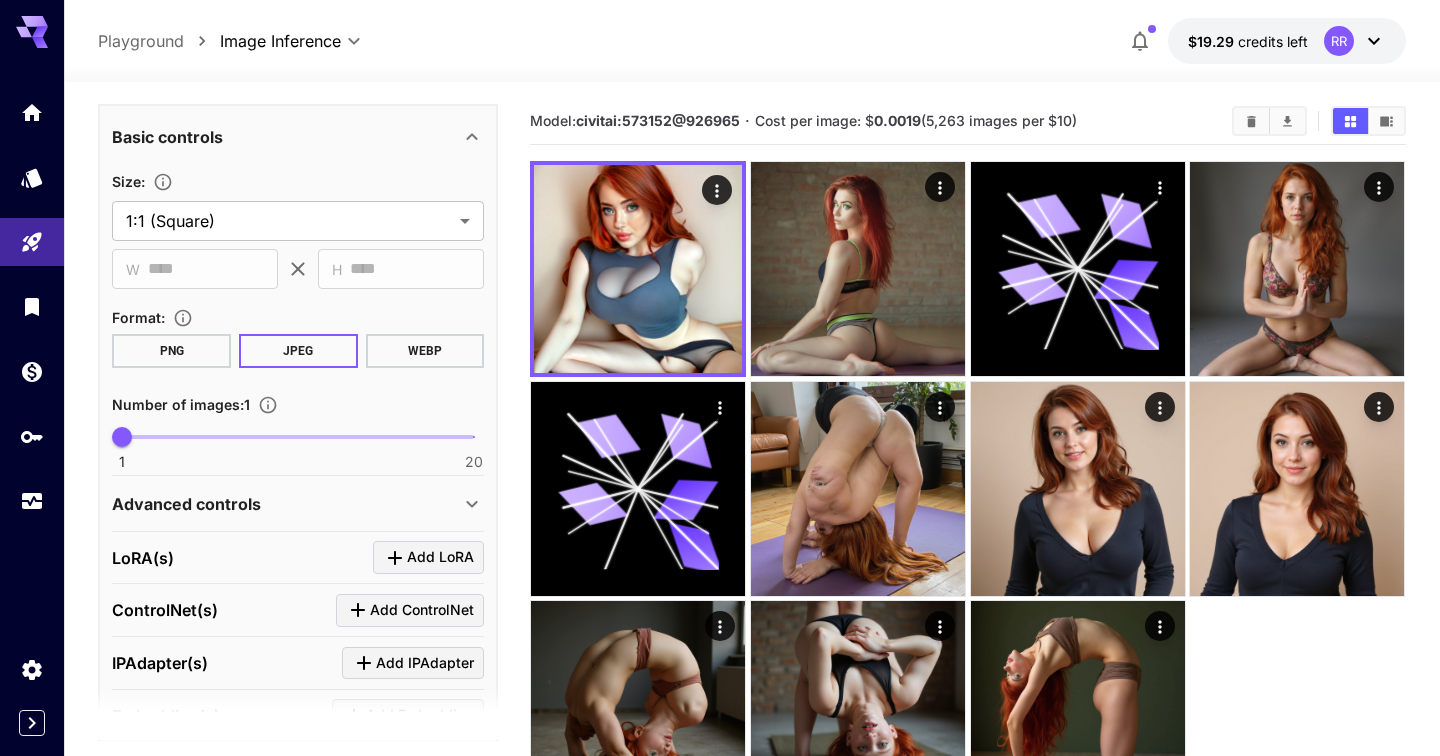 scroll, scrollTop: 386, scrollLeft: 0, axis: vertical 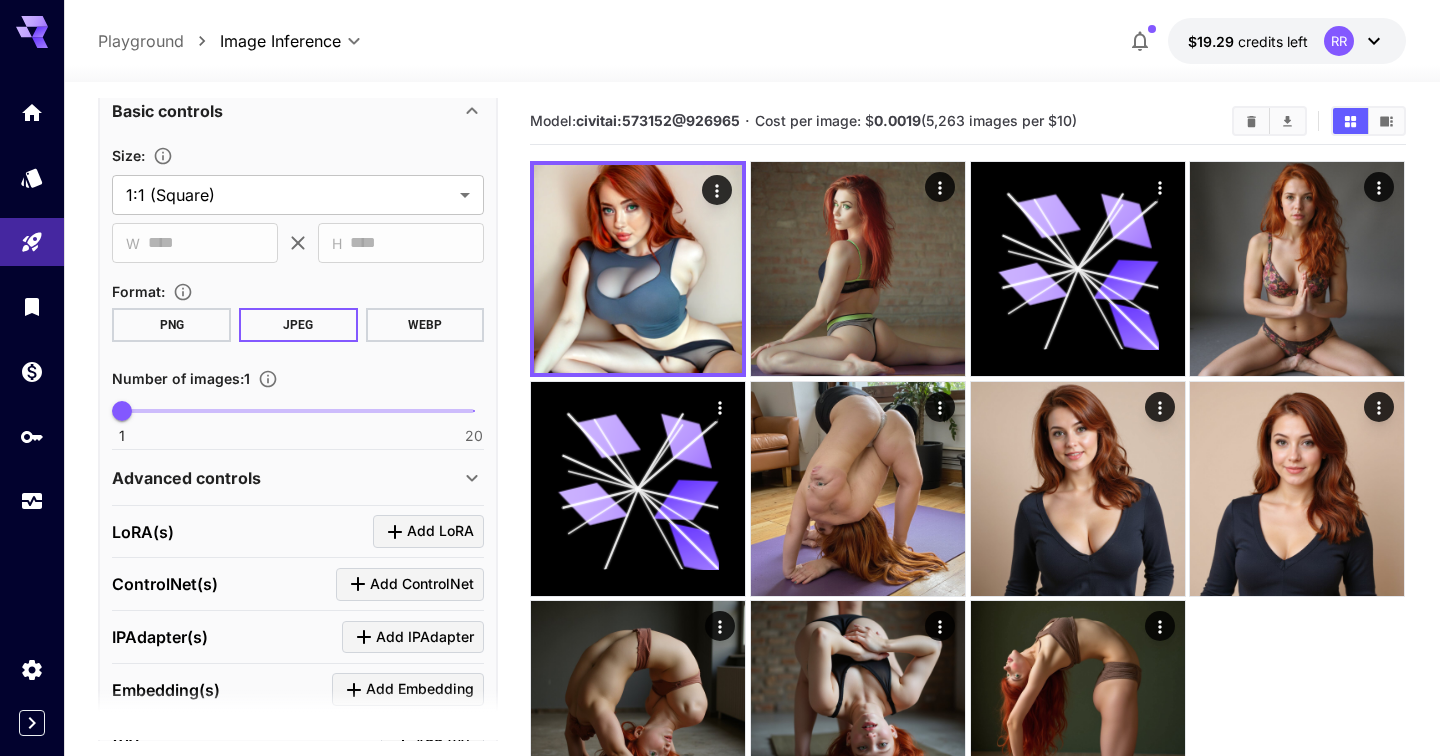 click on "Advanced controls" at bounding box center [286, 478] 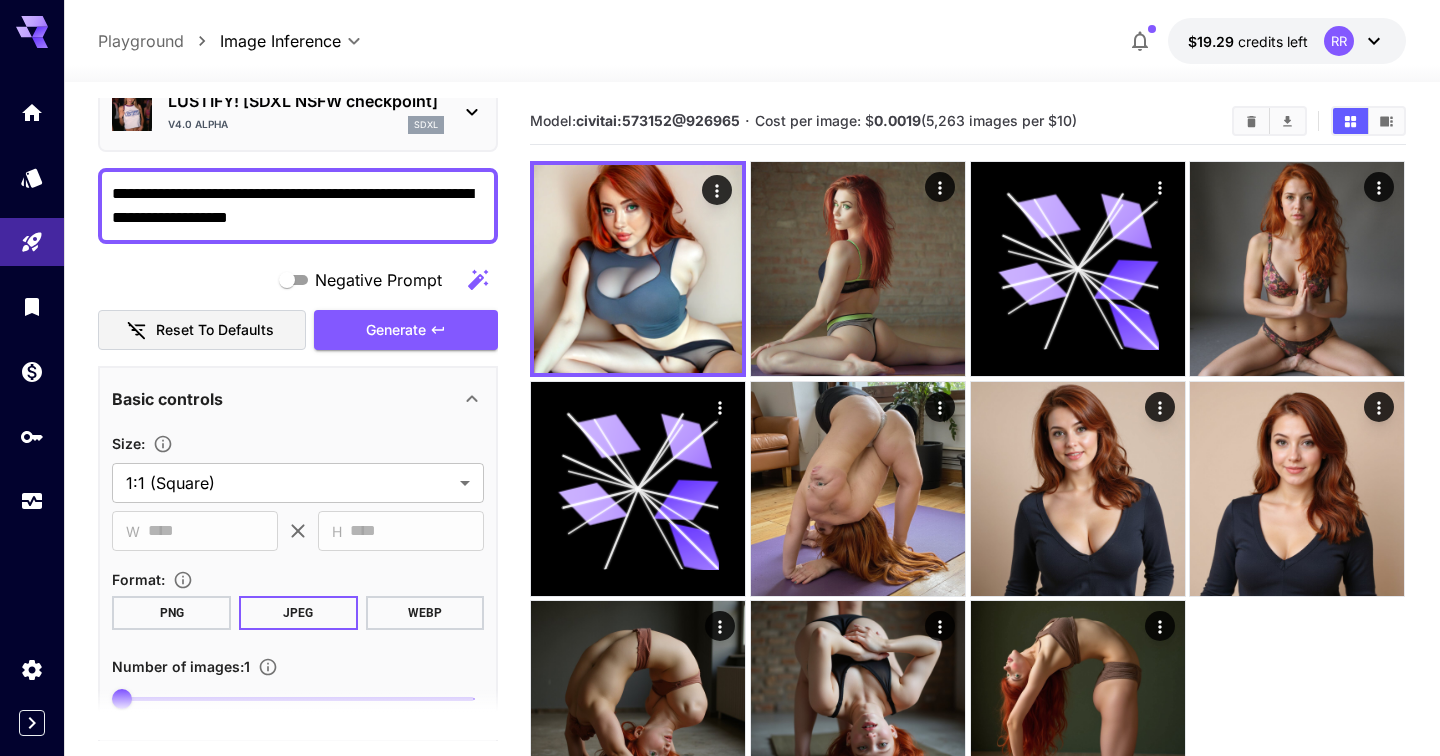 scroll, scrollTop: 0, scrollLeft: 0, axis: both 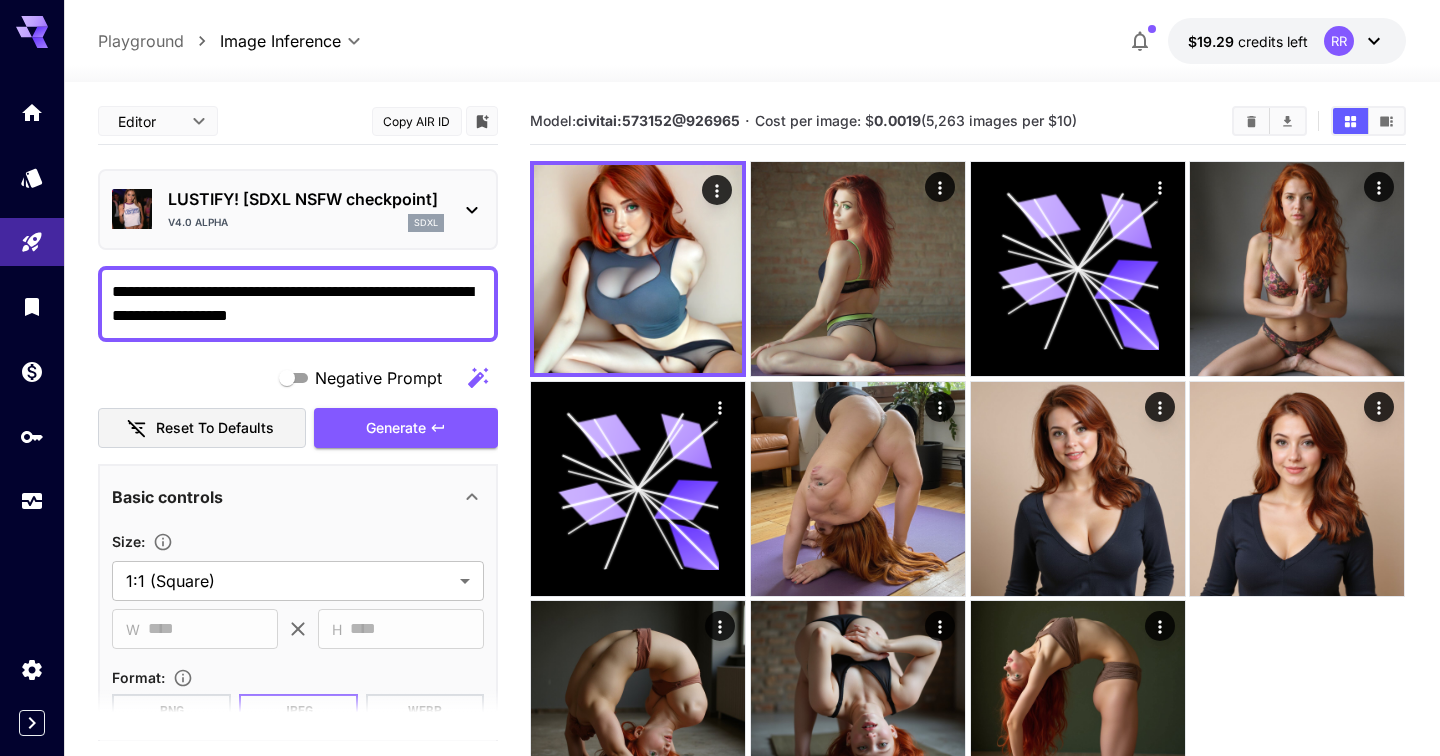 click on "LUSTIFY! [SDXL NSFW checkpoint] v4.0 alpha sdxl" at bounding box center [298, 209] 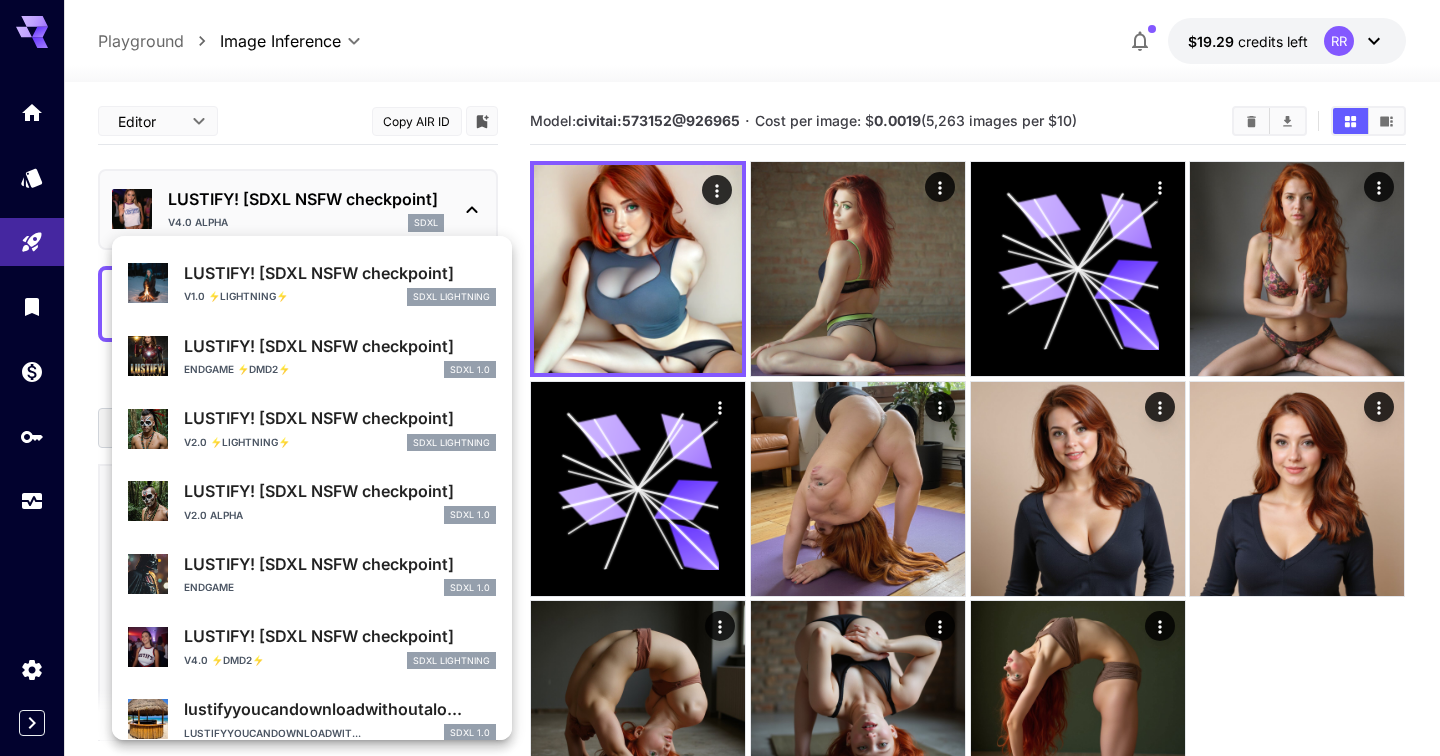 scroll, scrollTop: 432, scrollLeft: 0, axis: vertical 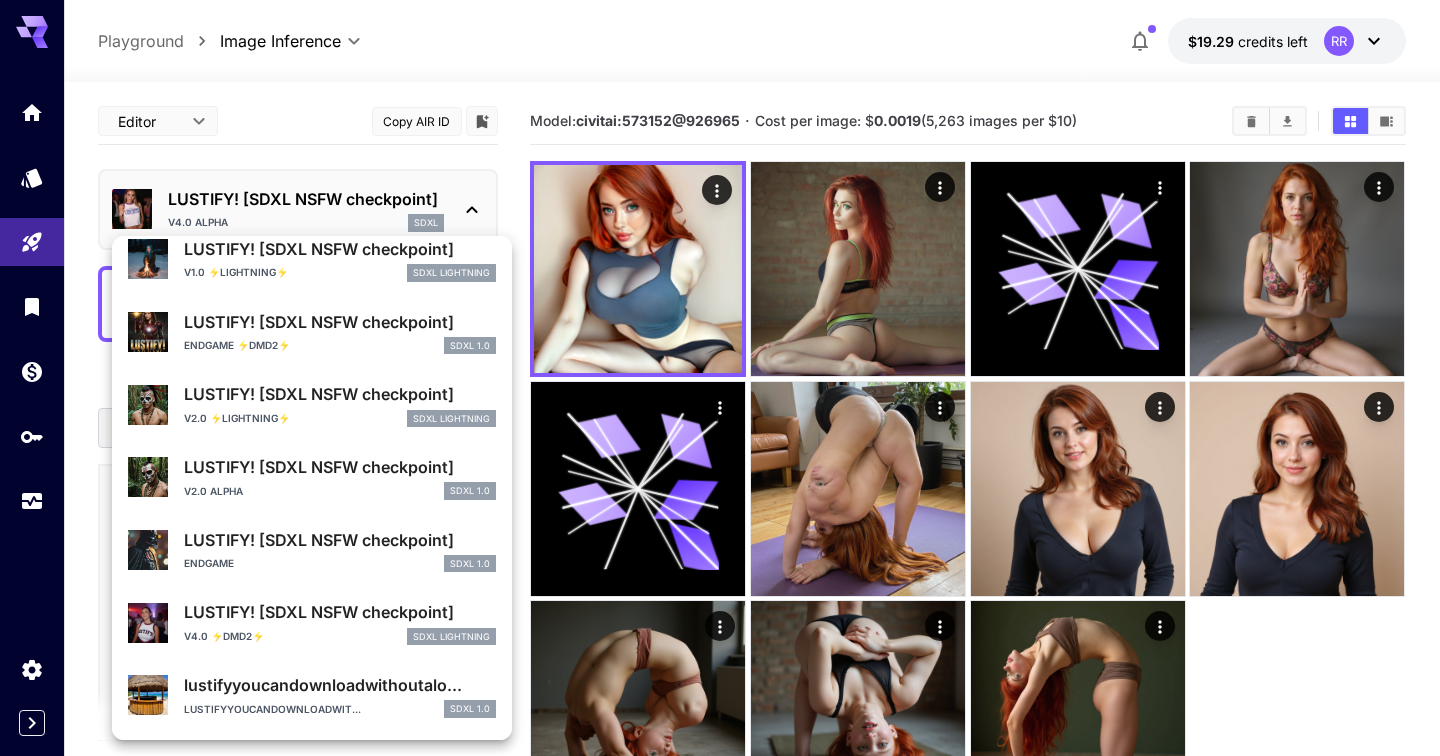 click at bounding box center [720, 378] 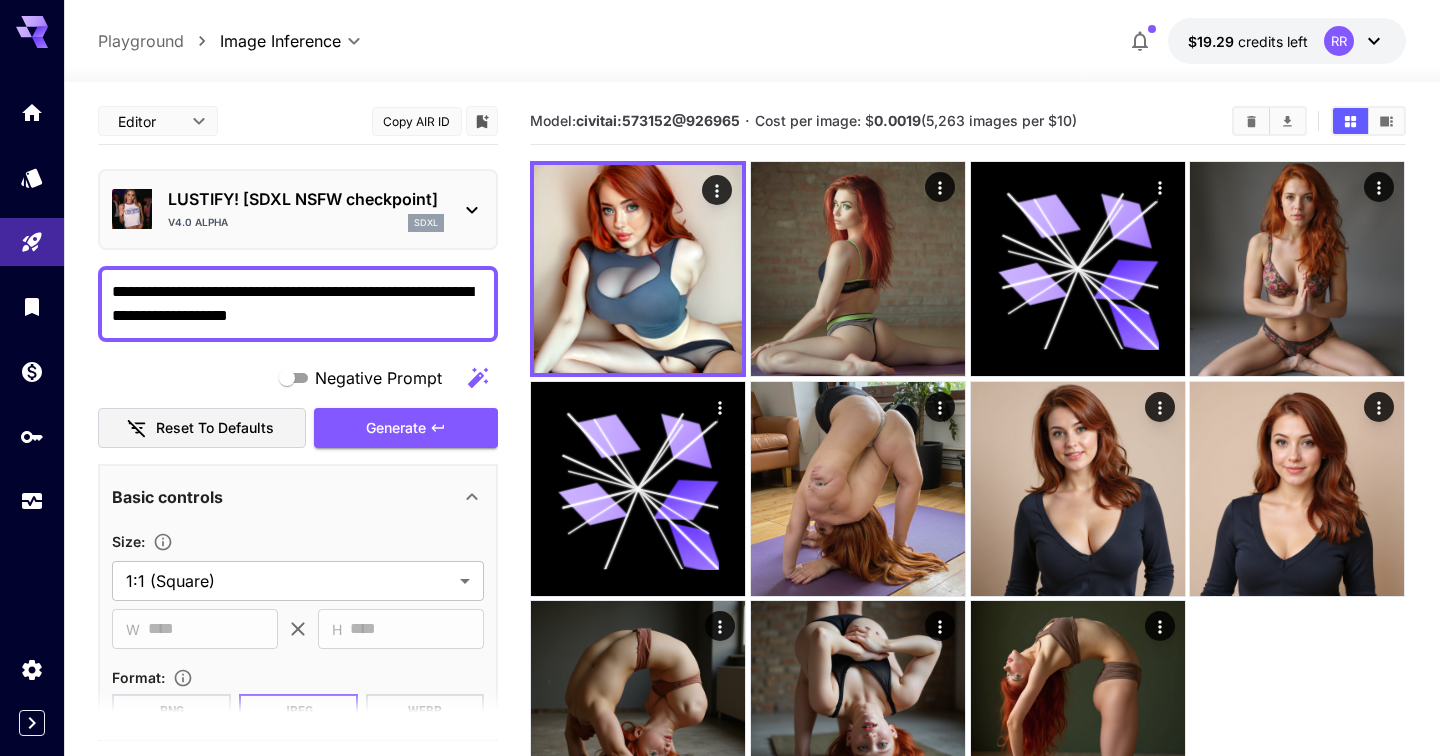 click on "LUSTIFY! [SDXL NSFW checkpoint]" at bounding box center [306, 199] 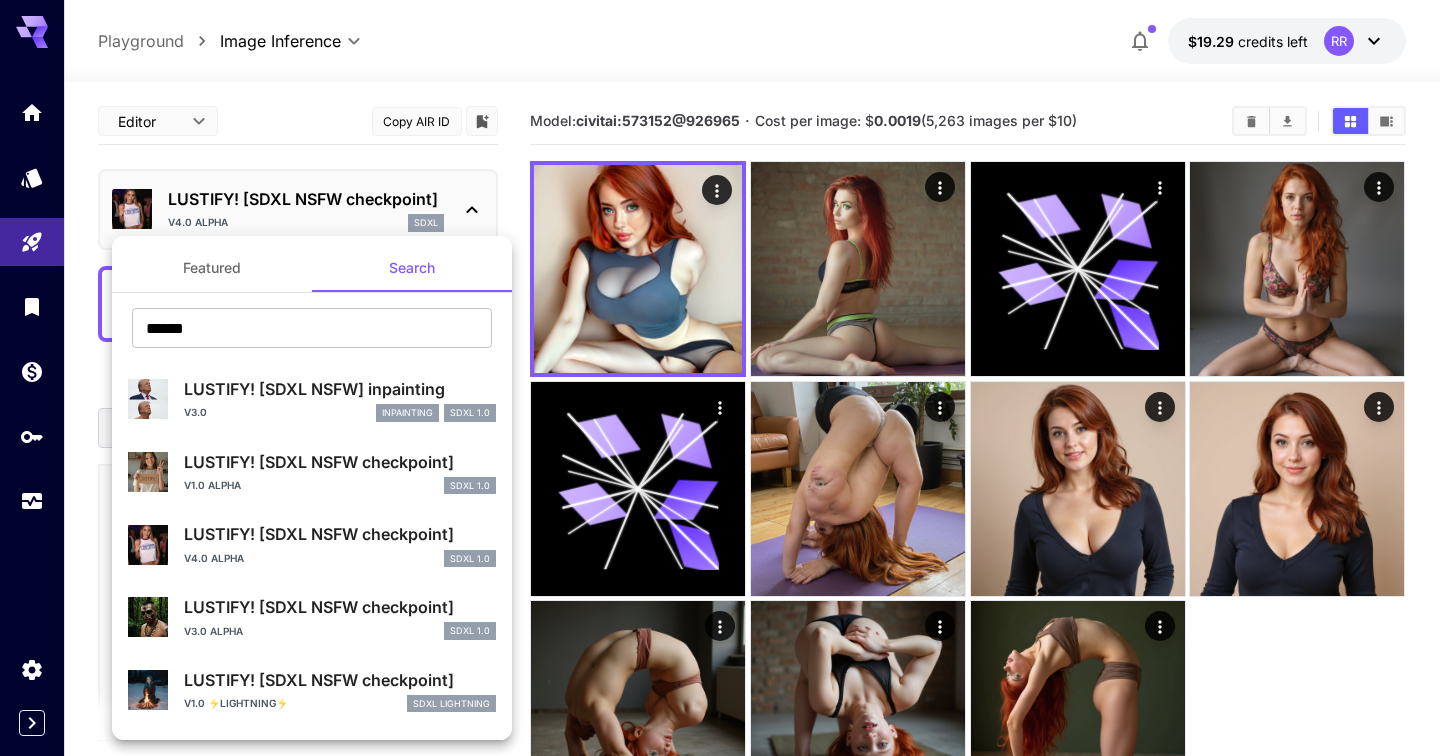 click at bounding box center [720, 378] 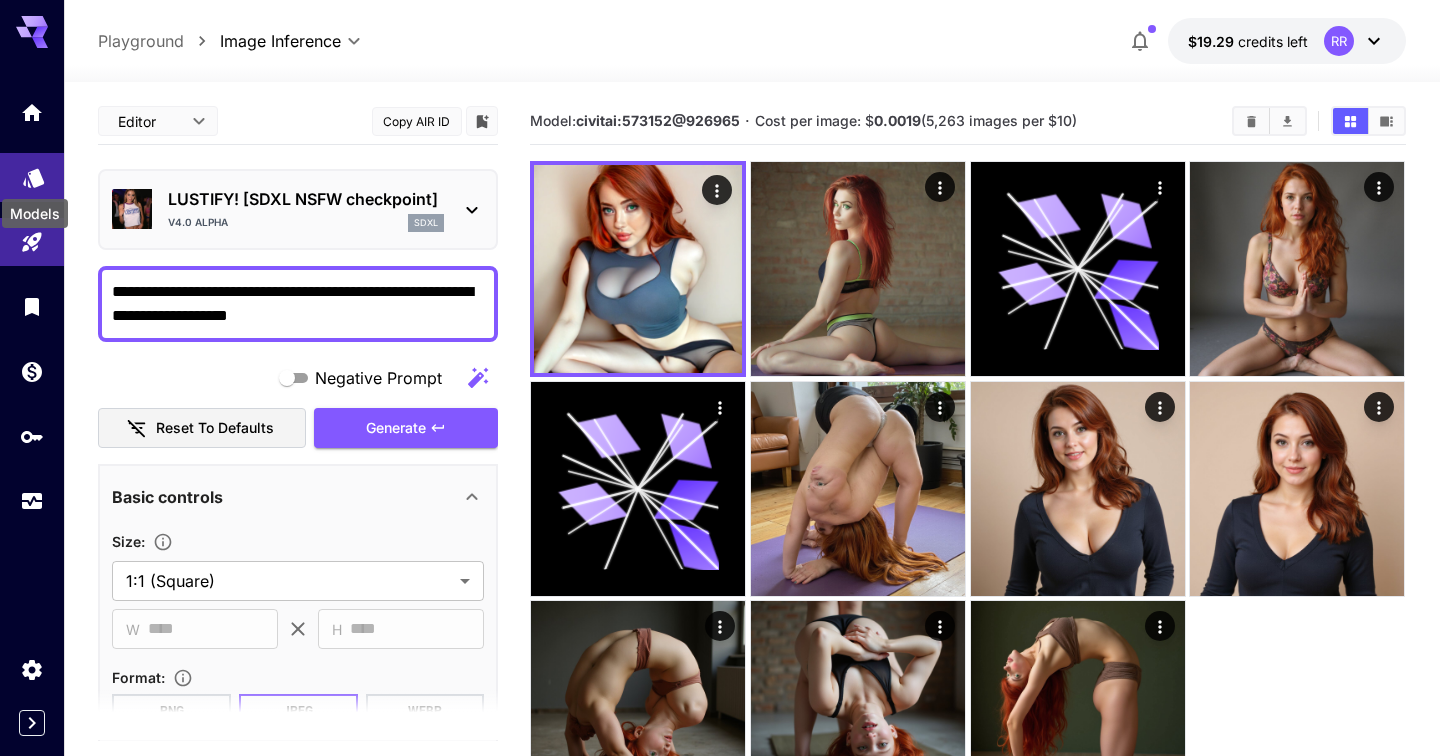 click at bounding box center [32, 177] 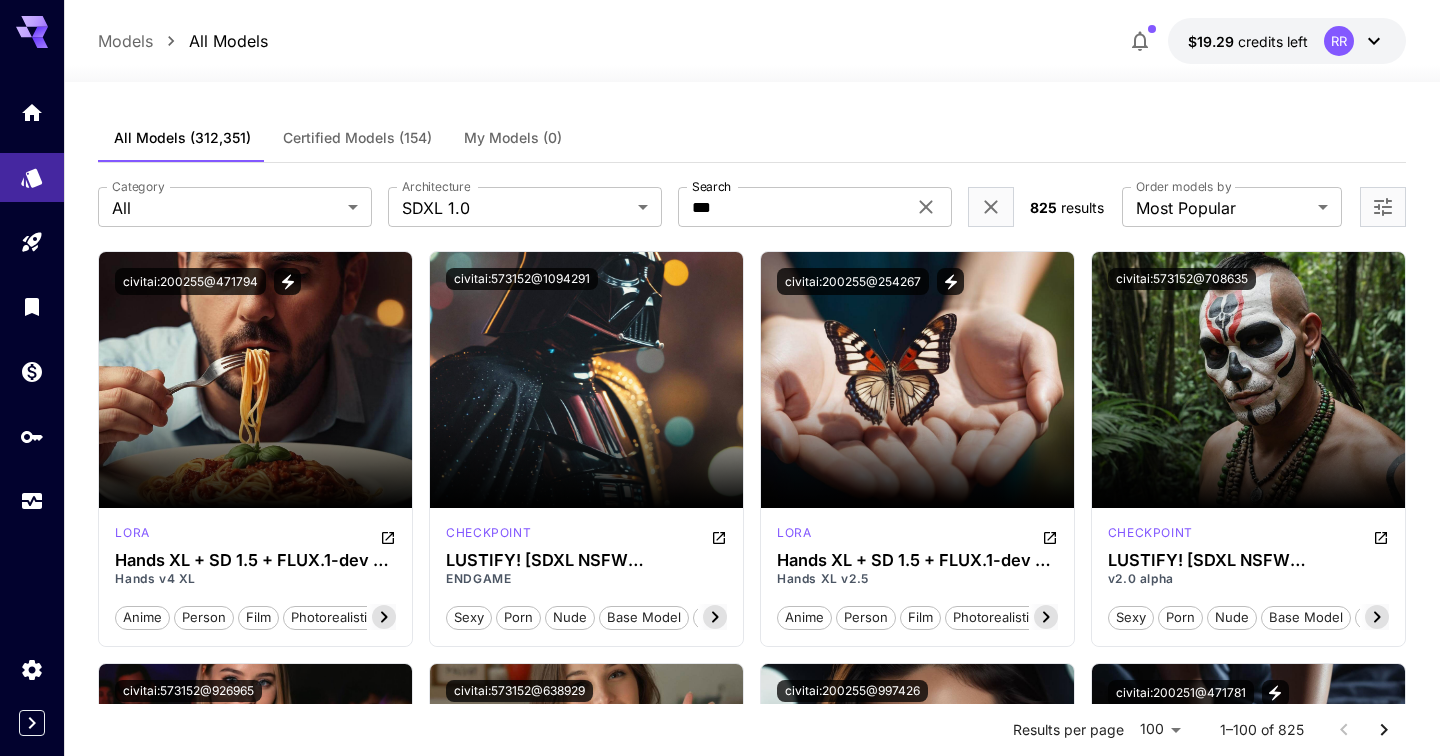 scroll, scrollTop: 8, scrollLeft: 0, axis: vertical 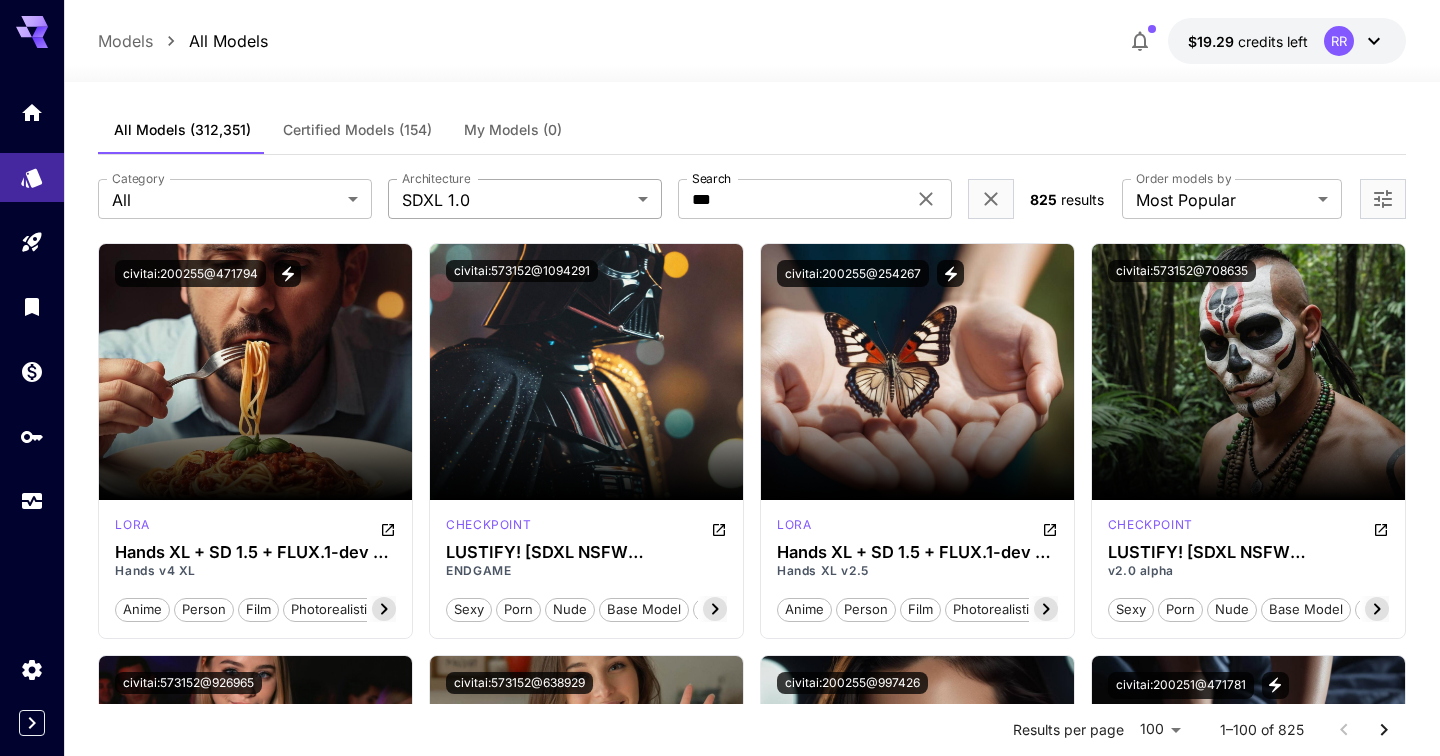 click on "**********" at bounding box center (720, 9557) 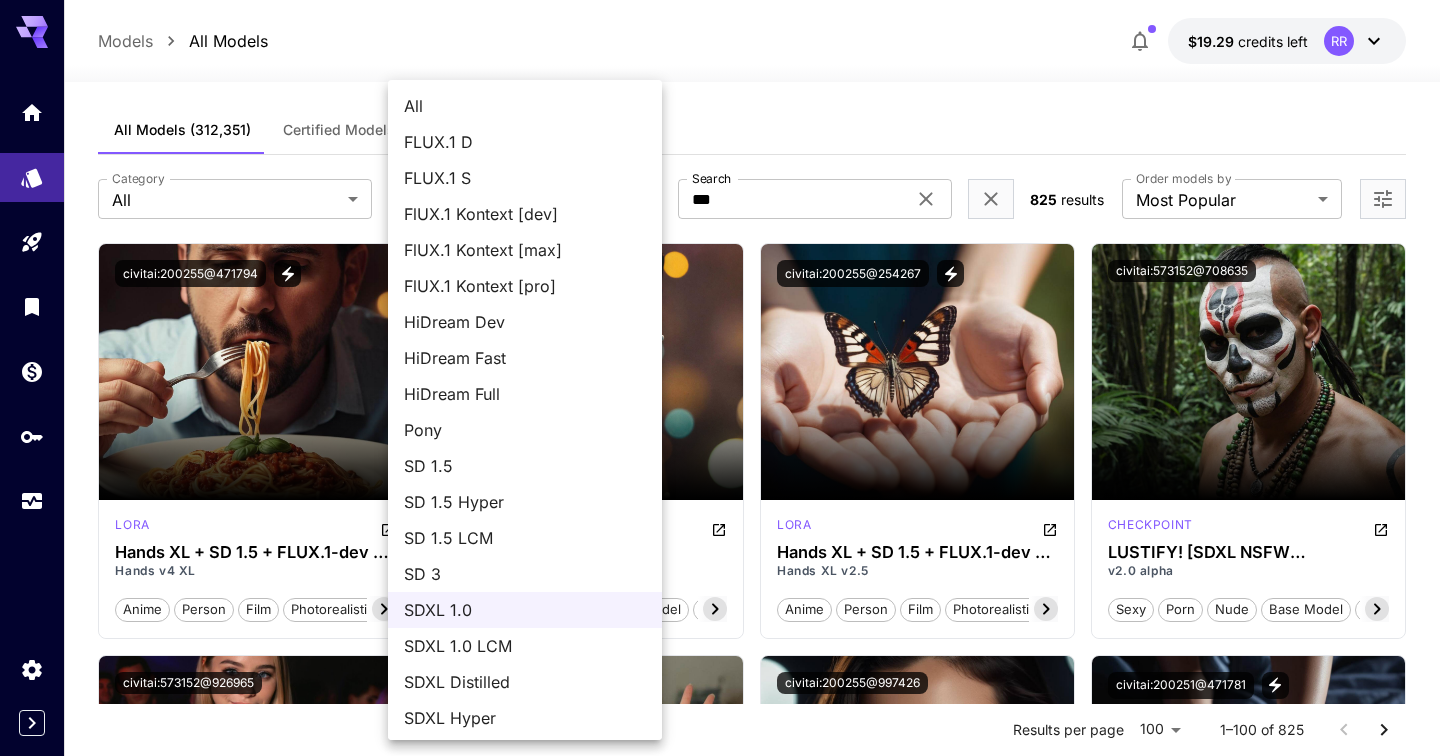 scroll, scrollTop: 76, scrollLeft: 0, axis: vertical 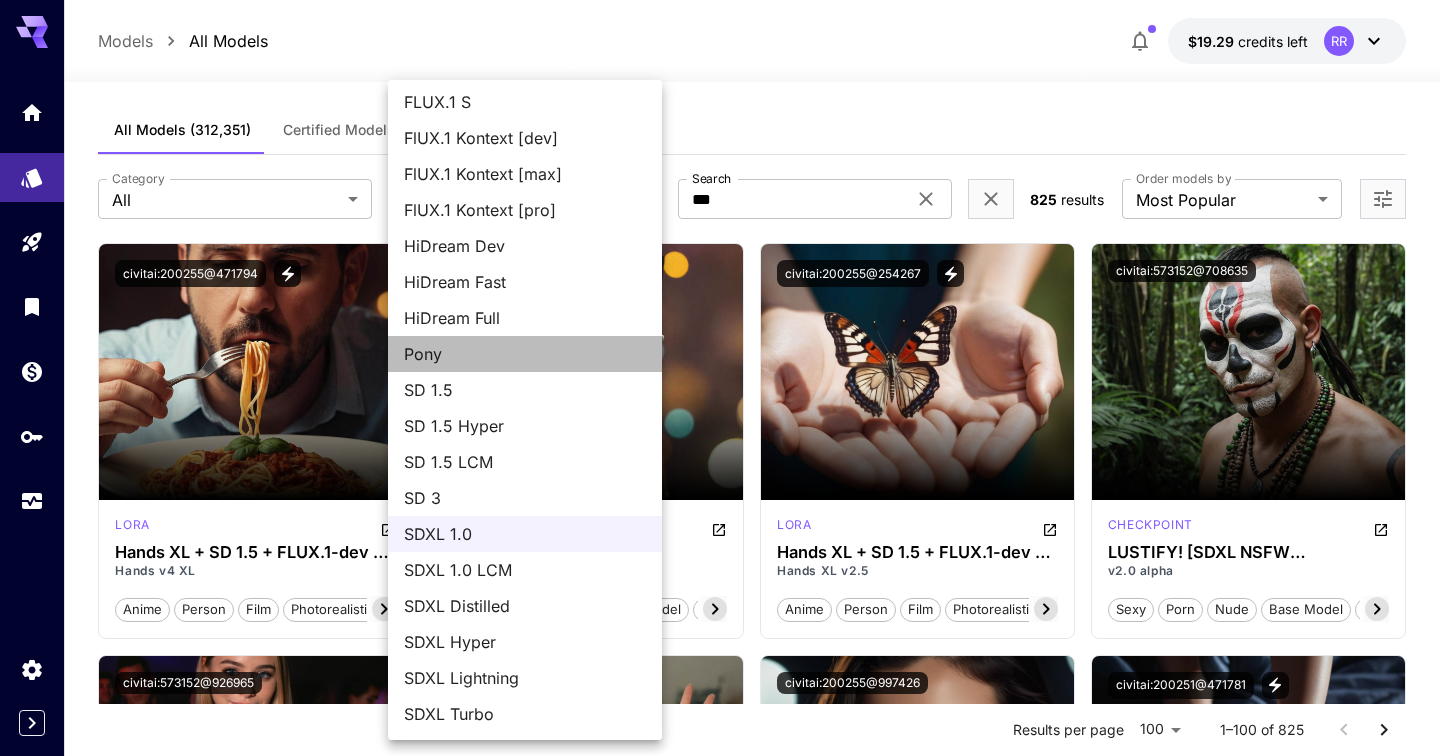 click on "Pony" at bounding box center (525, 354) 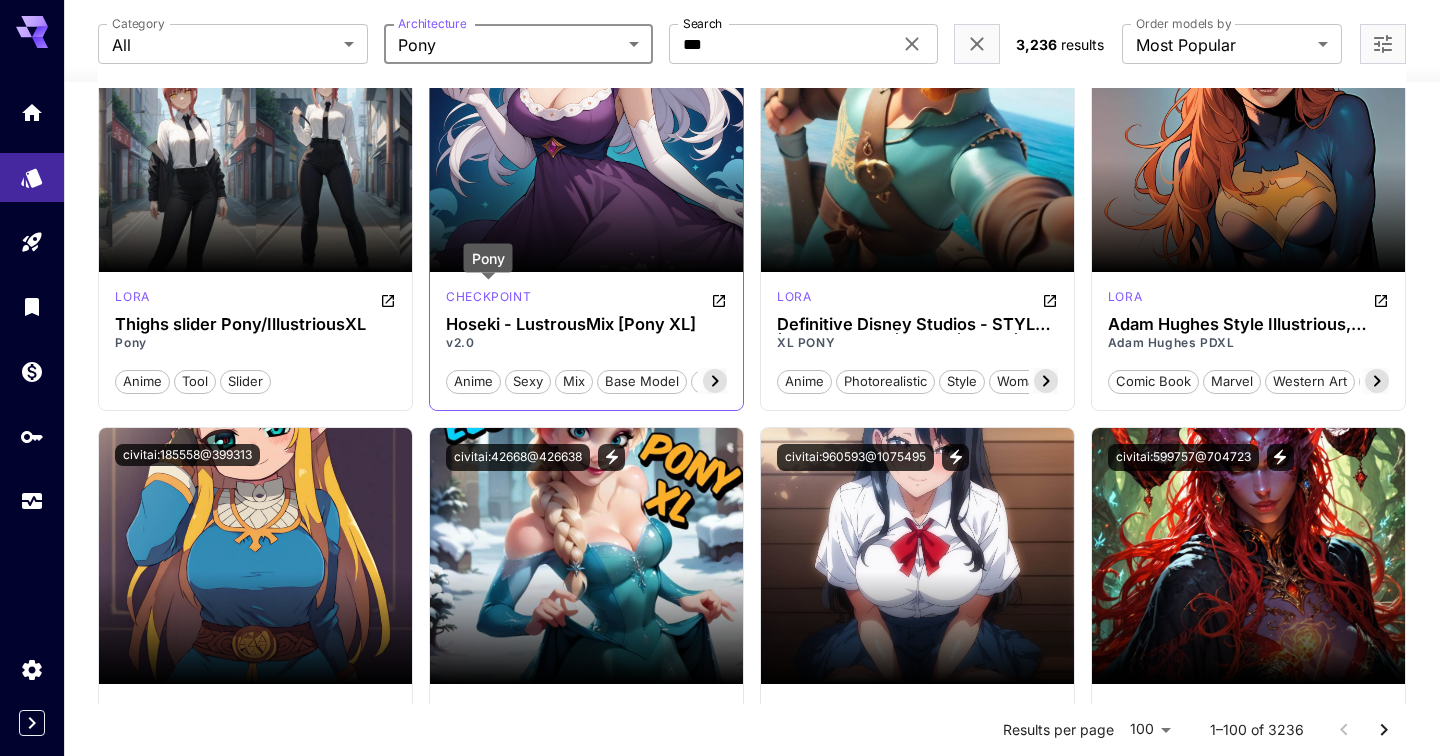 scroll, scrollTop: 0, scrollLeft: 0, axis: both 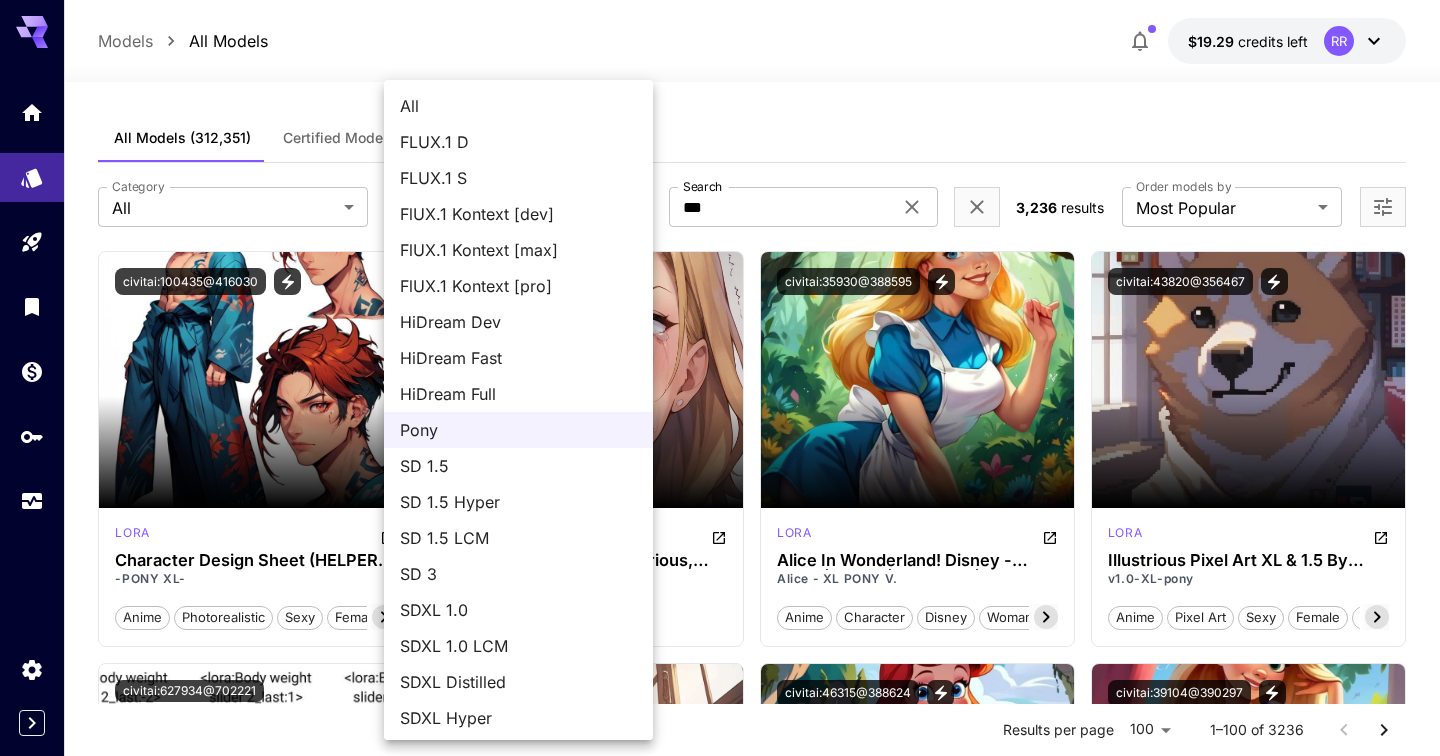 click on "**********" at bounding box center (720, 6528) 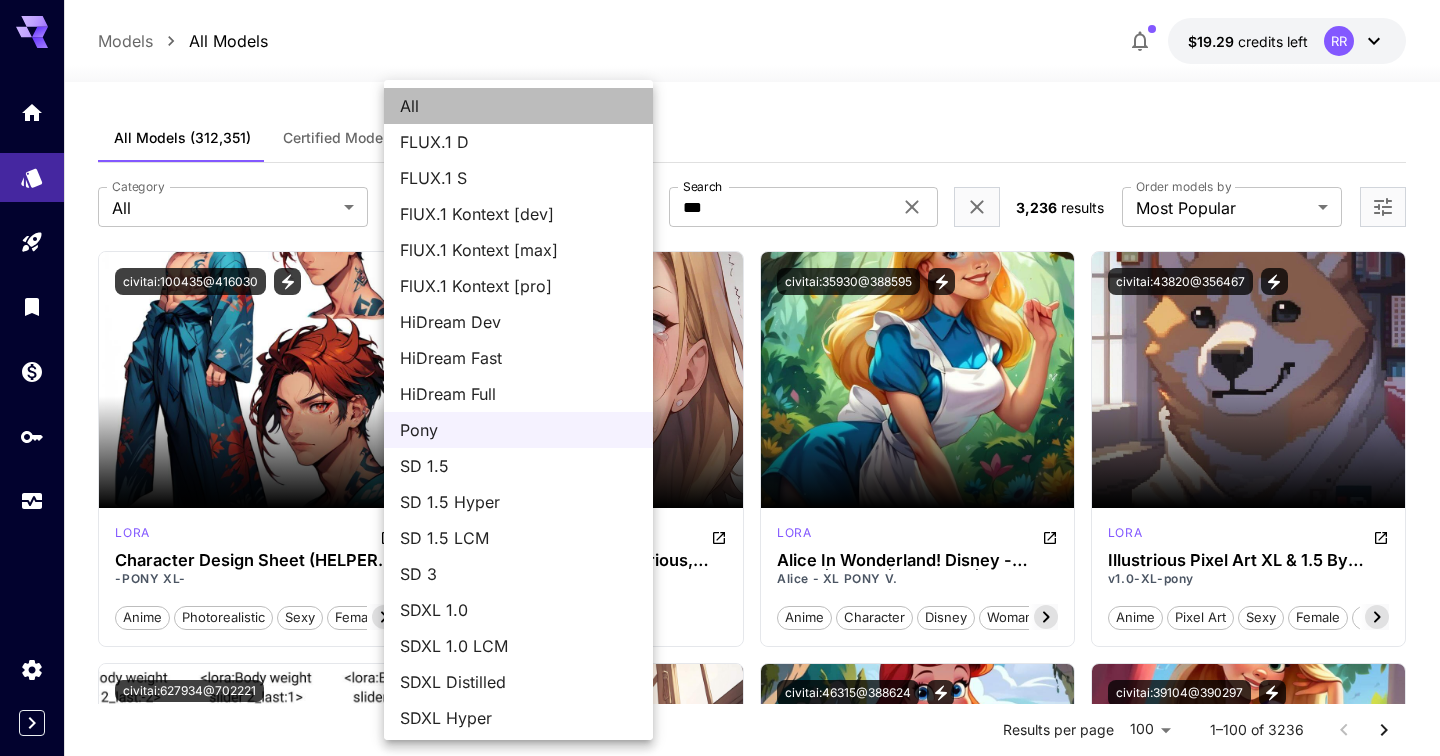 click on "All" at bounding box center [518, 106] 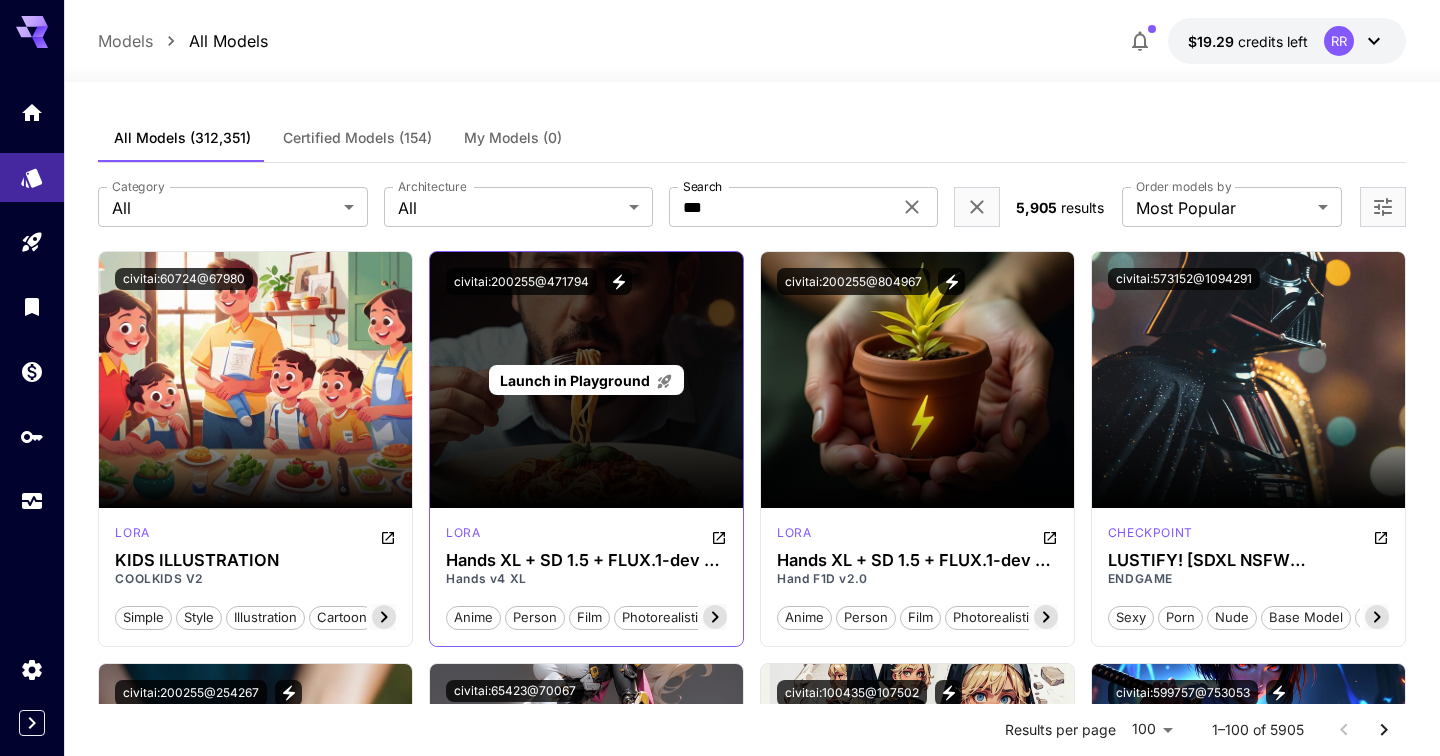 click on "Launch in Playground" at bounding box center (575, 380) 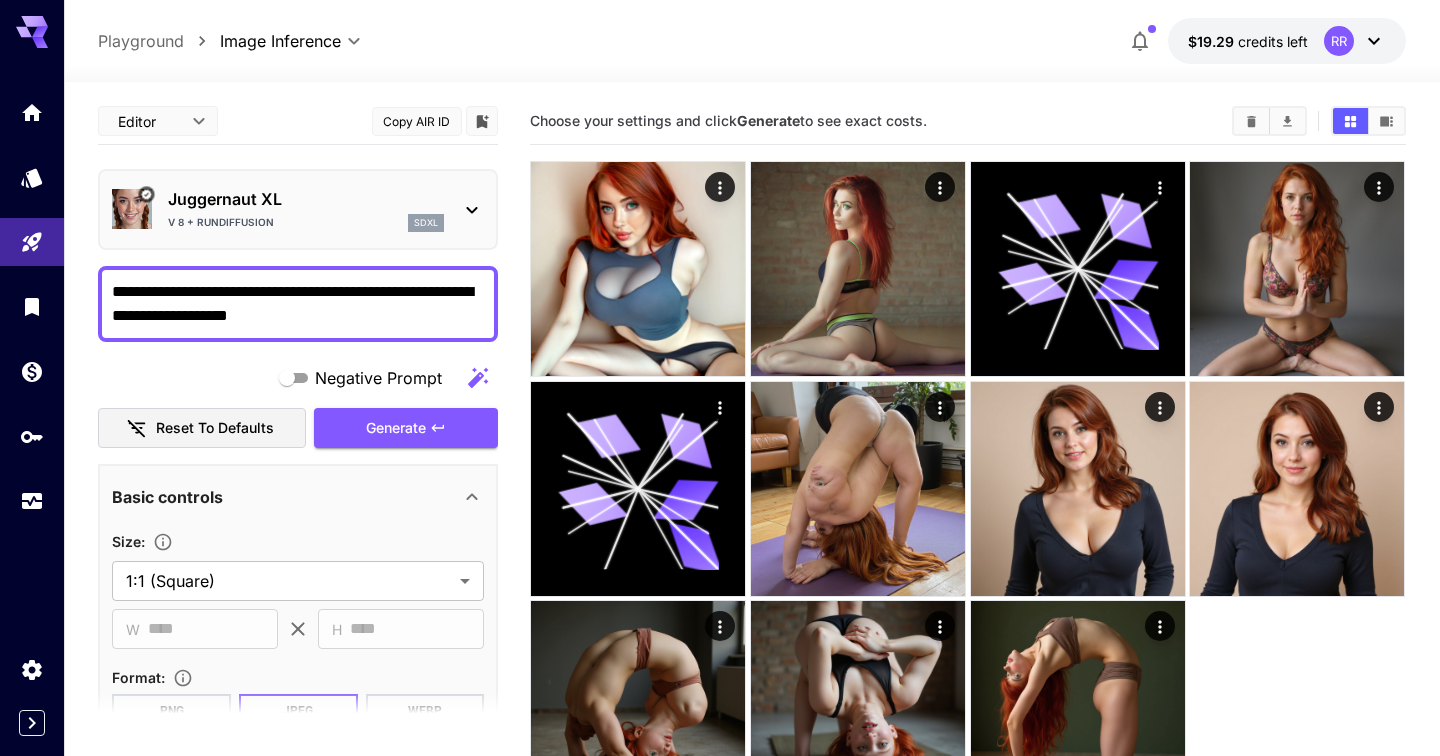 click on "**********" at bounding box center (298, 304) 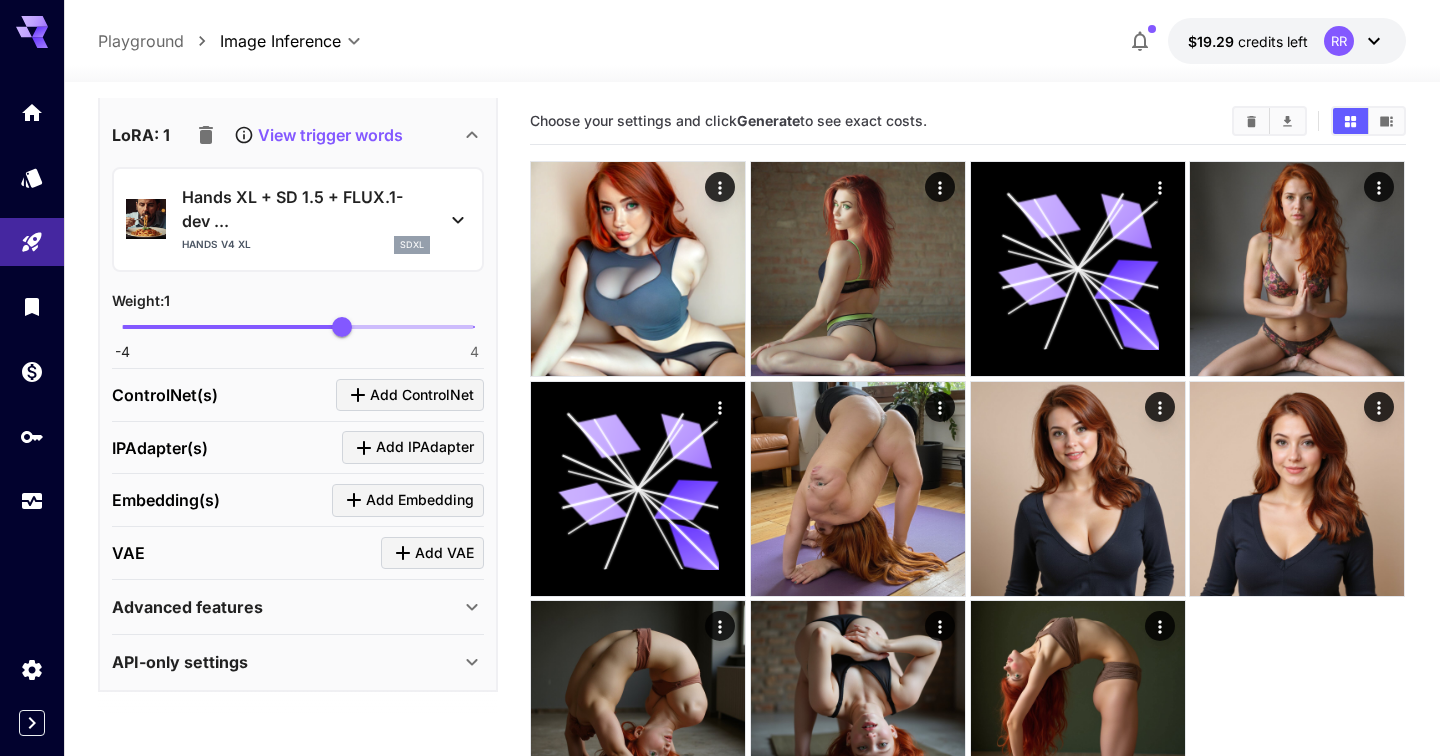 scroll, scrollTop: 0, scrollLeft: 0, axis: both 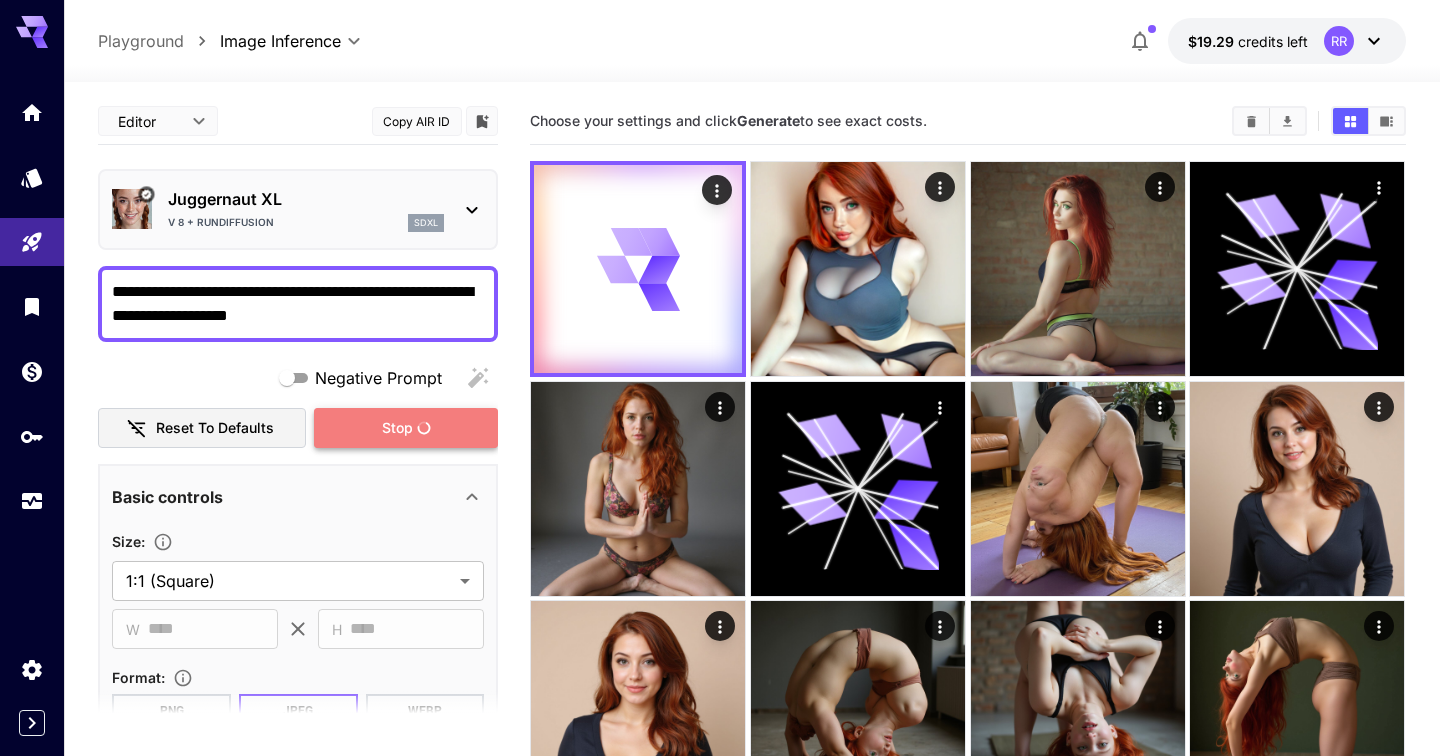 click on "Stop" at bounding box center [406, 428] 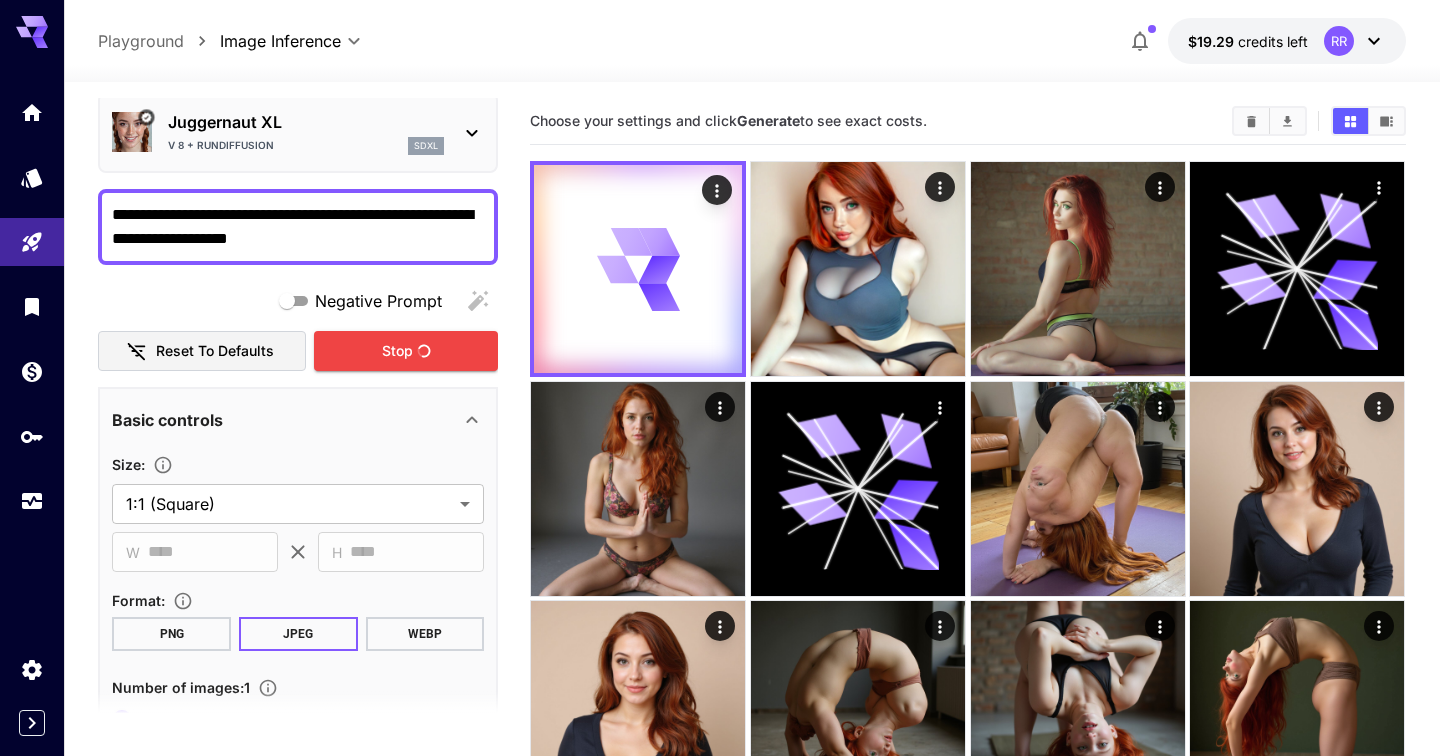 scroll, scrollTop: 73, scrollLeft: 0, axis: vertical 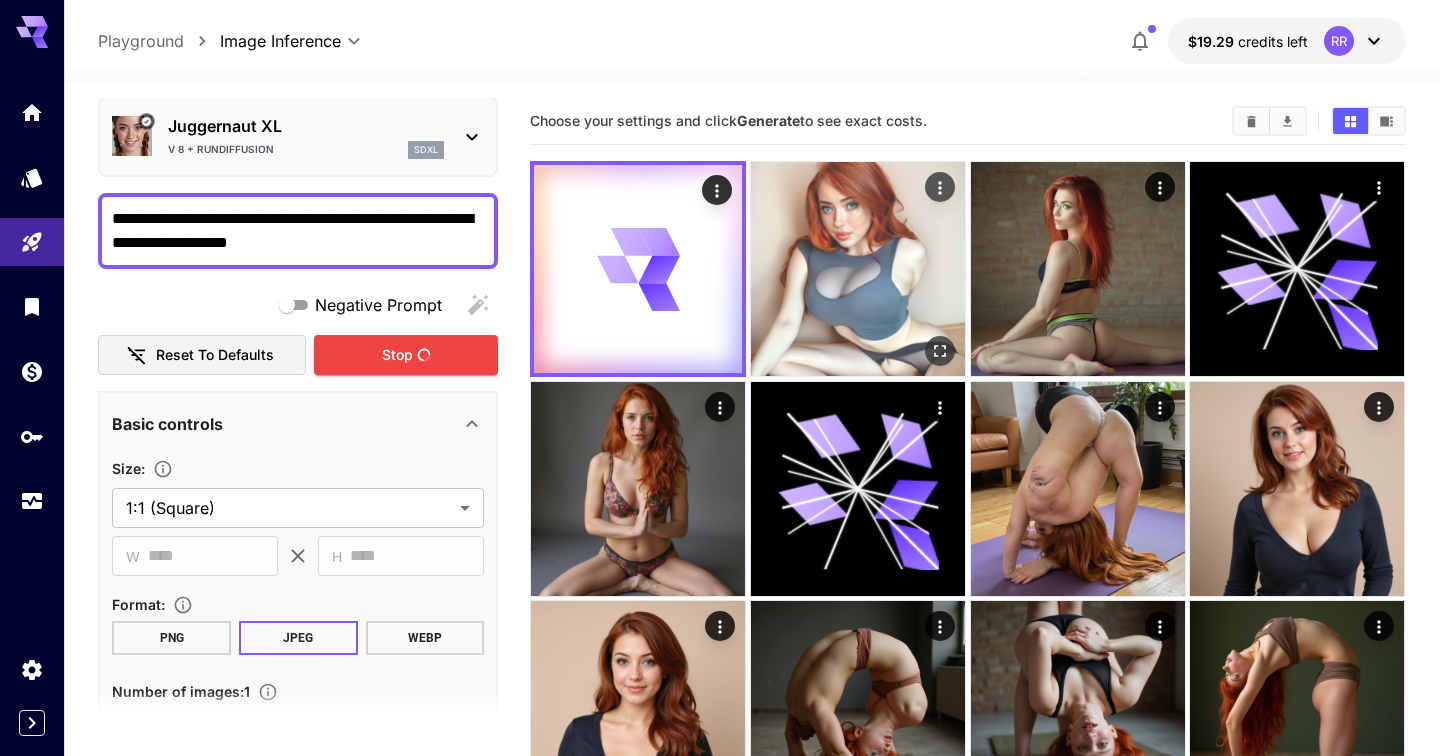 click at bounding box center [858, 269] 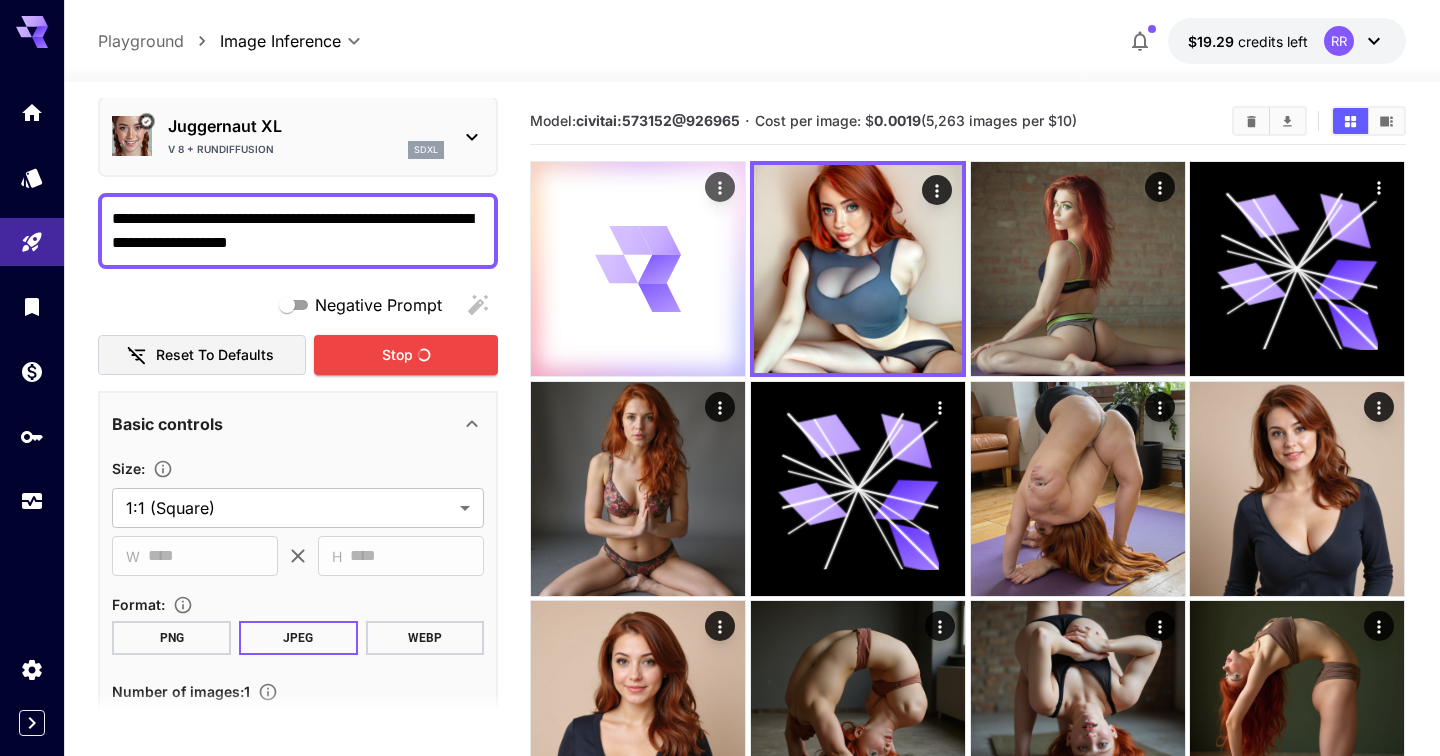 click 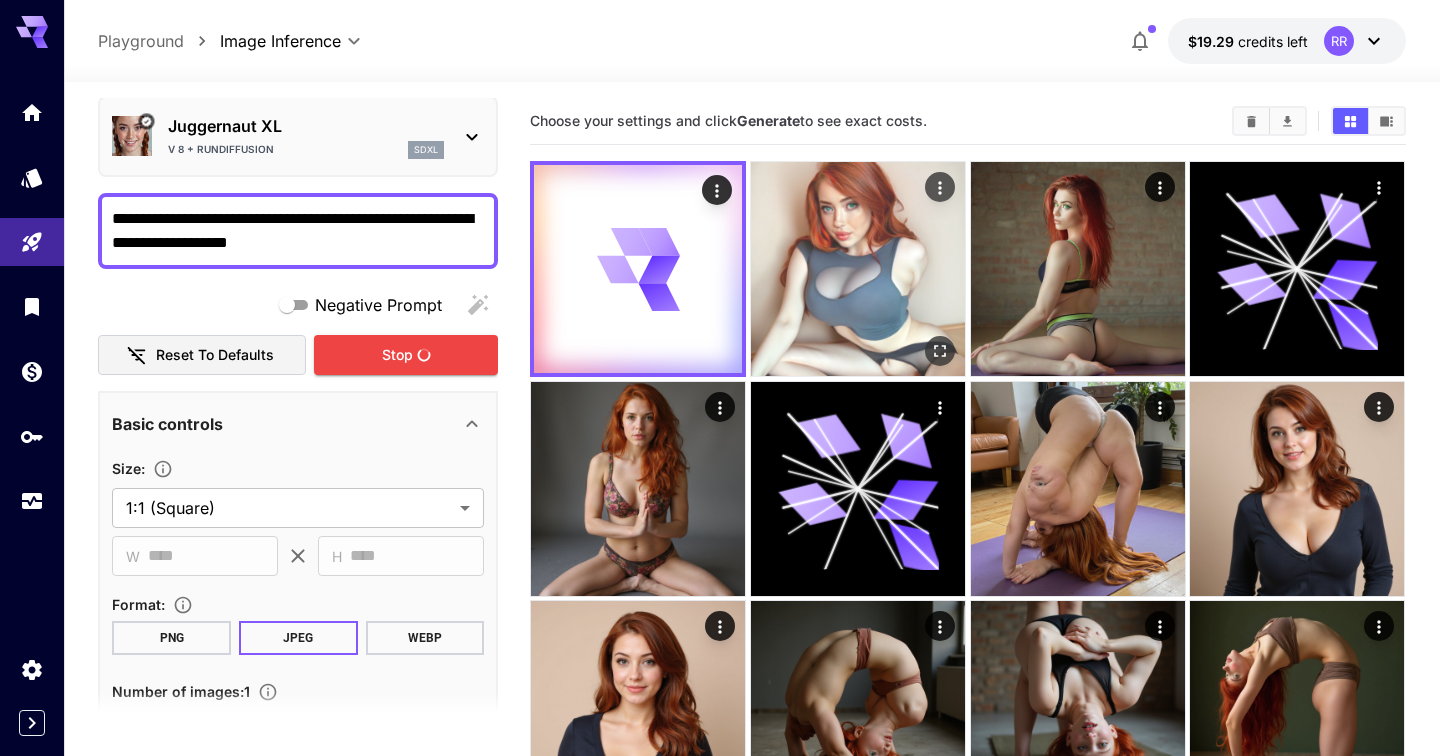 click at bounding box center [858, 269] 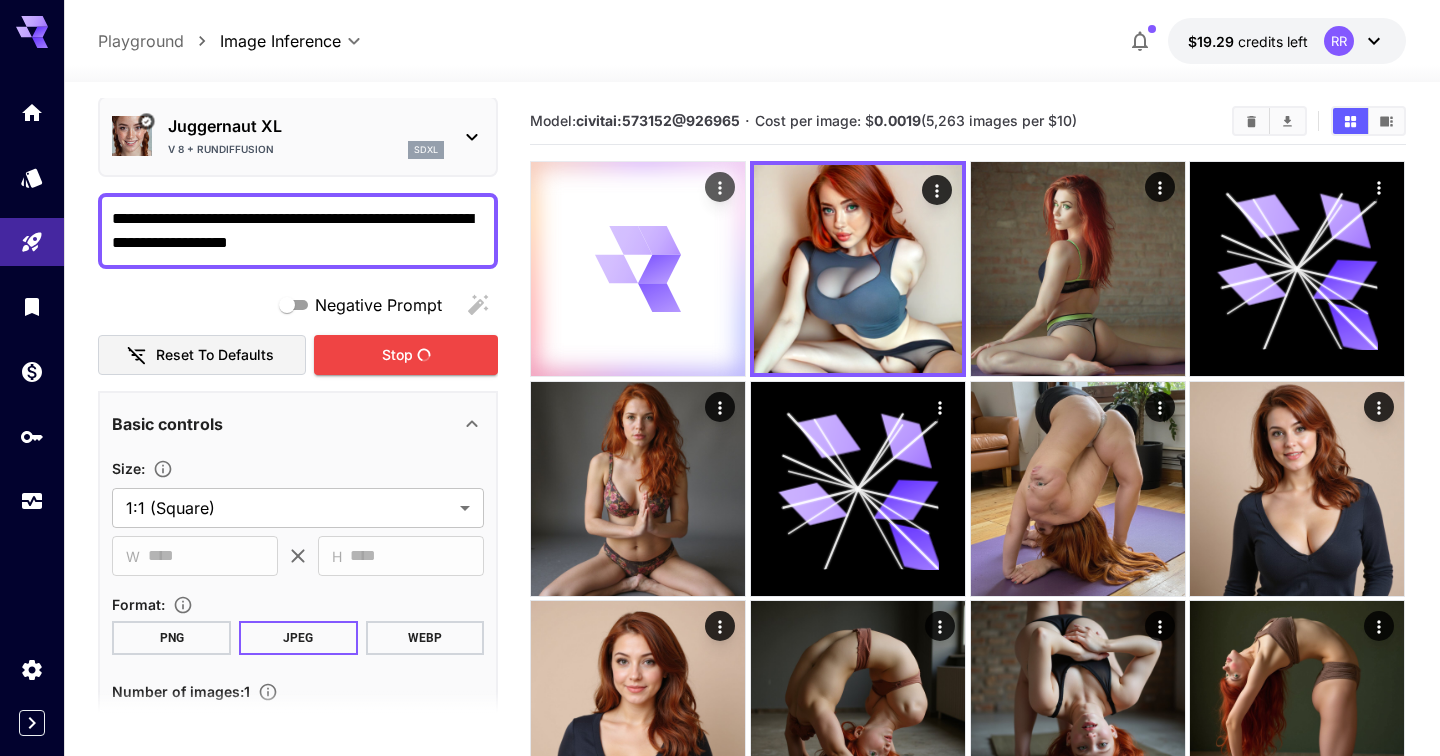 click 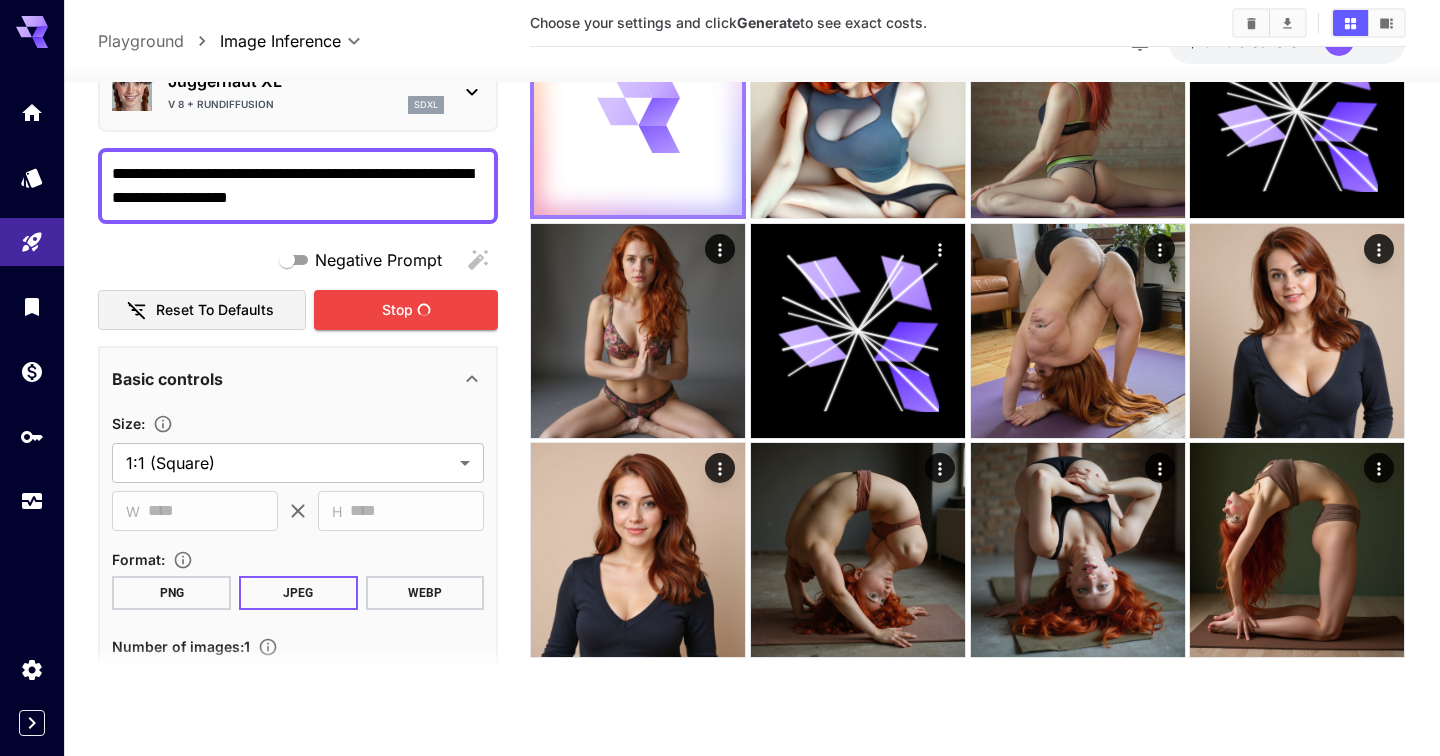 scroll, scrollTop: 0, scrollLeft: 0, axis: both 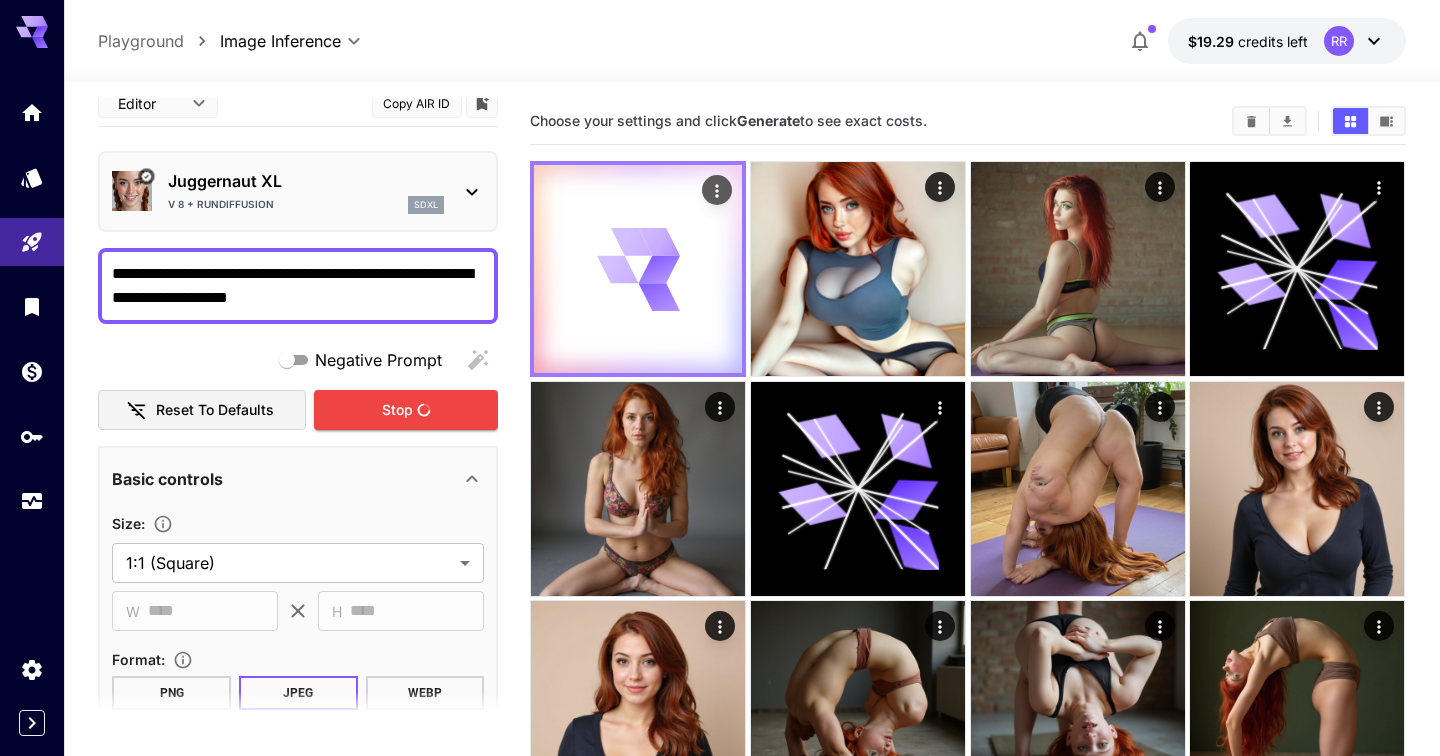 click 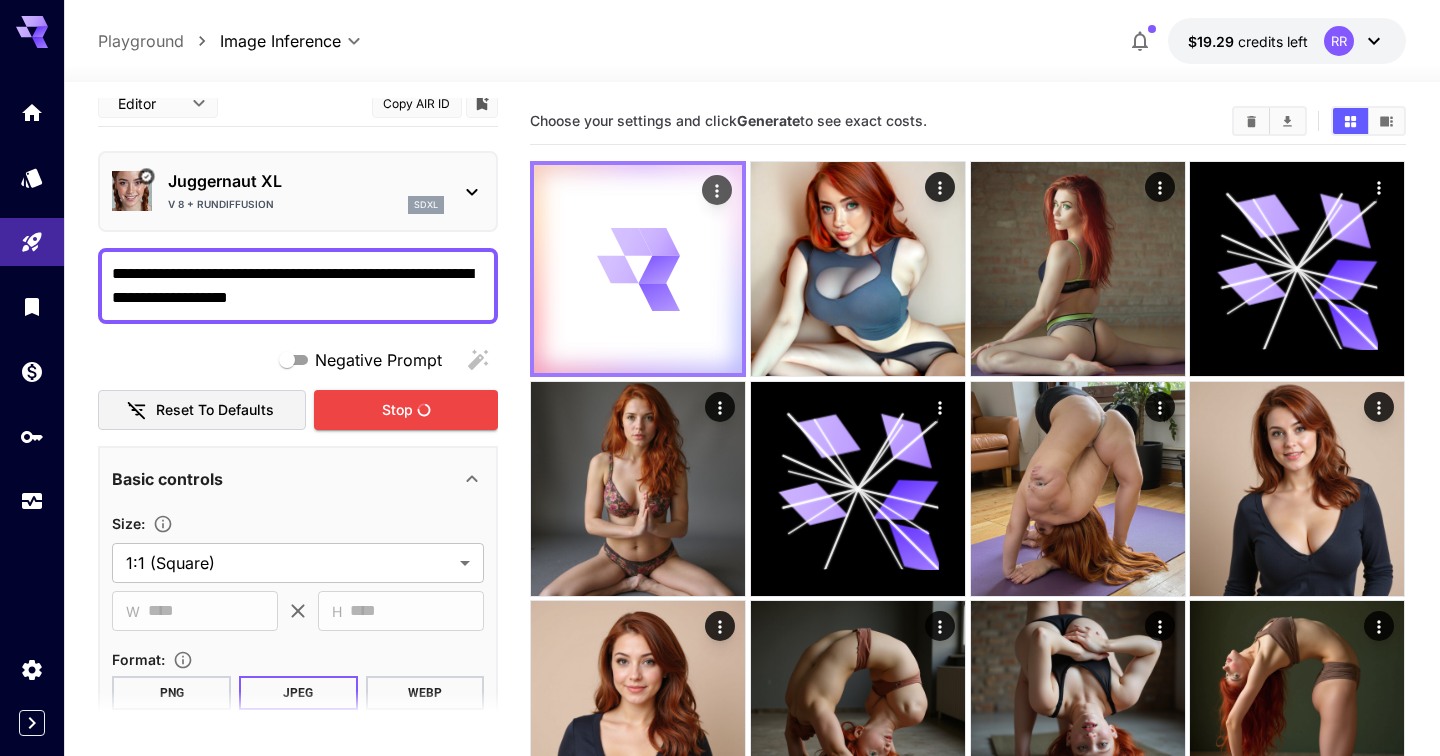 click 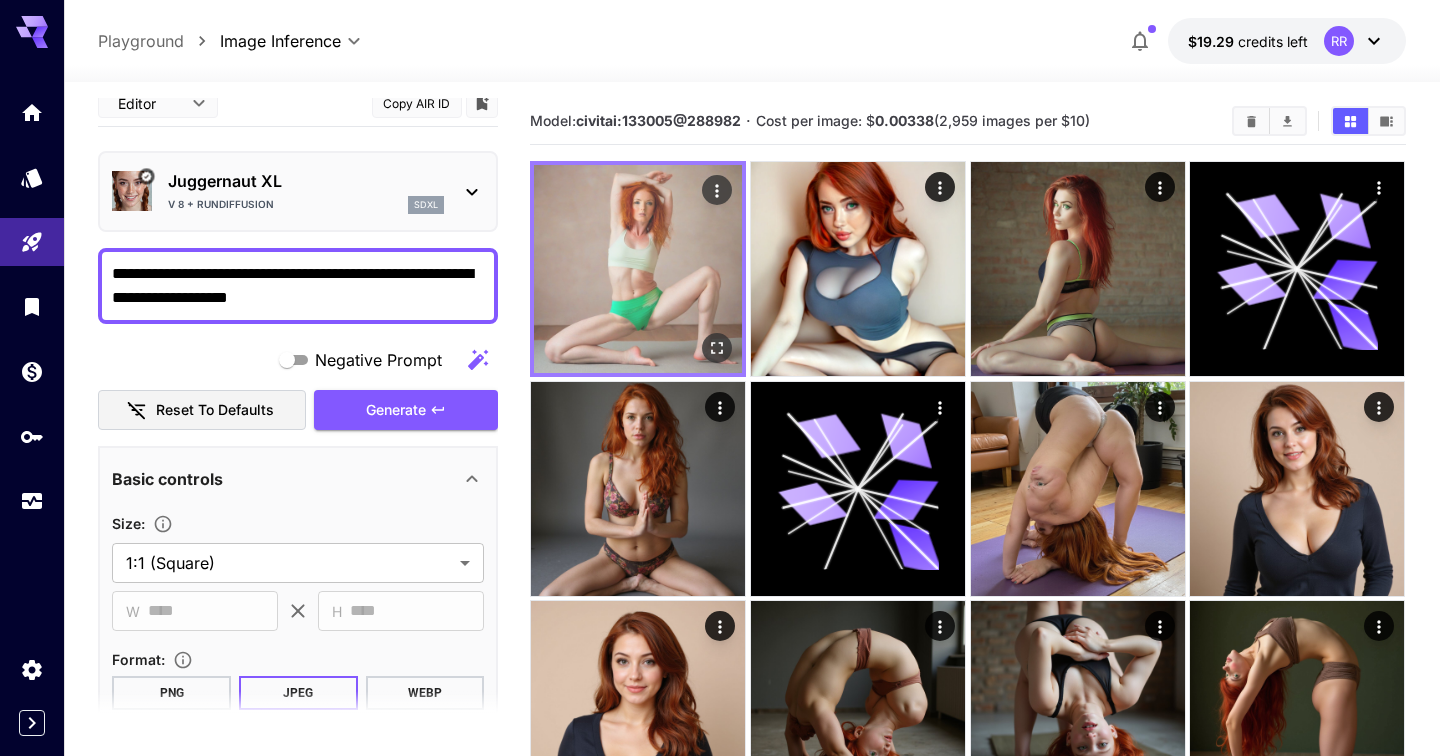 click 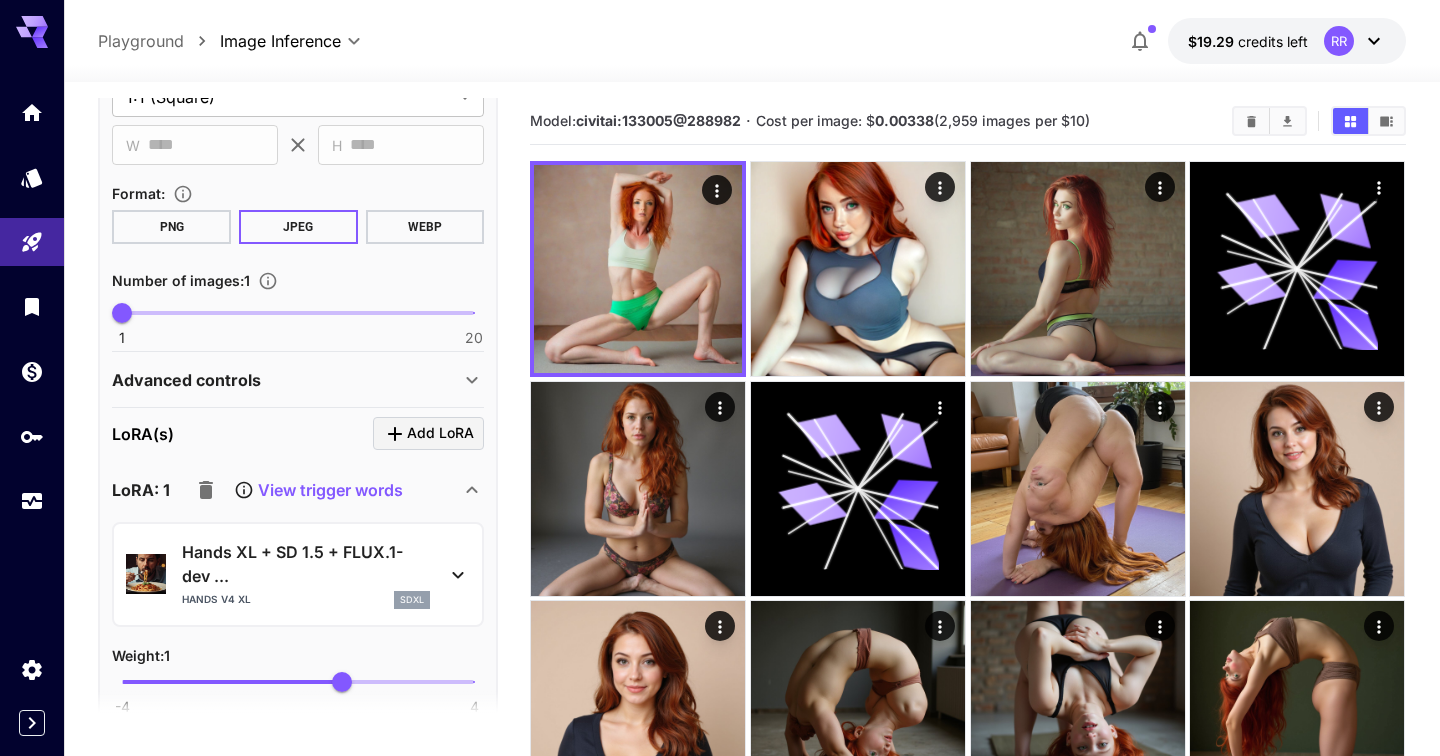 scroll, scrollTop: 839, scrollLeft: 0, axis: vertical 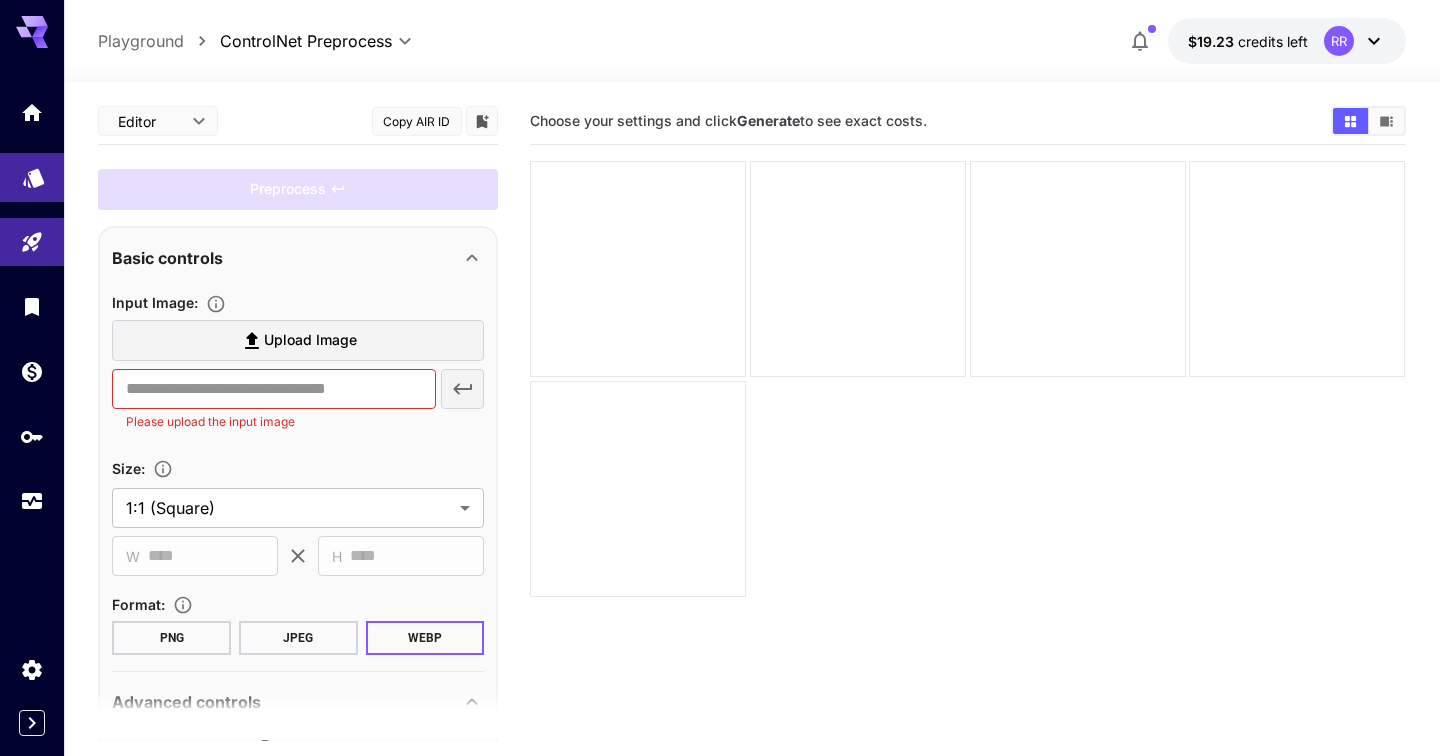 click at bounding box center (32, 177) 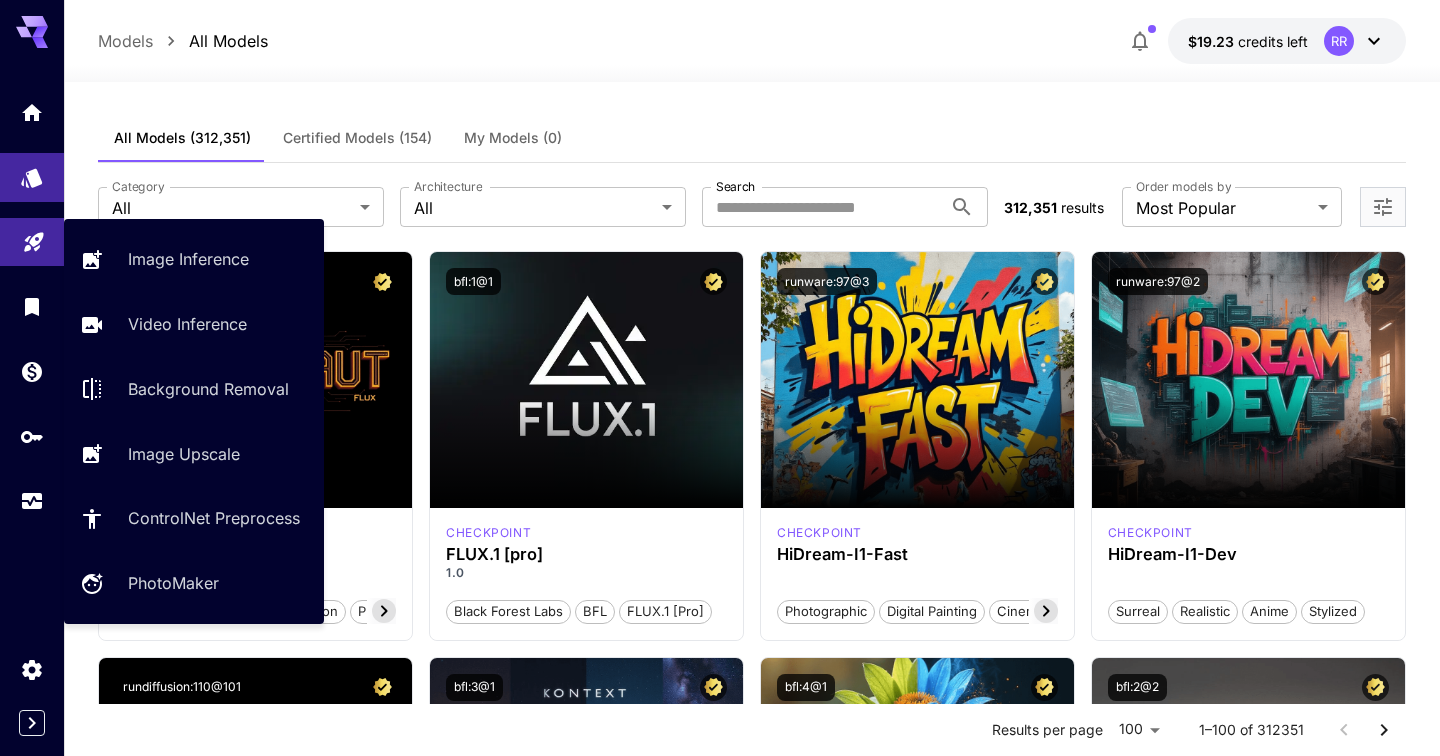 click 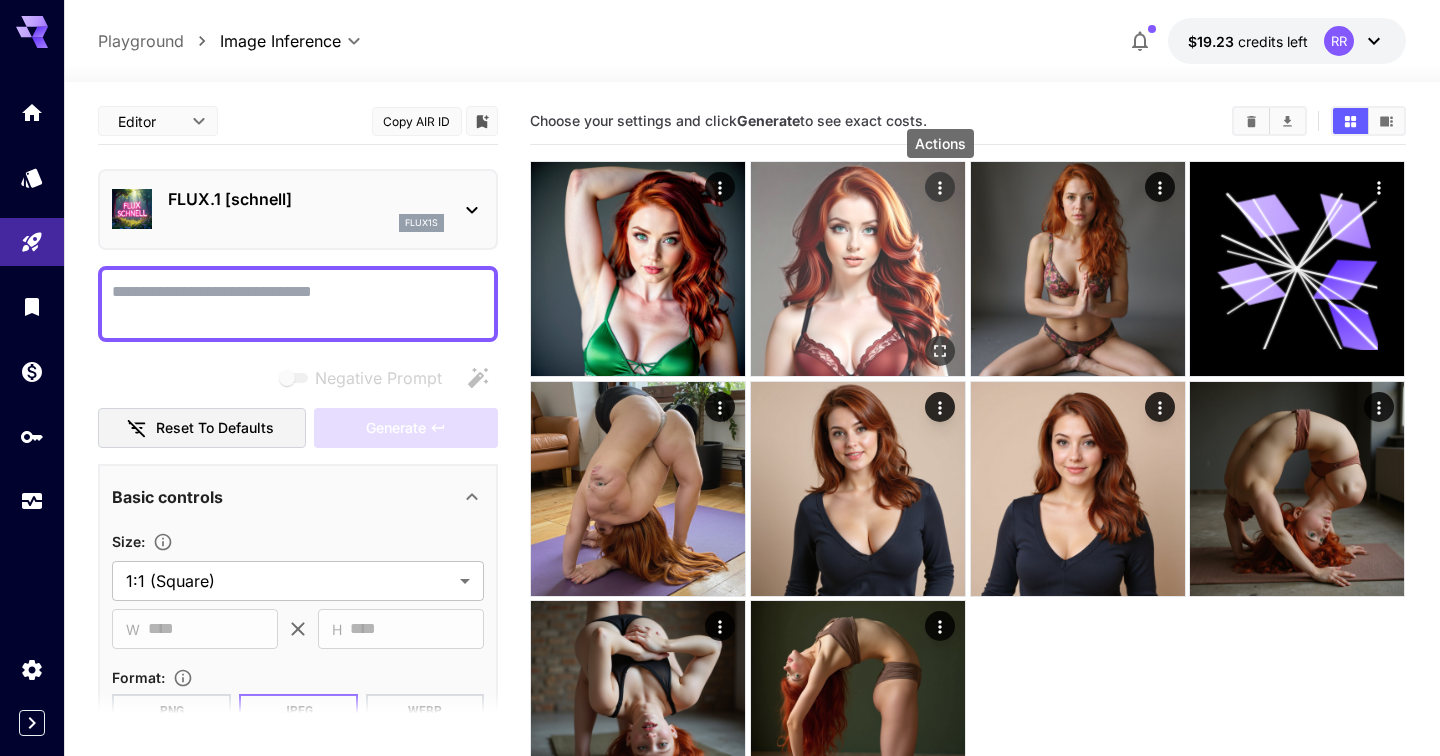 click 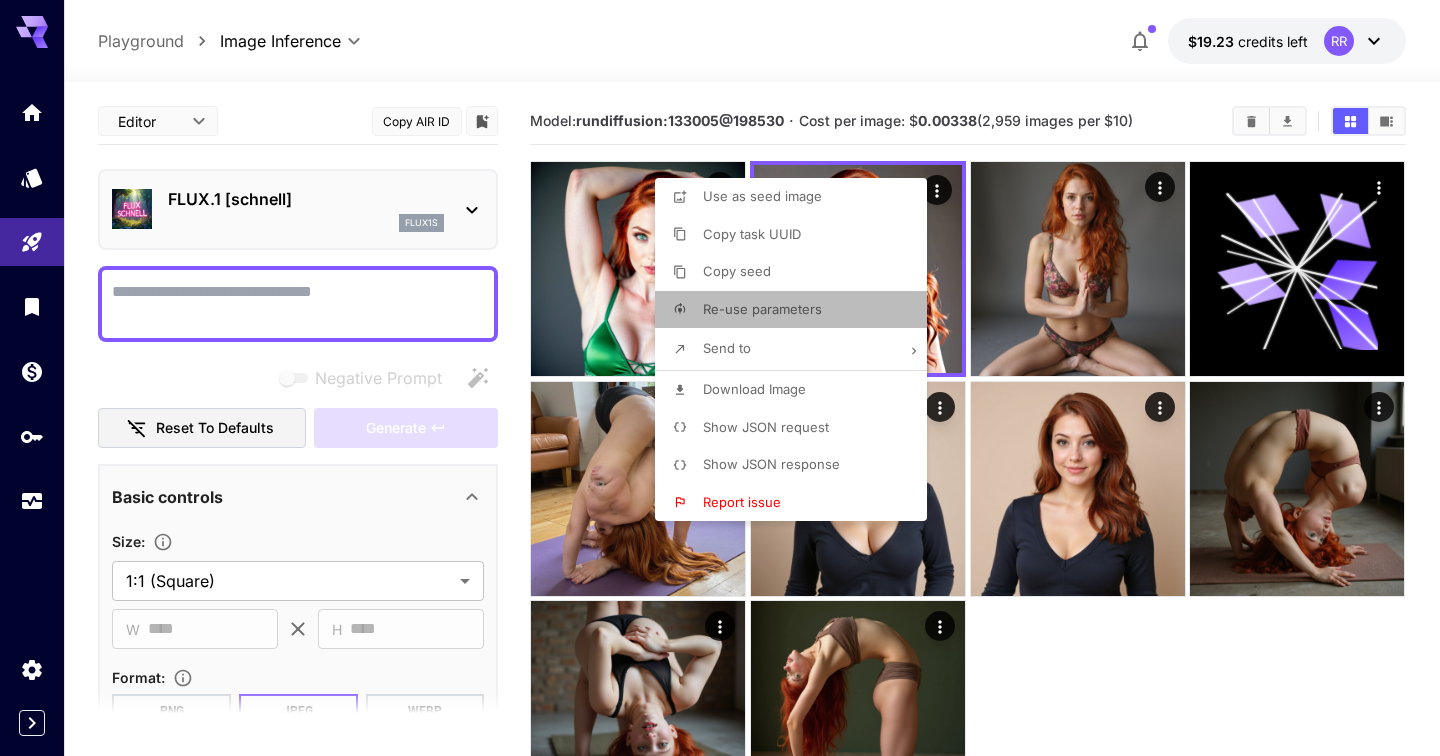 click on "Re-use parameters" at bounding box center [762, 309] 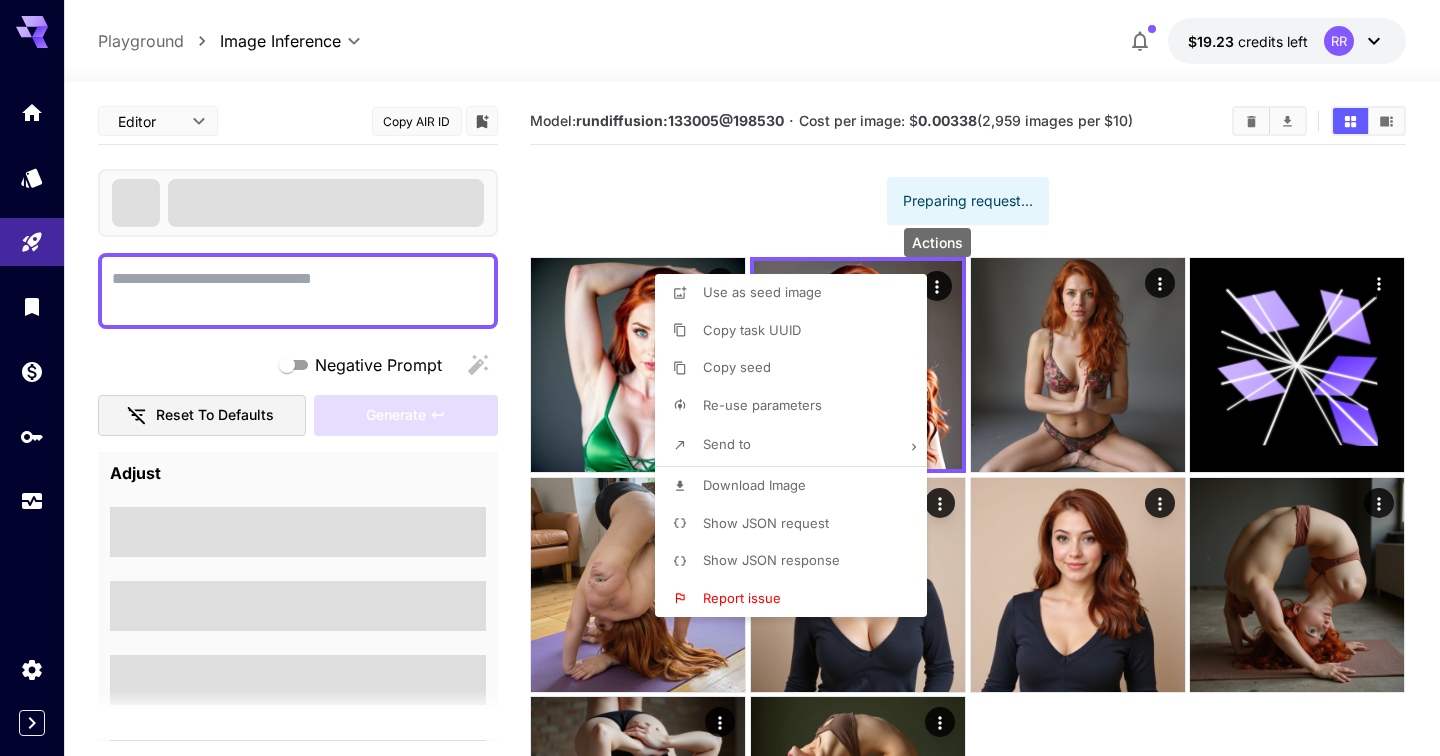 type on "**********" 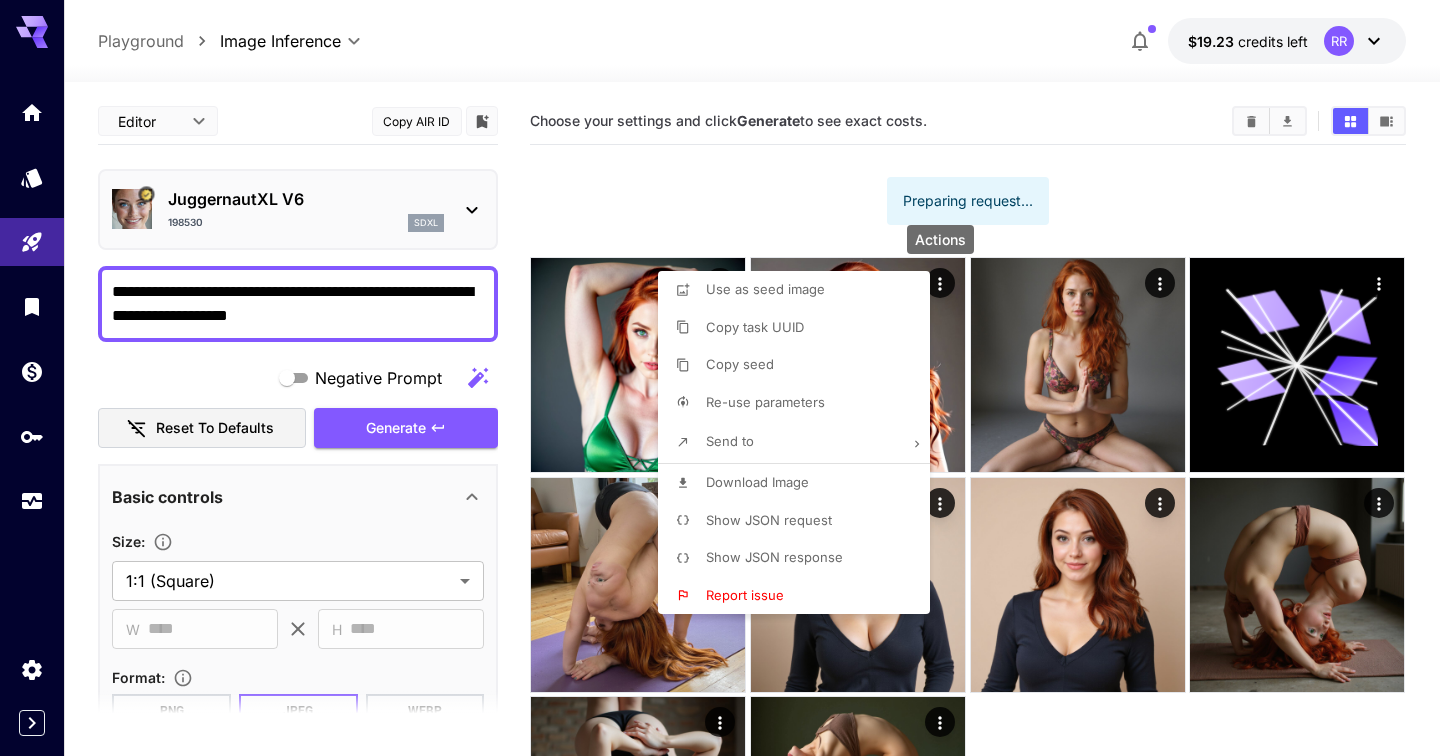 click at bounding box center [720, 378] 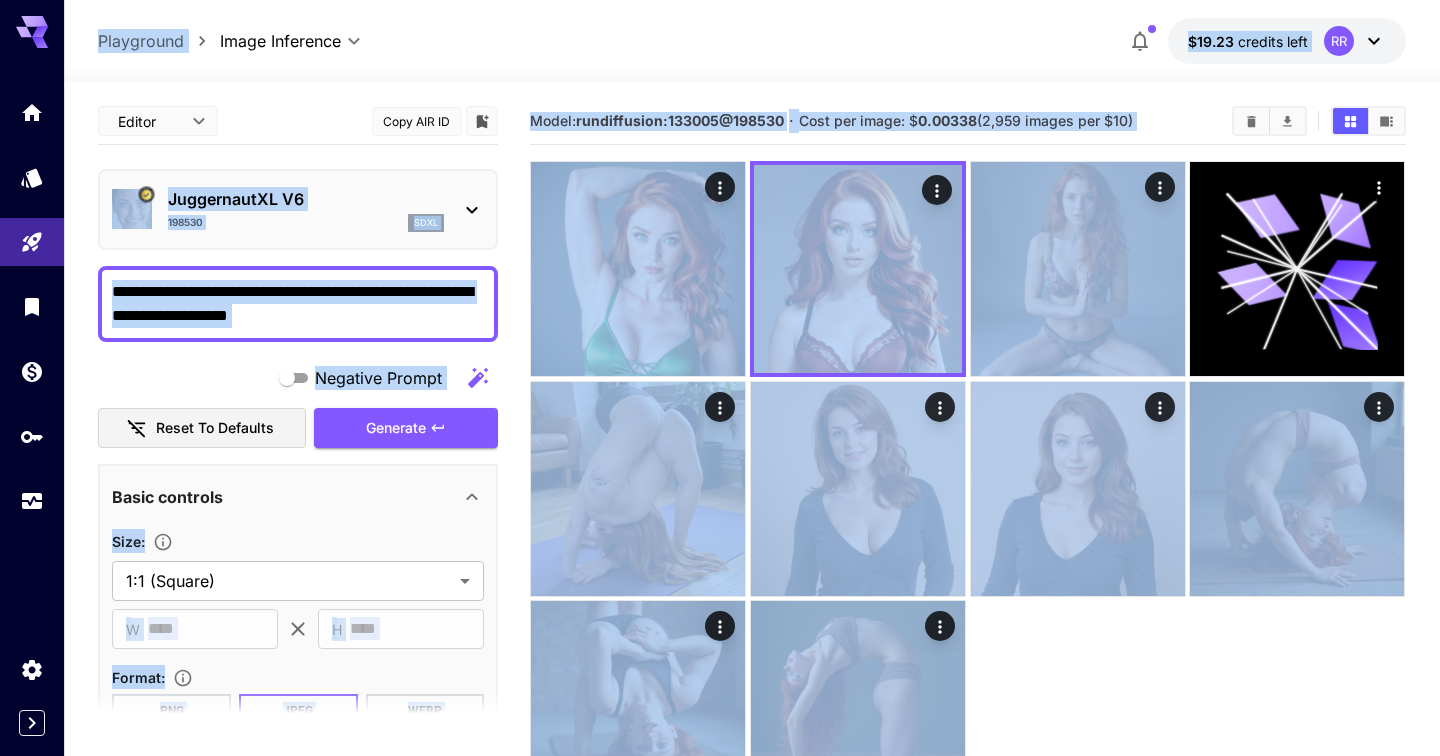 copy on "**********" 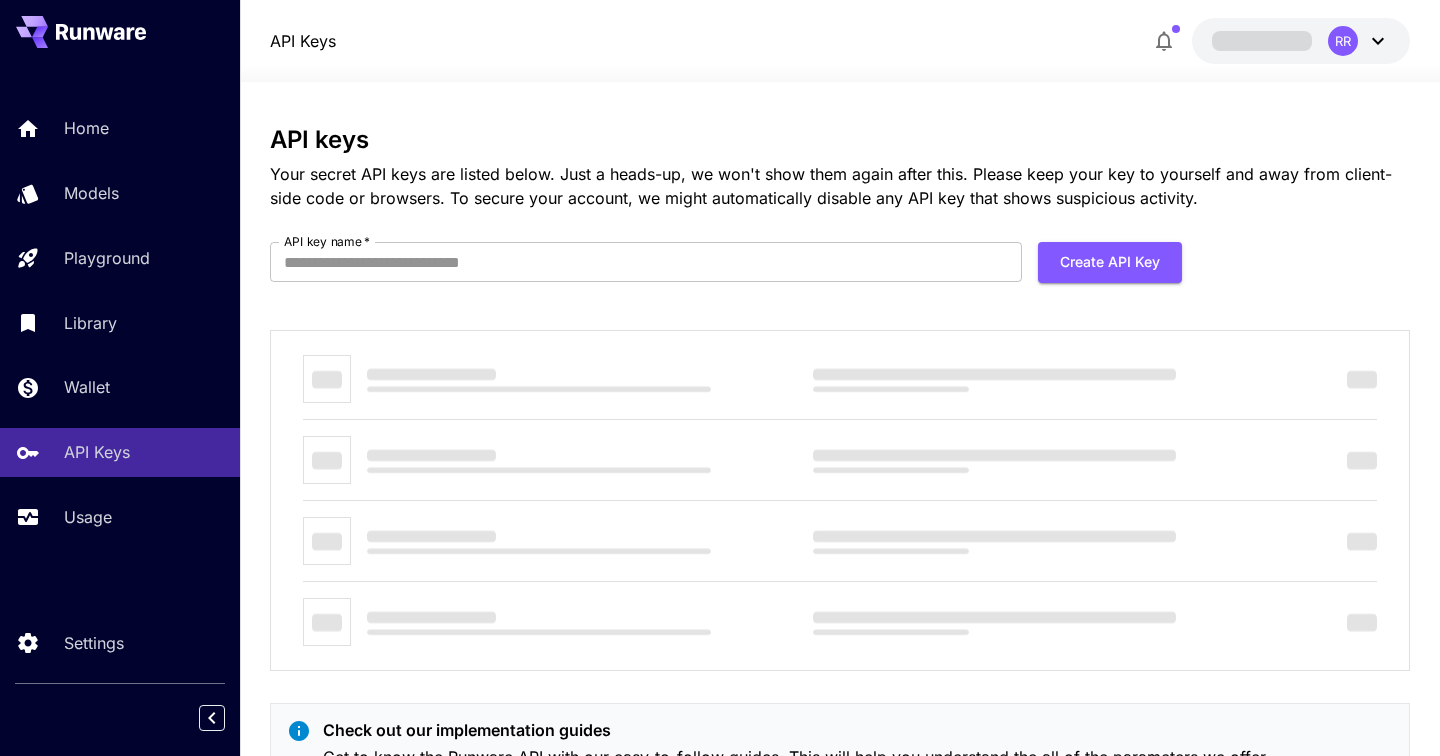 scroll, scrollTop: 0, scrollLeft: 0, axis: both 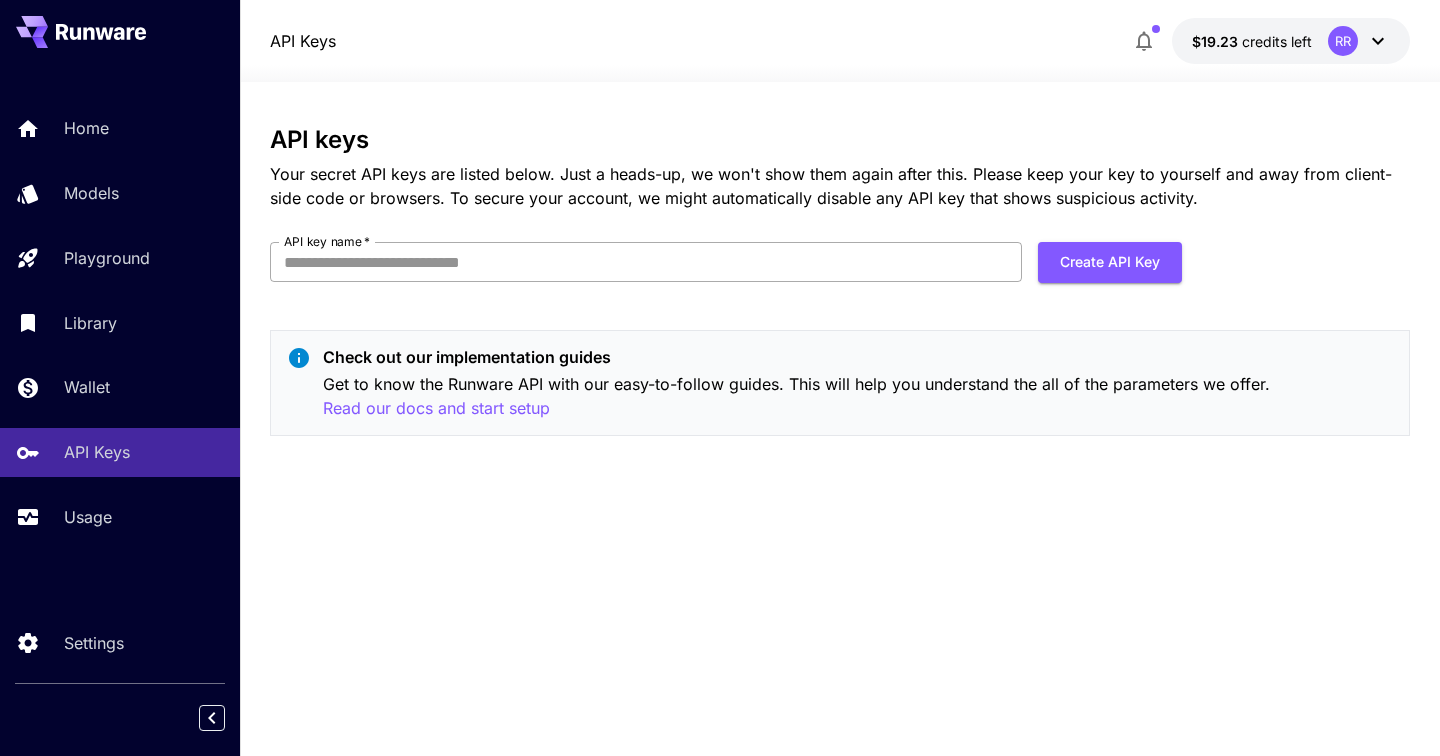 click on "API key name   *" at bounding box center (646, 262) 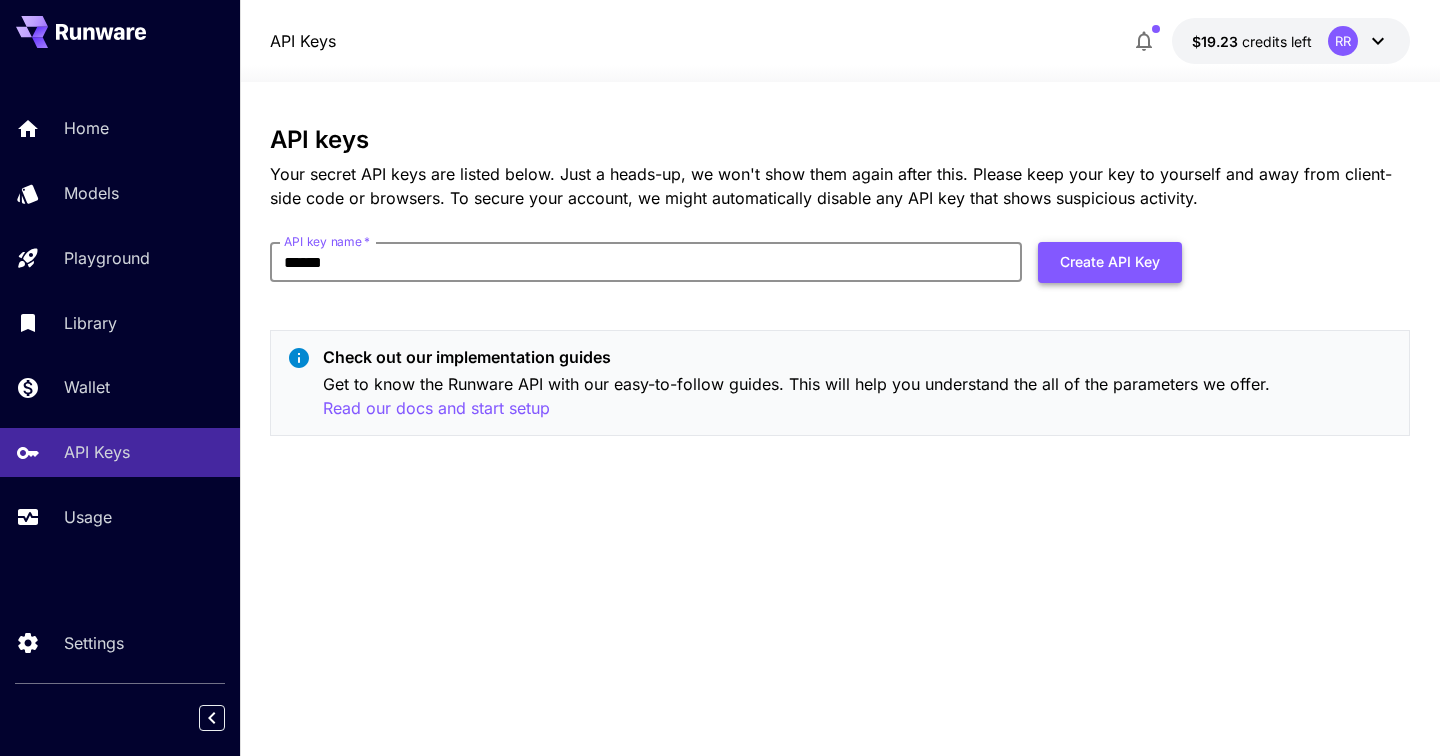 type on "******" 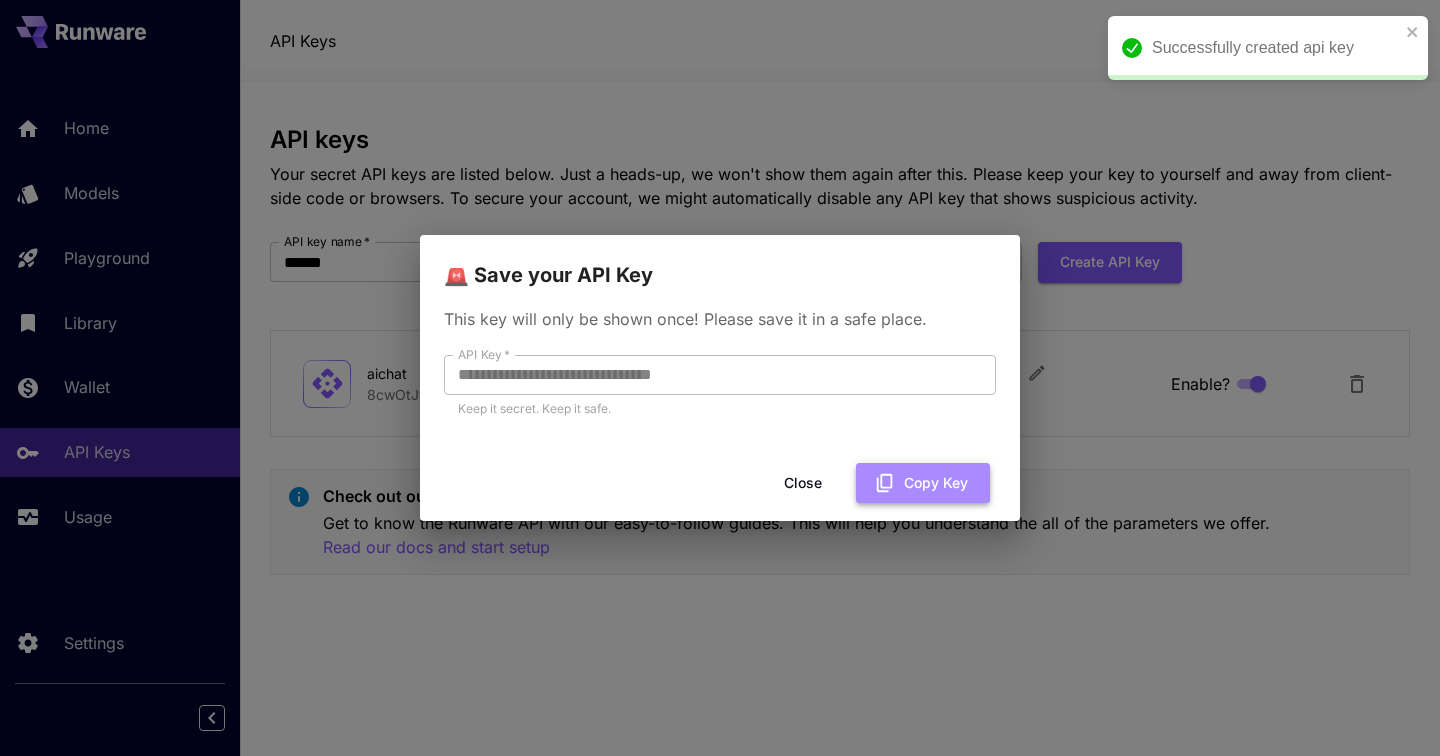 click 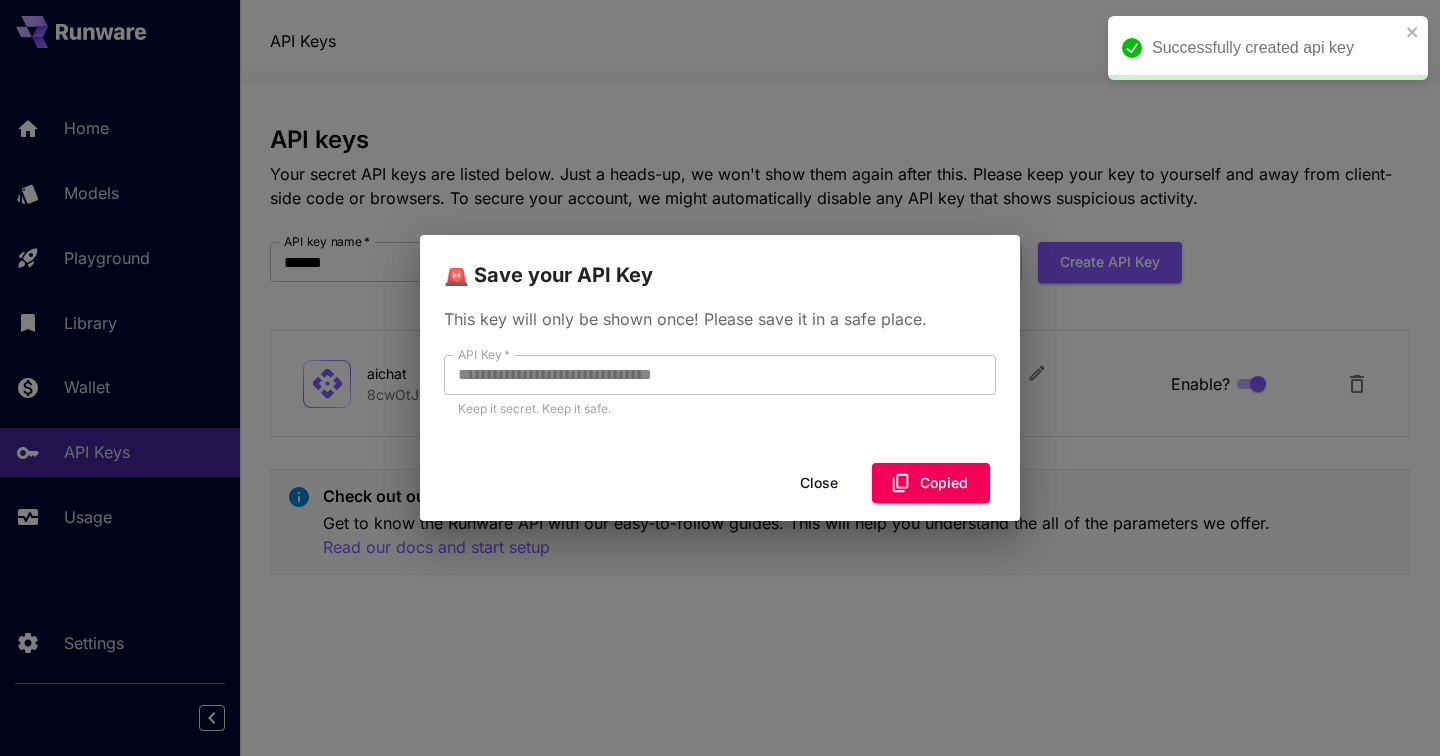 type 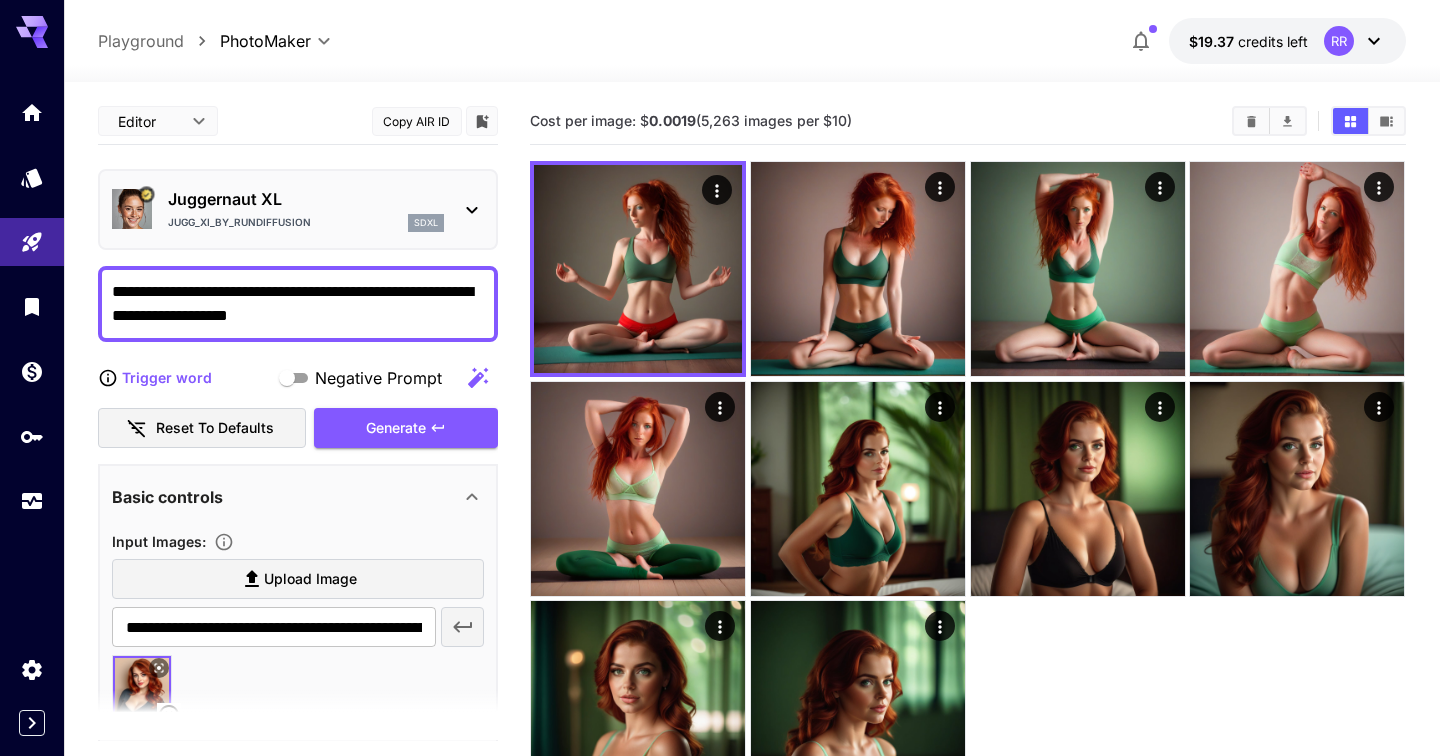 scroll, scrollTop: 88, scrollLeft: 0, axis: vertical 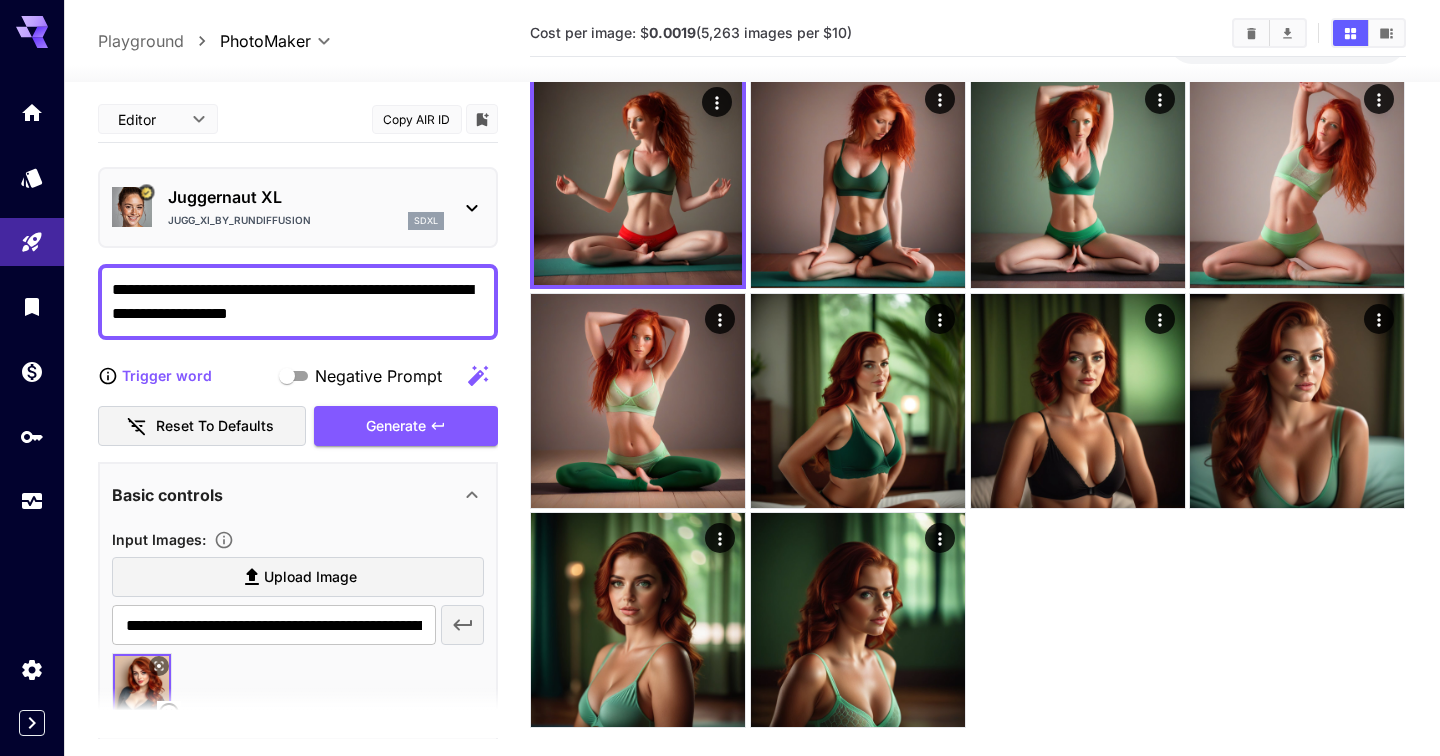 click on "**********" at bounding box center [298, 302] 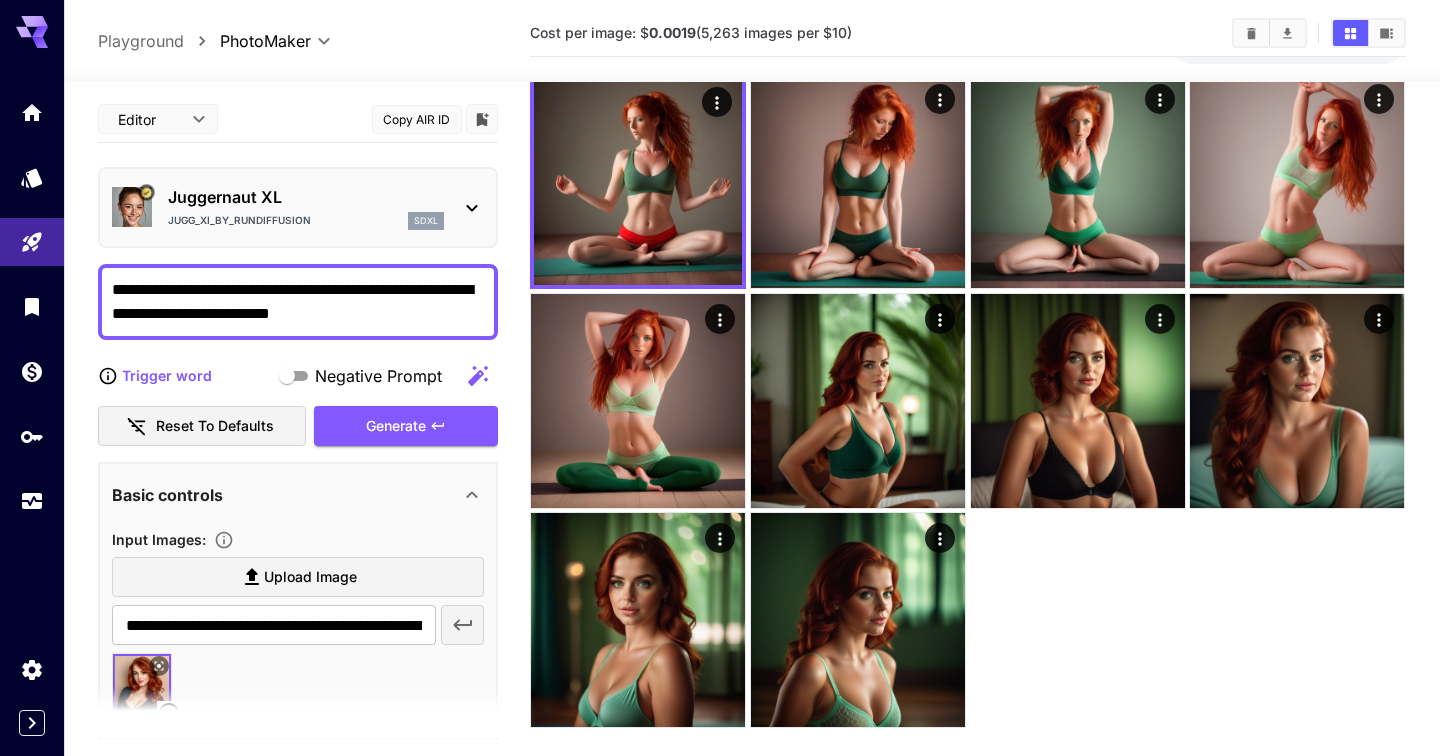 type on "**********" 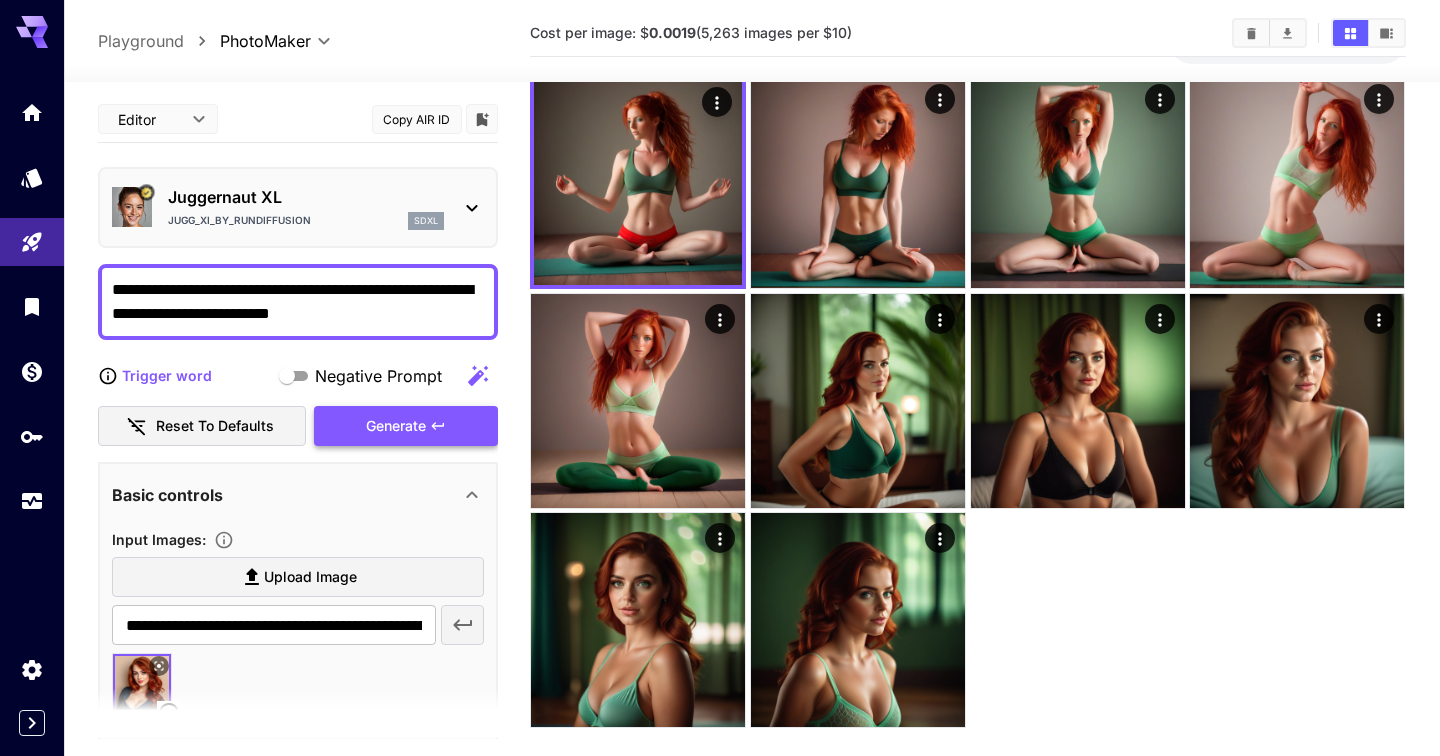 click on "Generate" at bounding box center [406, 426] 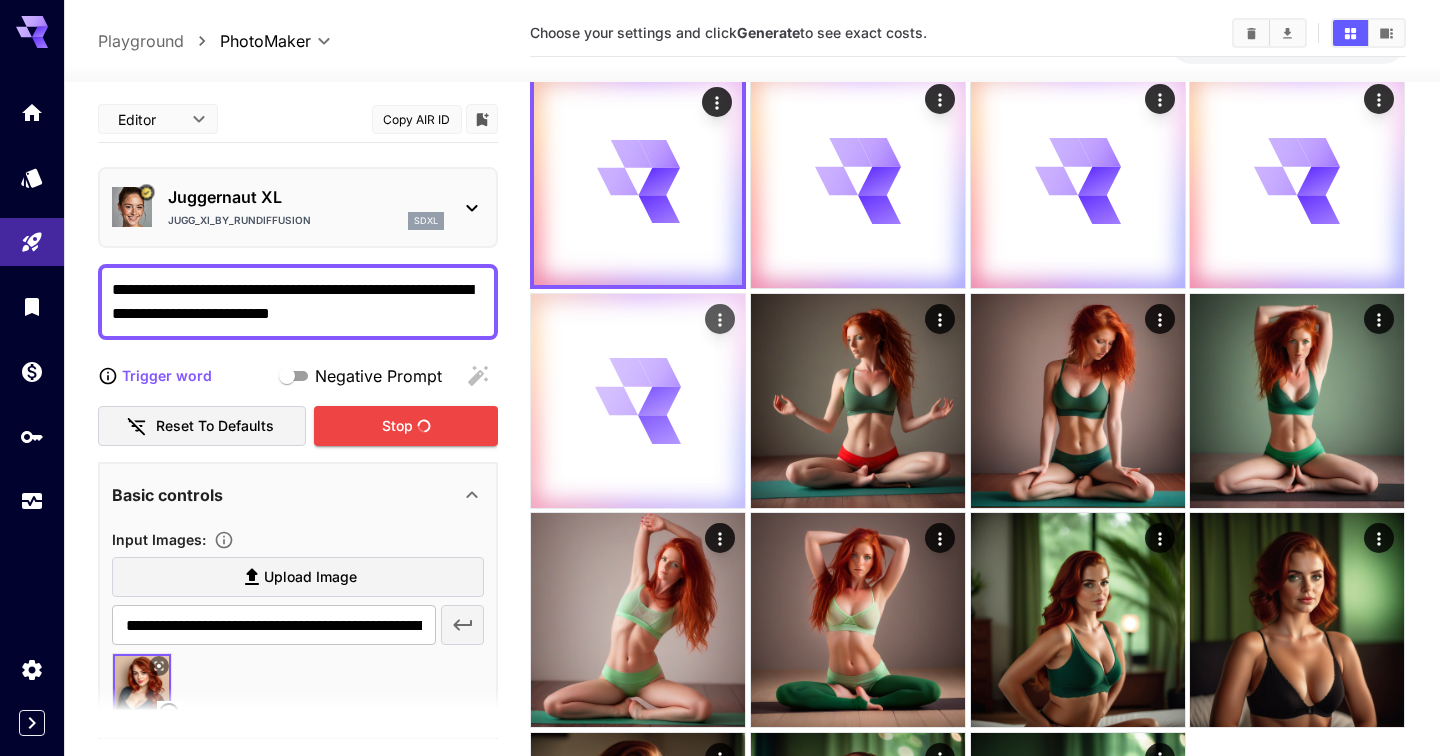 type 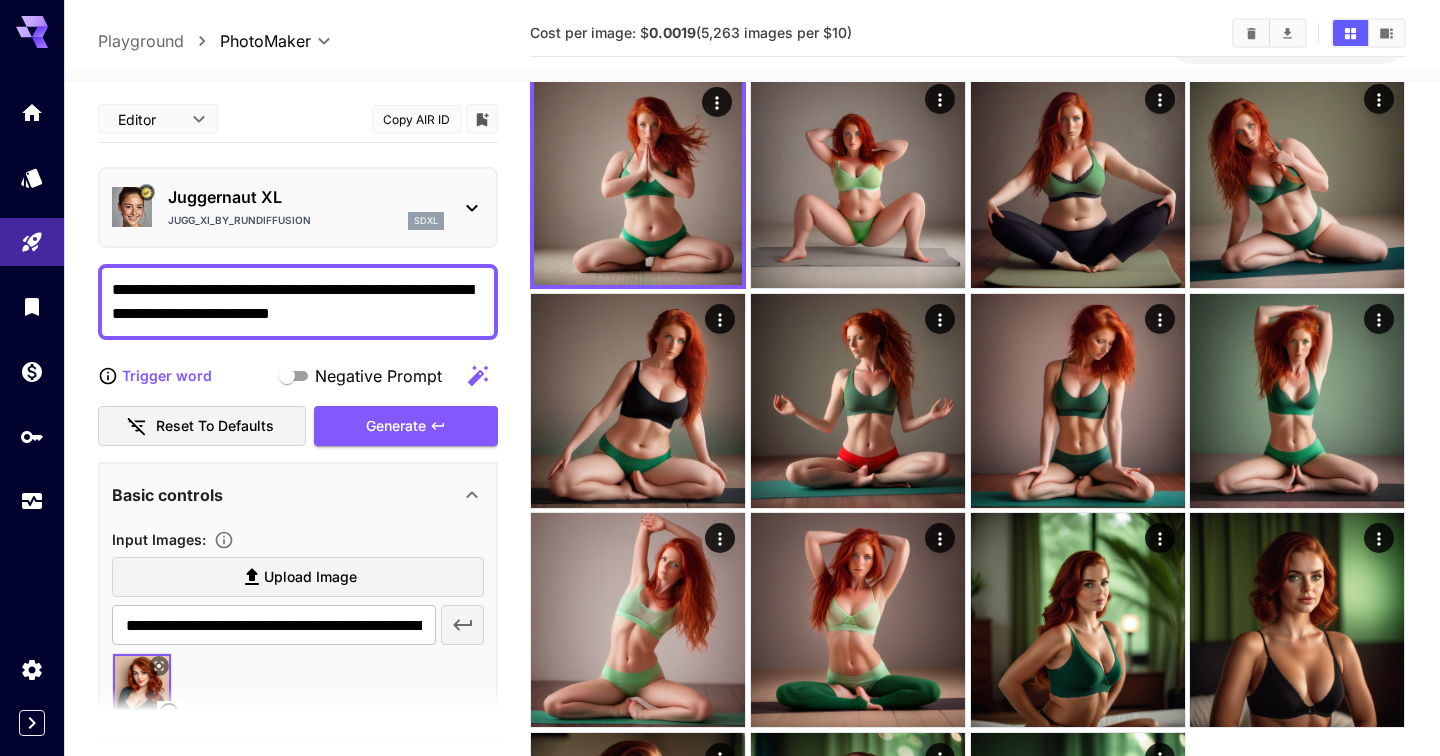 scroll, scrollTop: 0, scrollLeft: 0, axis: both 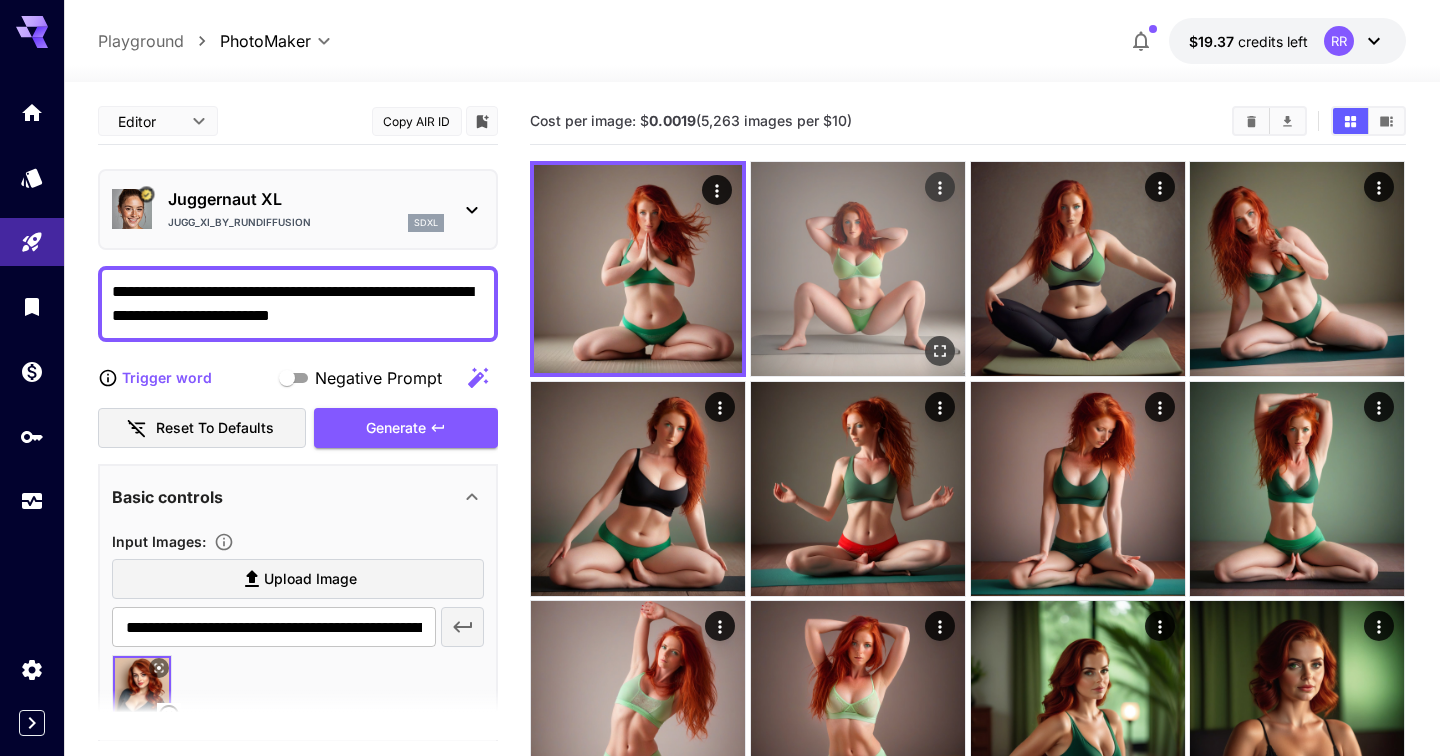 click at bounding box center (858, 269) 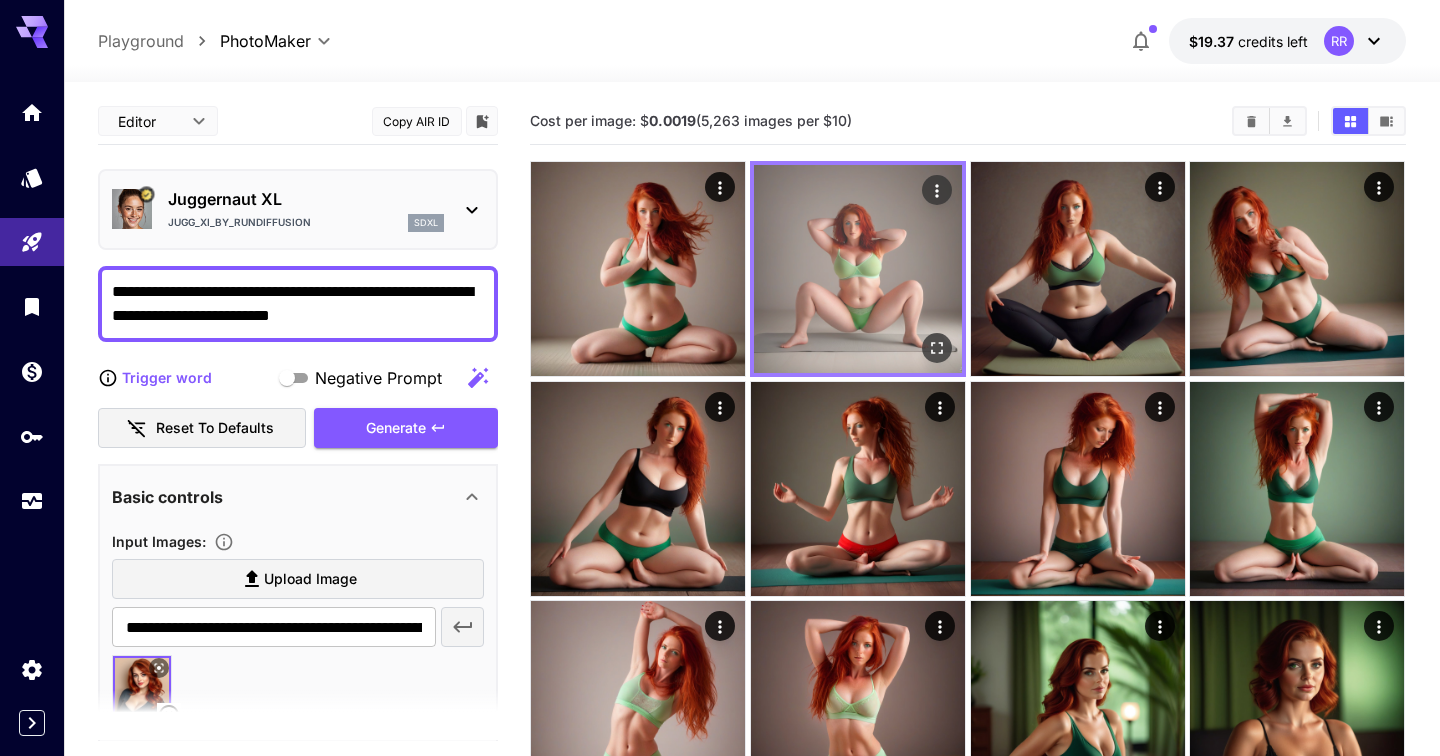 click at bounding box center [858, 269] 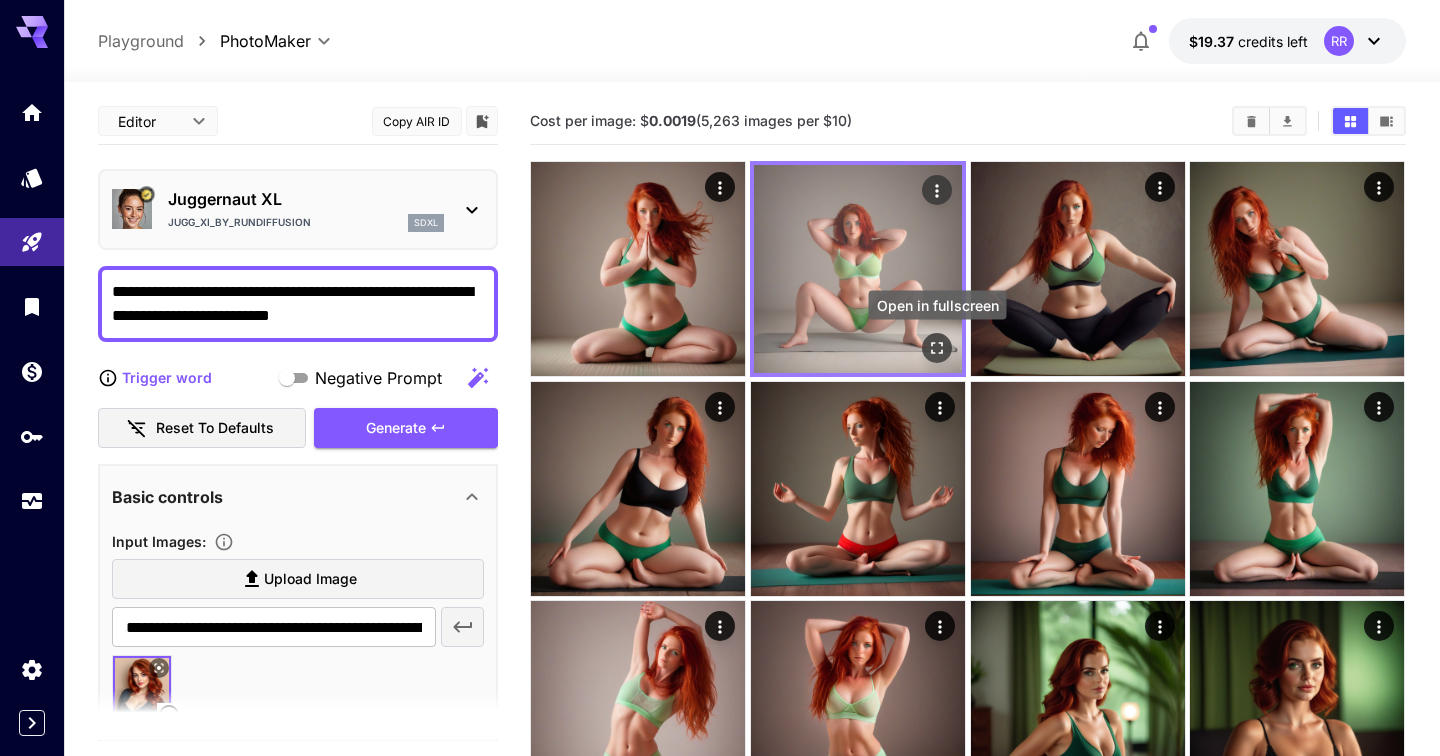 click 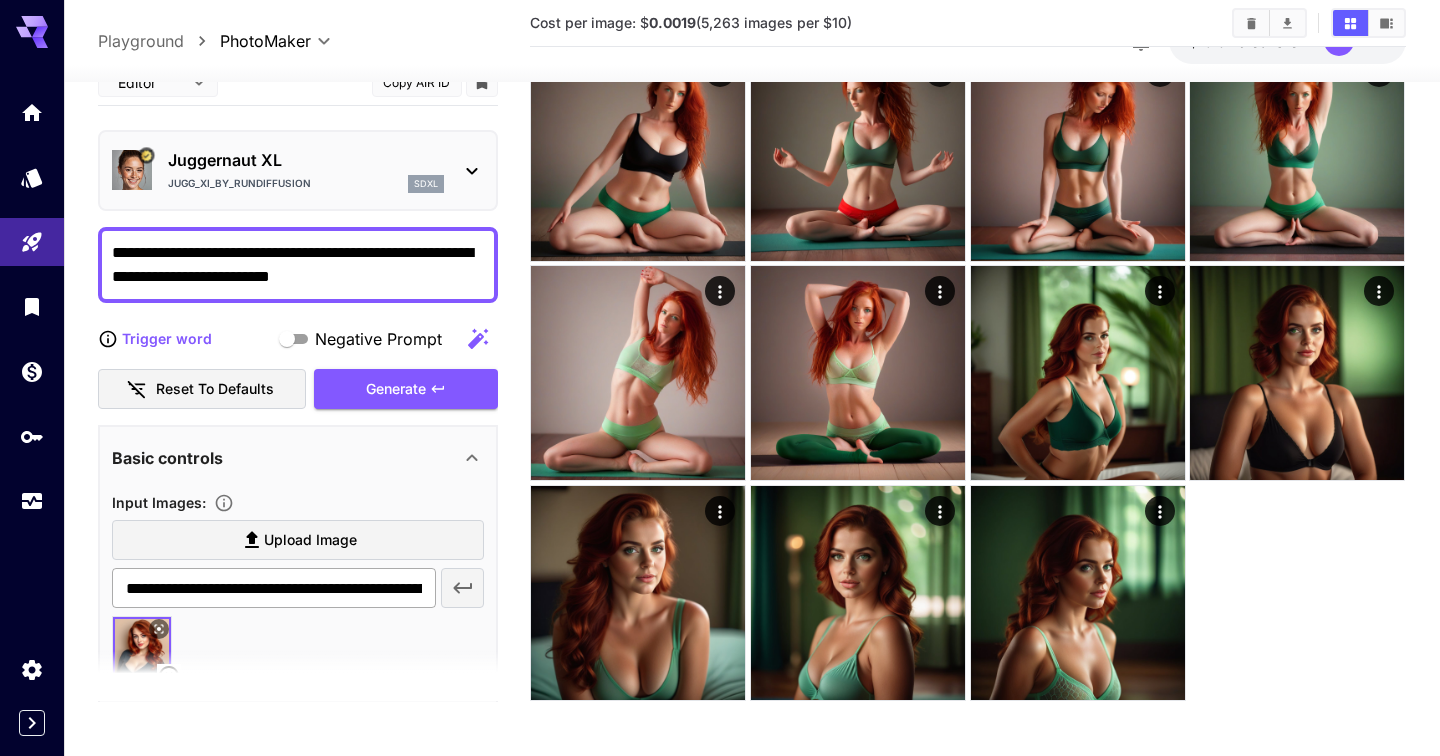 scroll, scrollTop: 340, scrollLeft: 0, axis: vertical 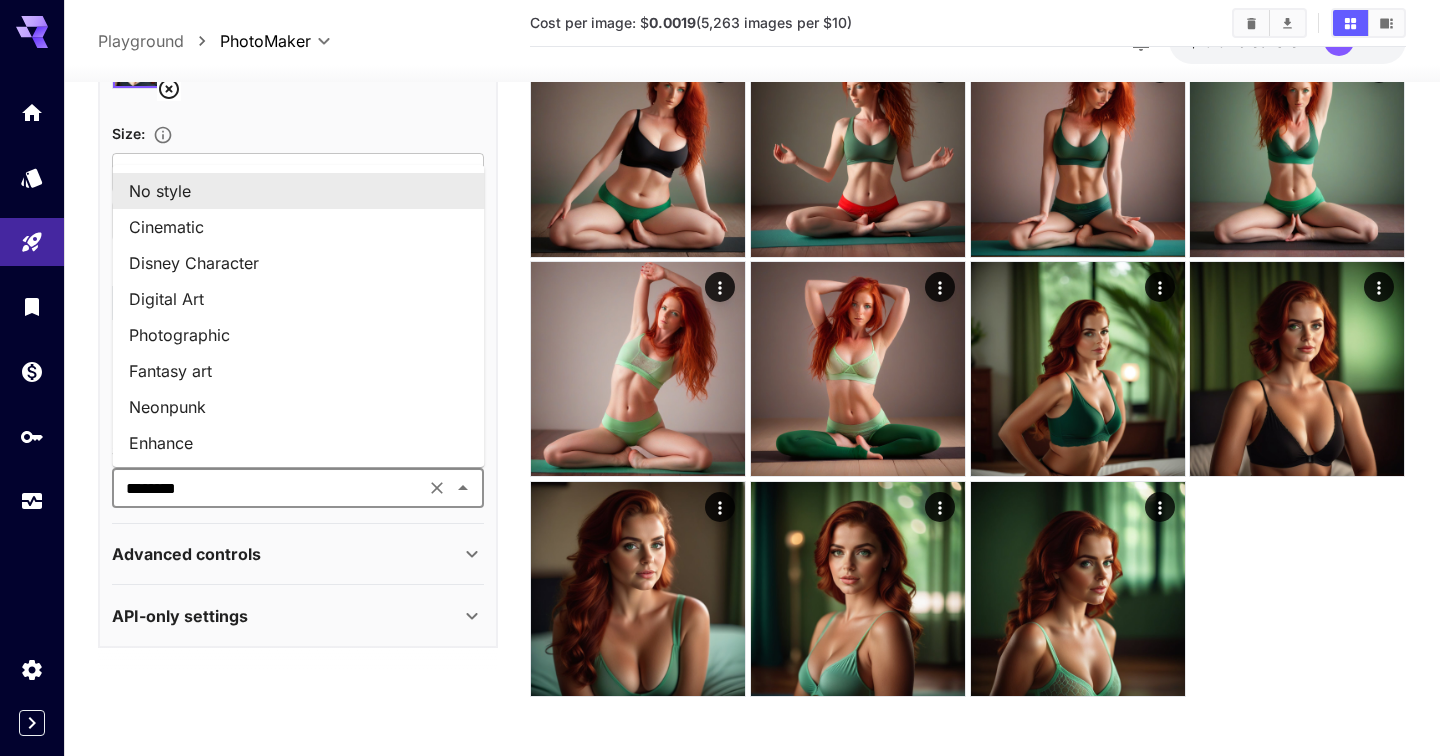 click on "********" at bounding box center [268, 488] 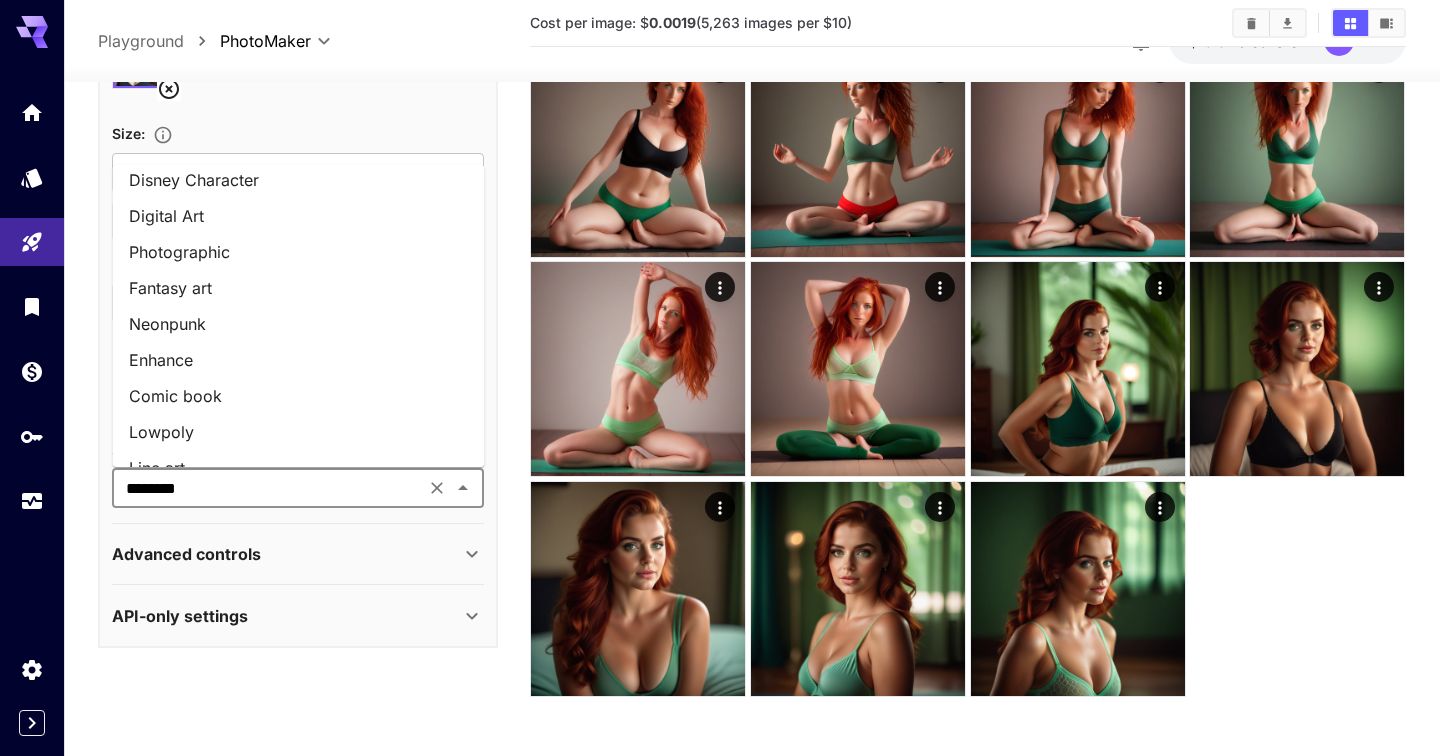 scroll, scrollTop: 86, scrollLeft: 0, axis: vertical 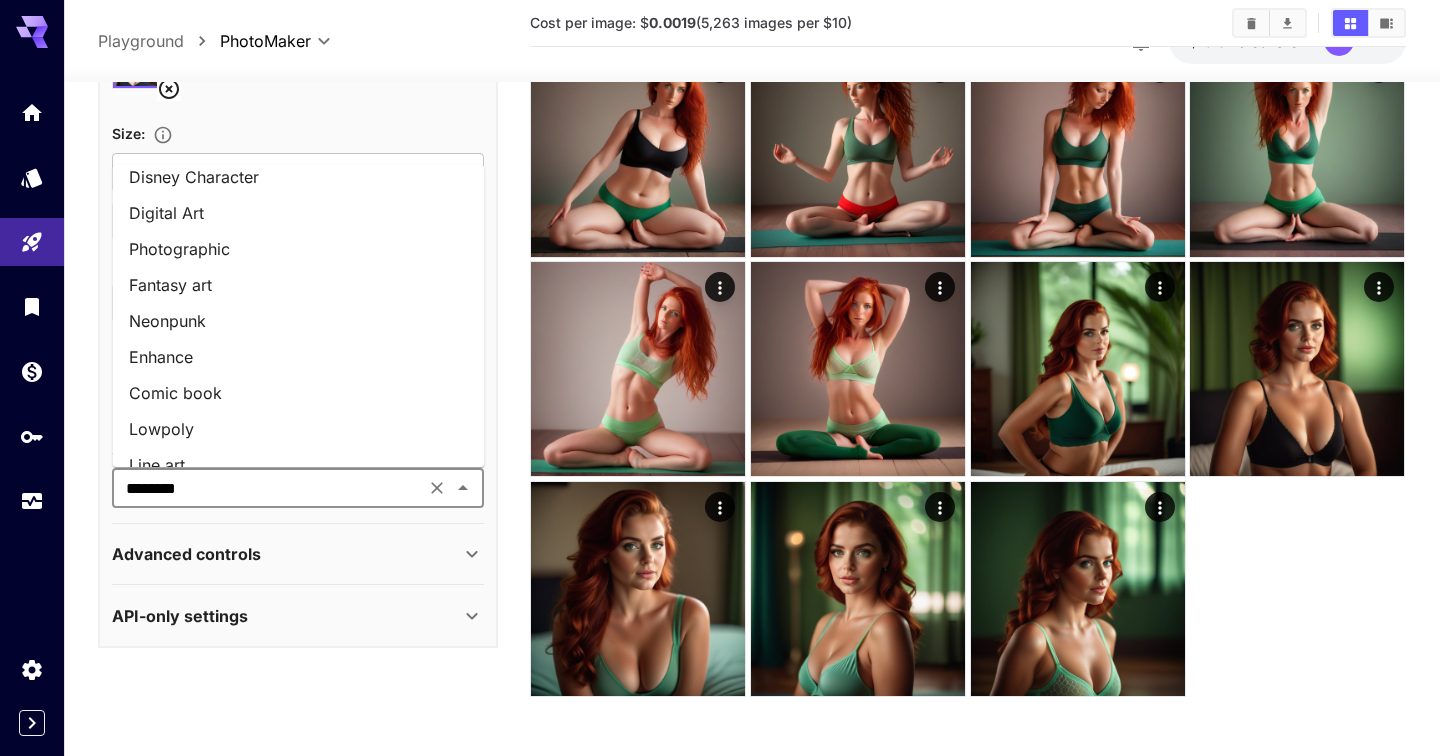 click on "Photographic" at bounding box center [299, 249] 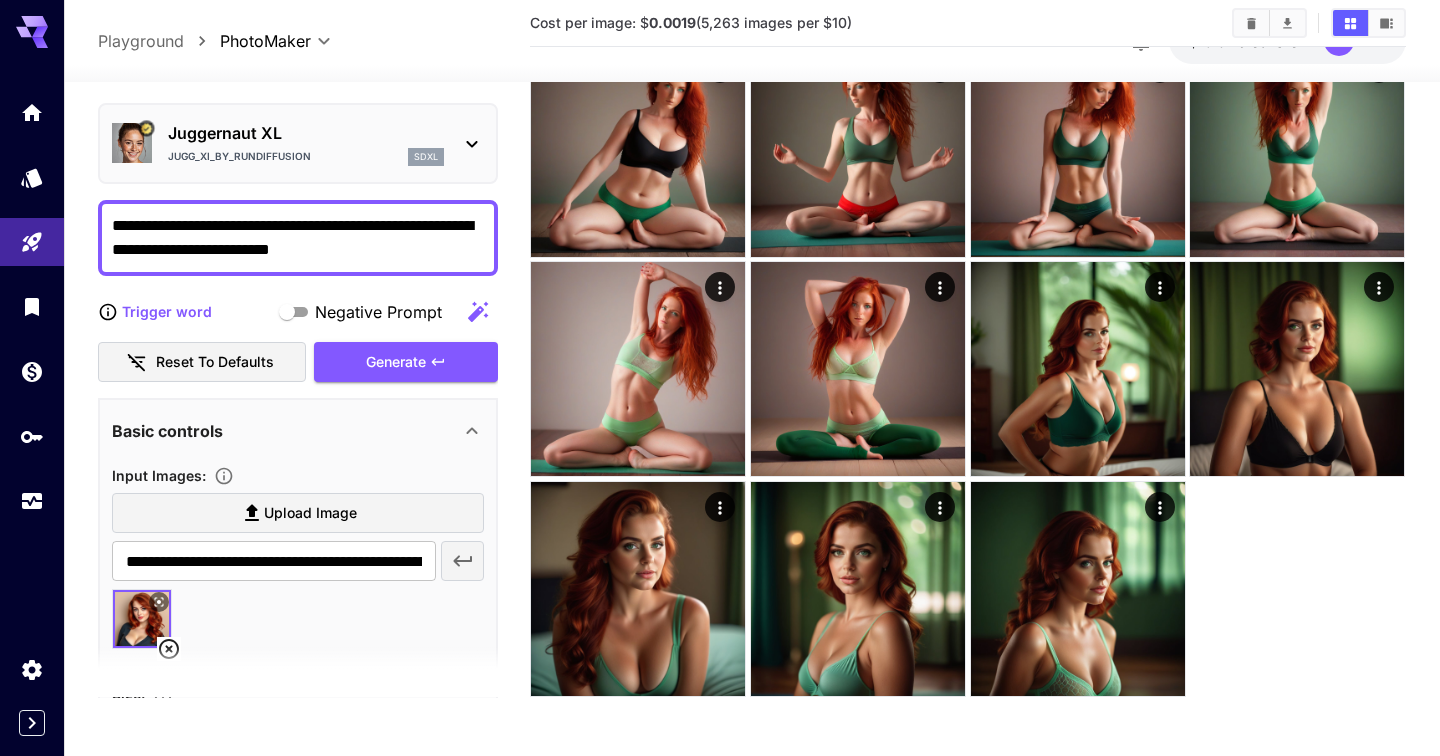 scroll, scrollTop: 0, scrollLeft: 0, axis: both 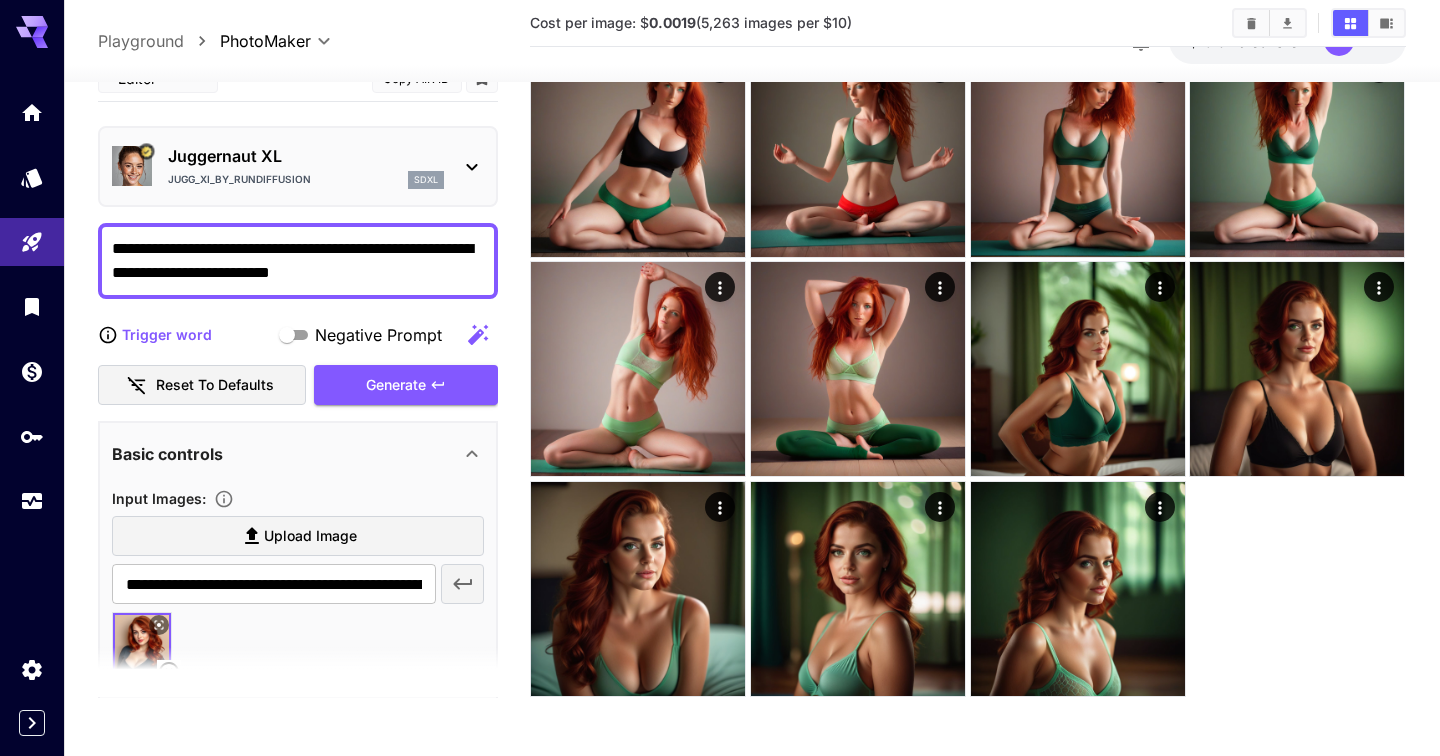 click on "Trigger word Negative Prompt Reset to defaults Generate" at bounding box center (298, 359) 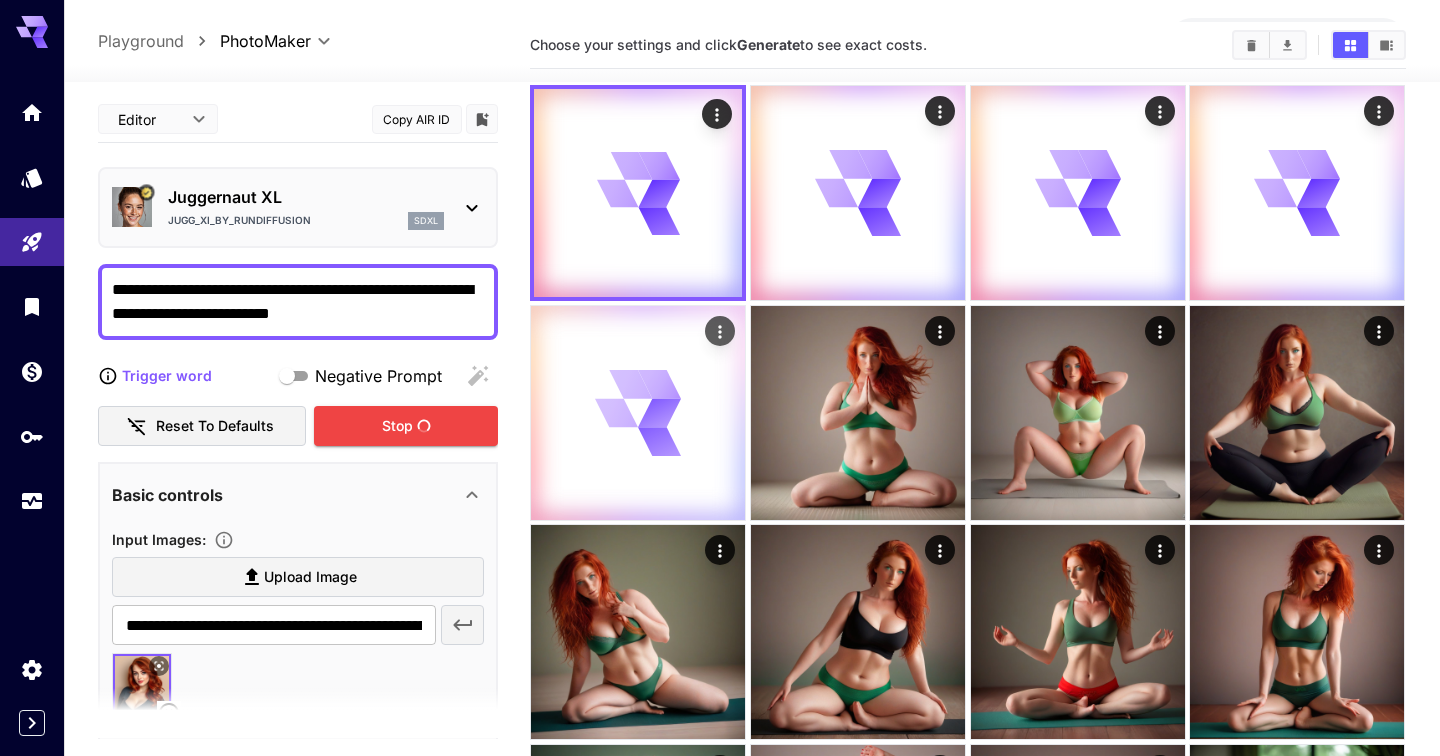 scroll, scrollTop: 0, scrollLeft: 0, axis: both 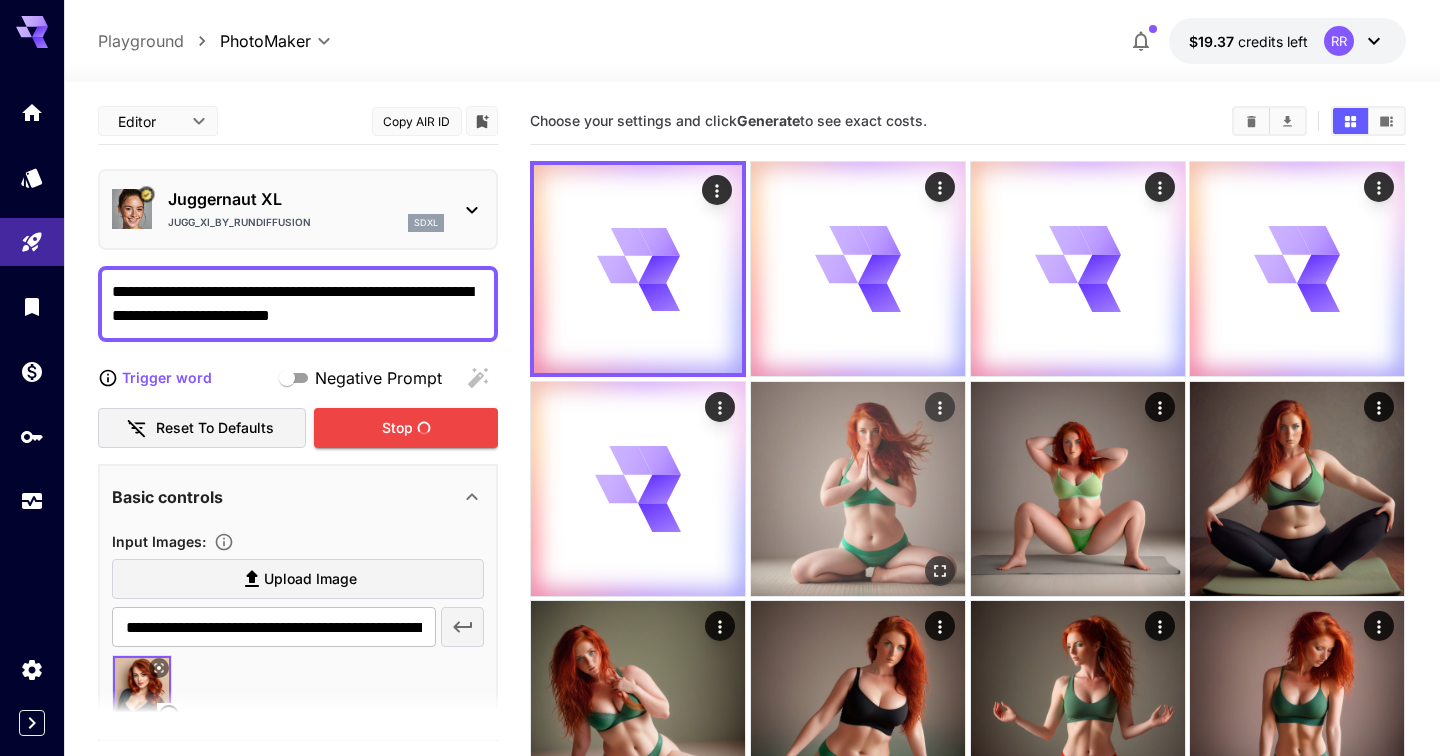 click at bounding box center (858, 489) 